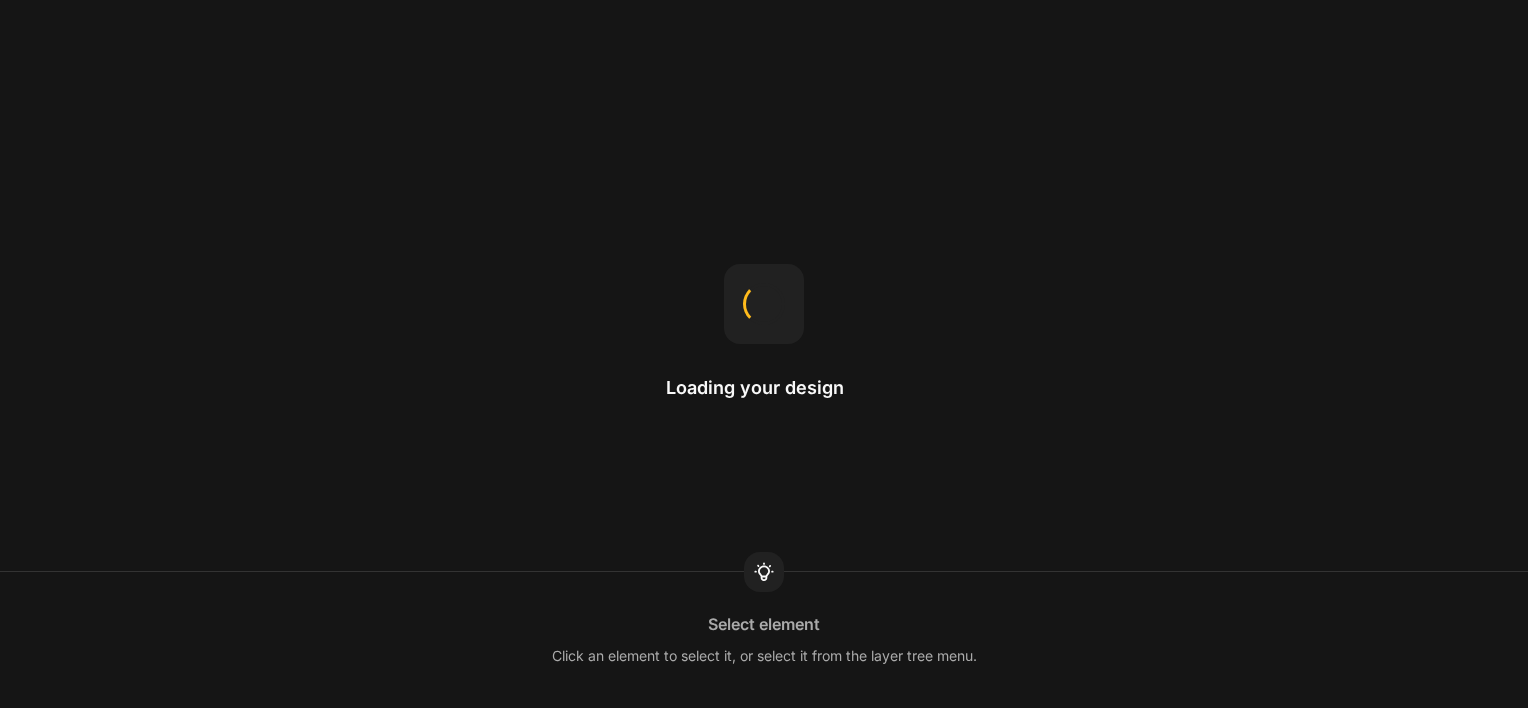 scroll, scrollTop: 0, scrollLeft: 0, axis: both 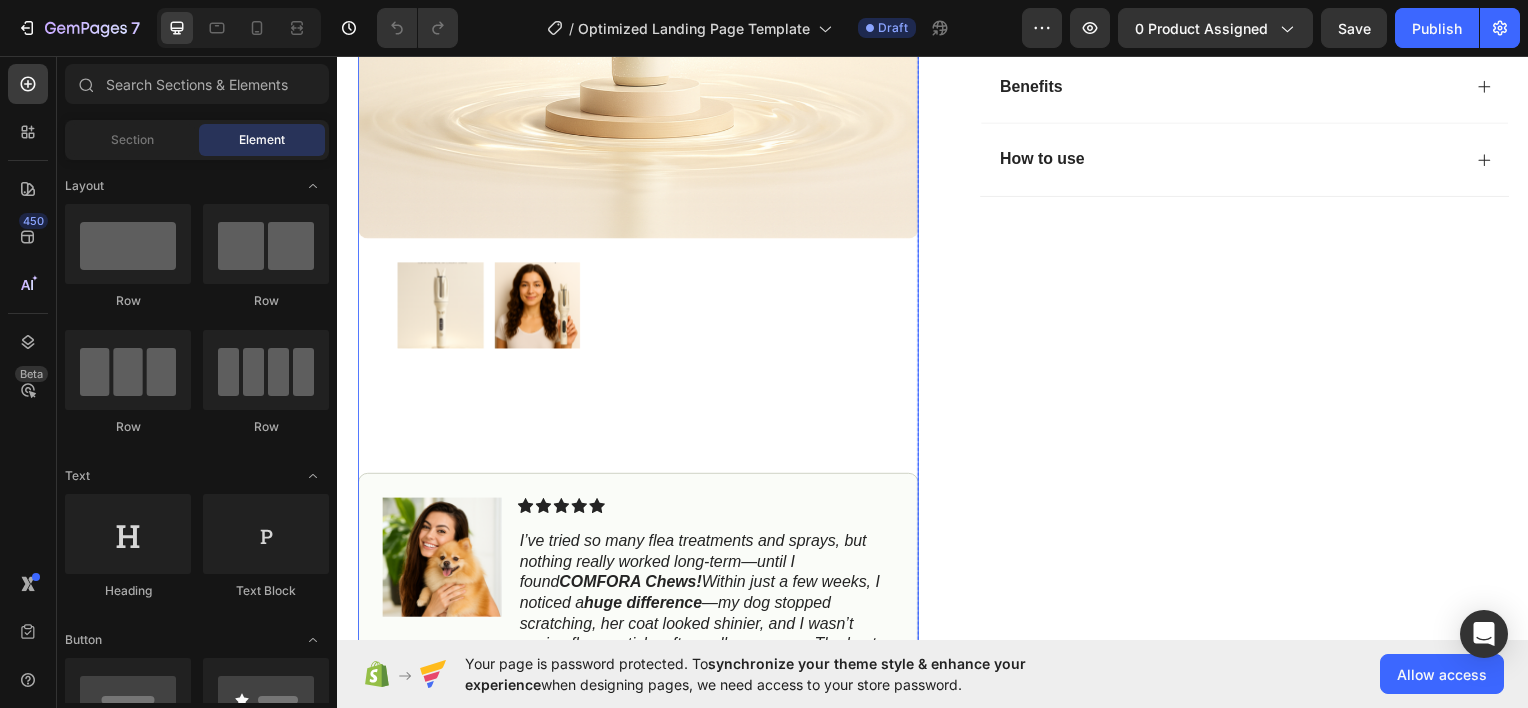 click at bounding box center (538, 306) 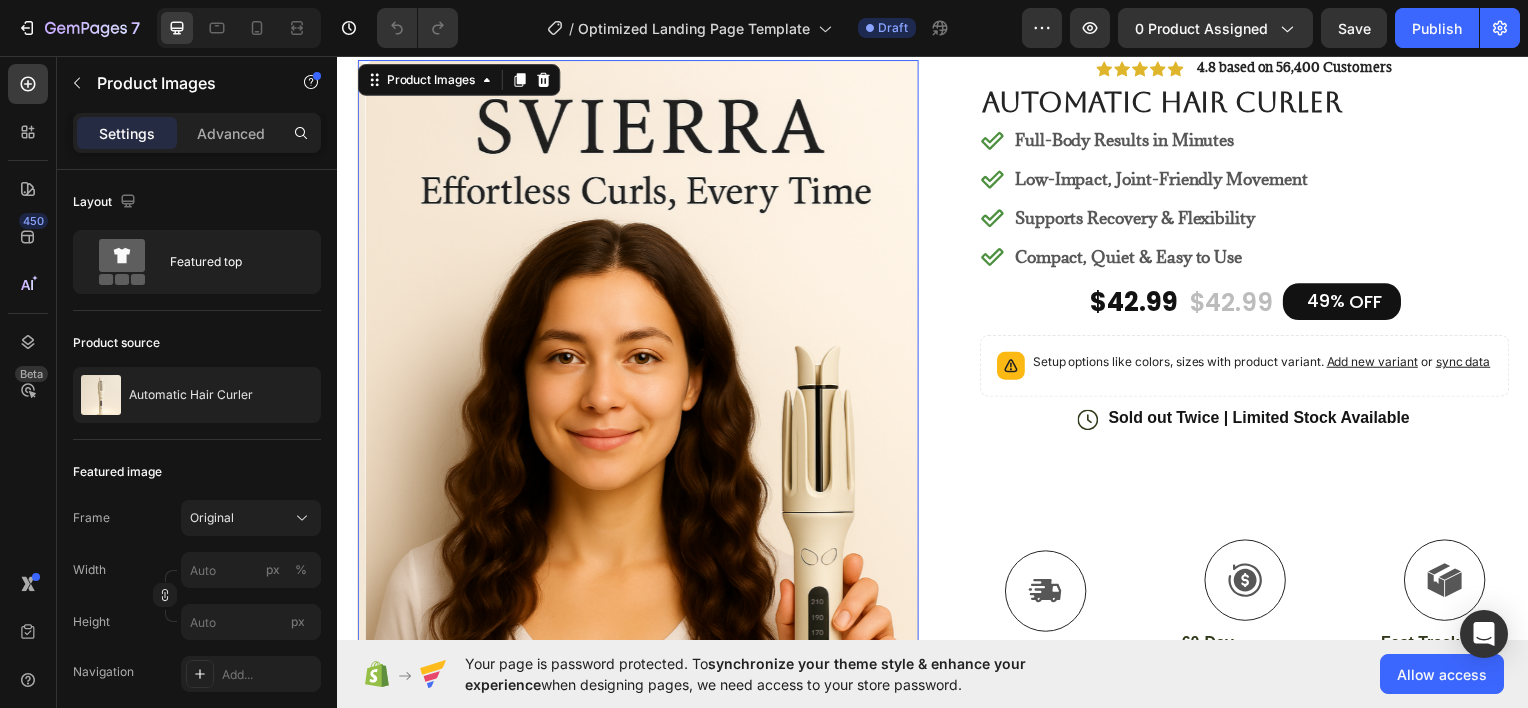 scroll, scrollTop: 0, scrollLeft: 0, axis: both 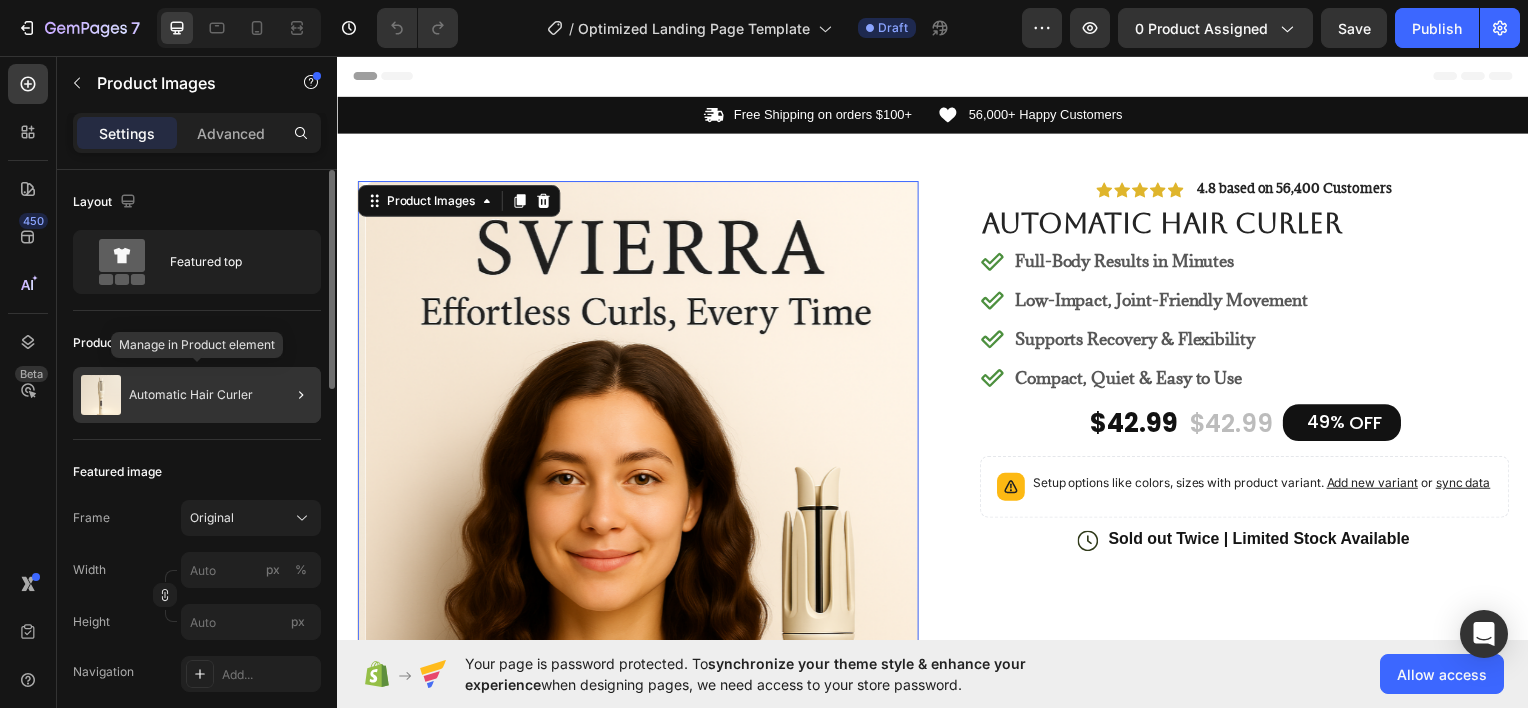 click on "Automatic Hair Curler" at bounding box center (191, 395) 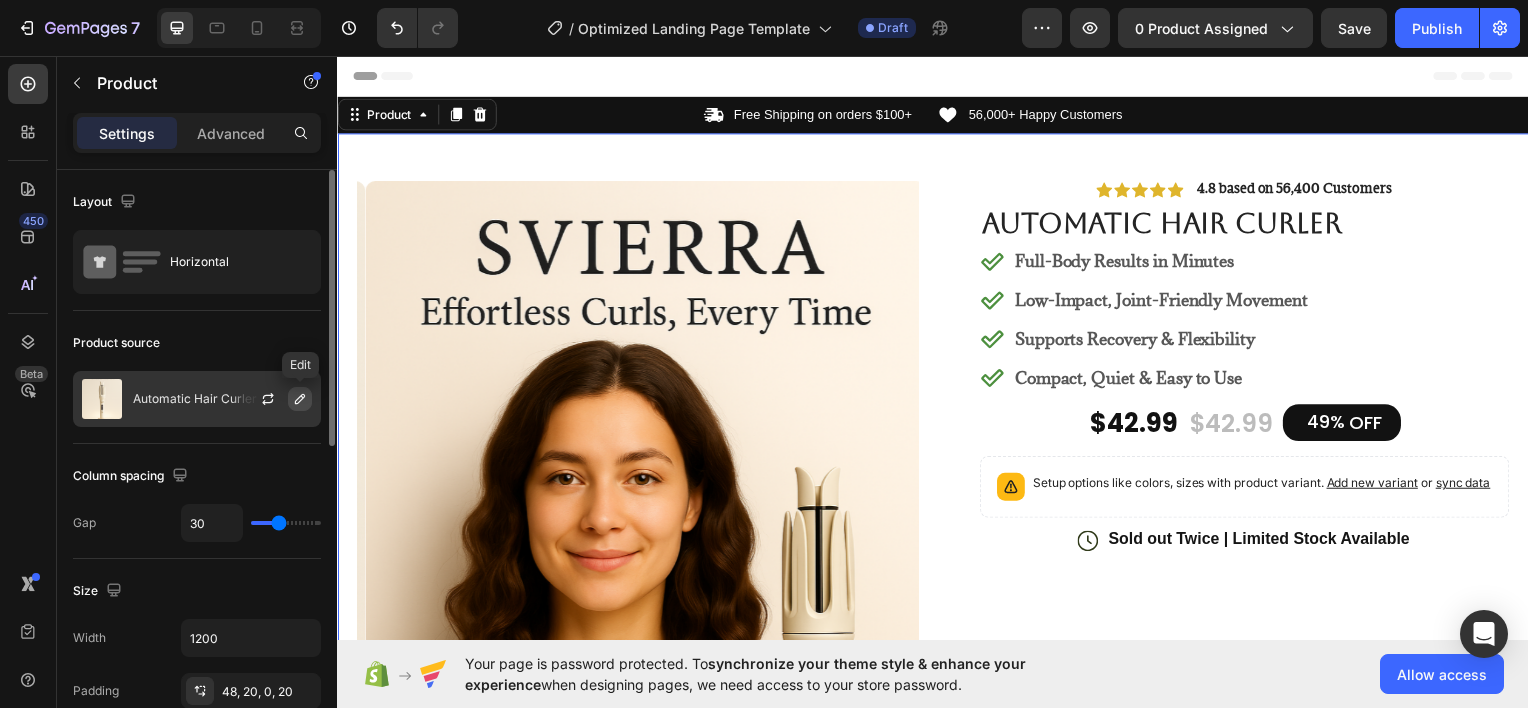 click 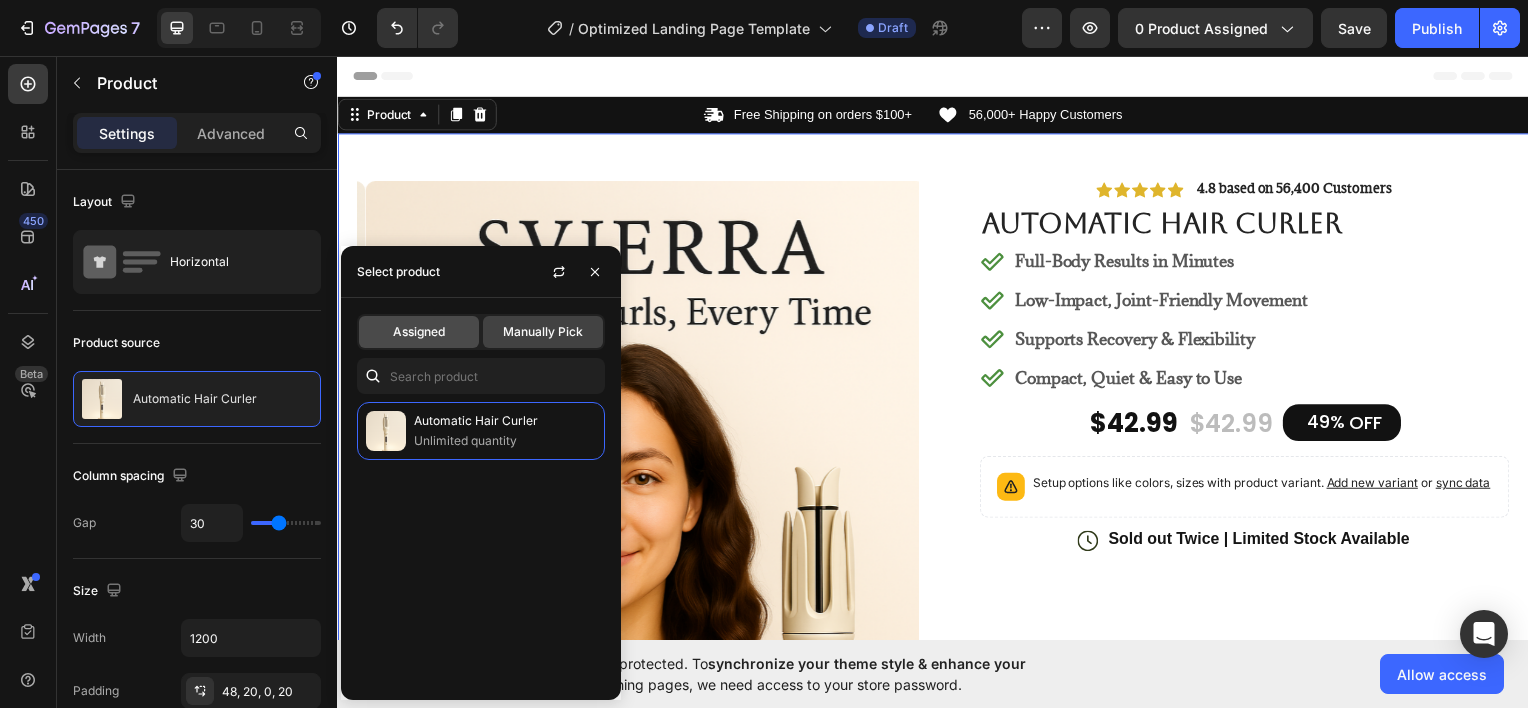 click on "Assigned" 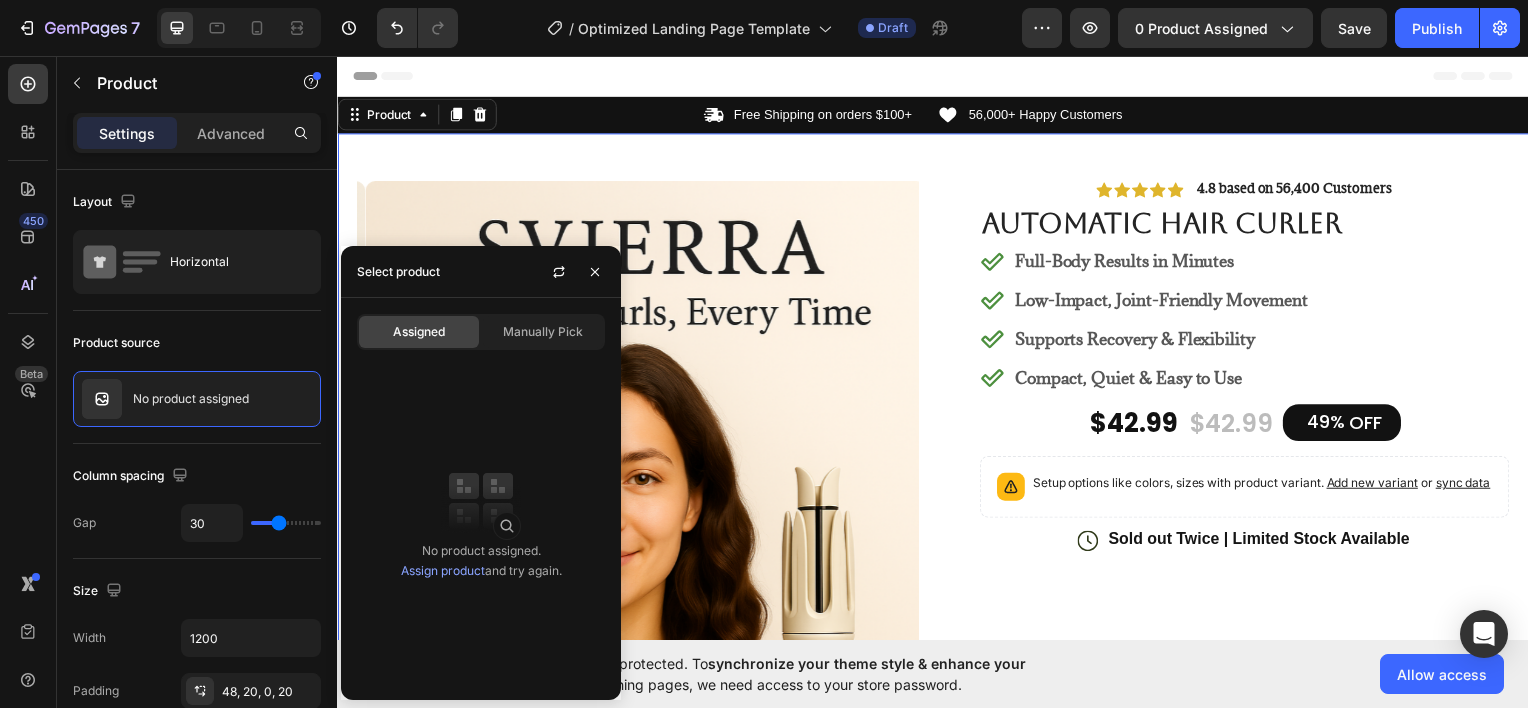 click on "Select product" at bounding box center (481, 272) 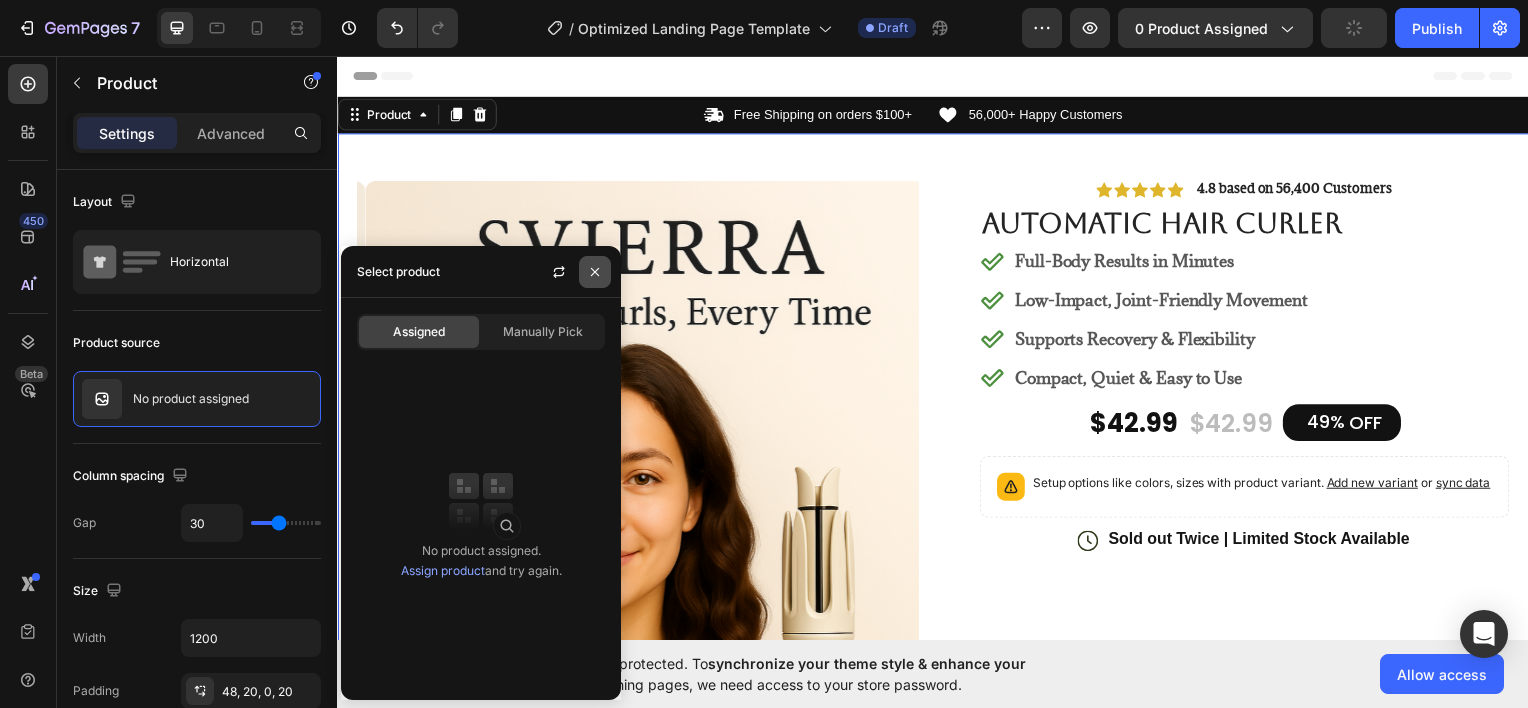 click 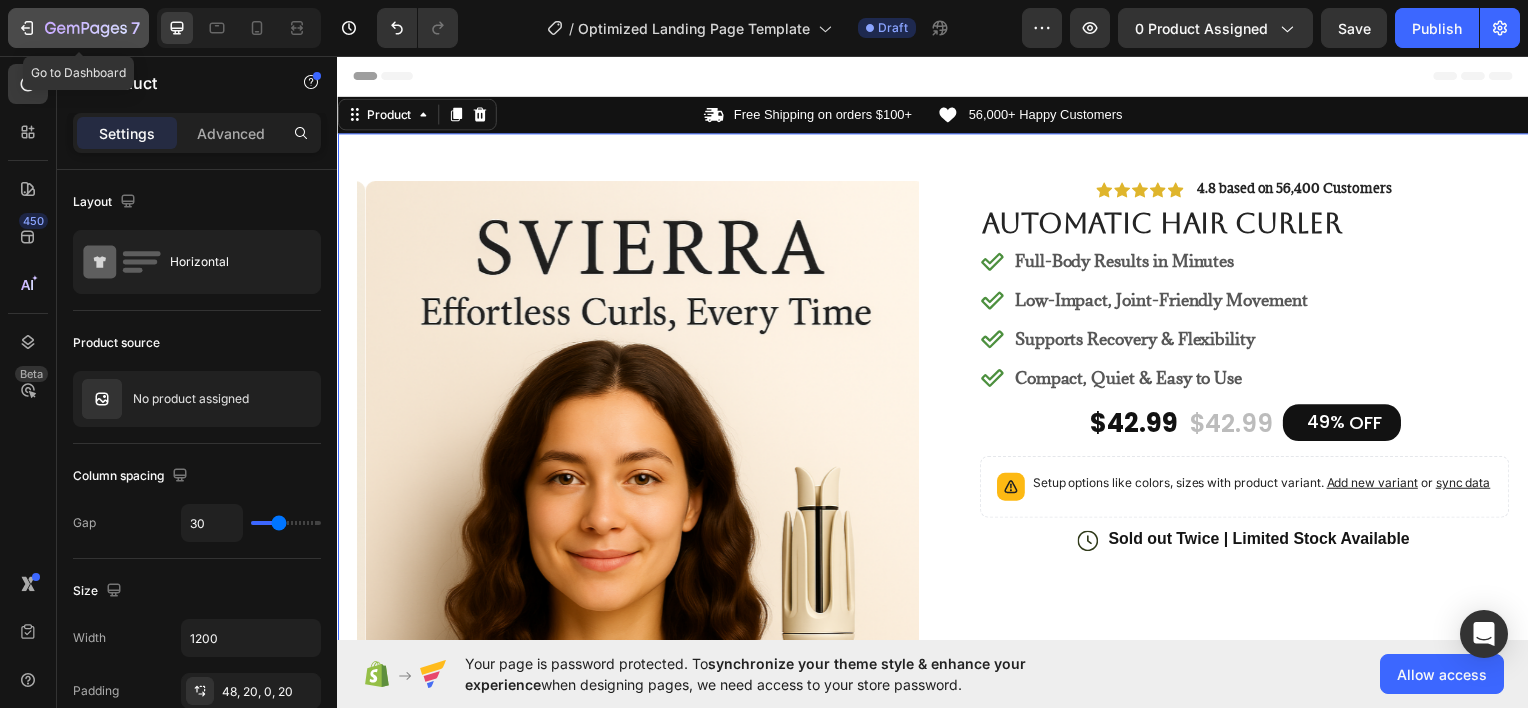 click 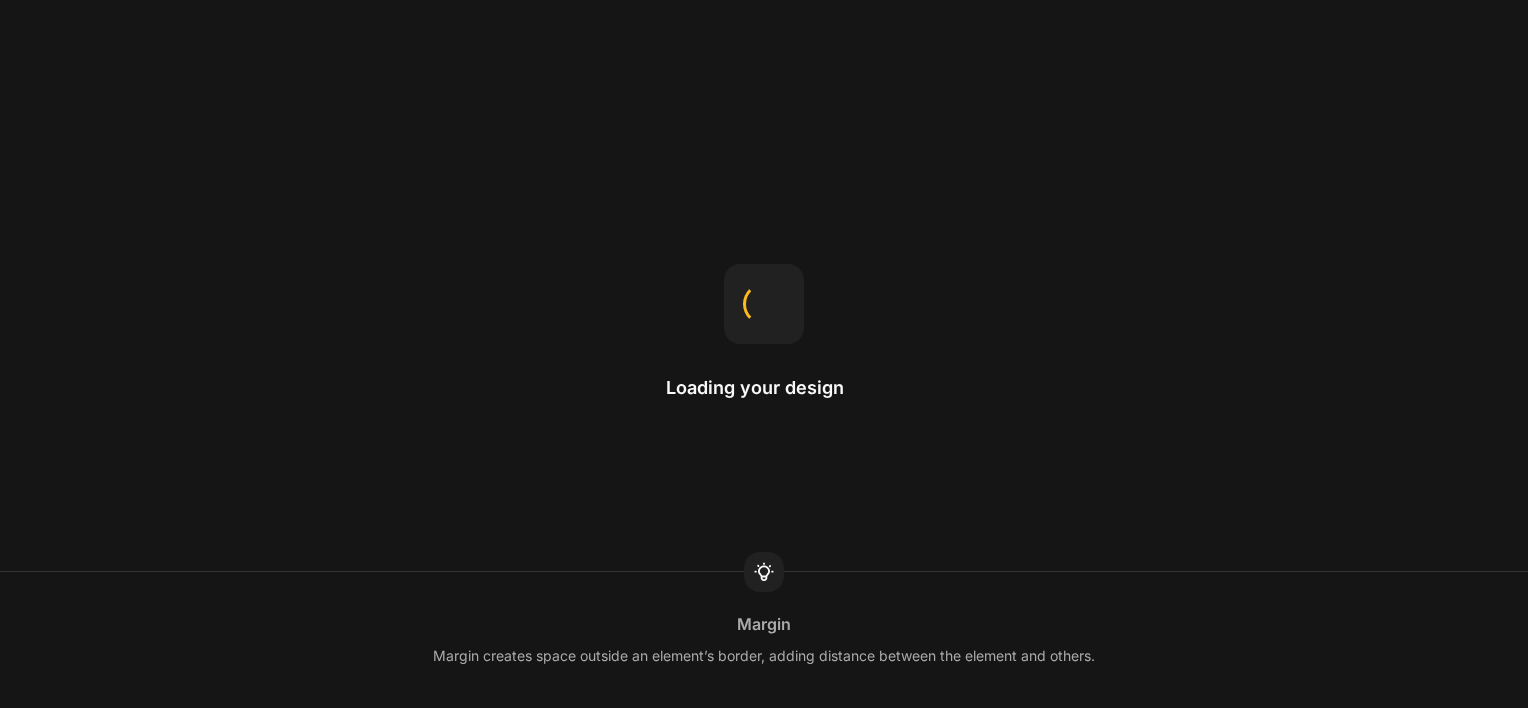 scroll, scrollTop: 0, scrollLeft: 0, axis: both 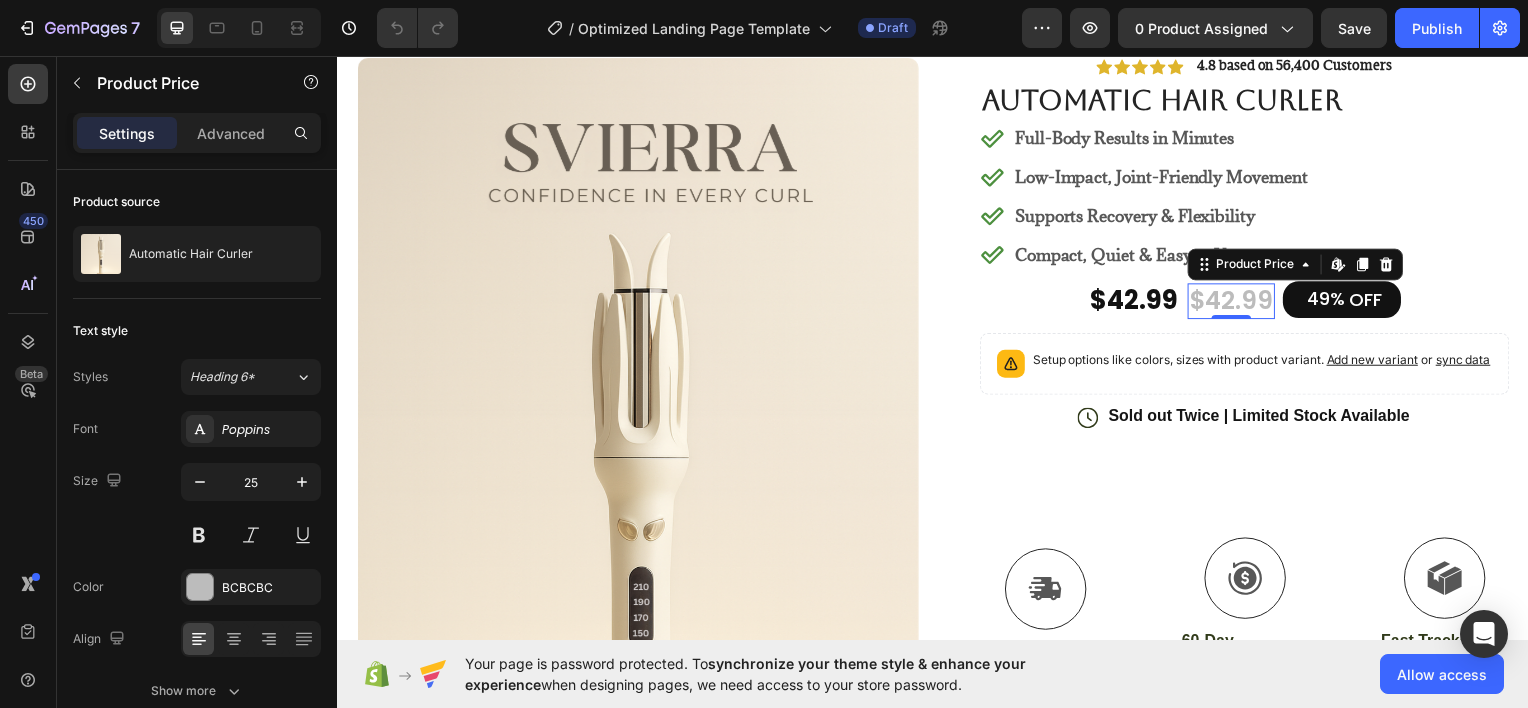 click on "$42.99" at bounding box center (1237, 302) 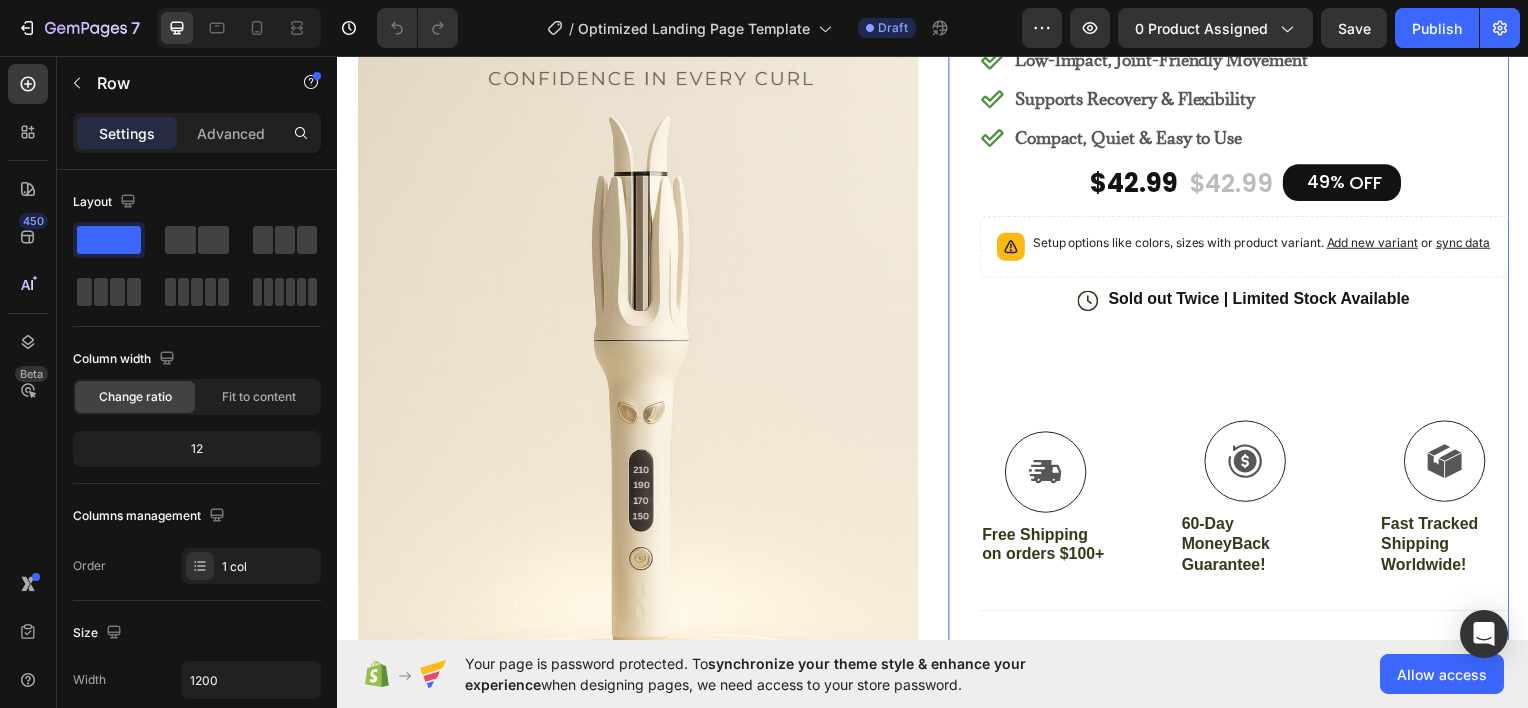scroll, scrollTop: 275, scrollLeft: 0, axis: vertical 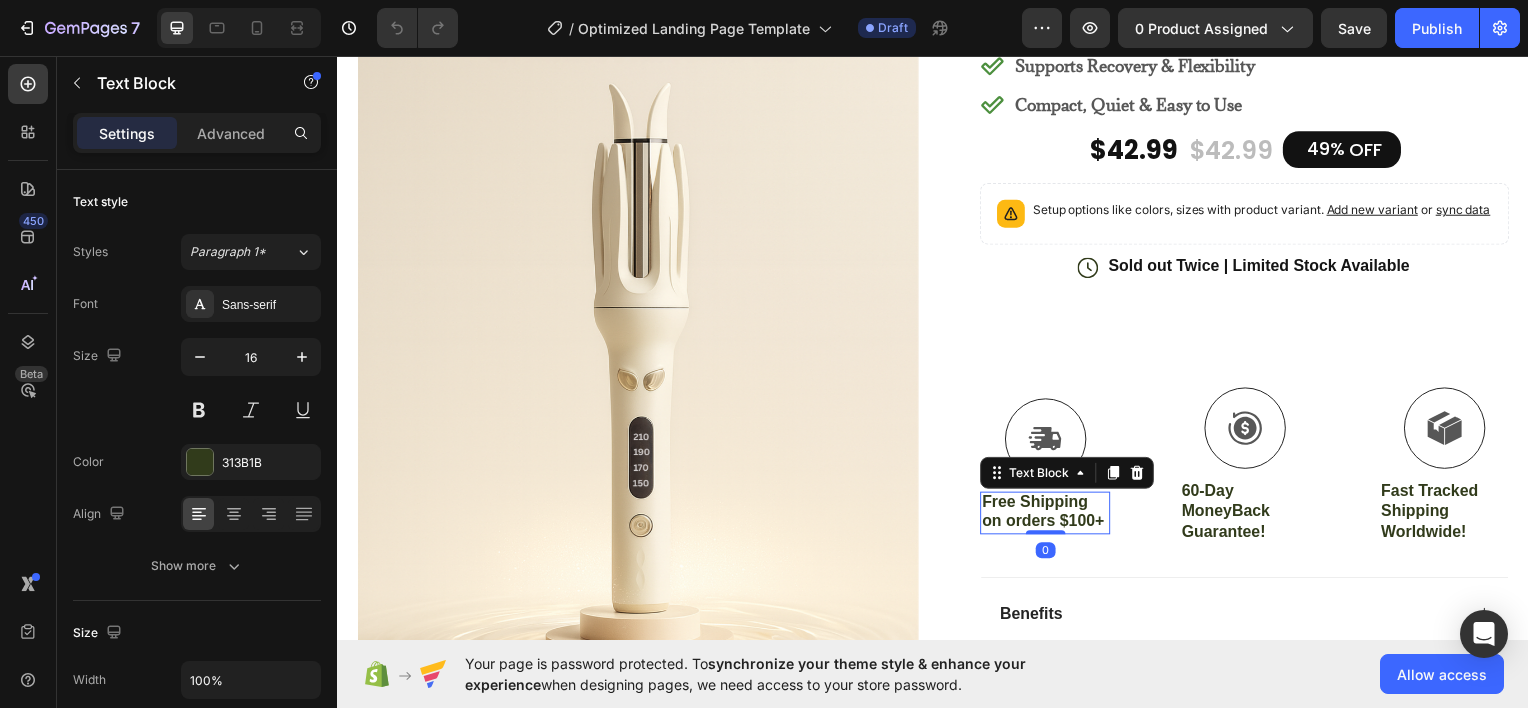 click on "Free Shipping on orders $100+" at bounding box center [1049, 515] 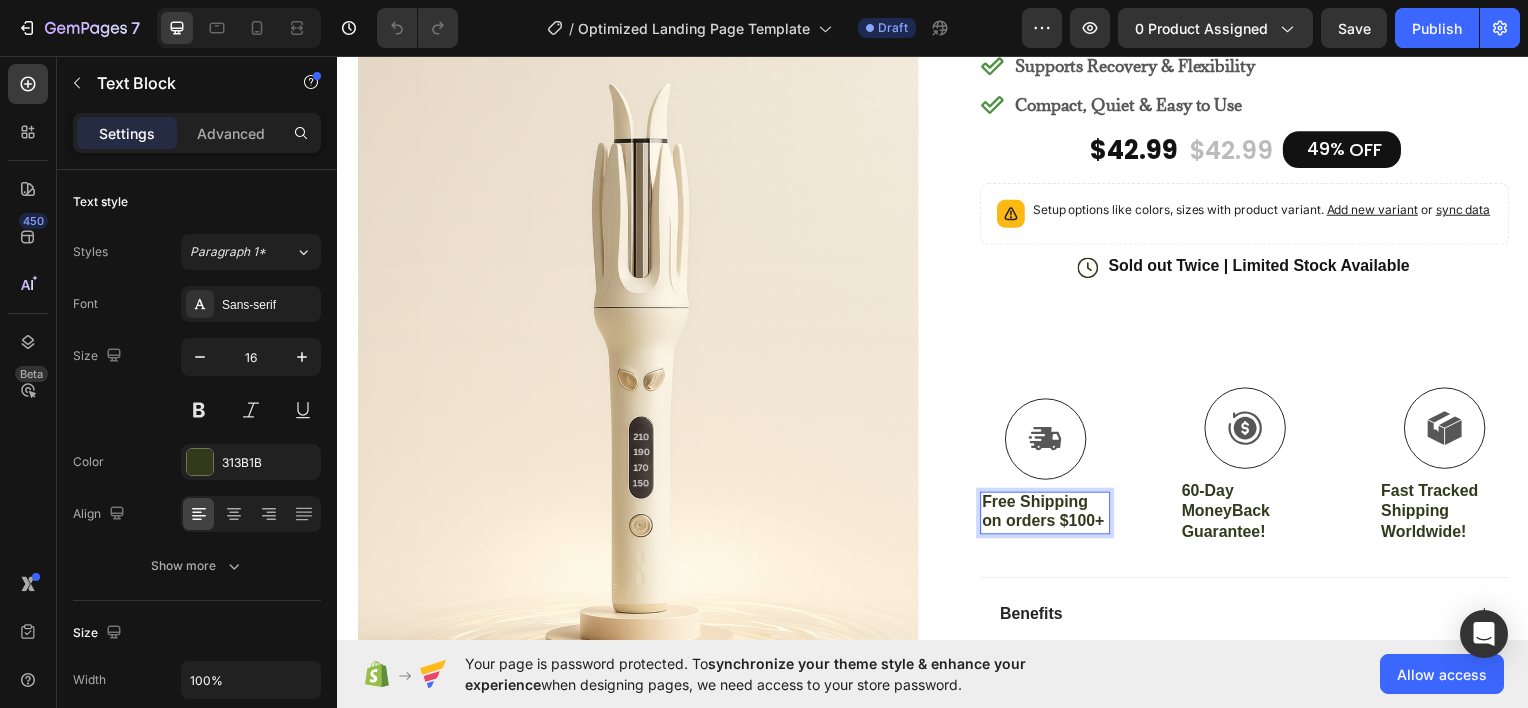 click on "Free Shipping on orders $100+" at bounding box center [1049, 515] 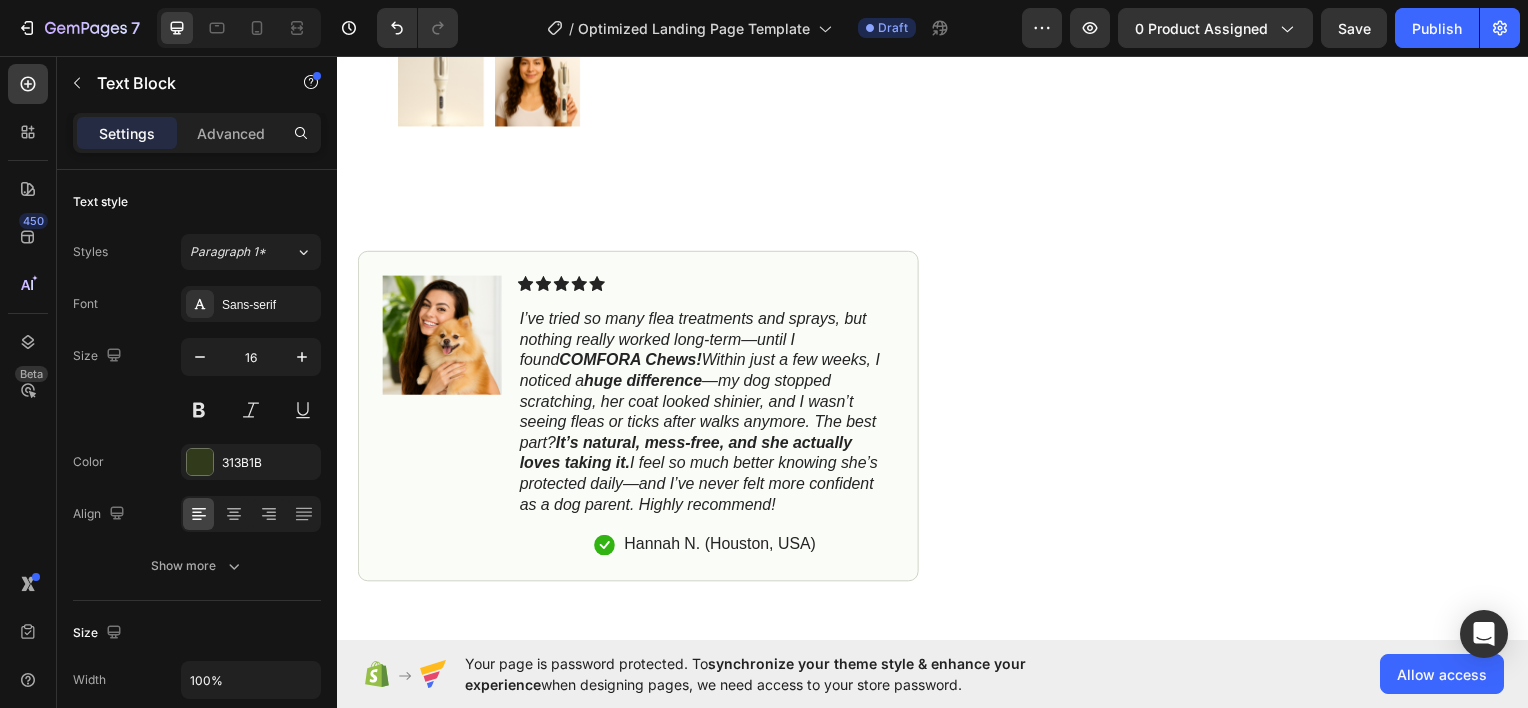 scroll, scrollTop: 744, scrollLeft: 0, axis: vertical 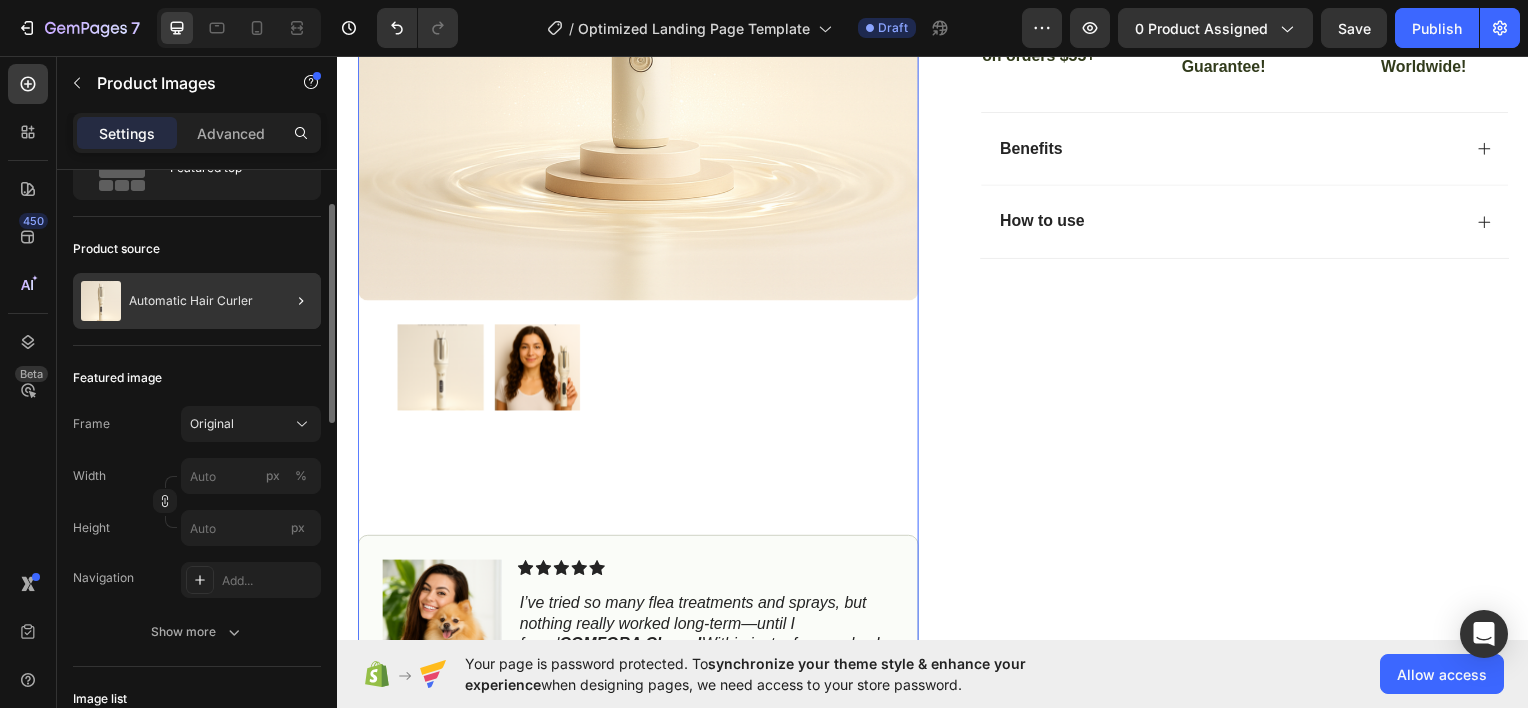 click 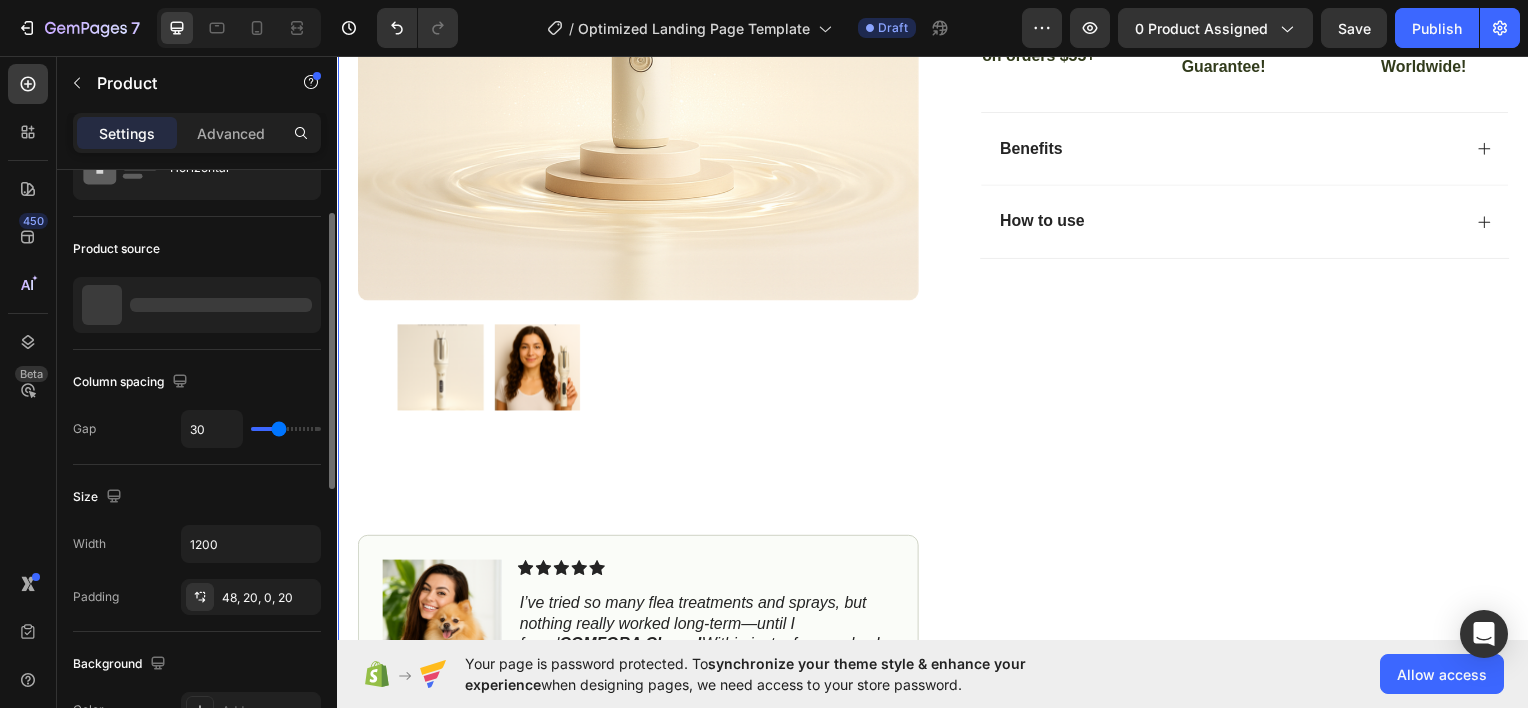 scroll, scrollTop: 0, scrollLeft: 0, axis: both 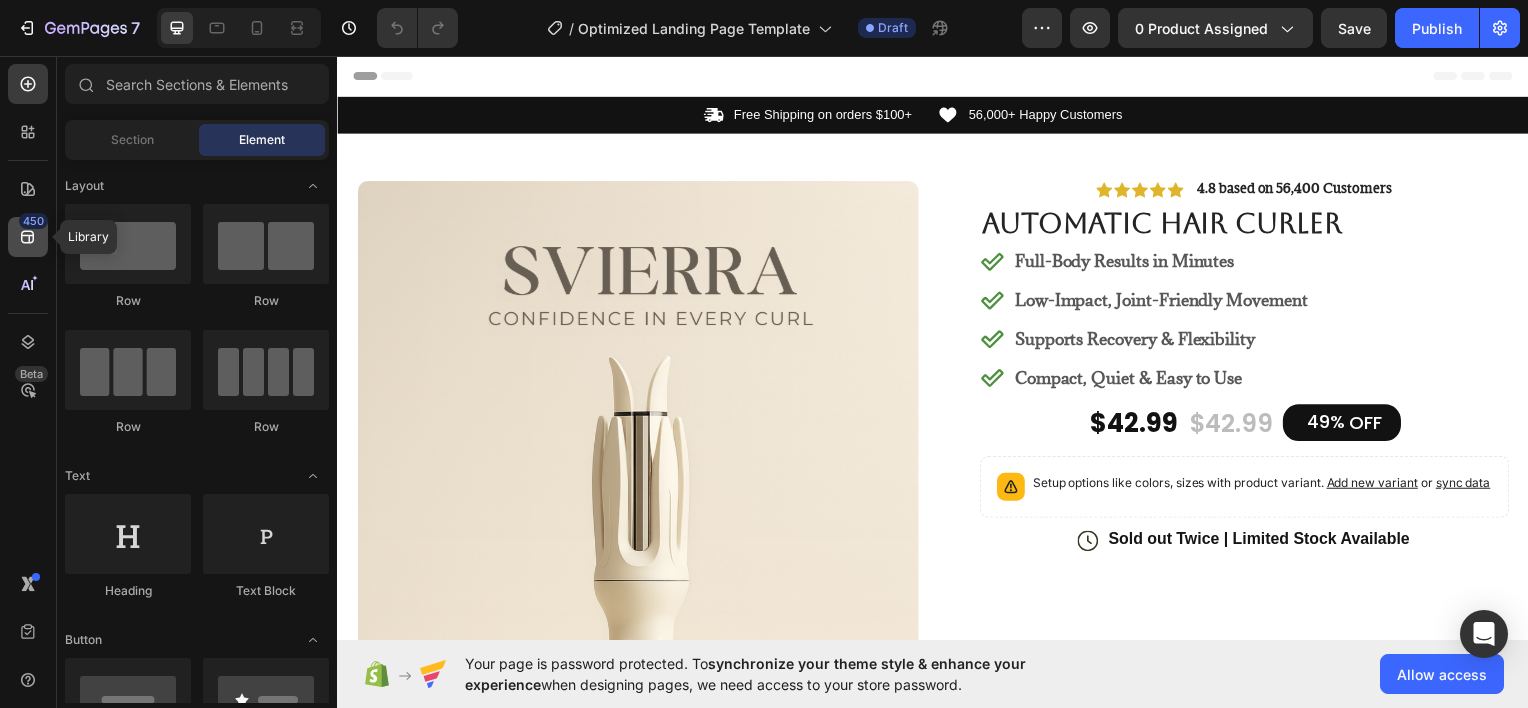 click 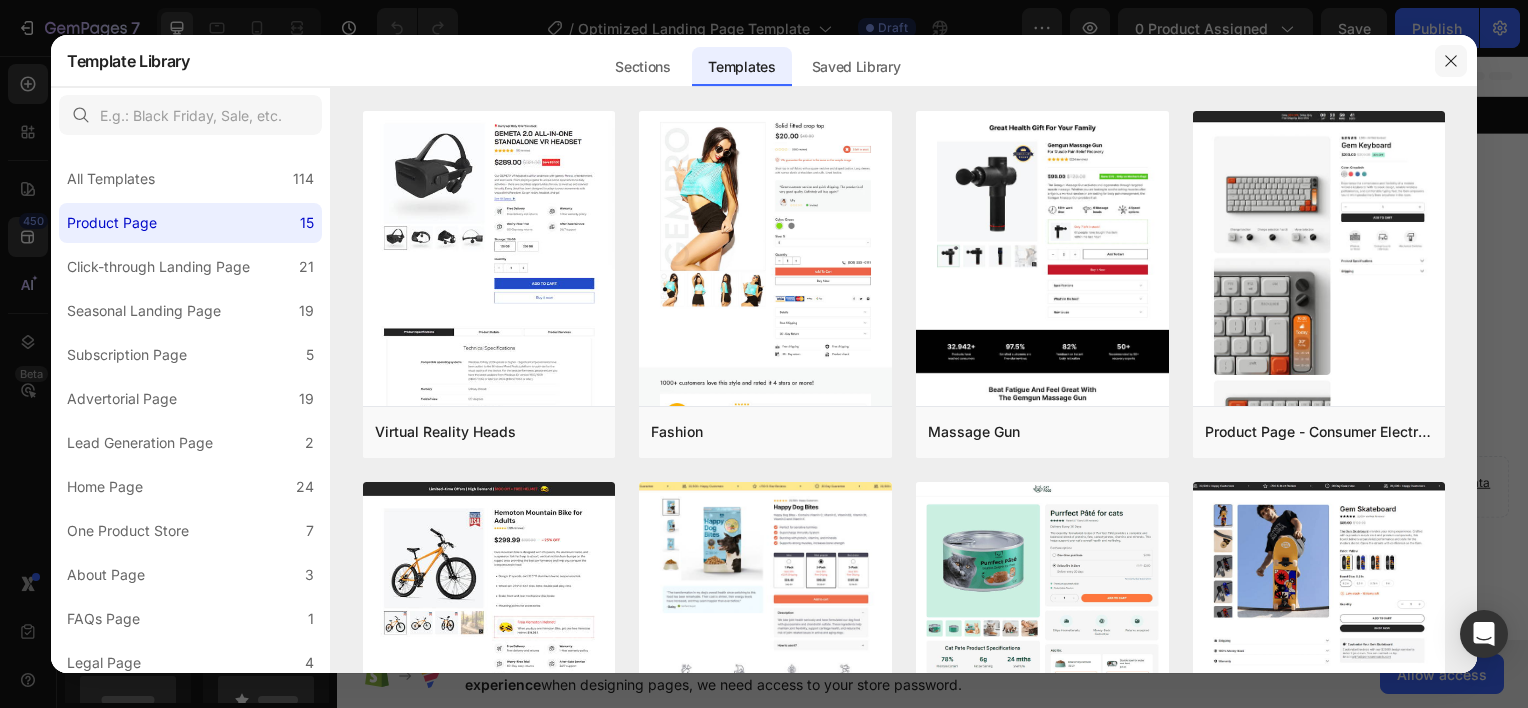 click at bounding box center (1451, 61) 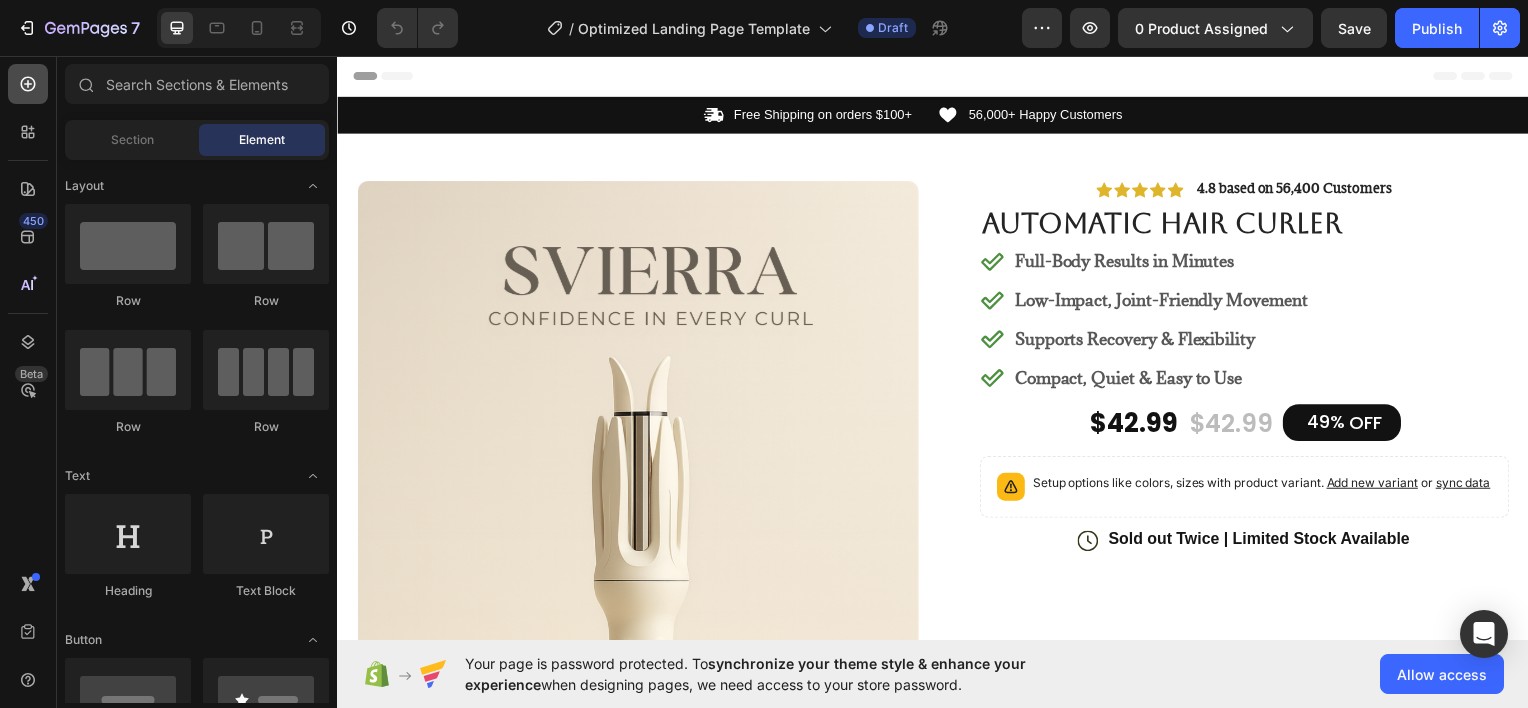 click 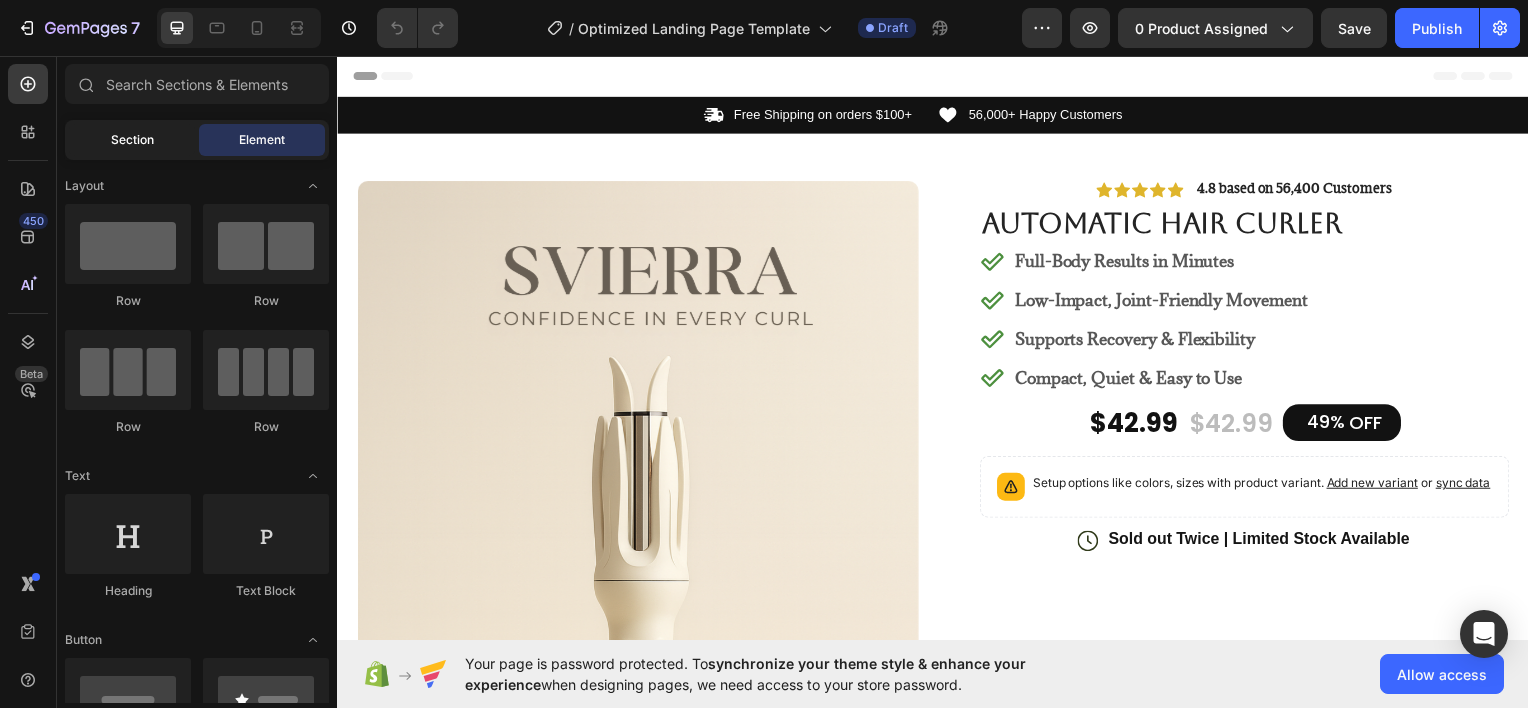 click on "Section" at bounding box center (132, 140) 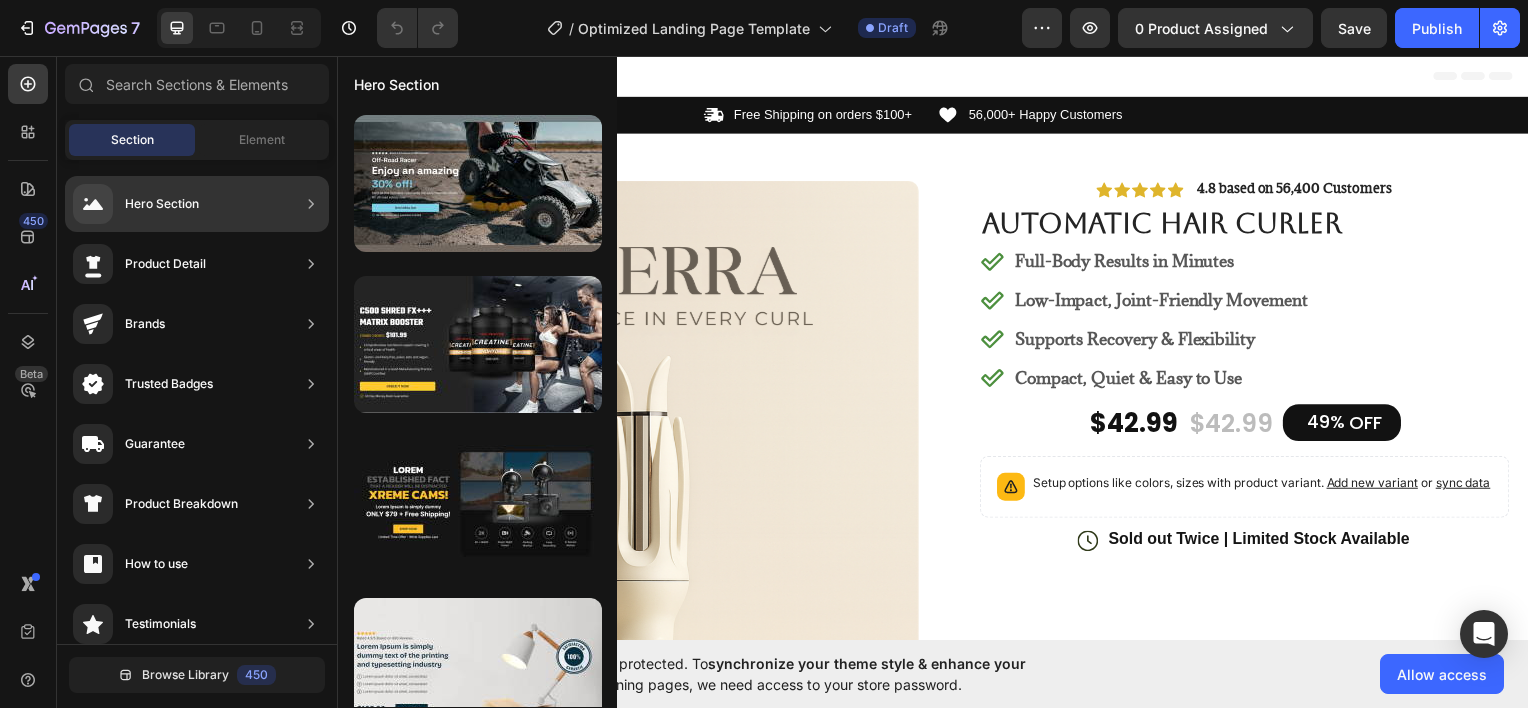 click on "Hero Section" at bounding box center (136, 204) 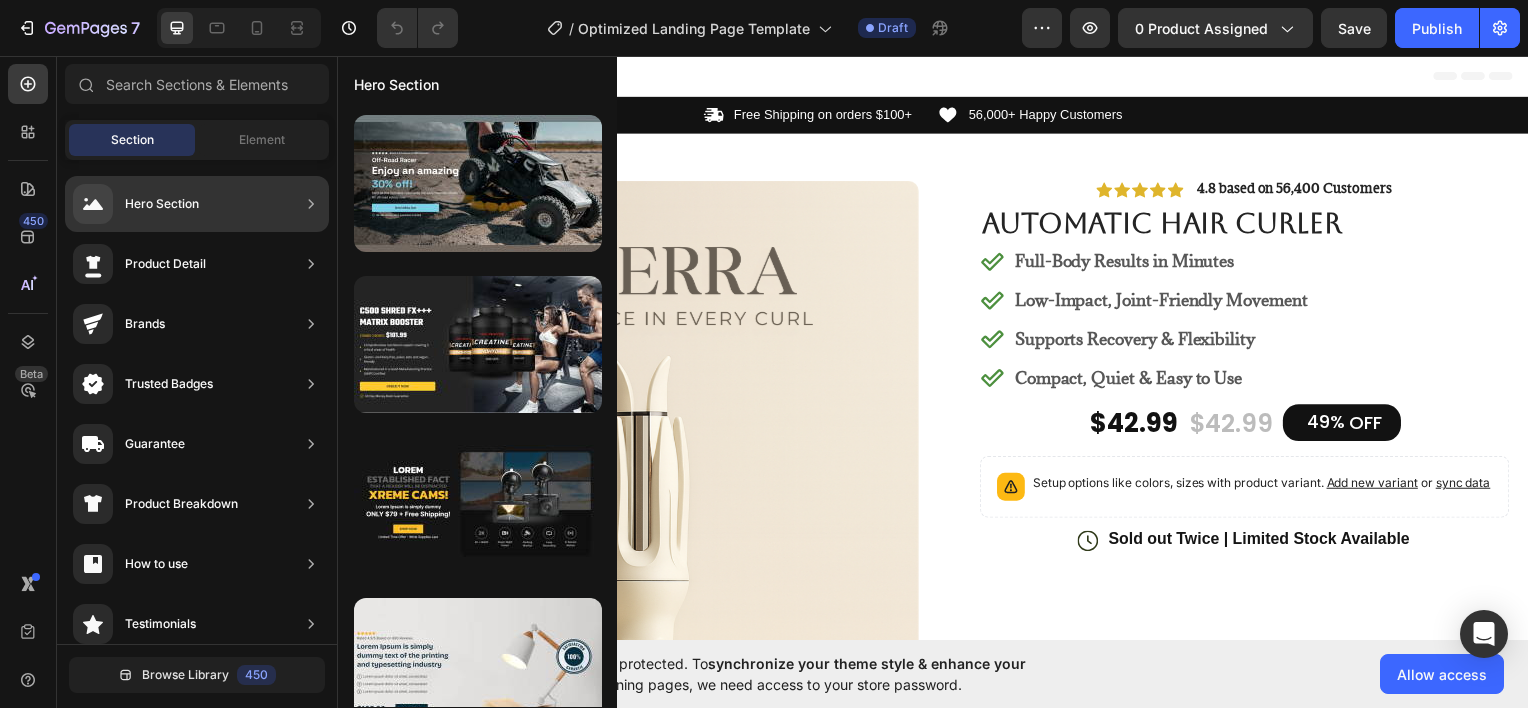 click on "Product Detail" at bounding box center [139, 264] 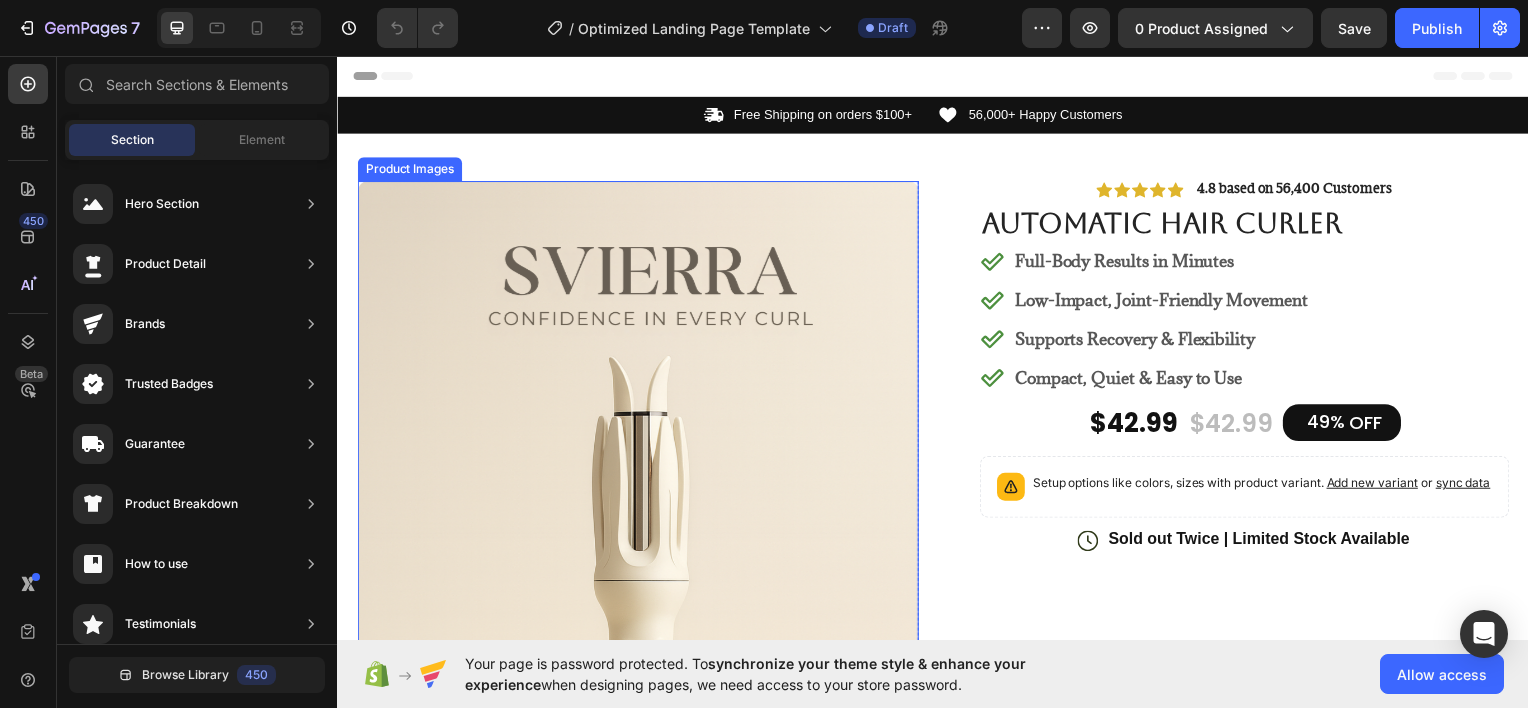 click at bounding box center (639, 613) 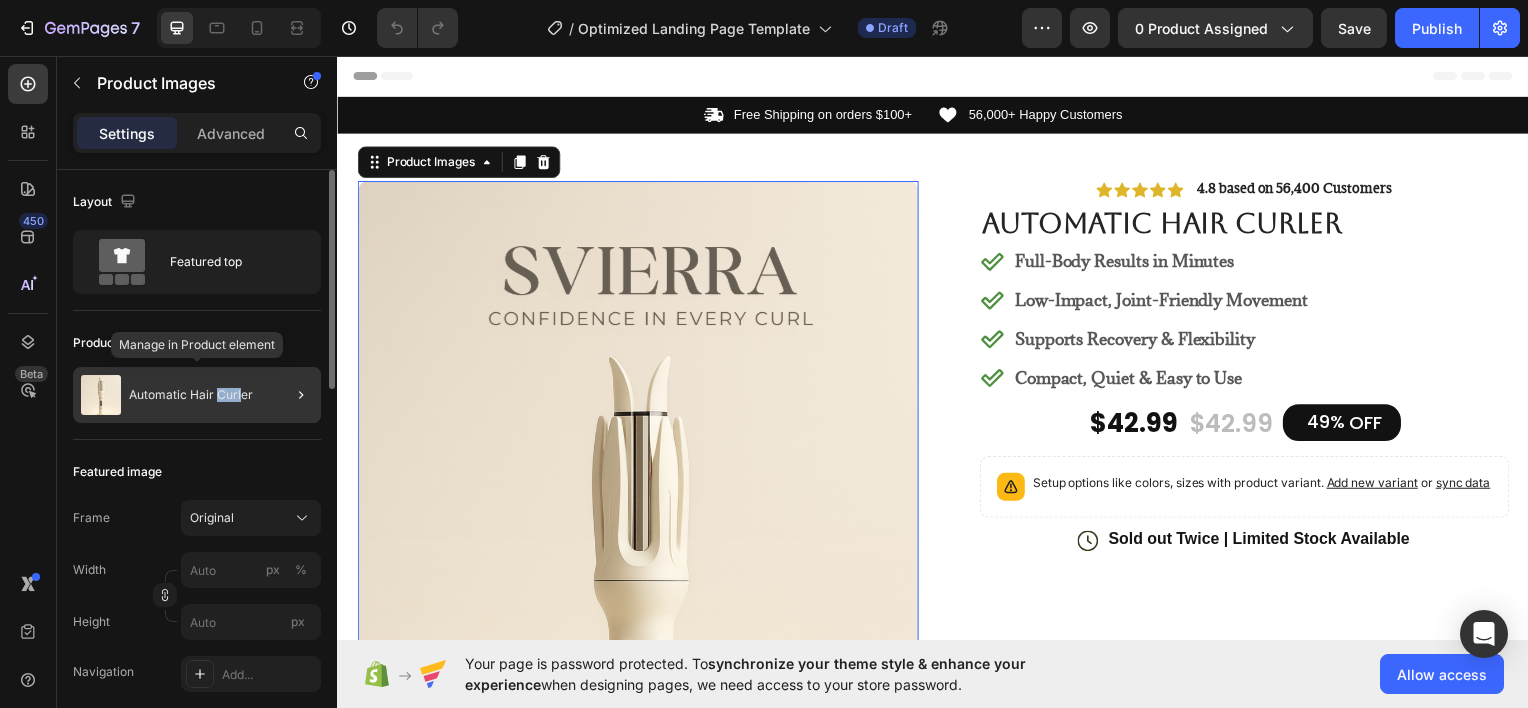 drag, startPoint x: 220, startPoint y: 396, endPoint x: 274, endPoint y: 388, distance: 54.589375 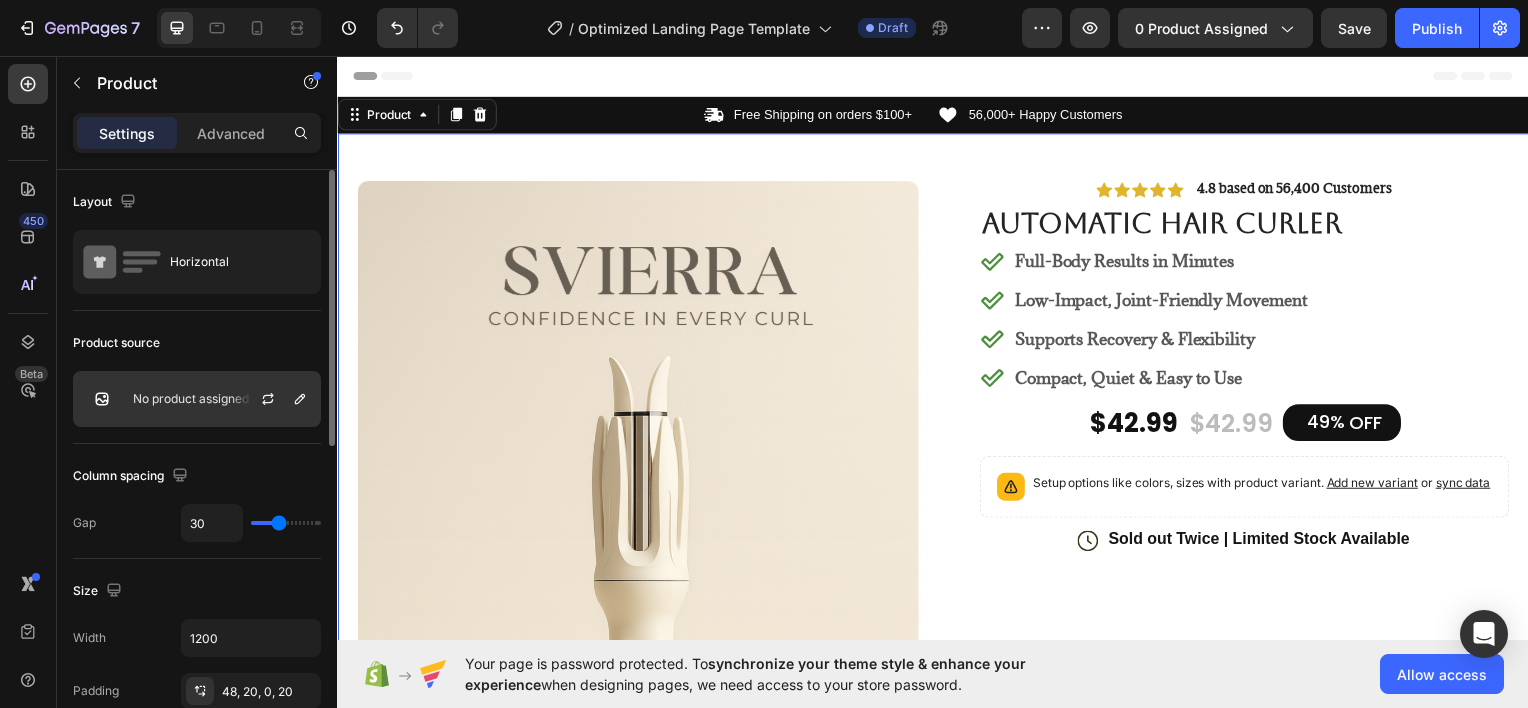 click at bounding box center (102, 399) 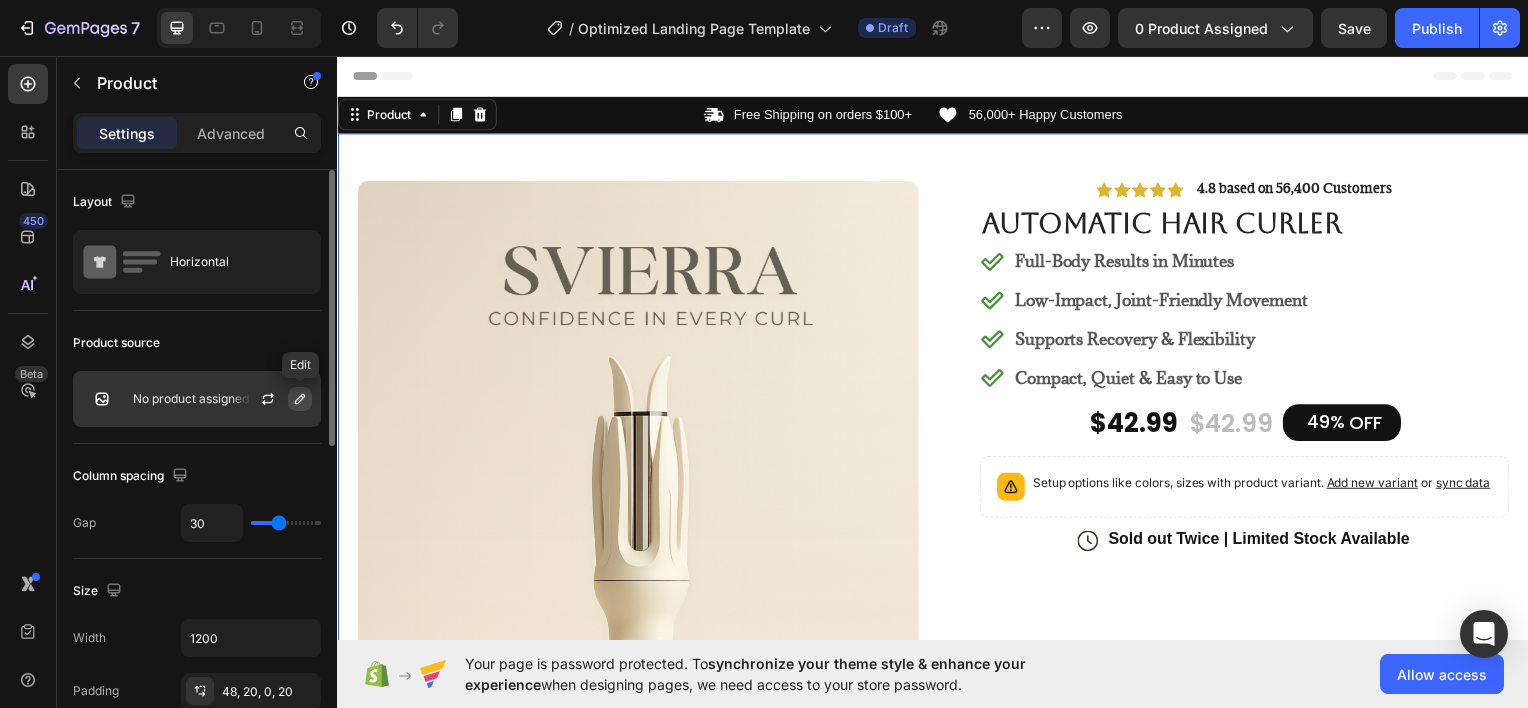 click 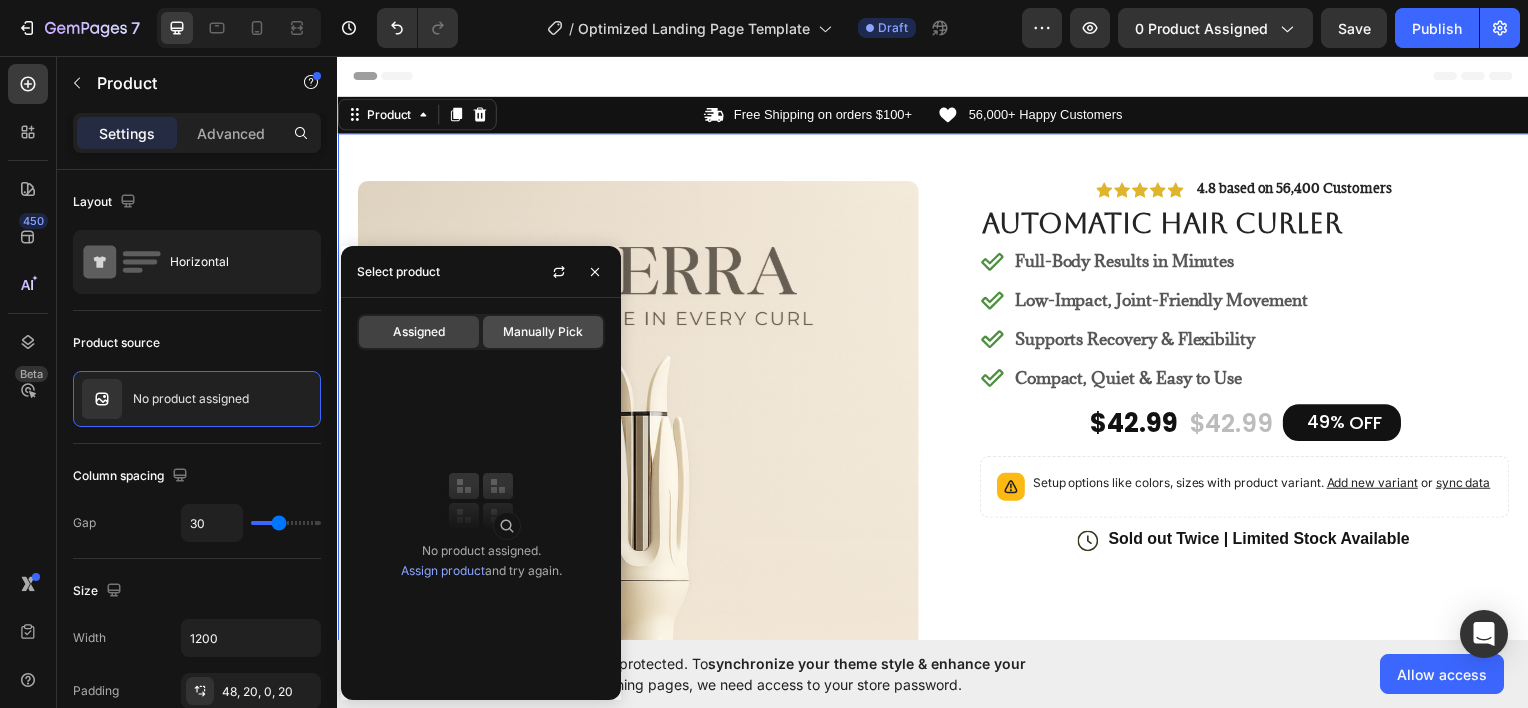click on "Manually Pick" 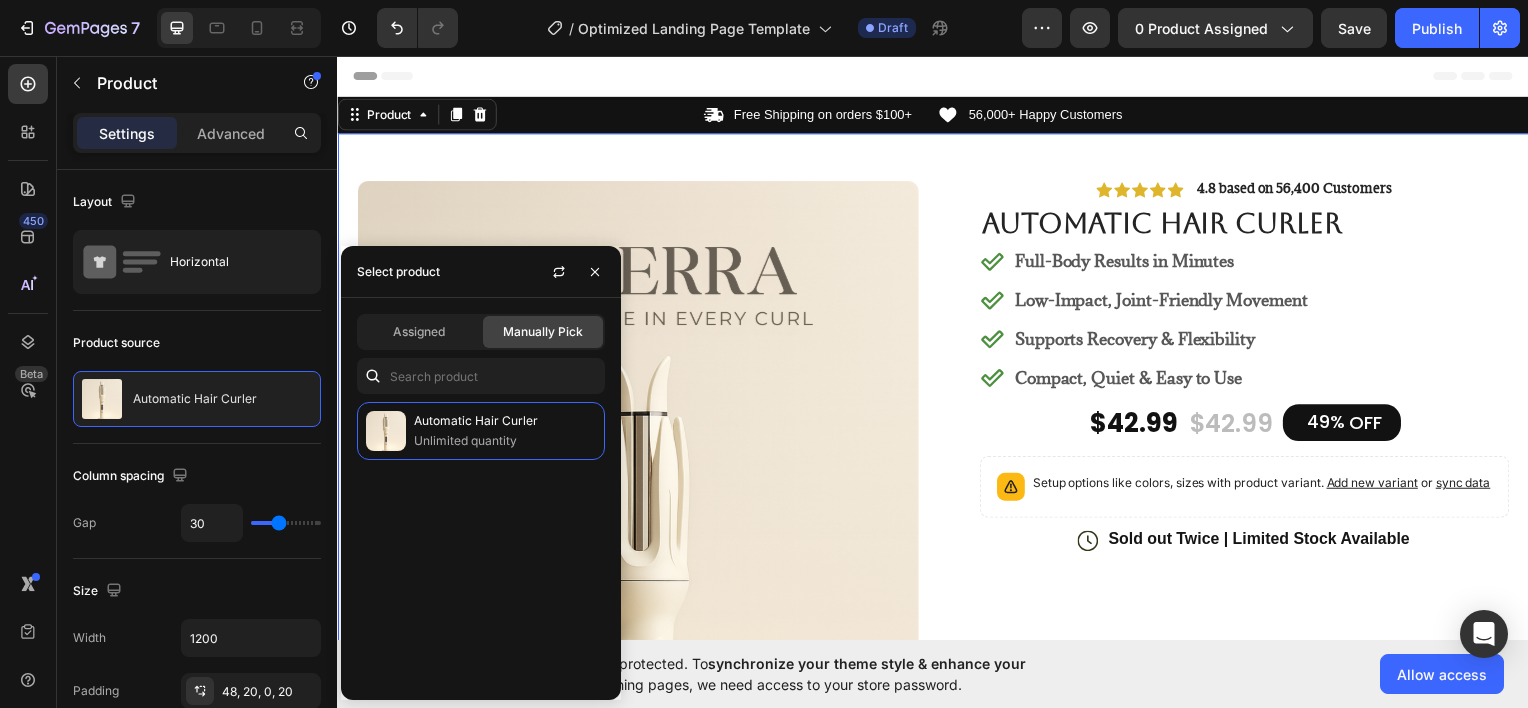 click on "Manually Pick" 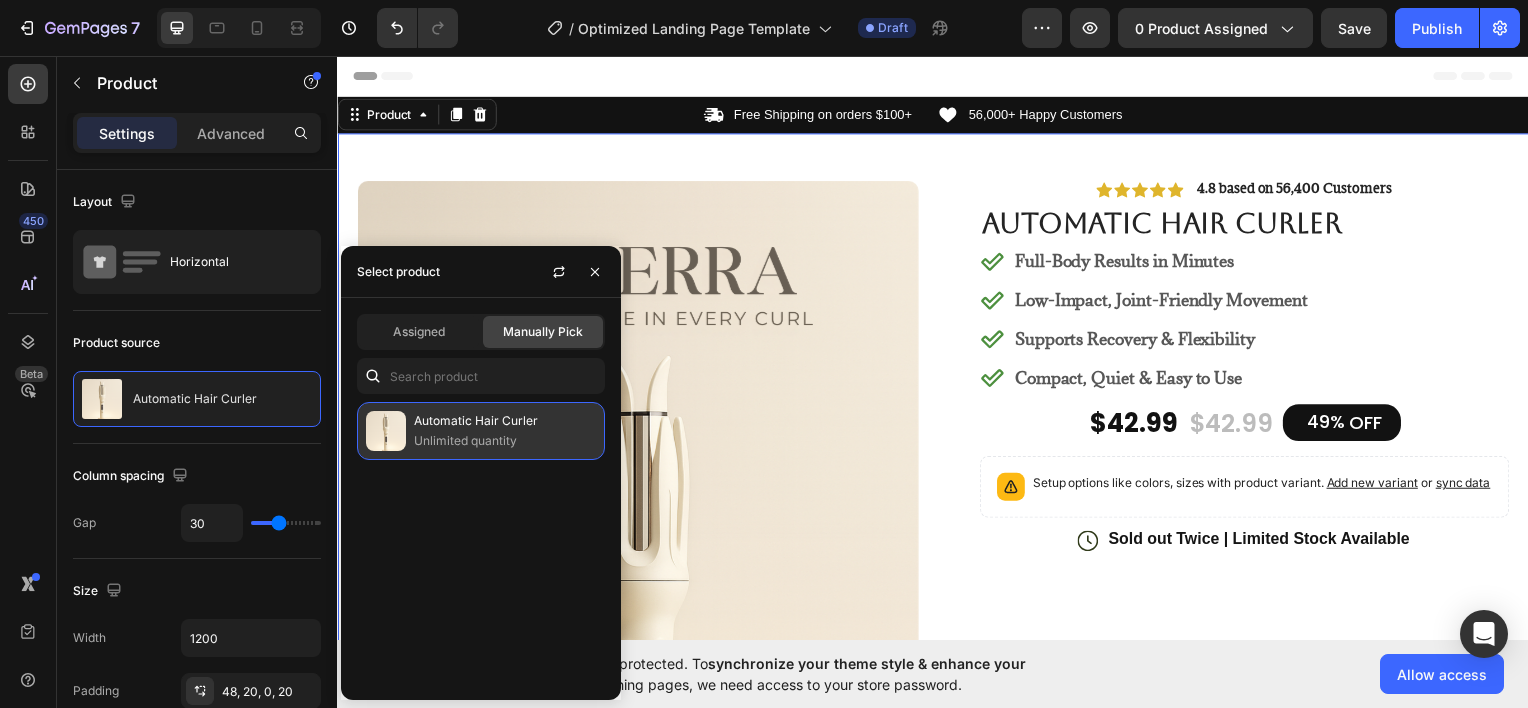 click on "Unlimited quantity" at bounding box center [505, 441] 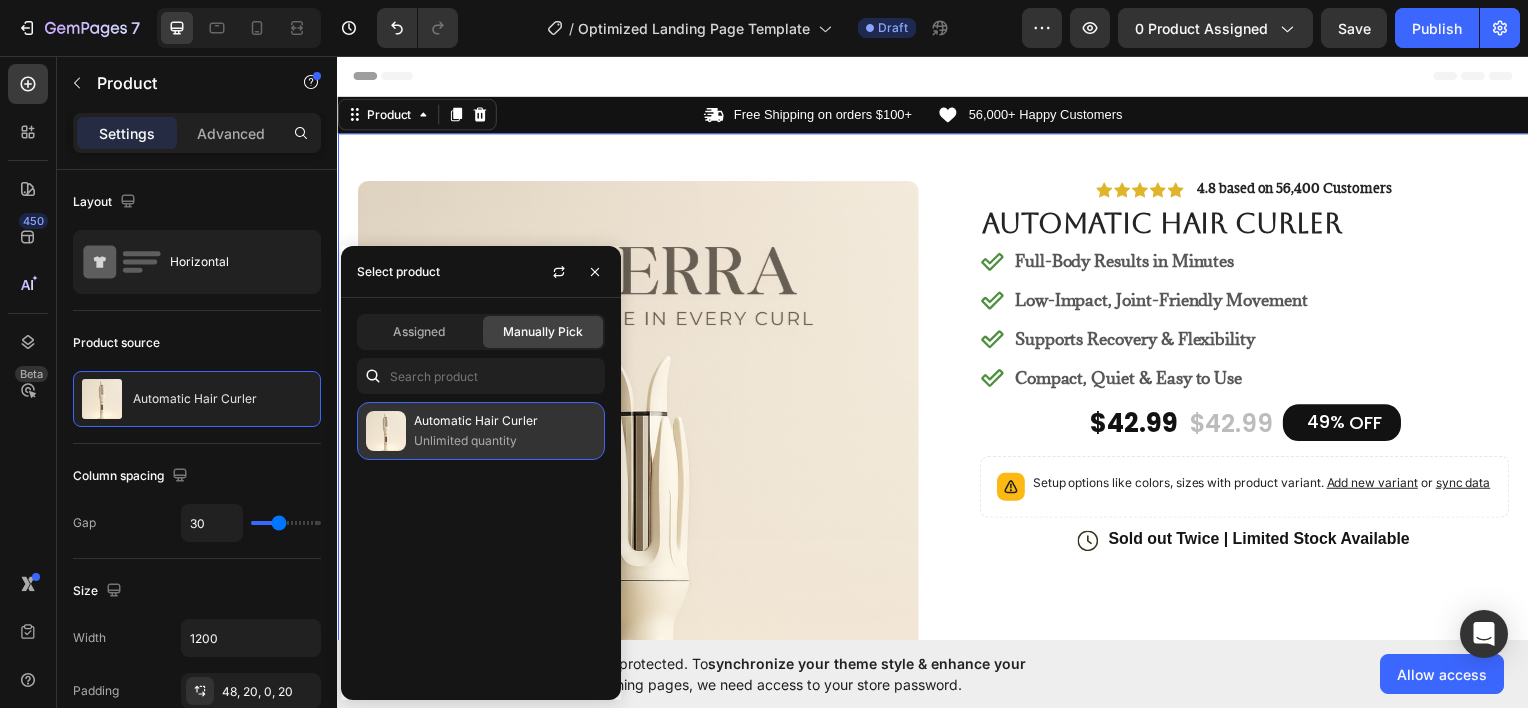 click on "Unlimited quantity" at bounding box center (505, 441) 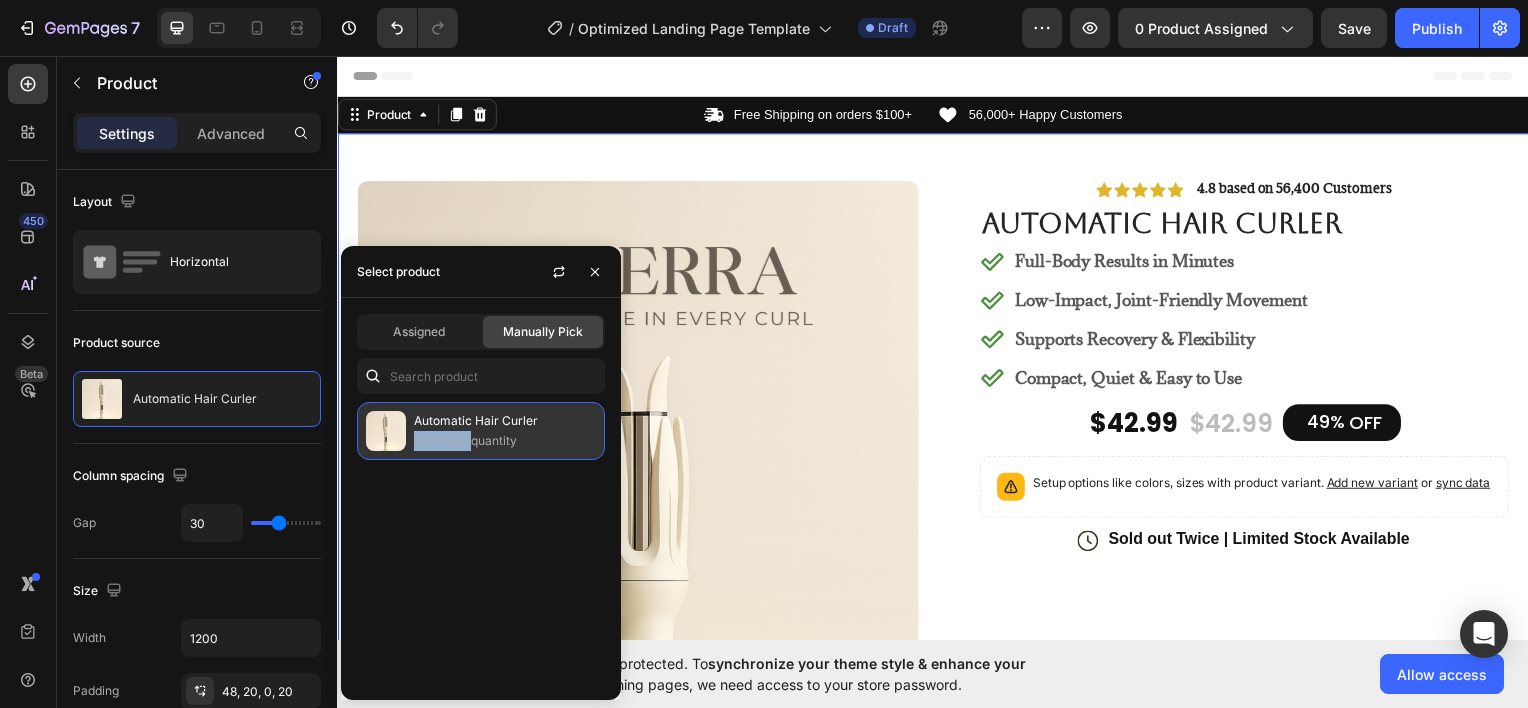 click on "Unlimited quantity" at bounding box center [505, 441] 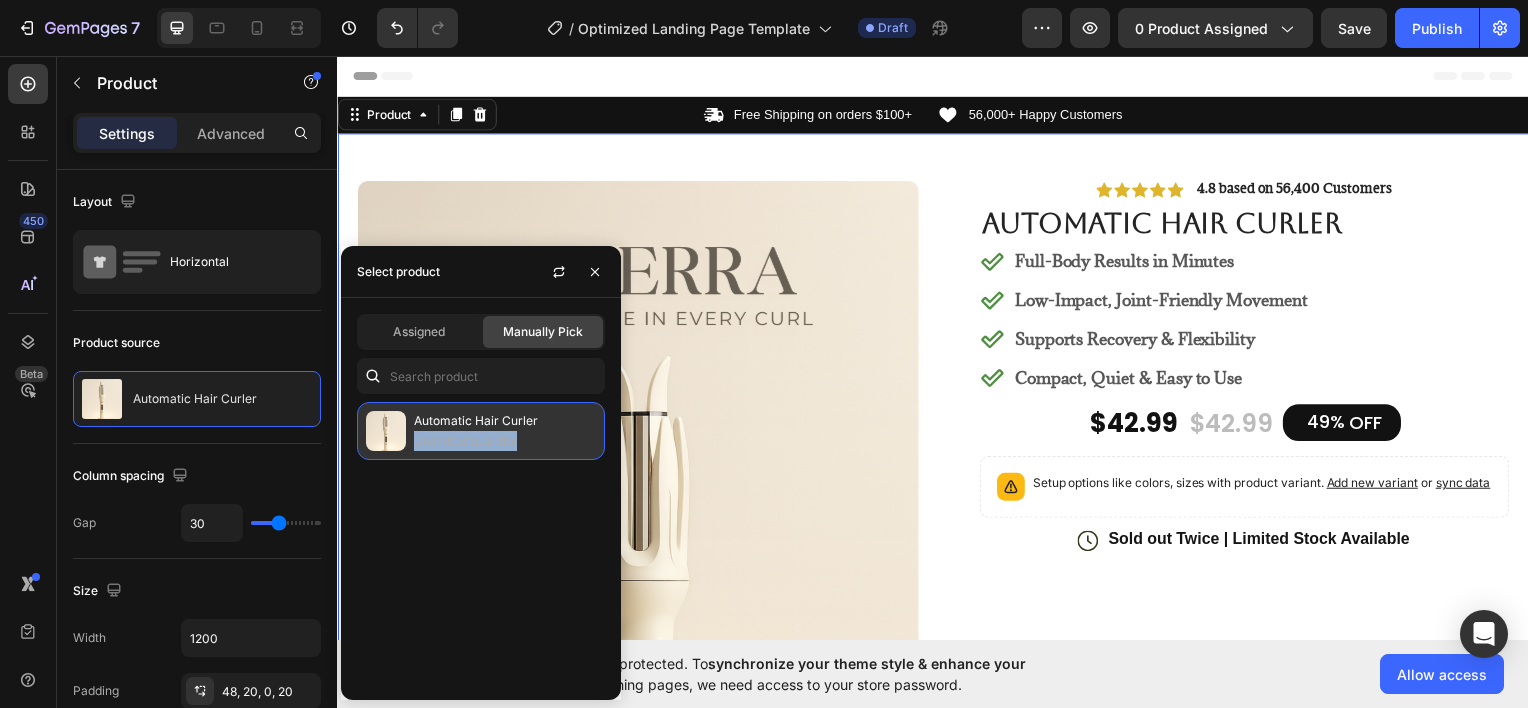 click on "Unlimited quantity" at bounding box center (505, 441) 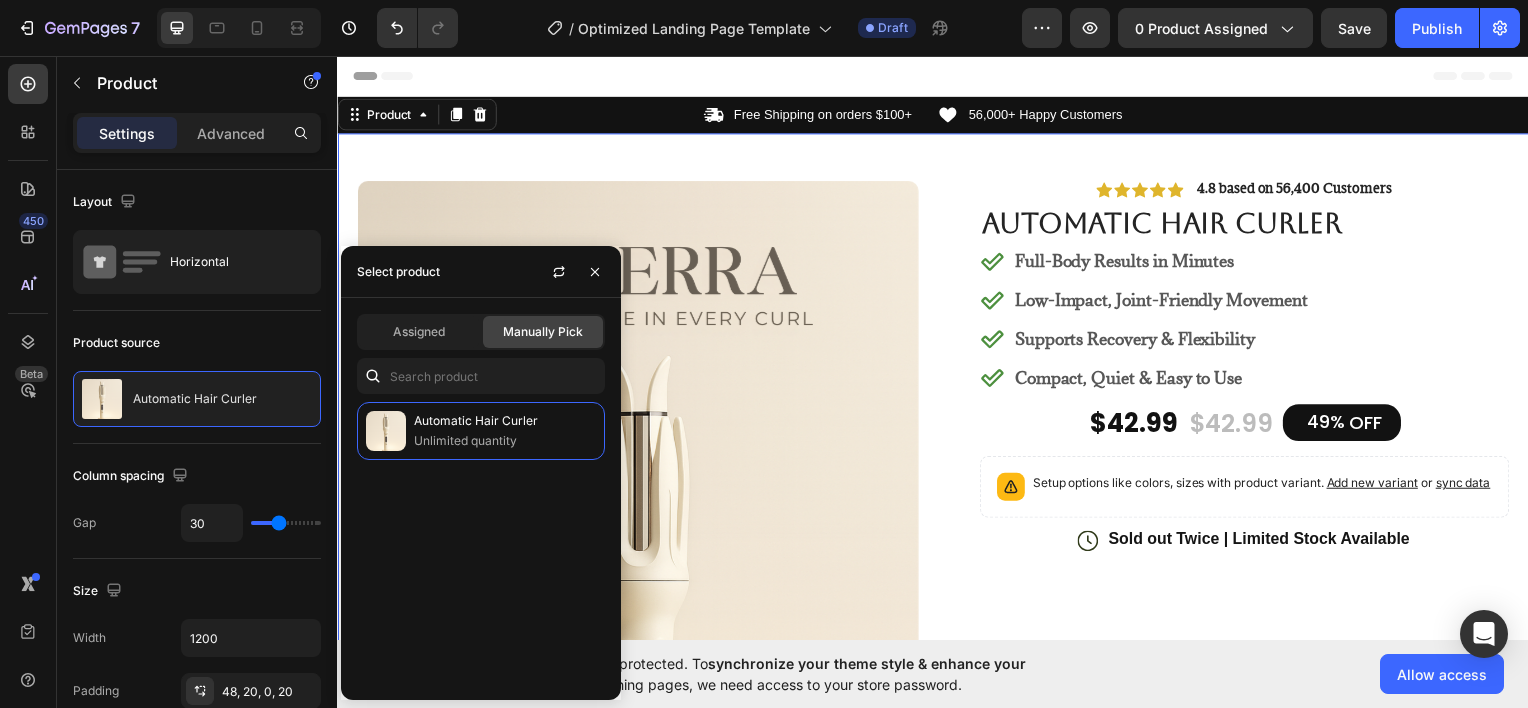 click on "Automatic Hair Curler Unlimited quantity" at bounding box center [481, 543] 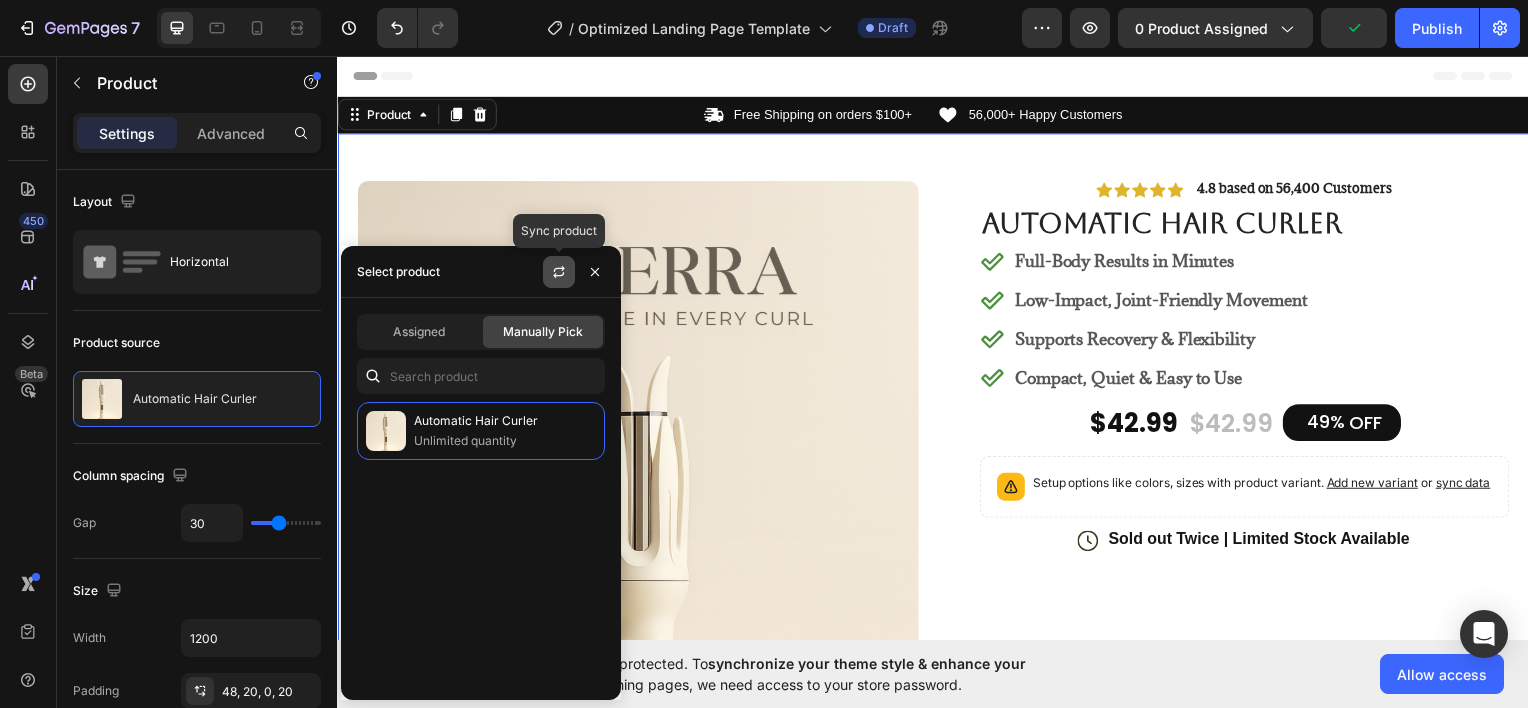 click 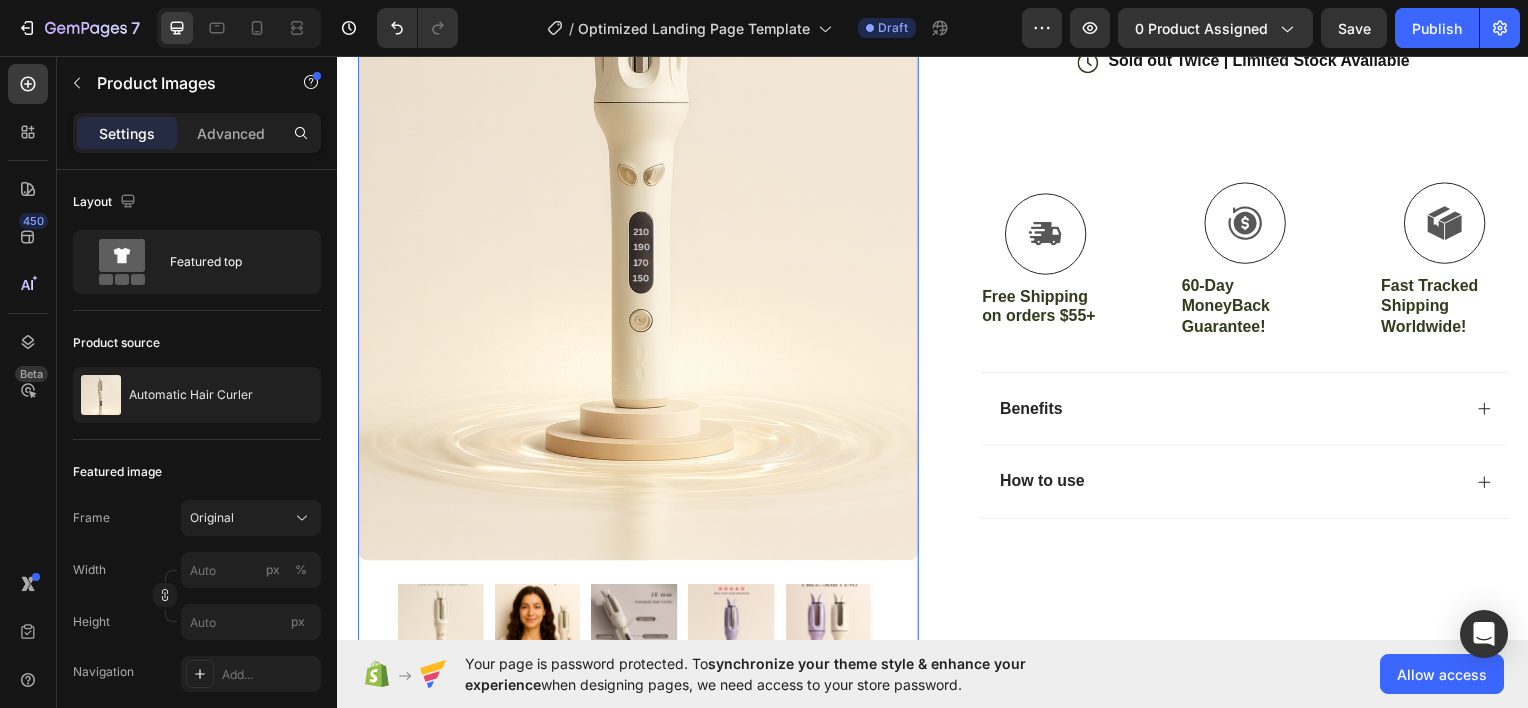scroll, scrollTop: 494, scrollLeft: 0, axis: vertical 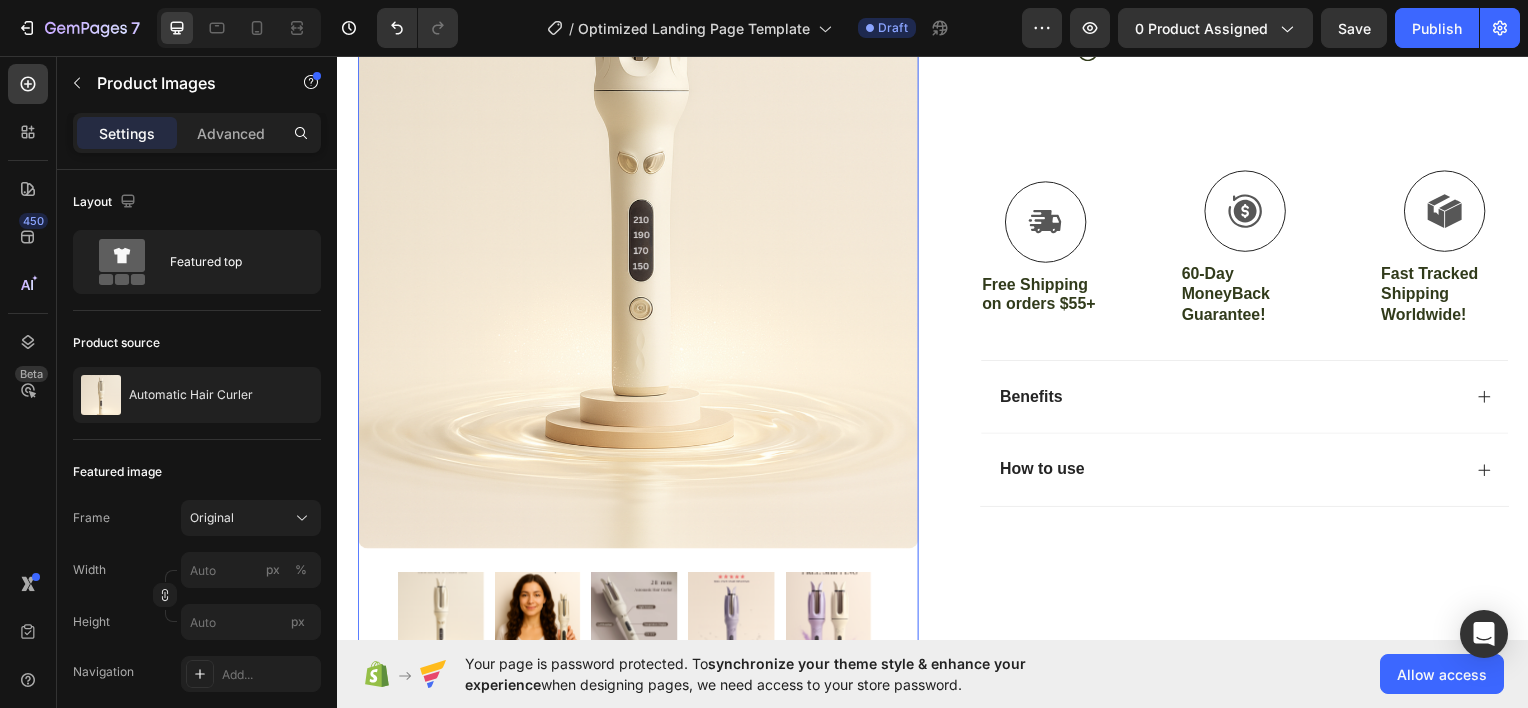 click at bounding box center [635, 618] 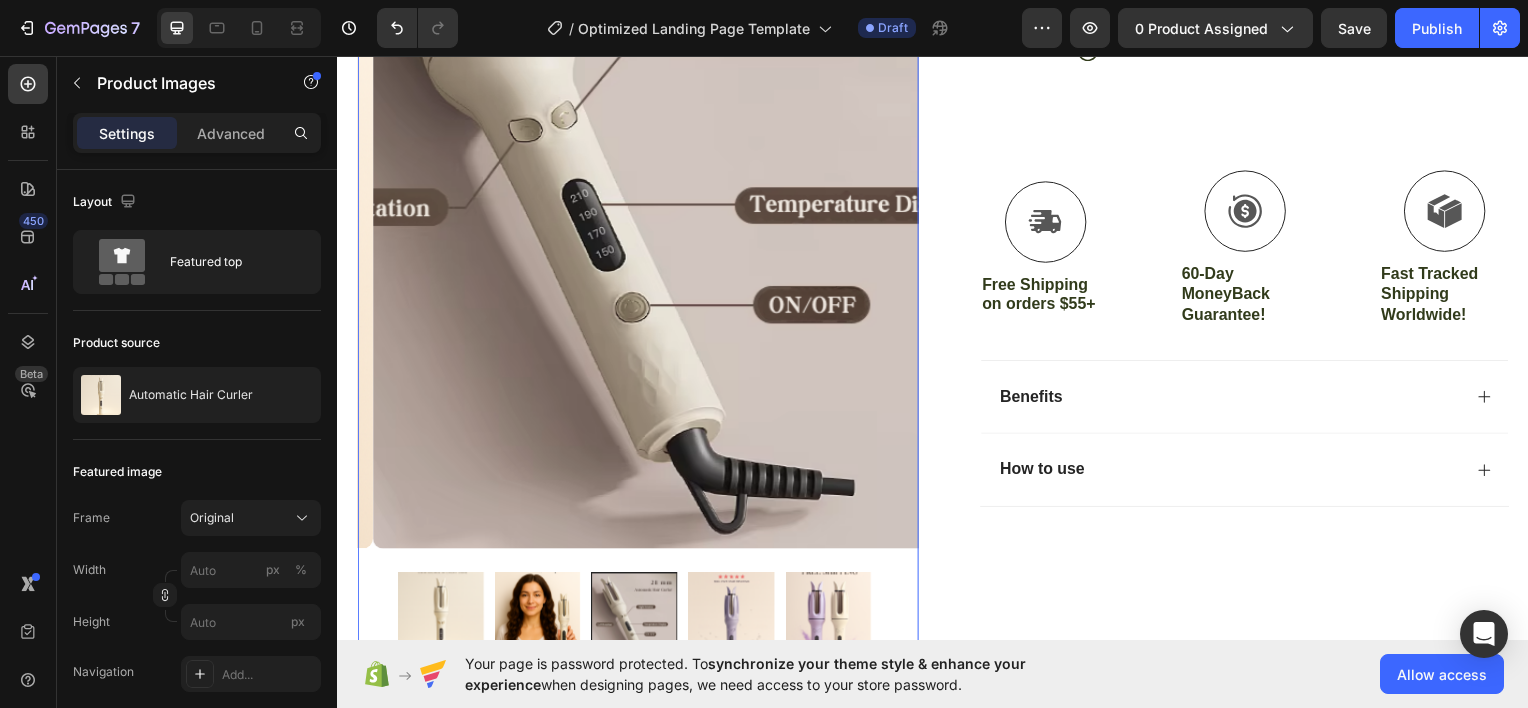 click at bounding box center [733, 618] 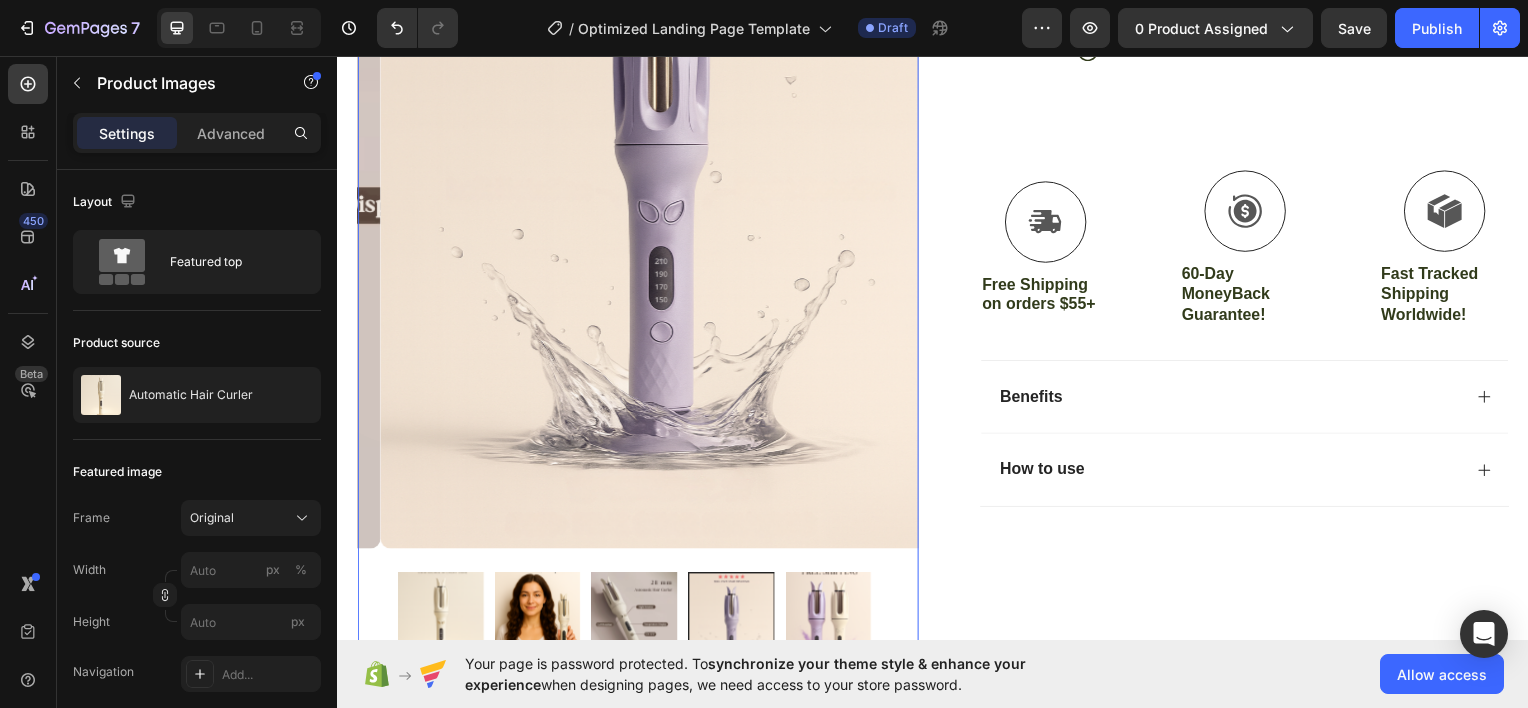 click at bounding box center [635, 618] 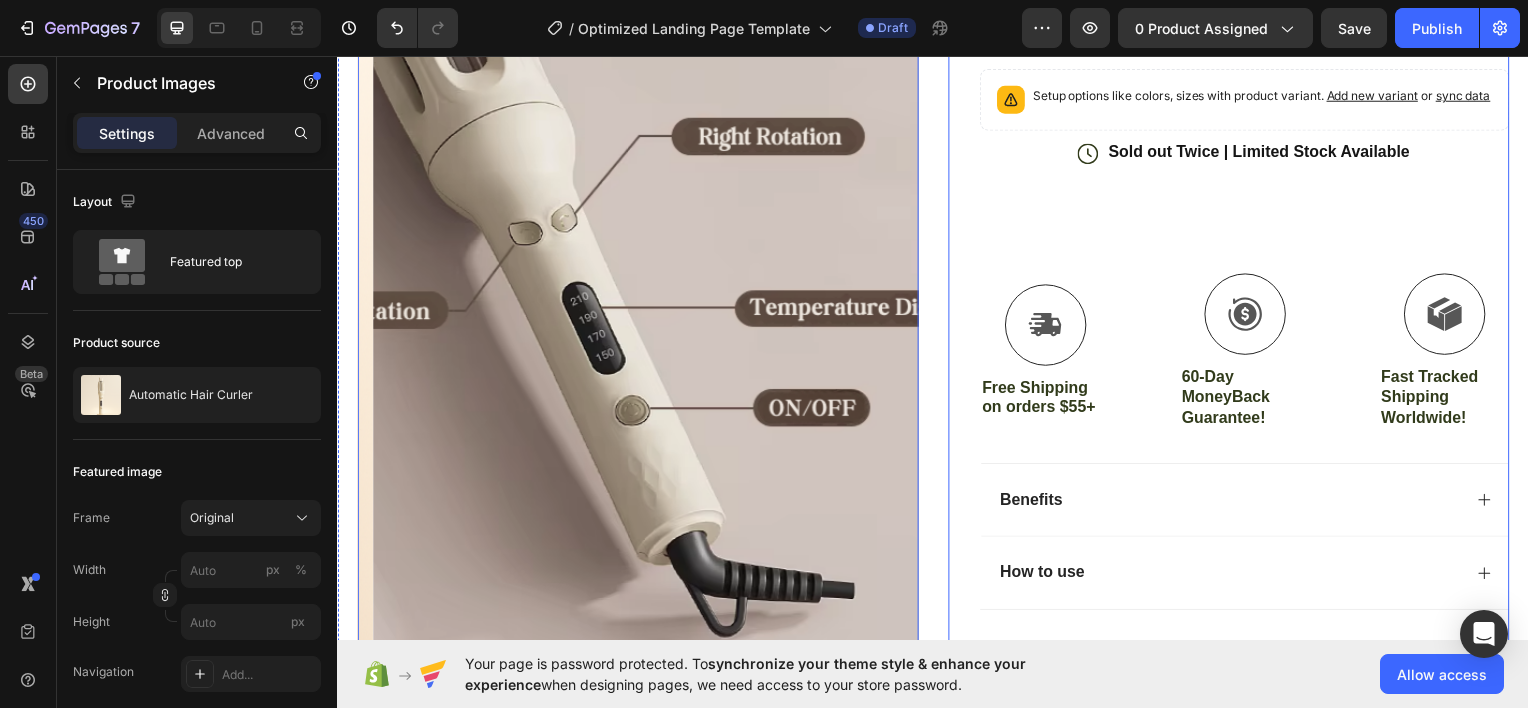 scroll, scrollTop: 395, scrollLeft: 0, axis: vertical 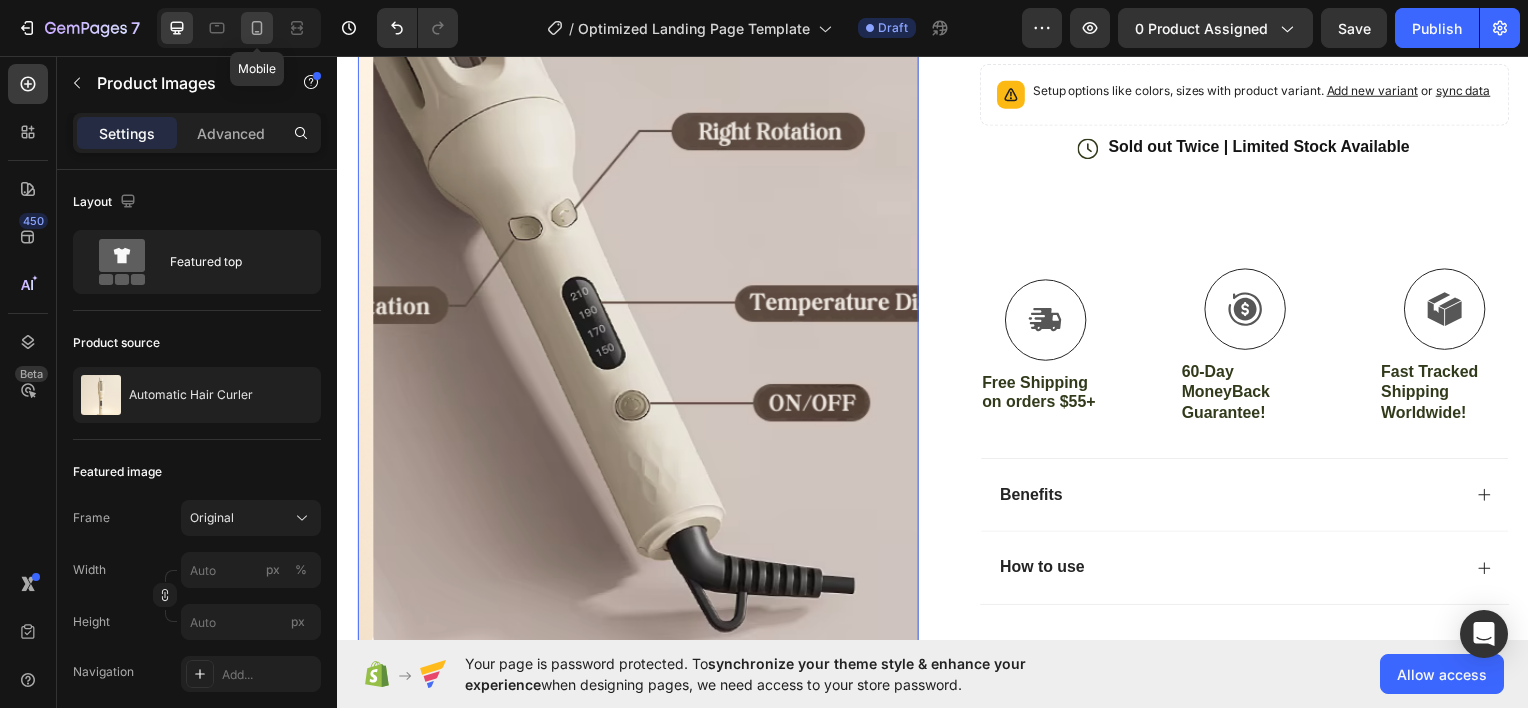 click 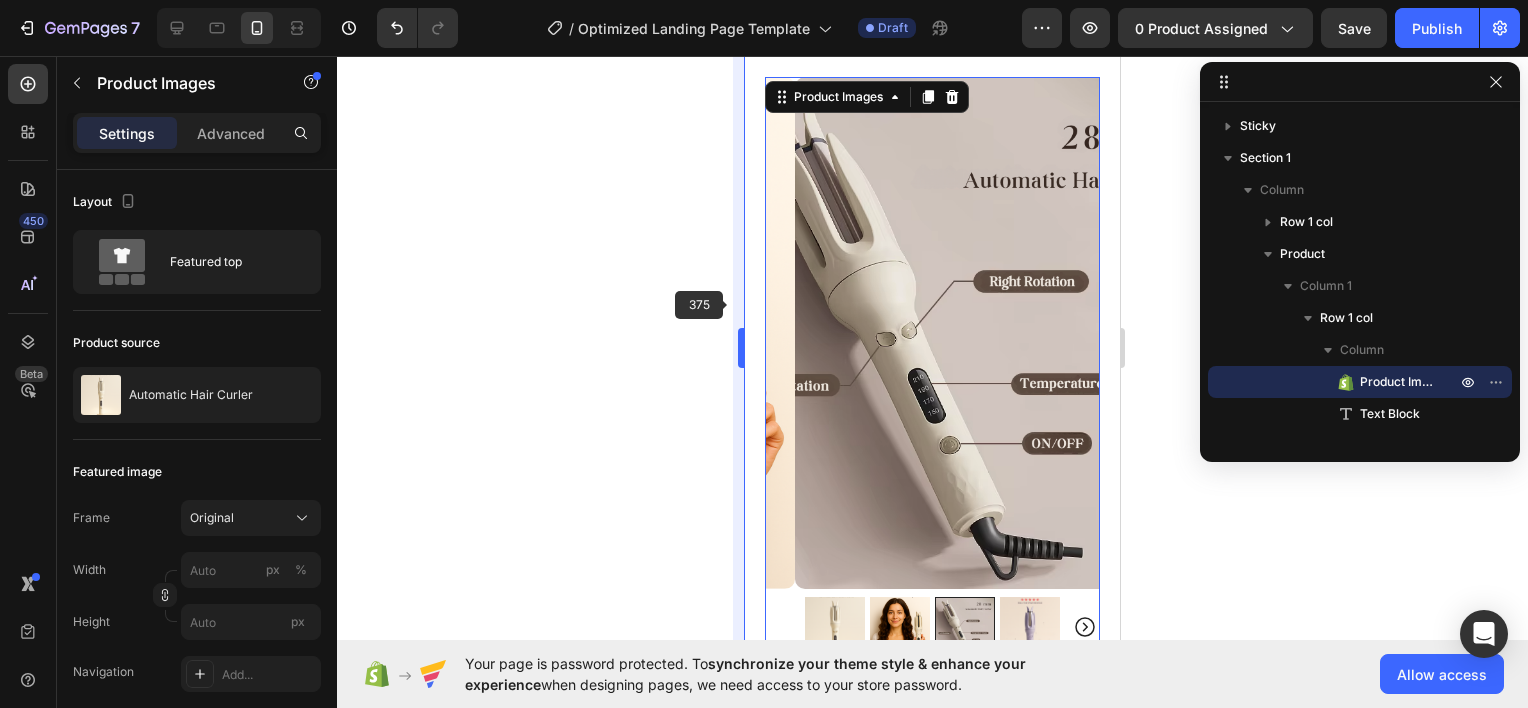 scroll, scrollTop: 26, scrollLeft: 0, axis: vertical 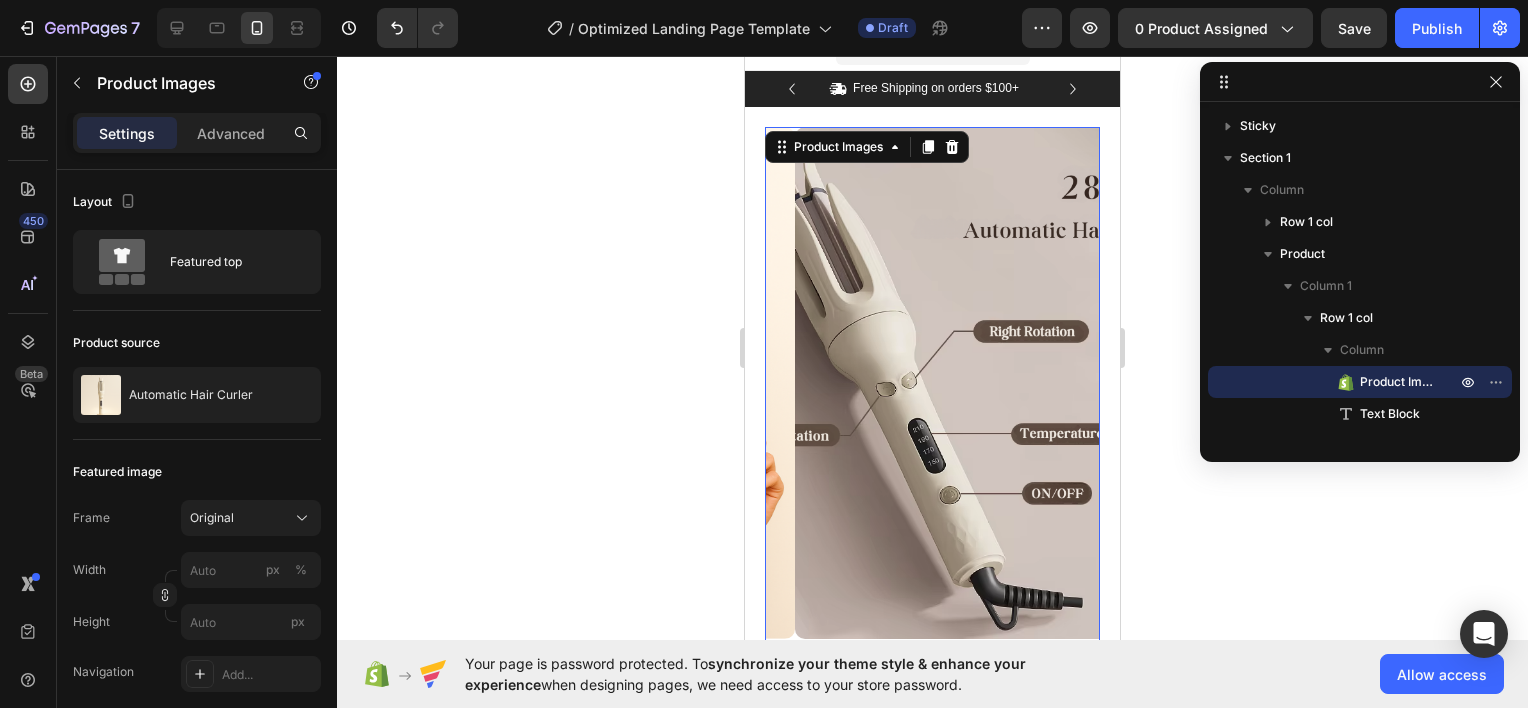 click 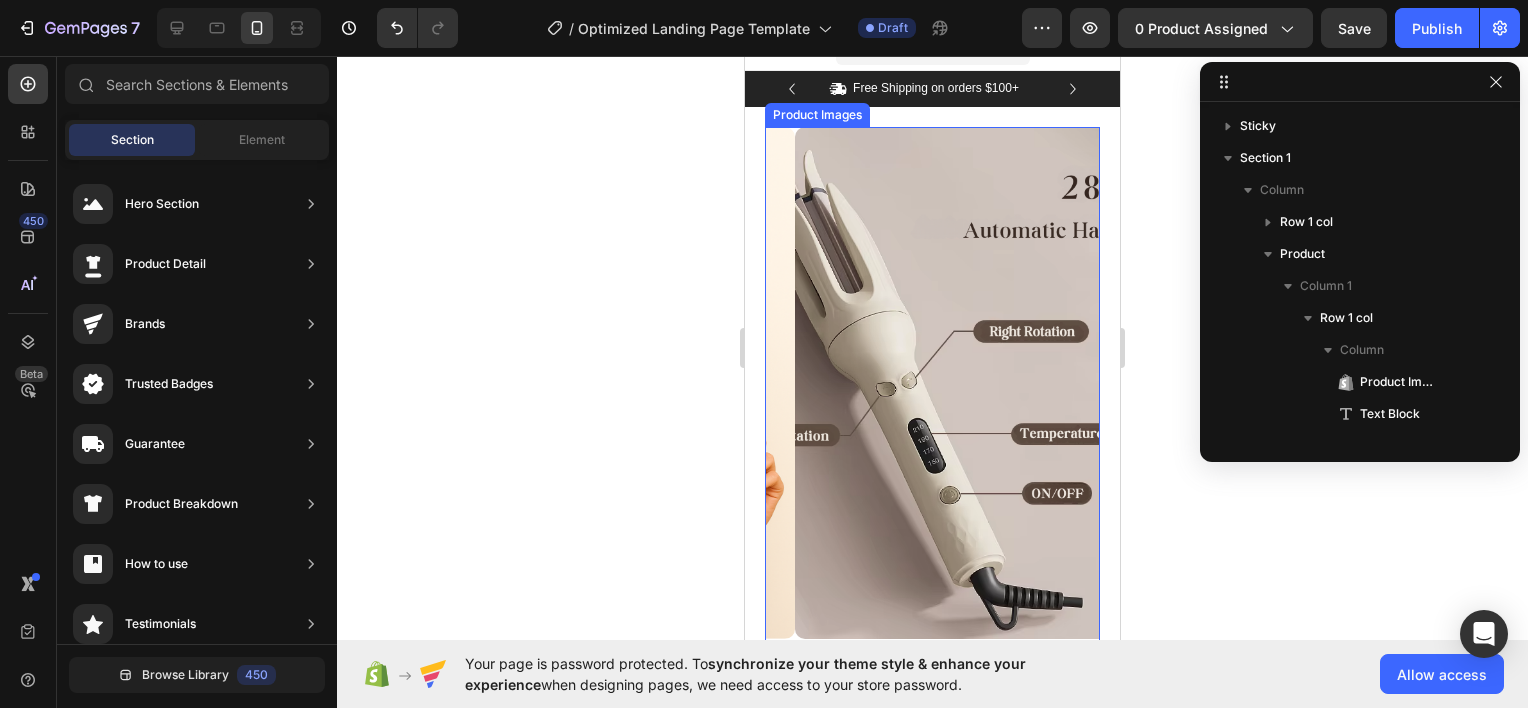 scroll, scrollTop: 139, scrollLeft: 0, axis: vertical 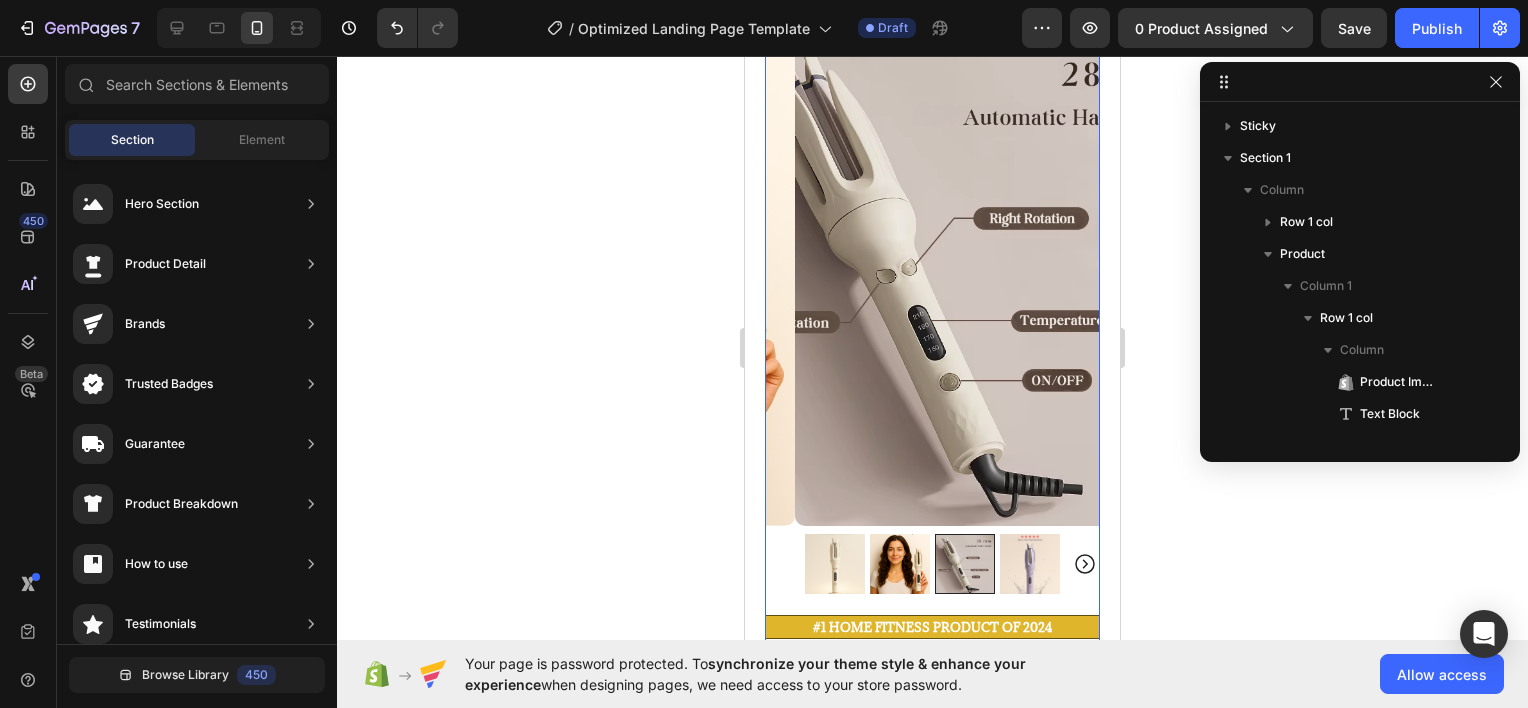 click at bounding box center (1030, 564) 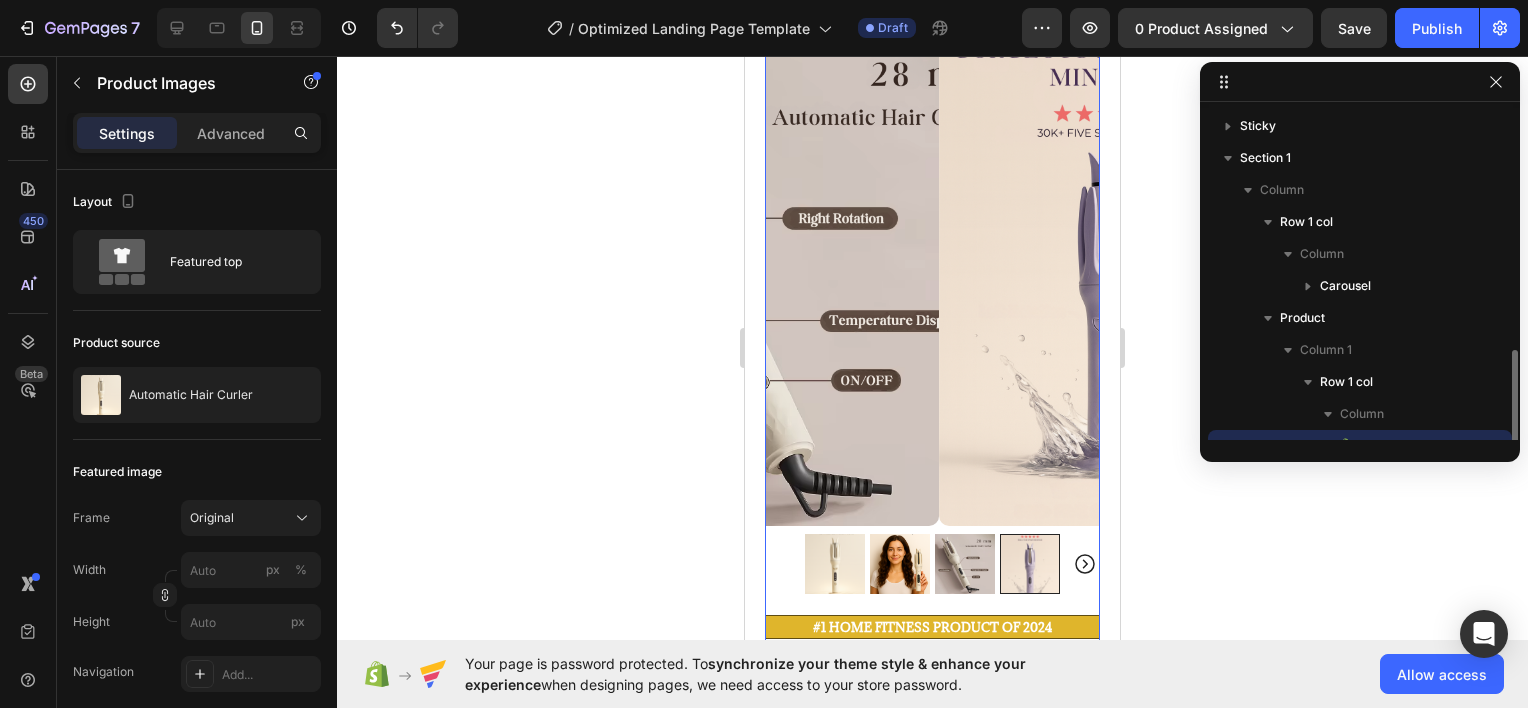 scroll, scrollTop: 186, scrollLeft: 0, axis: vertical 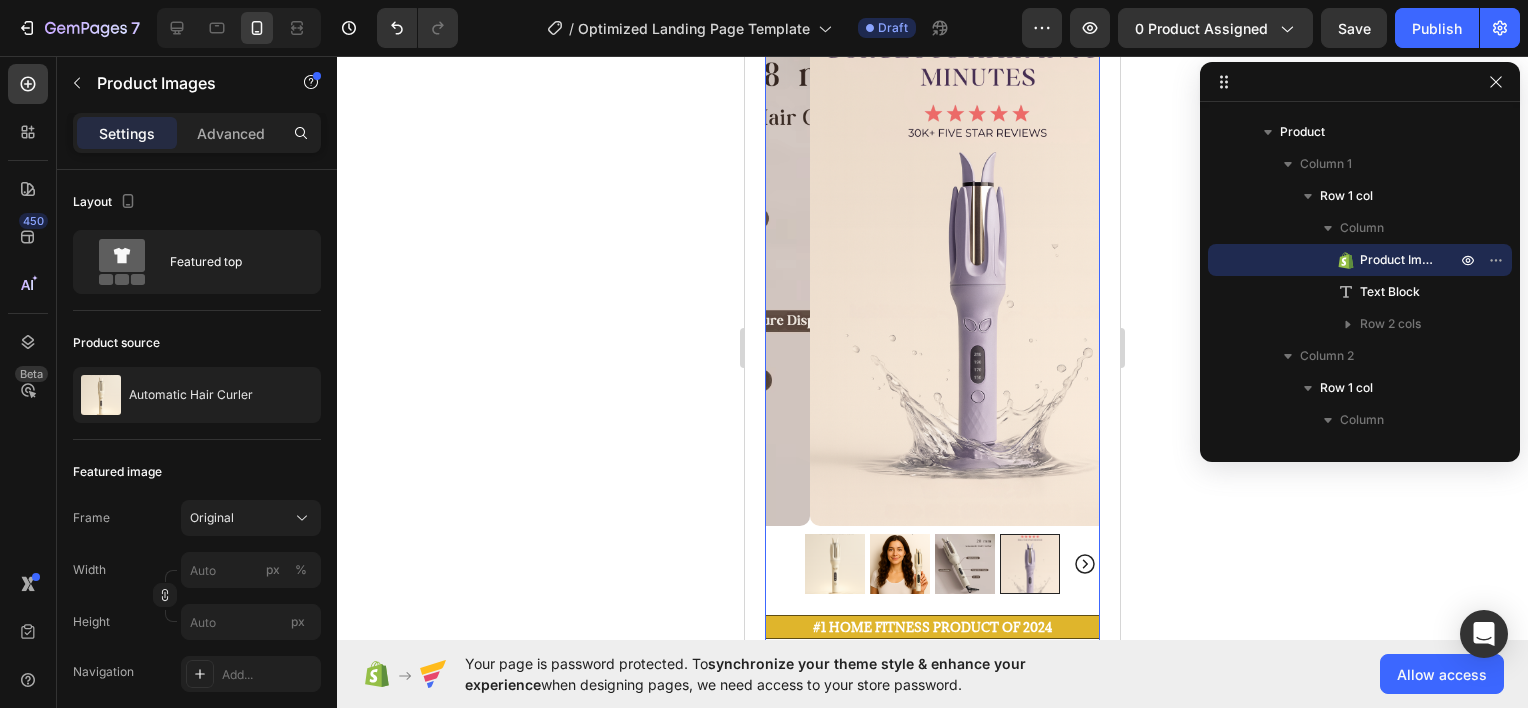 click 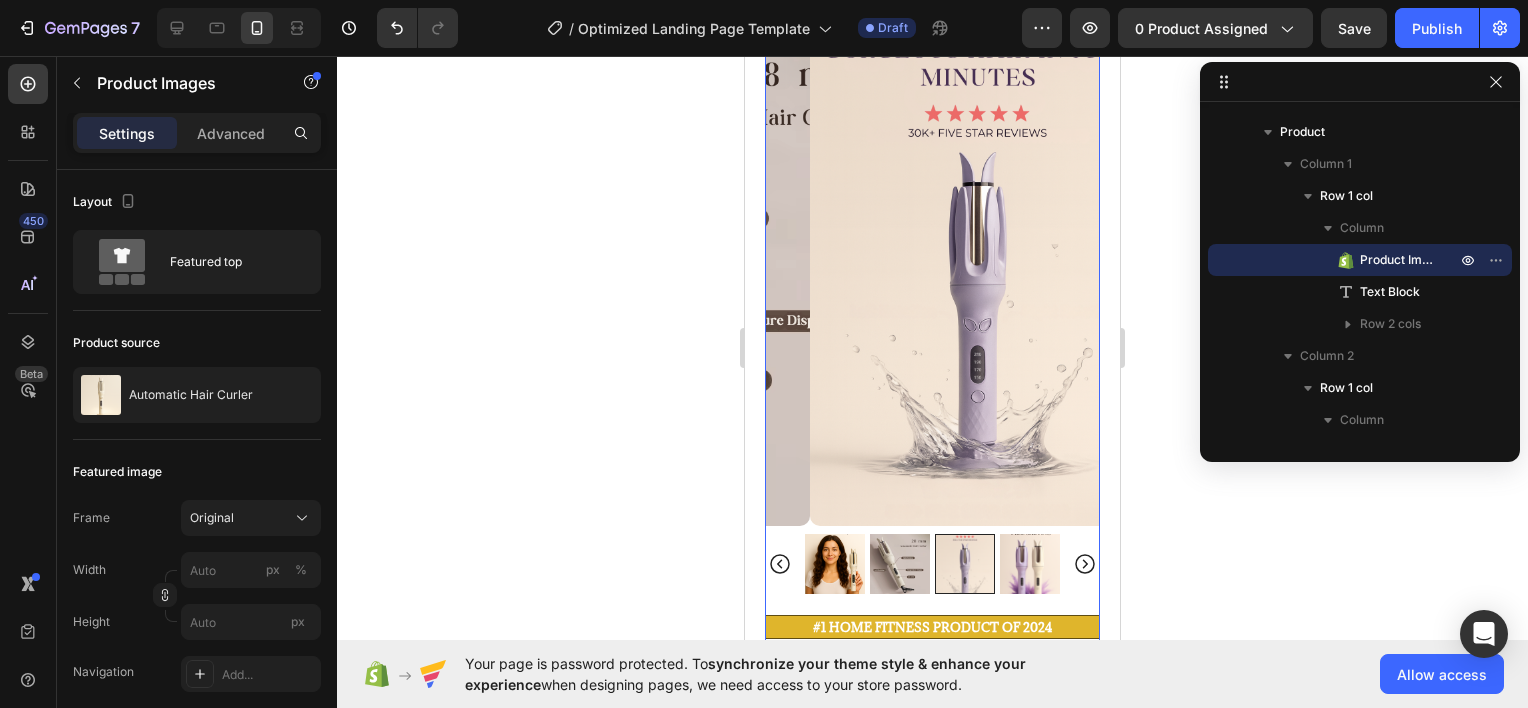 click 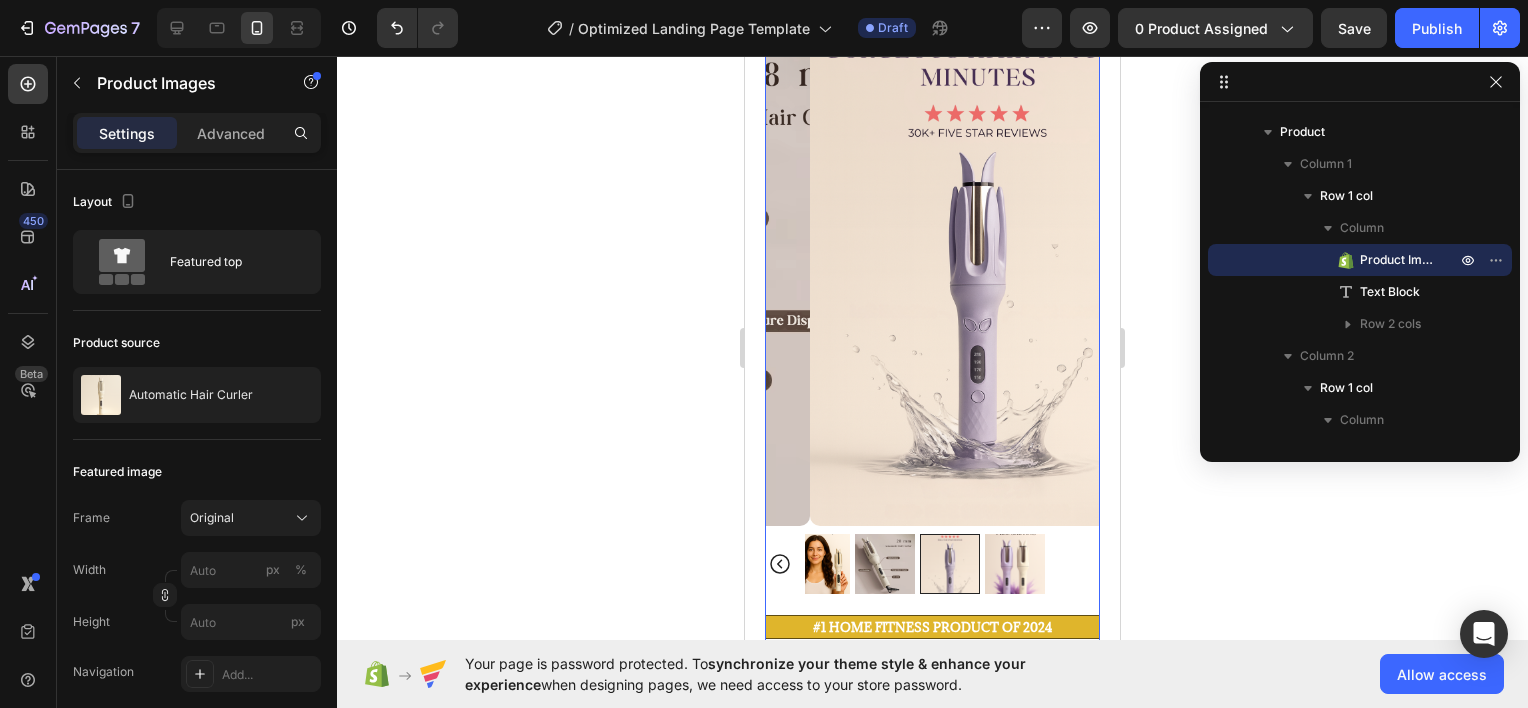 click at bounding box center [1015, 564] 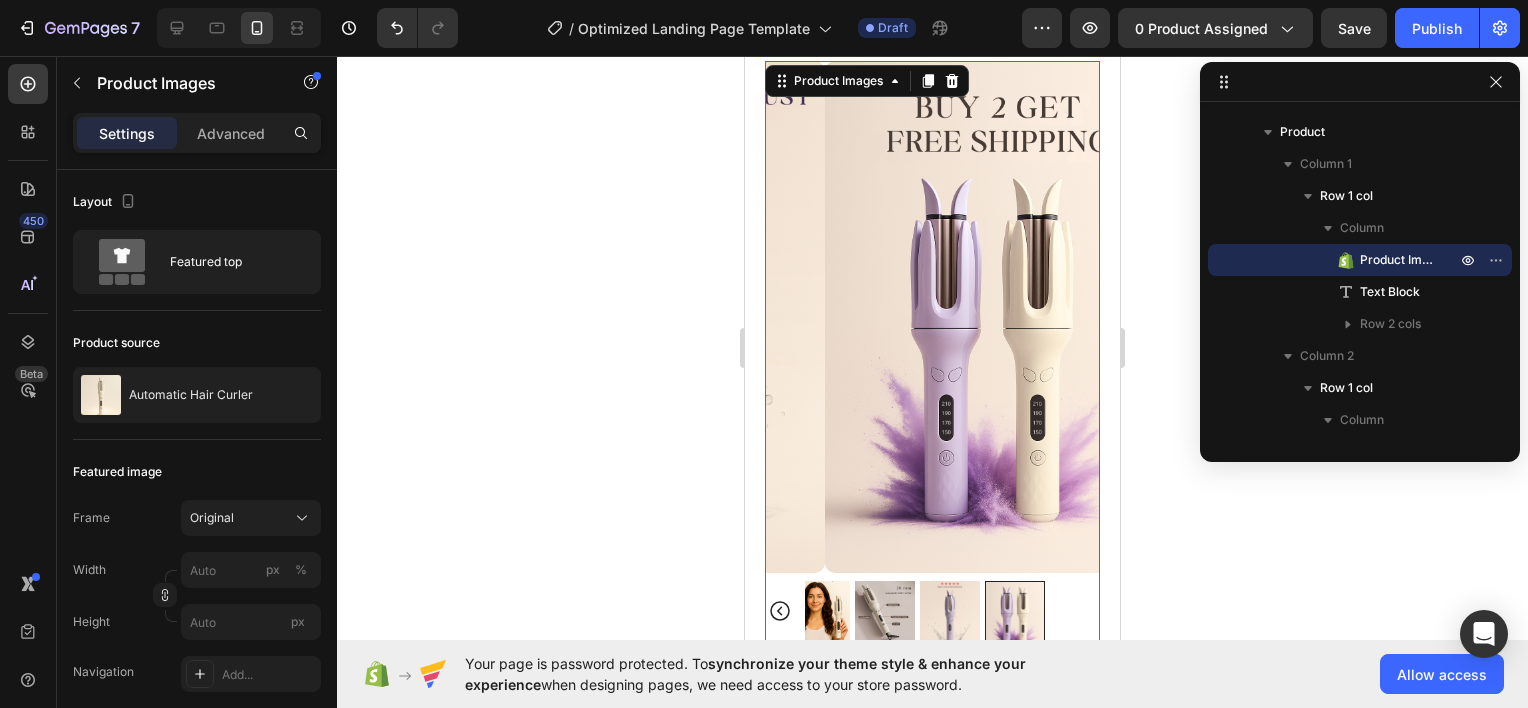 scroll, scrollTop: 104, scrollLeft: 0, axis: vertical 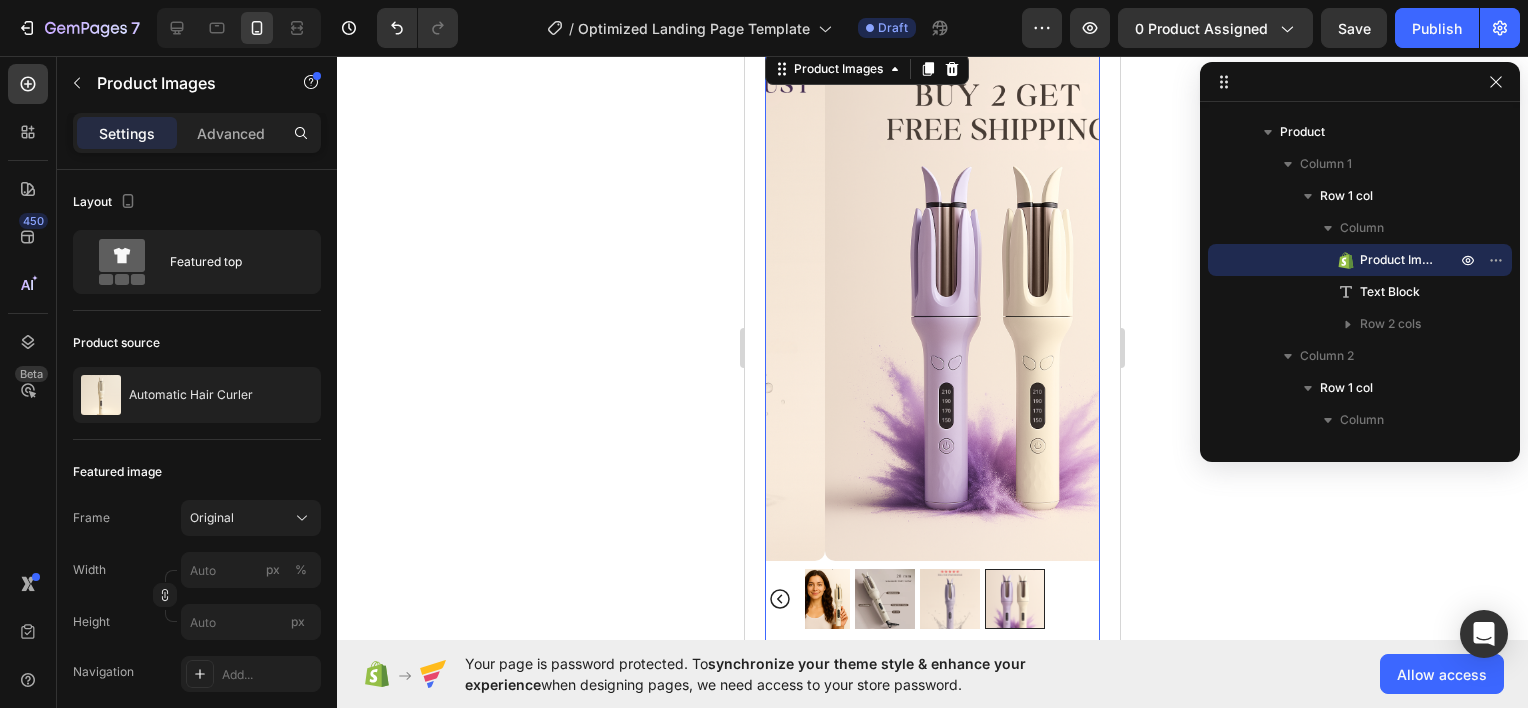 click at bounding box center [885, 599] 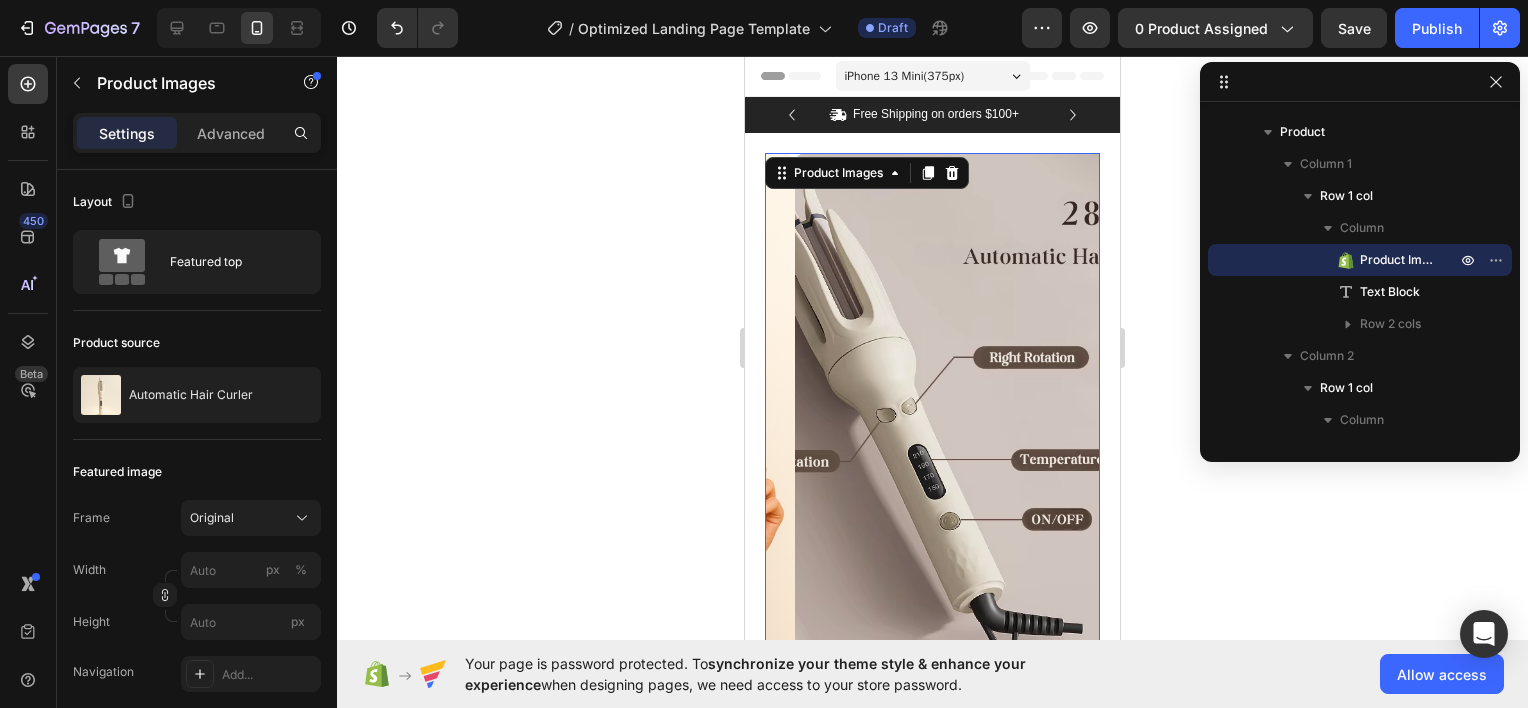 scroll, scrollTop: 0, scrollLeft: 0, axis: both 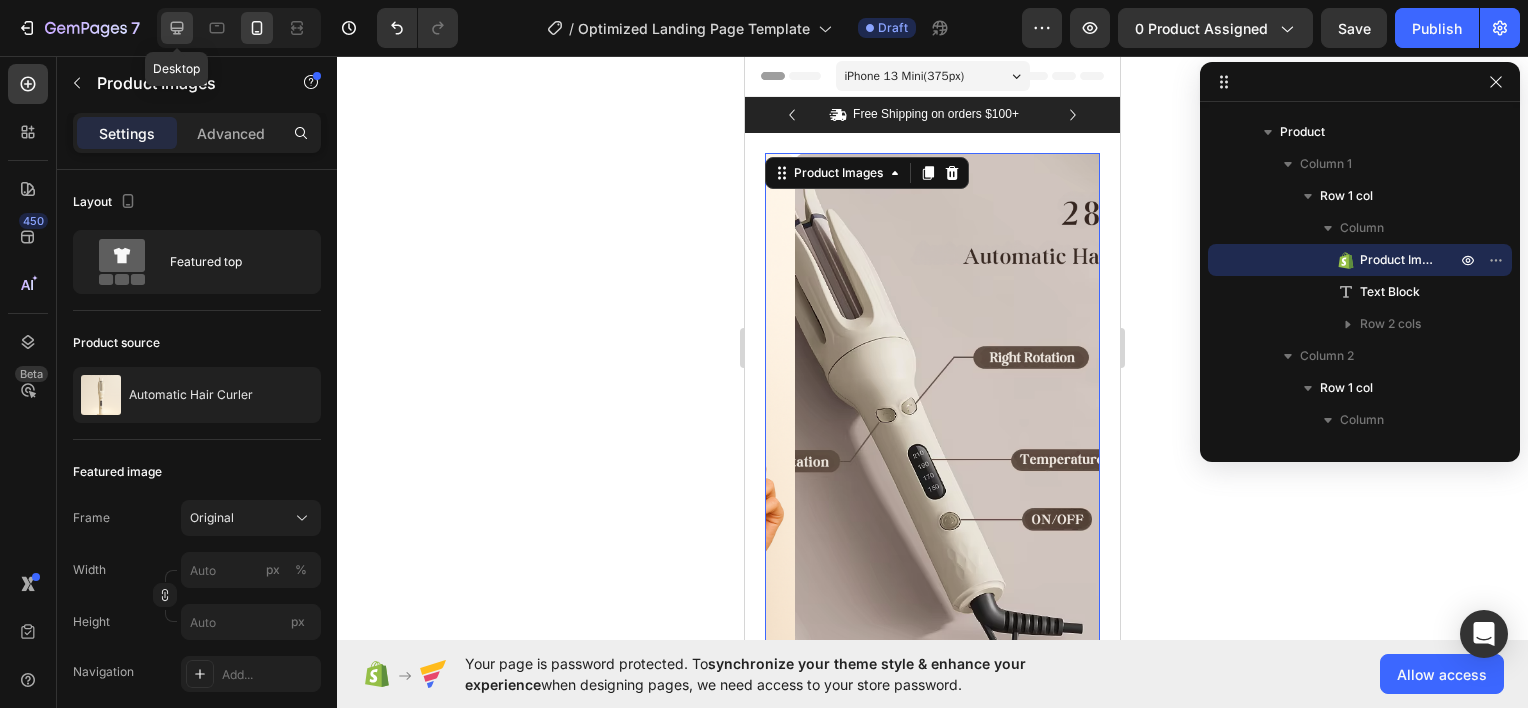 click 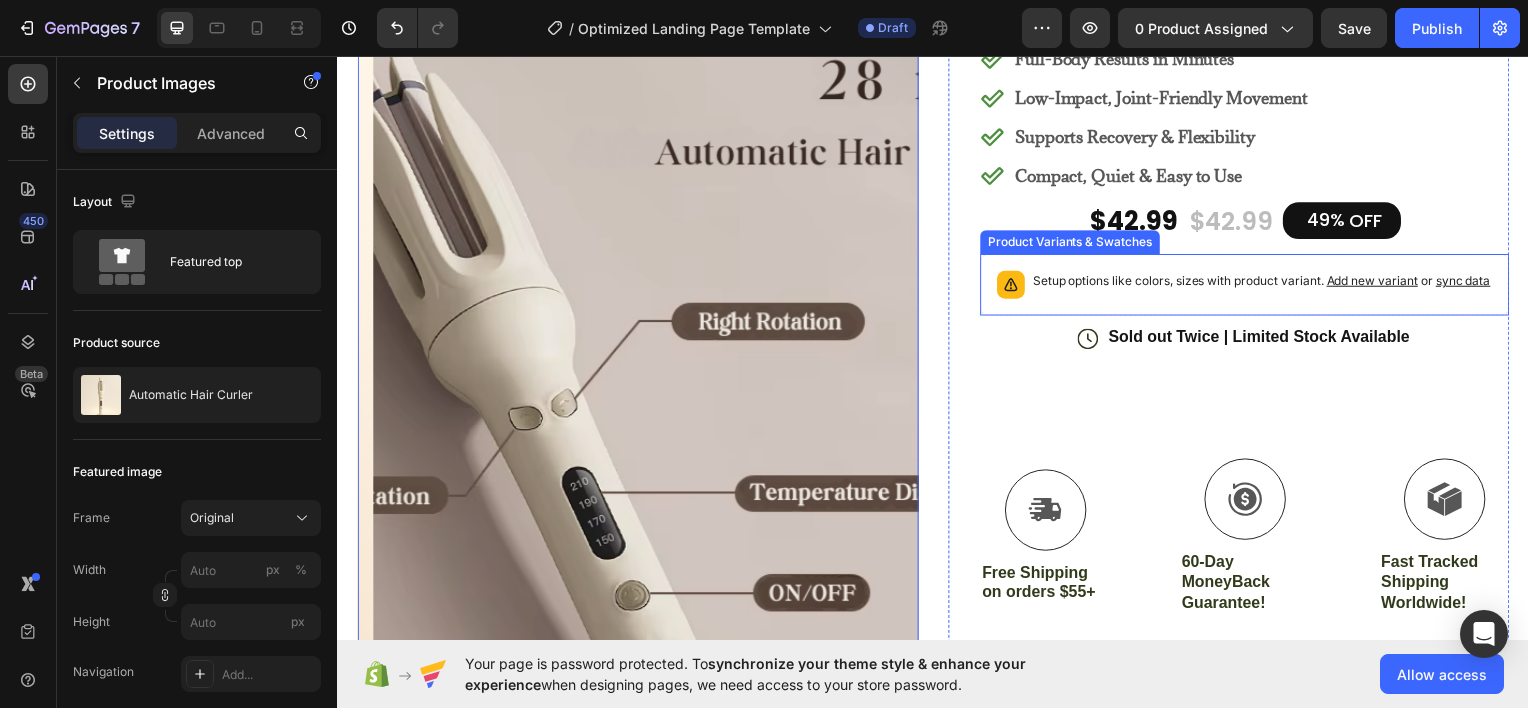 scroll, scrollTop: 205, scrollLeft: 0, axis: vertical 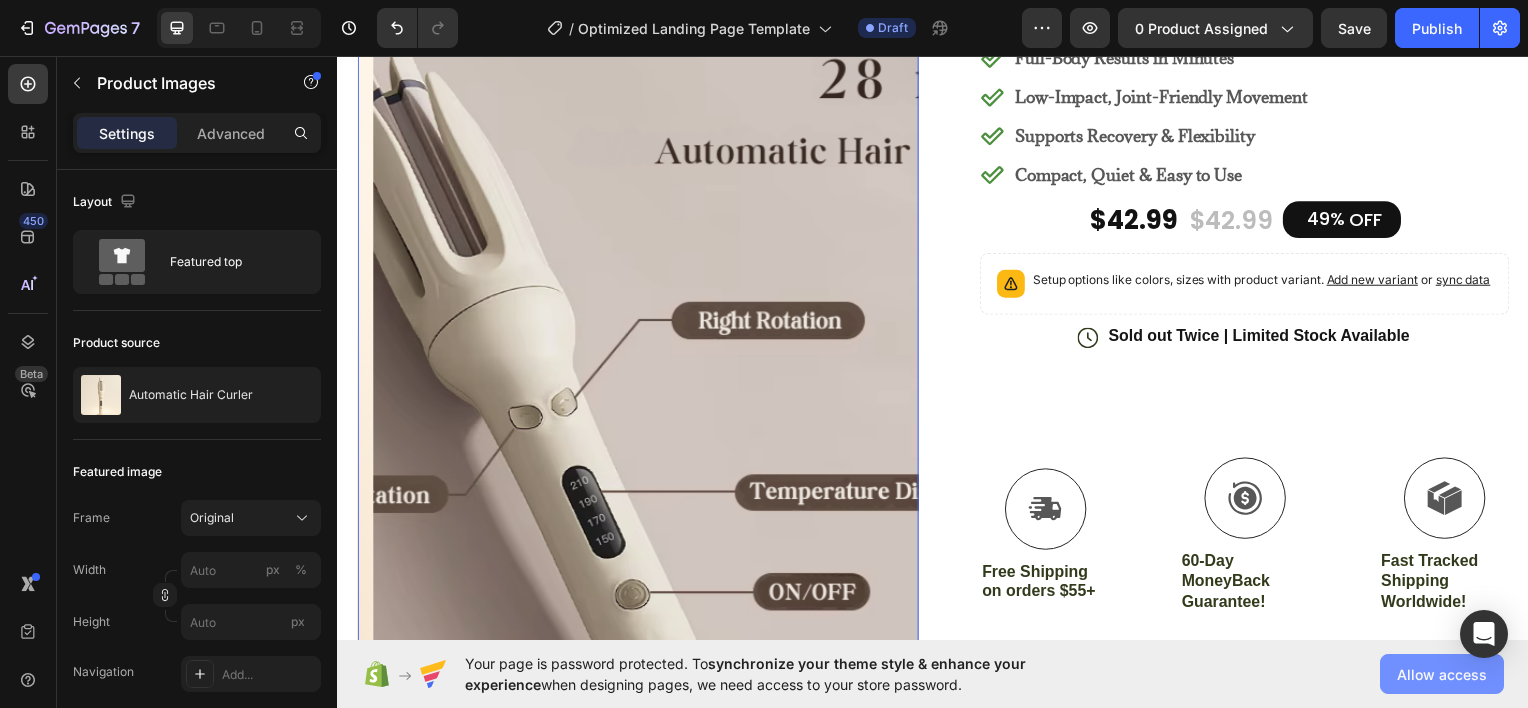 click on "Allow access" at bounding box center [1442, 674] 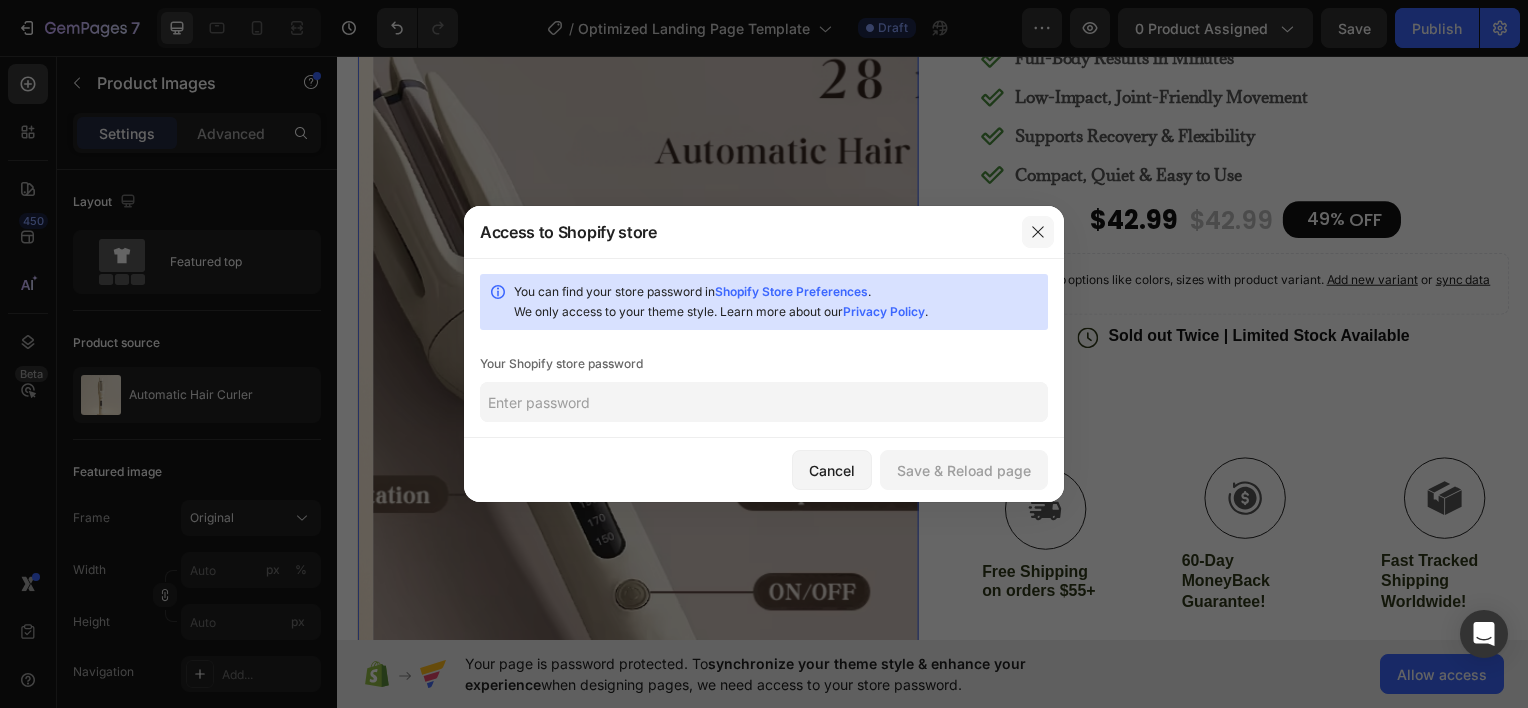 click 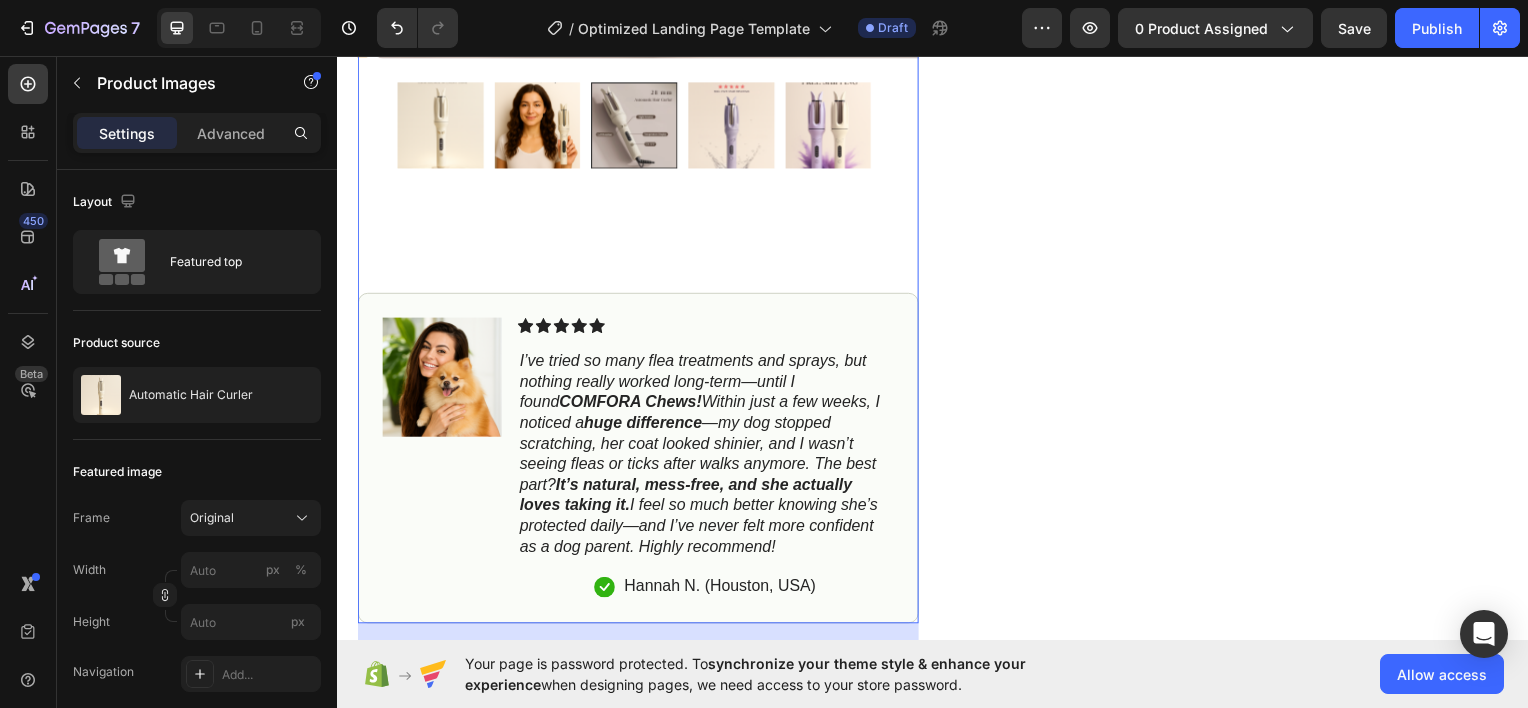 scroll, scrollTop: 860, scrollLeft: 0, axis: vertical 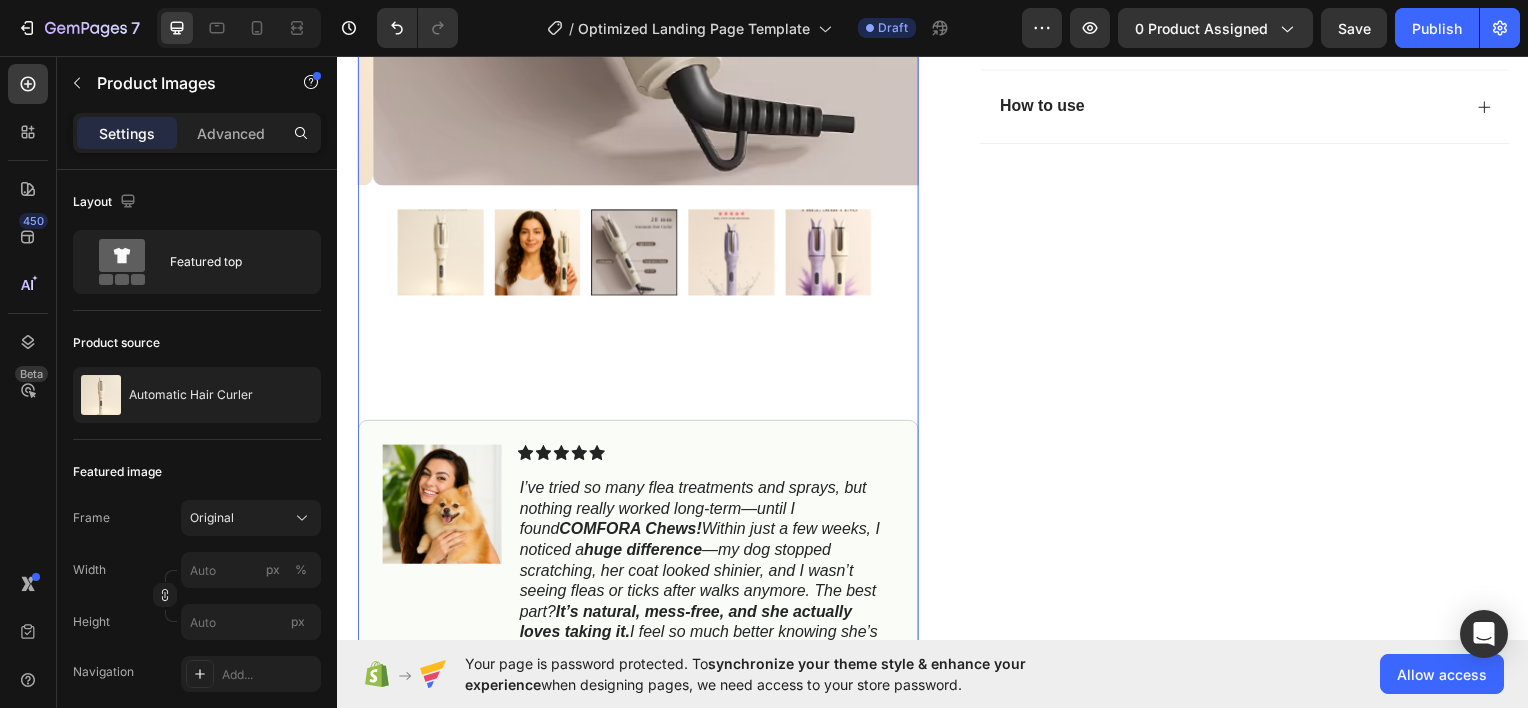 click at bounding box center (538, 252) 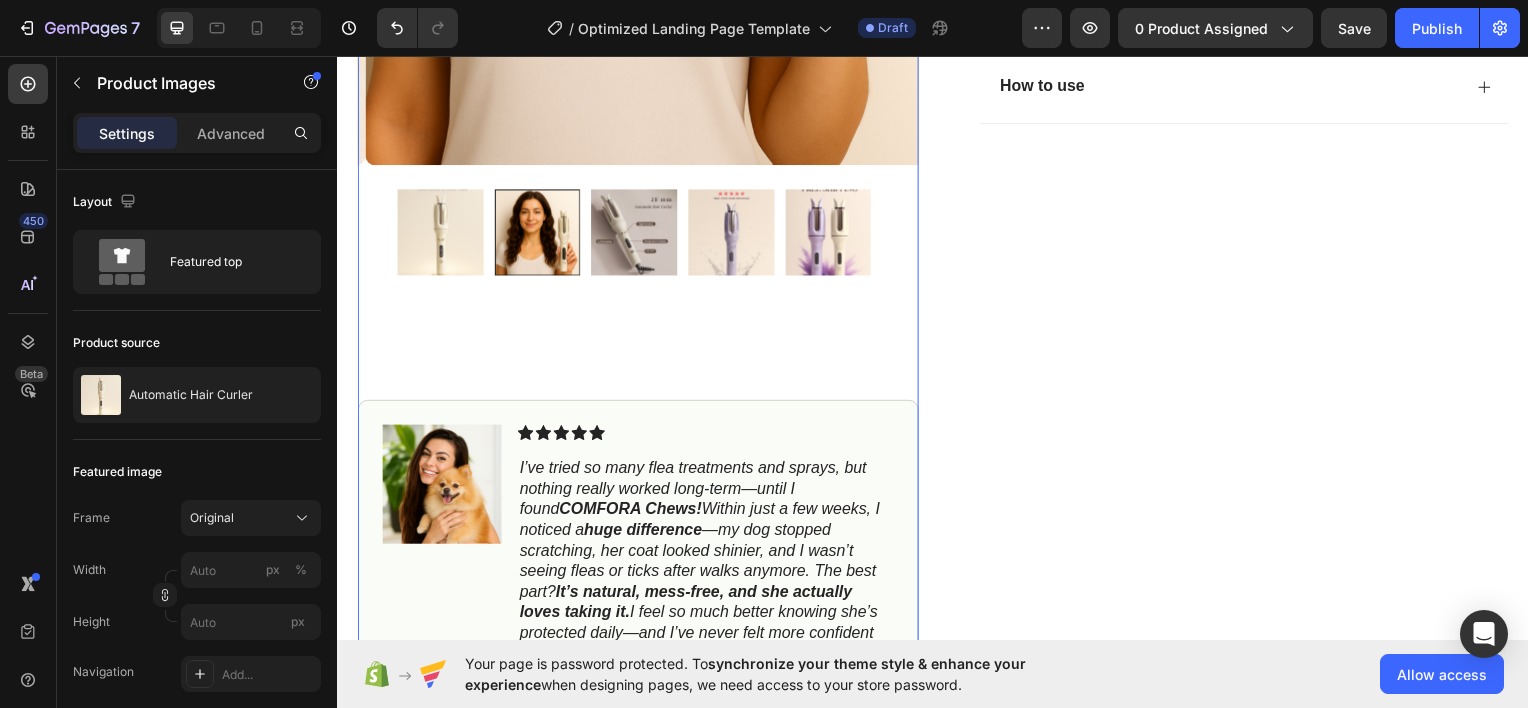 scroll, scrollTop: 883, scrollLeft: 0, axis: vertical 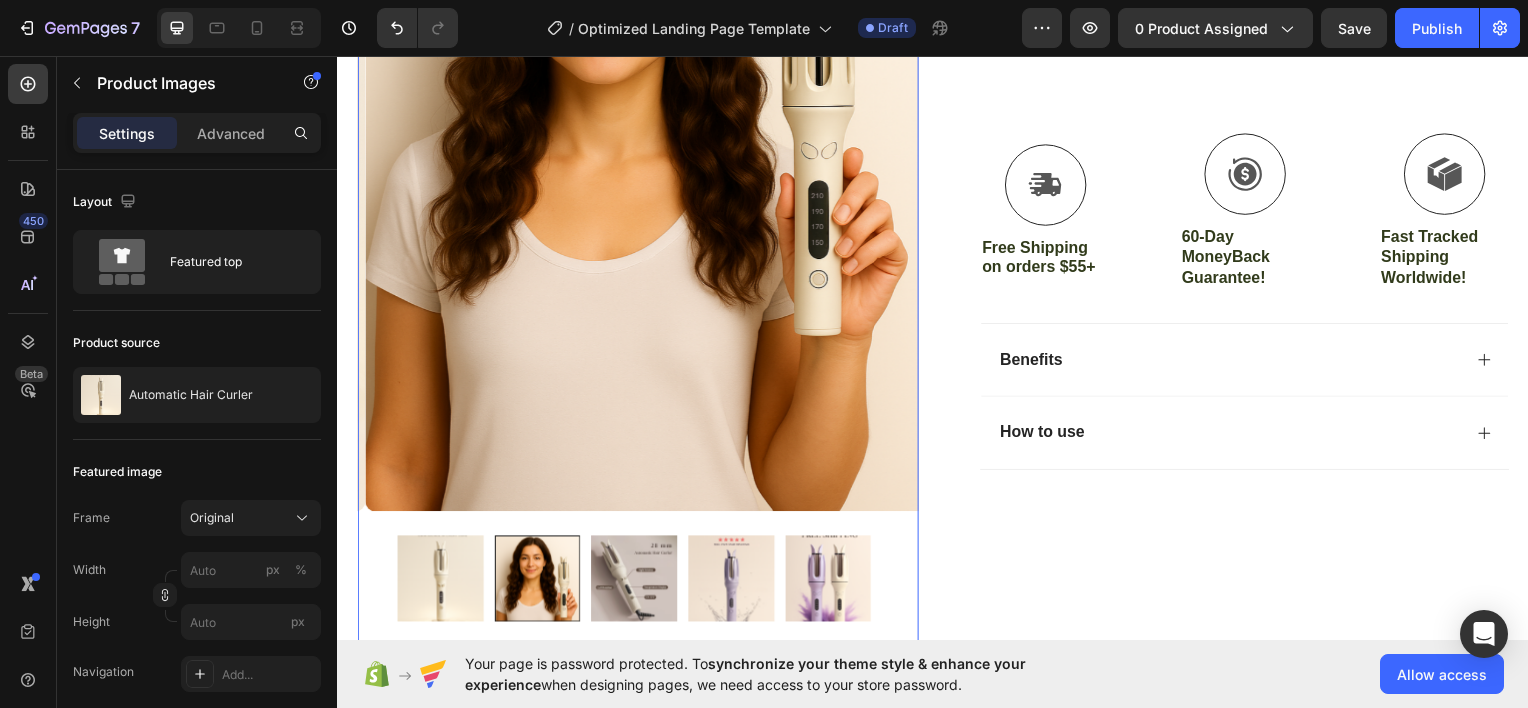 click at bounding box center [440, 581] 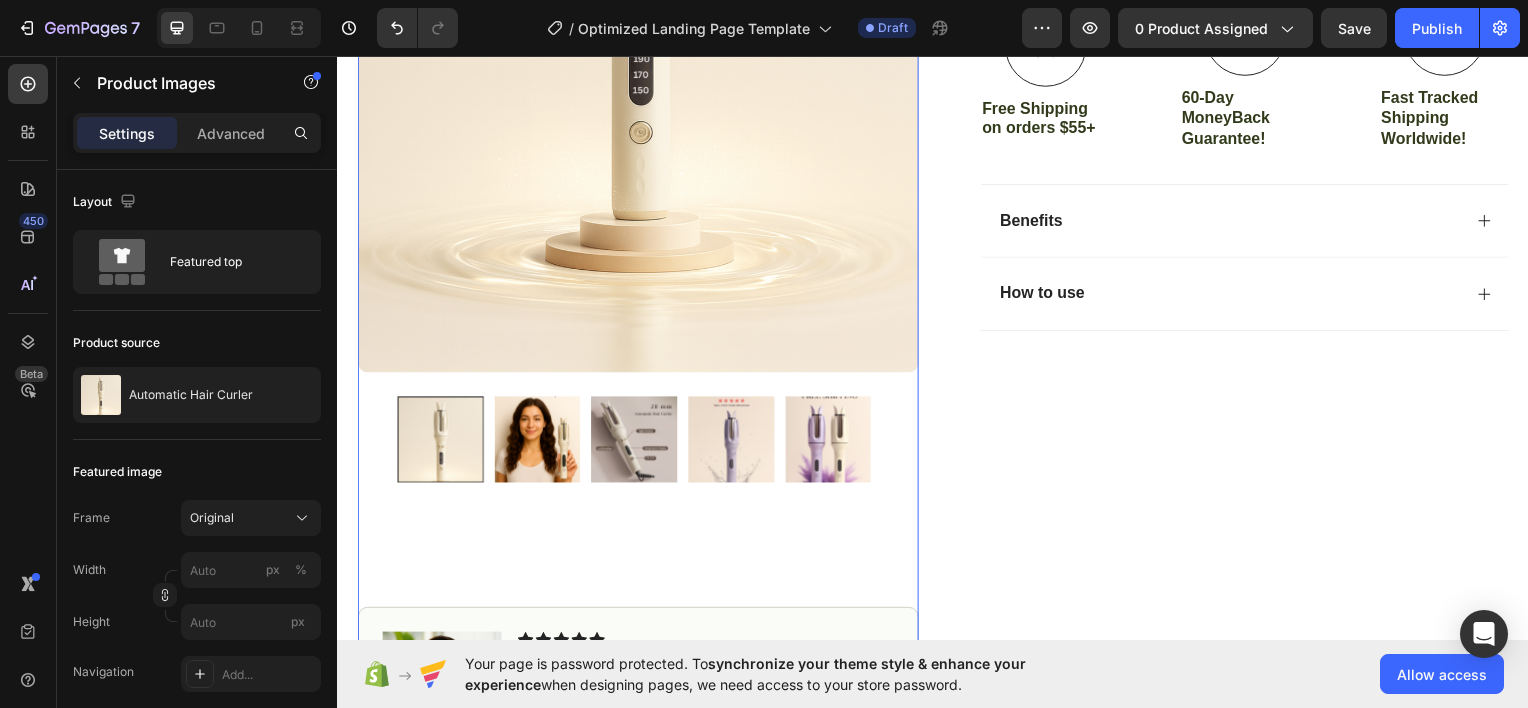 scroll, scrollTop: 672, scrollLeft: 0, axis: vertical 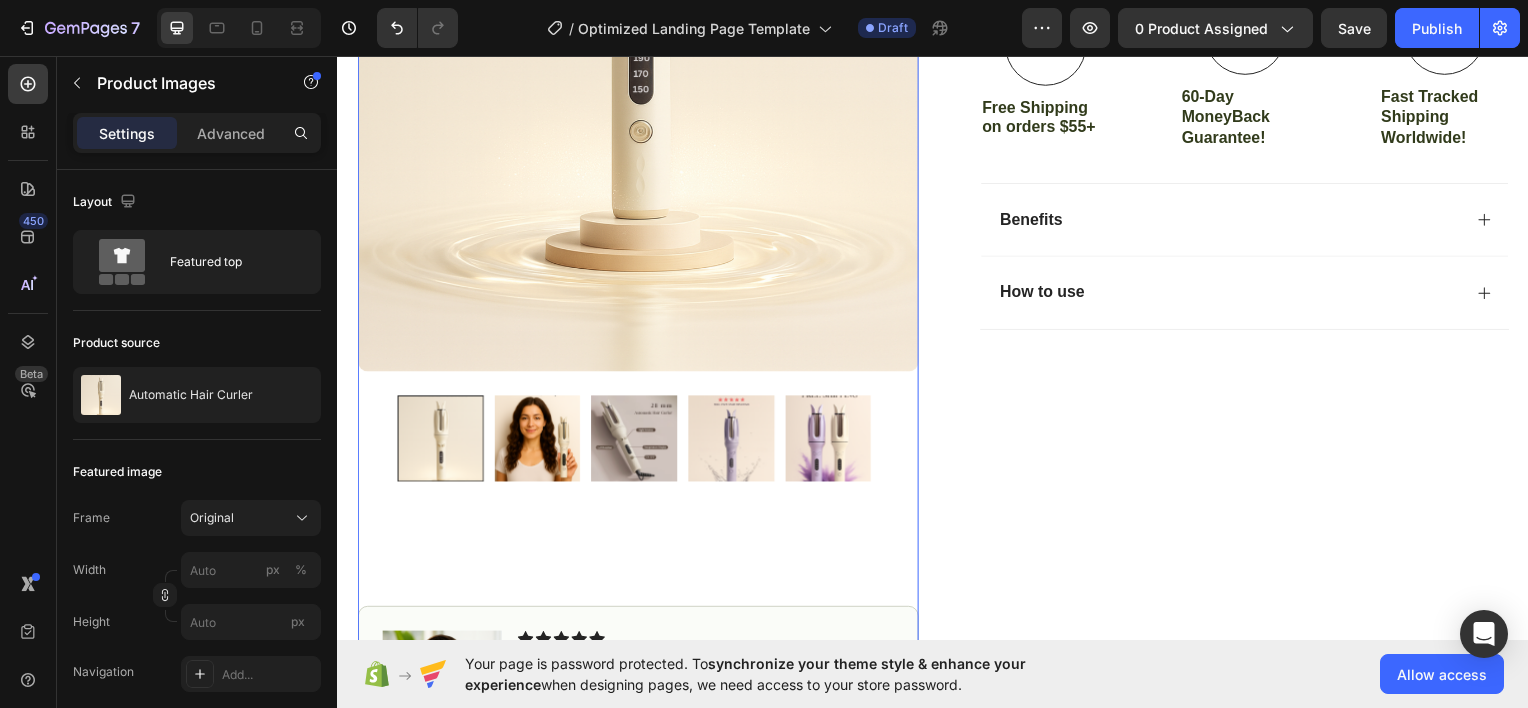 click at bounding box center [635, 440] 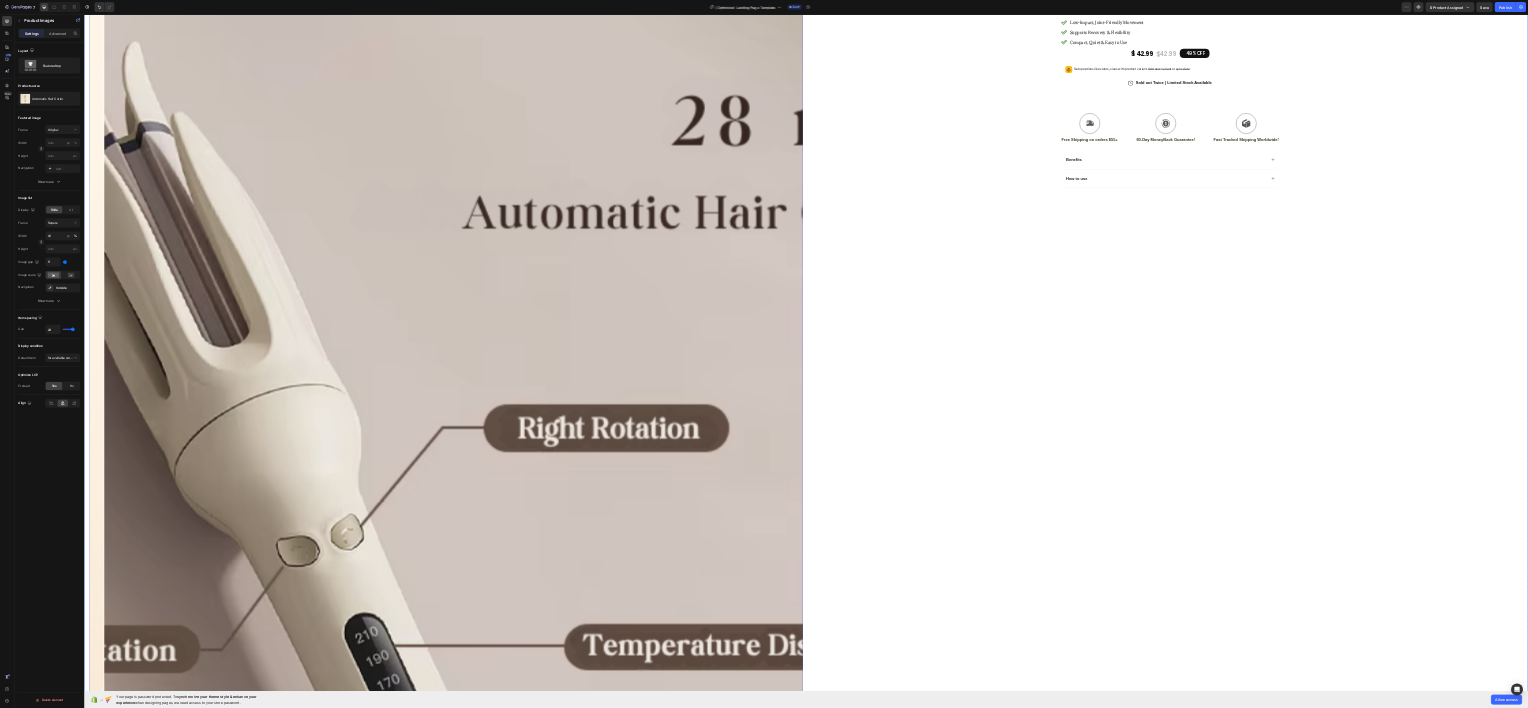 scroll, scrollTop: 0, scrollLeft: 0, axis: both 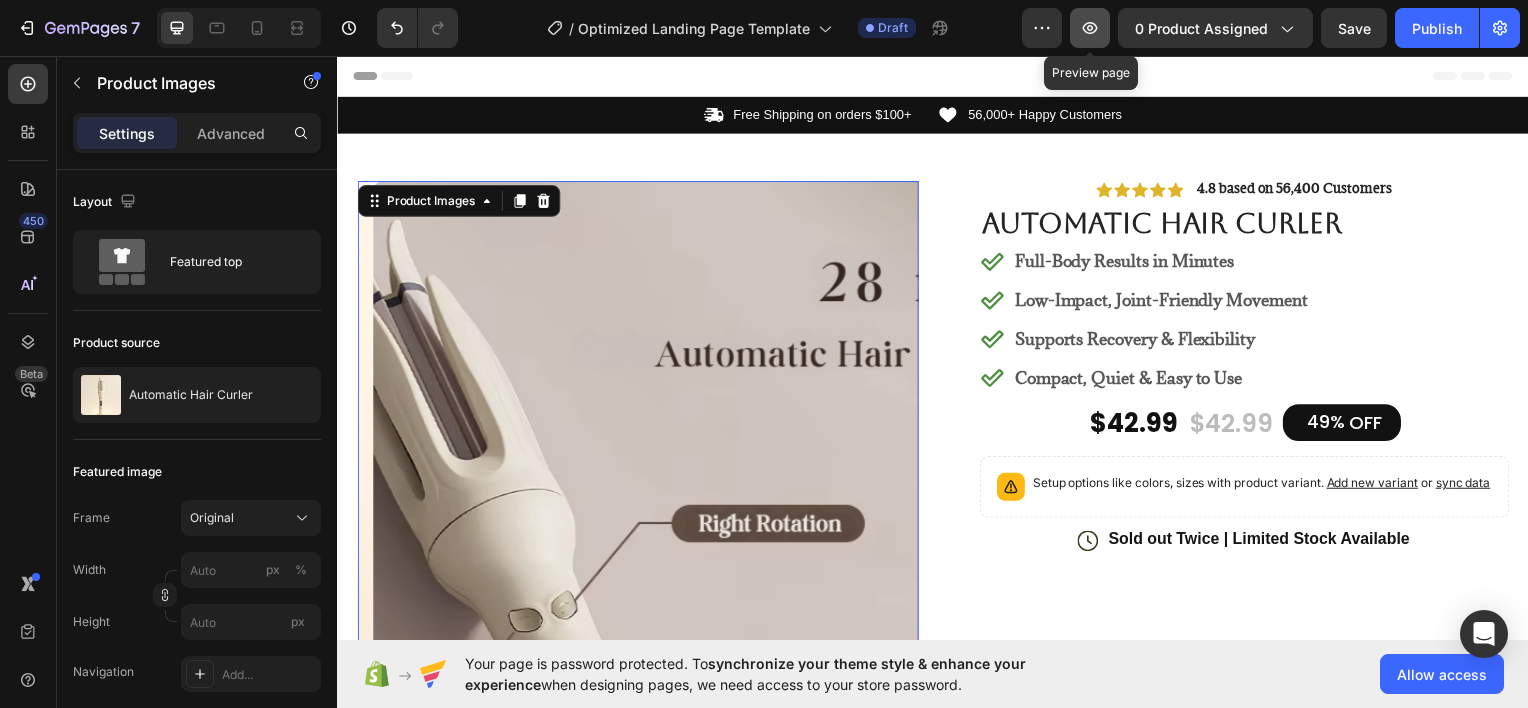 click 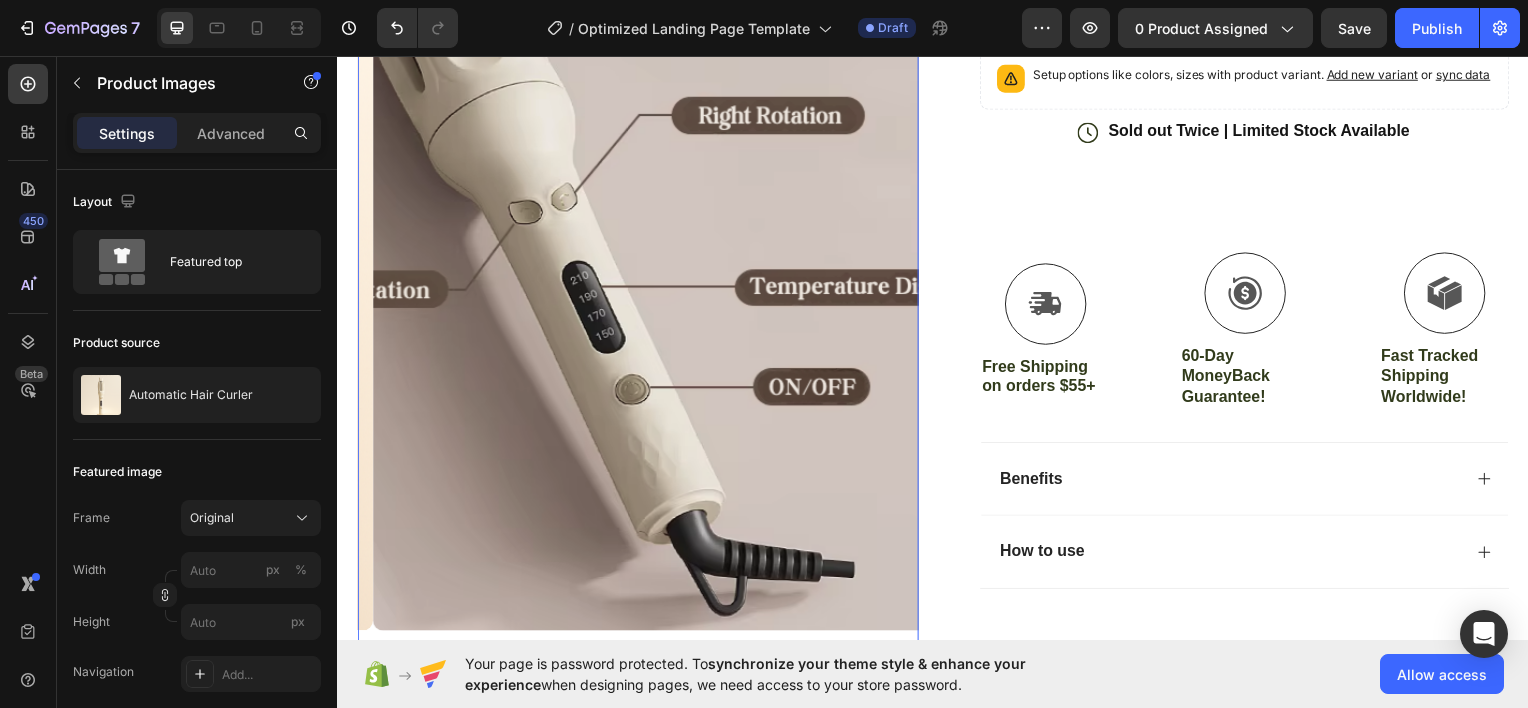 scroll, scrollTop: 891, scrollLeft: 0, axis: vertical 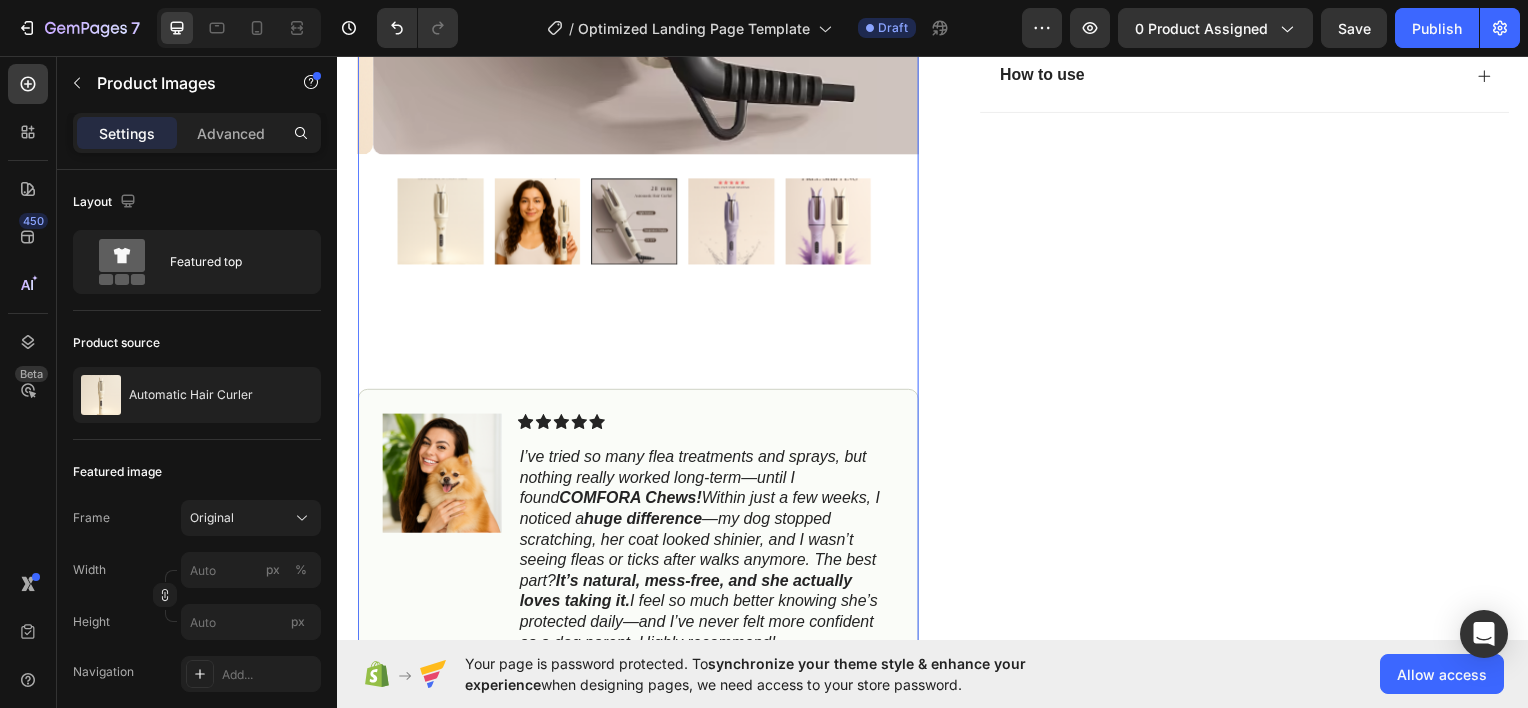 click at bounding box center (440, 221) 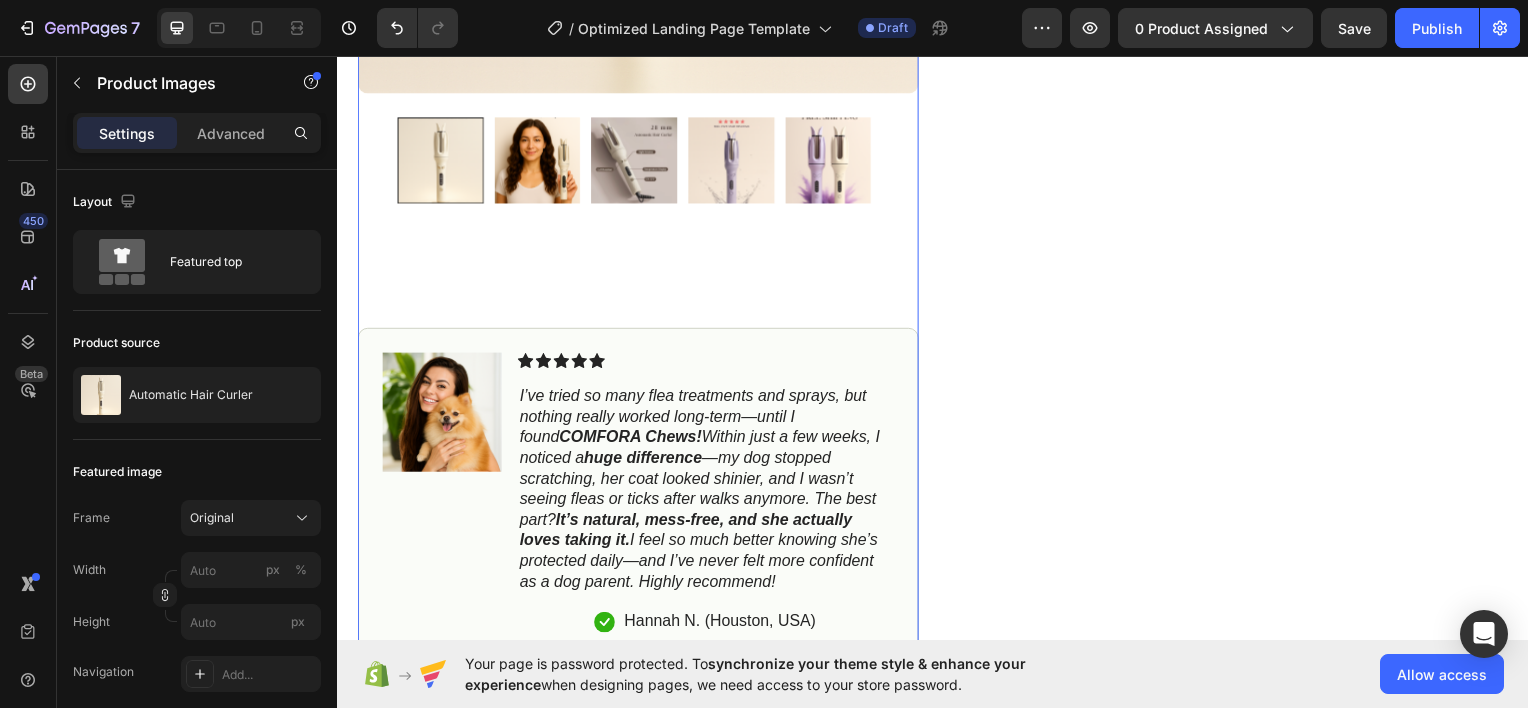 scroll, scrollTop: 952, scrollLeft: 0, axis: vertical 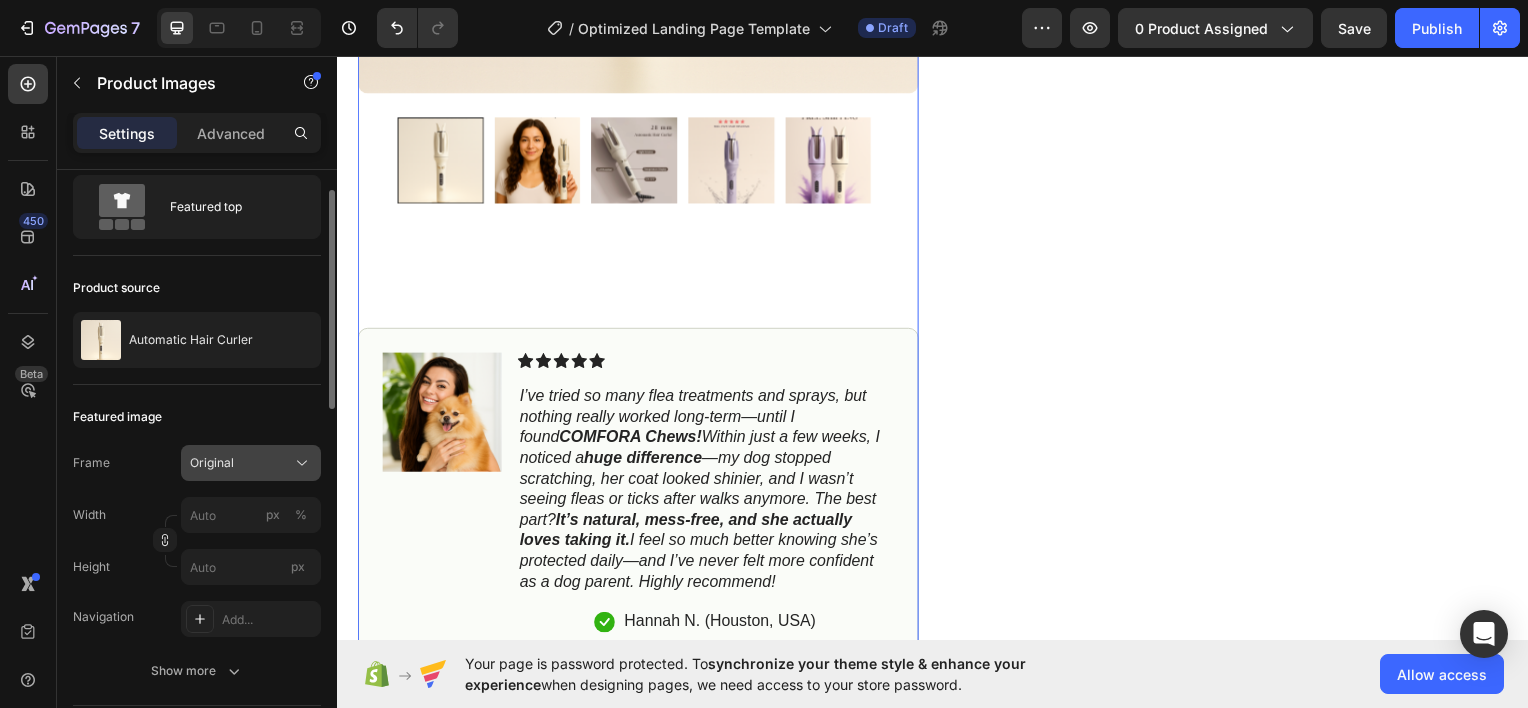 click on "Original" 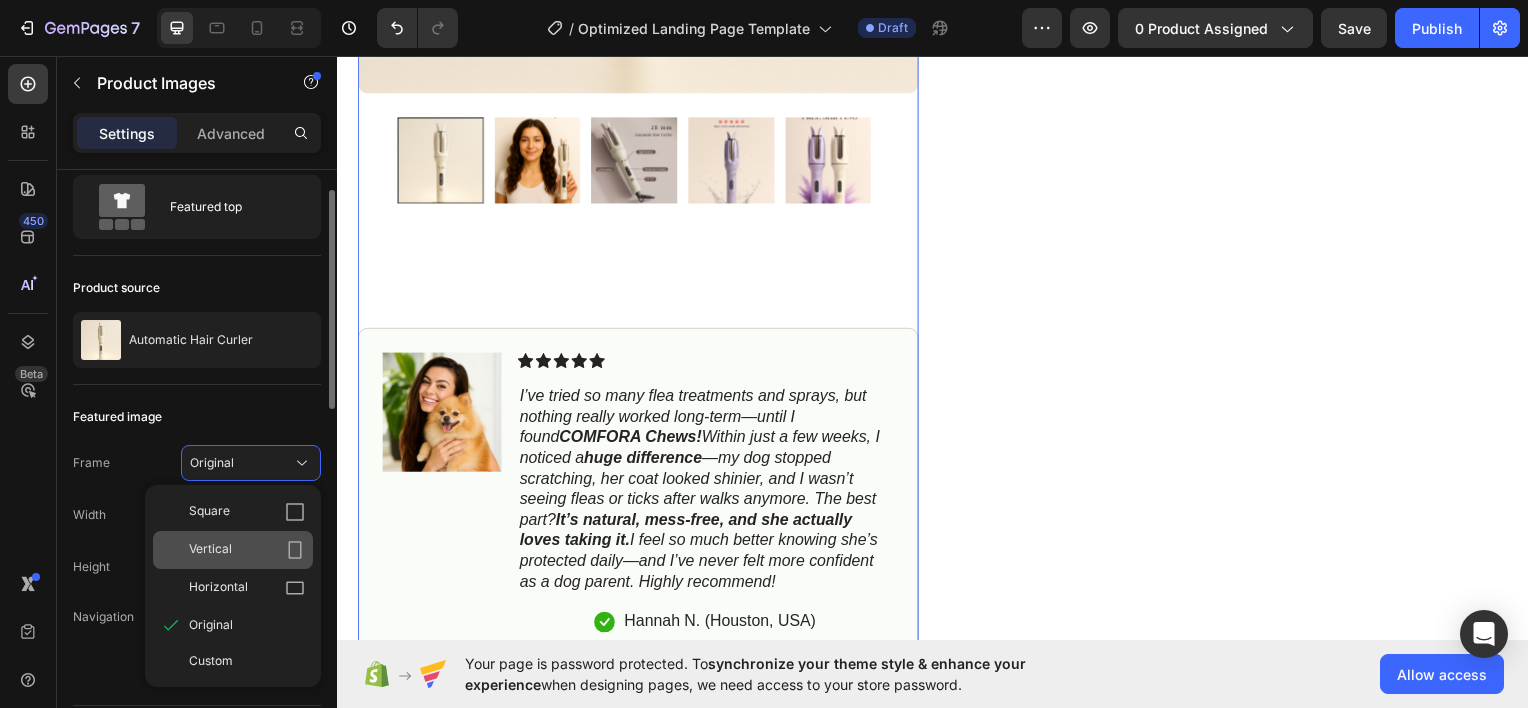 click on "Vertical" 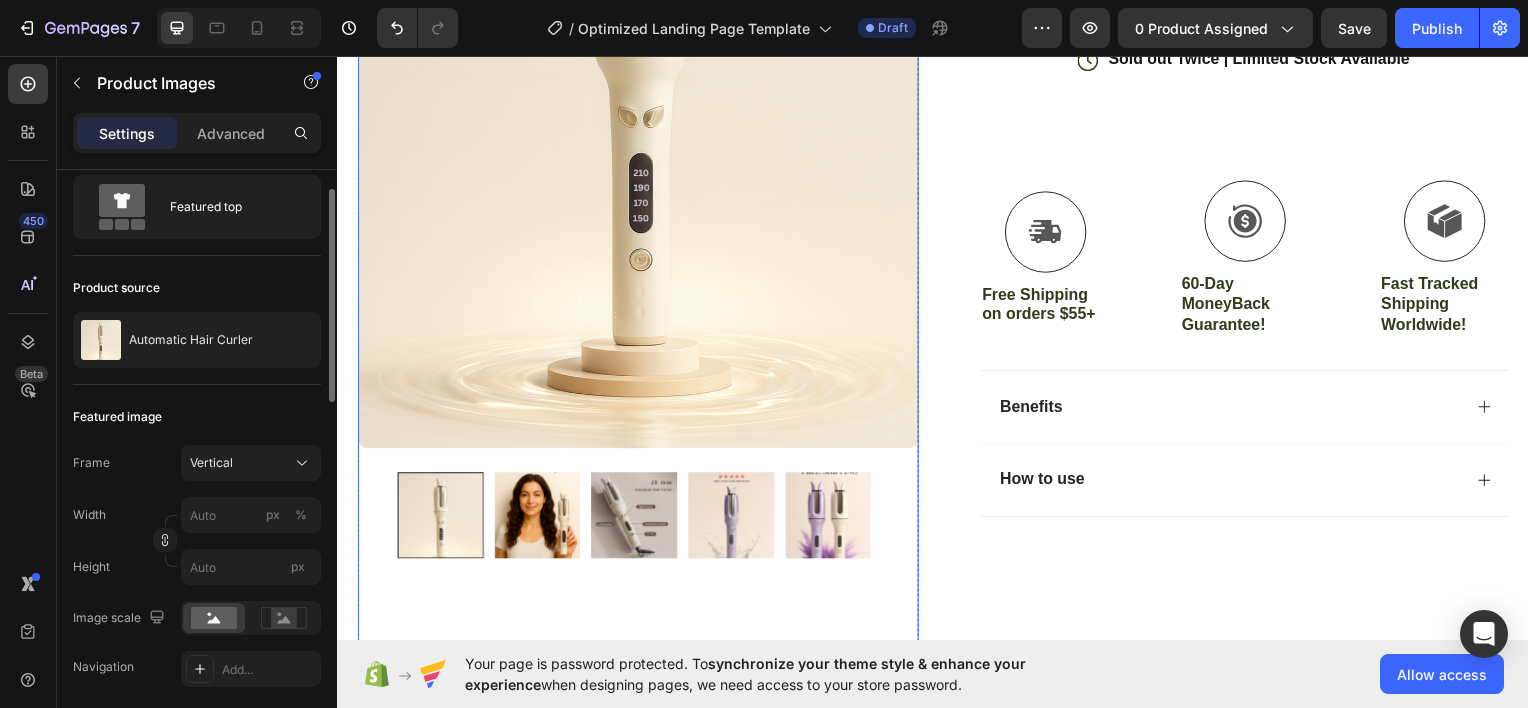 scroll, scrollTop: 600, scrollLeft: 0, axis: vertical 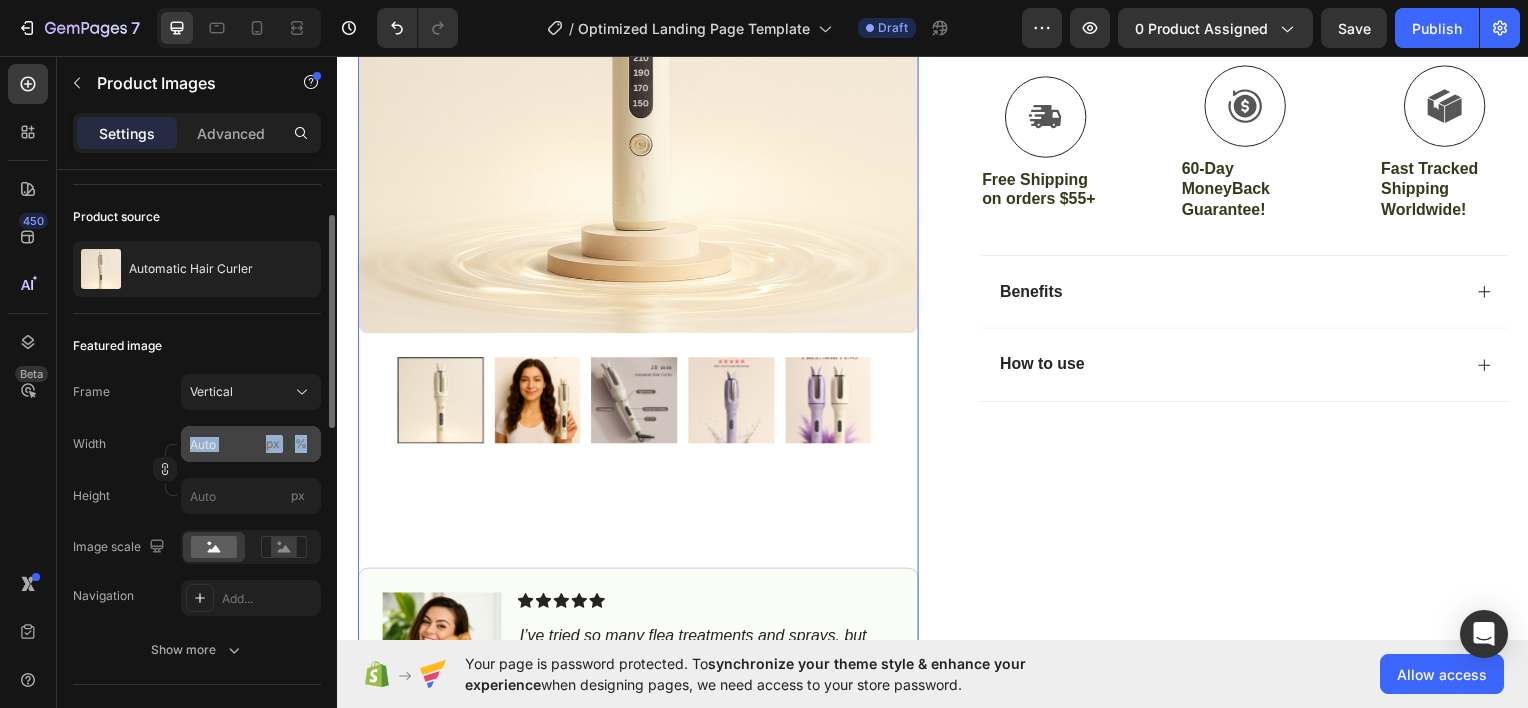 drag, startPoint x: 223, startPoint y: 463, endPoint x: 212, endPoint y: 444, distance: 21.954498 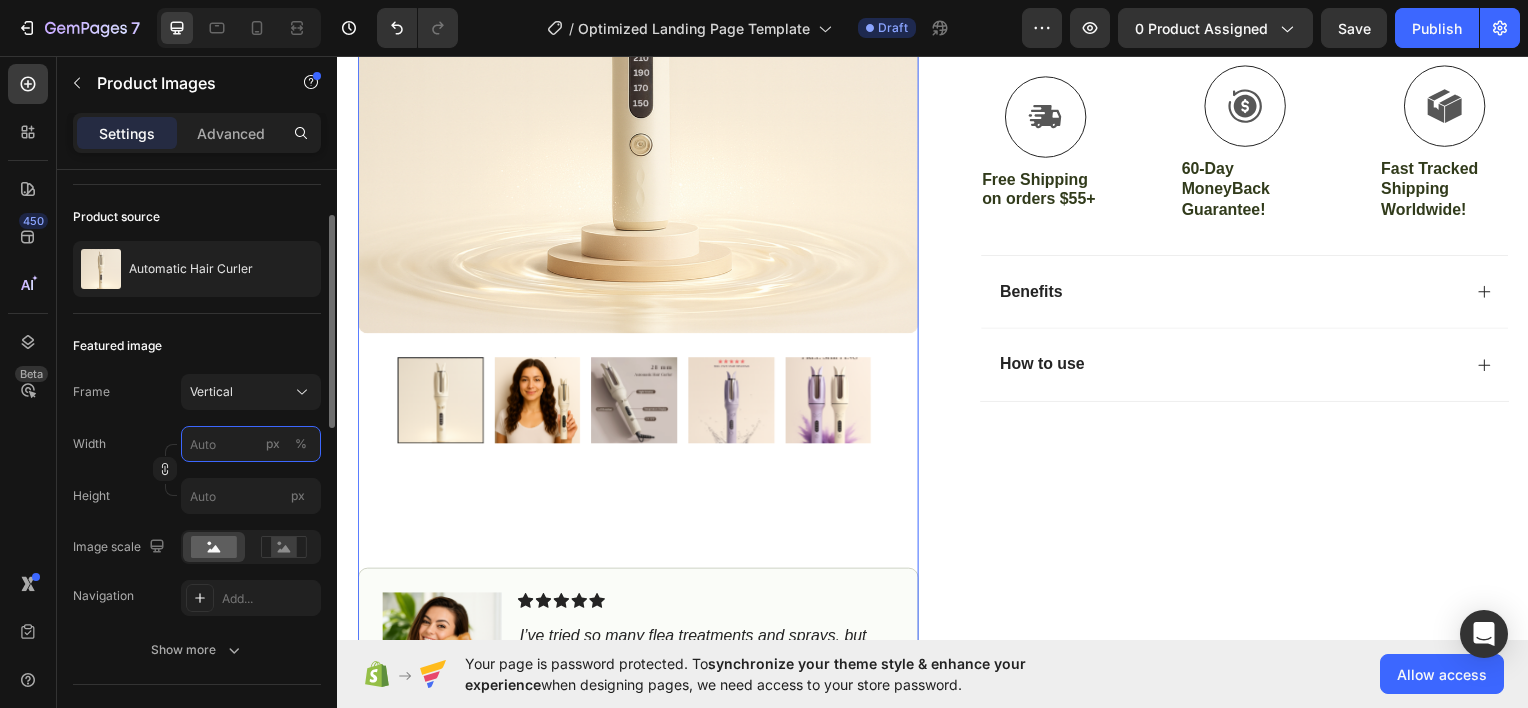 click on "px %" at bounding box center [251, 444] 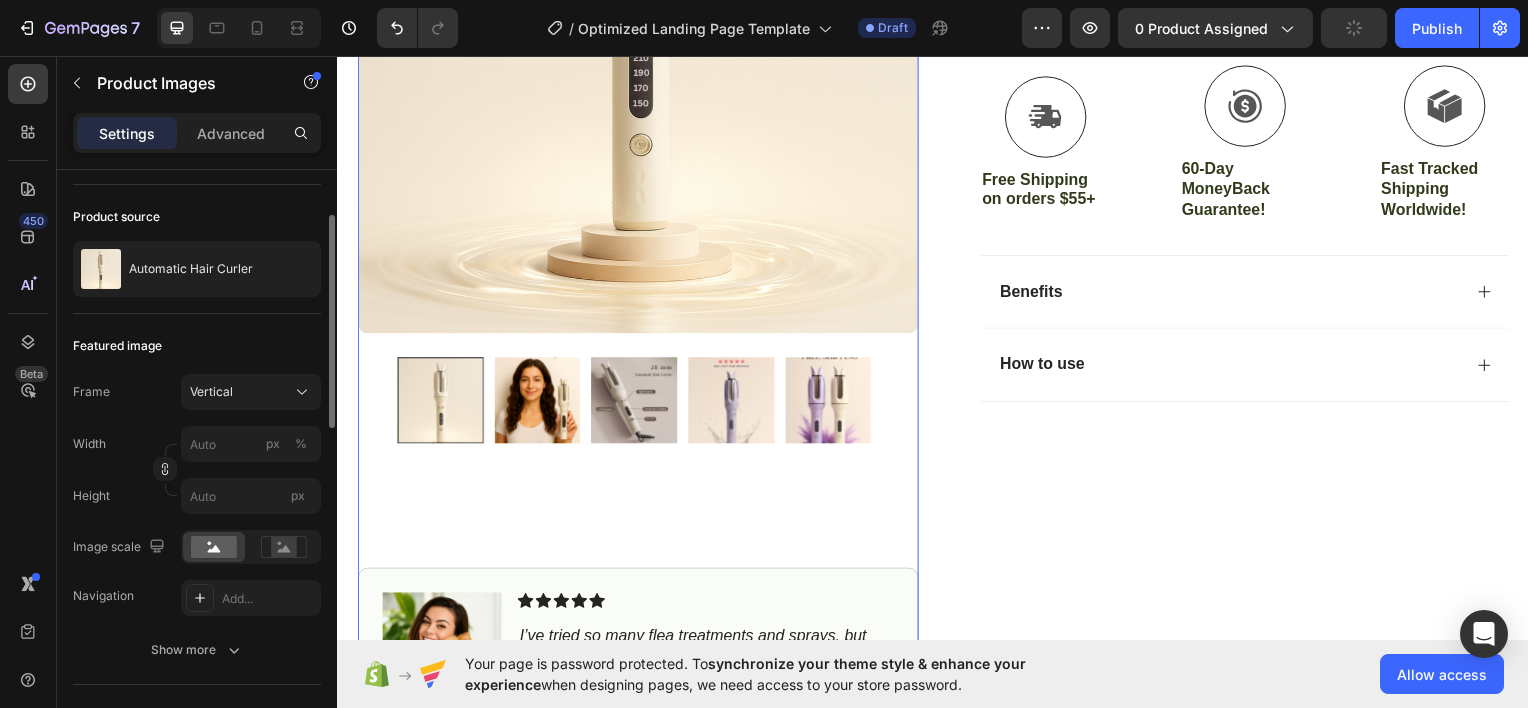 click on "Navigation Add..." at bounding box center [197, 598] 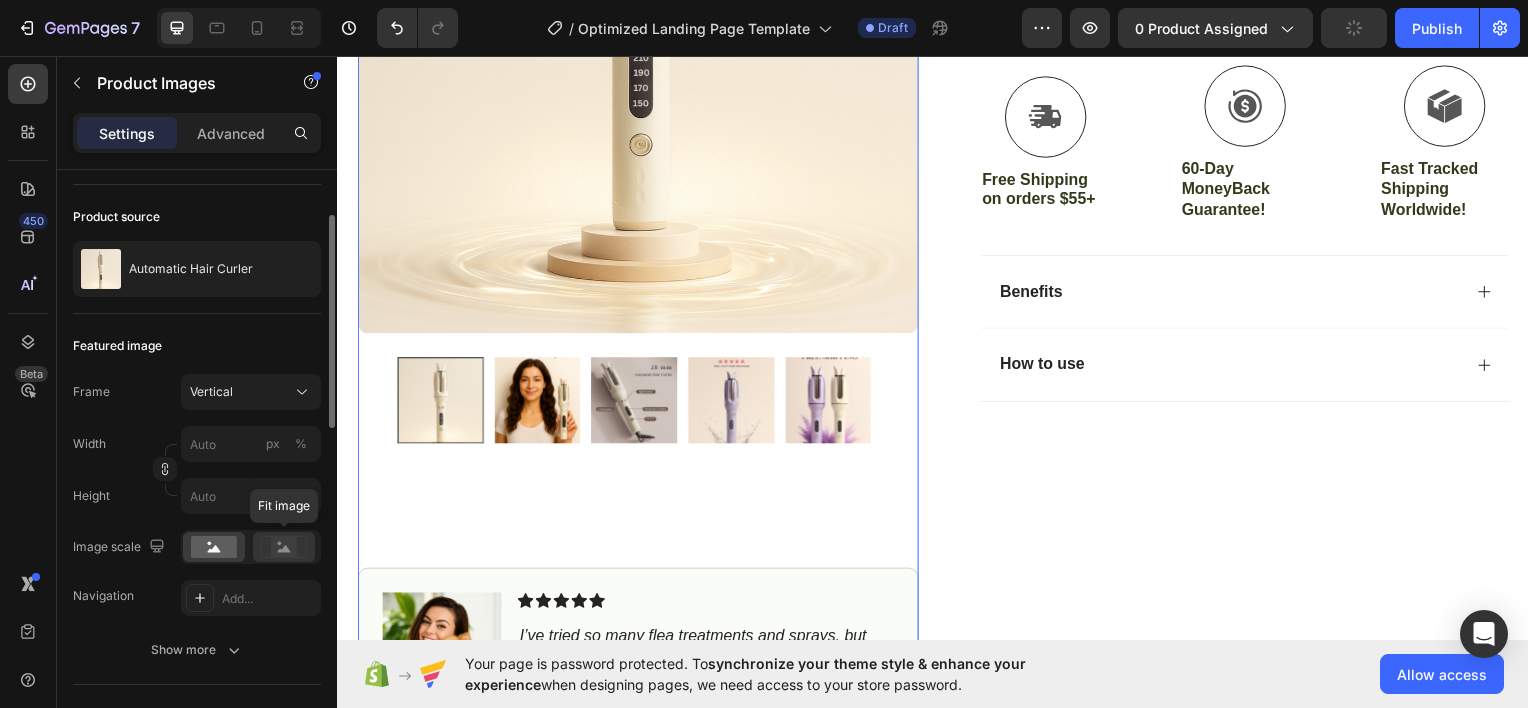 click 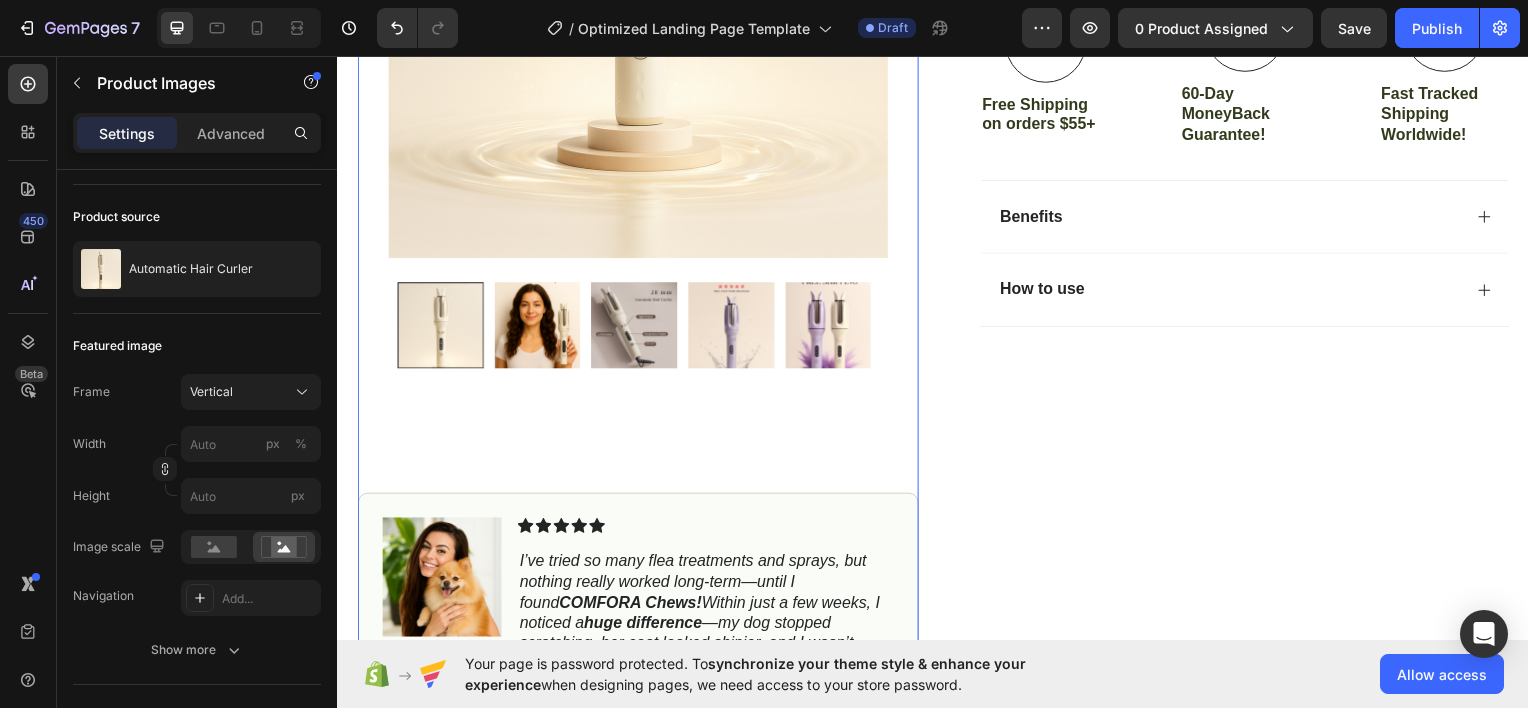 scroll, scrollTop: 636, scrollLeft: 0, axis: vertical 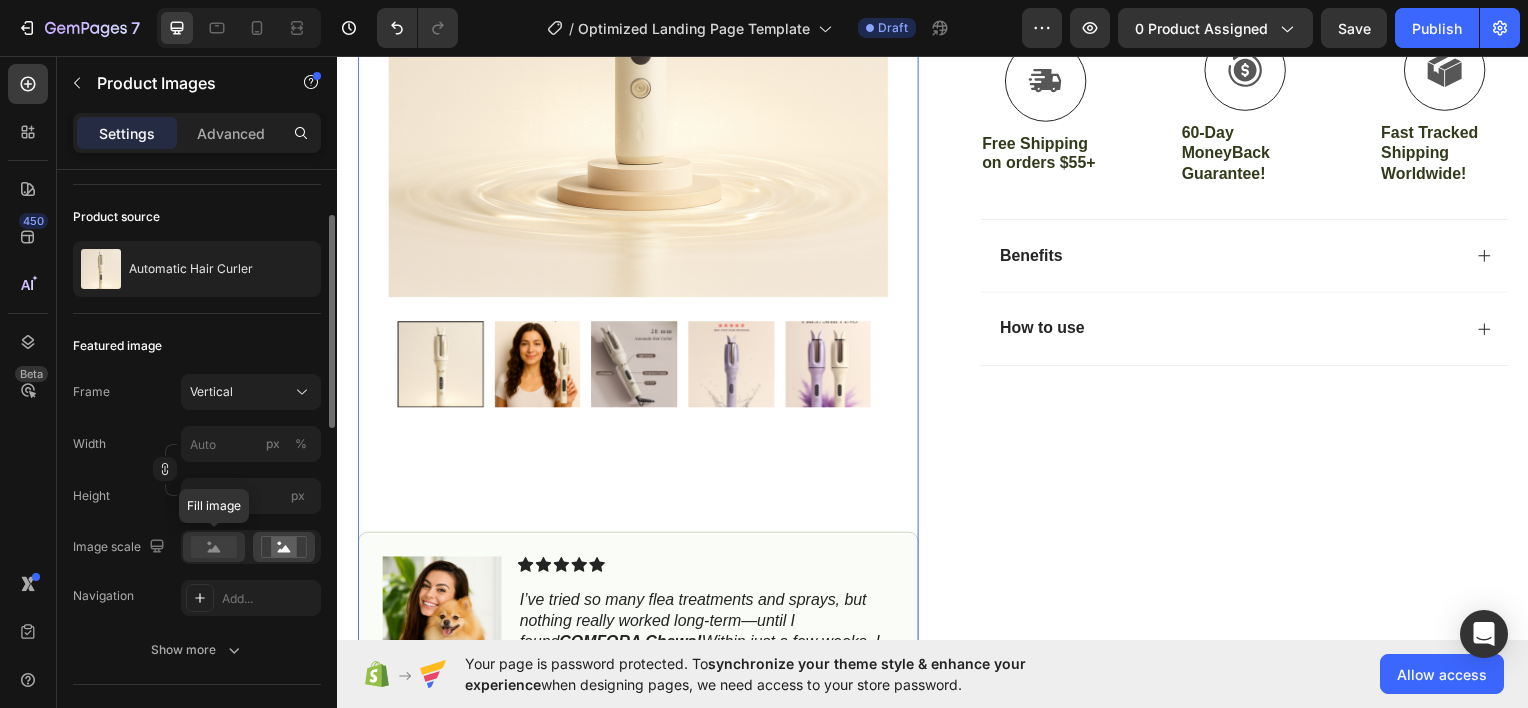click 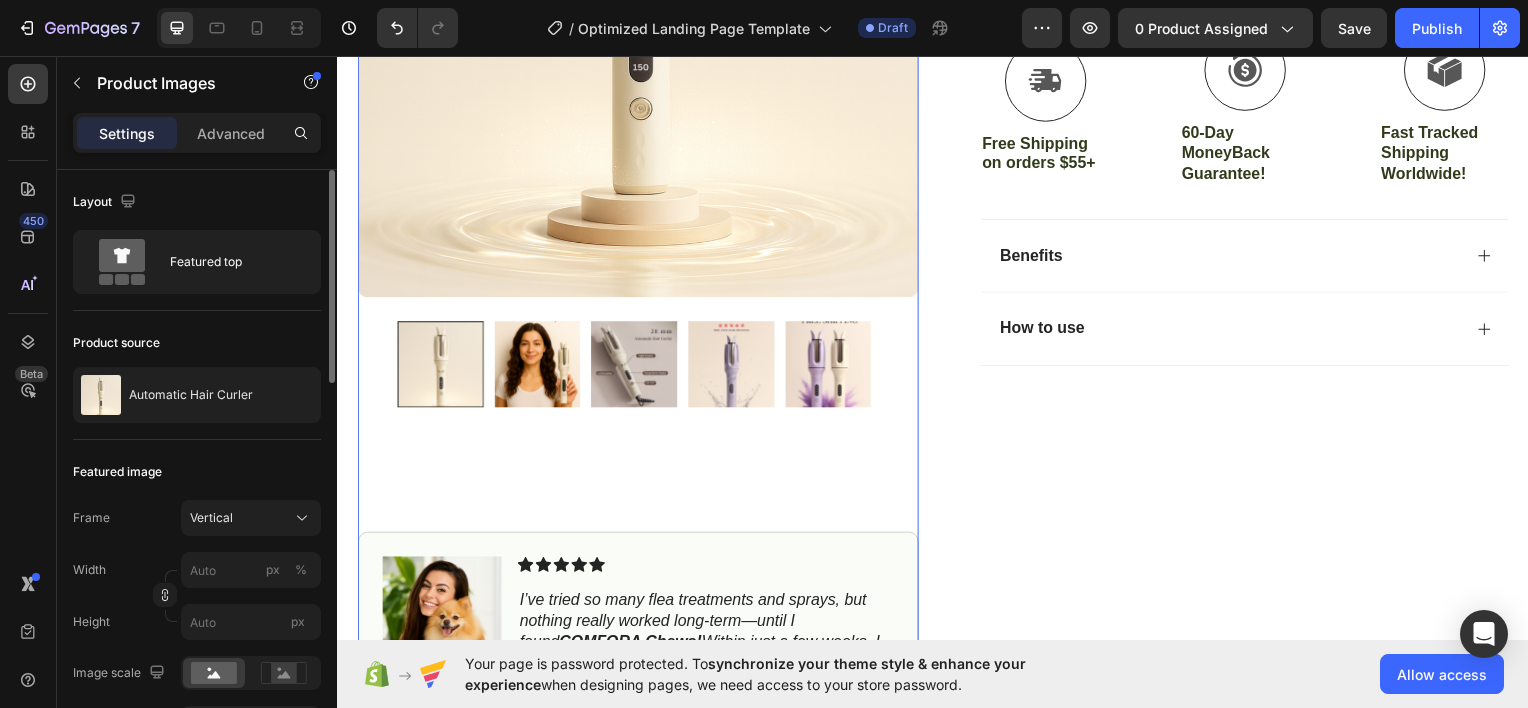 scroll, scrollTop: 0, scrollLeft: 0, axis: both 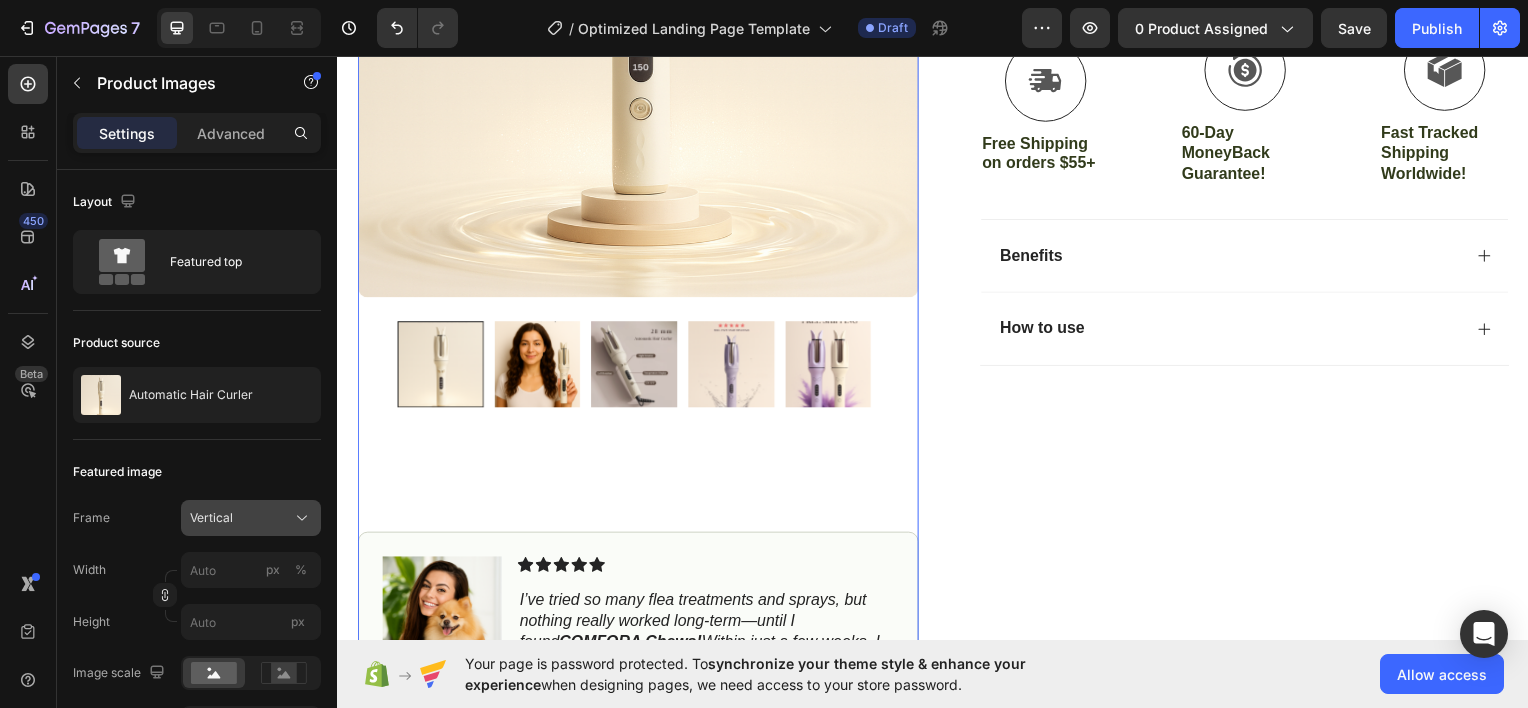 click on "Vertical" at bounding box center (211, 518) 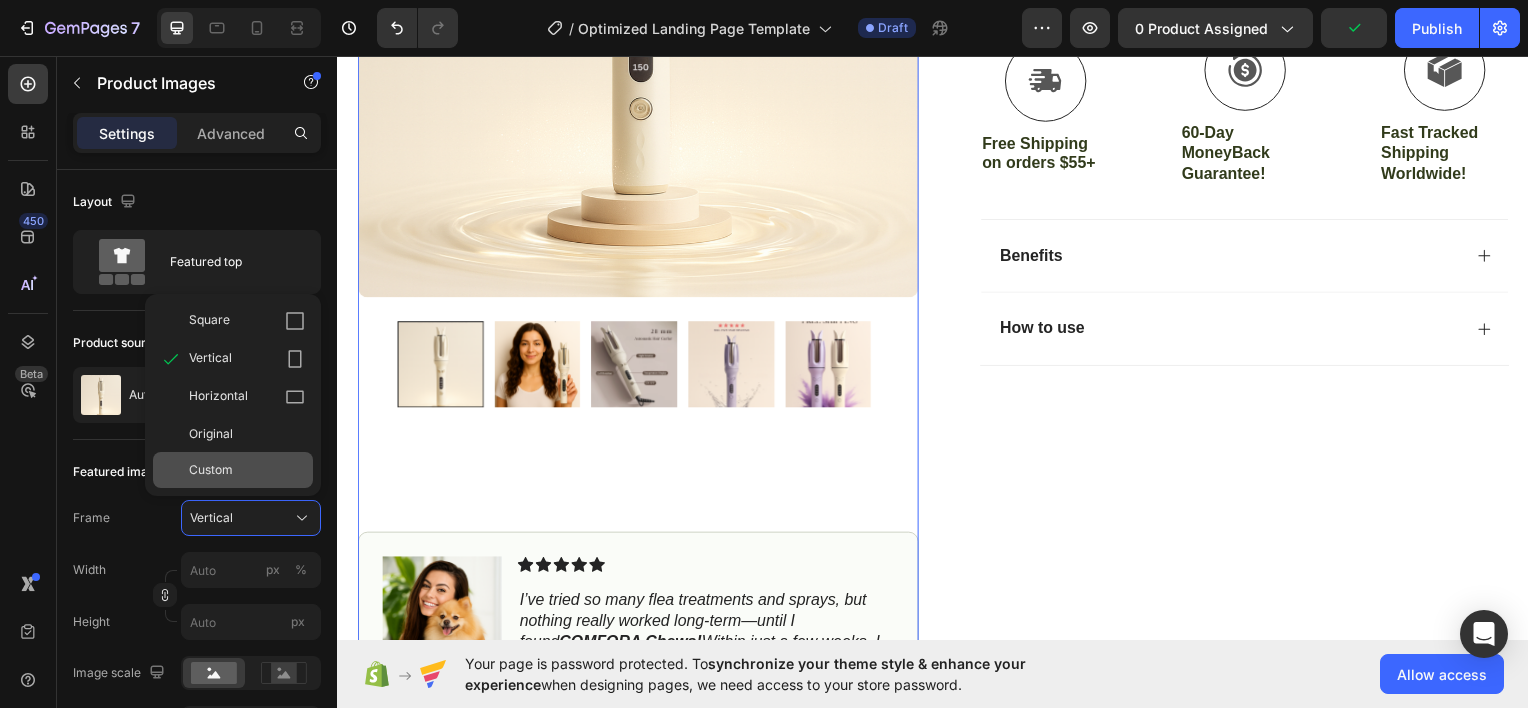click on "Custom" at bounding box center (211, 470) 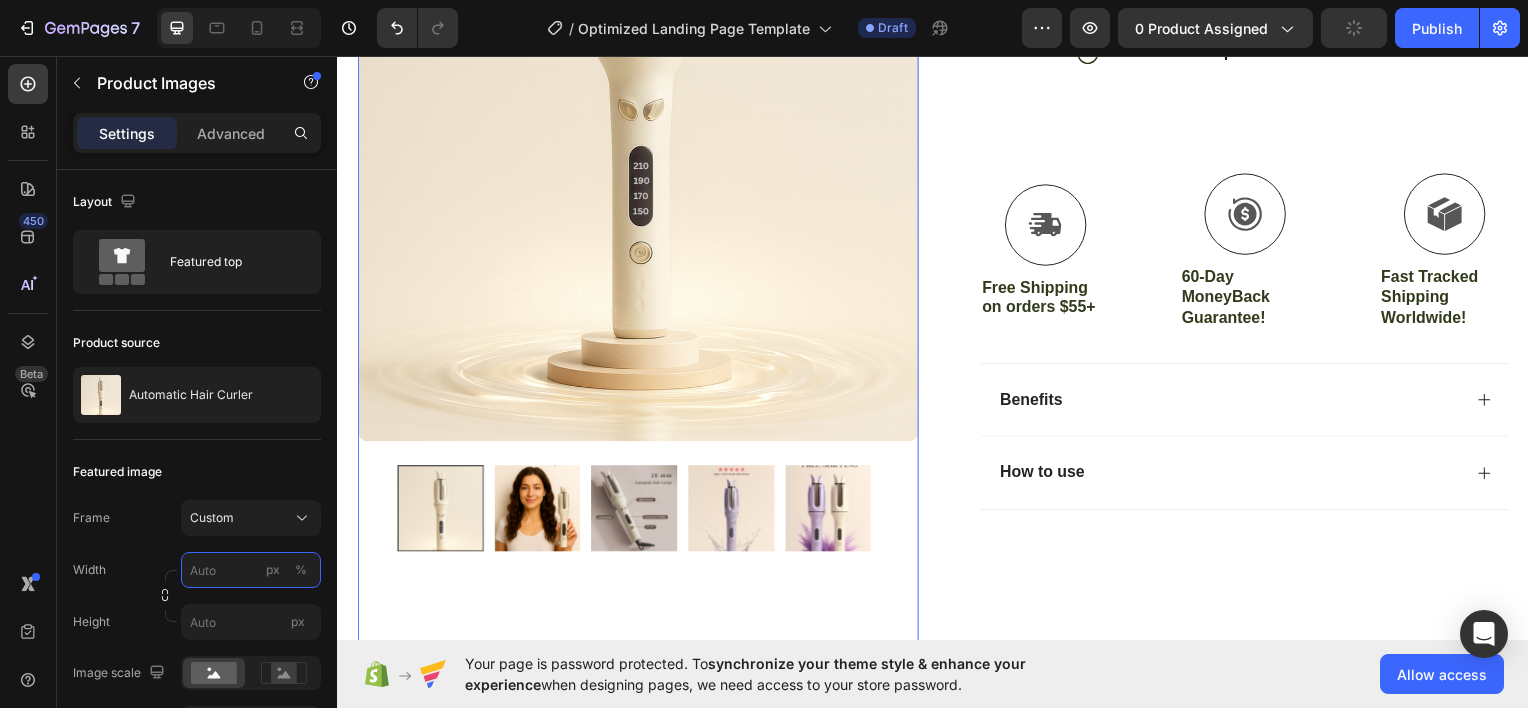 scroll, scrollTop: 492, scrollLeft: 0, axis: vertical 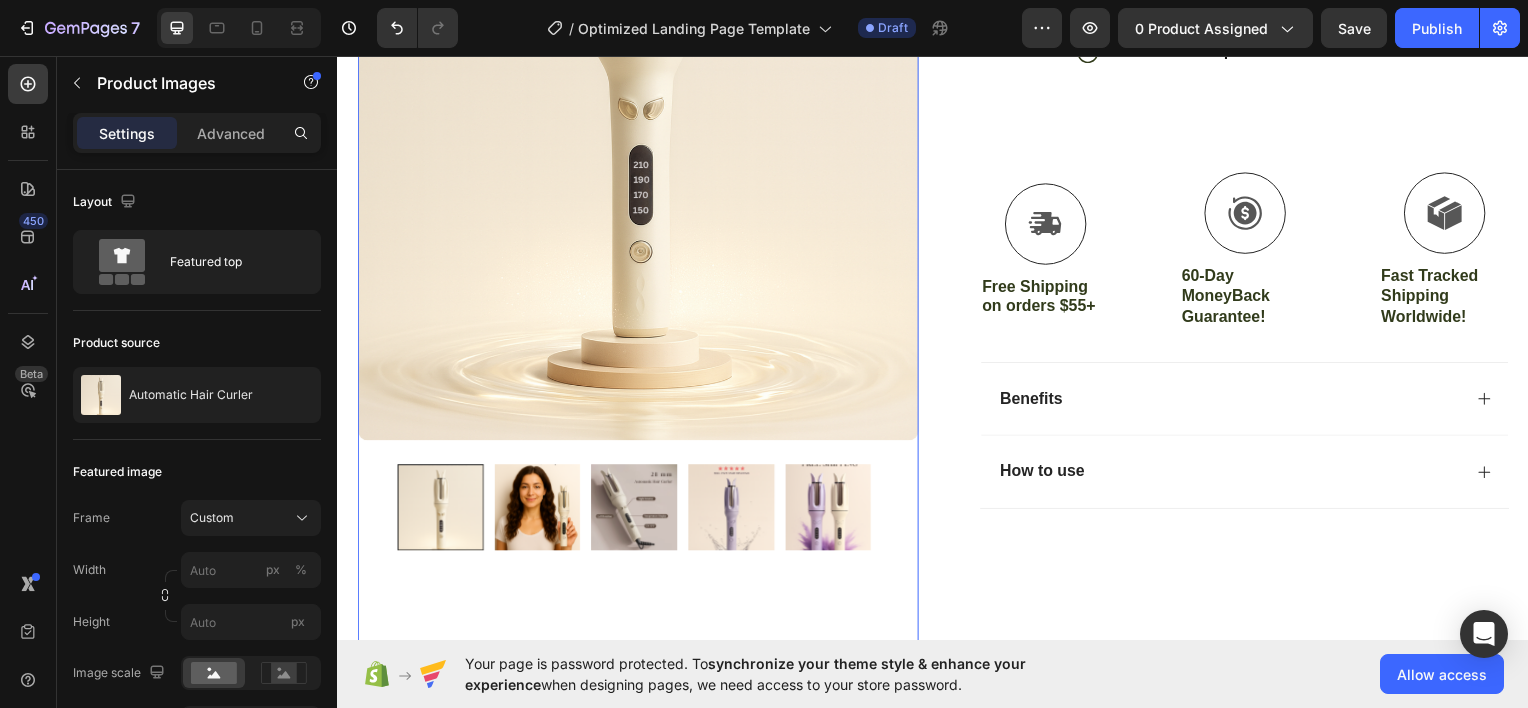 click at bounding box center [635, 509] 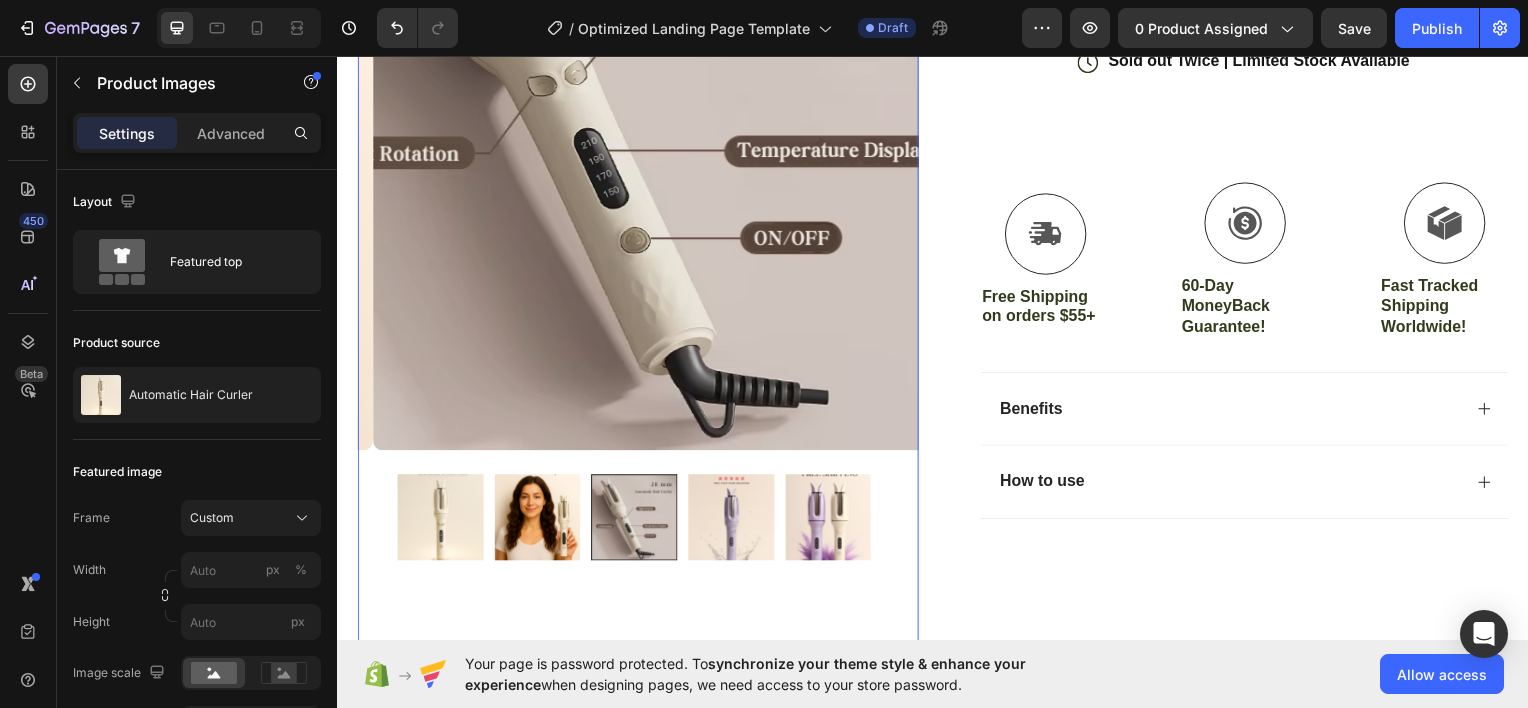 scroll, scrollTop: 498, scrollLeft: 0, axis: vertical 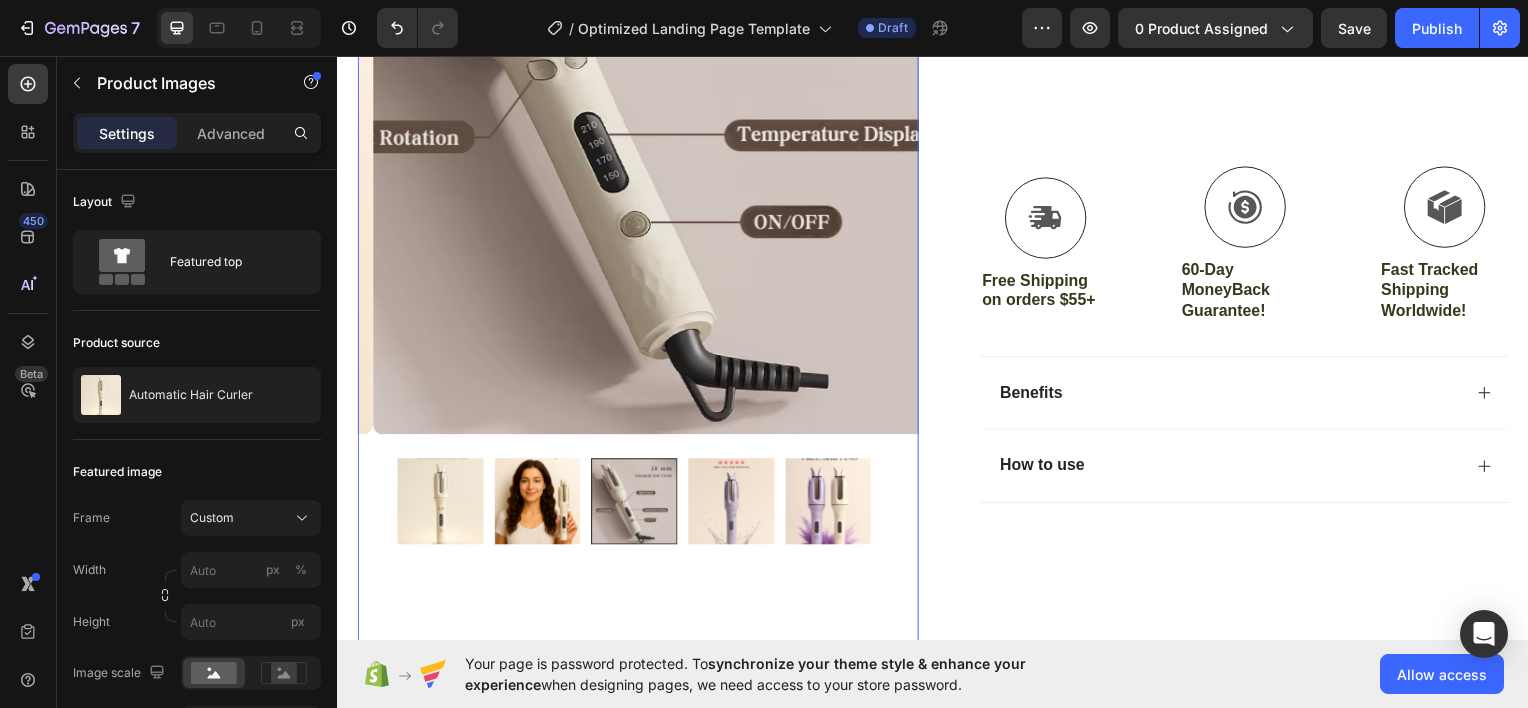 click at bounding box center (440, 503) 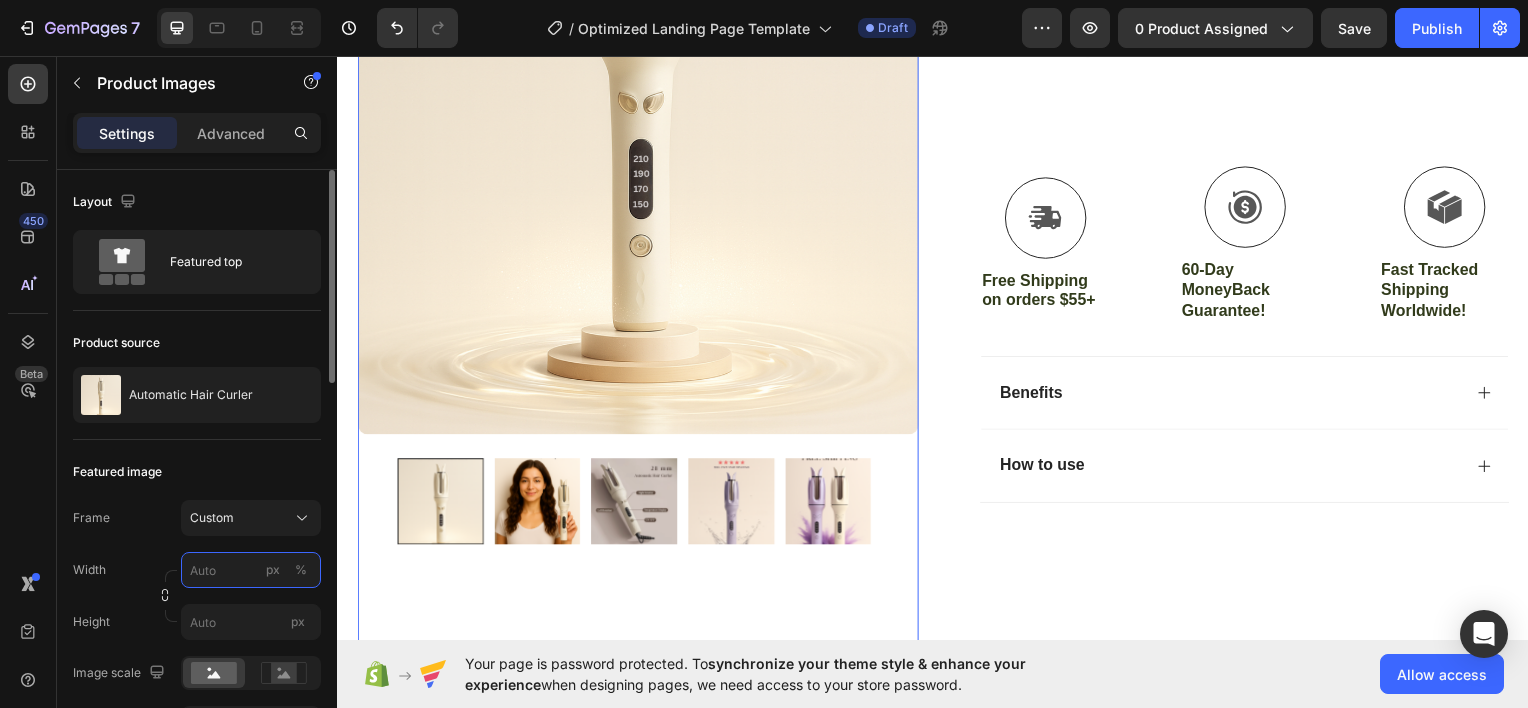 click on "px %" at bounding box center [251, 570] 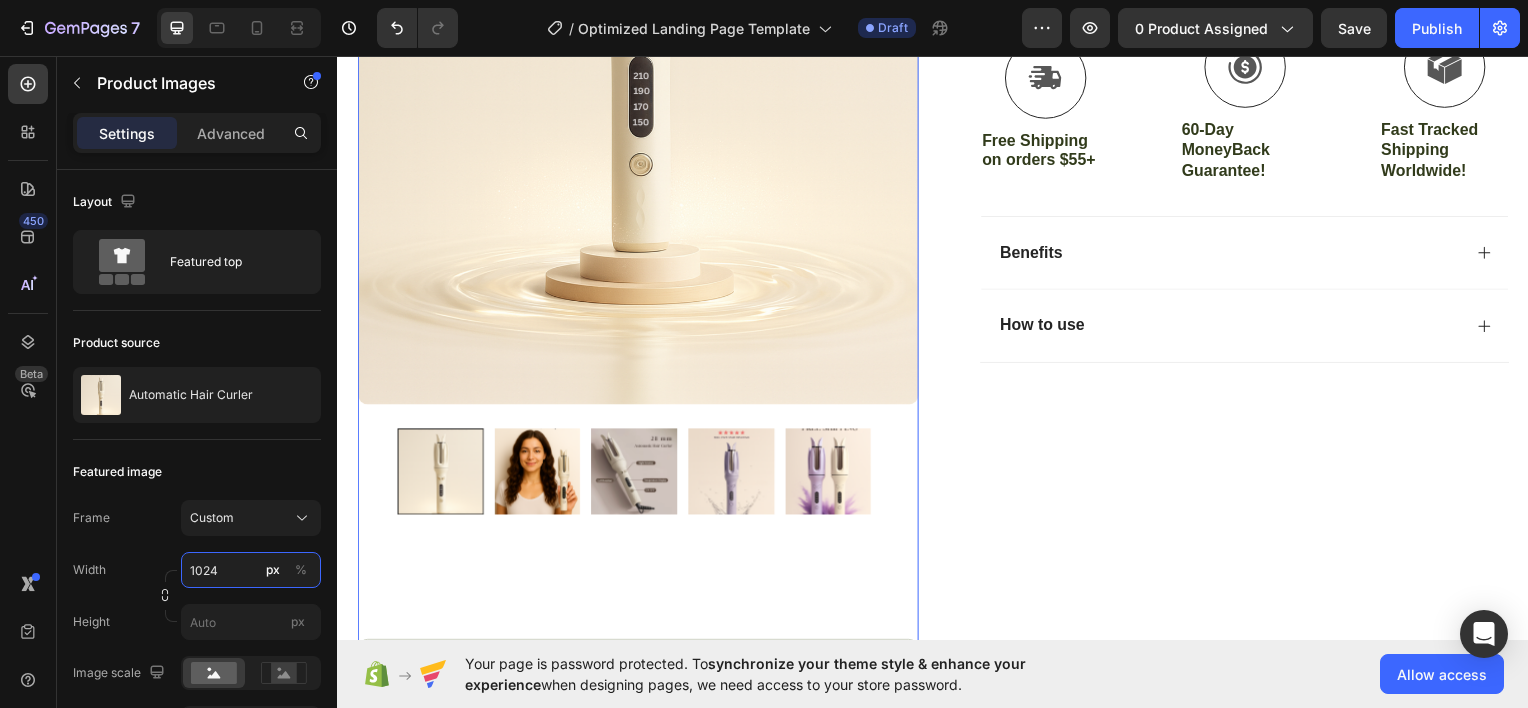 scroll, scrollTop: 640, scrollLeft: 0, axis: vertical 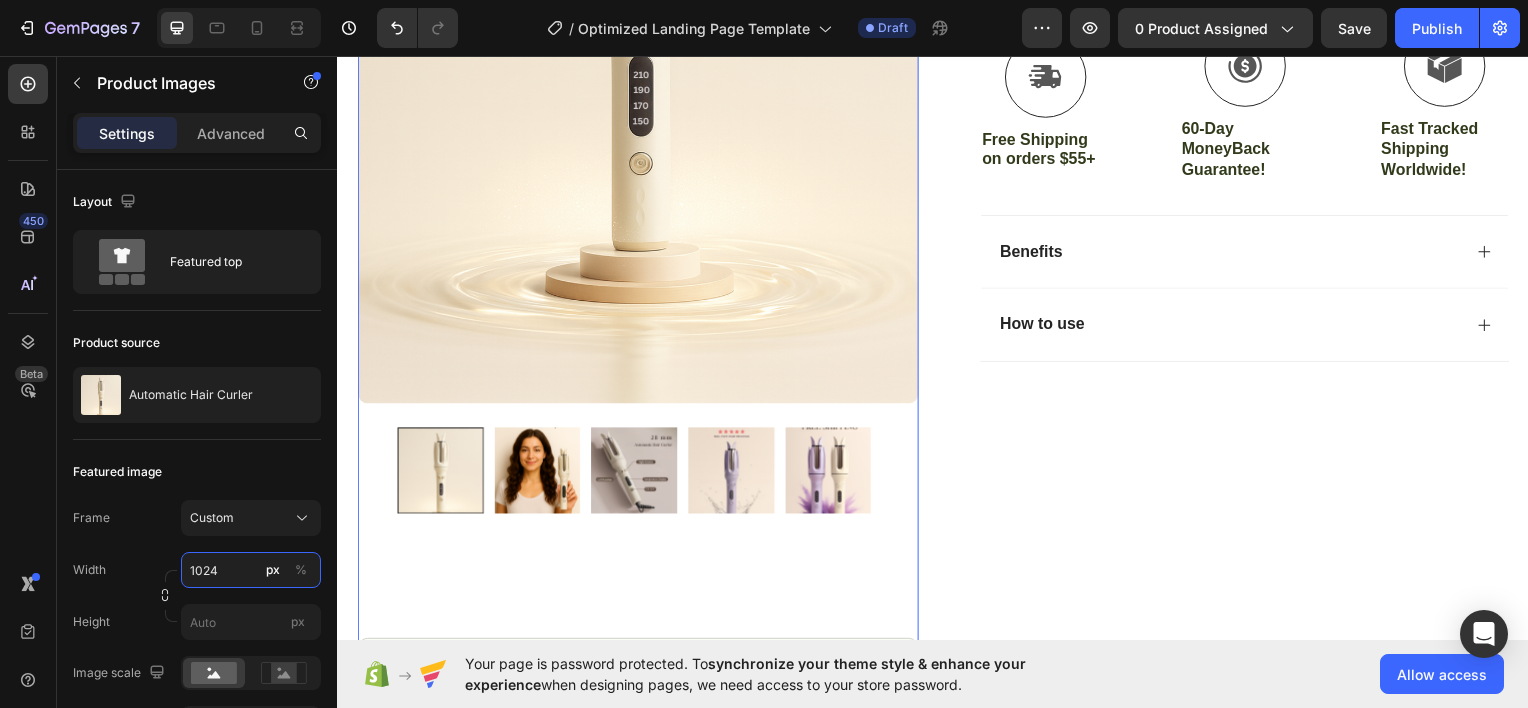 type on "1024" 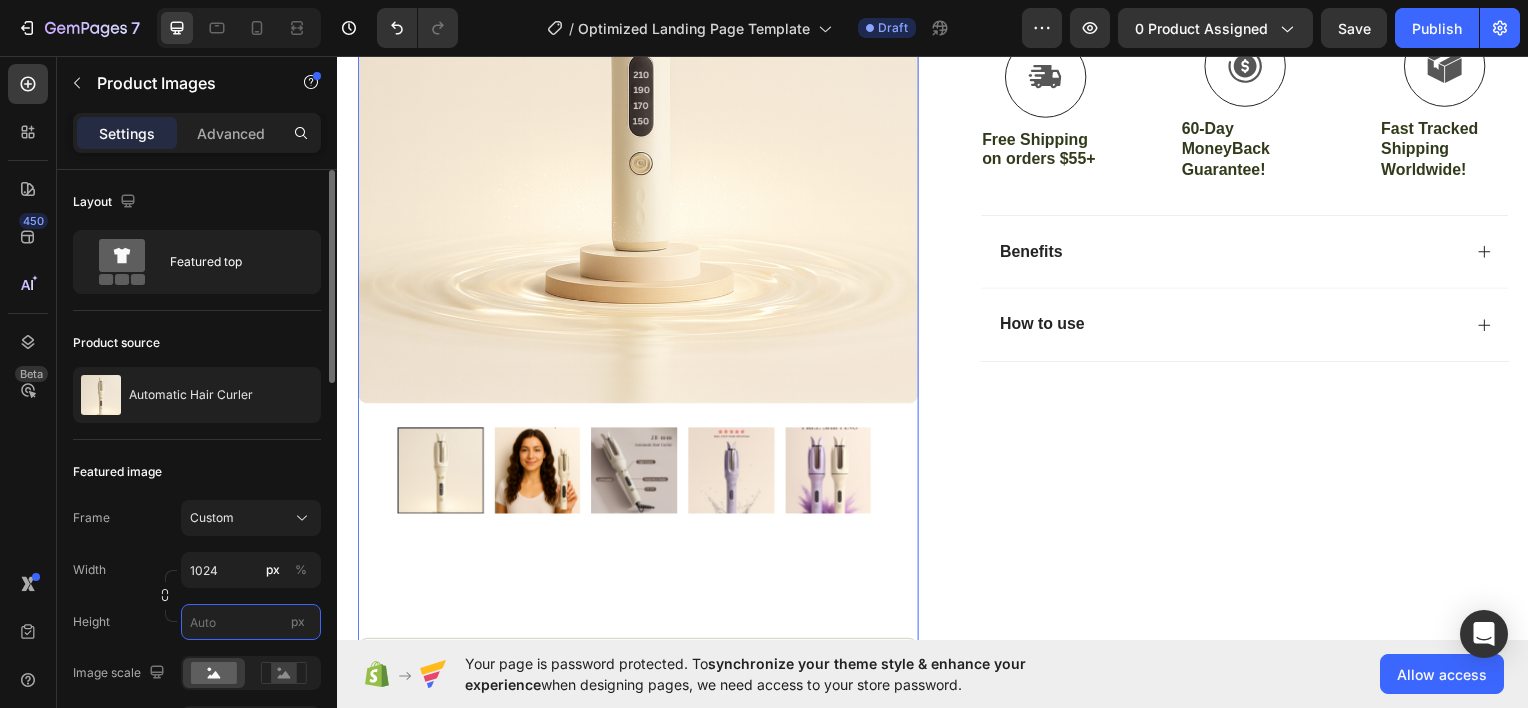 click on "px" at bounding box center [251, 622] 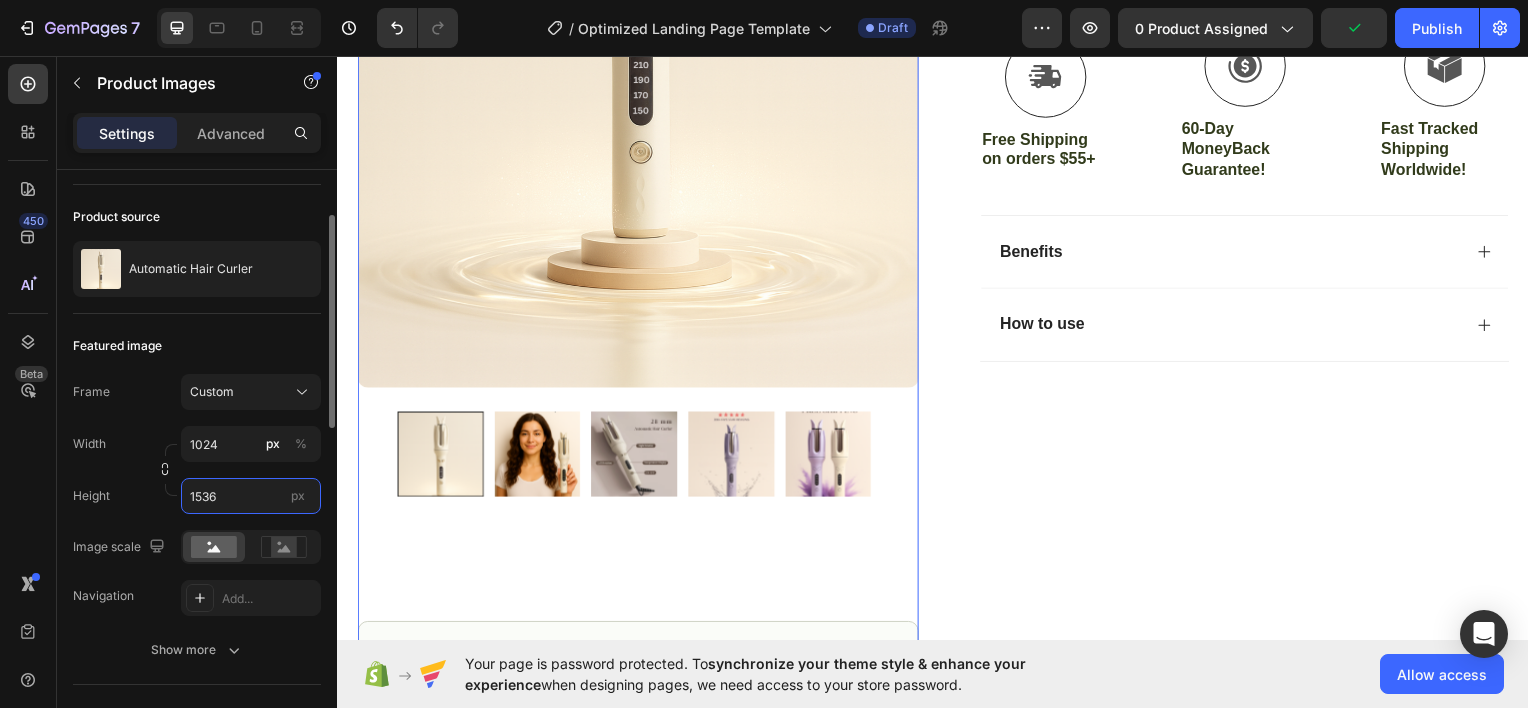 scroll, scrollTop: 0, scrollLeft: 0, axis: both 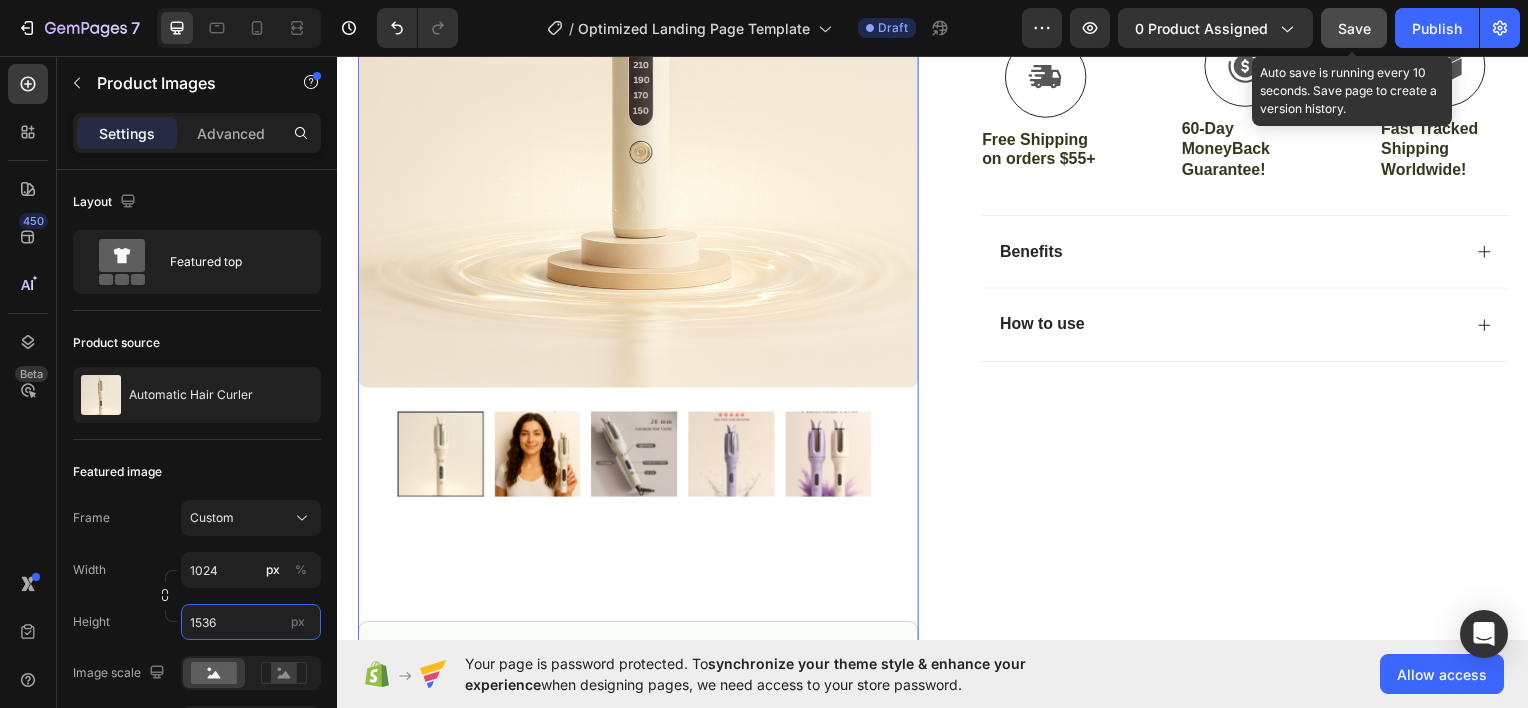 type on "1536" 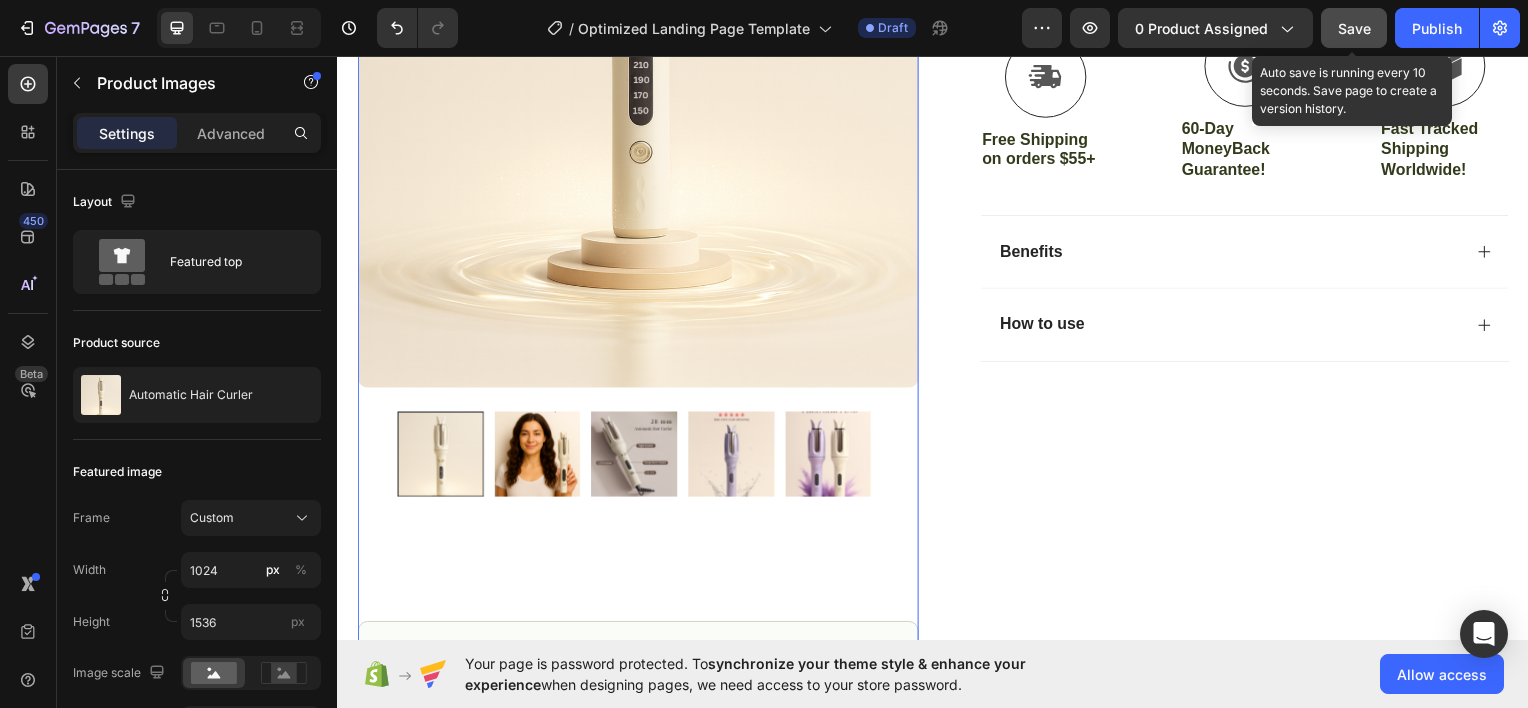 click on "Save" at bounding box center [1354, 28] 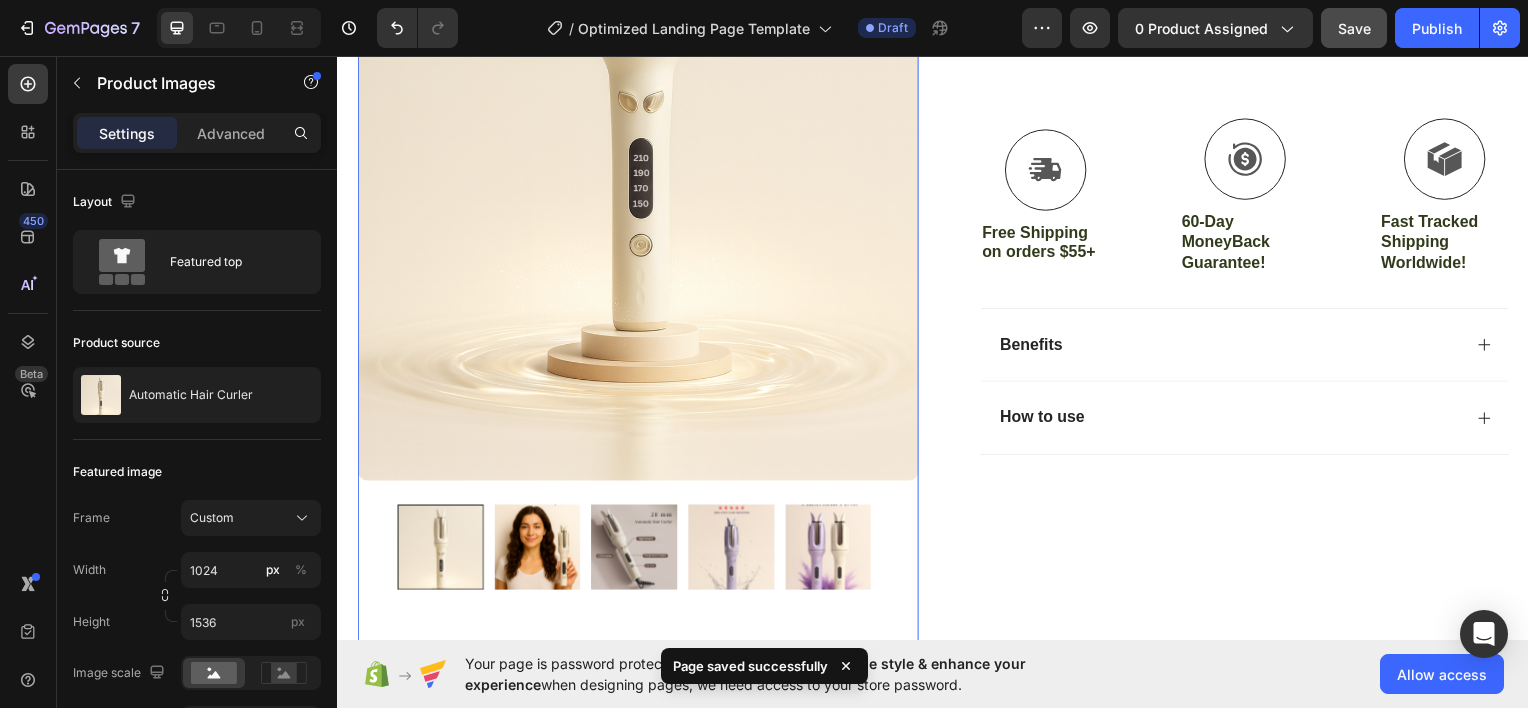 scroll, scrollTop: 584, scrollLeft: 0, axis: vertical 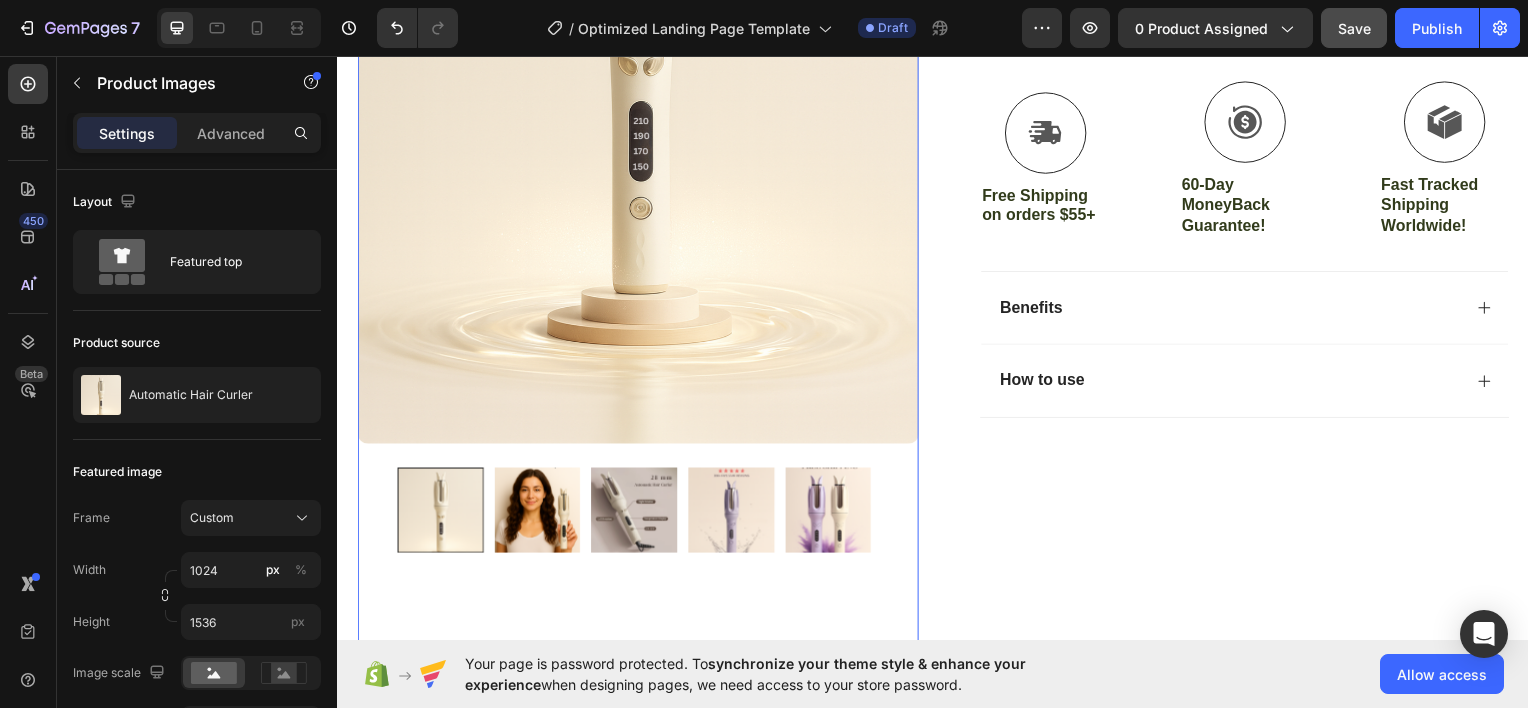click at bounding box center [635, 512] 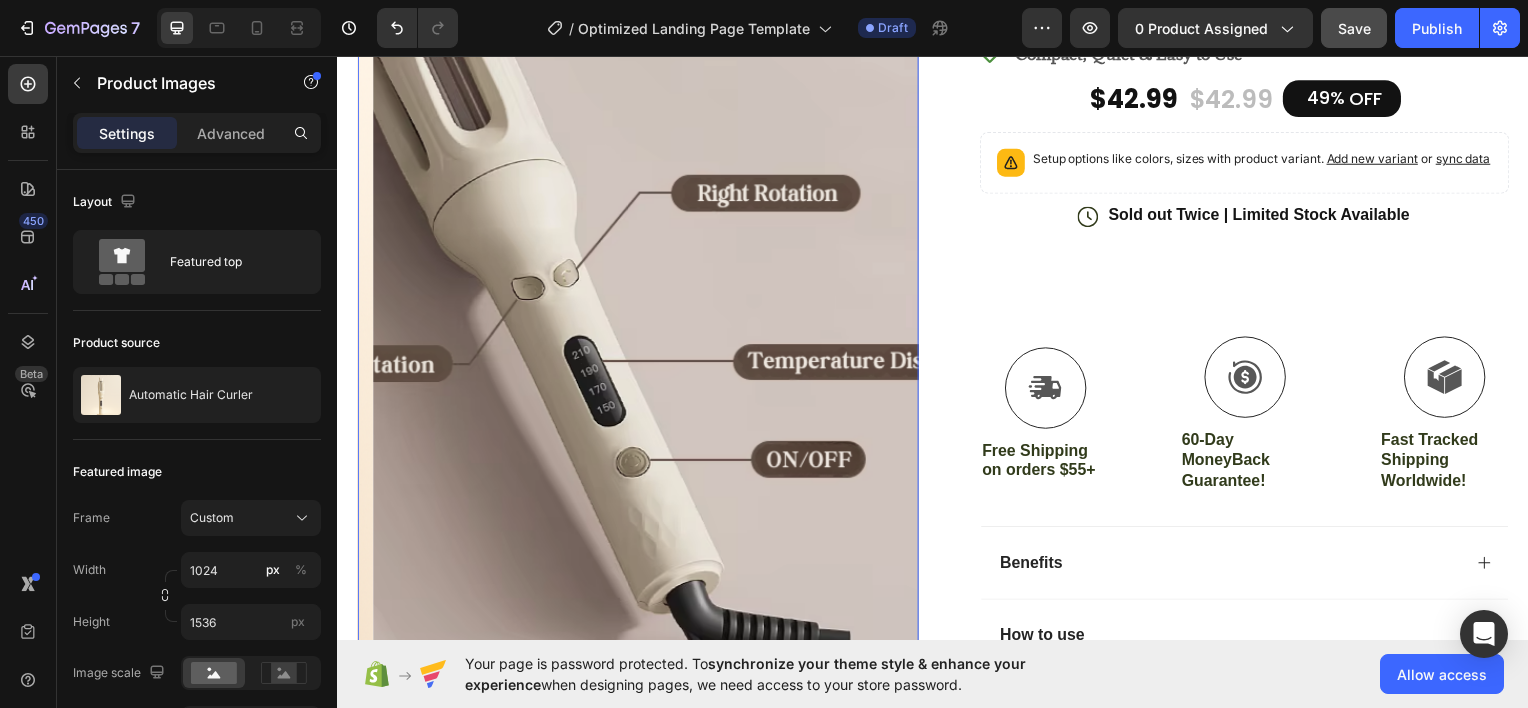 scroll, scrollTop: 328, scrollLeft: 0, axis: vertical 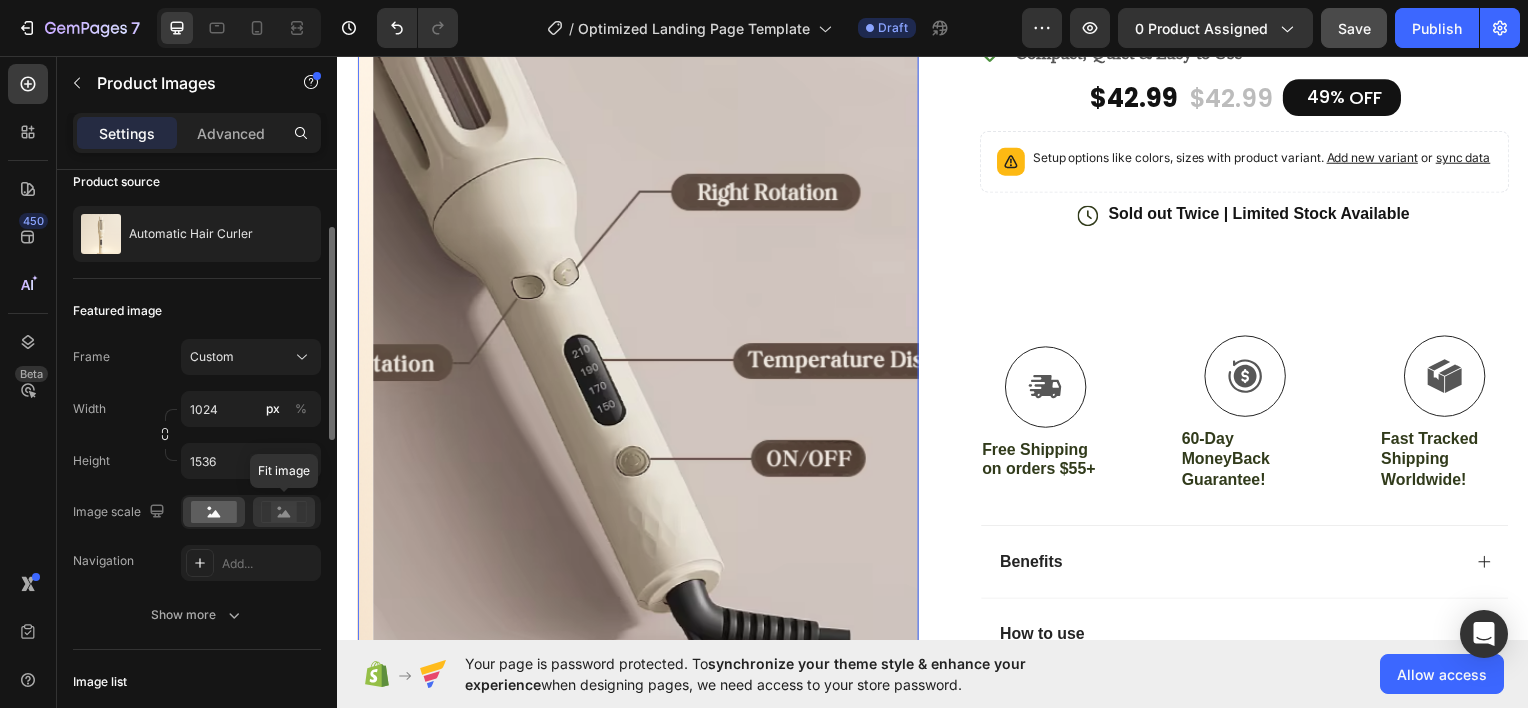 click 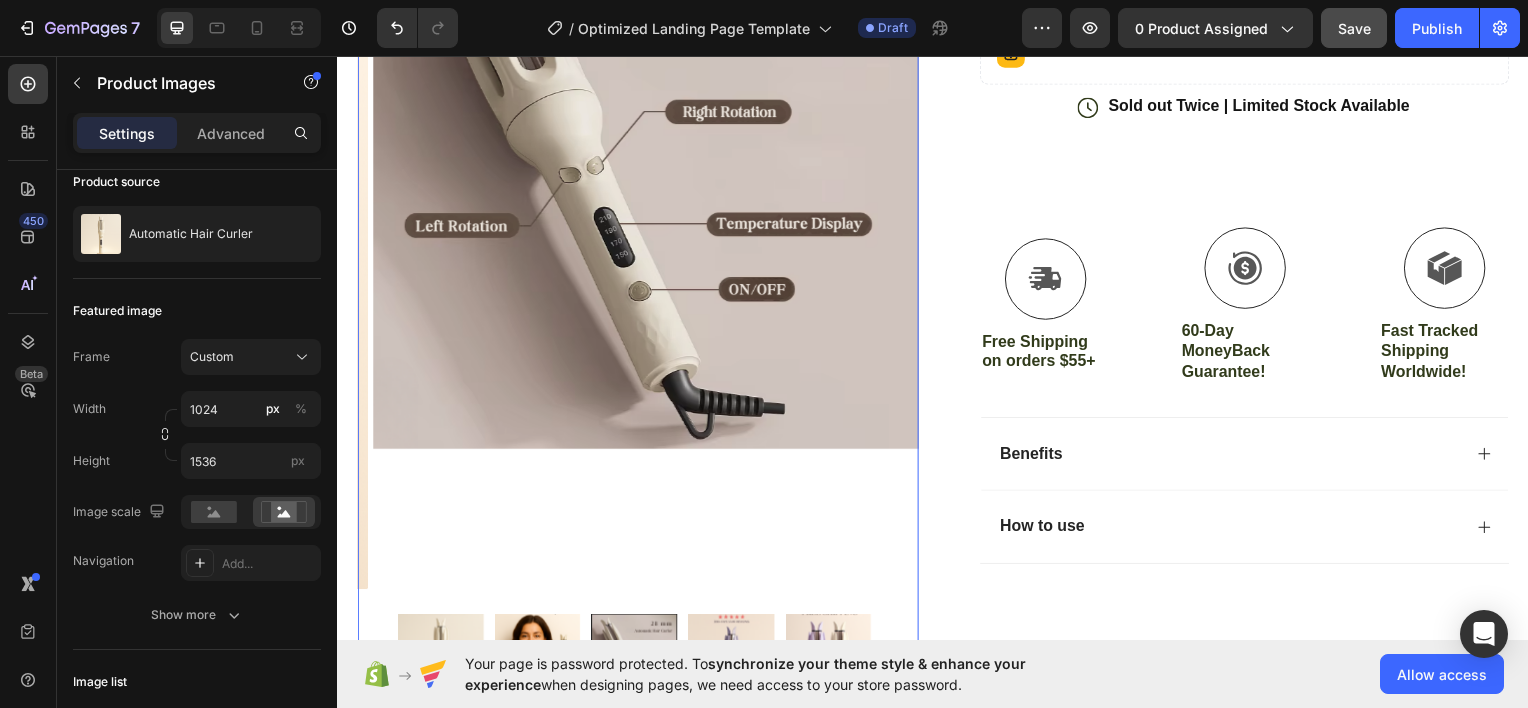 scroll, scrollTop: 492, scrollLeft: 0, axis: vertical 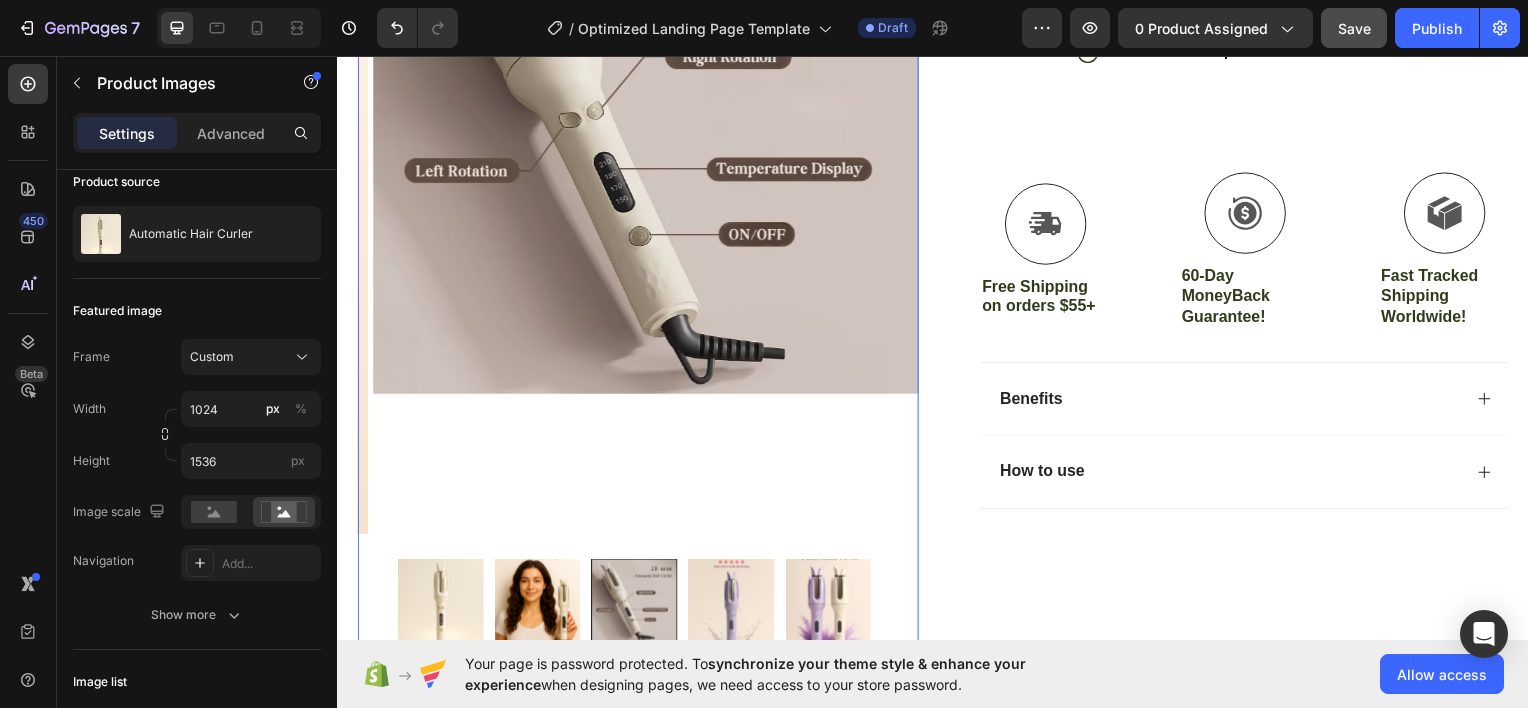 click at bounding box center (635, 604) 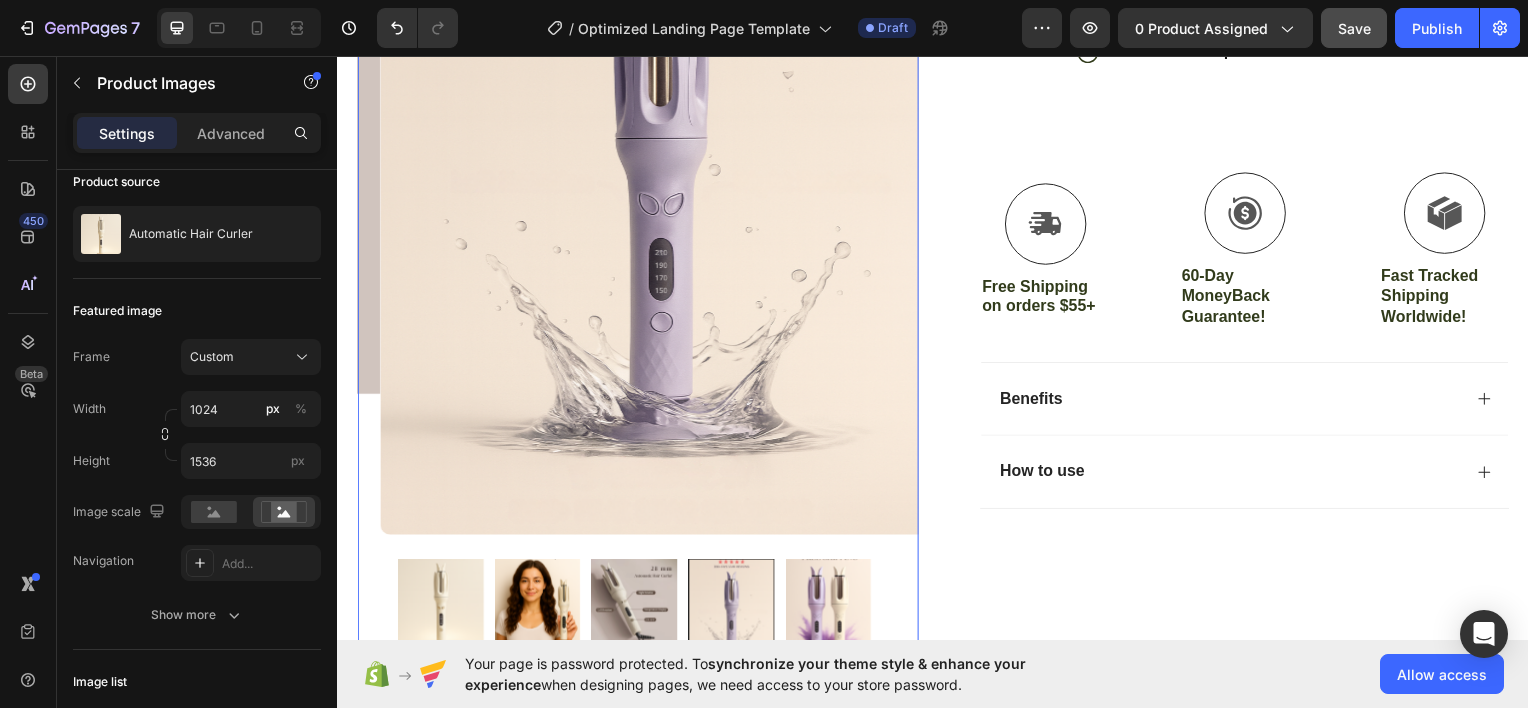 scroll, scrollTop: 228, scrollLeft: 0, axis: vertical 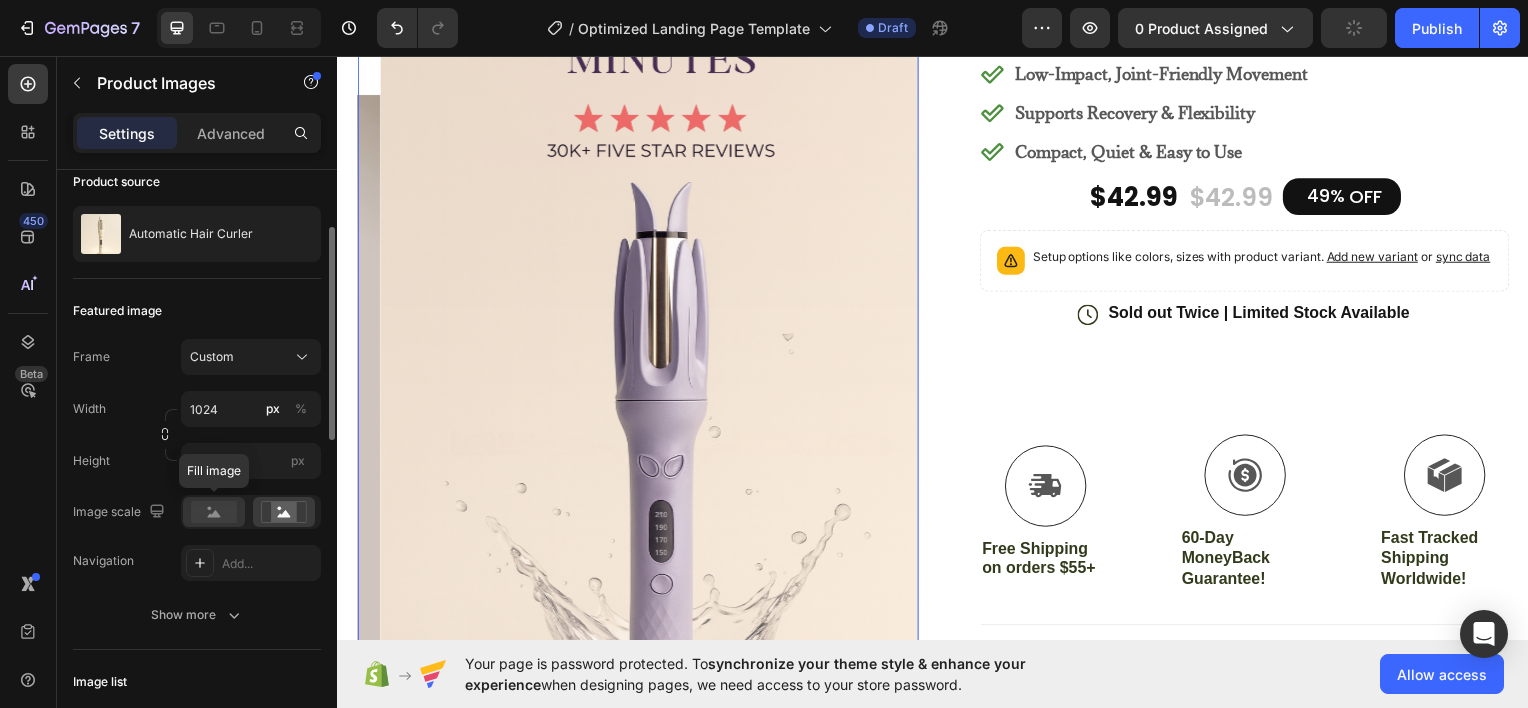 click 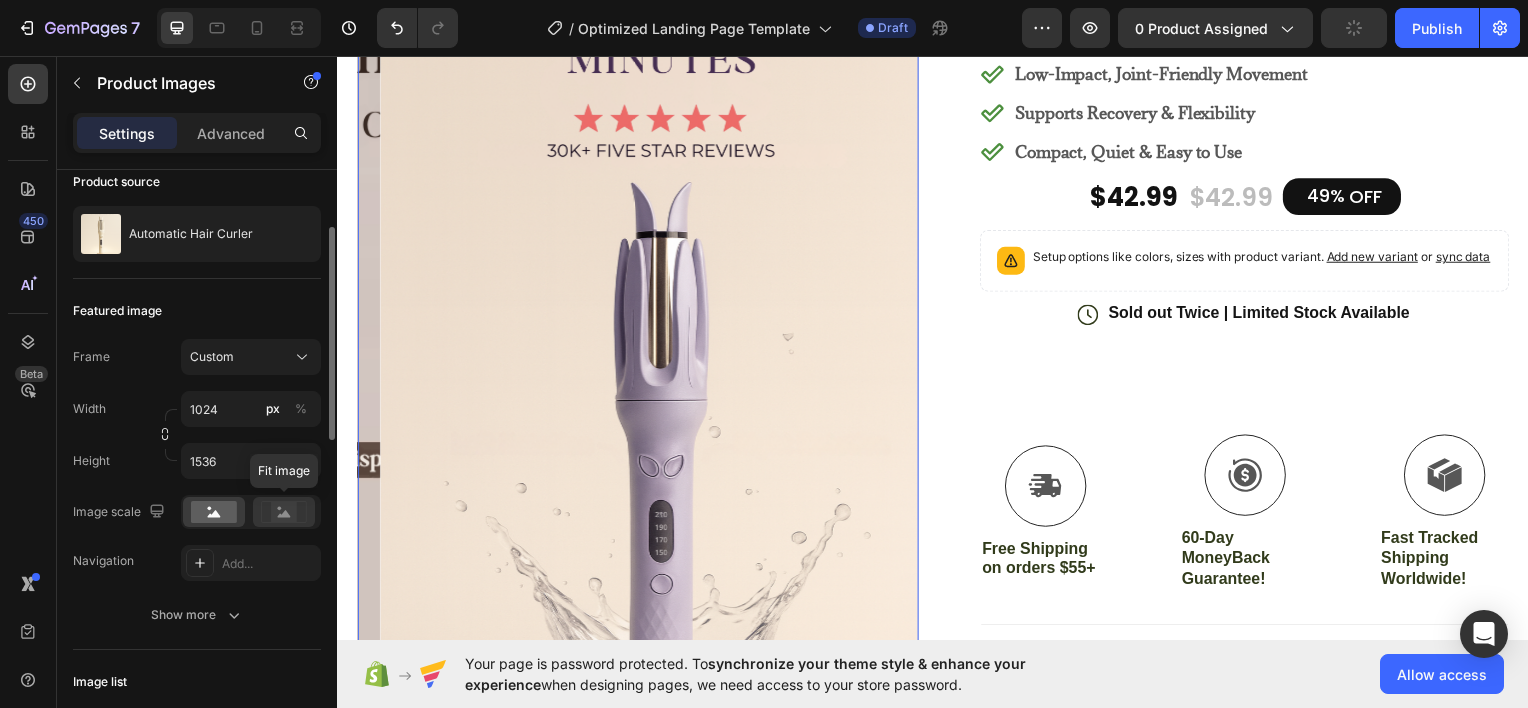 click 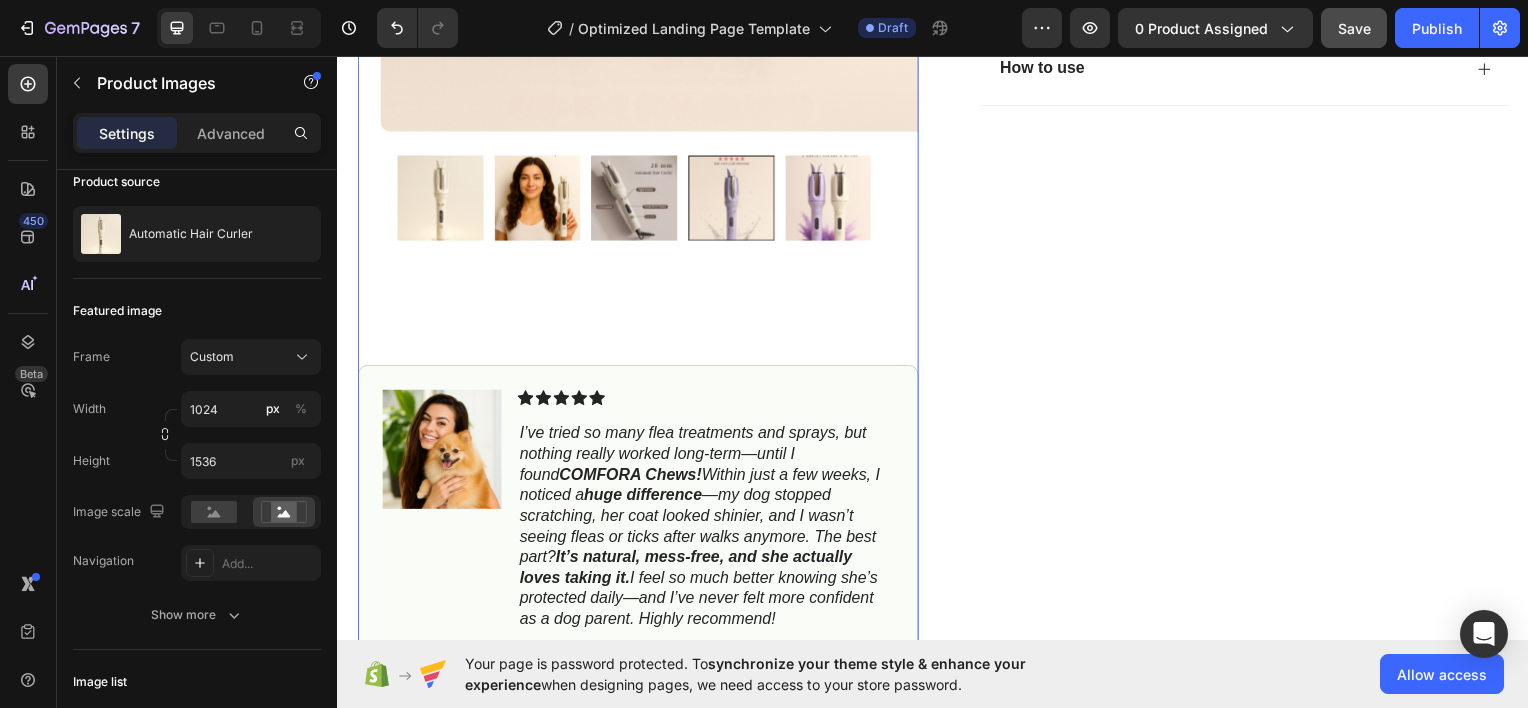 scroll, scrollTop: 1034, scrollLeft: 0, axis: vertical 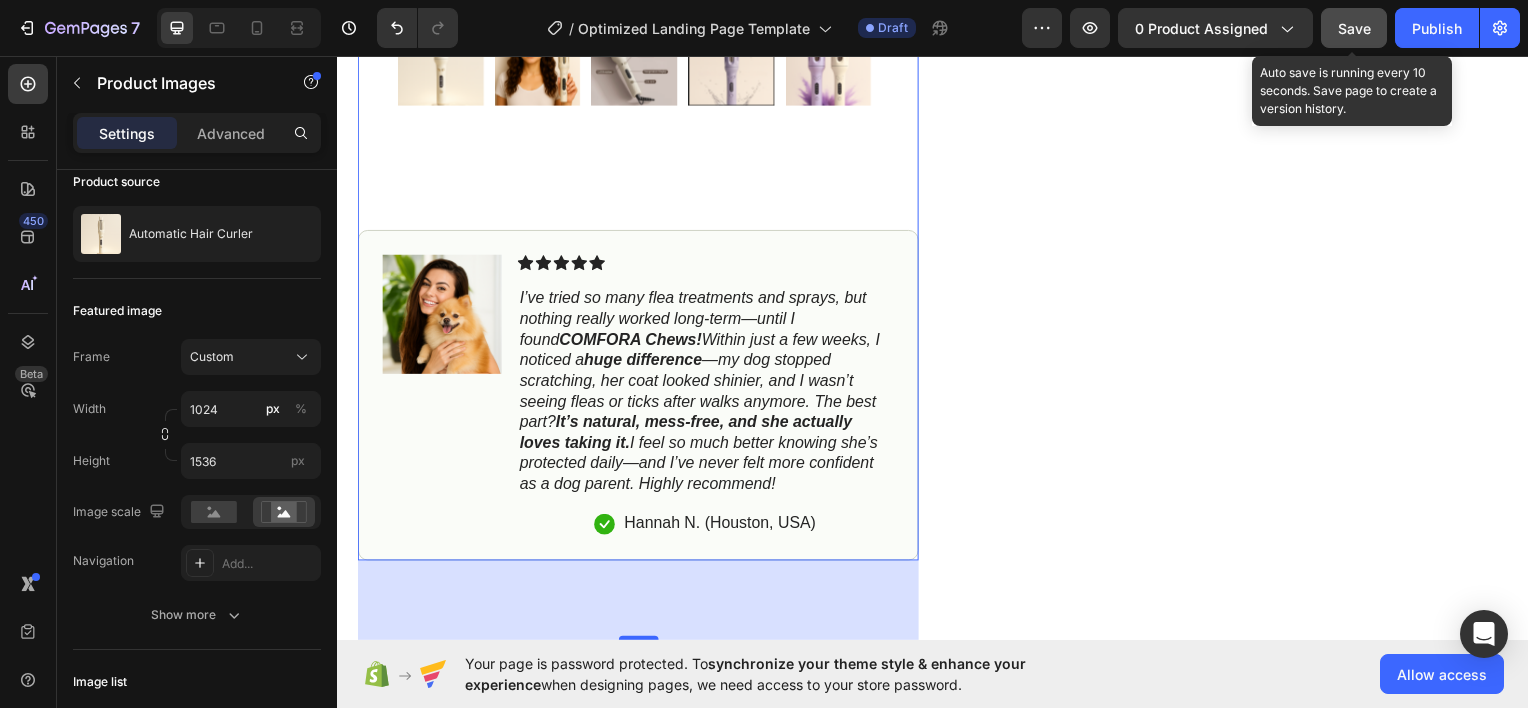 click on "Save" 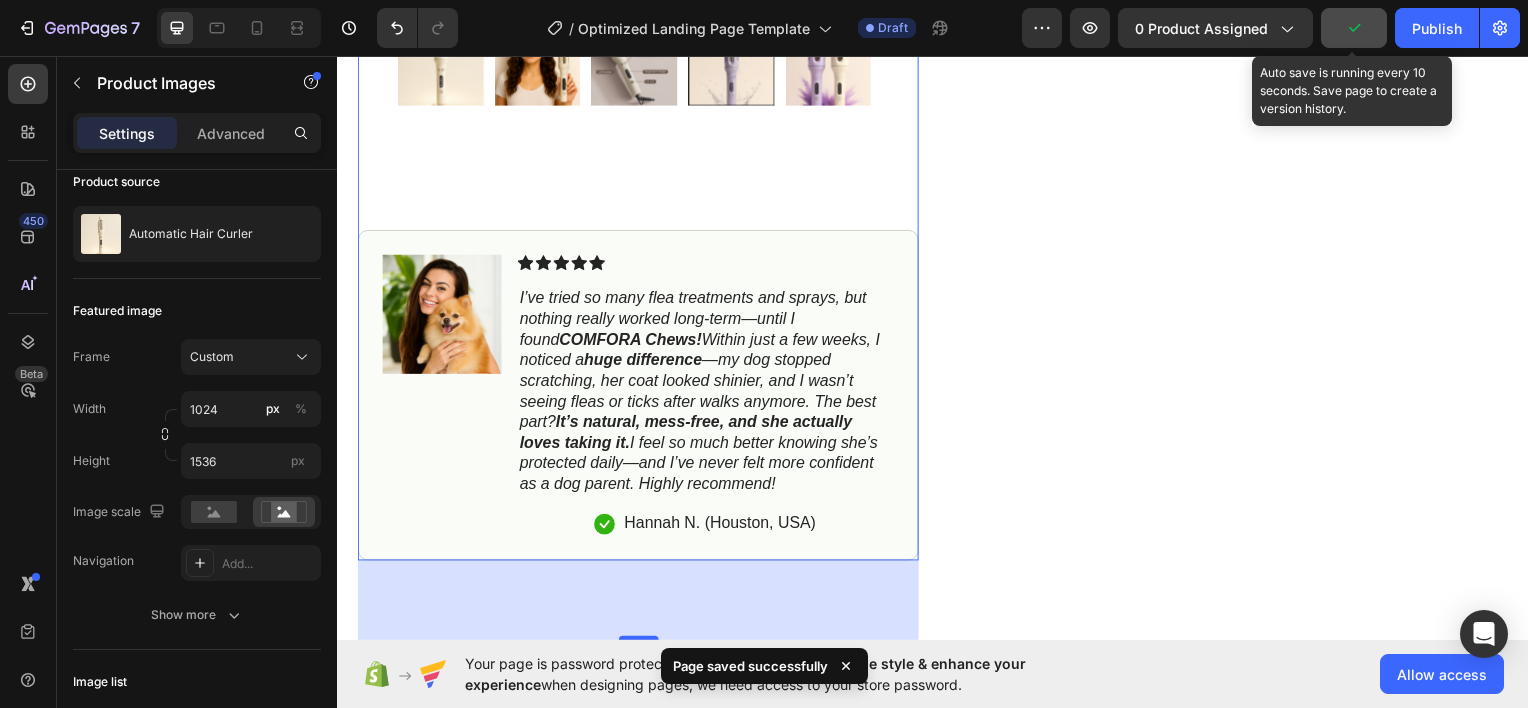 click 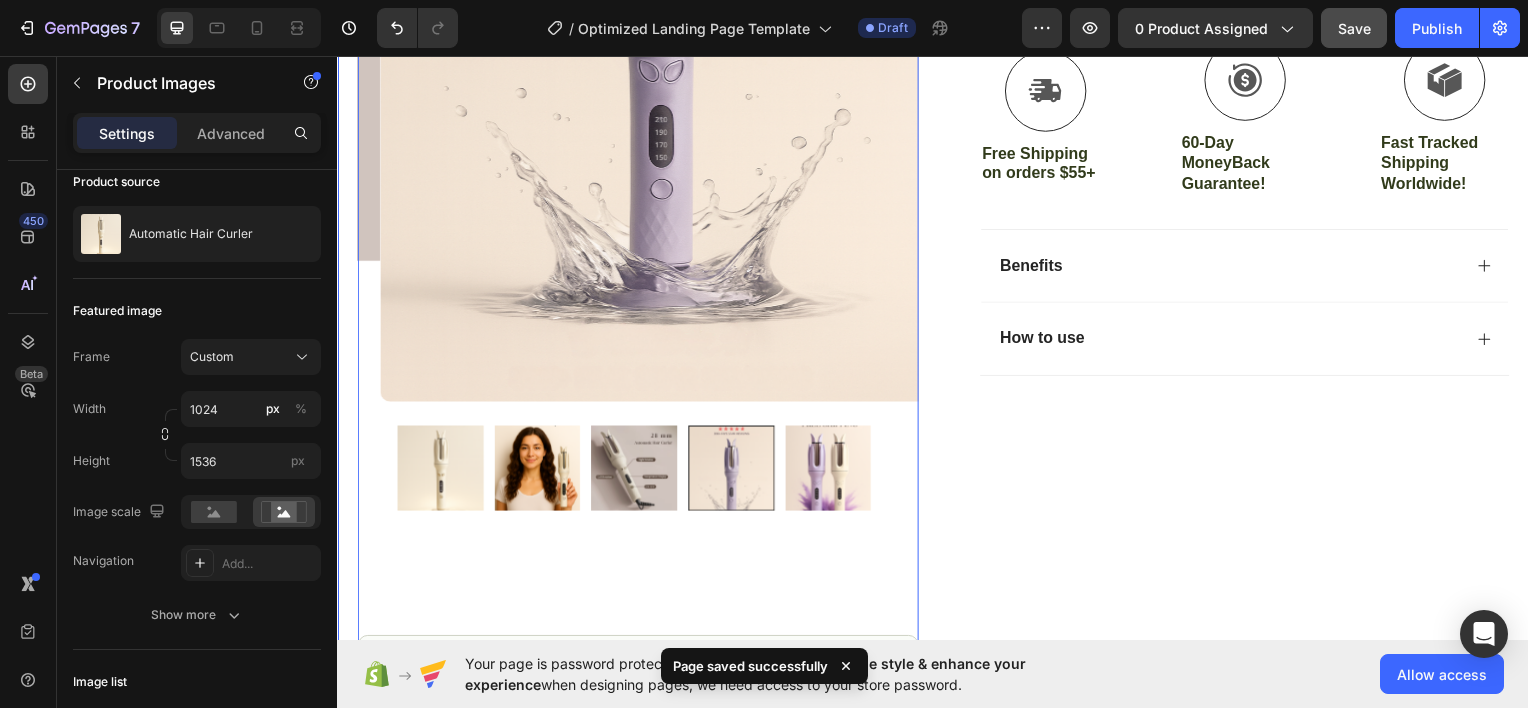 scroll, scrollTop: 624, scrollLeft: 0, axis: vertical 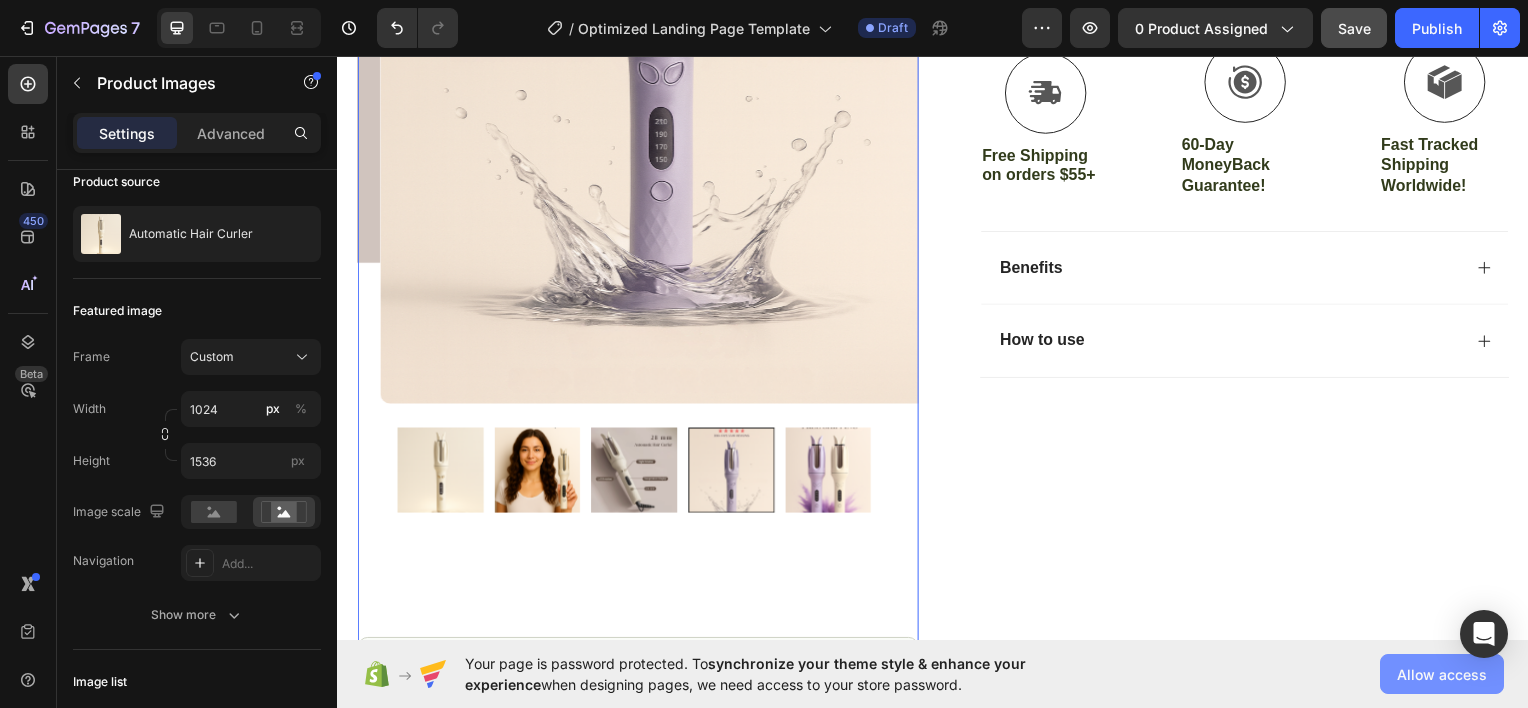 click on "Allow access" at bounding box center [1442, 674] 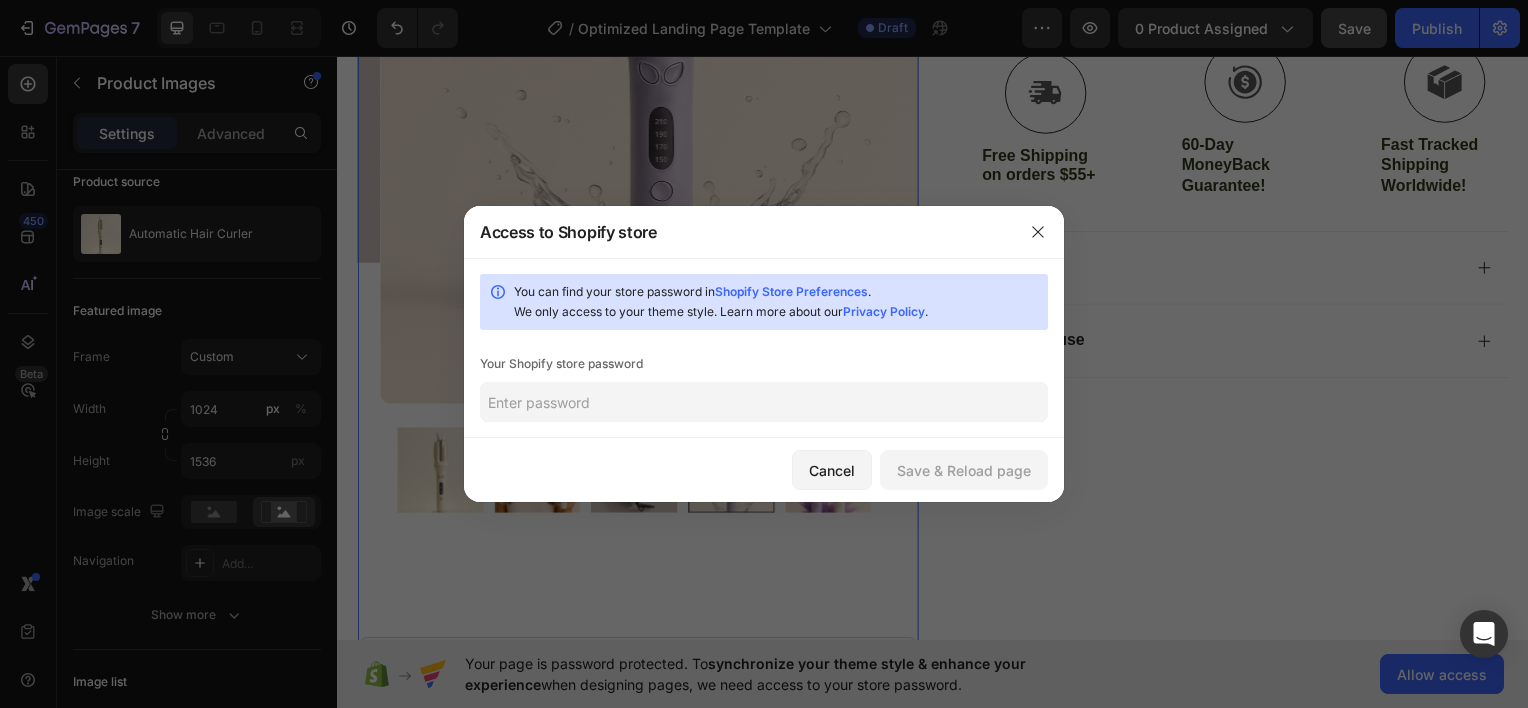click 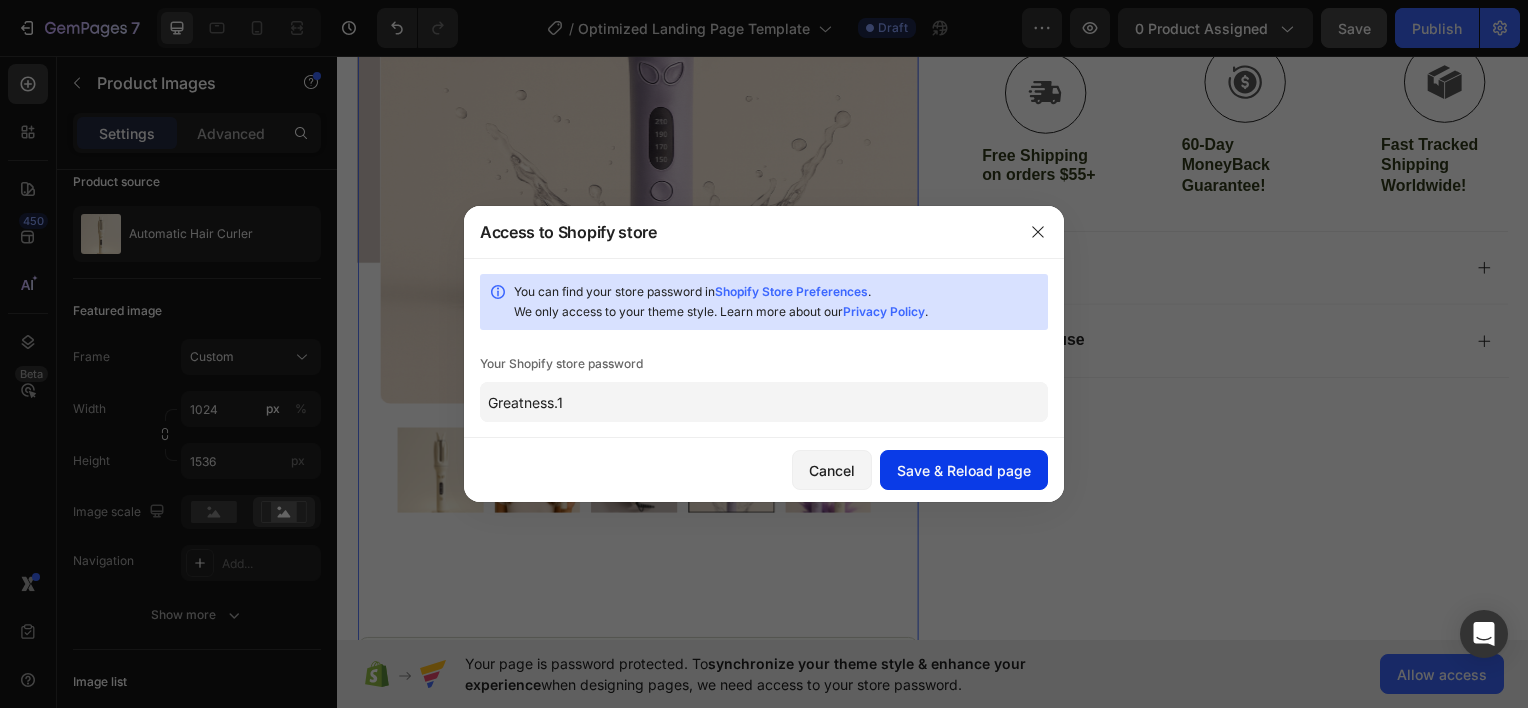 type on "Greatness.1" 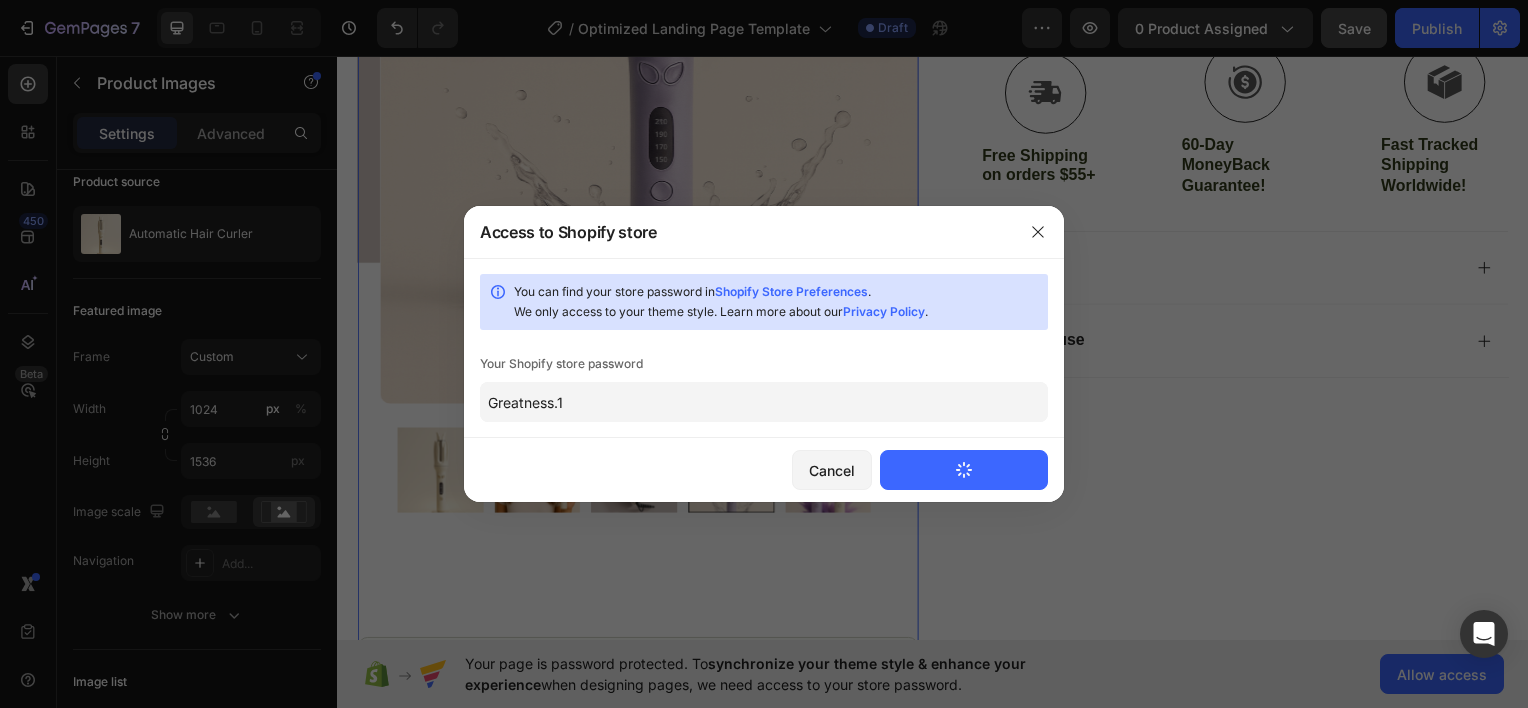 type 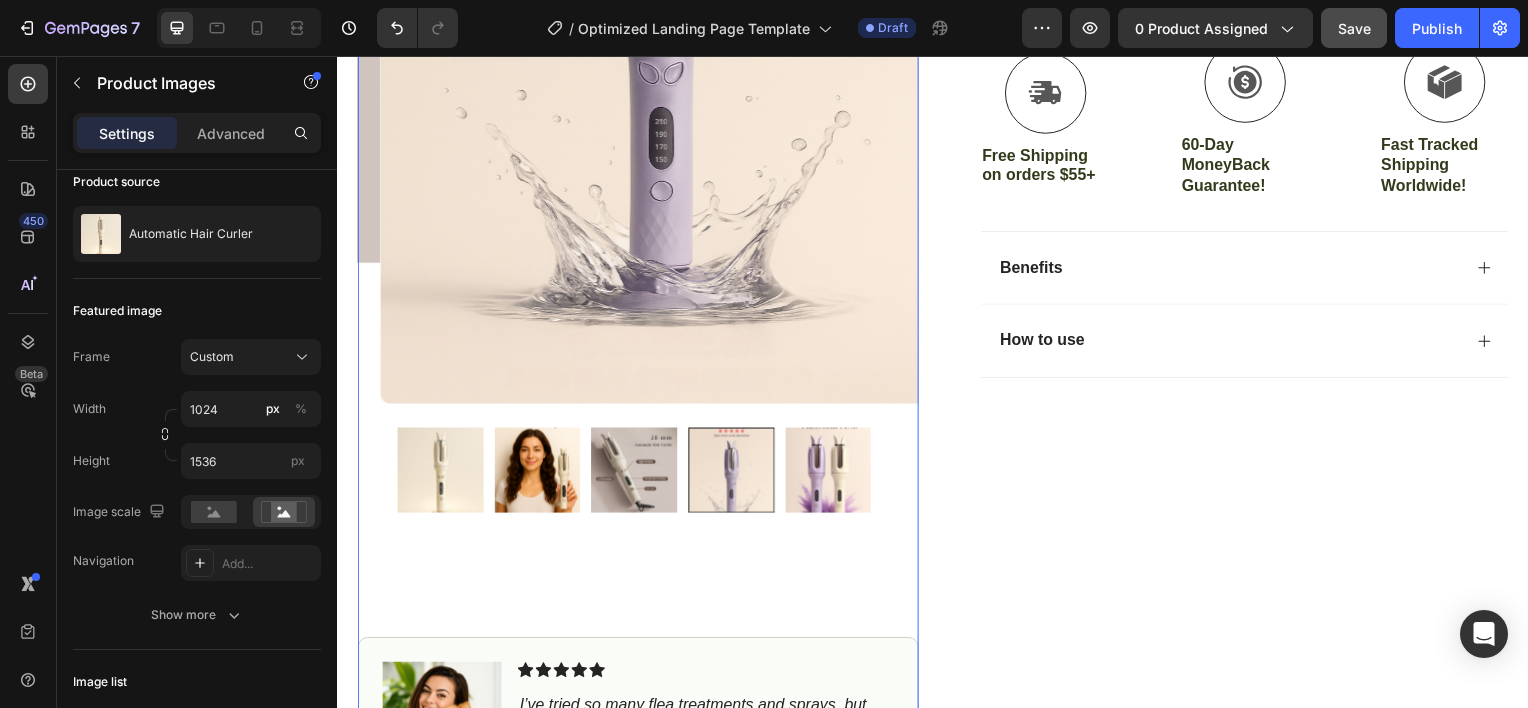 scroll, scrollTop: 0, scrollLeft: 0, axis: both 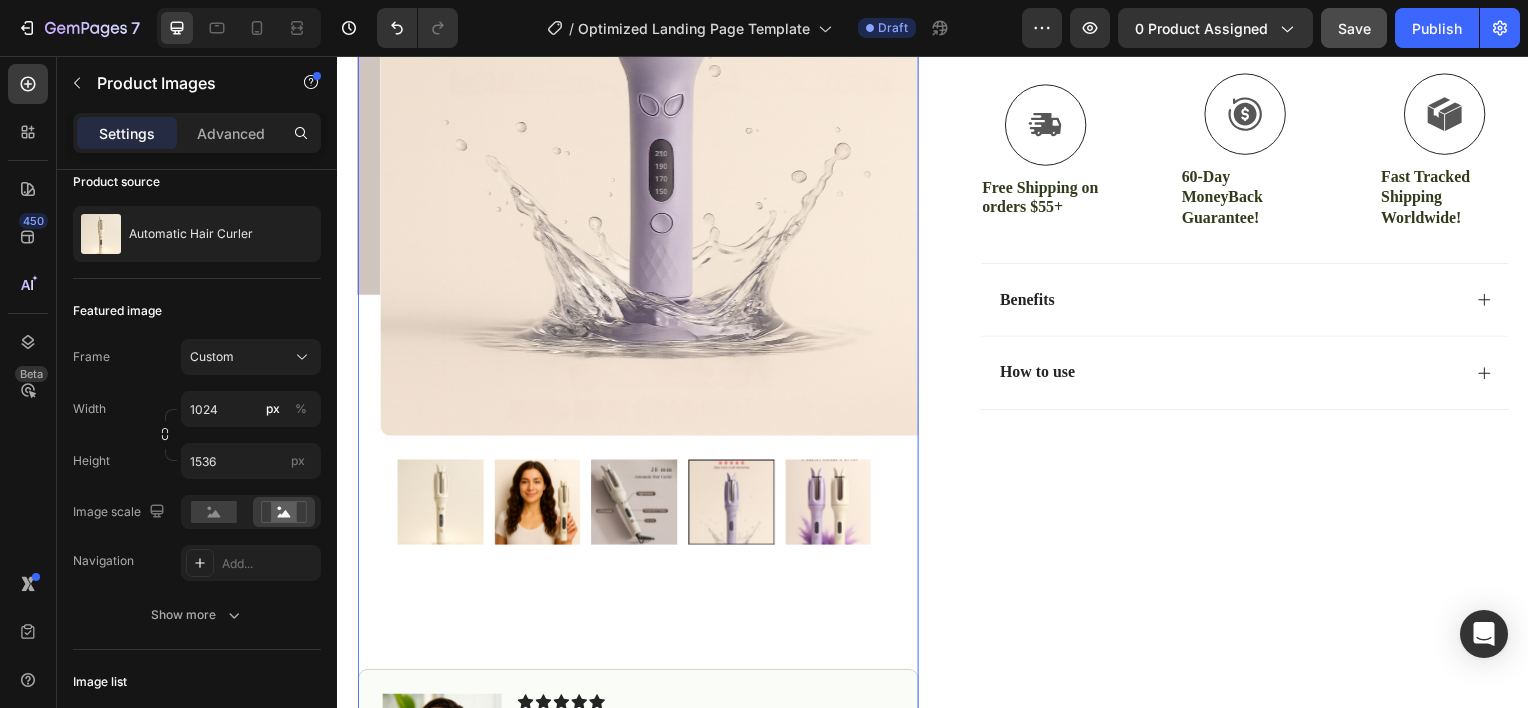 click at bounding box center [635, 505] 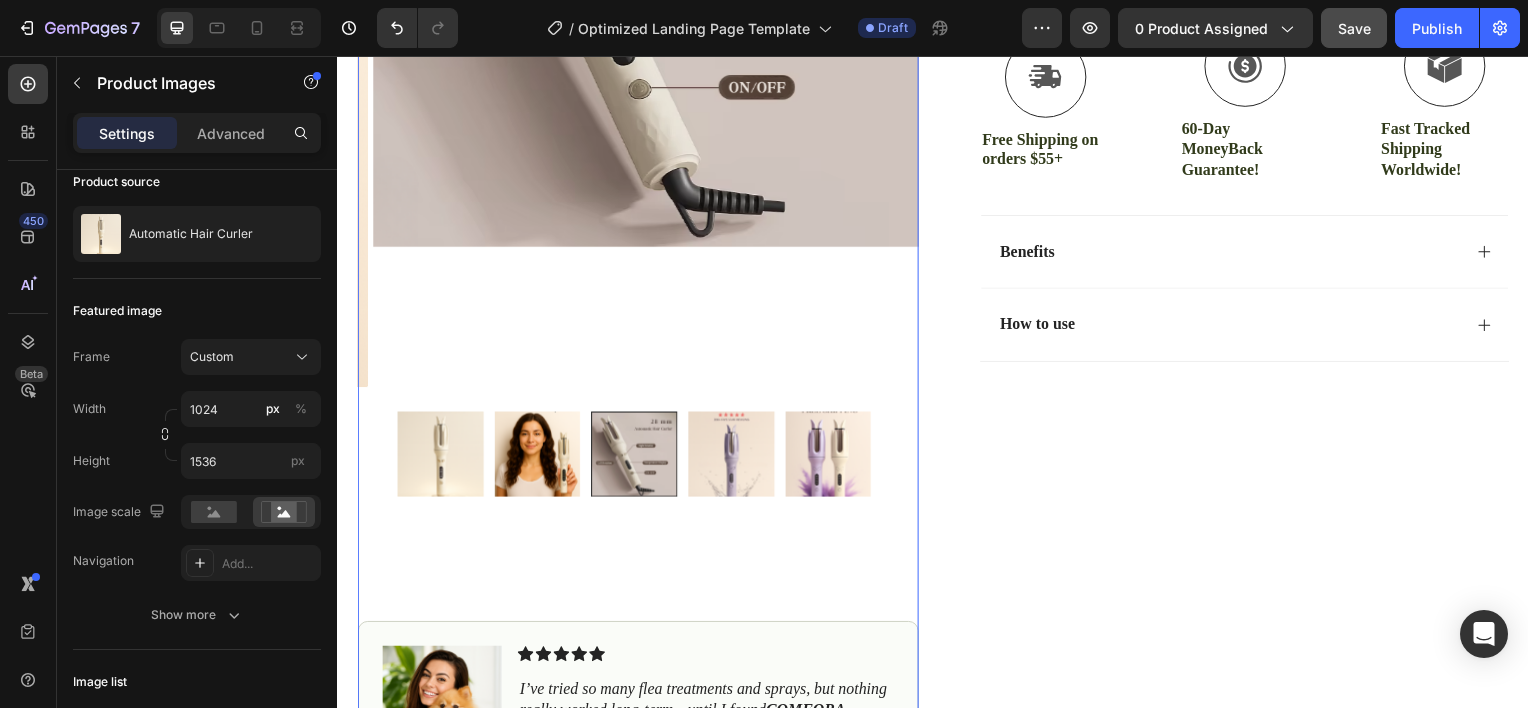 scroll, scrollTop: 647, scrollLeft: 0, axis: vertical 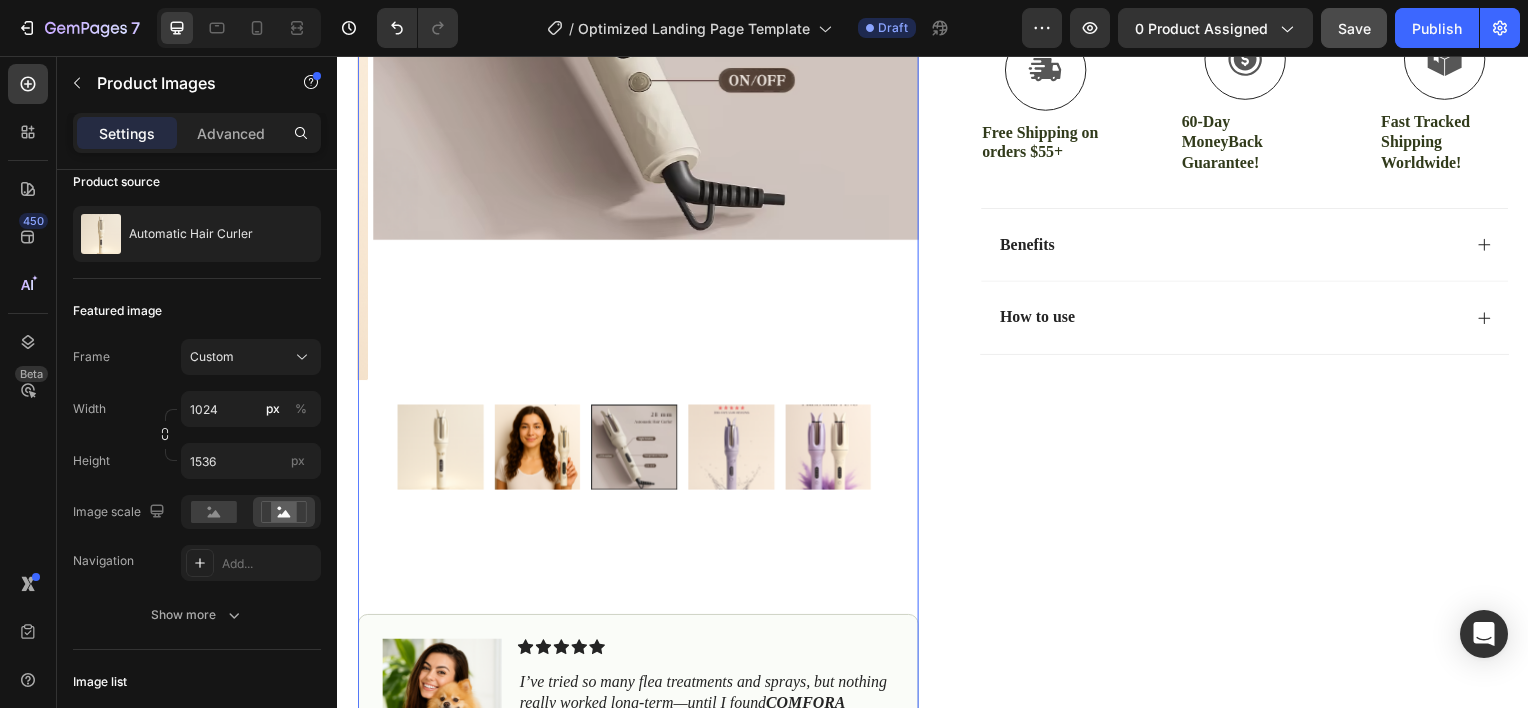 click at bounding box center [831, 450] 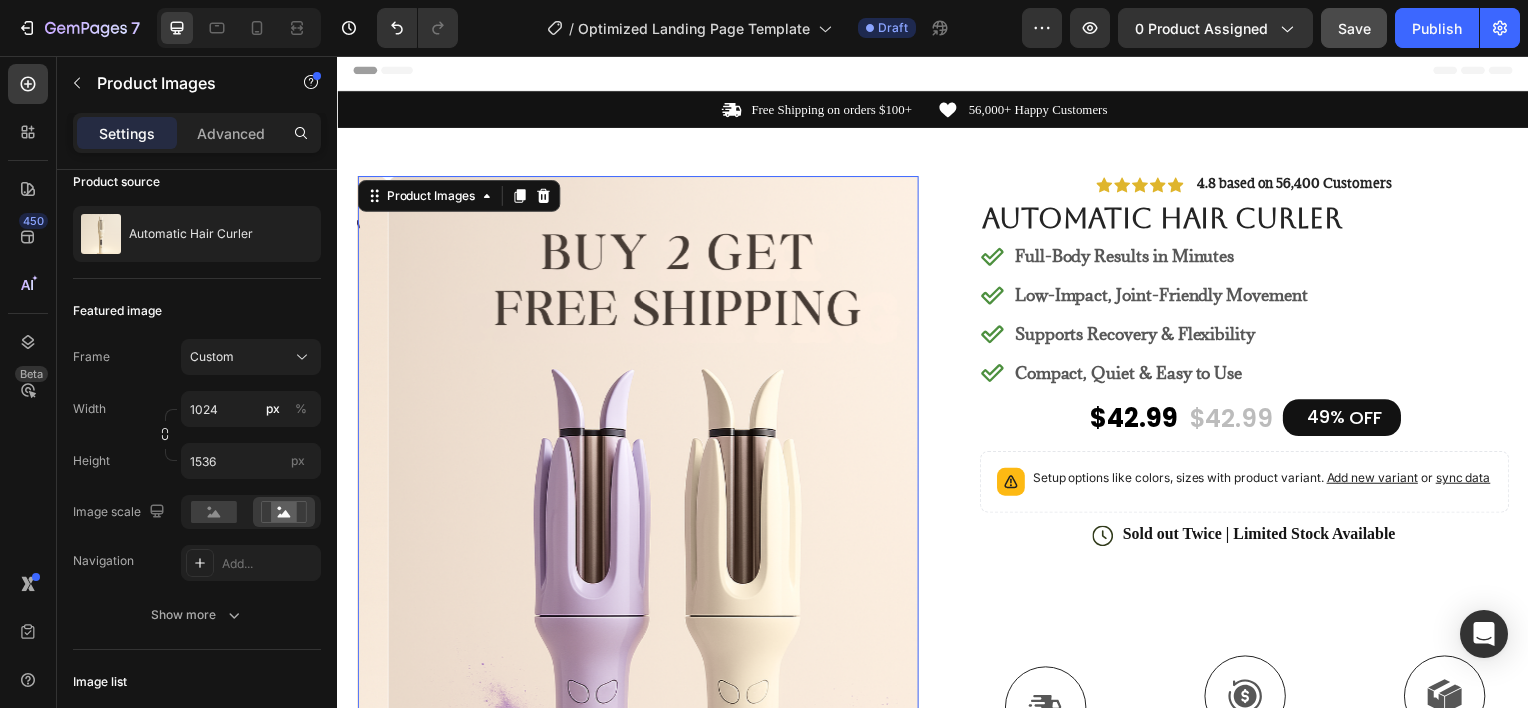 scroll, scrollTop: 7, scrollLeft: 0, axis: vertical 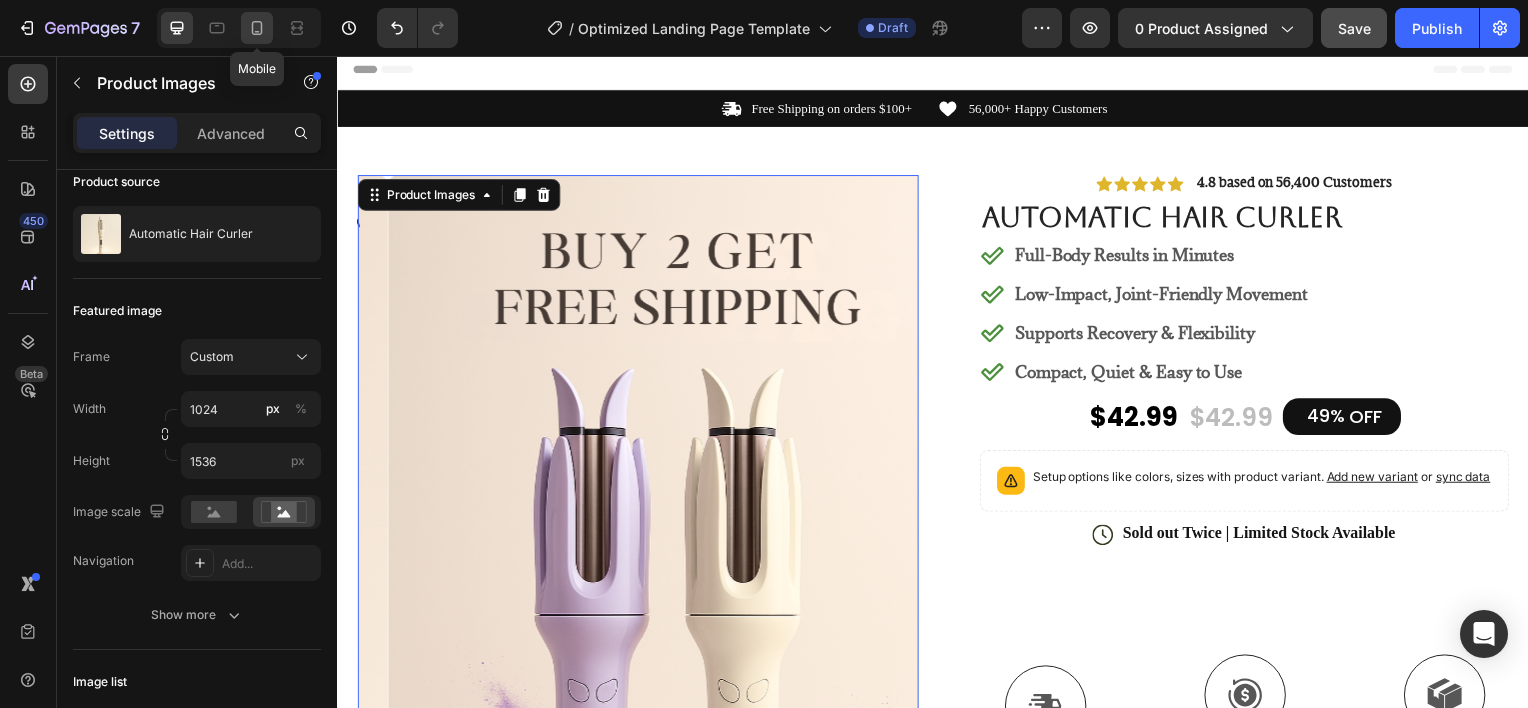 click 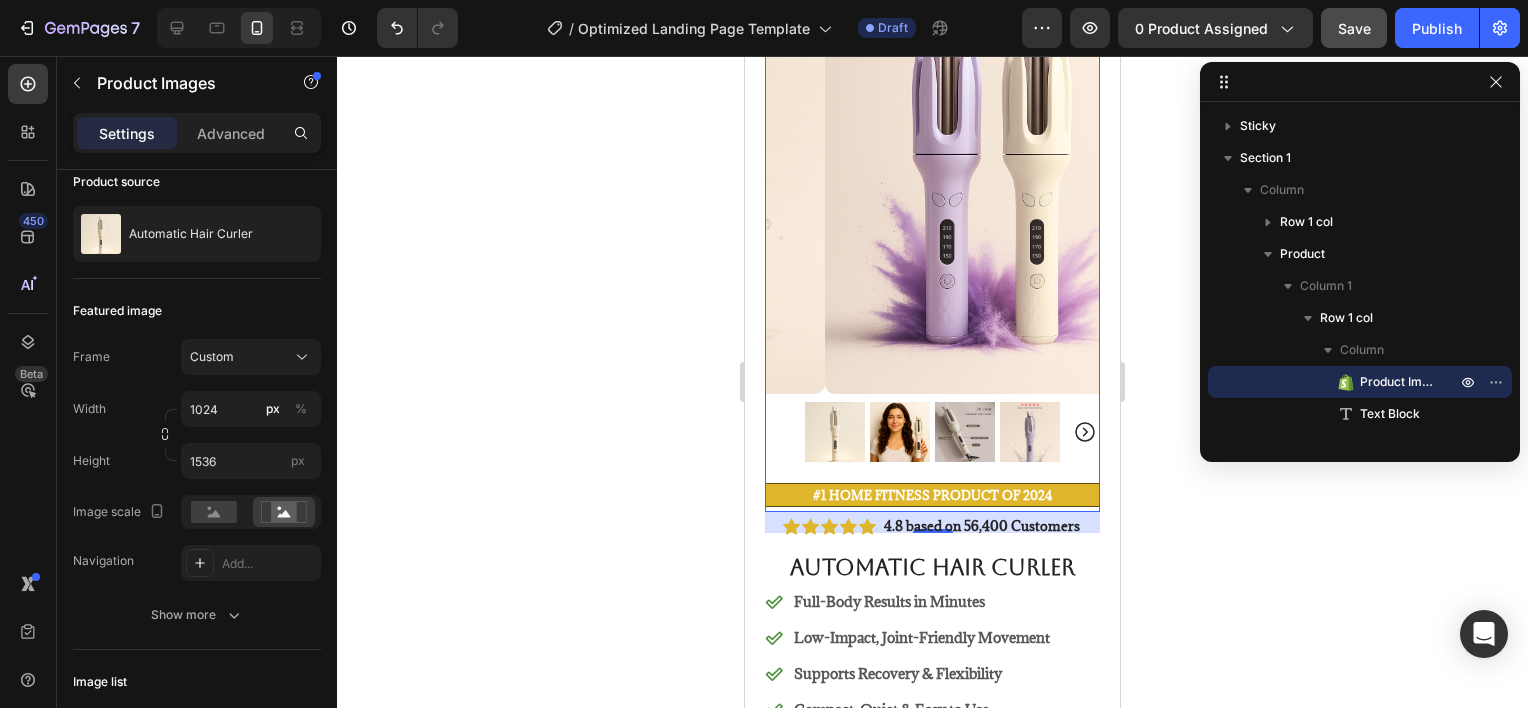 scroll, scrollTop: 267, scrollLeft: 0, axis: vertical 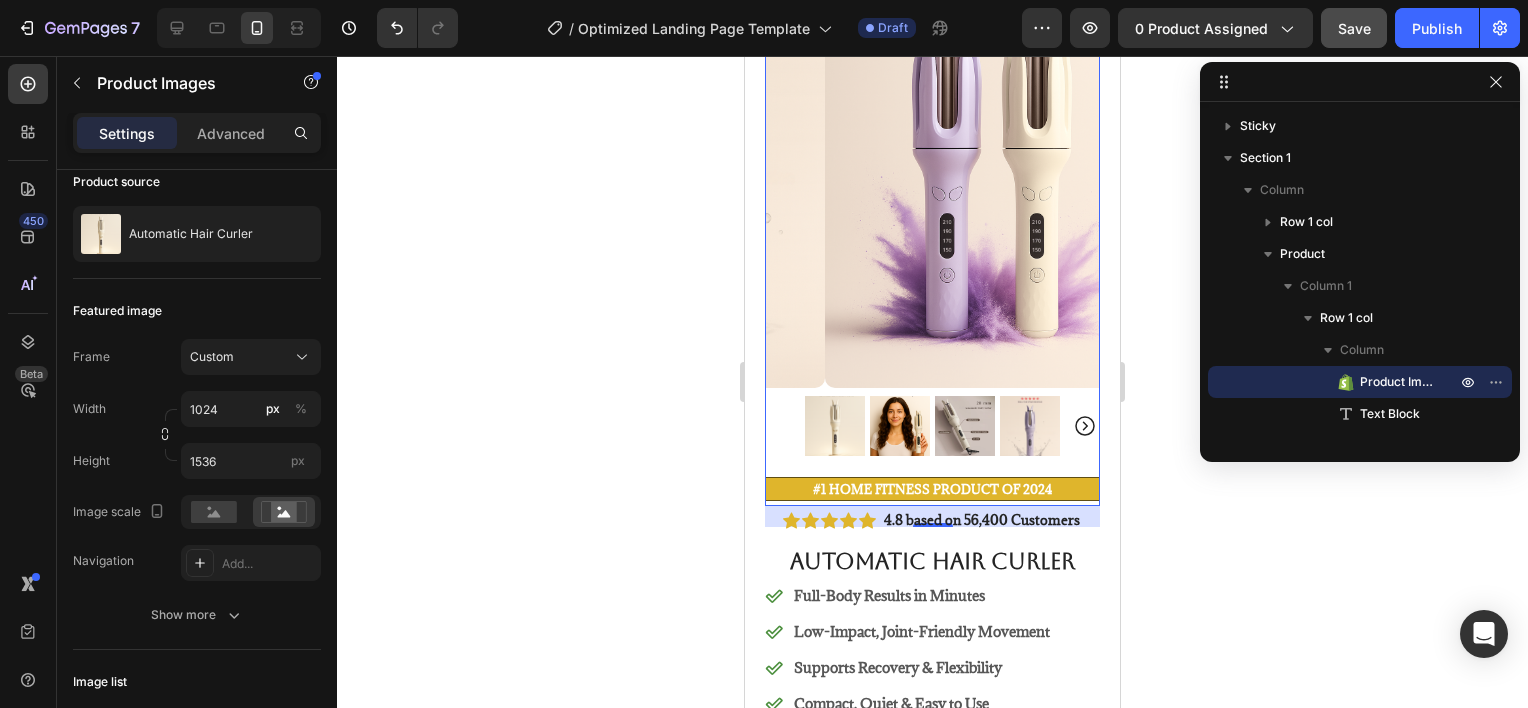 click 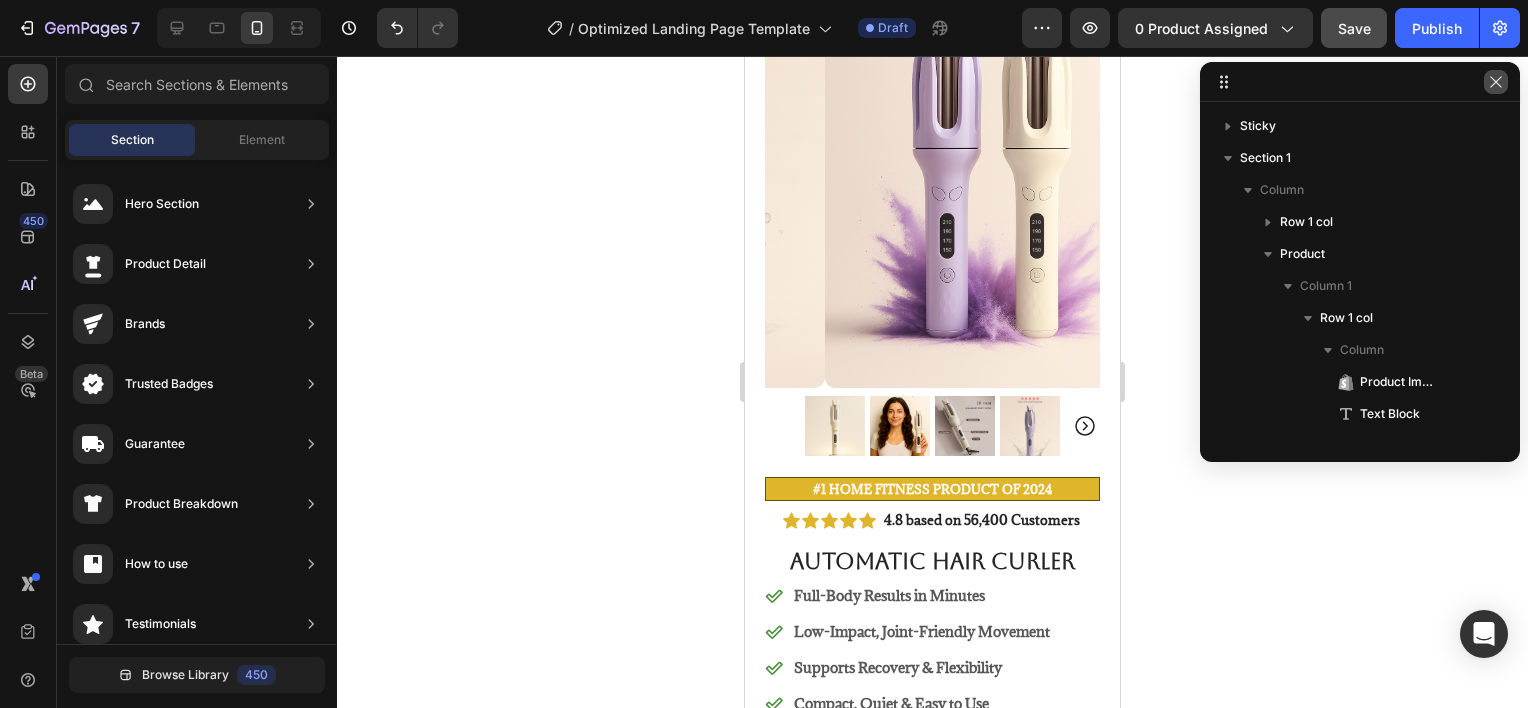 click 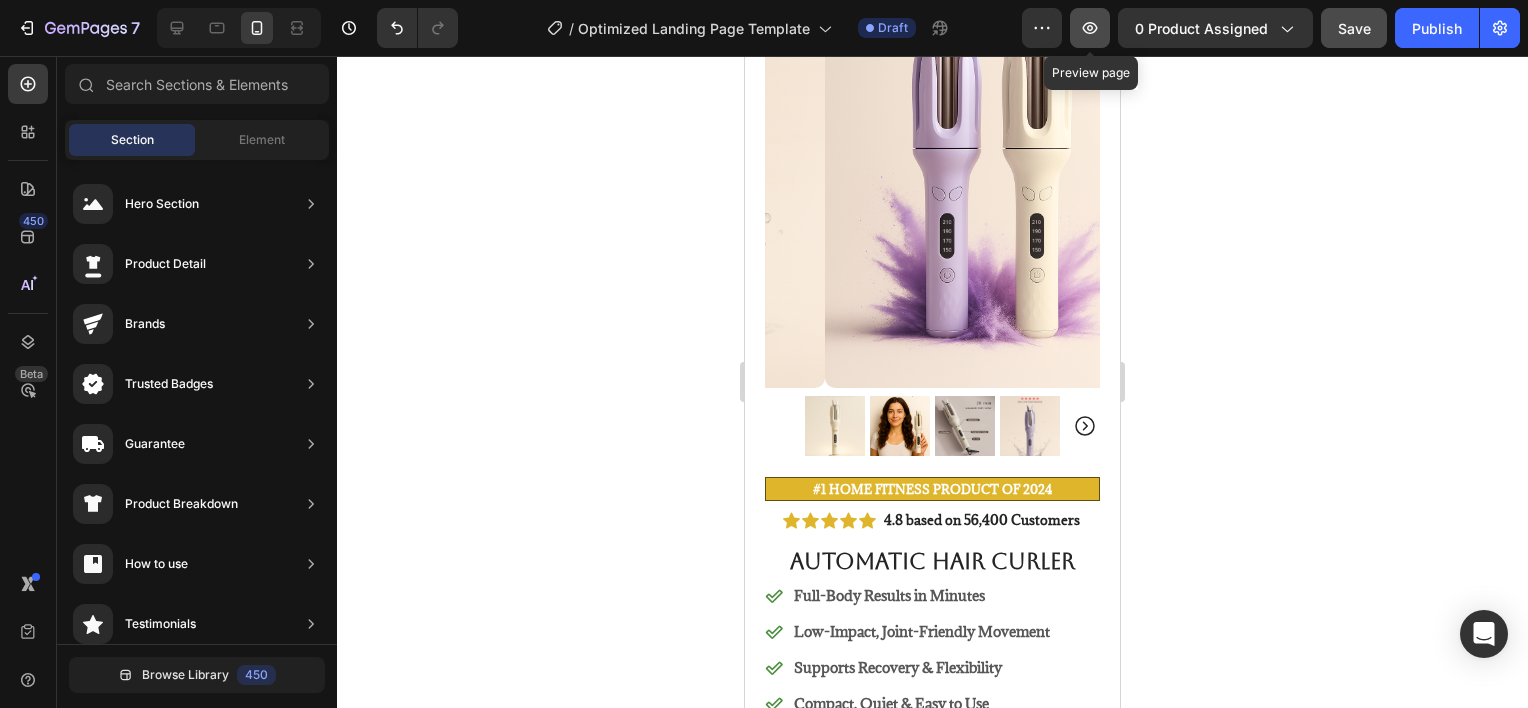 click 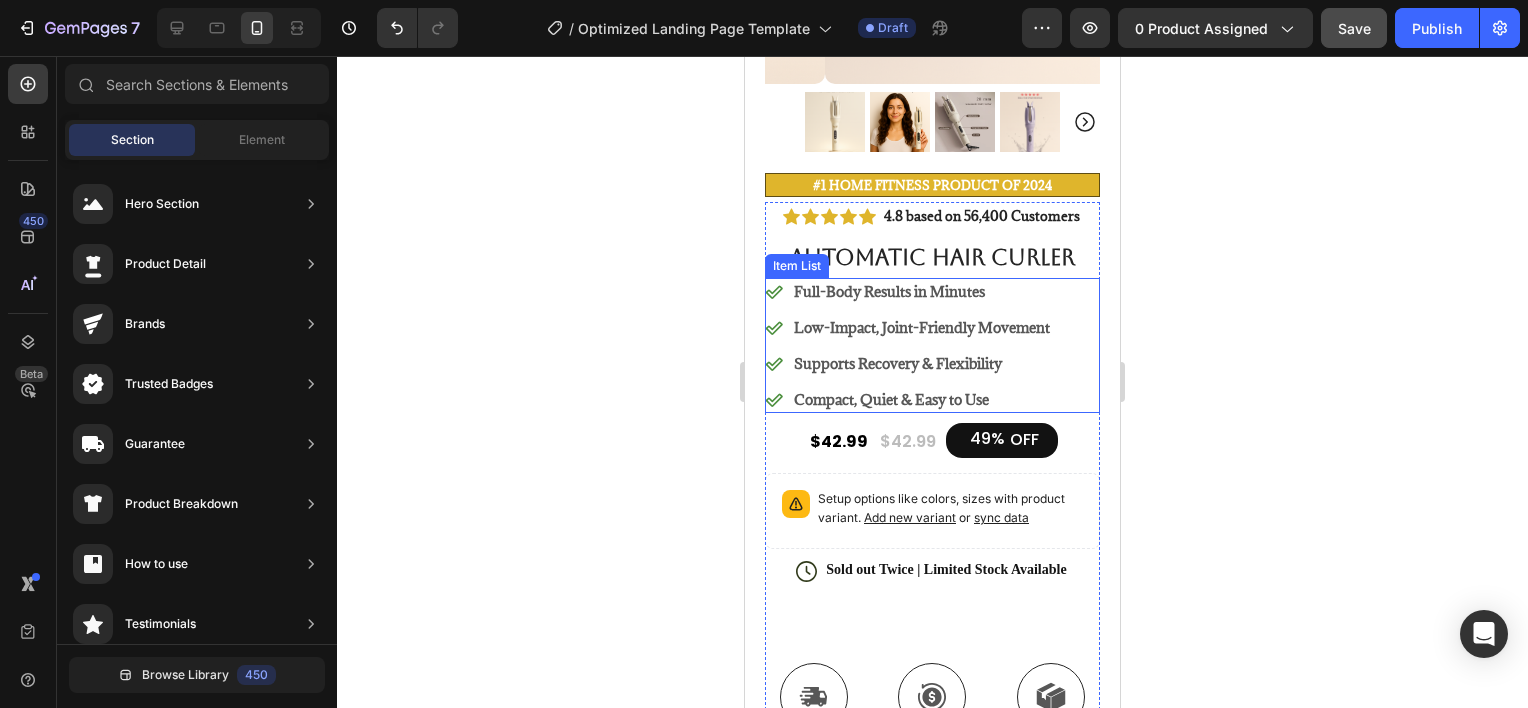 scroll, scrollTop: 0, scrollLeft: 0, axis: both 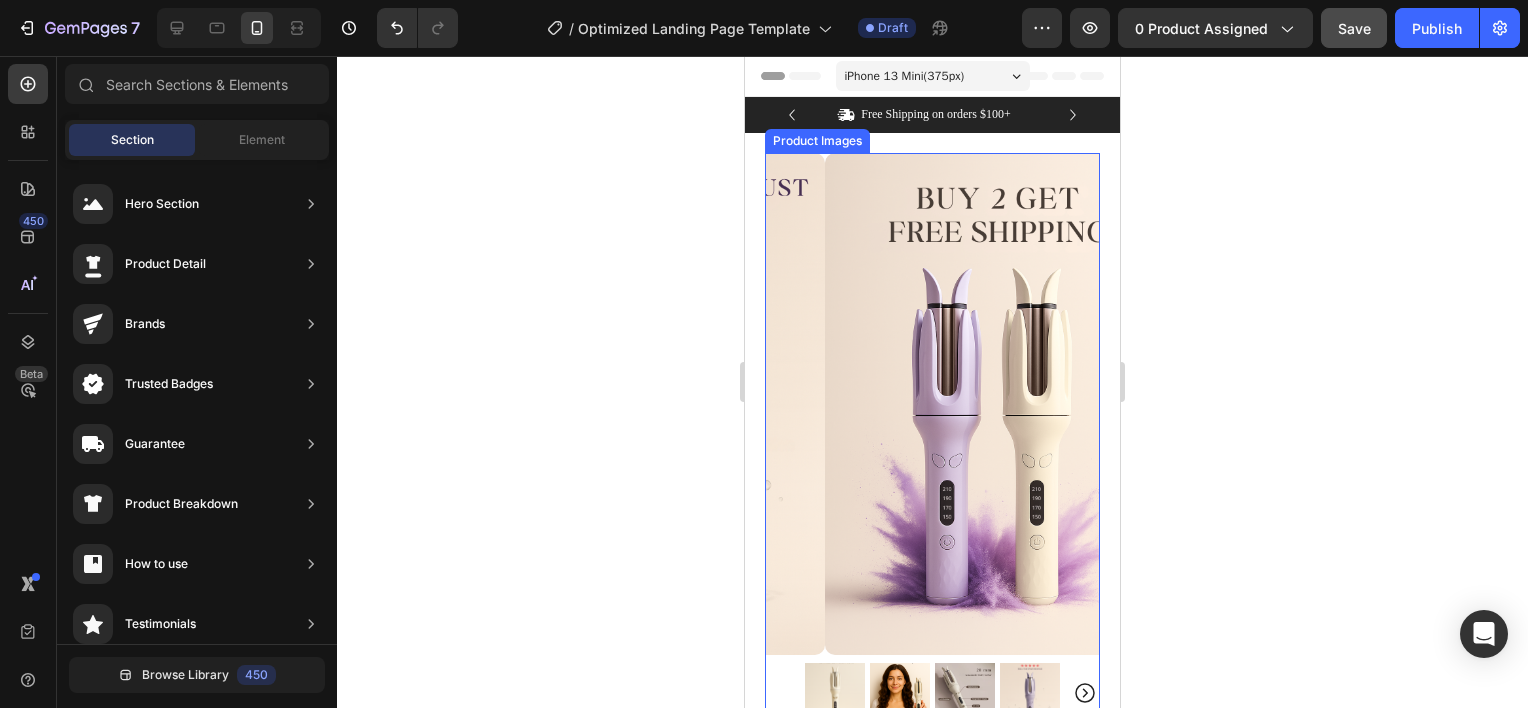 click at bounding box center (992, 404) 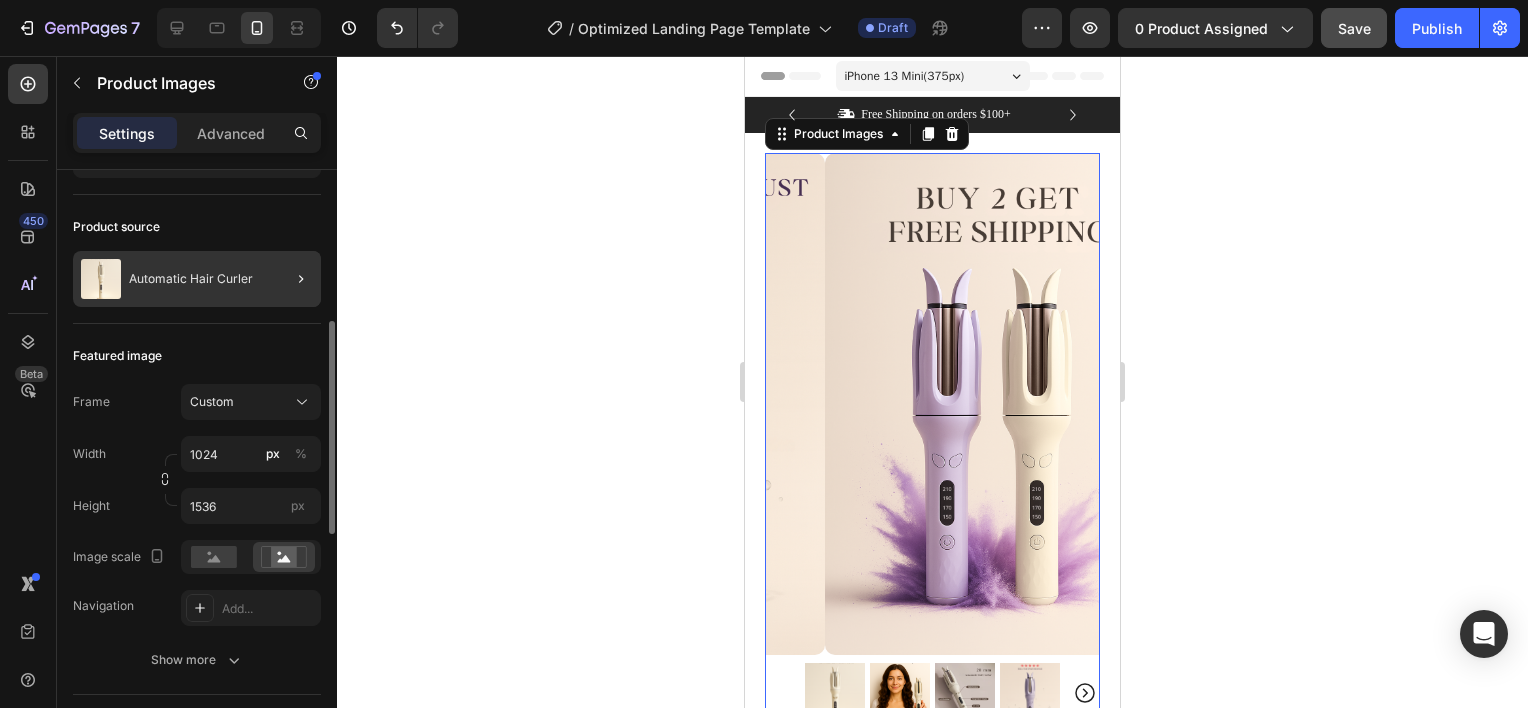 scroll, scrollTop: 208, scrollLeft: 0, axis: vertical 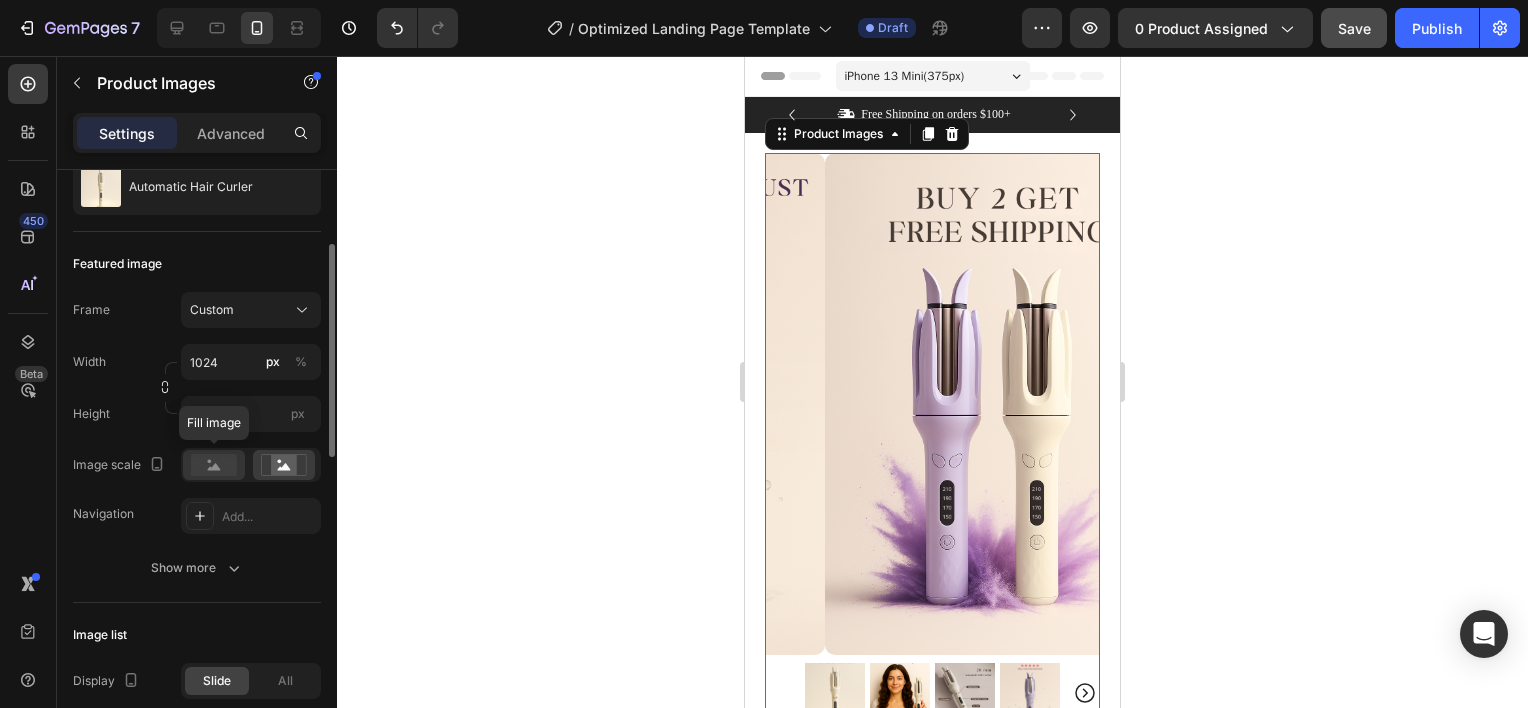 click 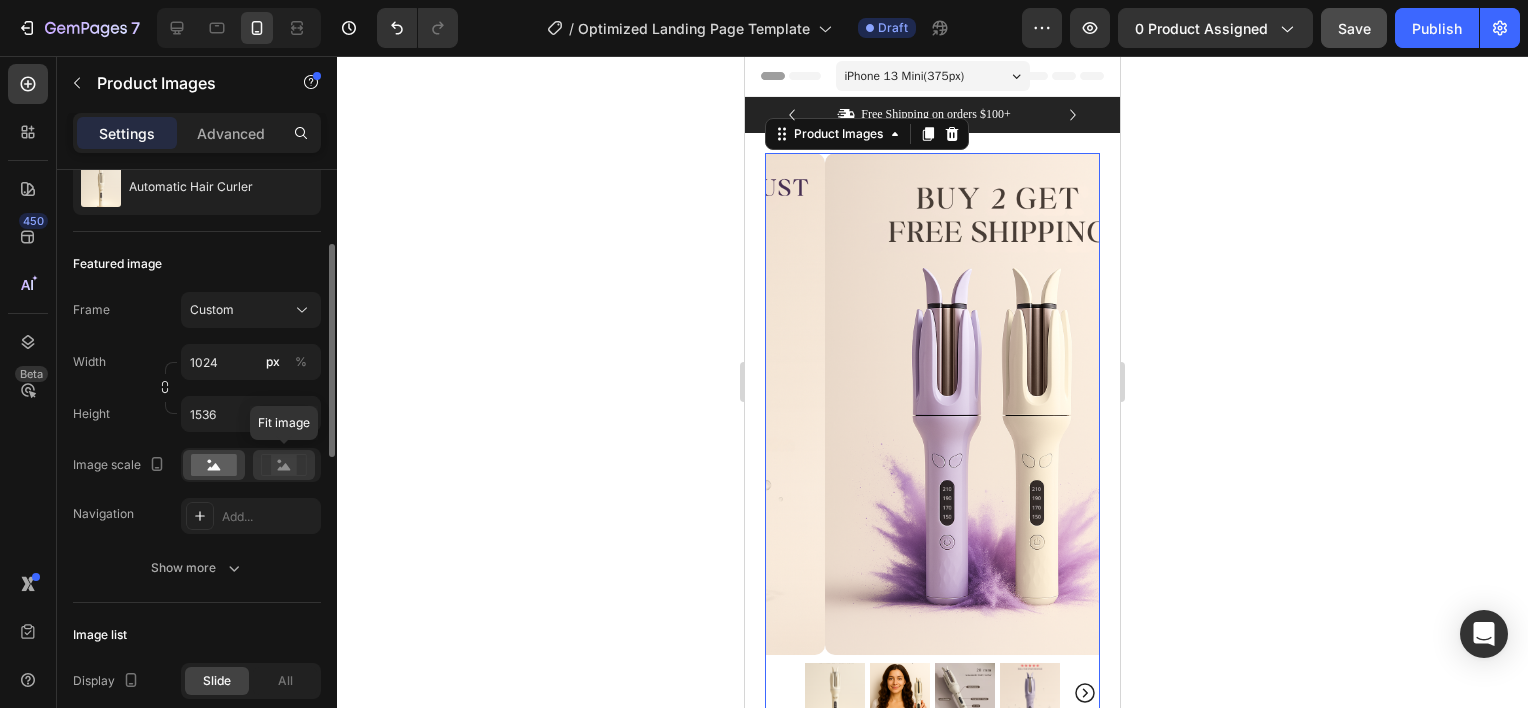 click 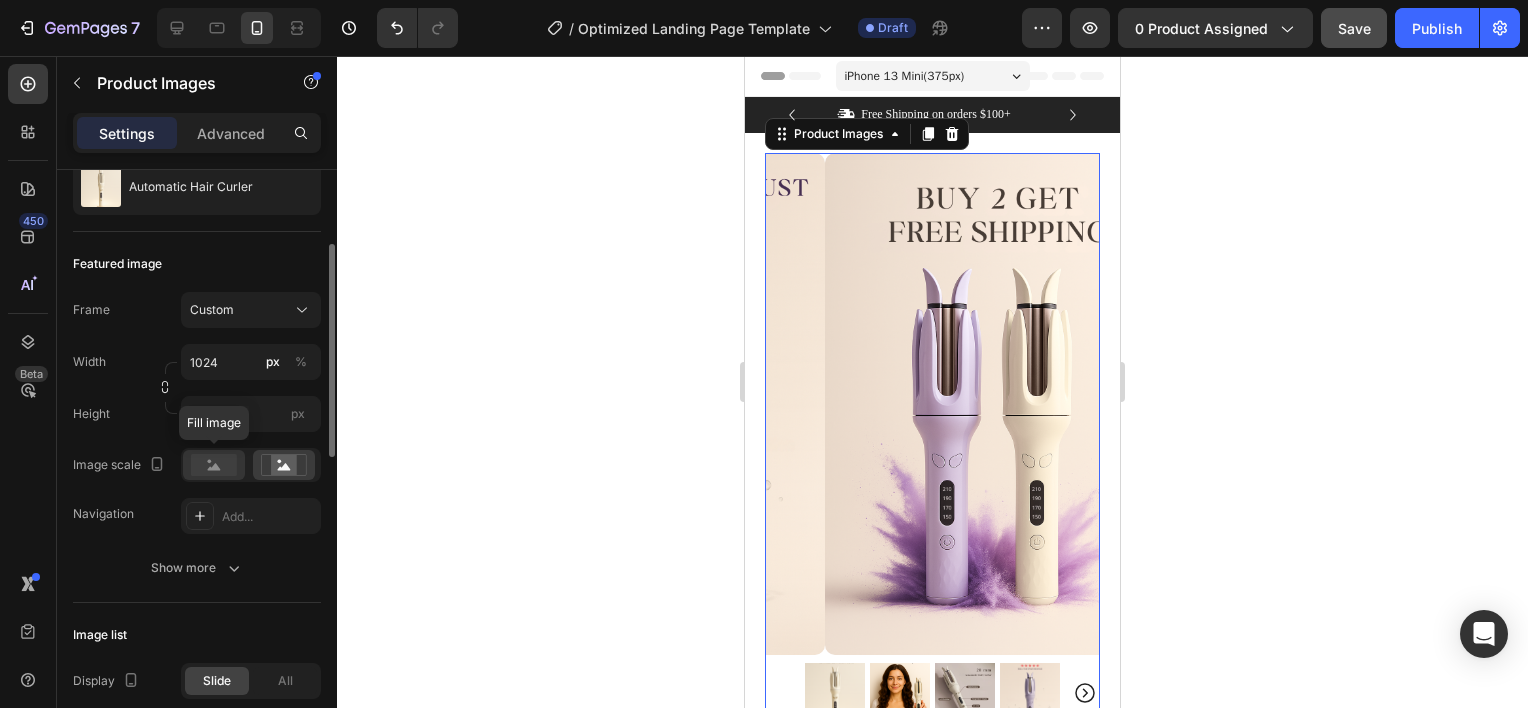 click 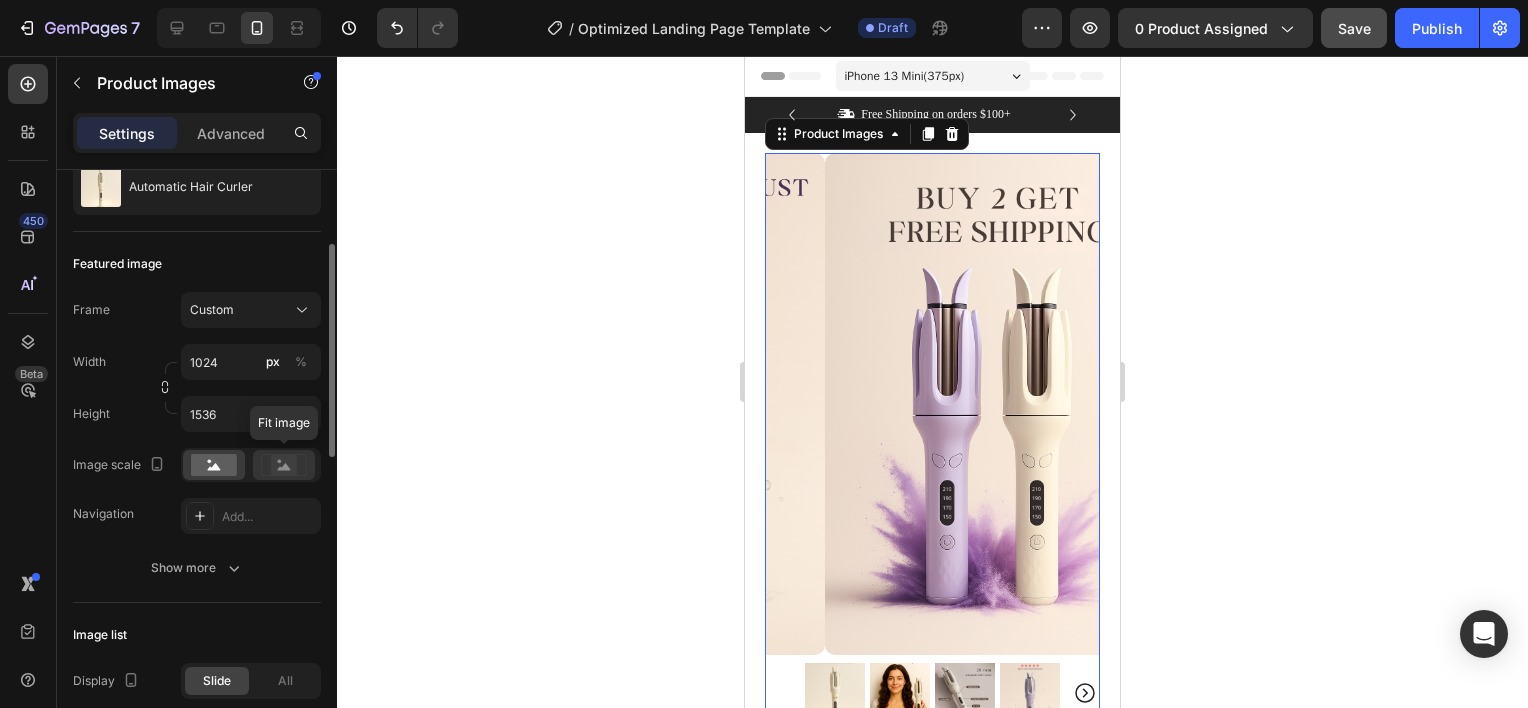click 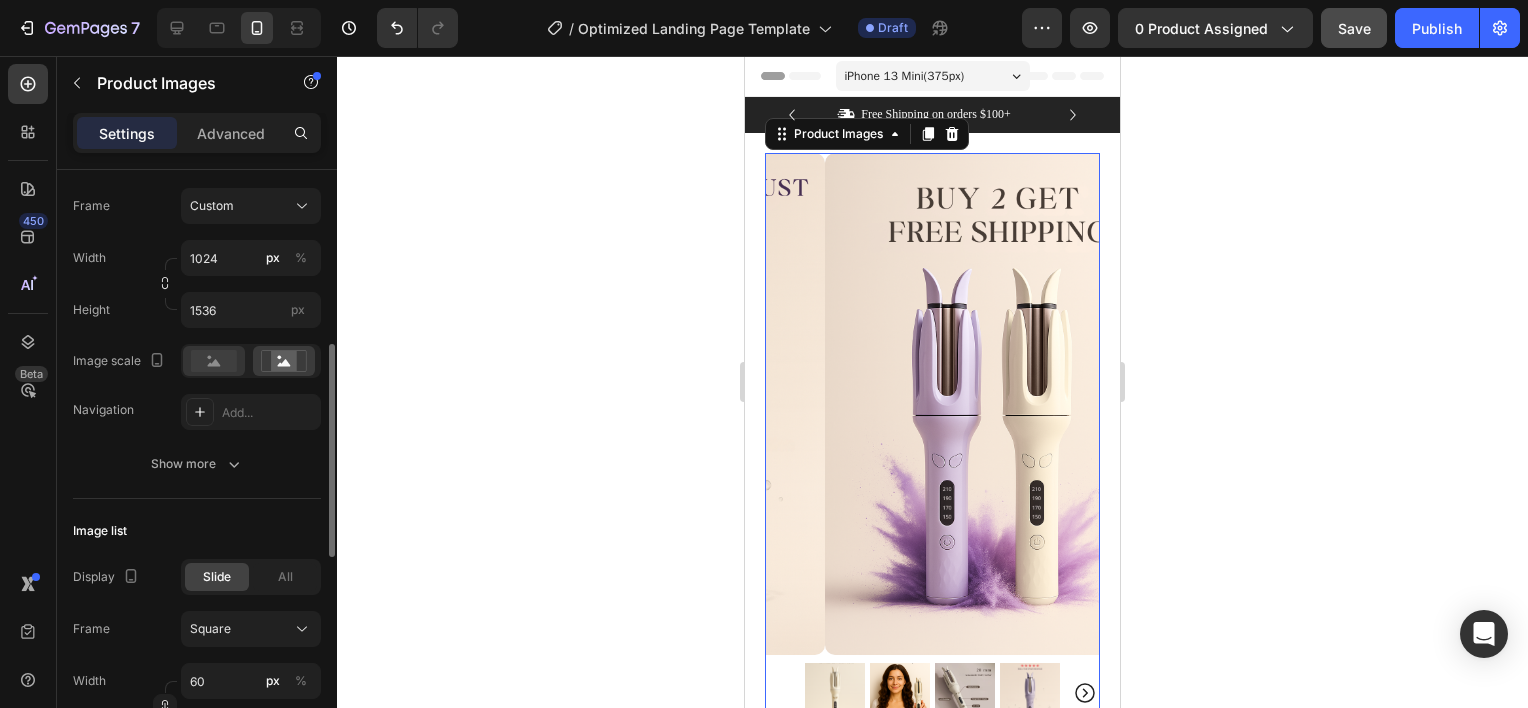 scroll, scrollTop: 363, scrollLeft: 0, axis: vertical 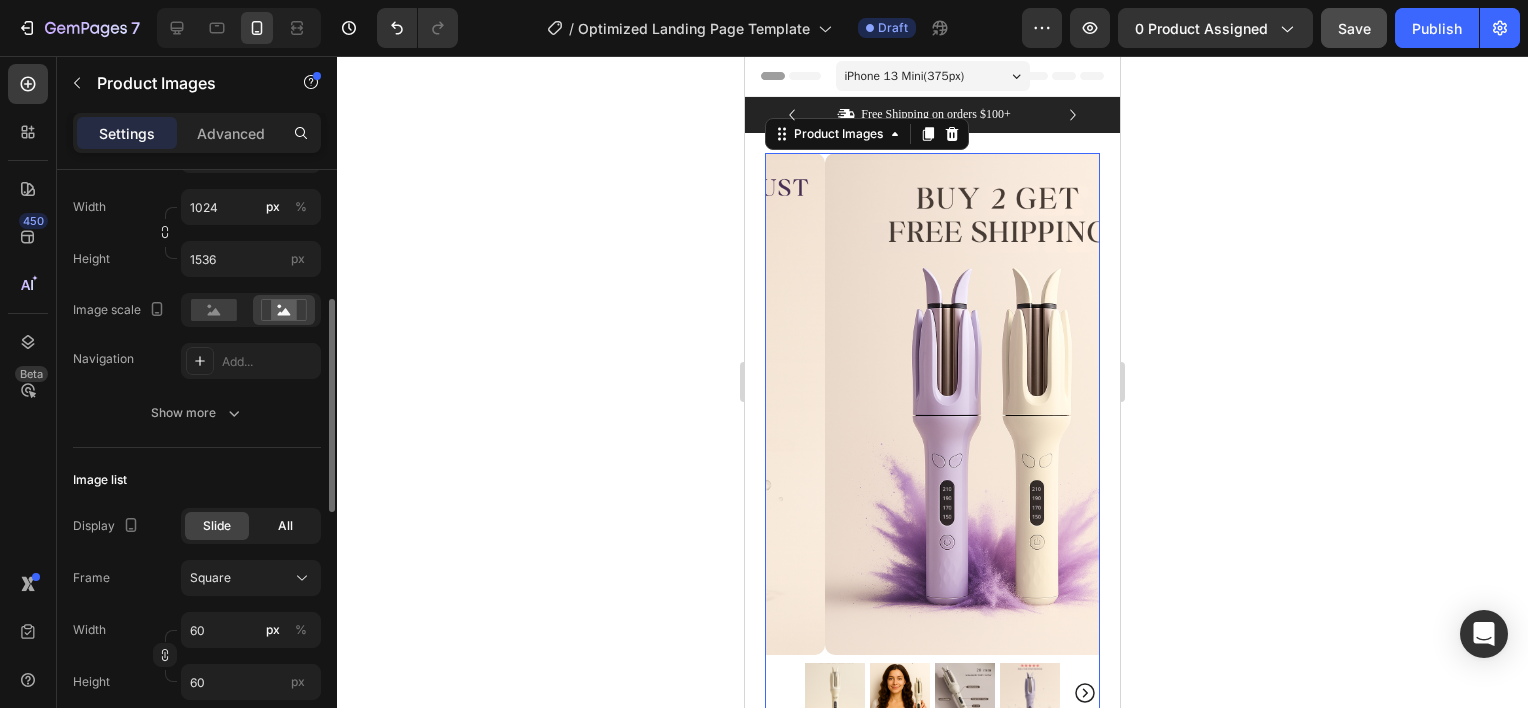 click on "All" 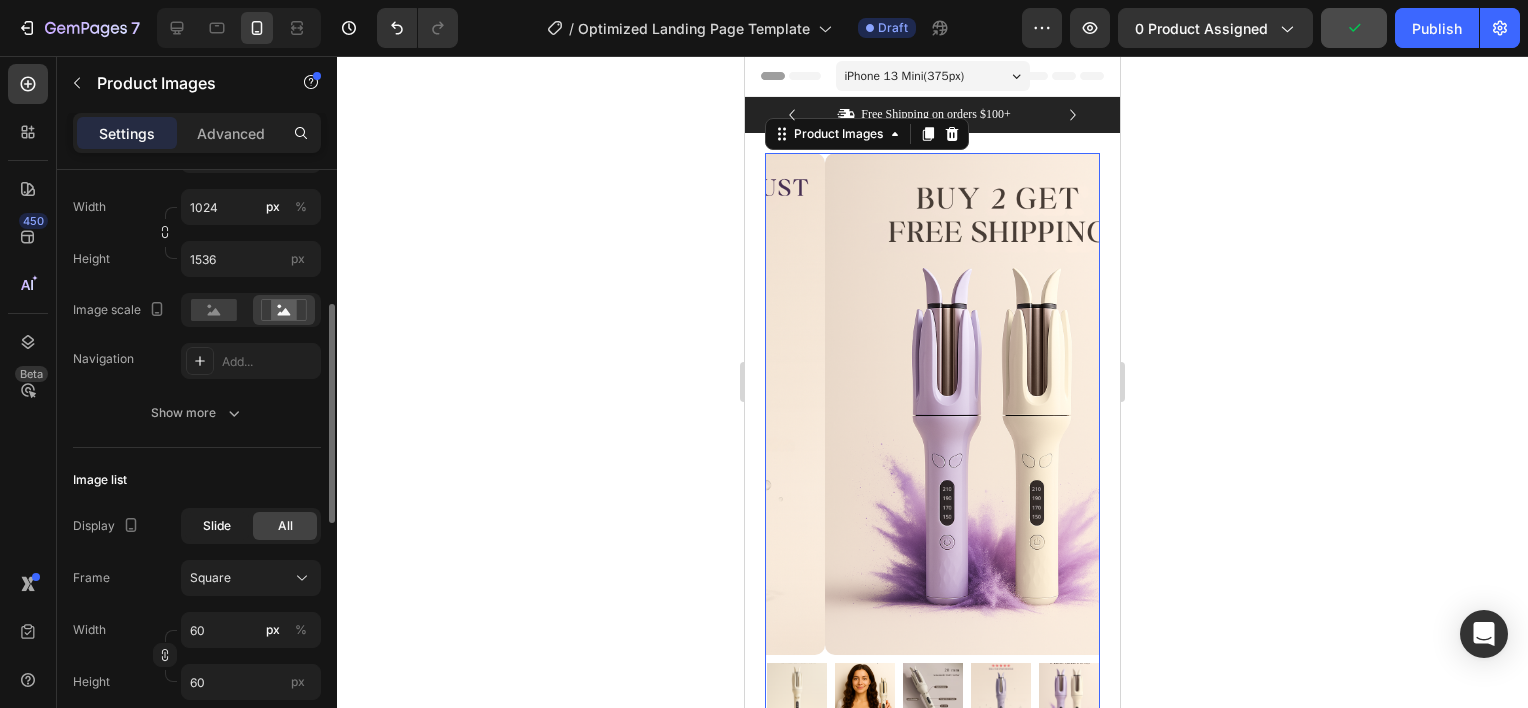 click on "Slide" 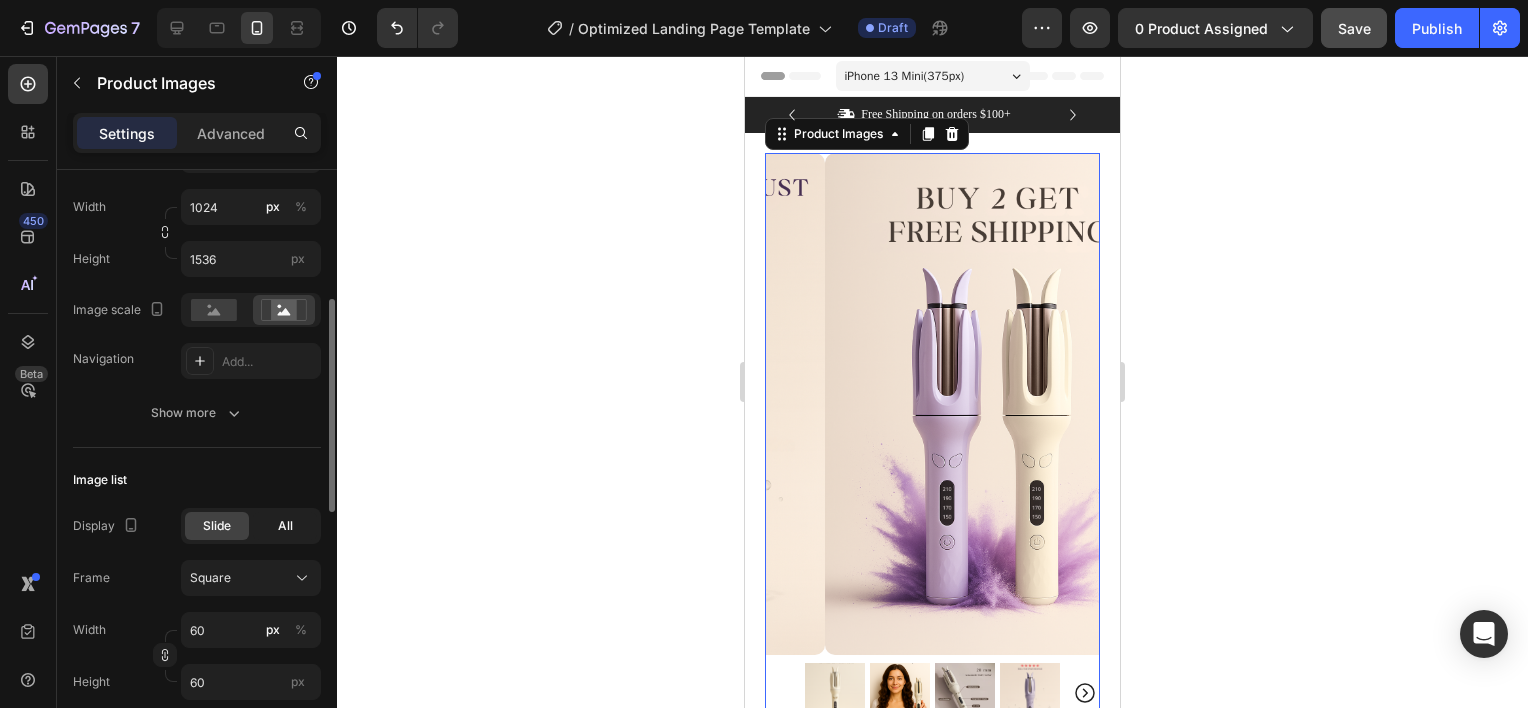 click on "All" 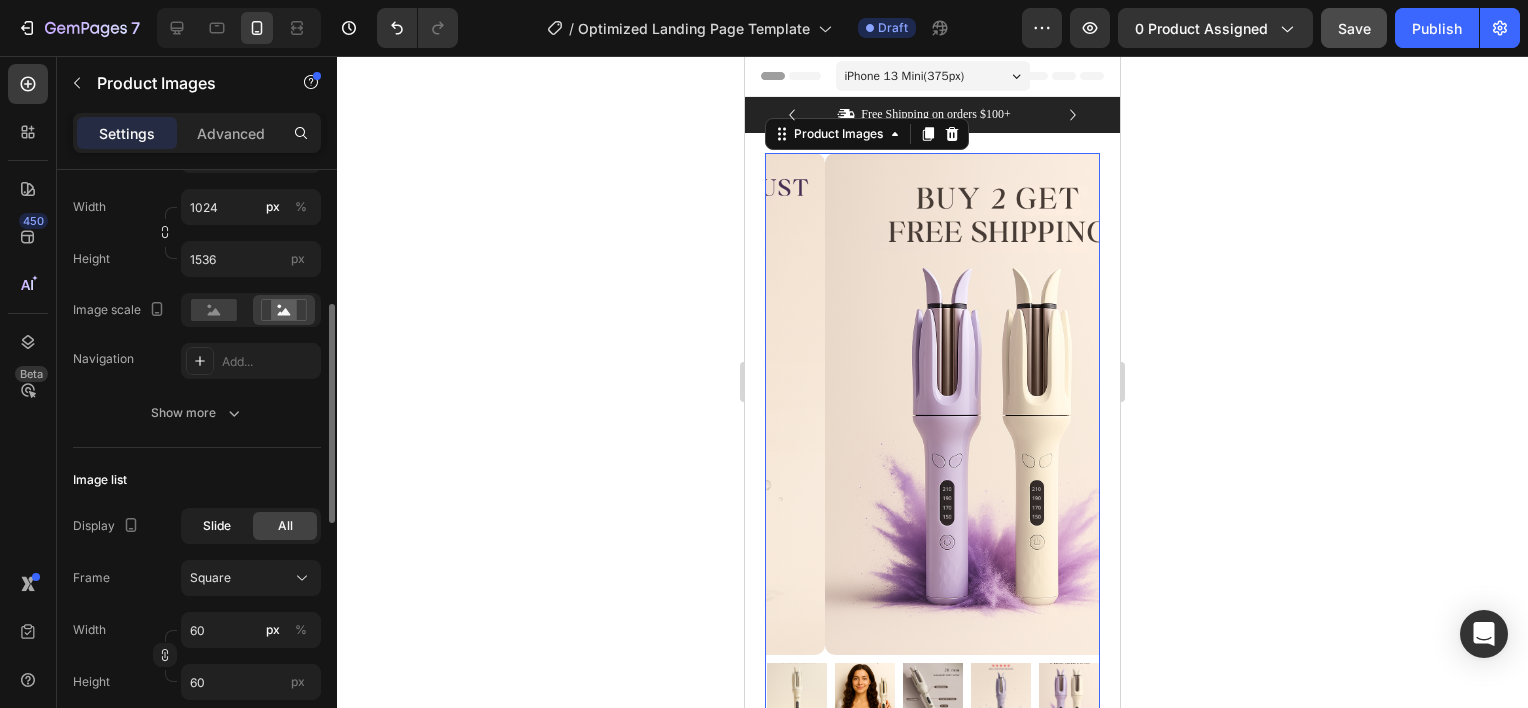click on "Slide" 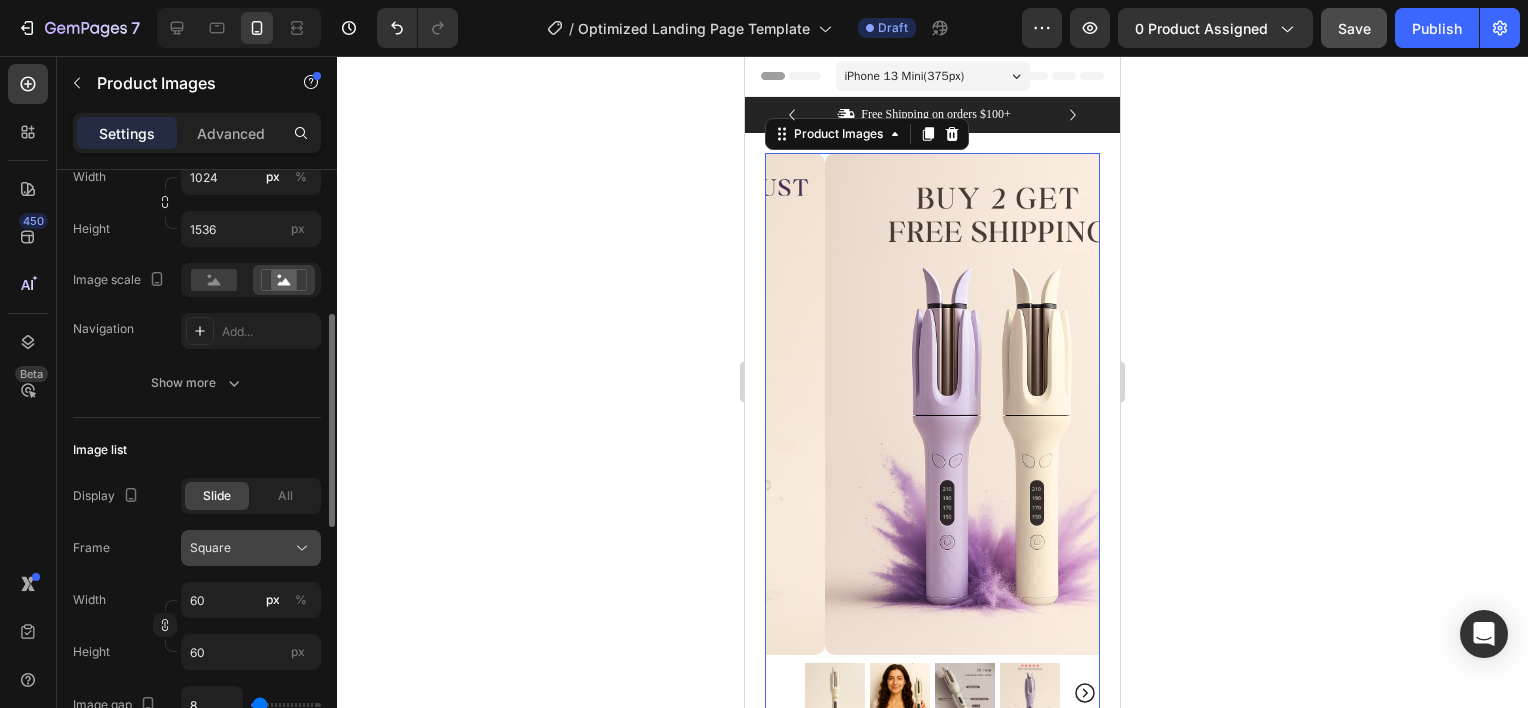 scroll, scrollTop: 396, scrollLeft: 0, axis: vertical 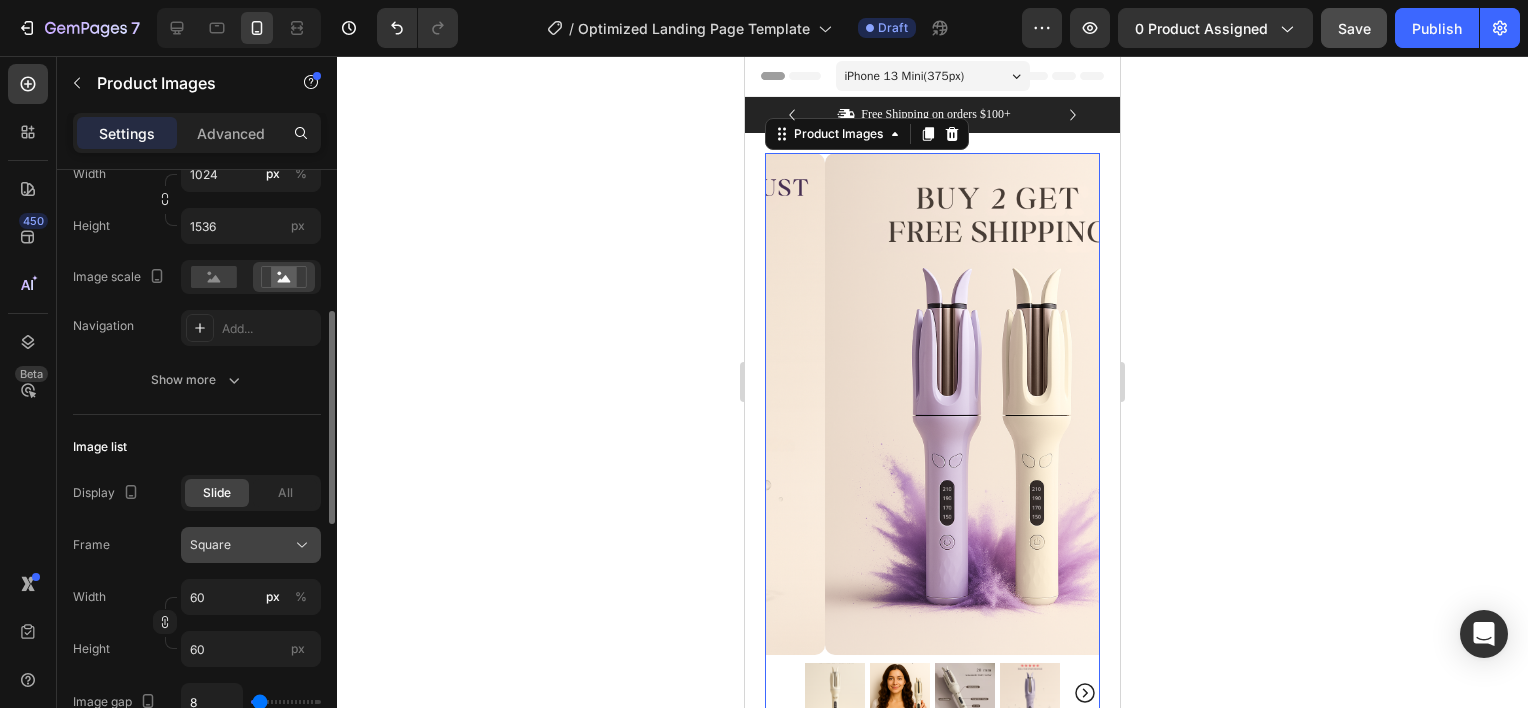 click on "Square" 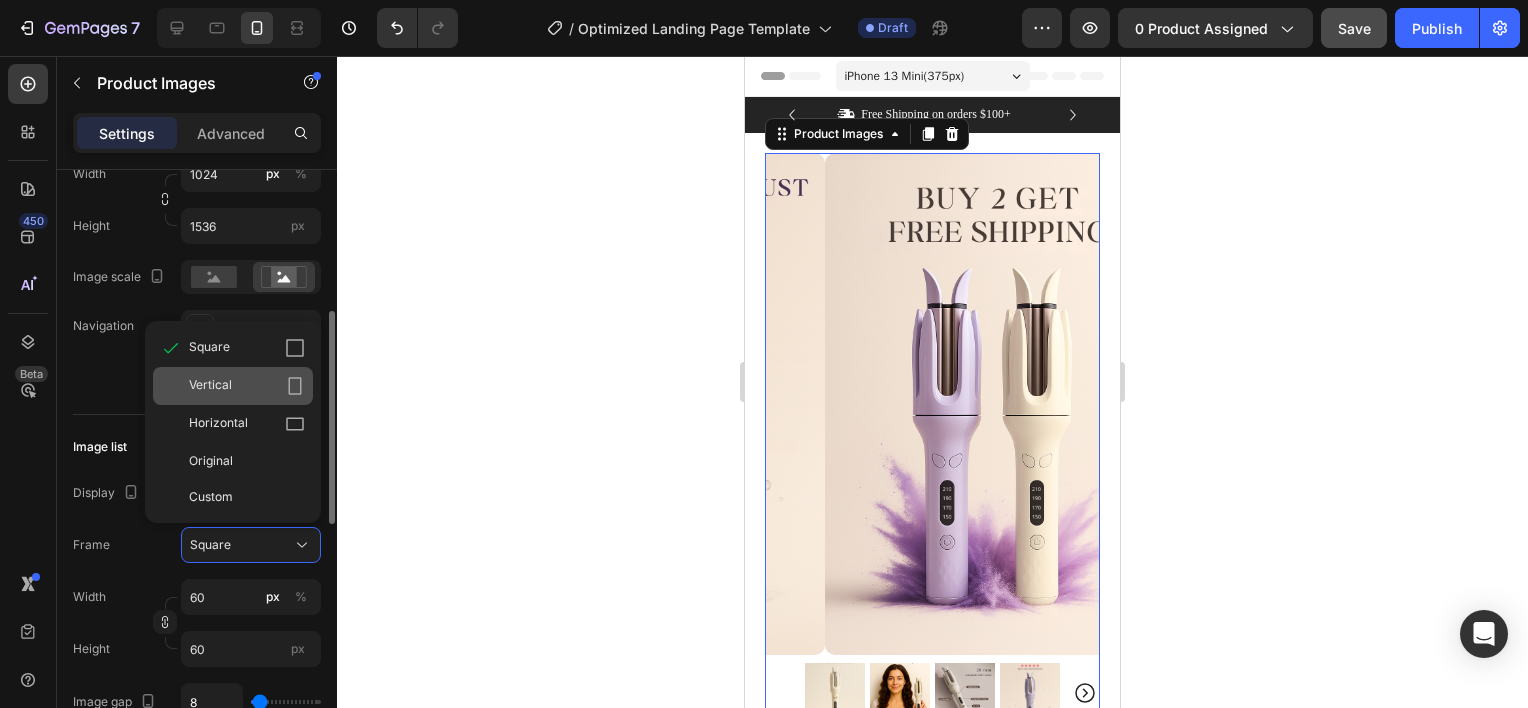 click on "Vertical" 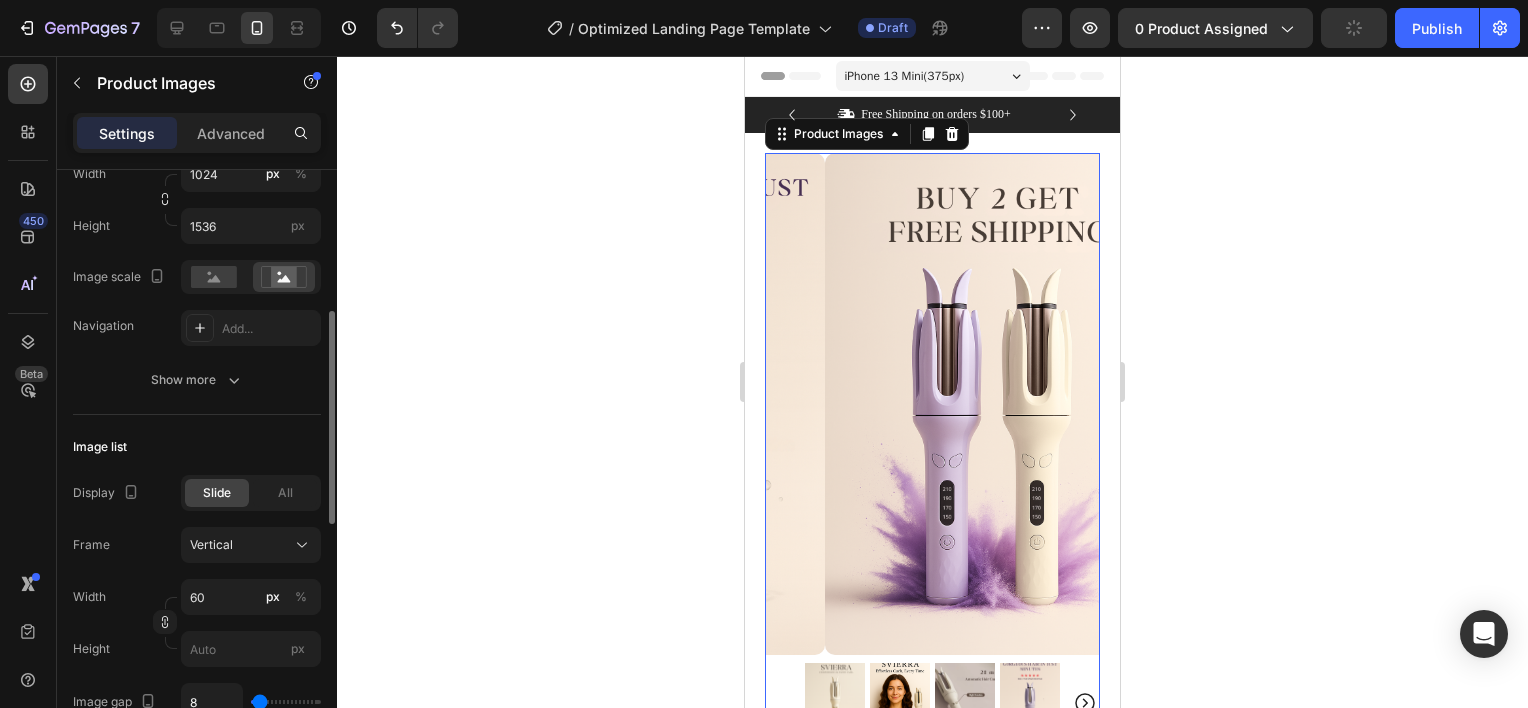 scroll, scrollTop: 136, scrollLeft: 0, axis: vertical 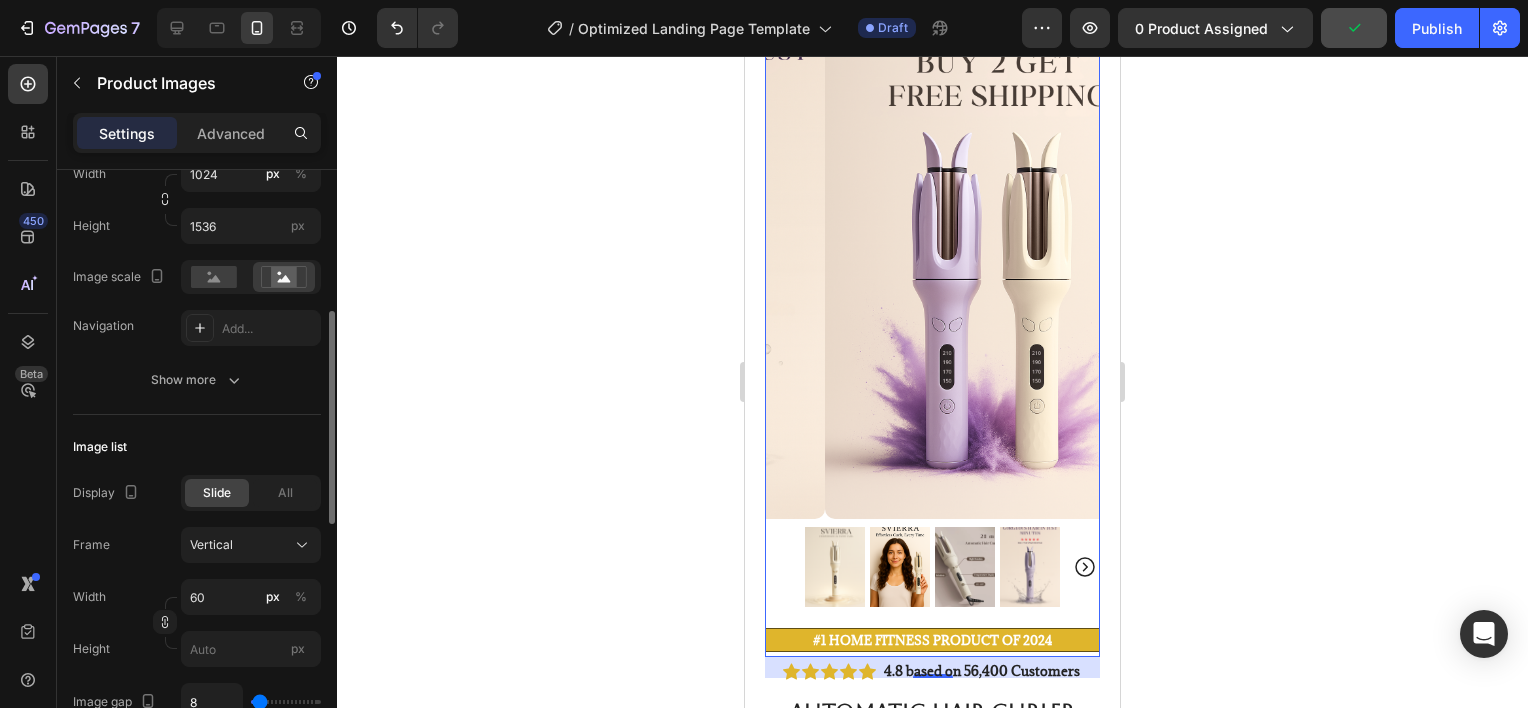 click 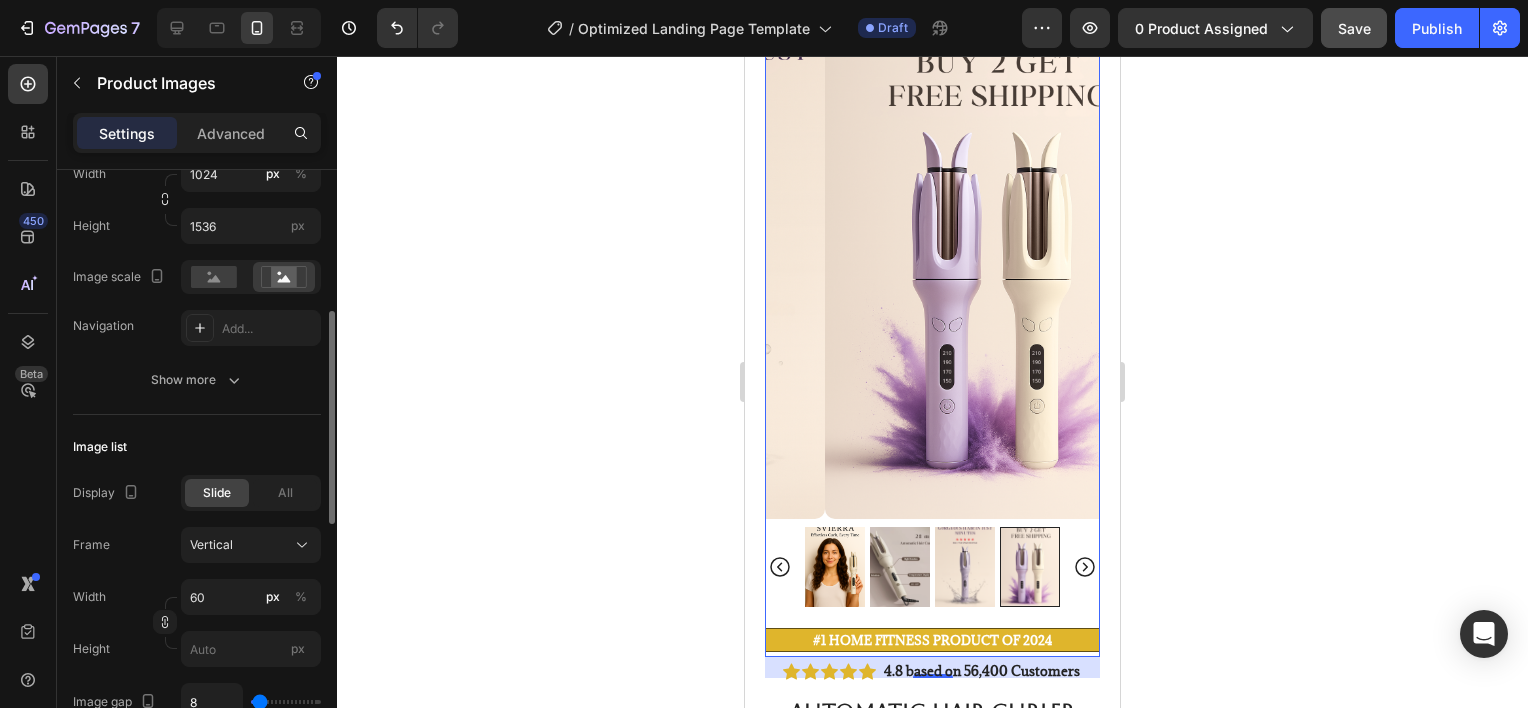 click 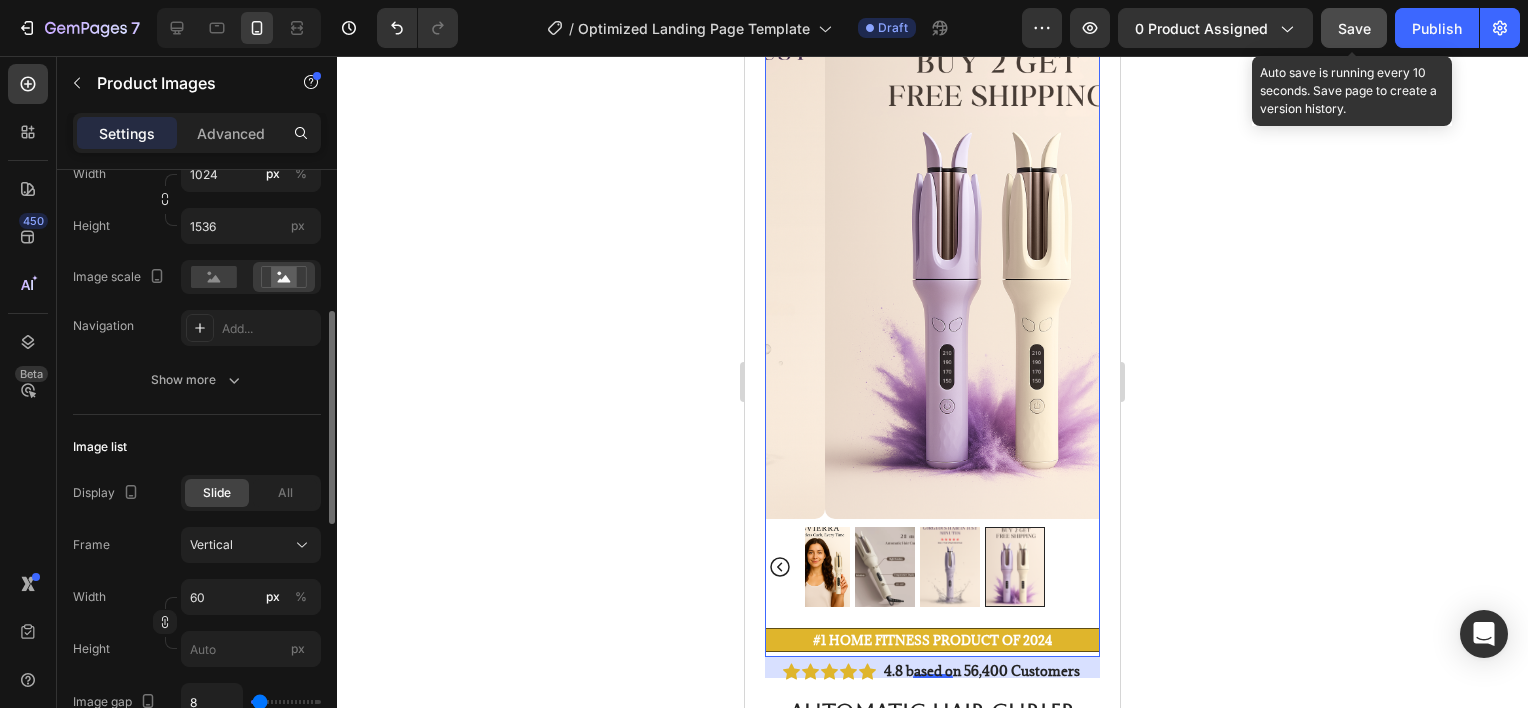 click on "Save" 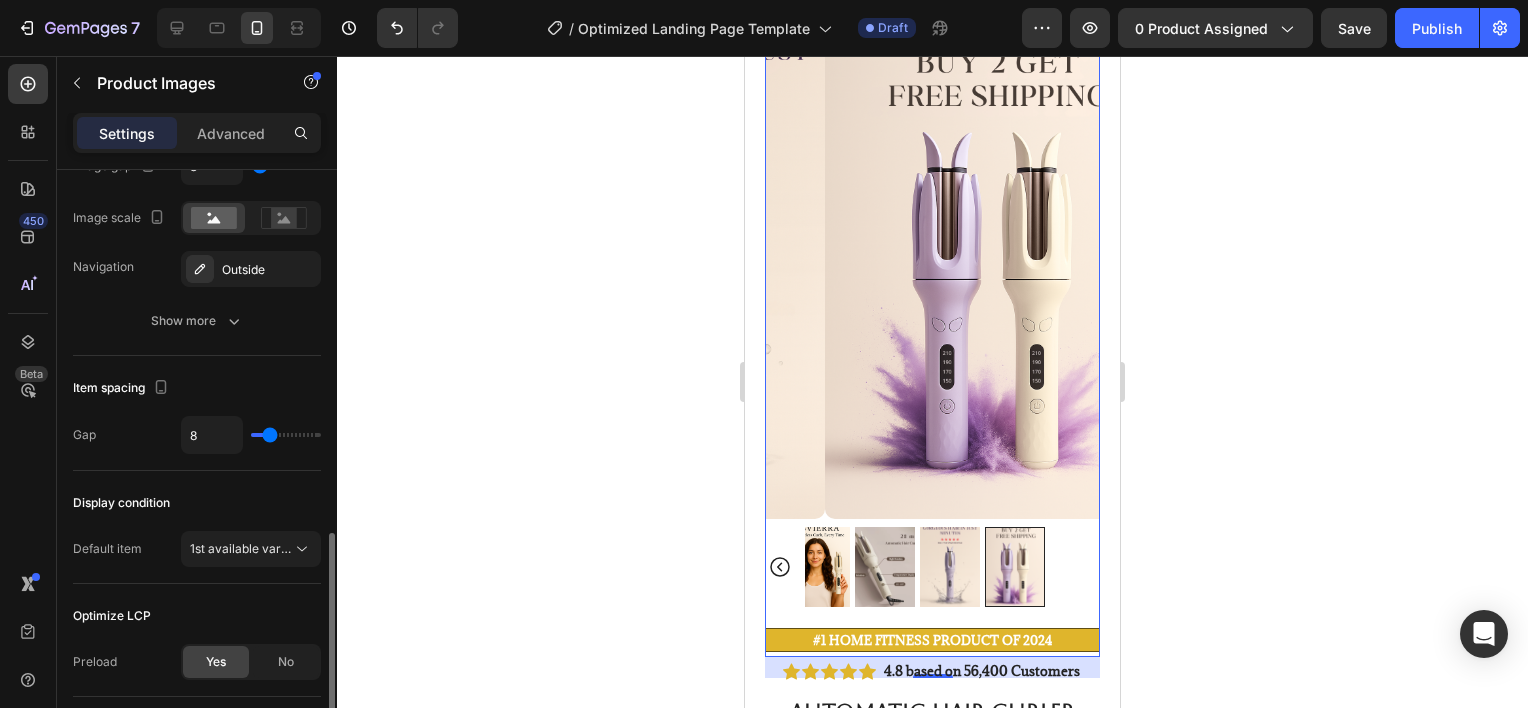 scroll, scrollTop: 1066, scrollLeft: 0, axis: vertical 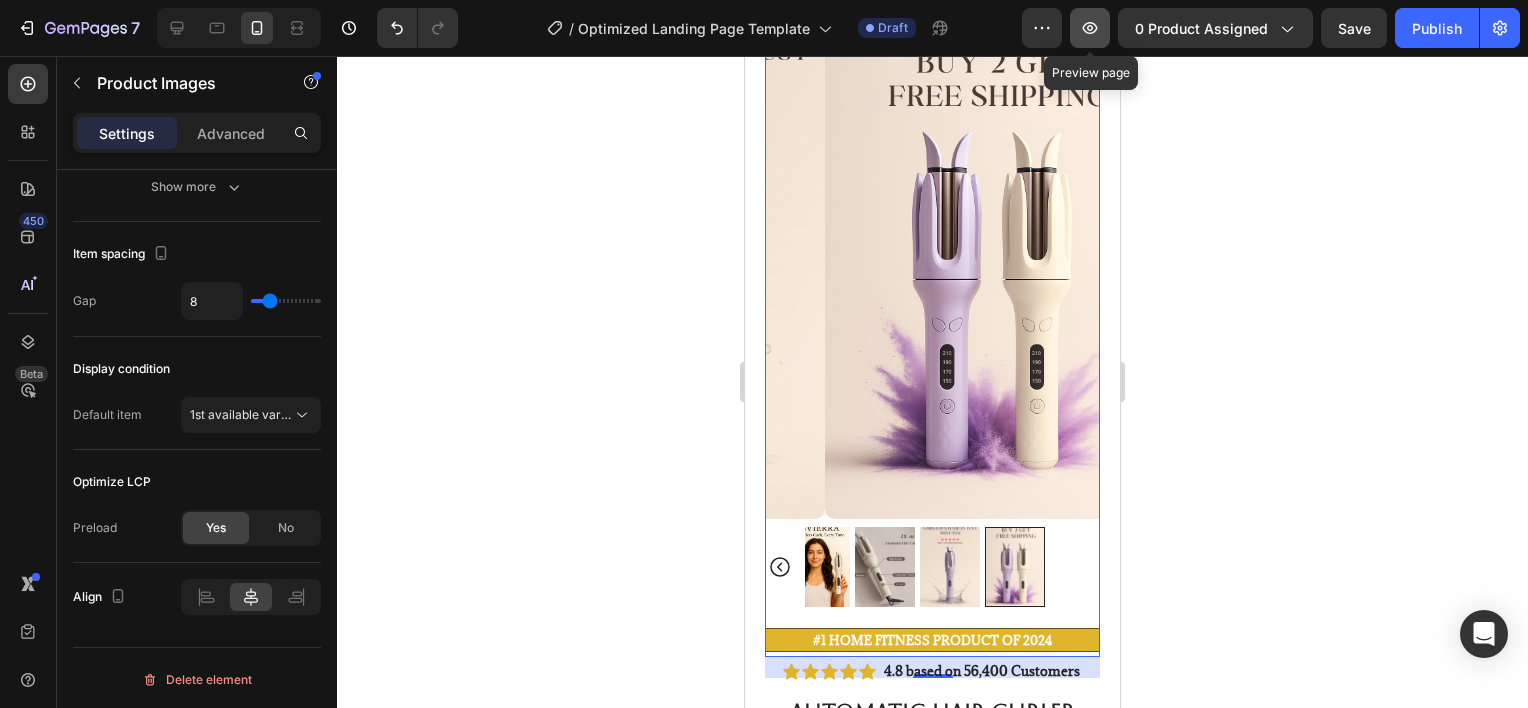 click 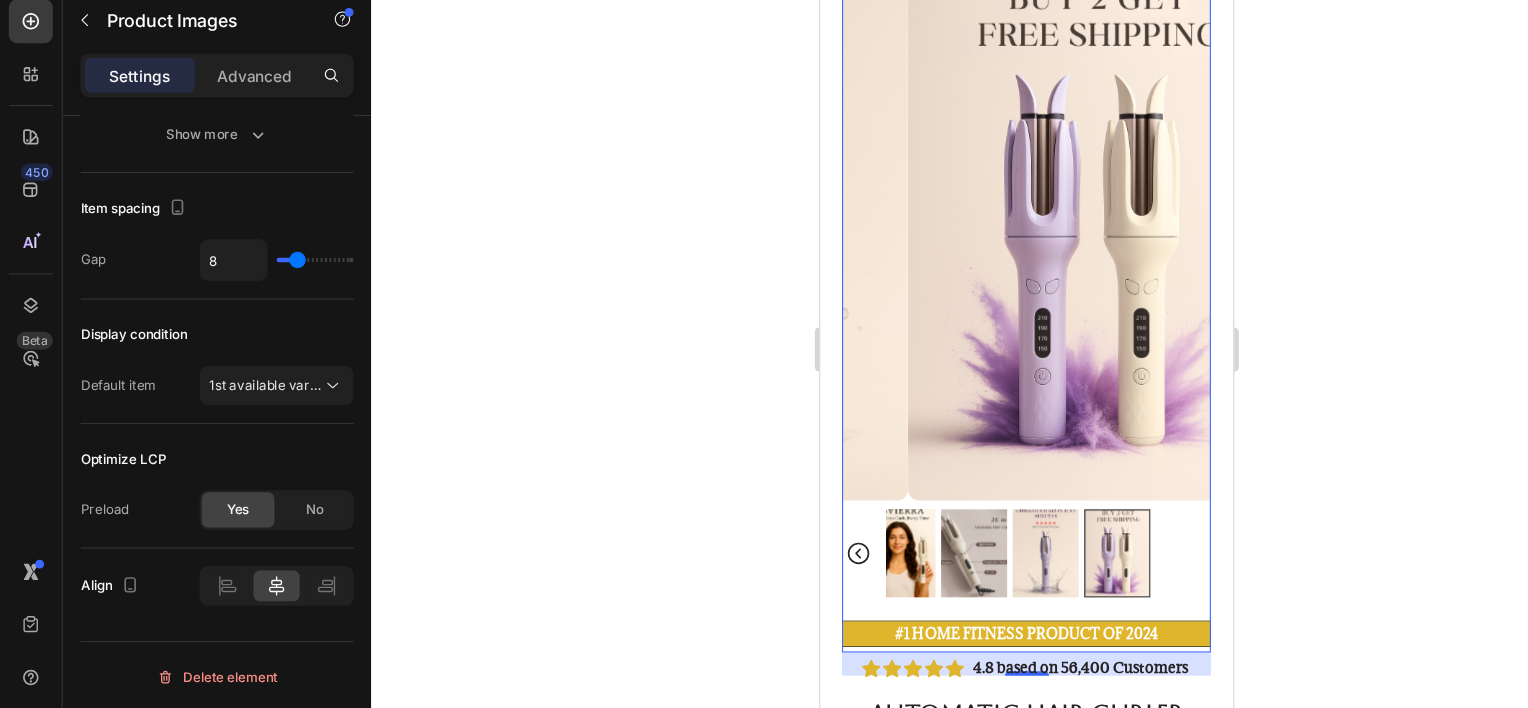 scroll, scrollTop: 80, scrollLeft: 0, axis: vertical 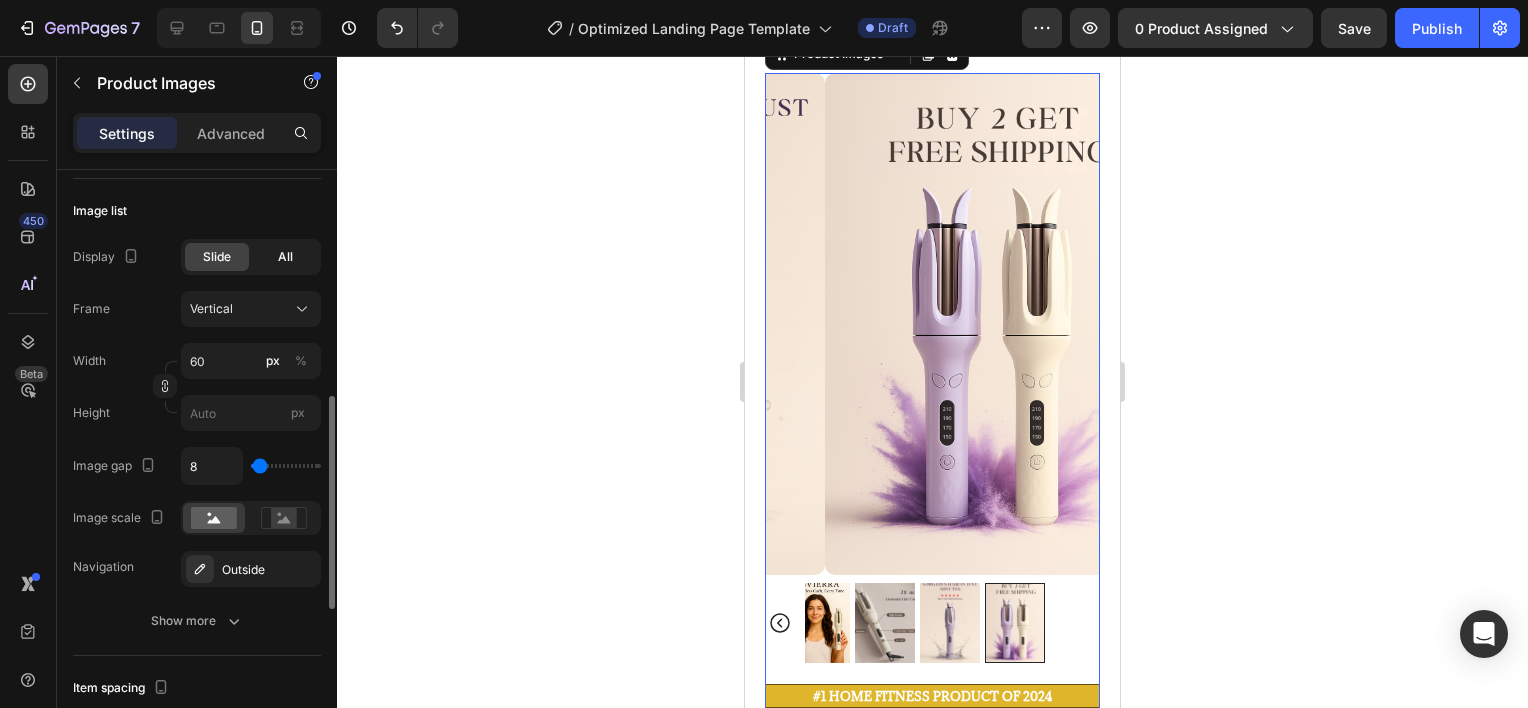 click on "All" 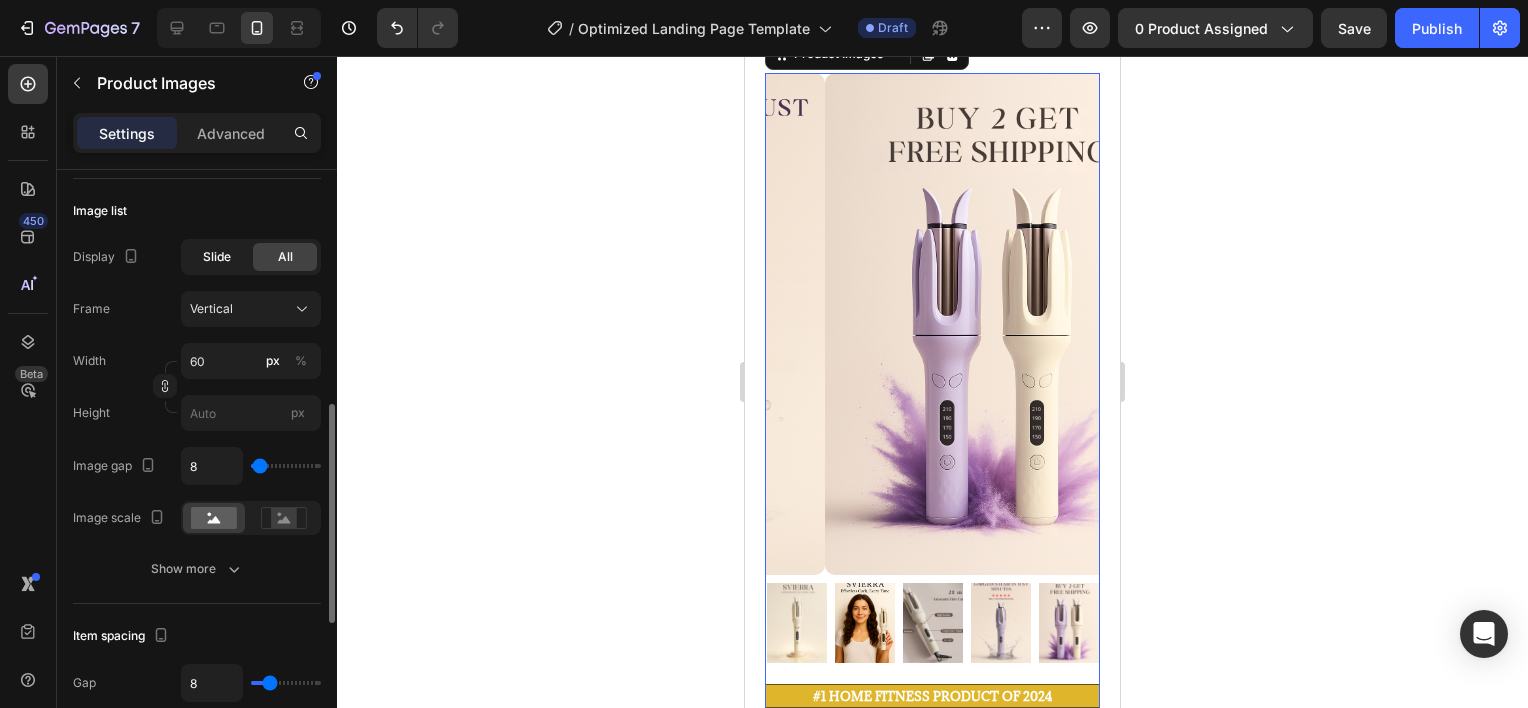 click on "Slide" 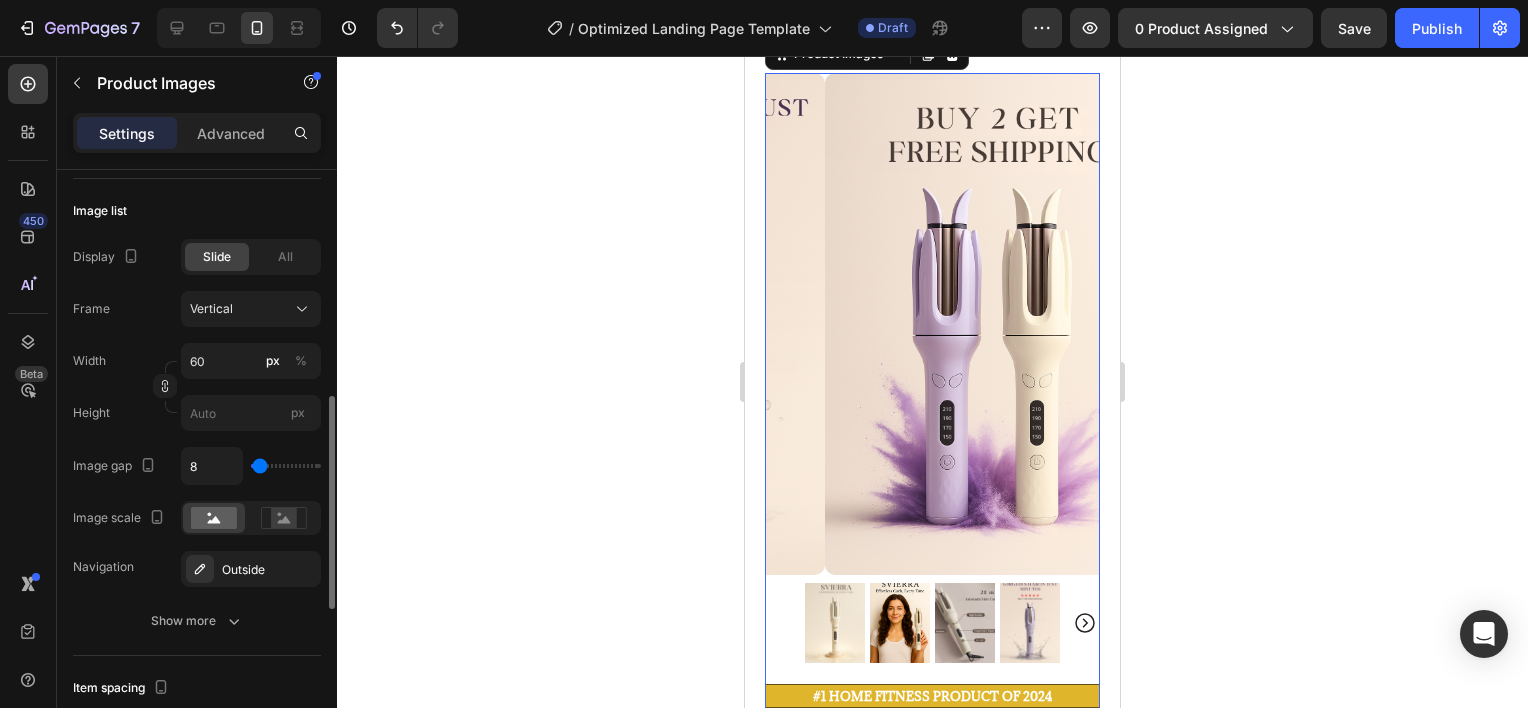 click on "Slide All" 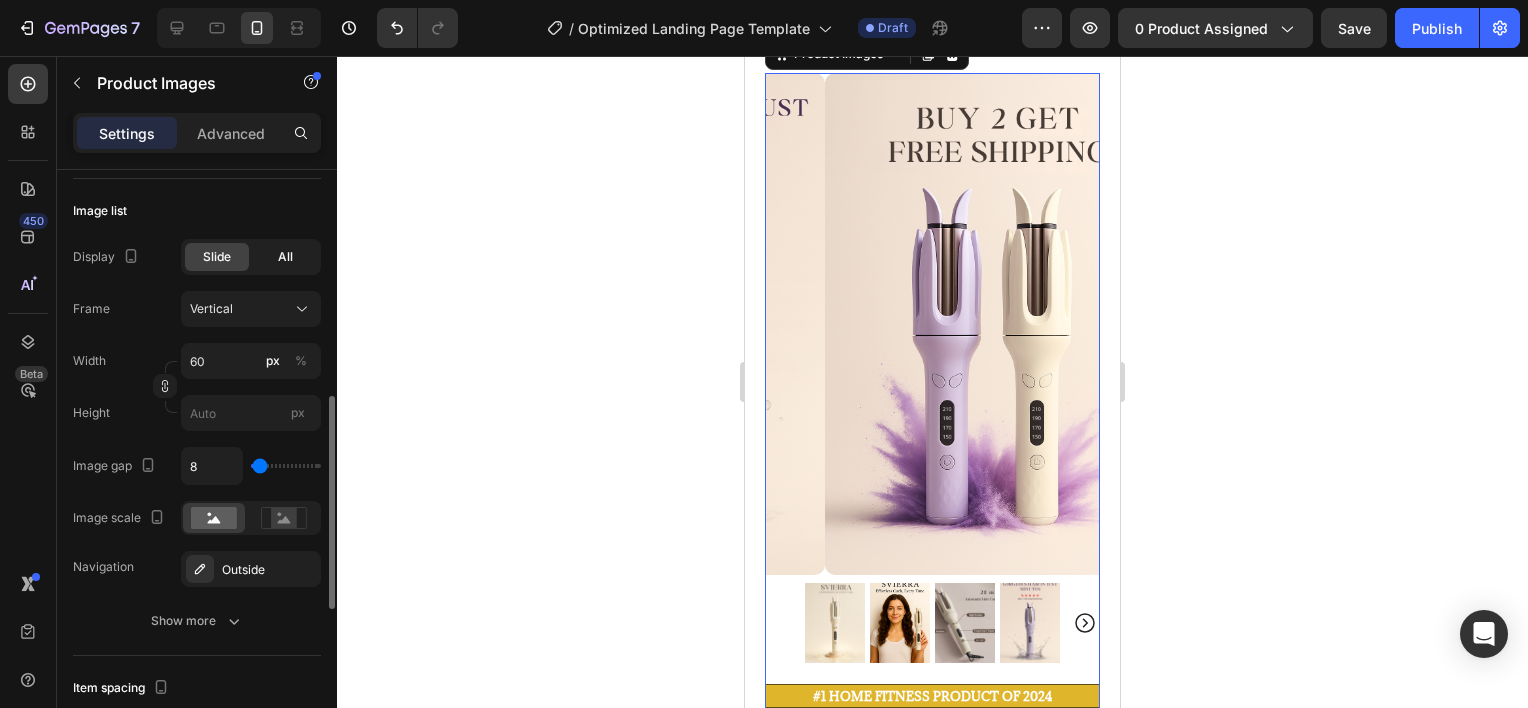 click on "All" 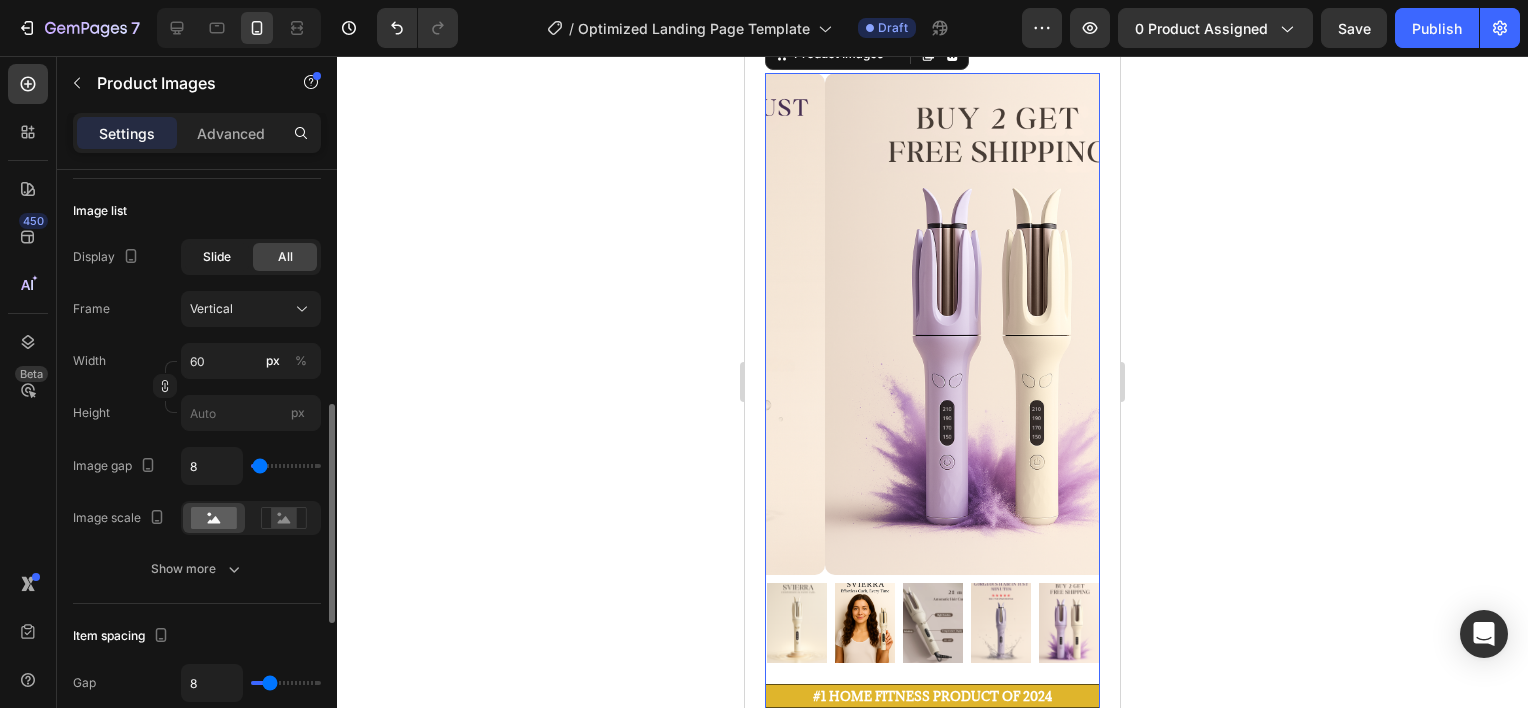 click on "Slide" 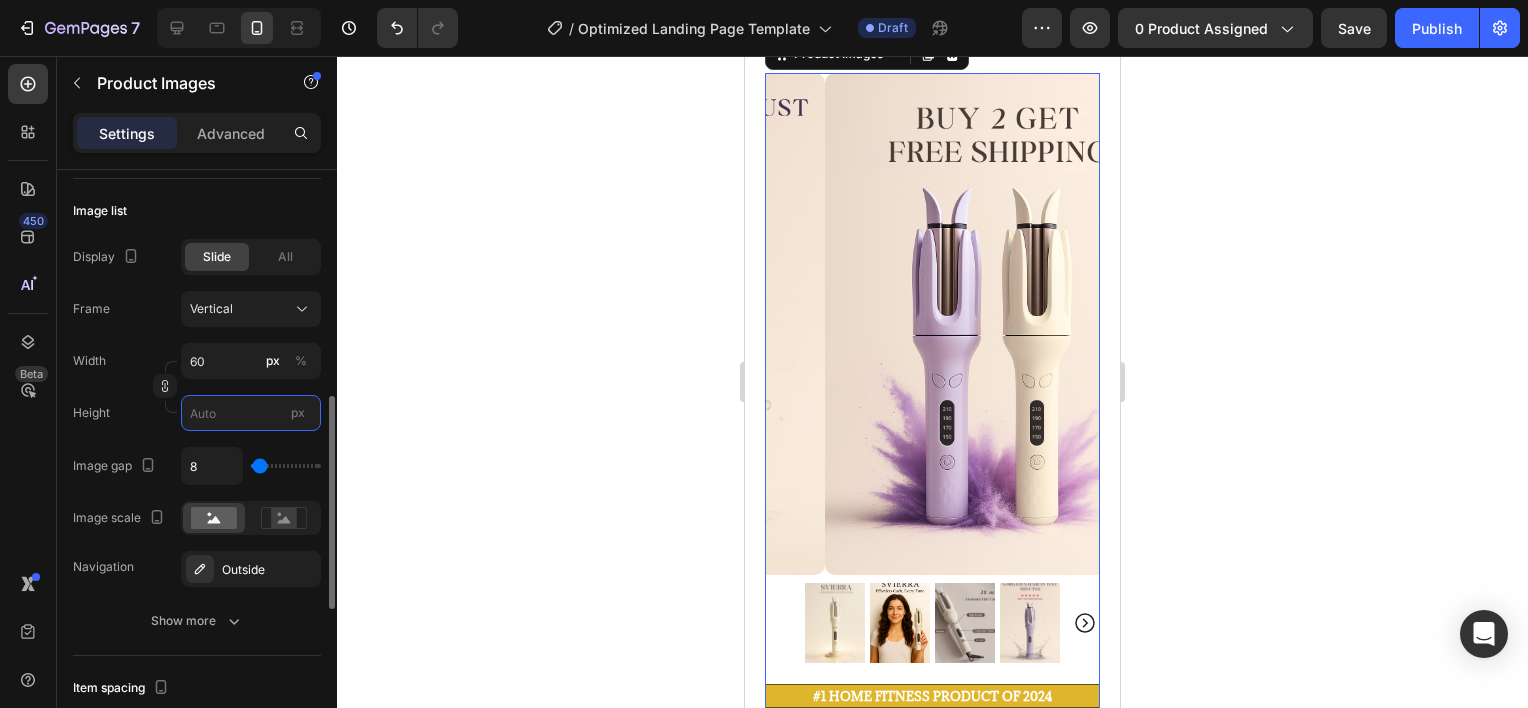 click on "px" at bounding box center (251, 413) 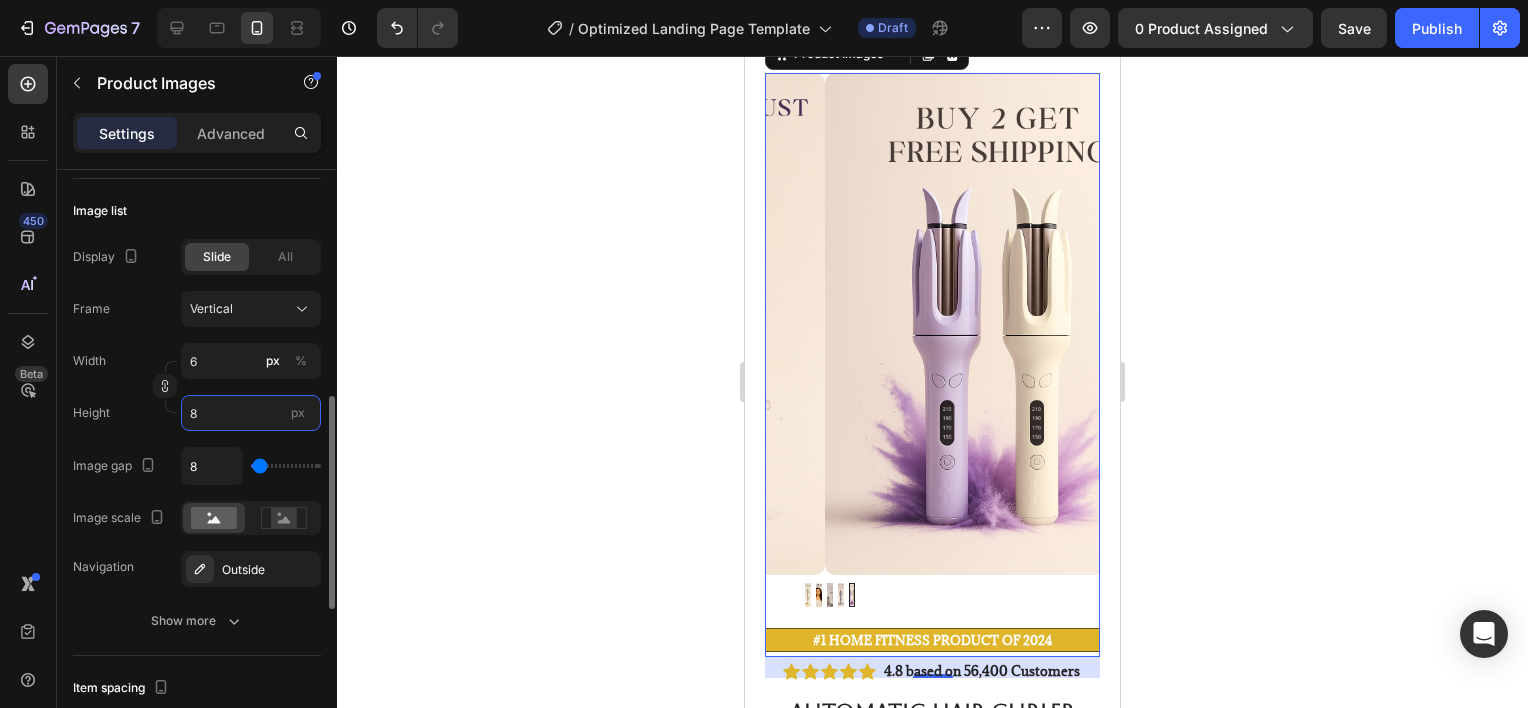 type on "60" 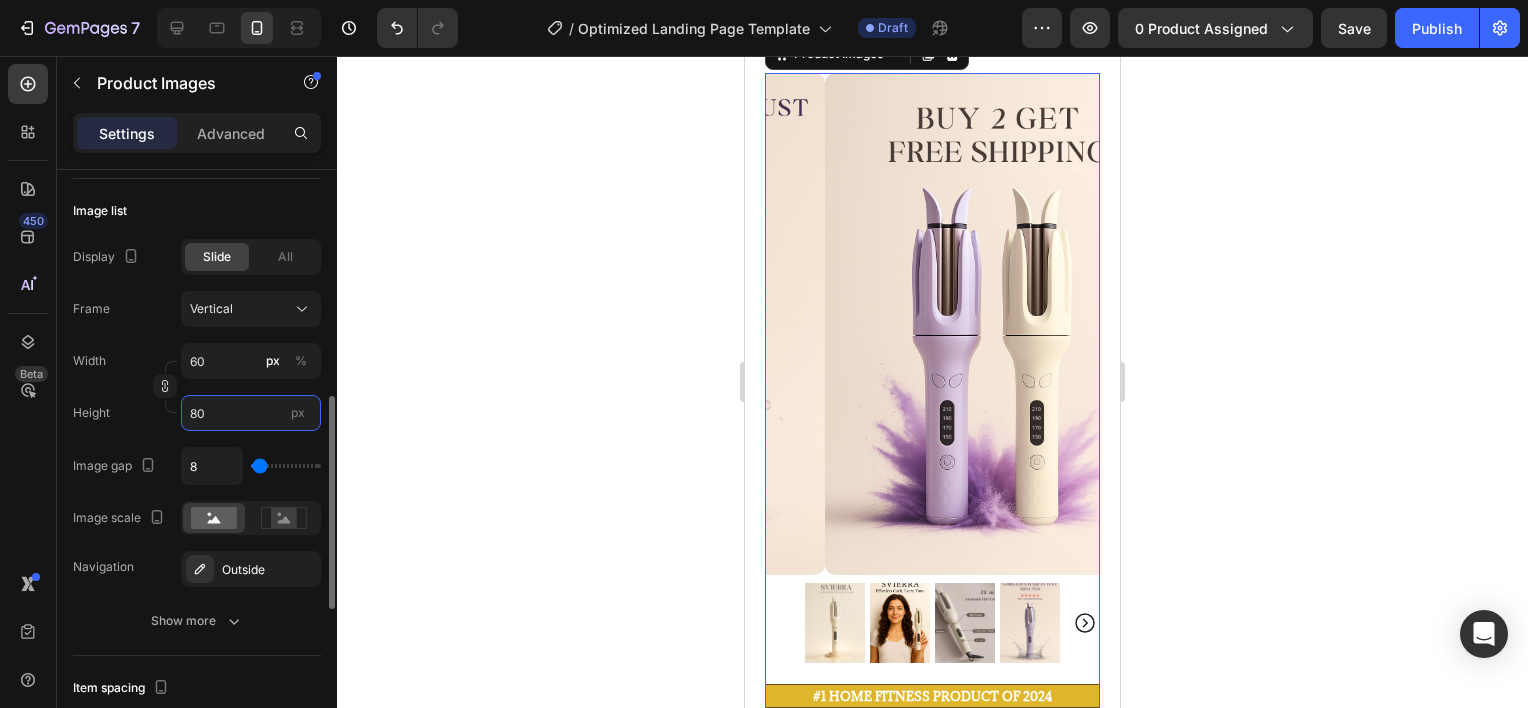 type on "600" 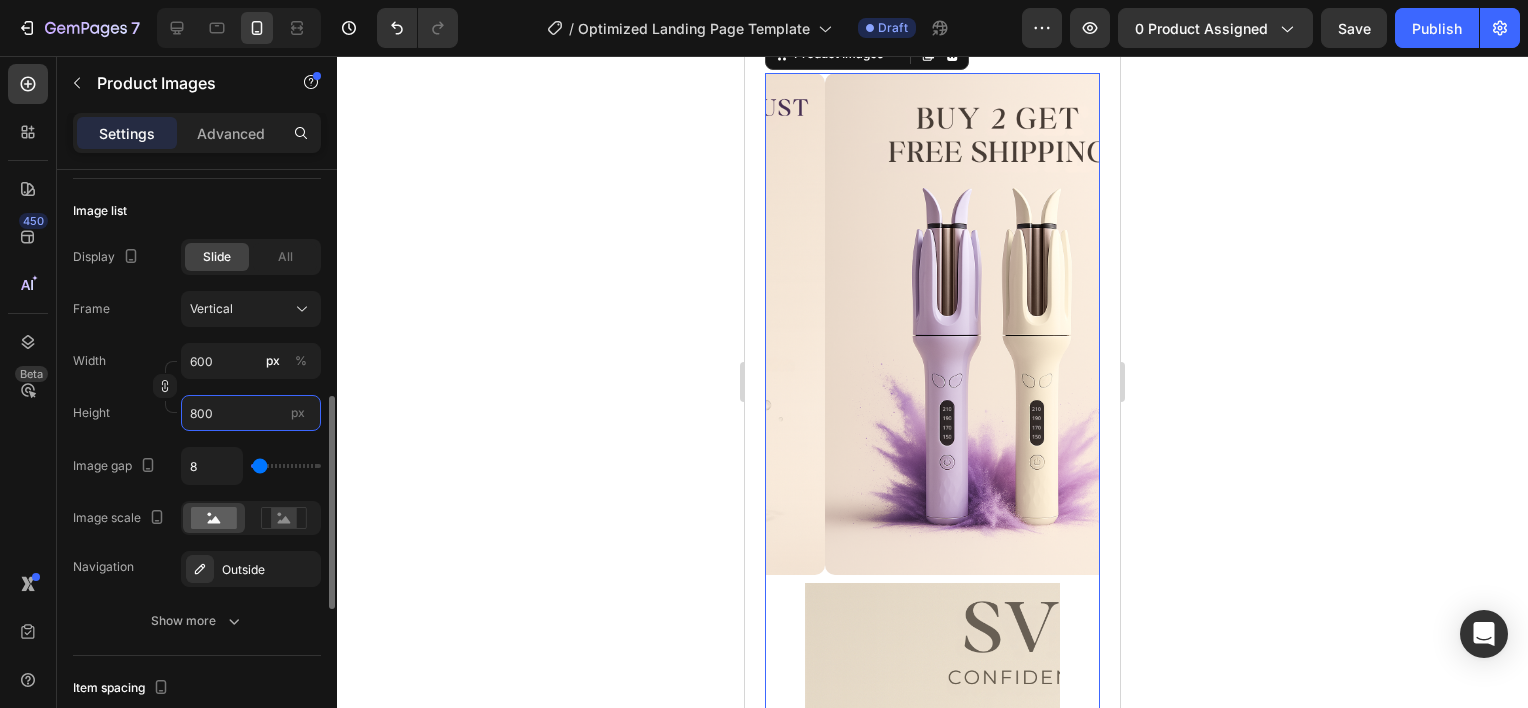 type on "60" 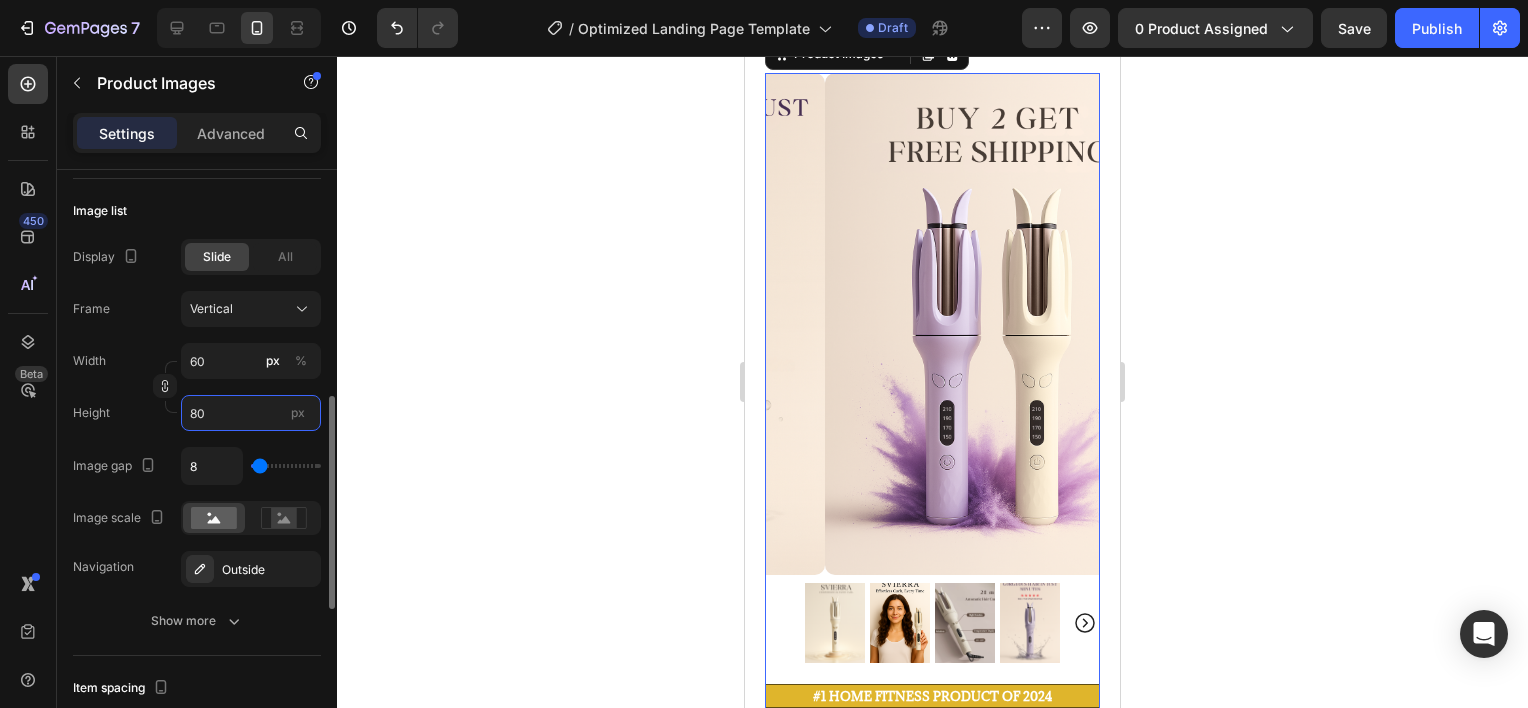 type on "8" 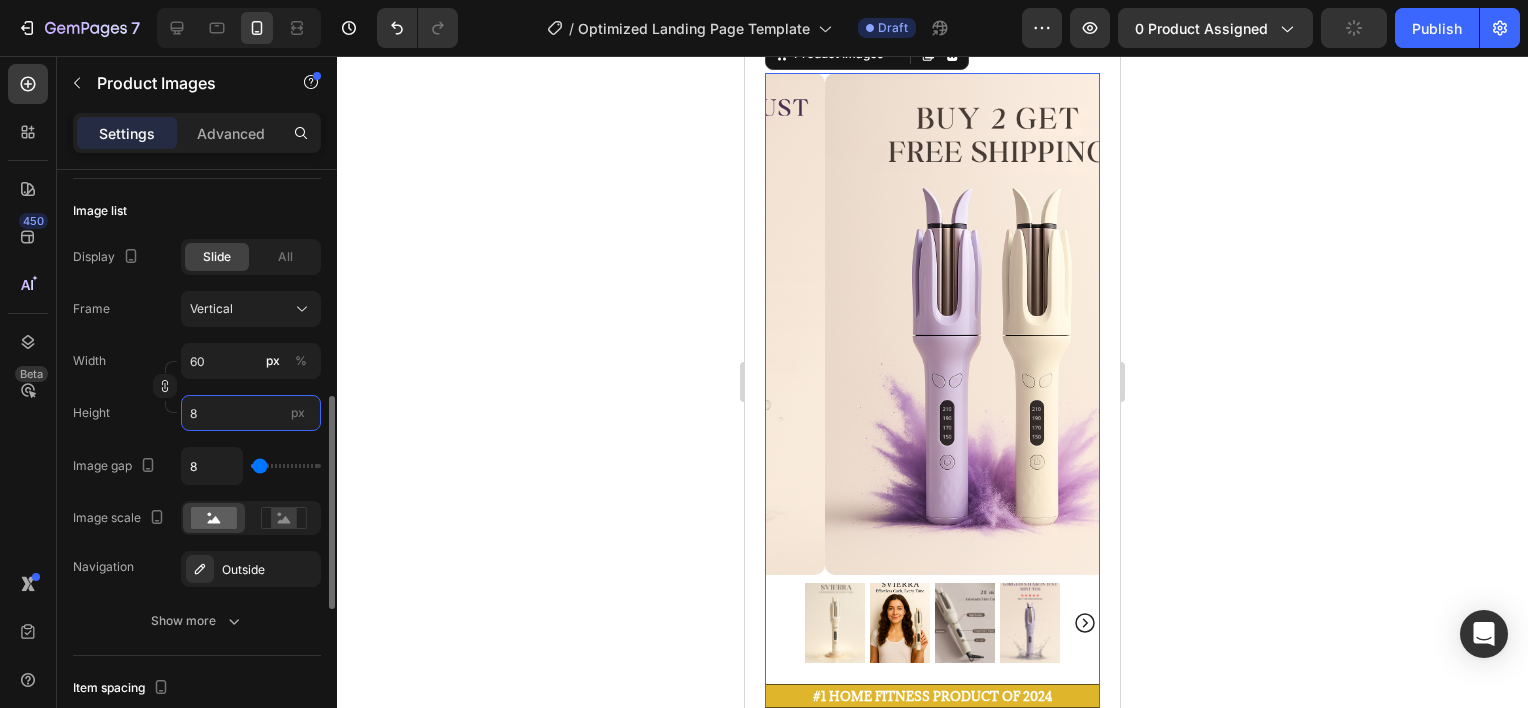 type on "6" 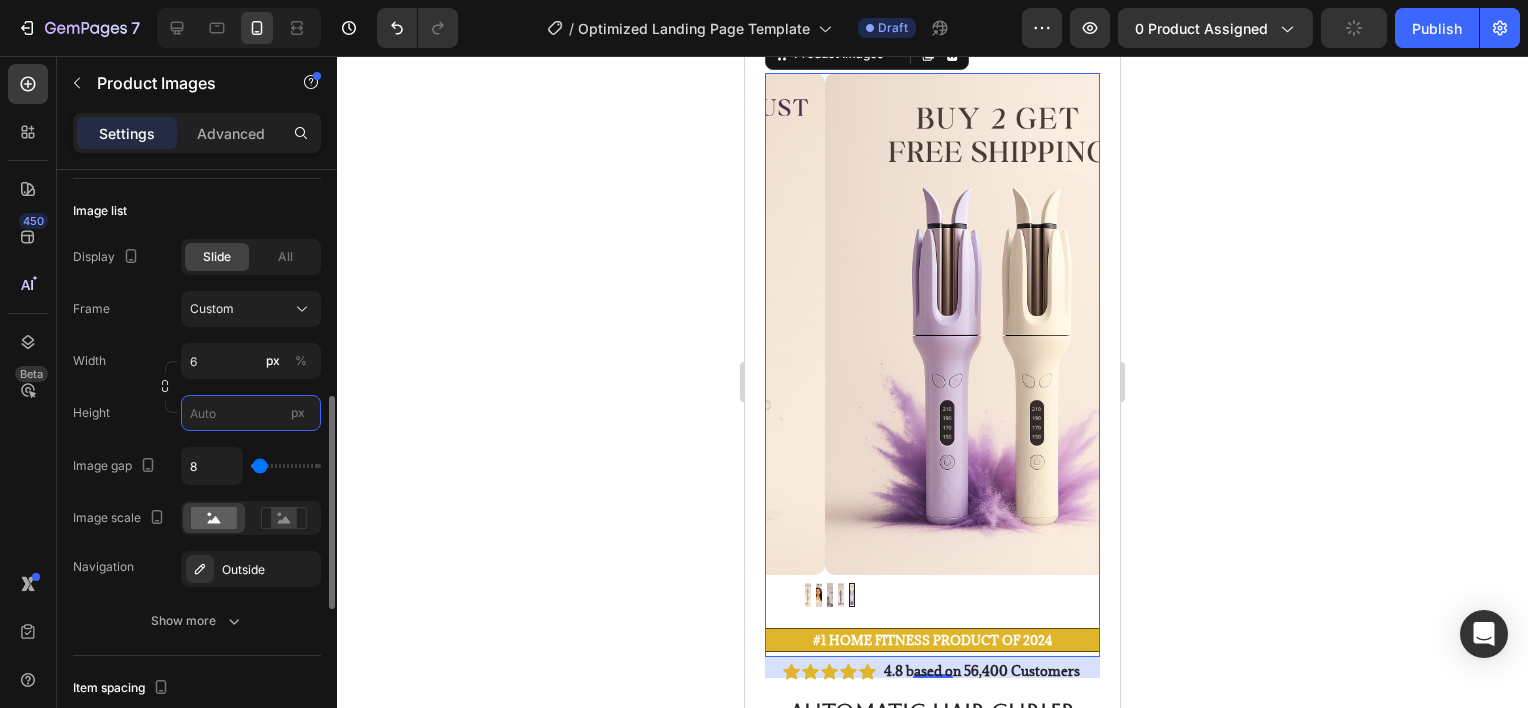 type on "8" 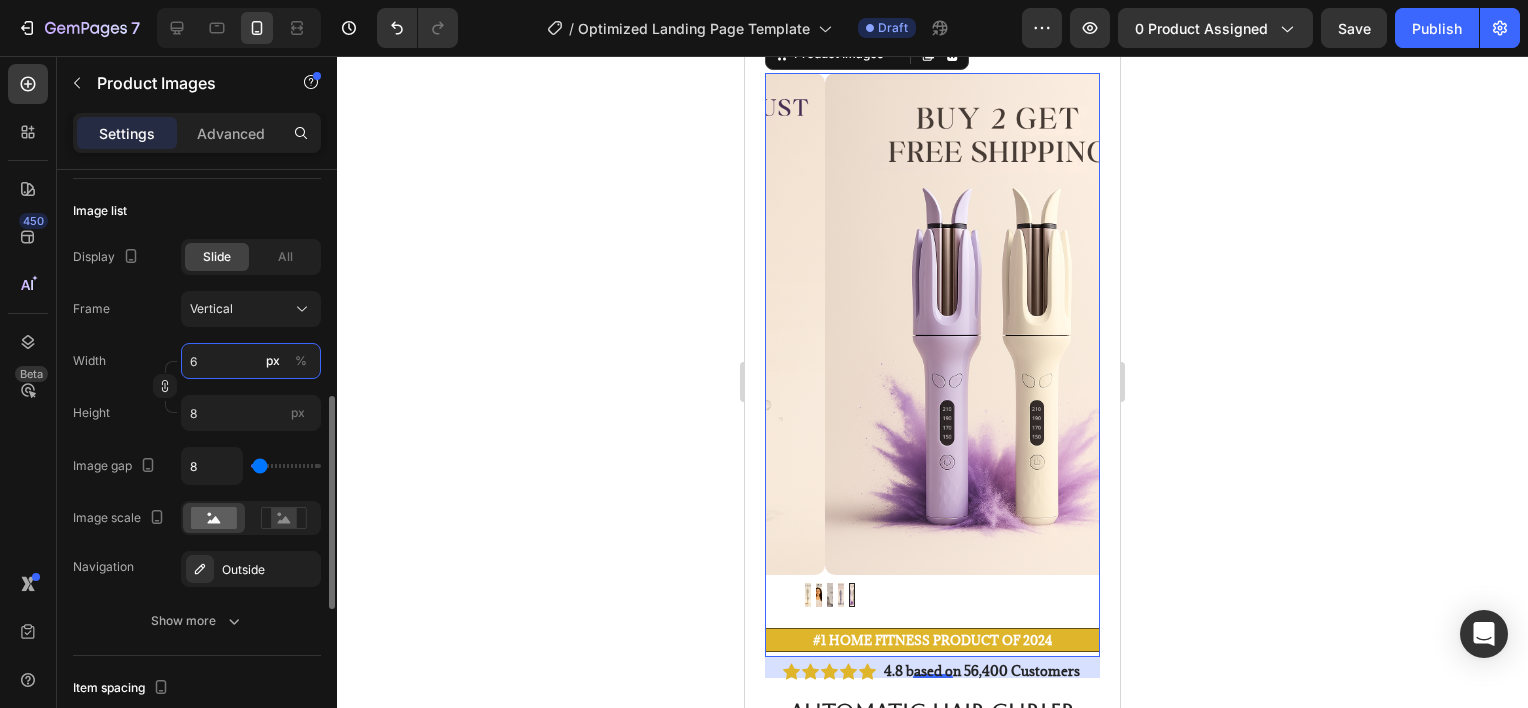 click on "6" at bounding box center (251, 361) 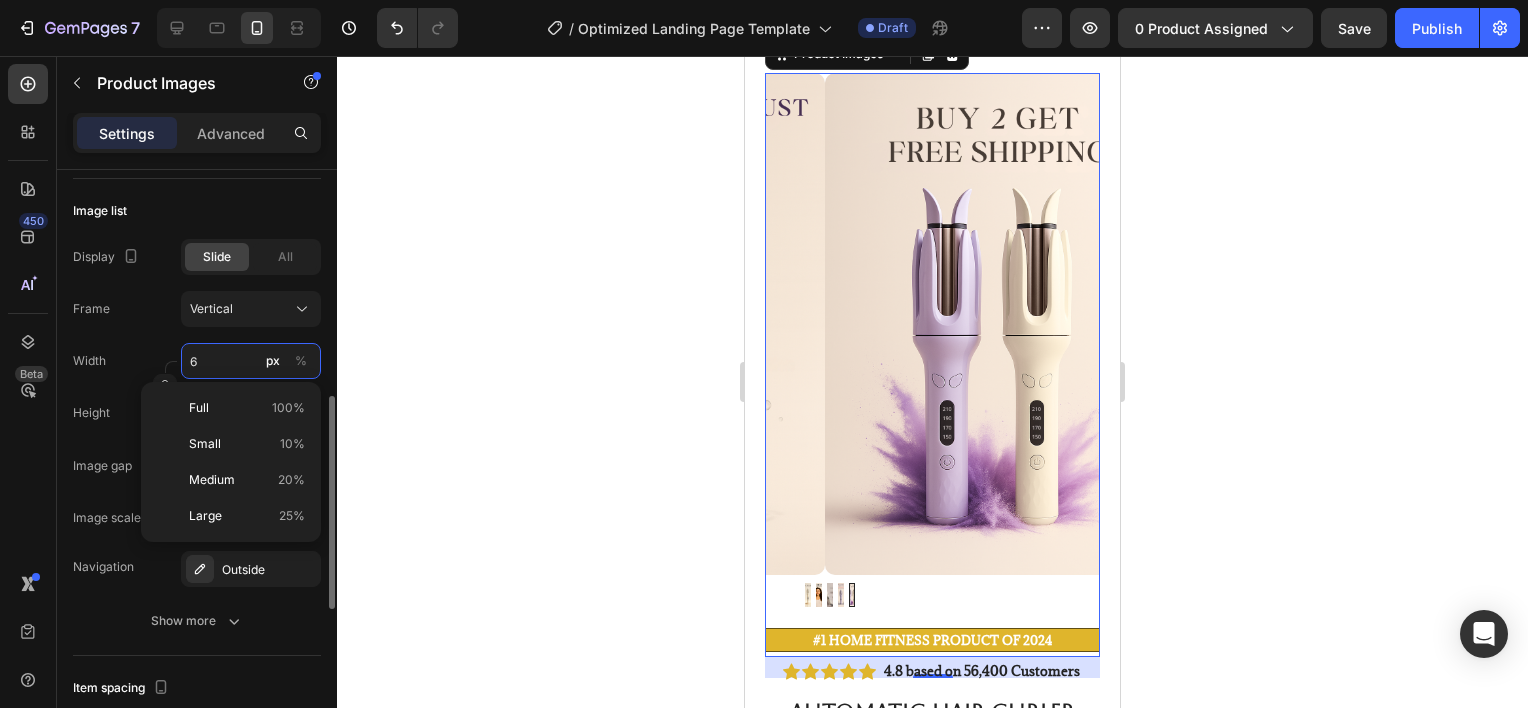 type 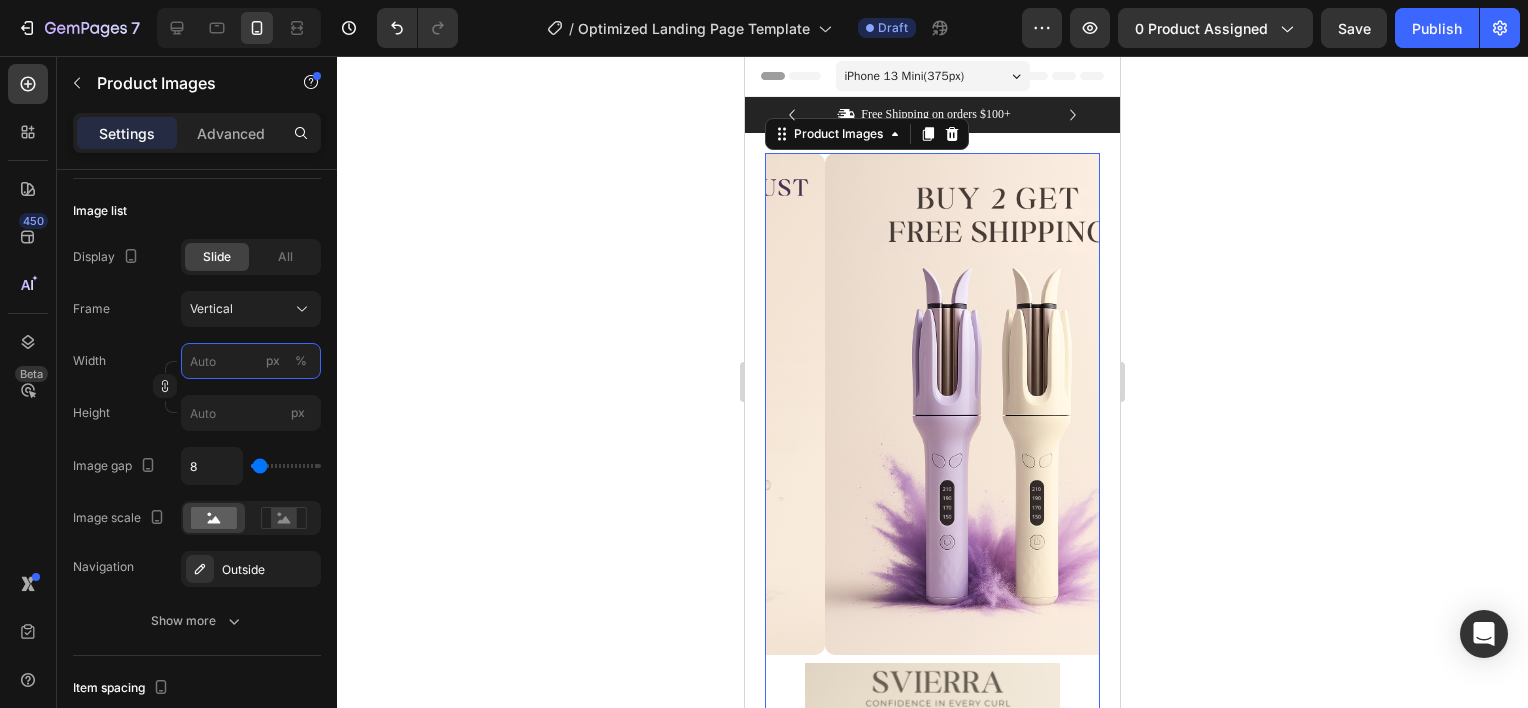 scroll, scrollTop: 0, scrollLeft: 0, axis: both 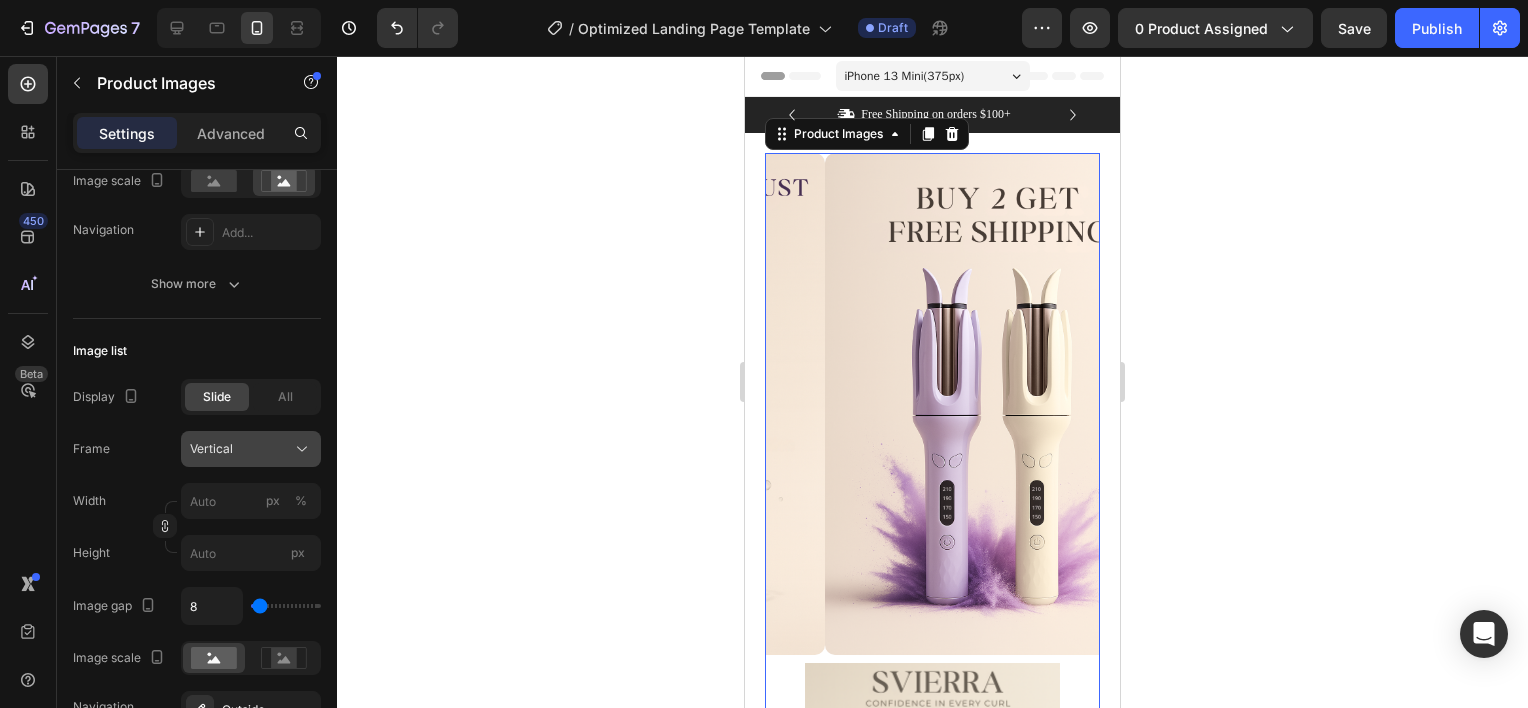 click on "Vertical" 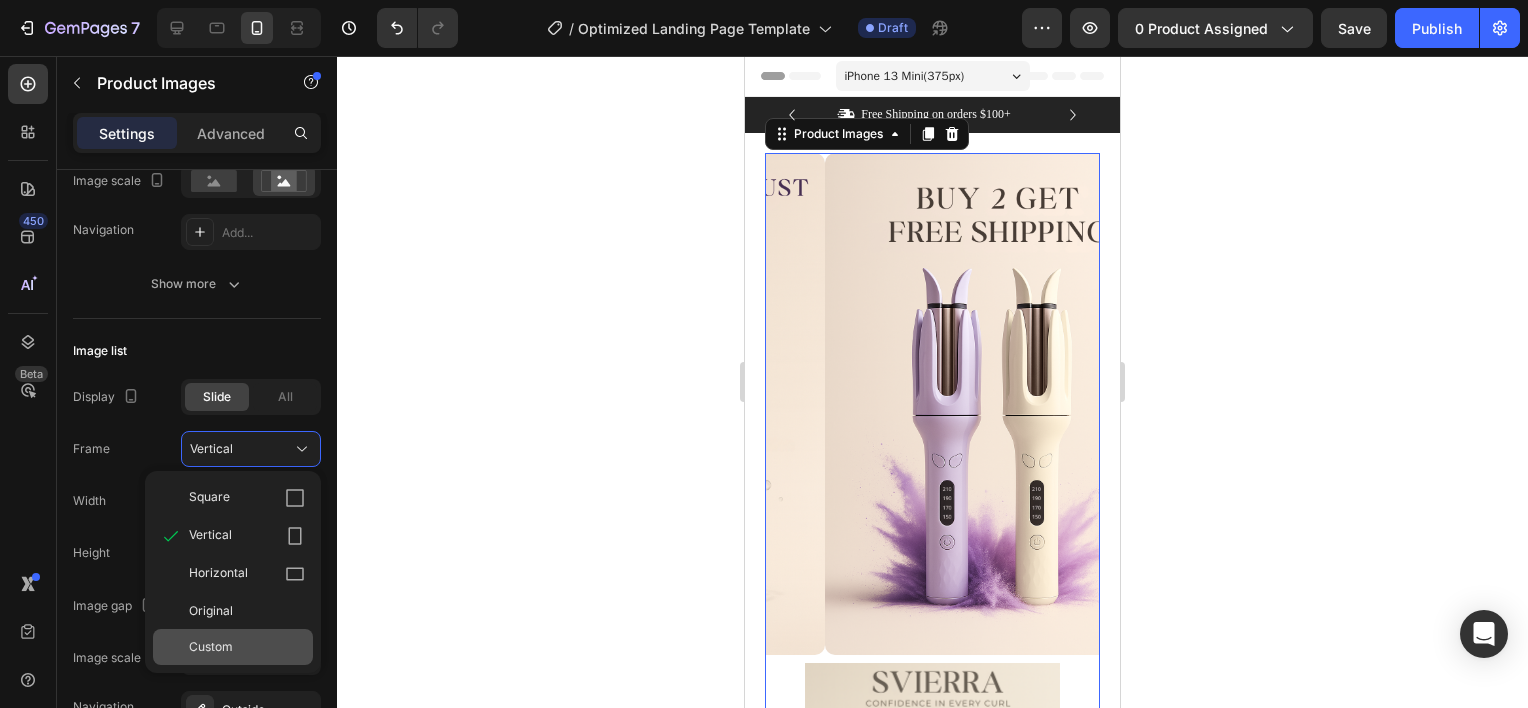 click on "Custom" at bounding box center [247, 647] 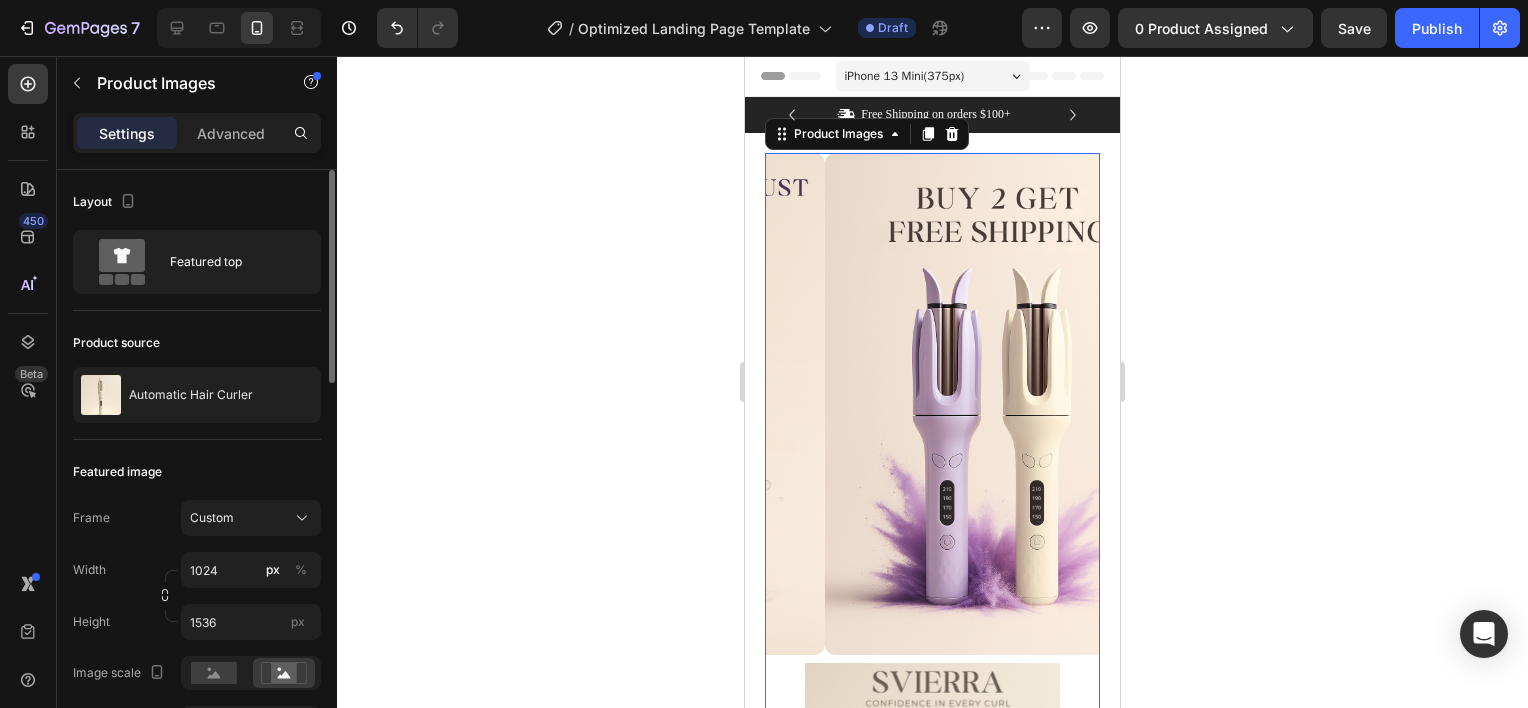 scroll, scrollTop: 0, scrollLeft: 0, axis: both 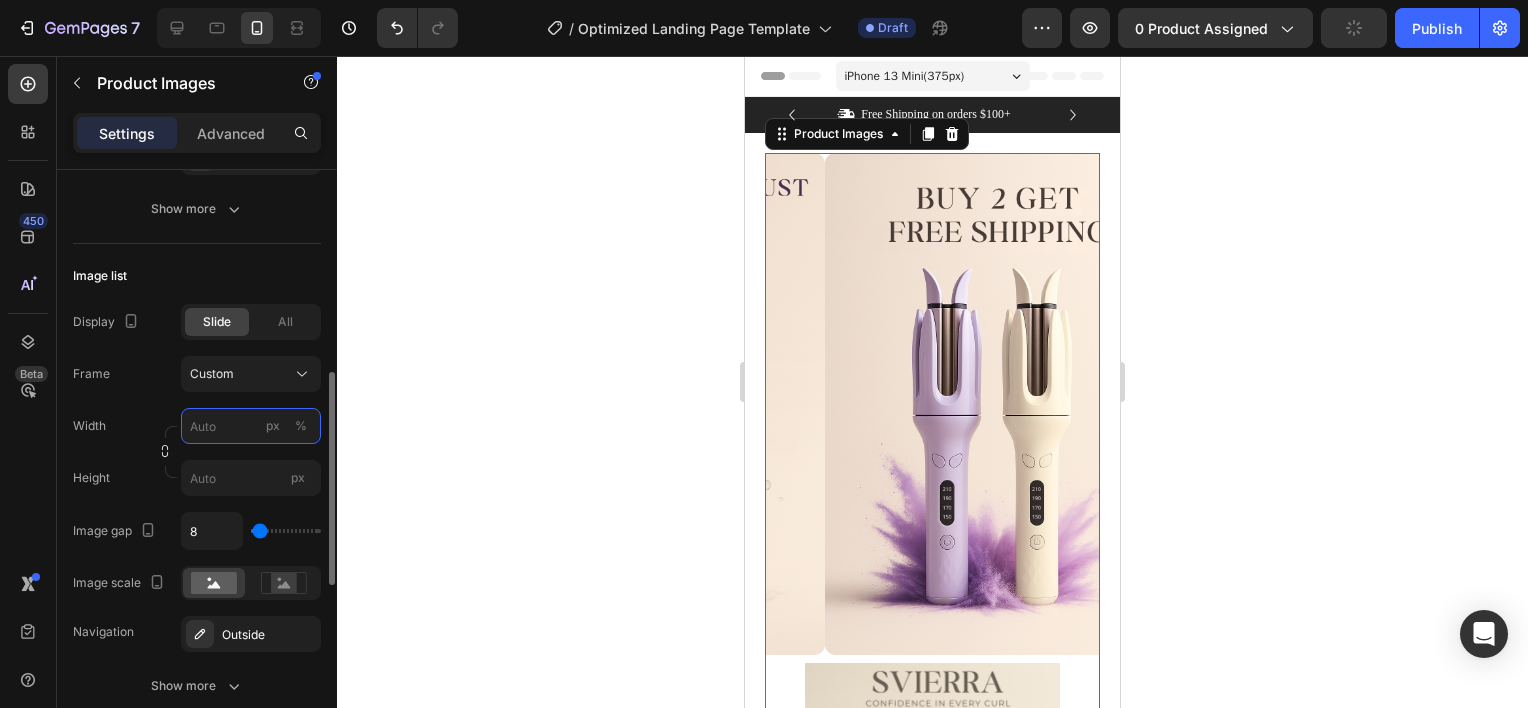 click on "px %" at bounding box center [251, 426] 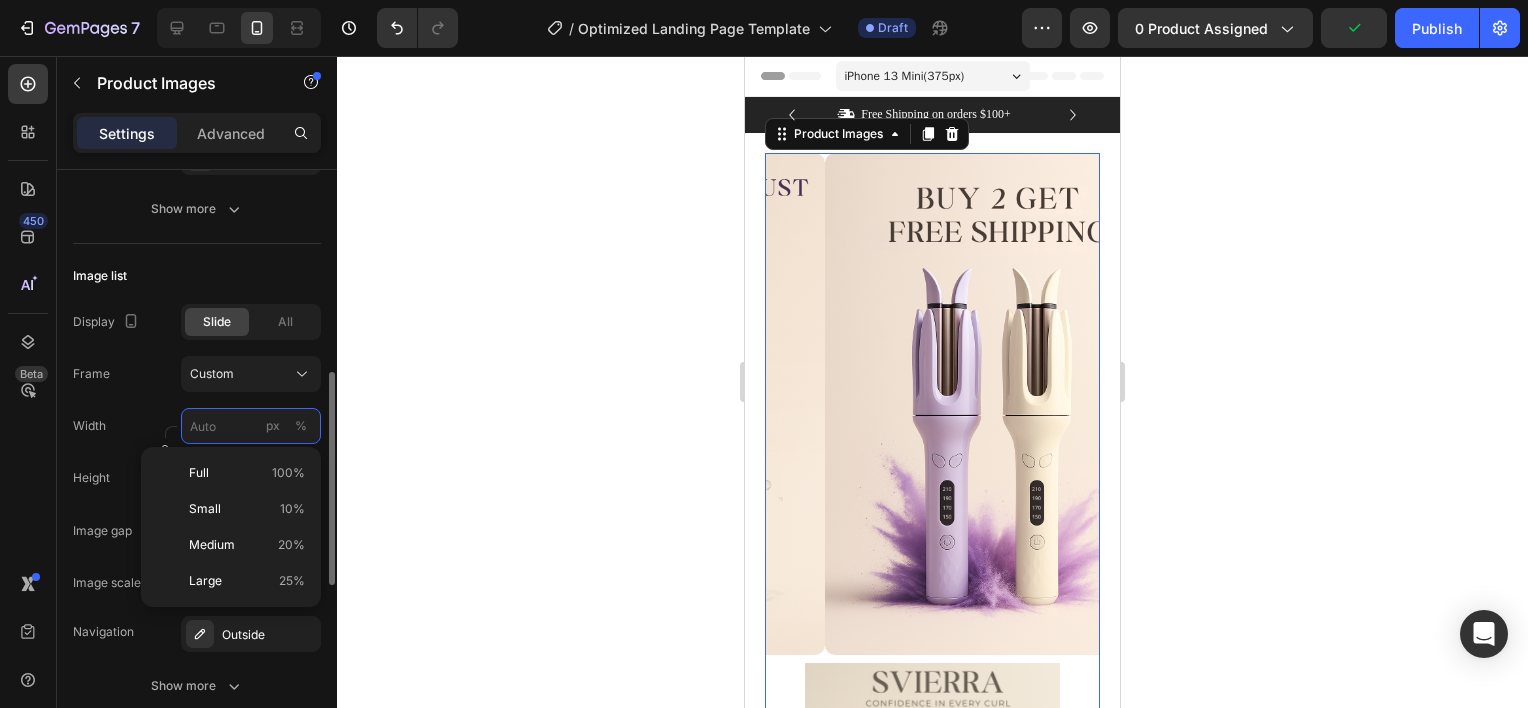 paste on "1024" 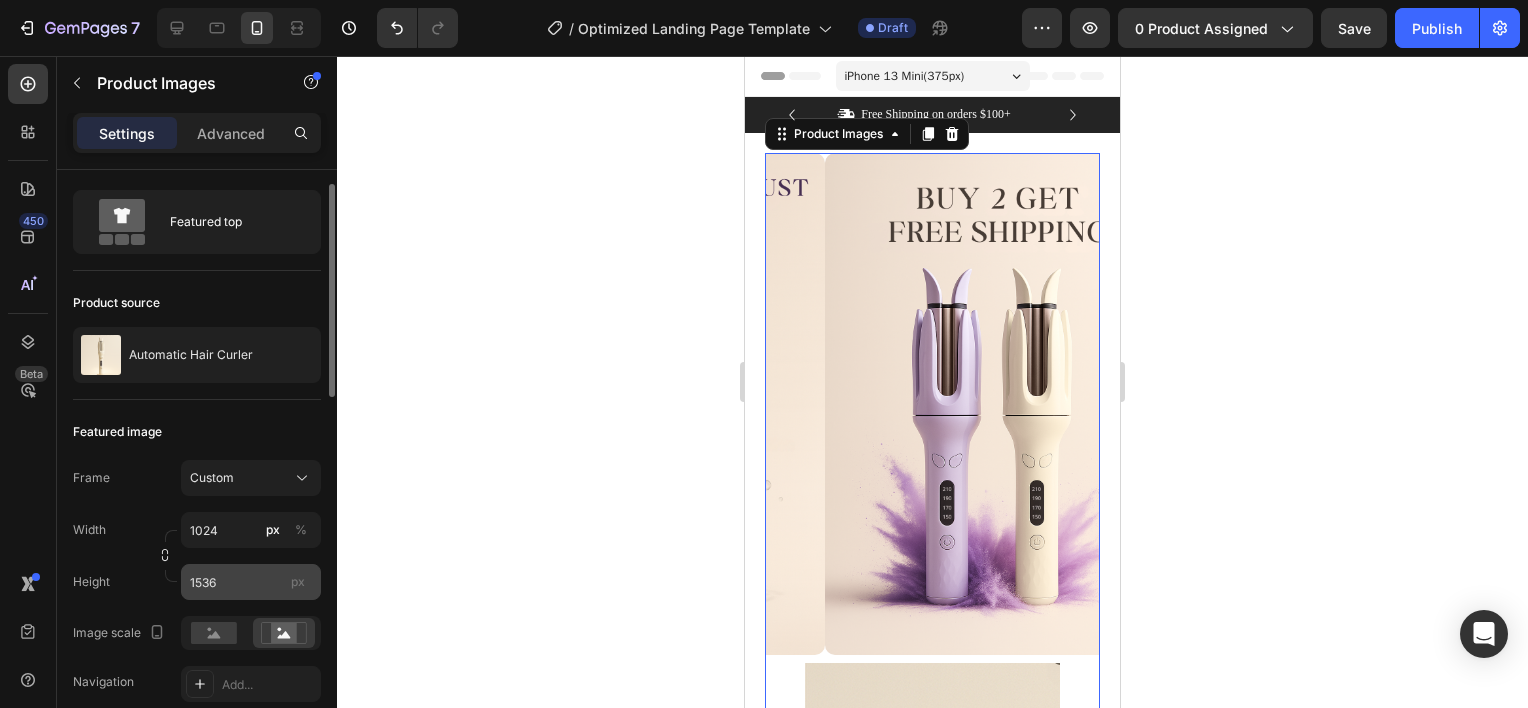 scroll, scrollTop: 40, scrollLeft: 0, axis: vertical 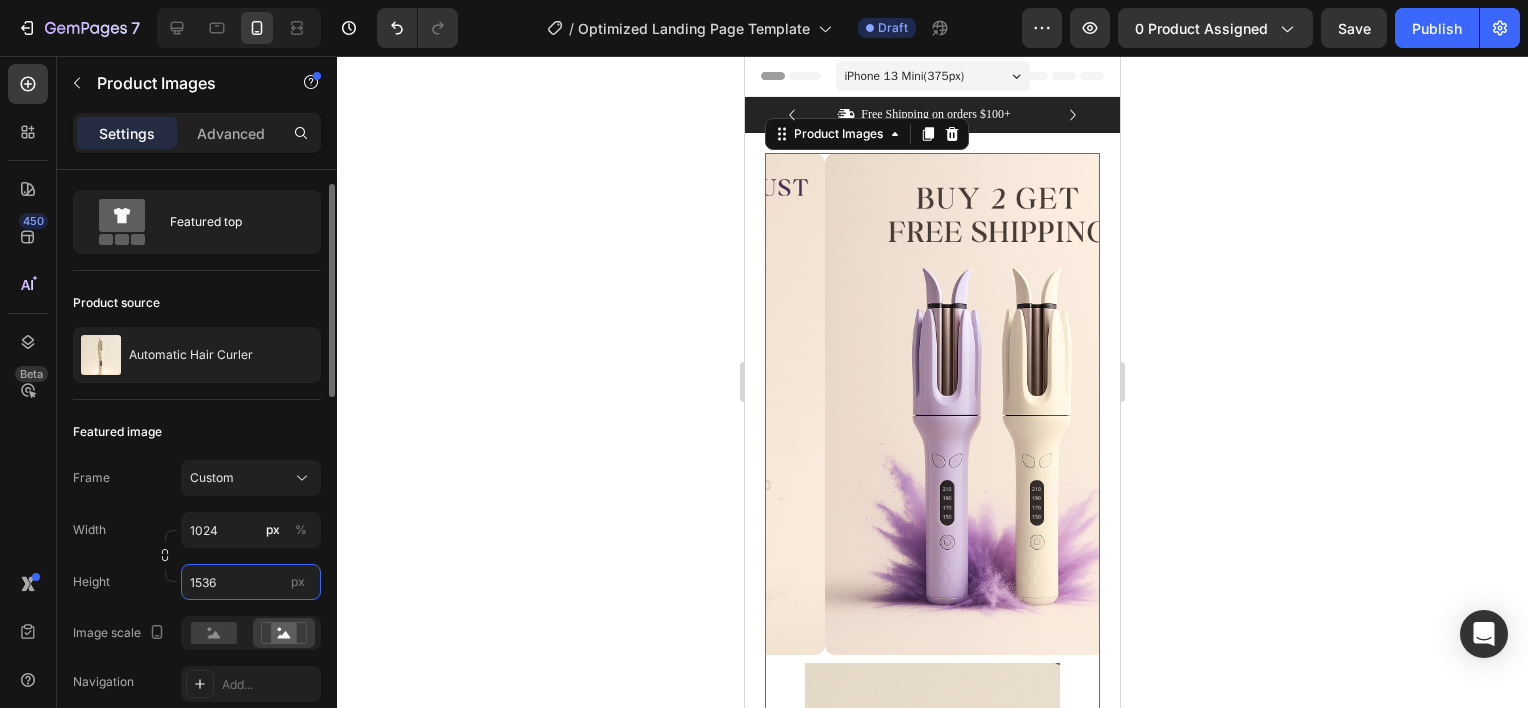 click on "1536" at bounding box center (251, 582) 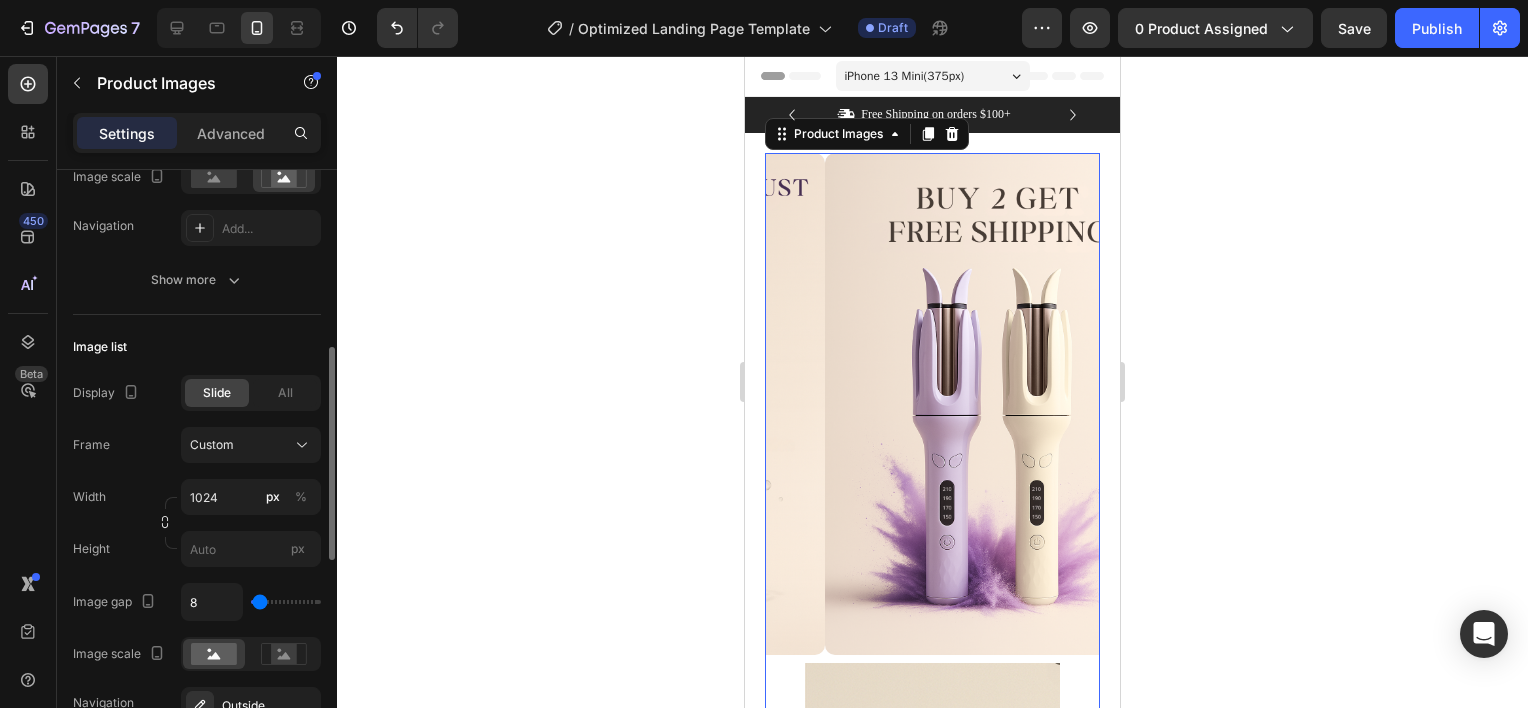 scroll, scrollTop: 496, scrollLeft: 0, axis: vertical 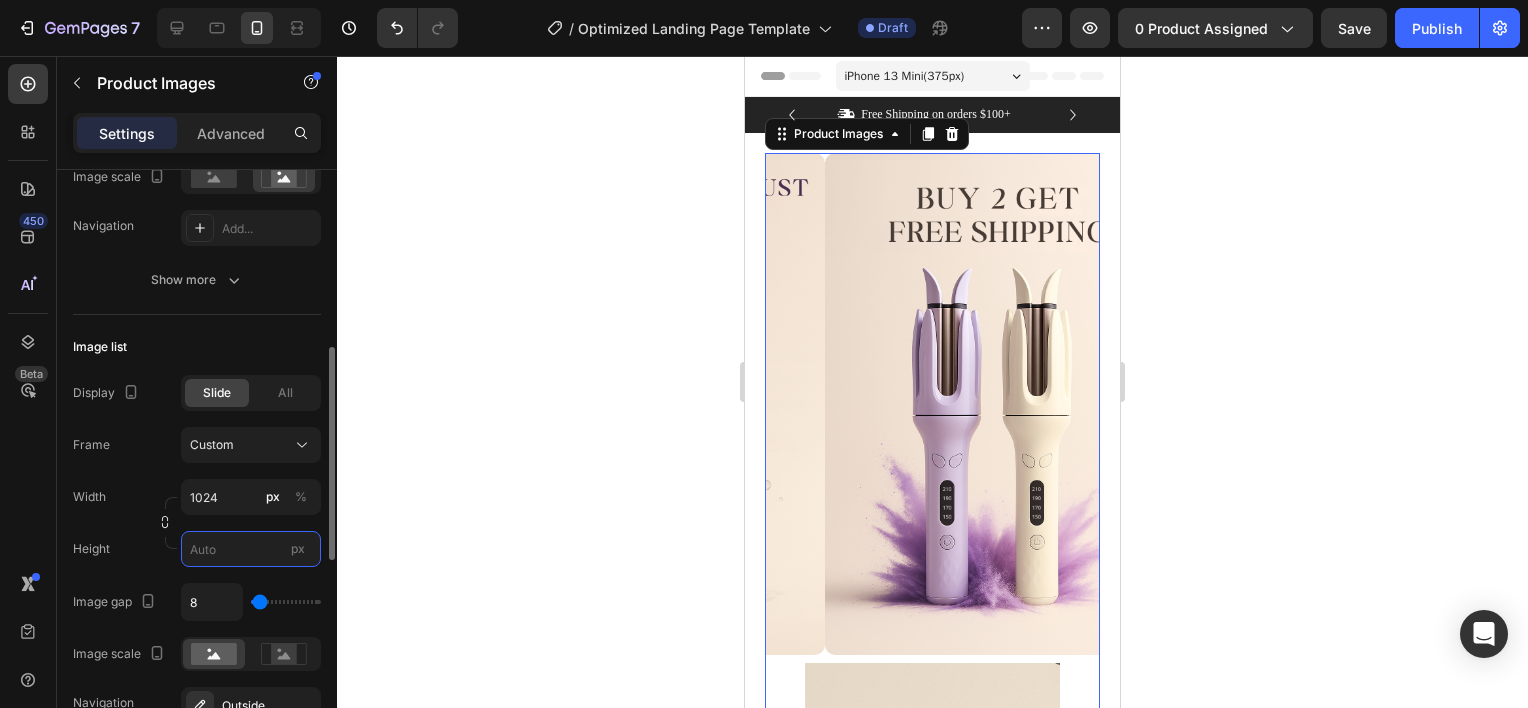 click on "px" at bounding box center (251, 549) 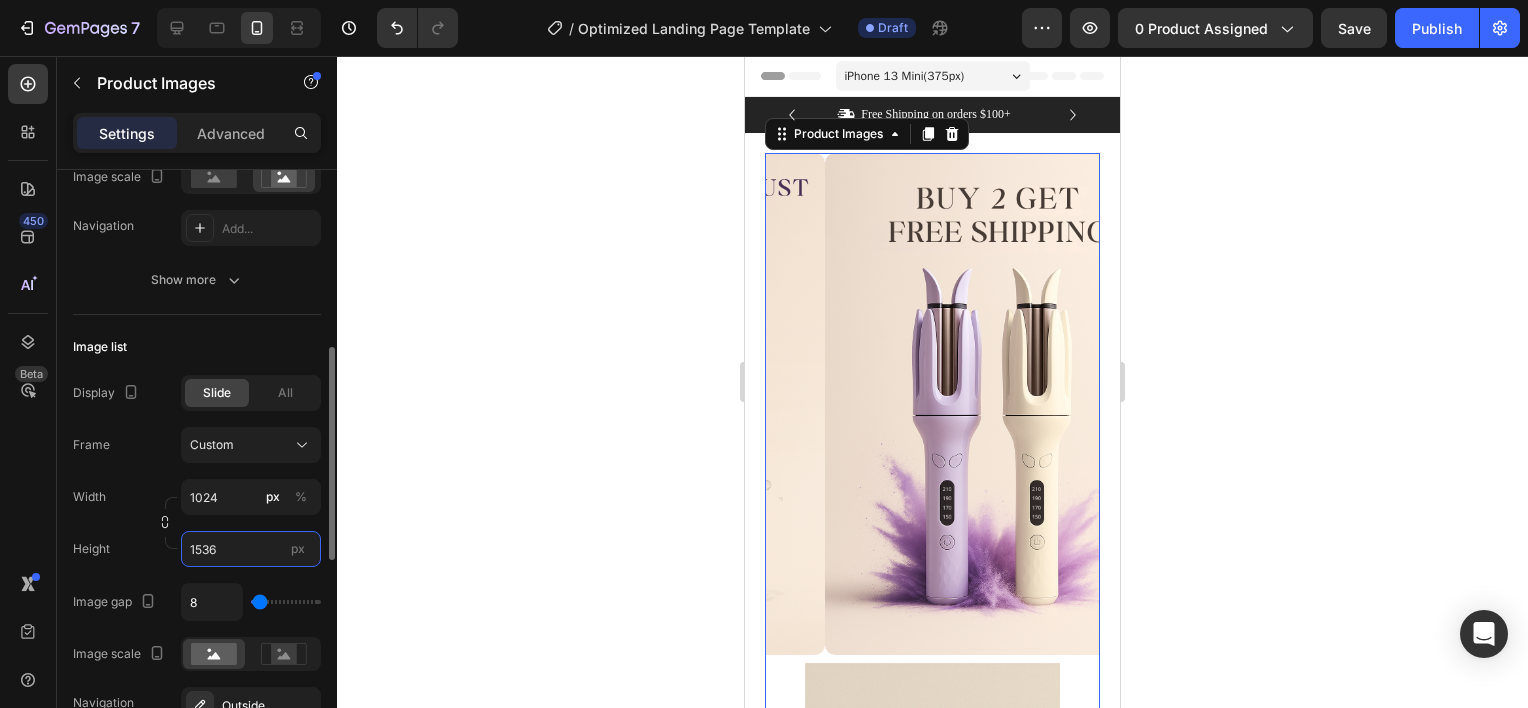 type on "1536" 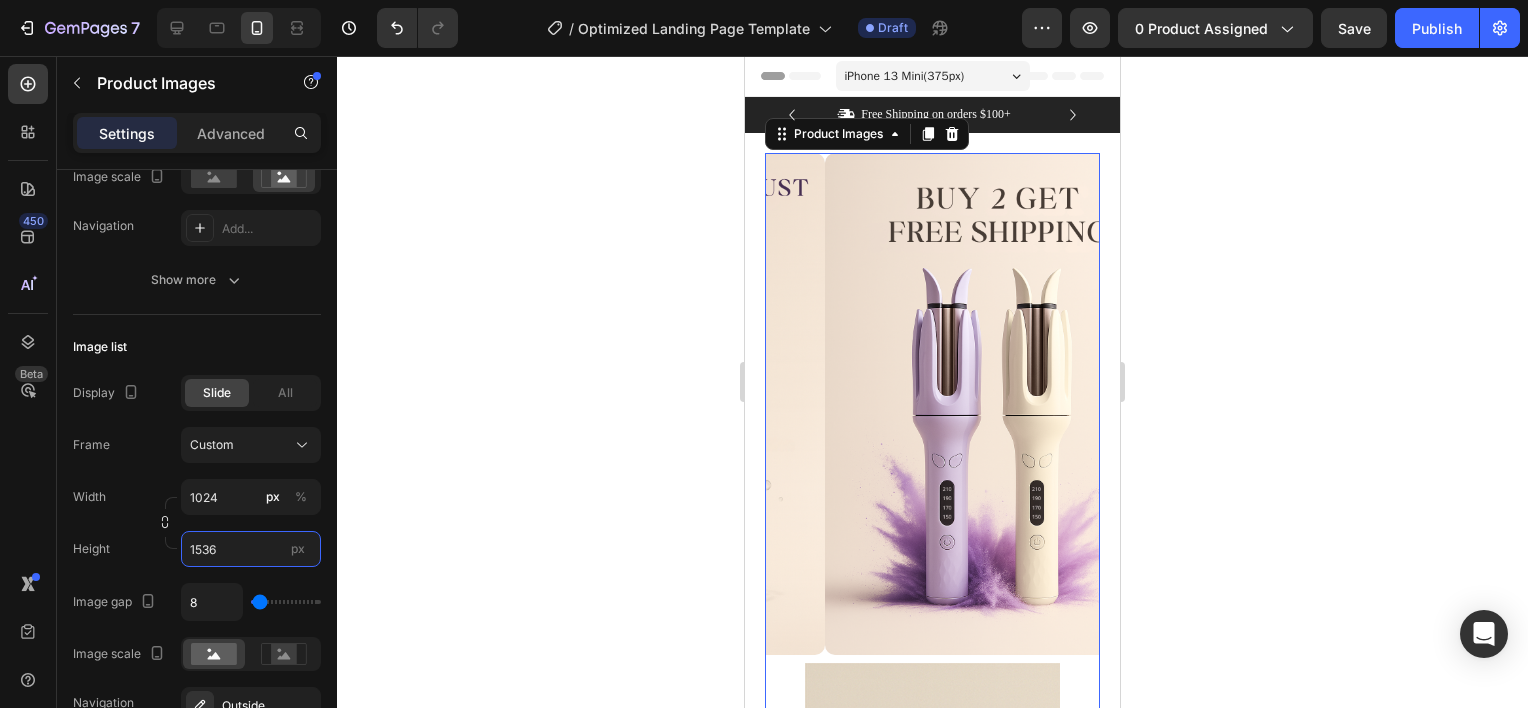 scroll, scrollTop: 1066, scrollLeft: 0, axis: vertical 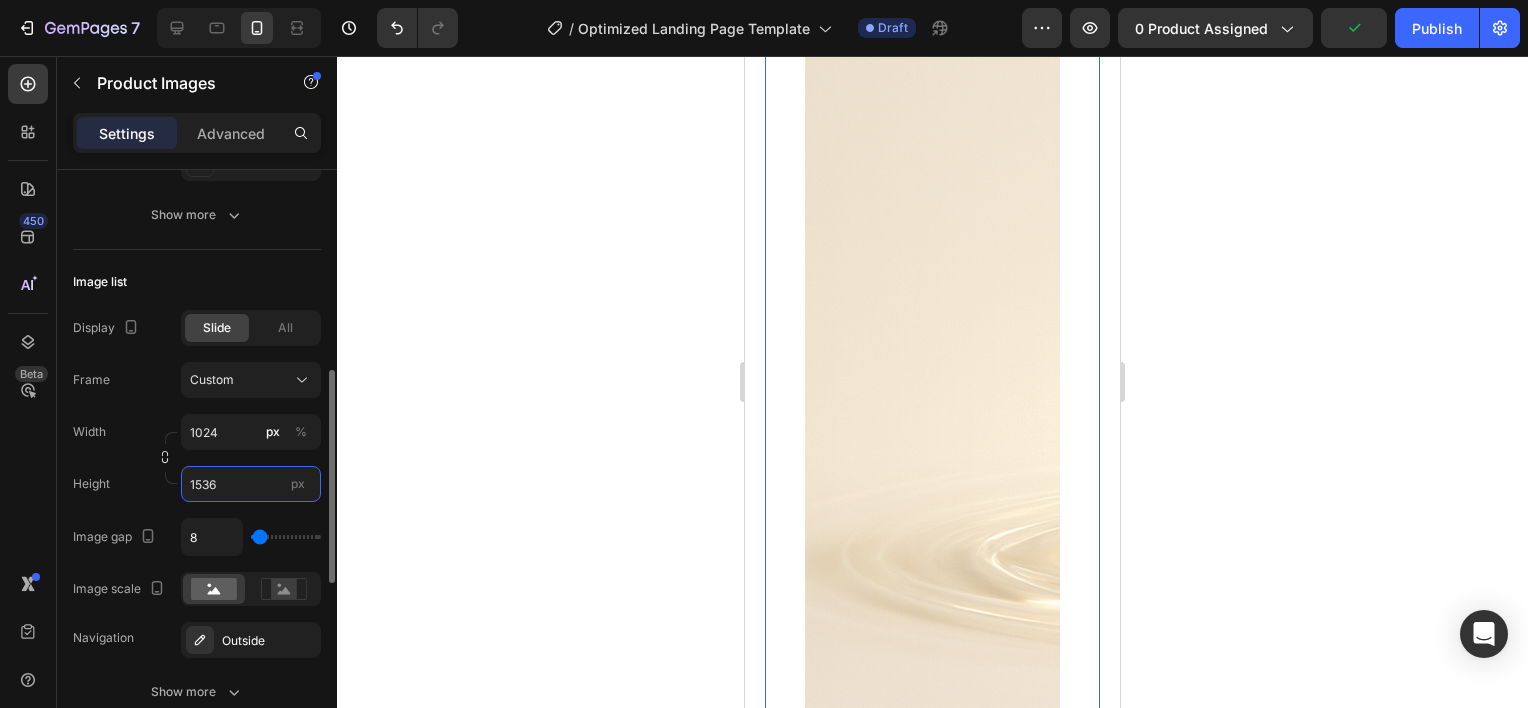 click on "1536" at bounding box center (251, 484) 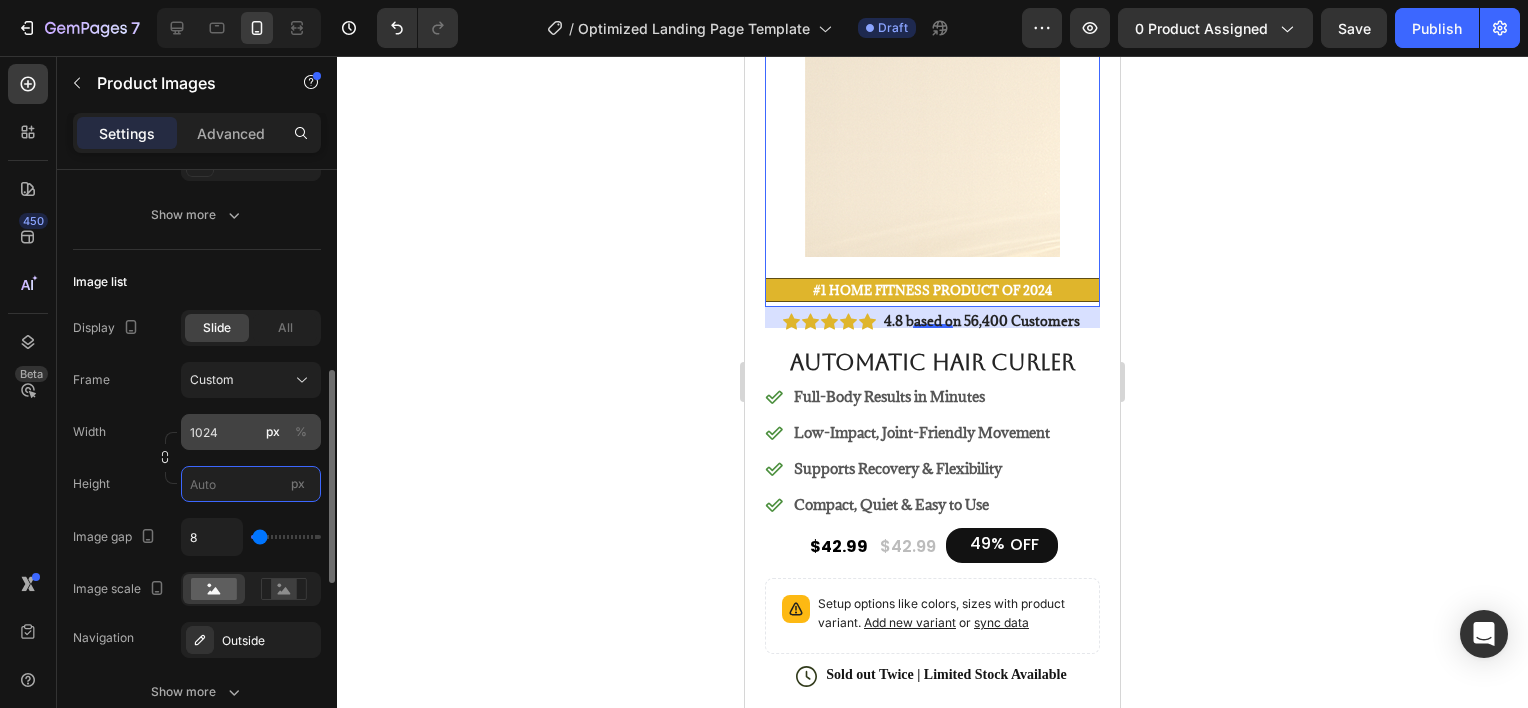 type 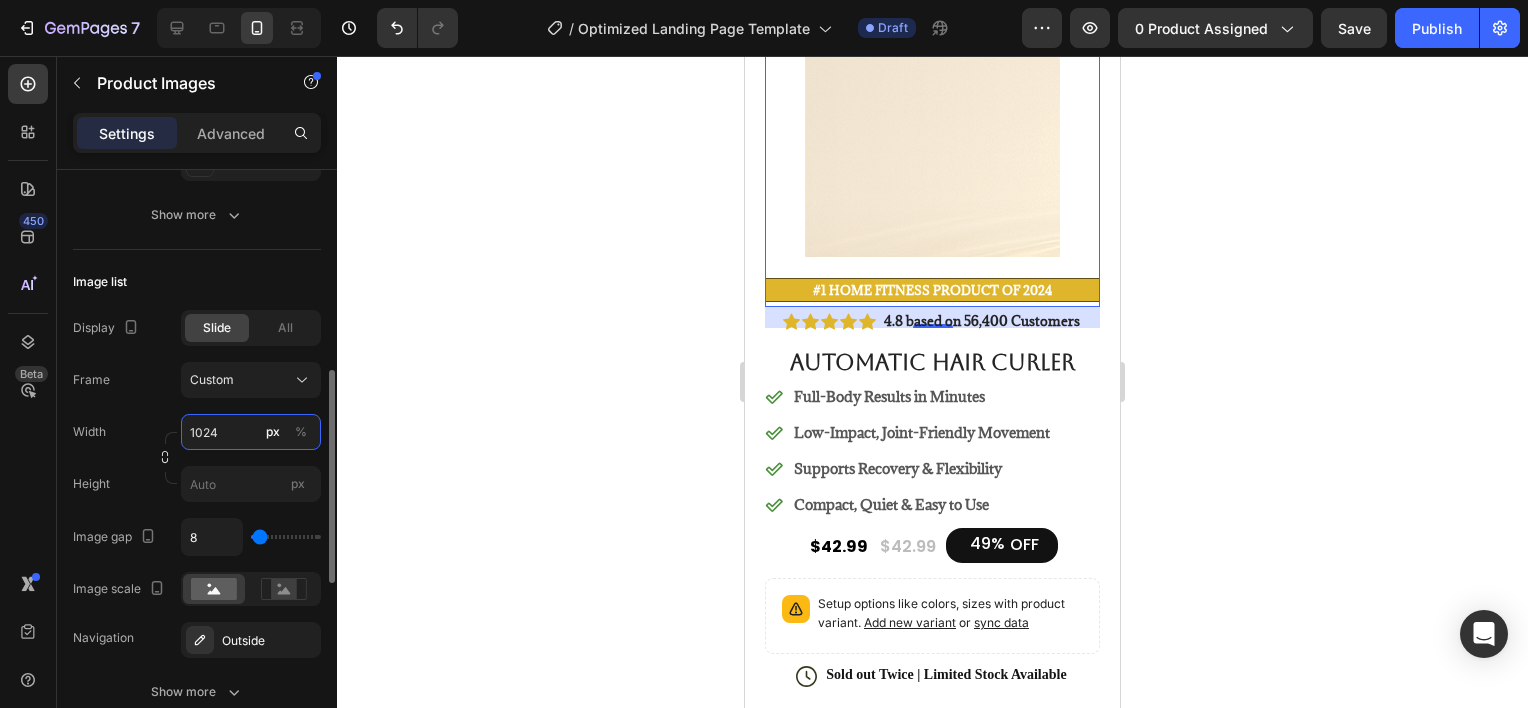 click on "1024" at bounding box center [251, 432] 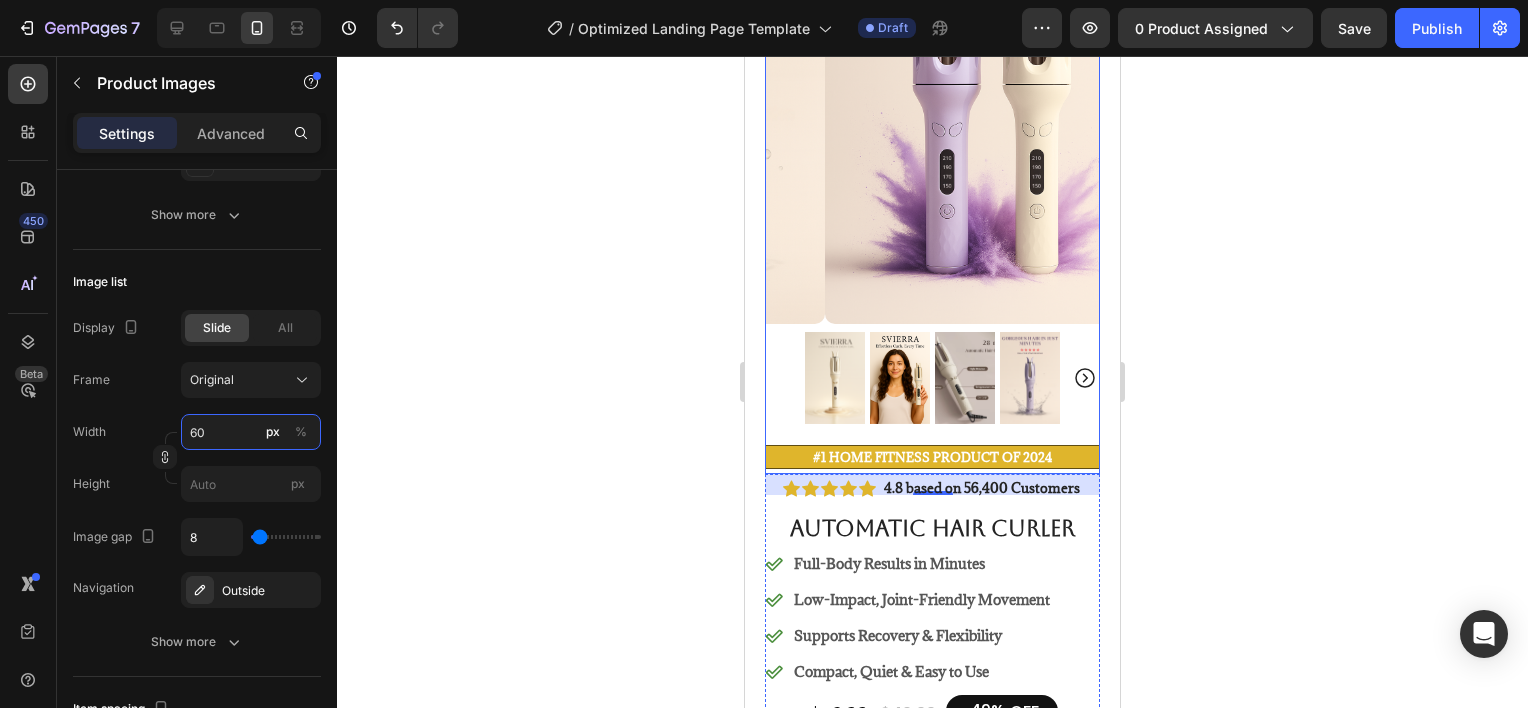 scroll, scrollTop: 330, scrollLeft: 0, axis: vertical 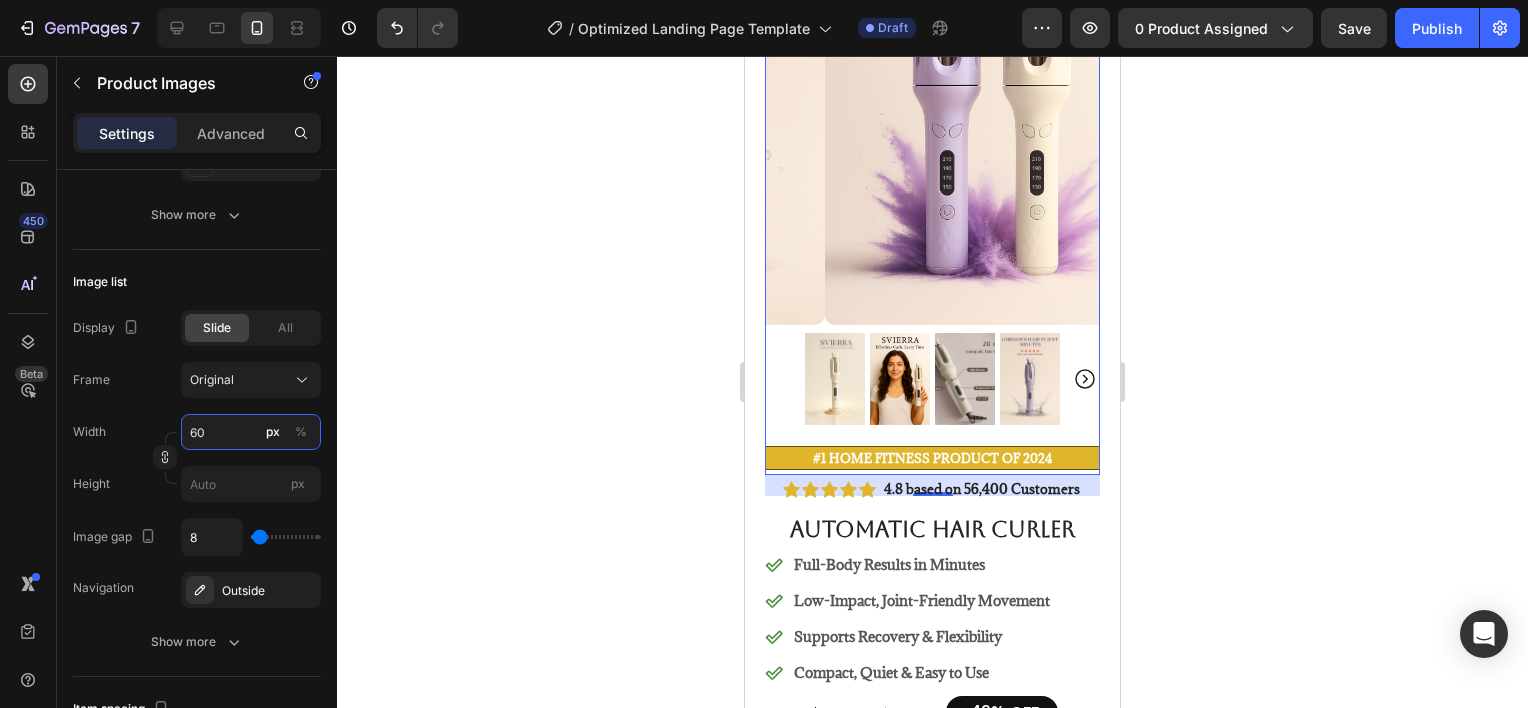 type on "60" 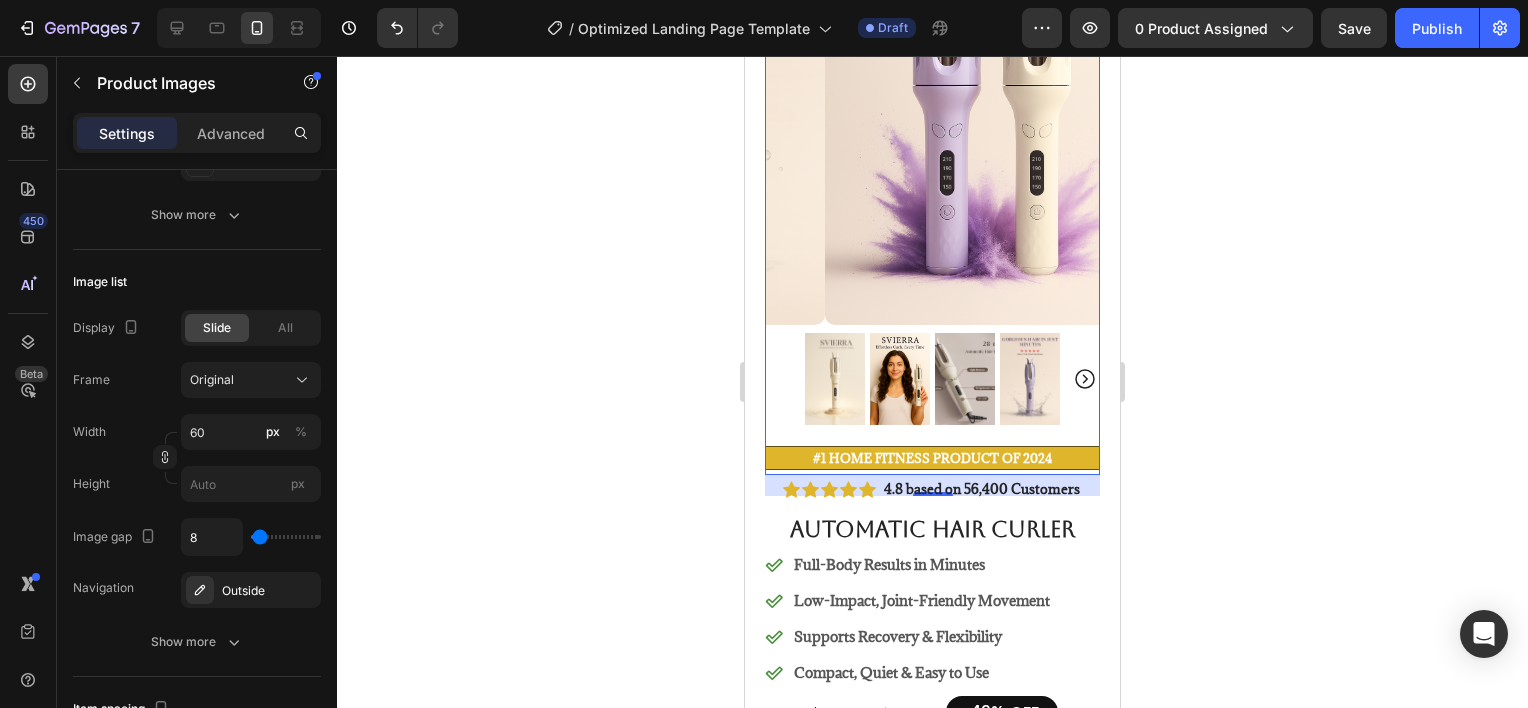 click at bounding box center [965, 379] 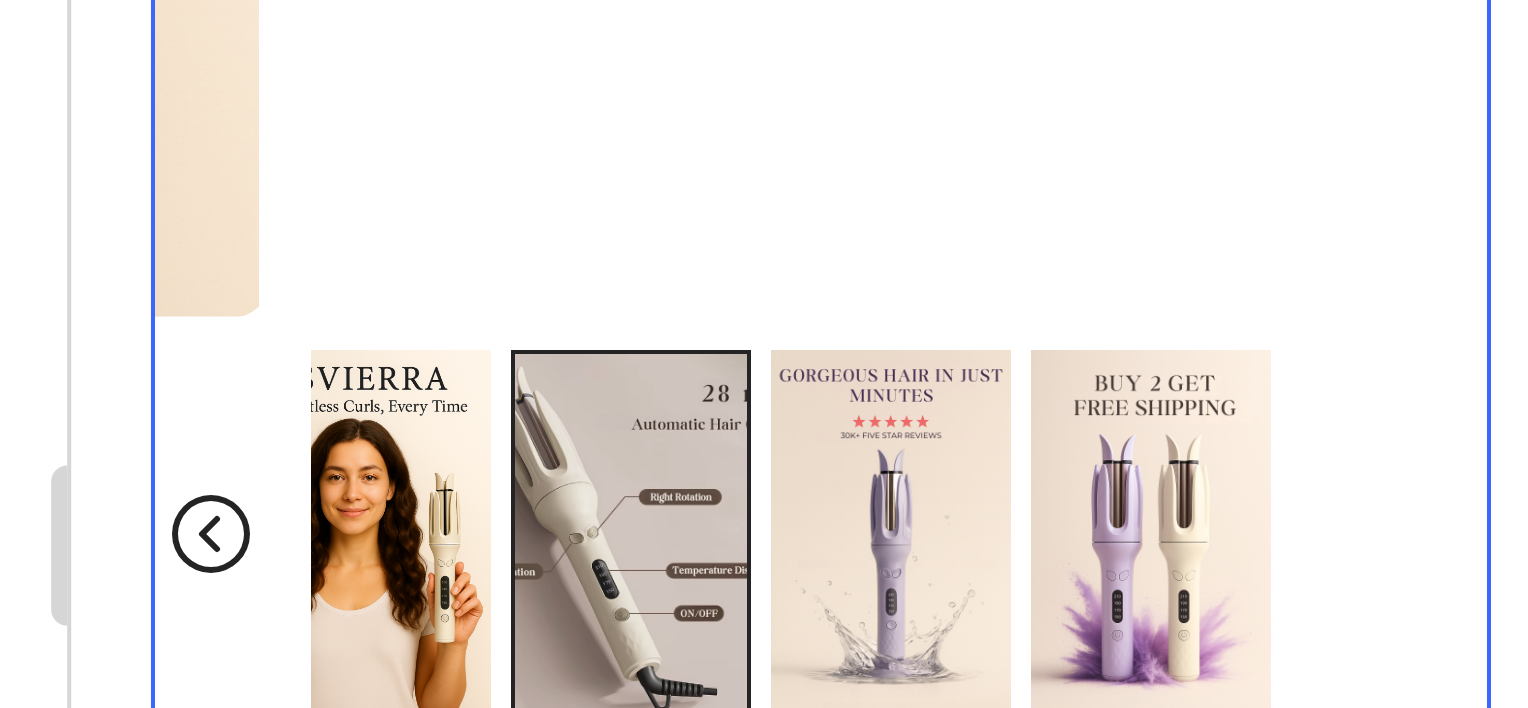 click 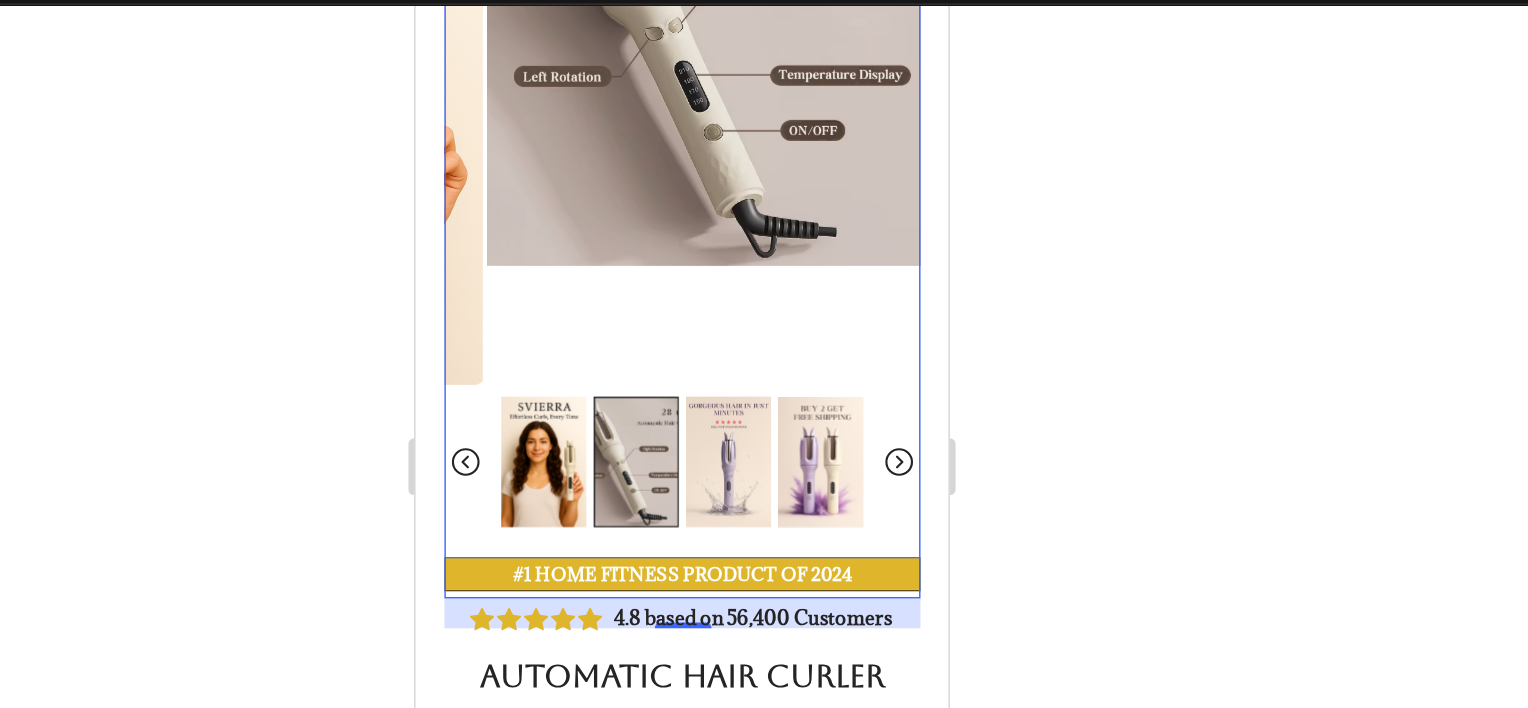 scroll, scrollTop: 0, scrollLeft: 0, axis: both 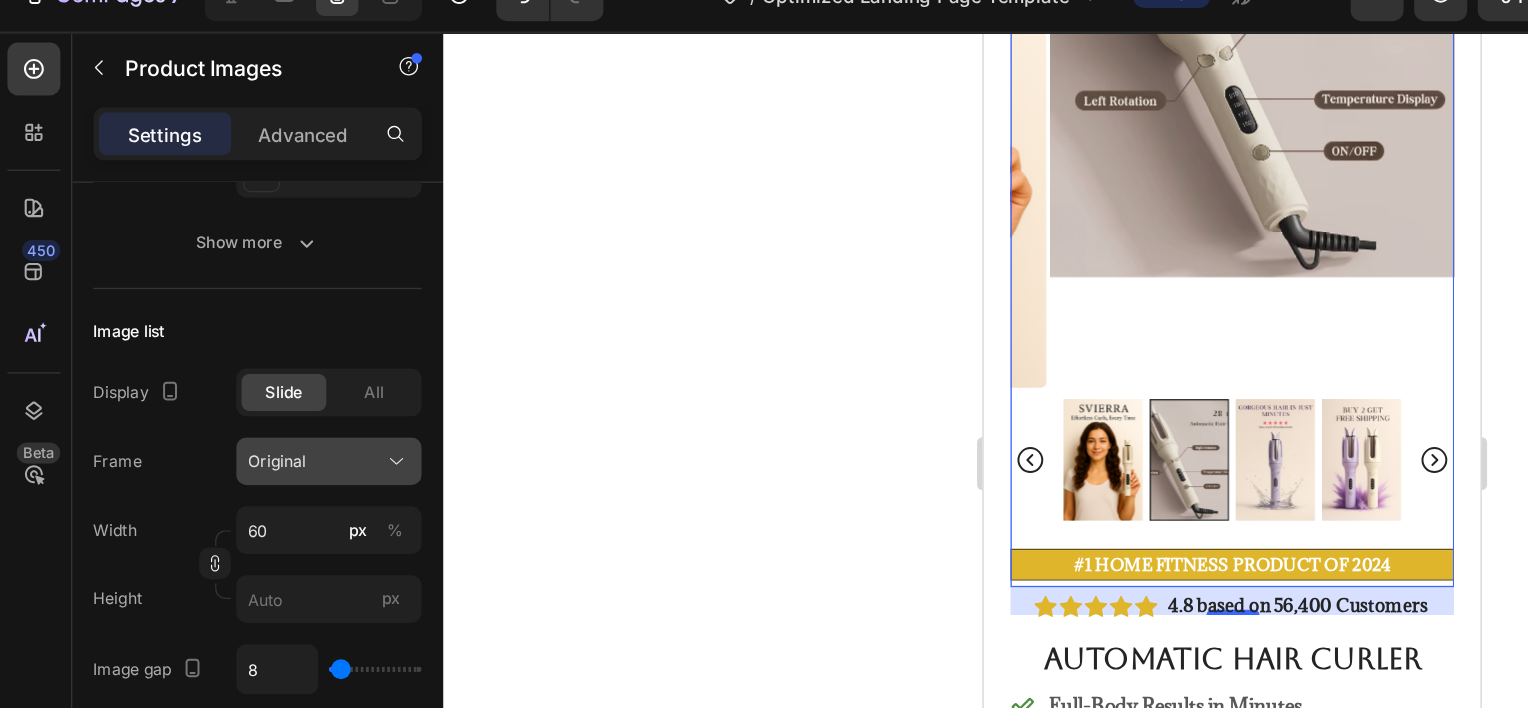 click on "Original" 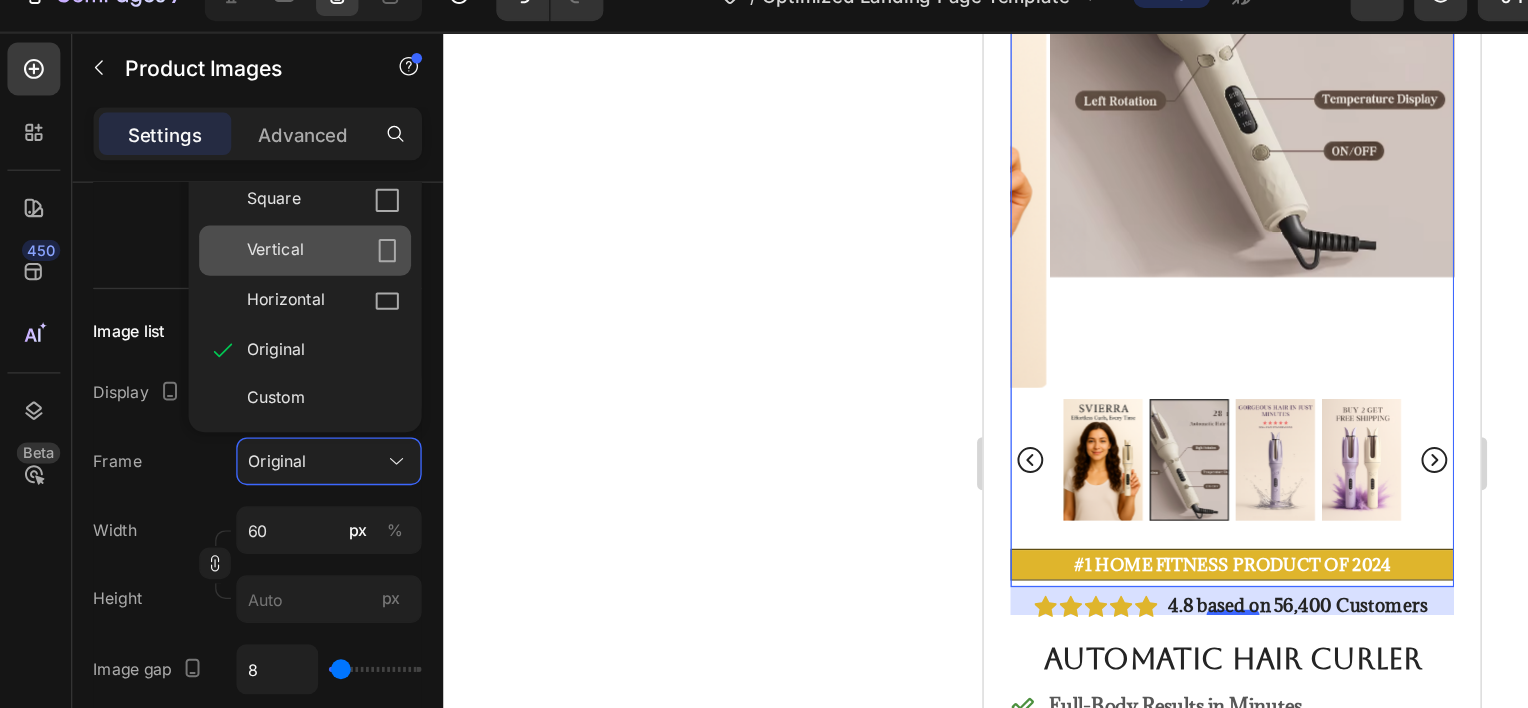 click on "Vertical" 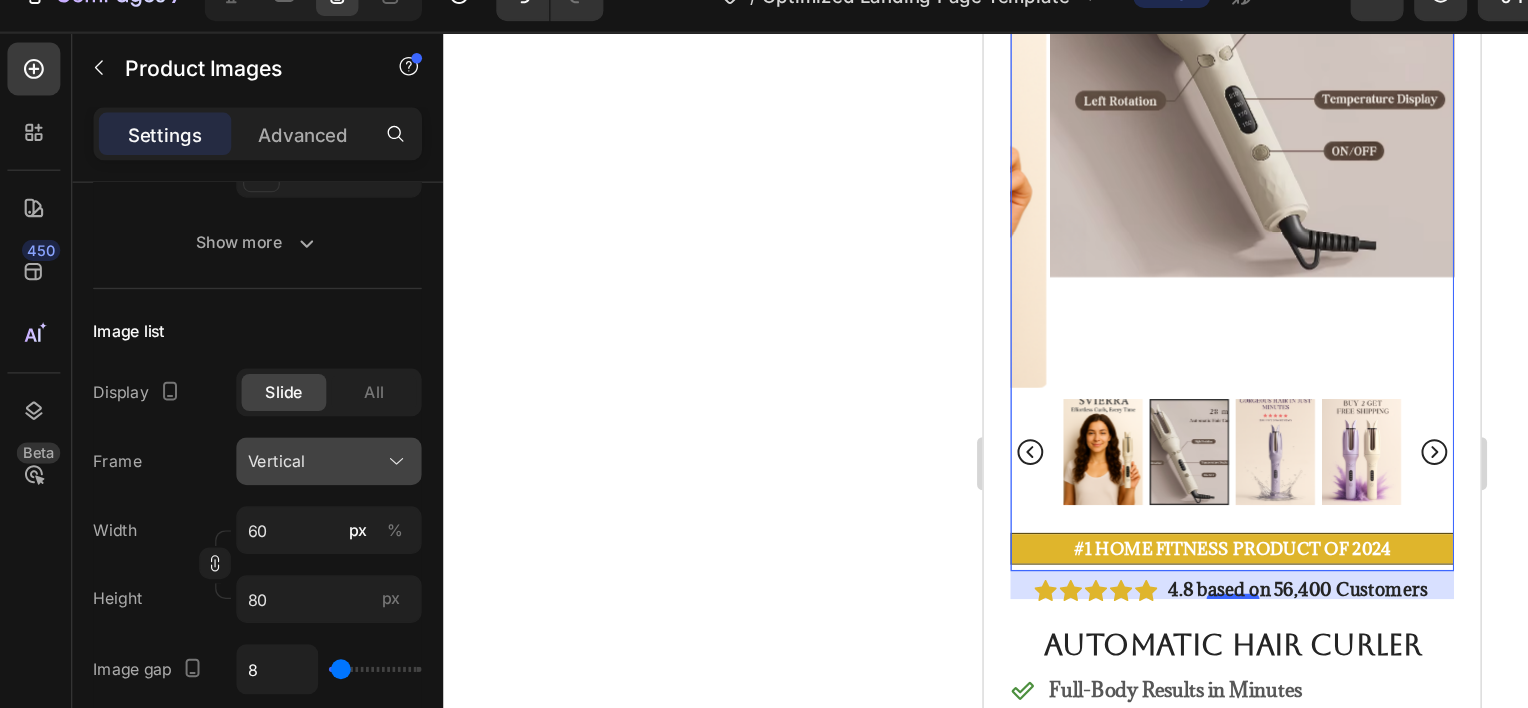 click on "Vertical" at bounding box center (251, 380) 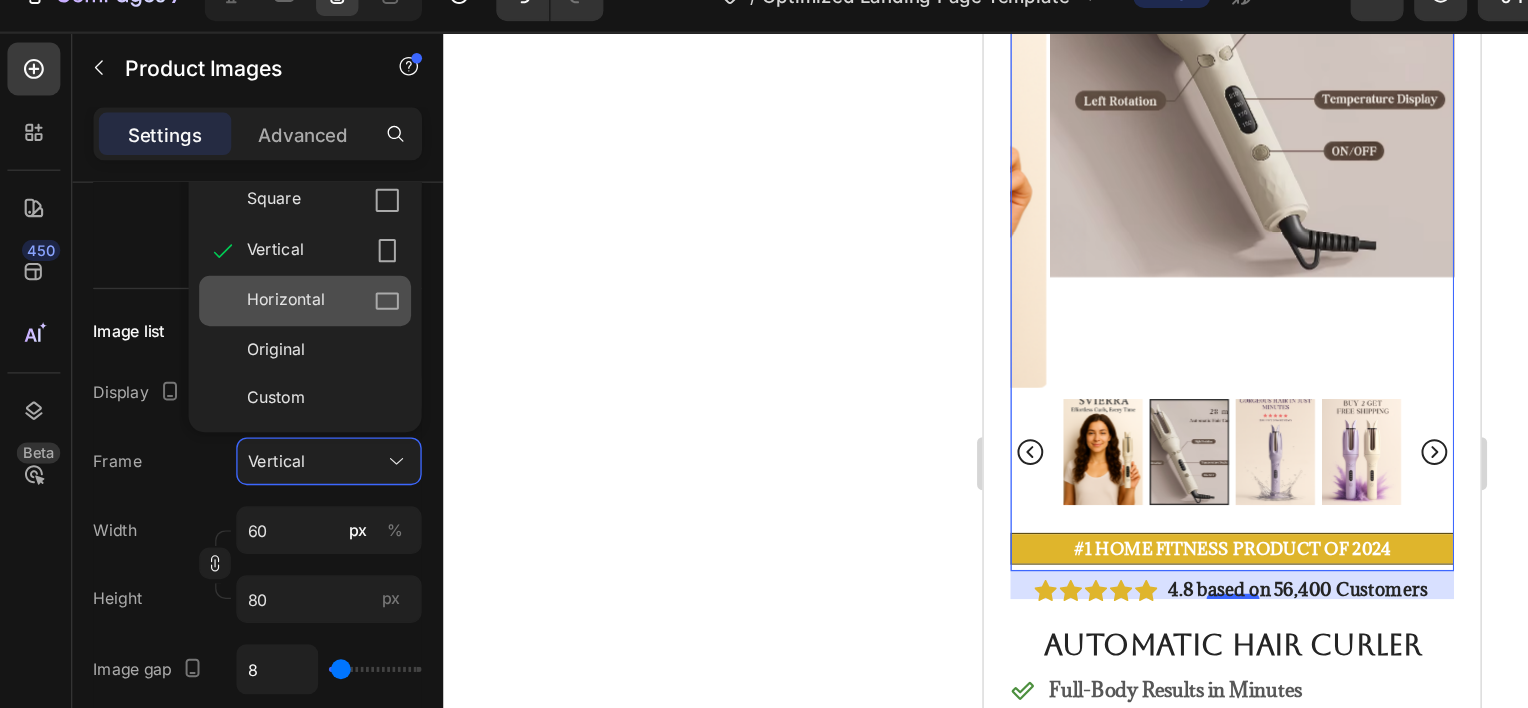 click on "Horizontal" at bounding box center [218, 259] 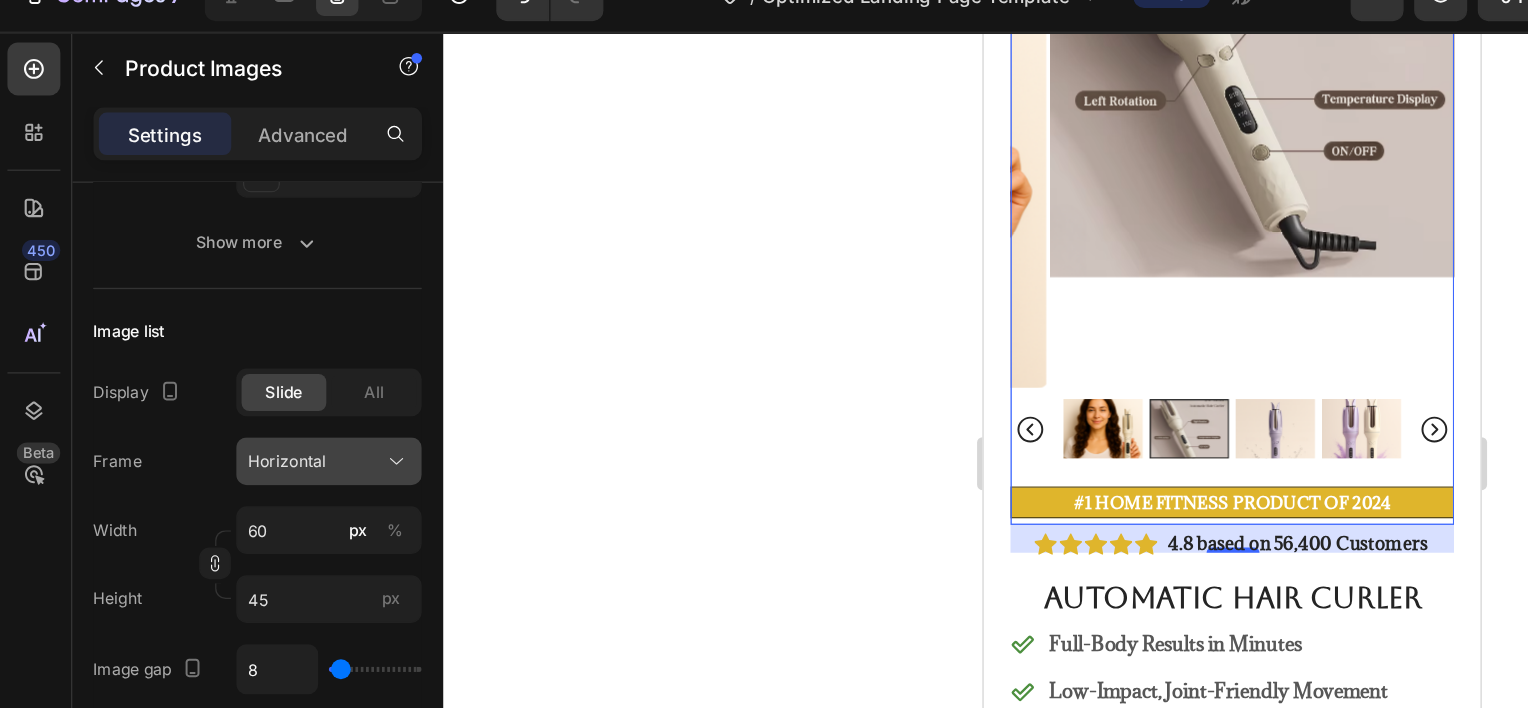 click on "Horizontal" at bounding box center (251, 380) 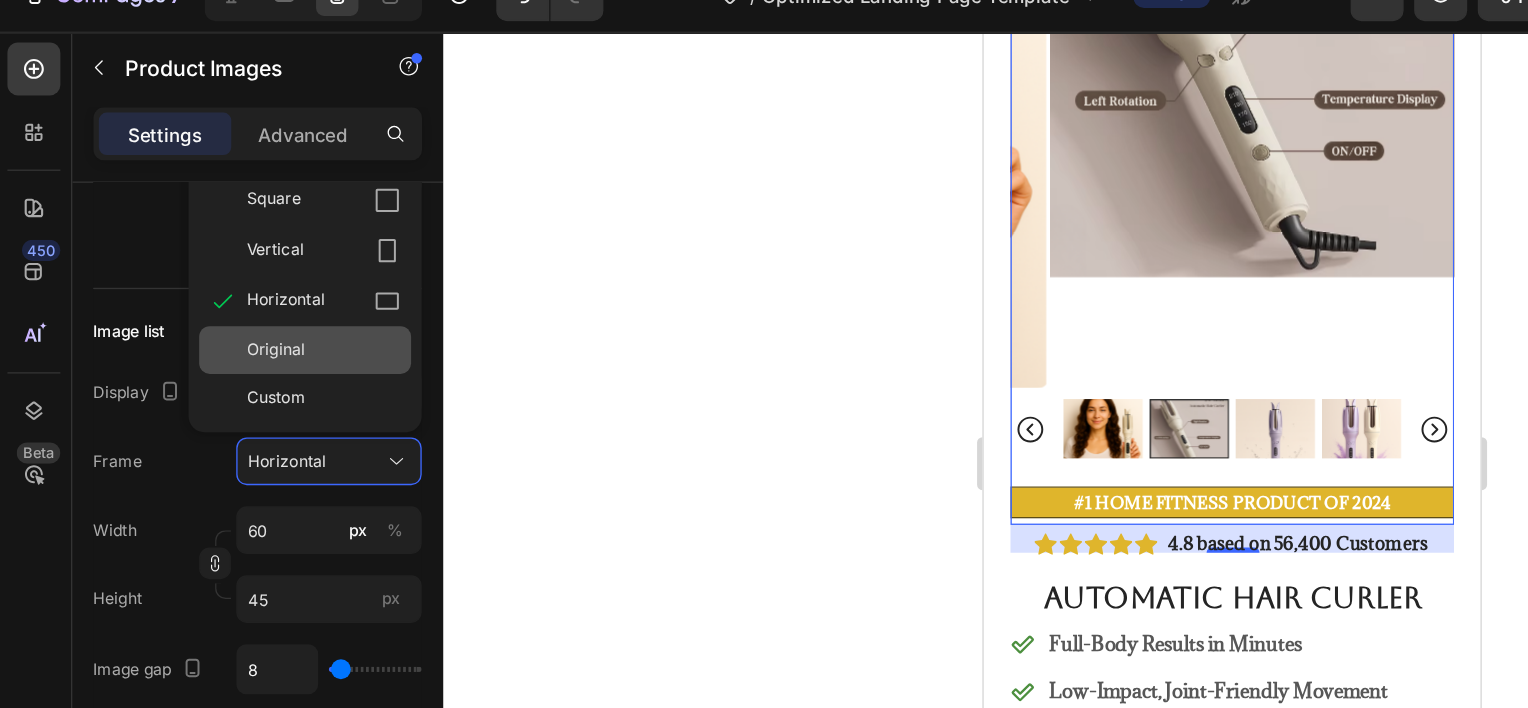 click on "Original" 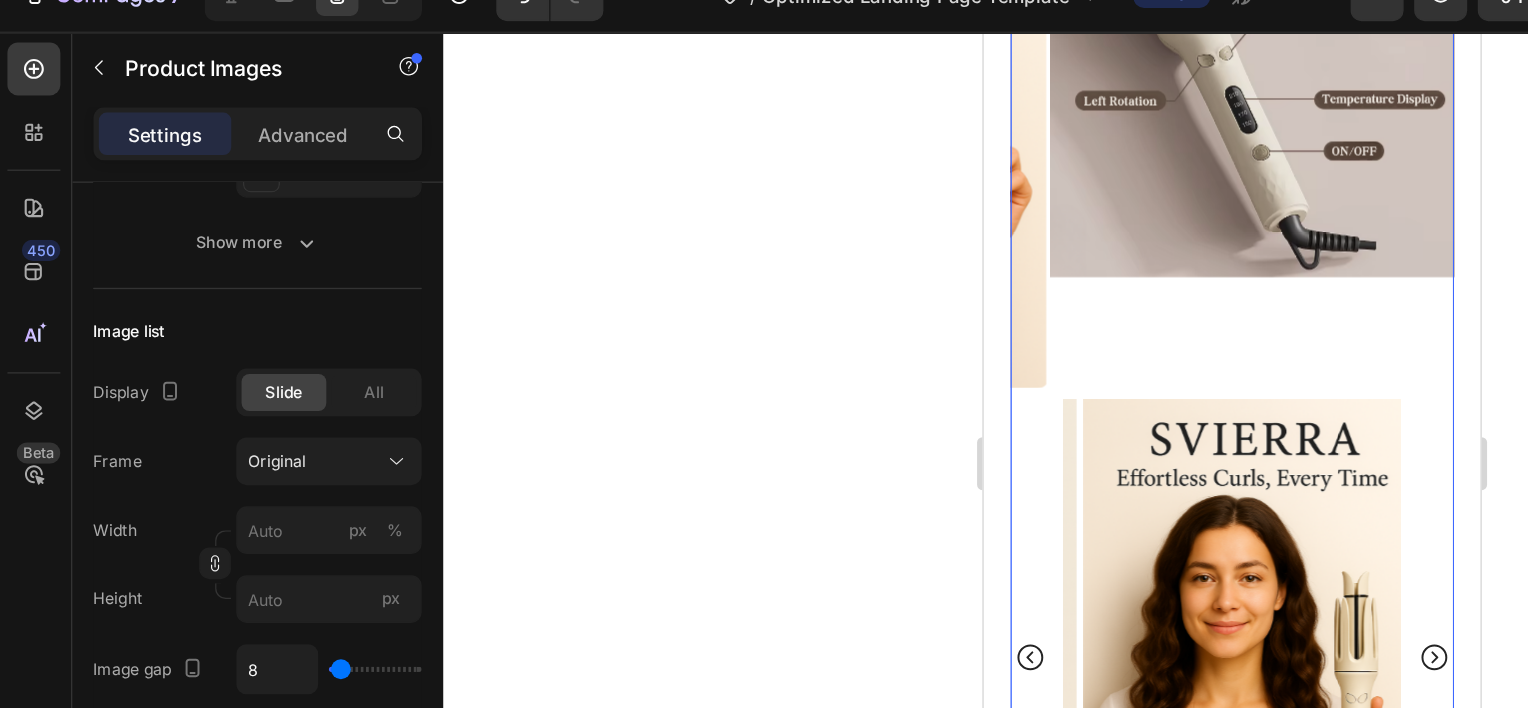 scroll, scrollTop: 0, scrollLeft: 0, axis: both 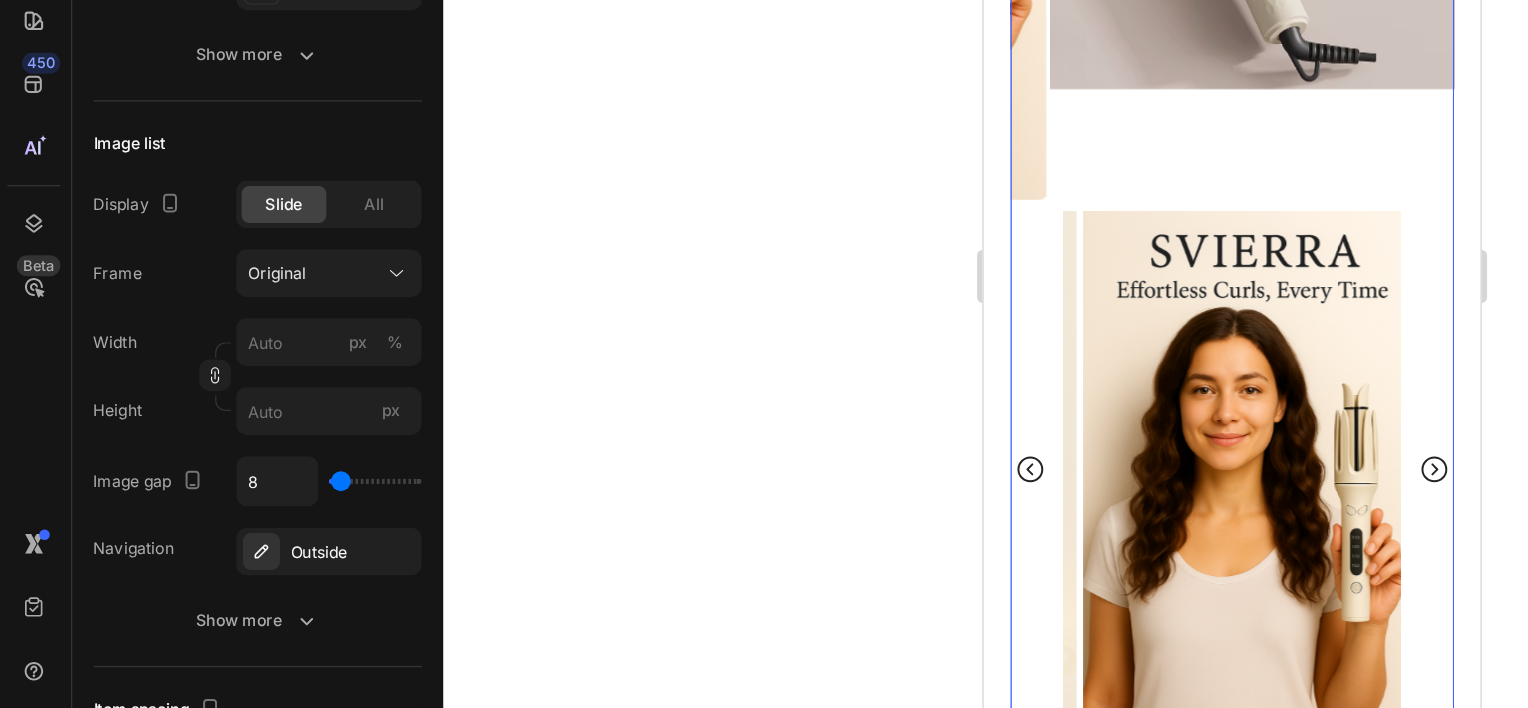 click 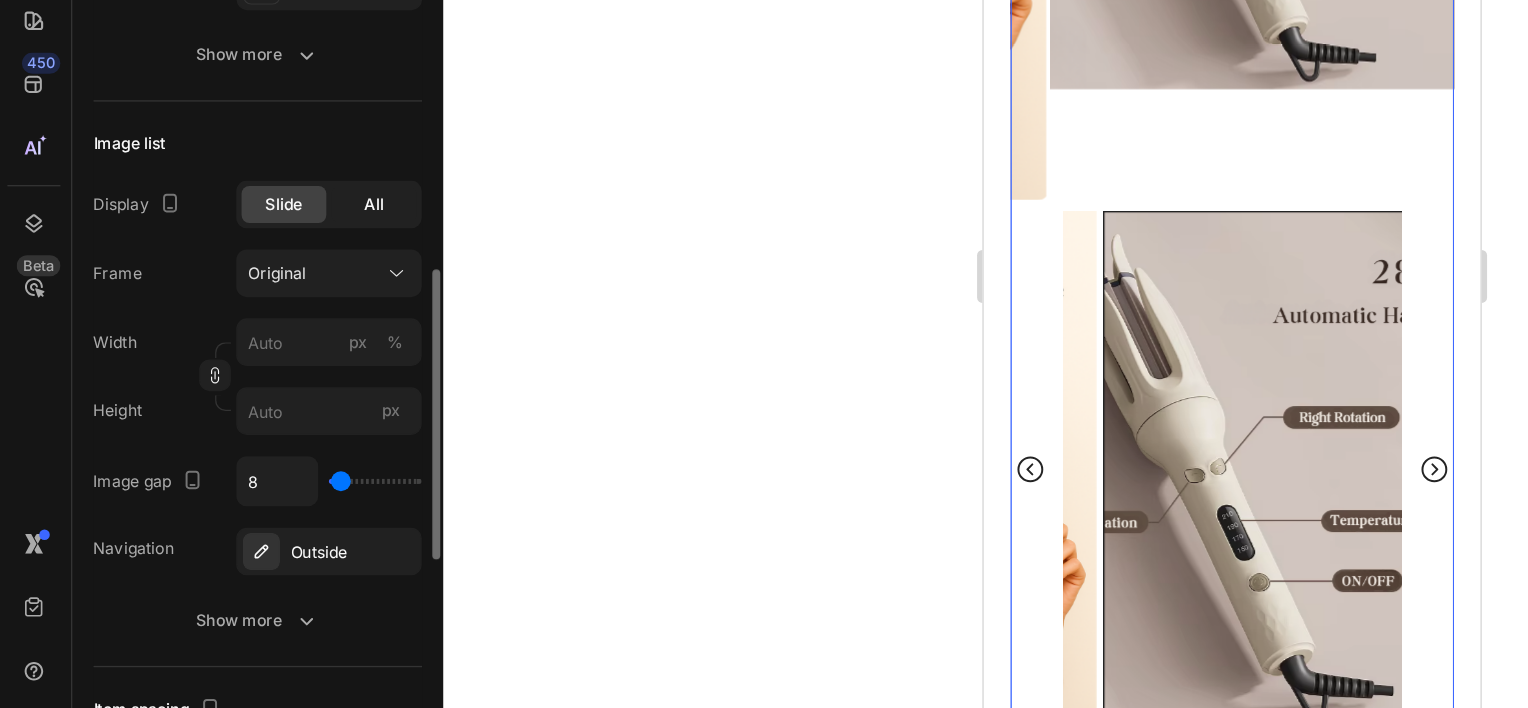 click on "All" 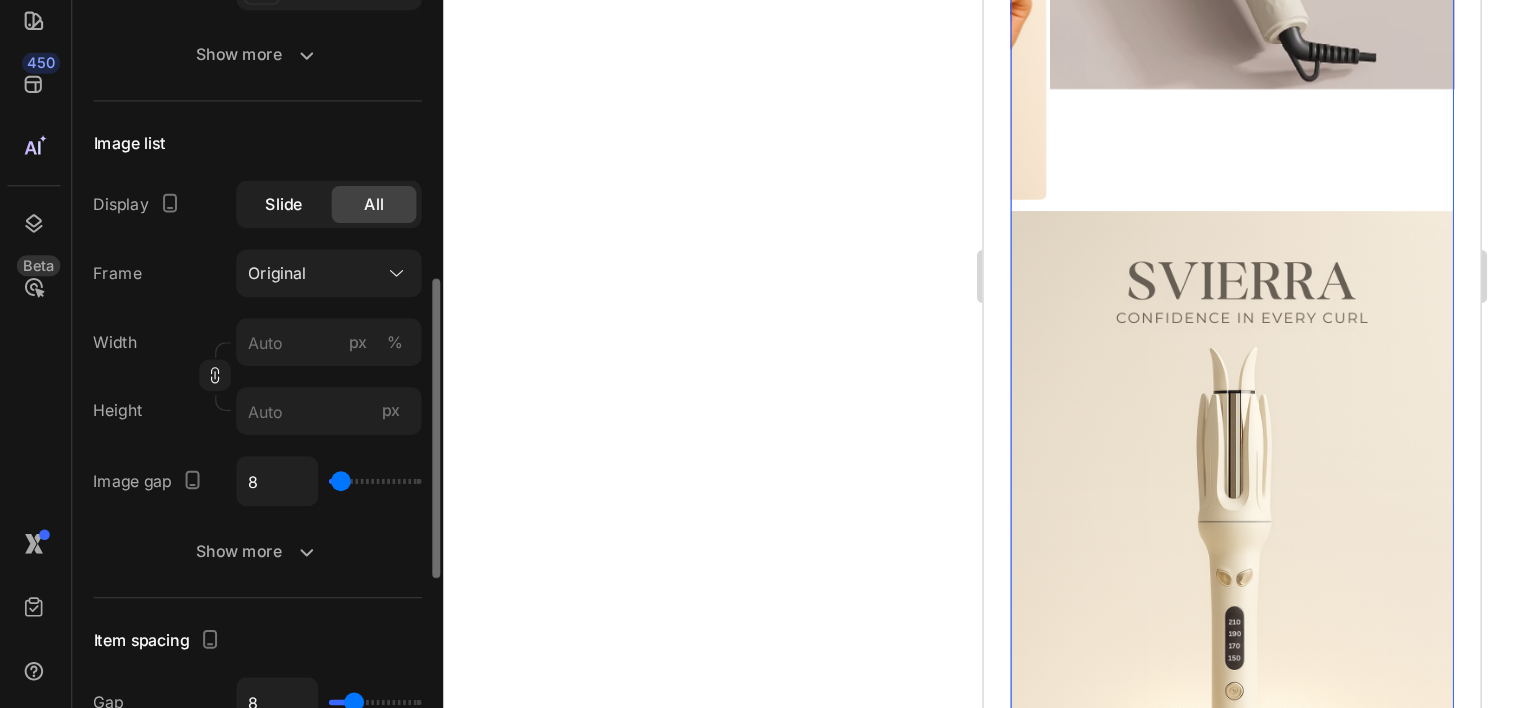 click on "Slide" 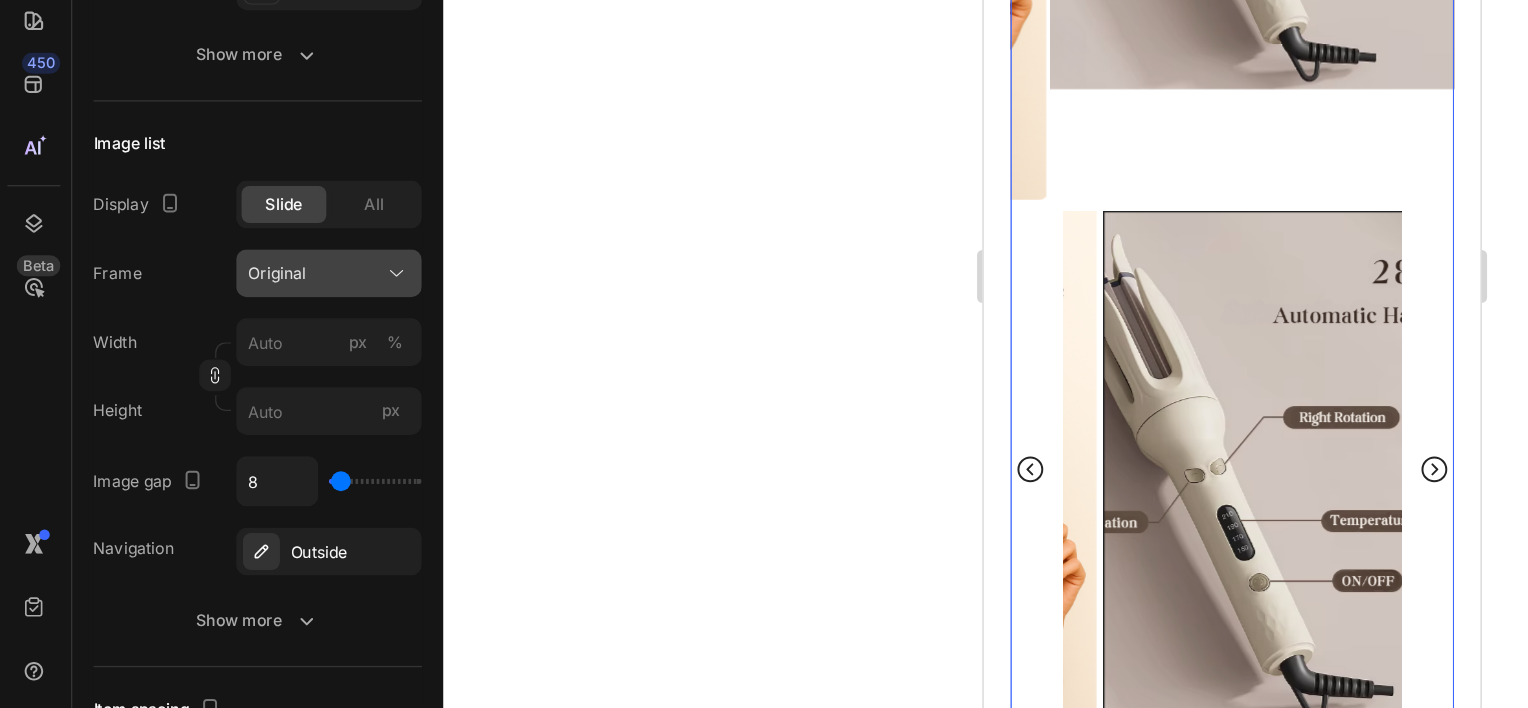 click on "Original" at bounding box center (251, 380) 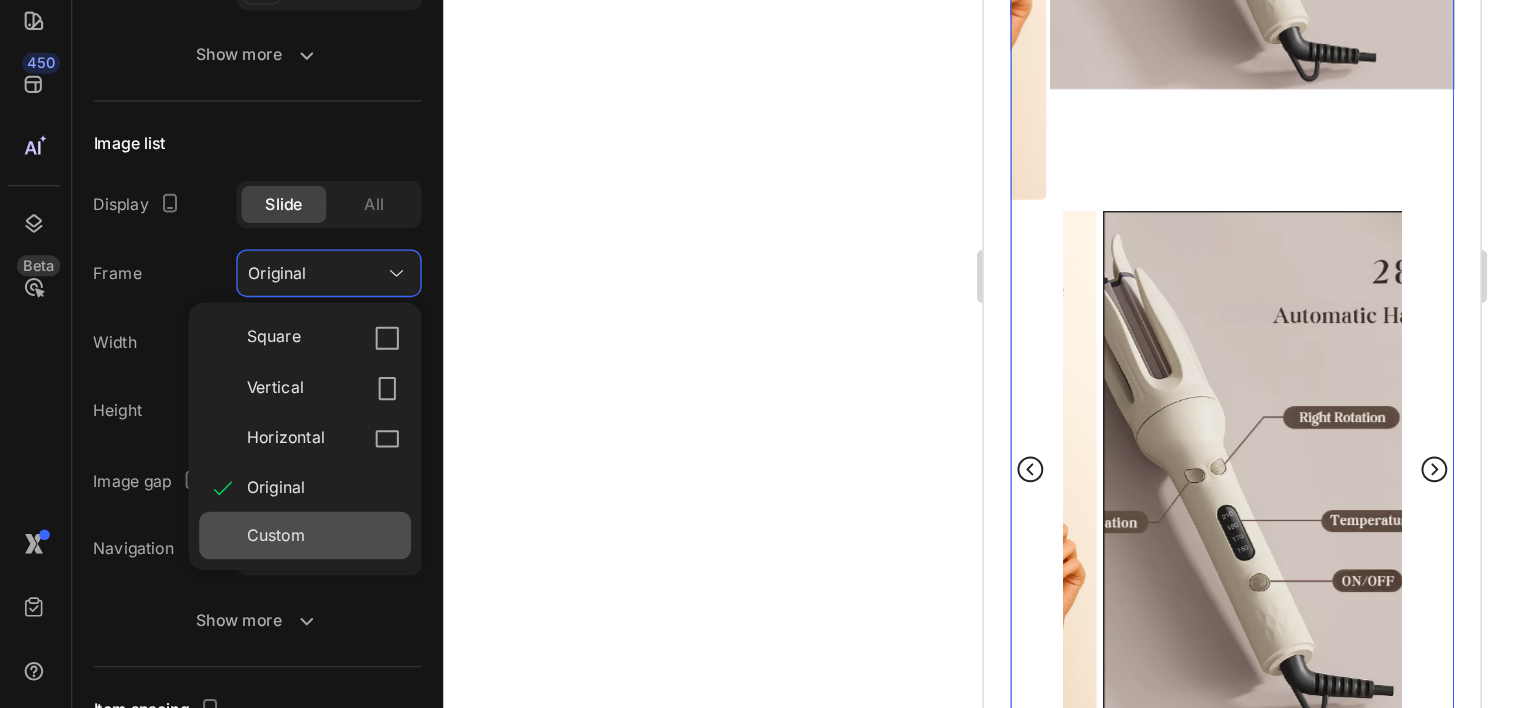 click on "Custom" 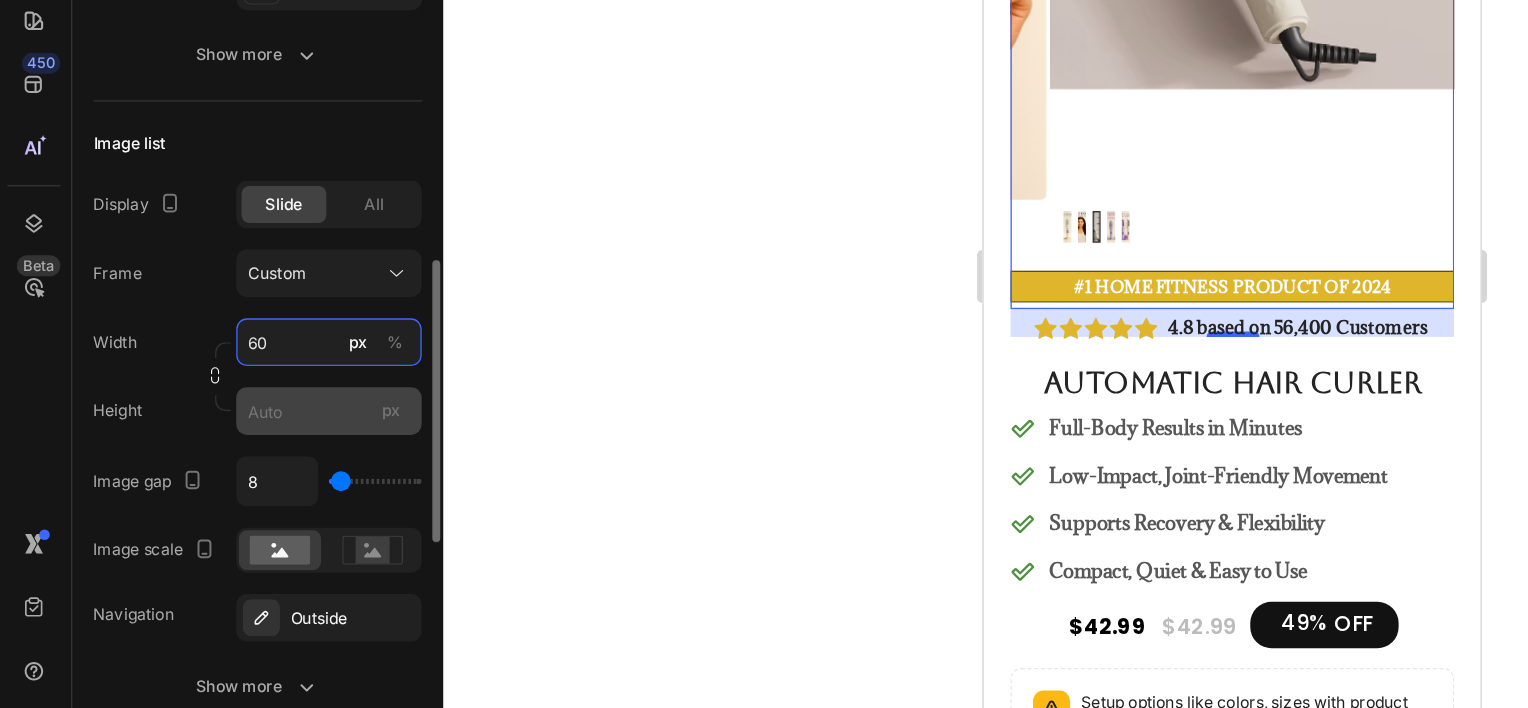 type on "6" 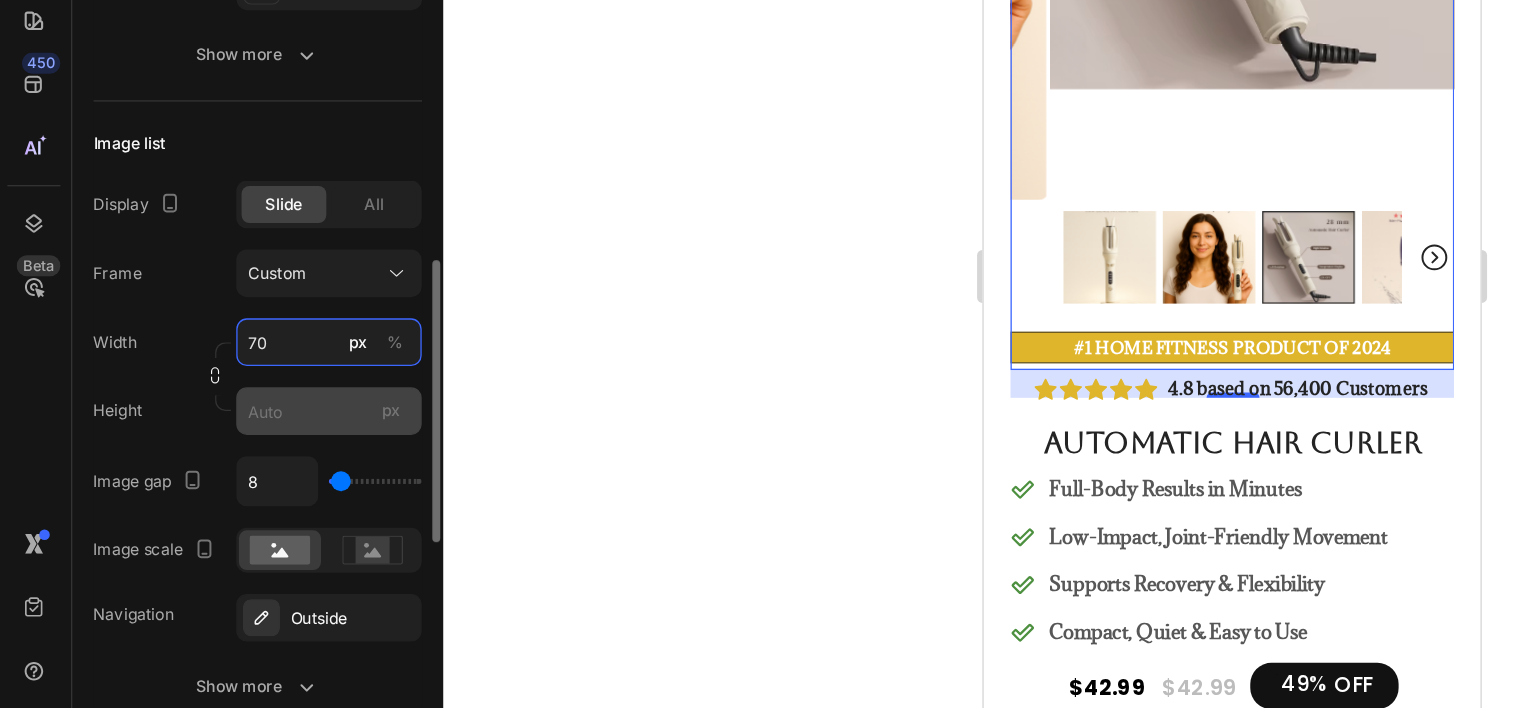 type on "7" 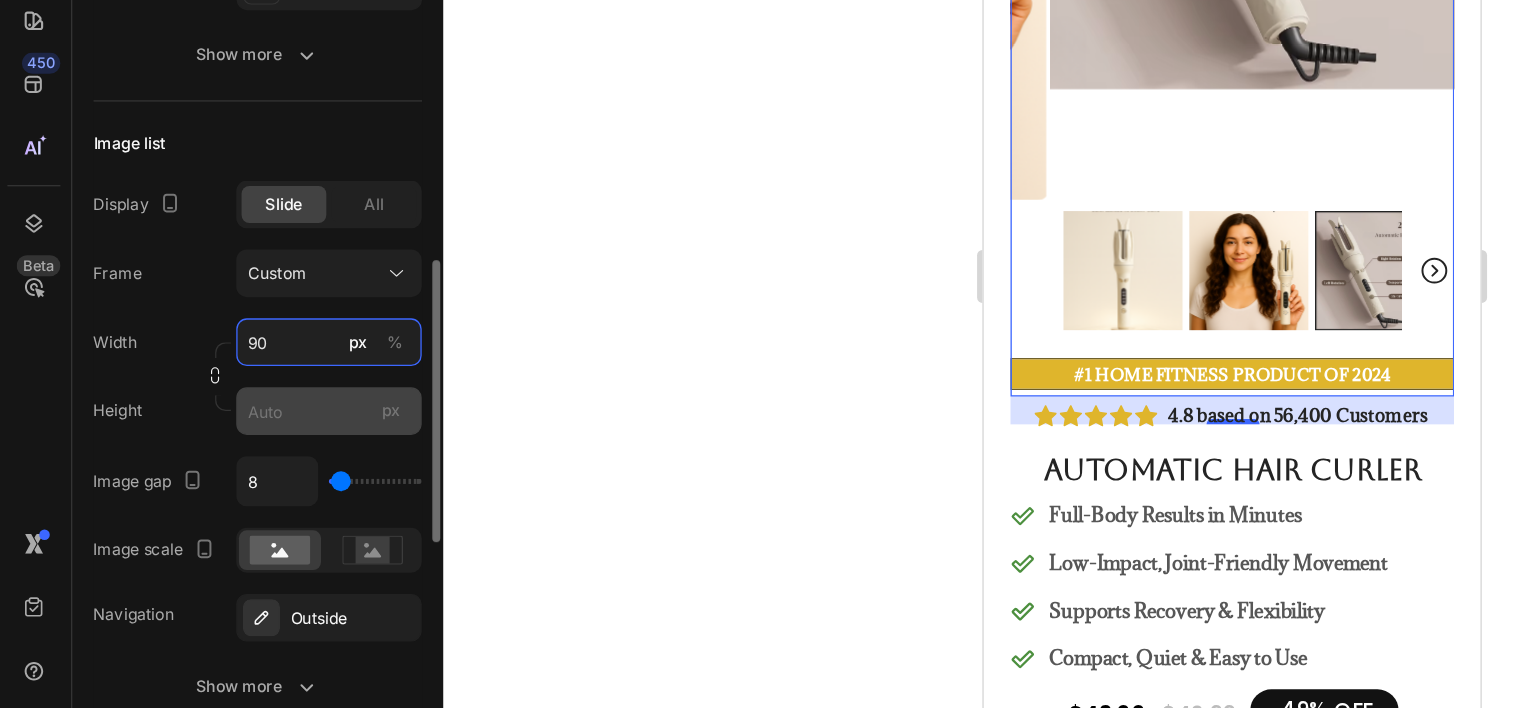 type on "9" 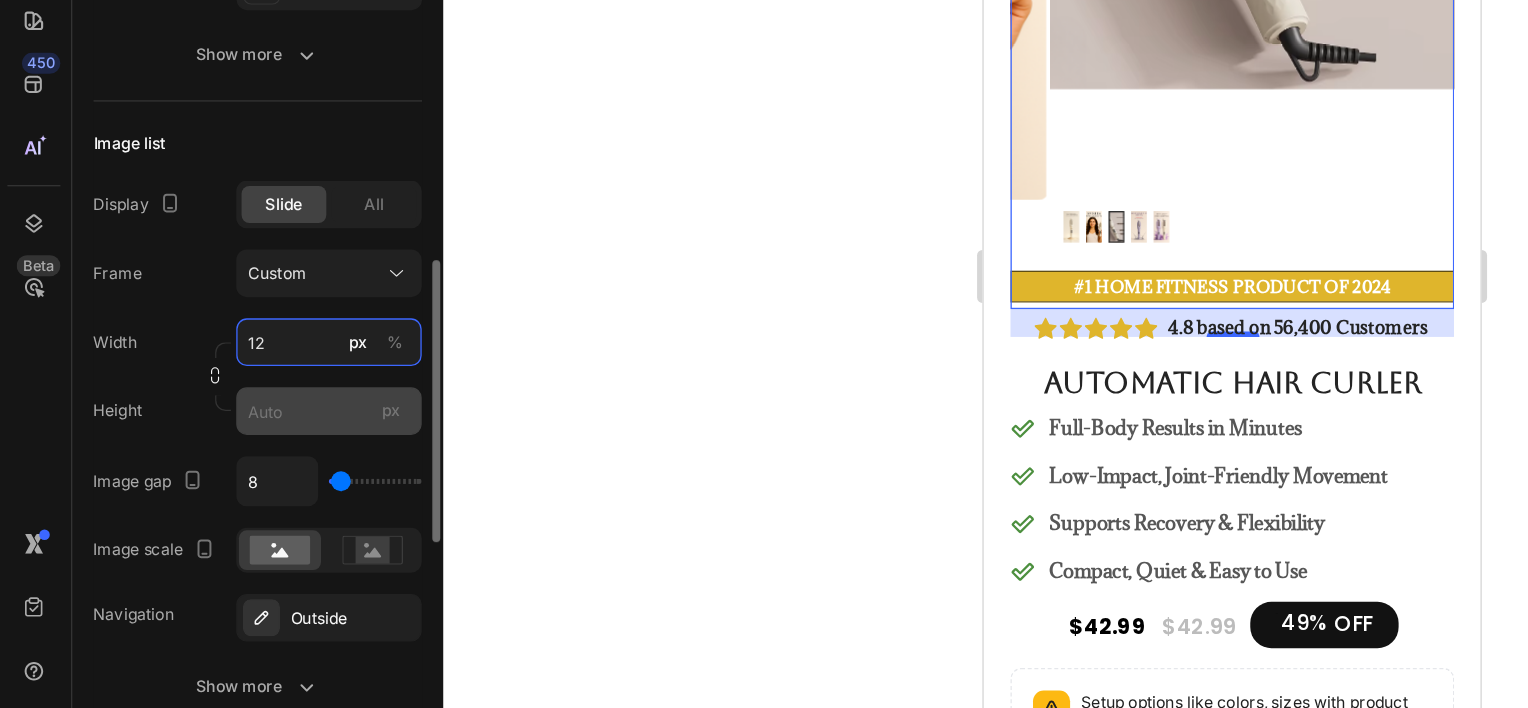 type on "1" 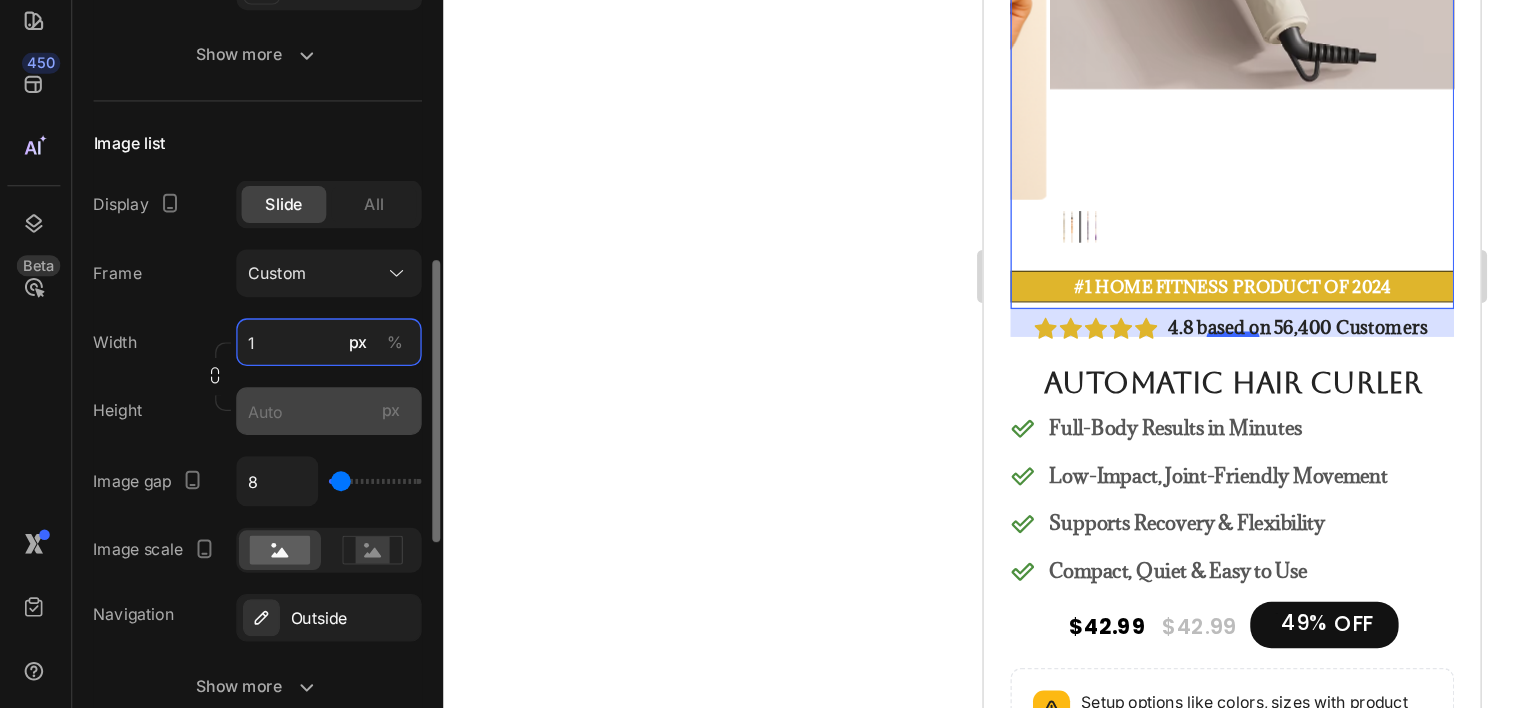type 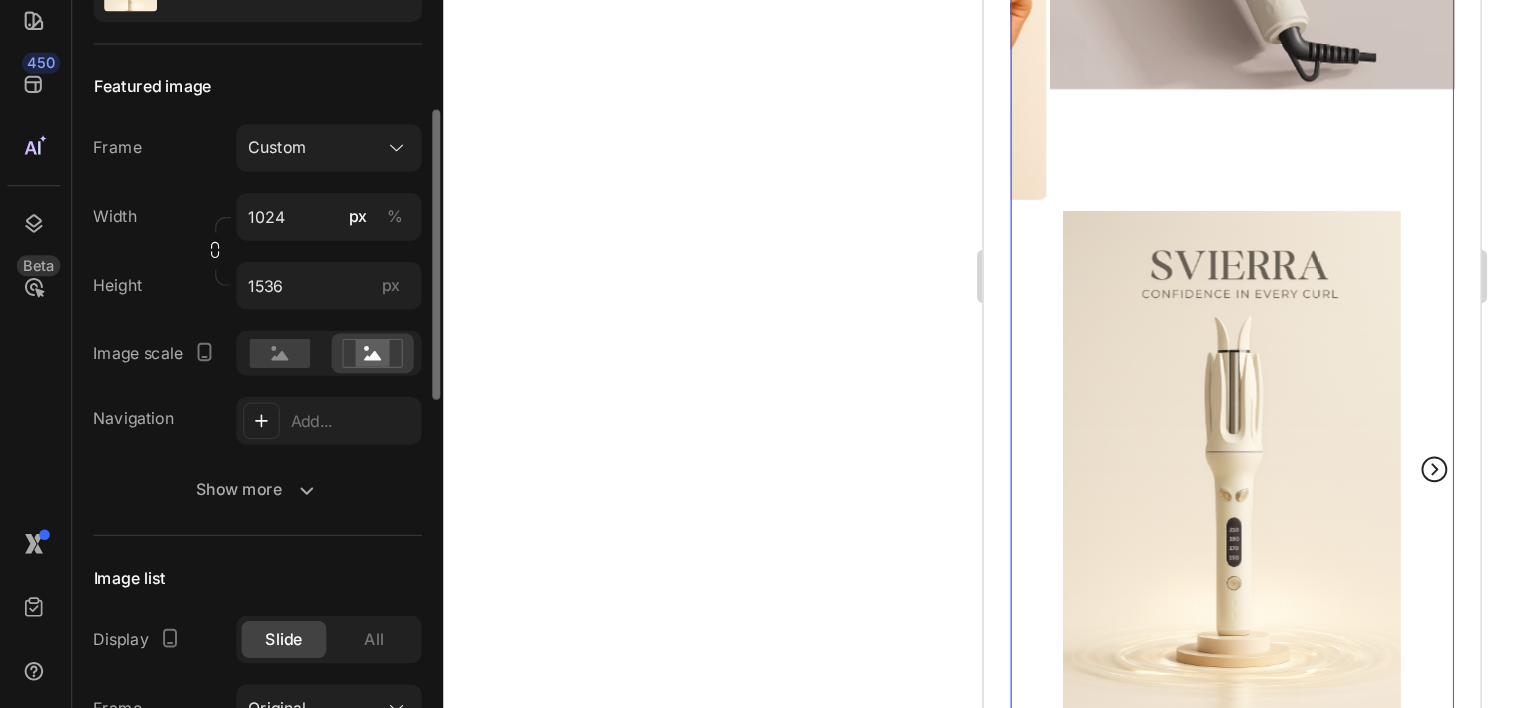 scroll, scrollTop: 171, scrollLeft: 0, axis: vertical 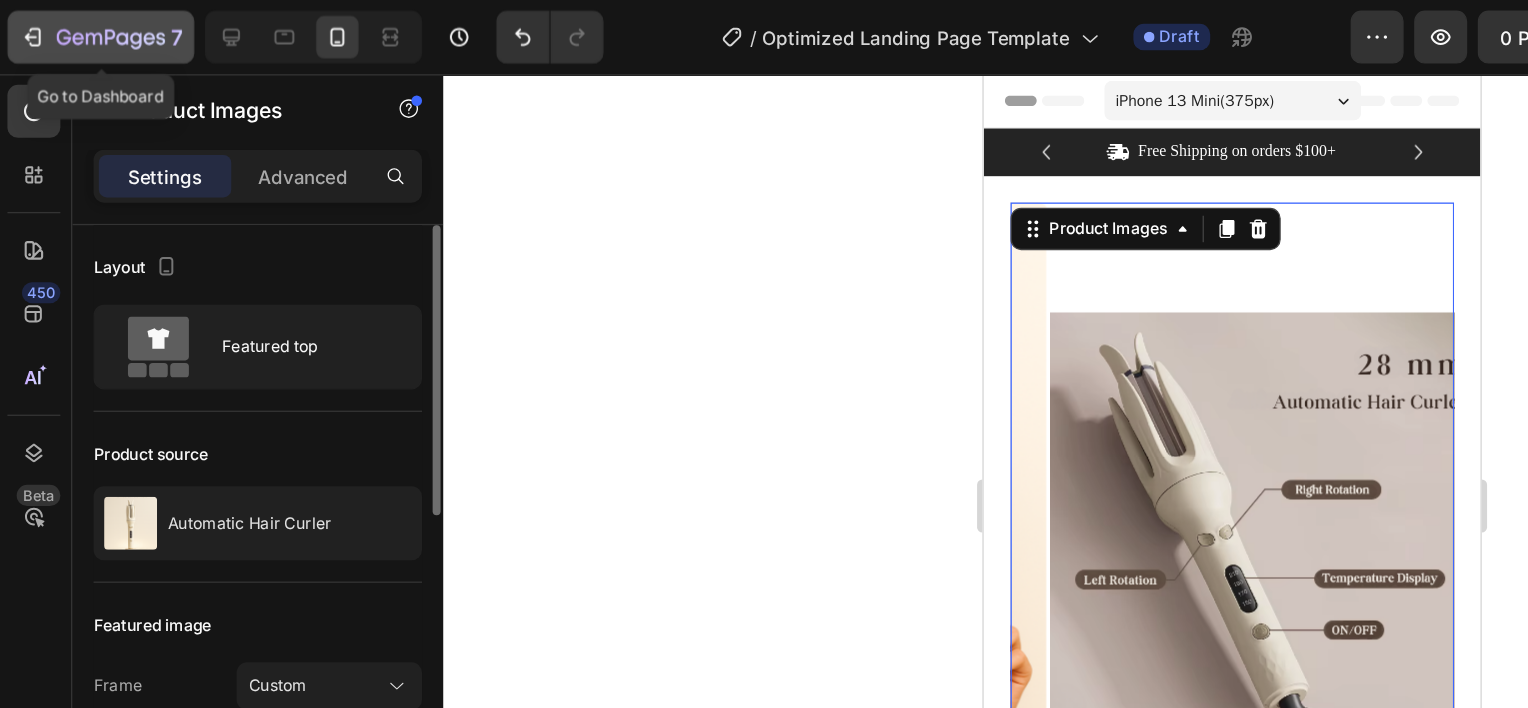 click 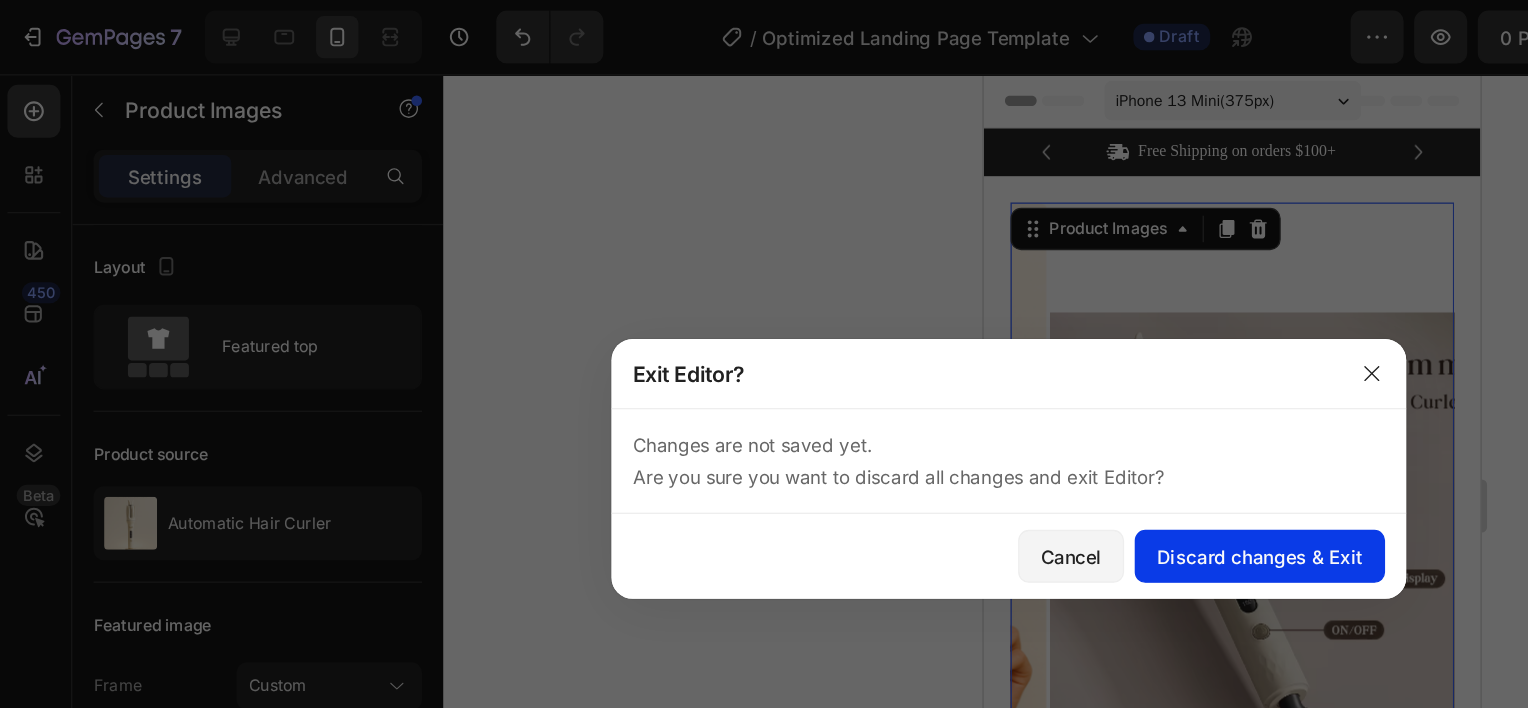 click on "Discard changes & Exit" at bounding box center (953, 420) 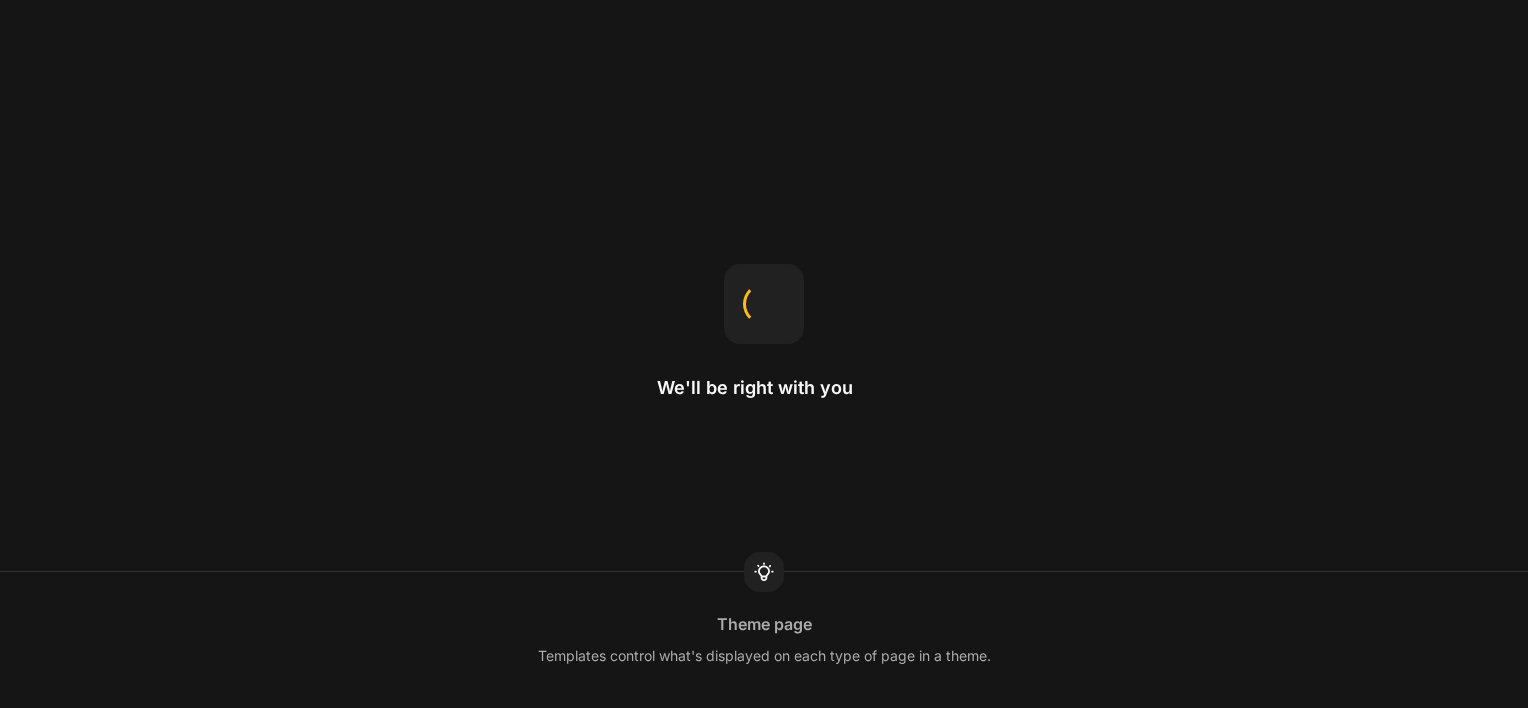 scroll, scrollTop: 0, scrollLeft: 0, axis: both 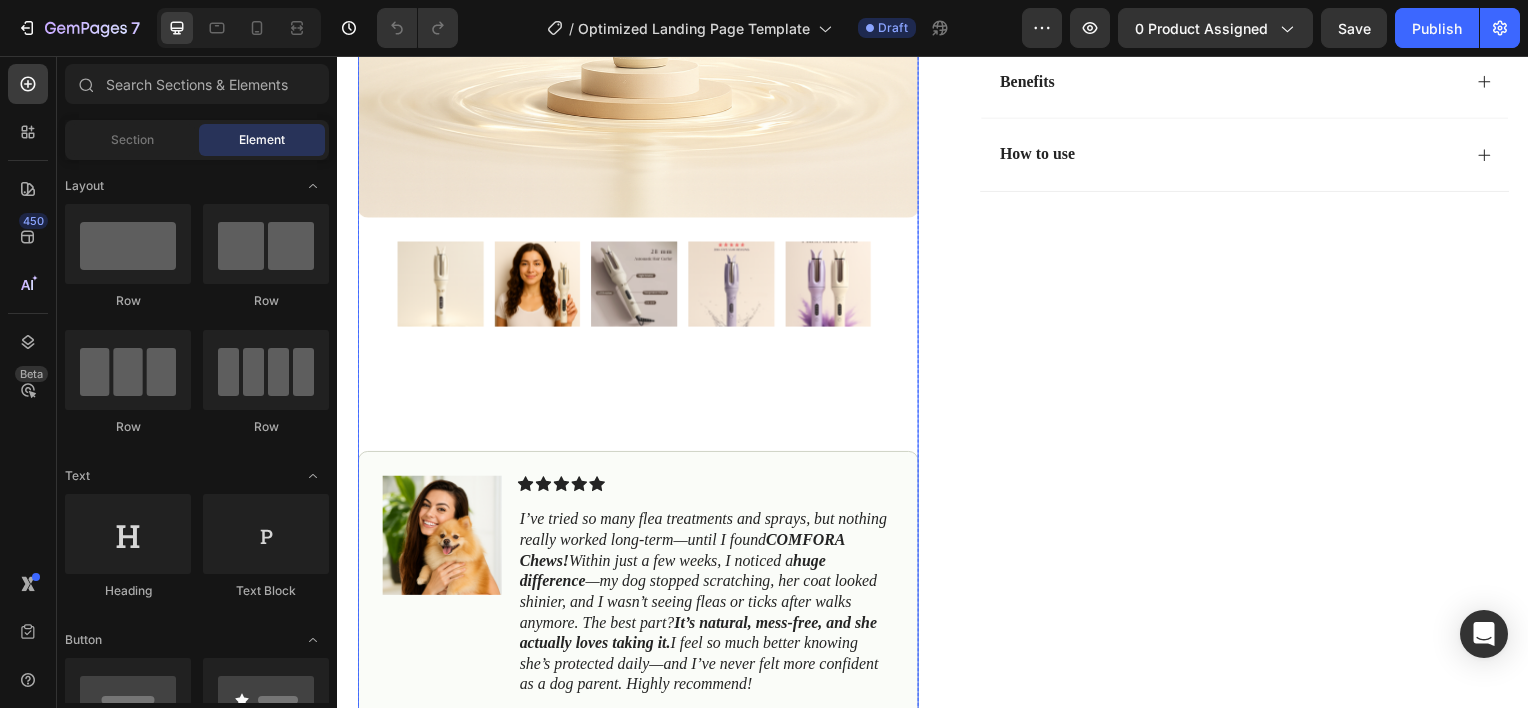 click at bounding box center (440, 285) 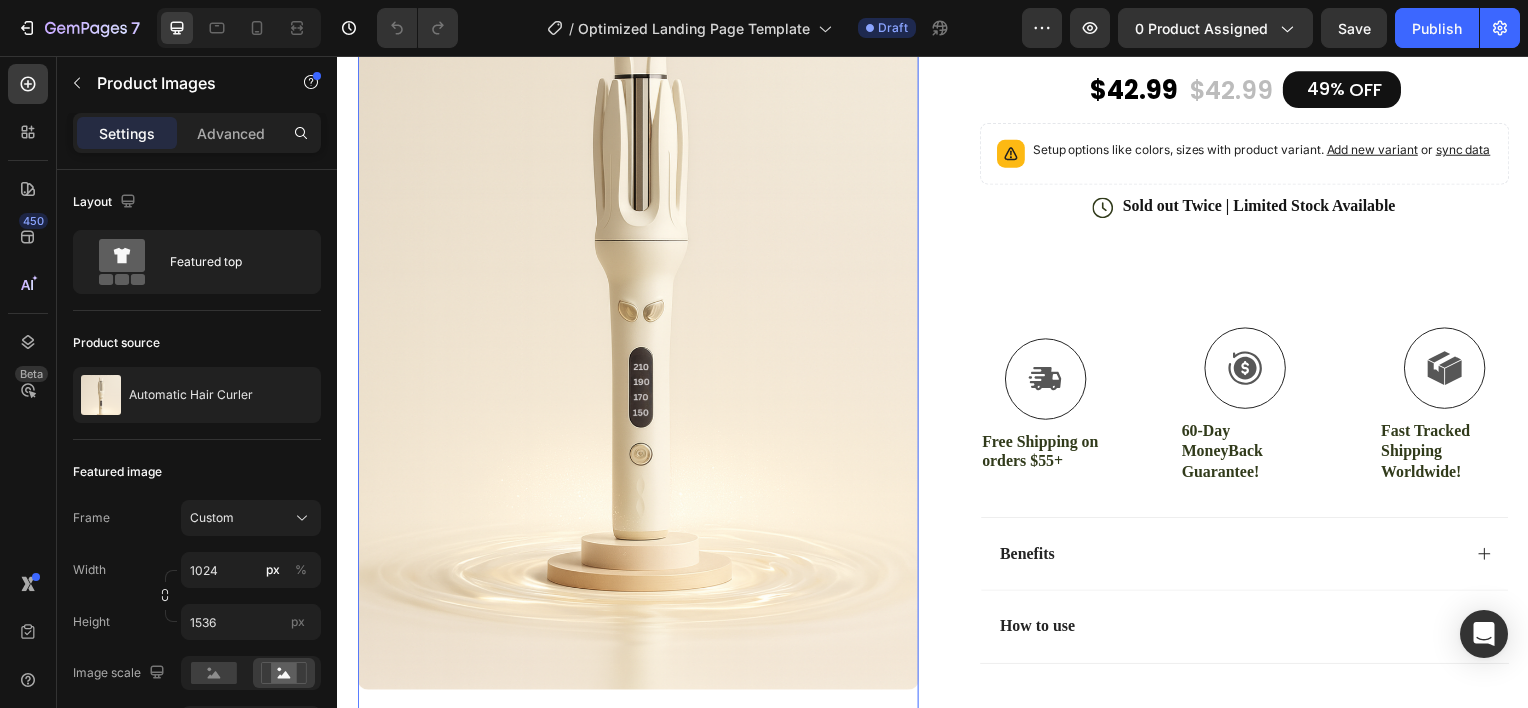 scroll, scrollTop: 166, scrollLeft: 0, axis: vertical 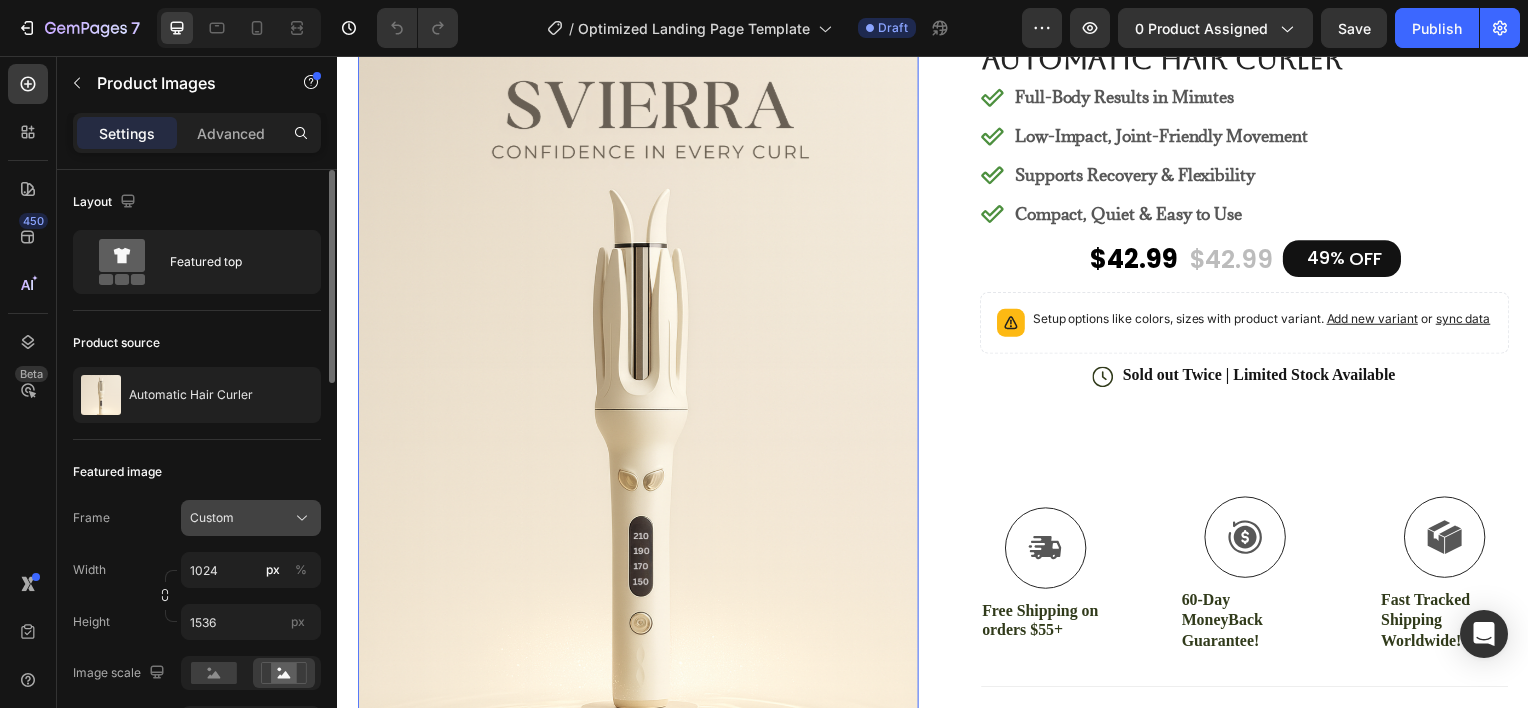 click on "Custom" at bounding box center [251, 518] 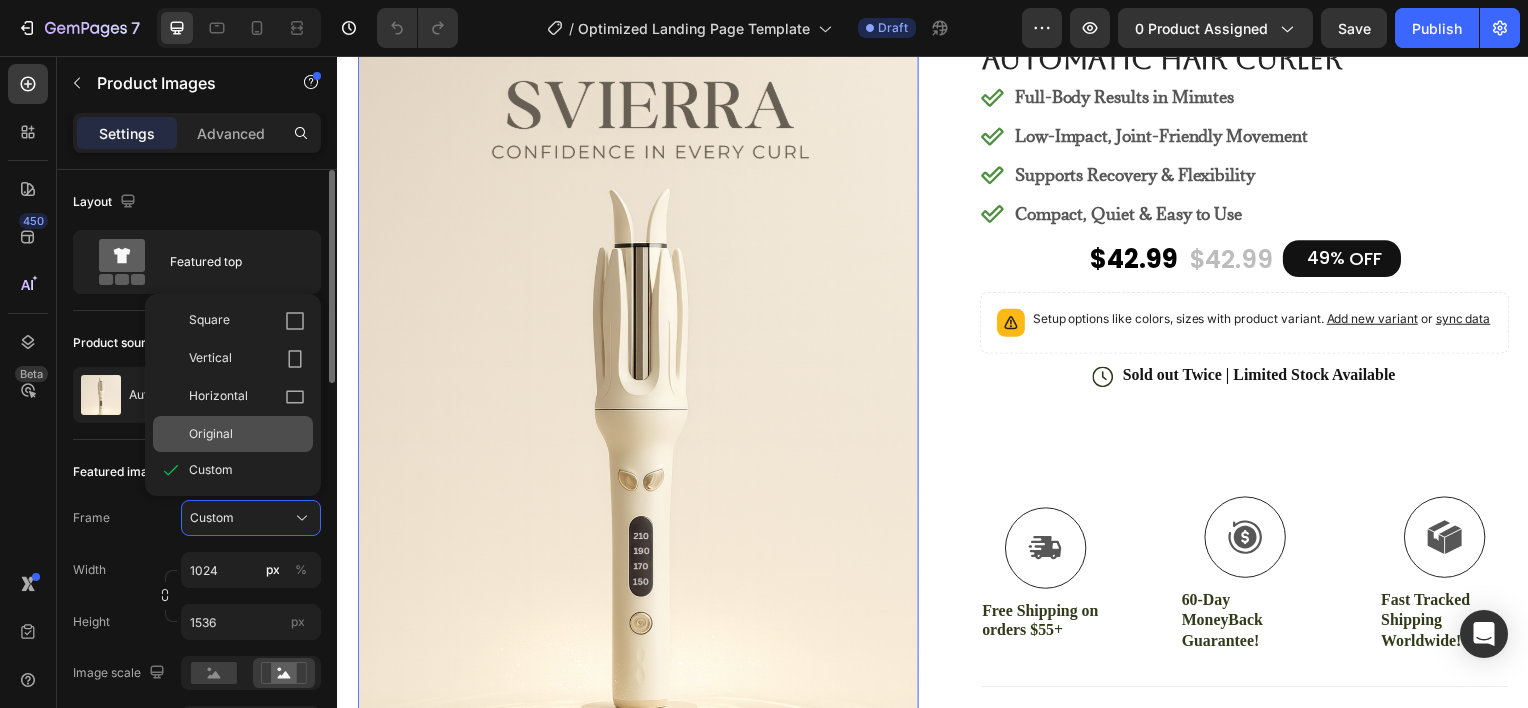click on "Original" at bounding box center [211, 434] 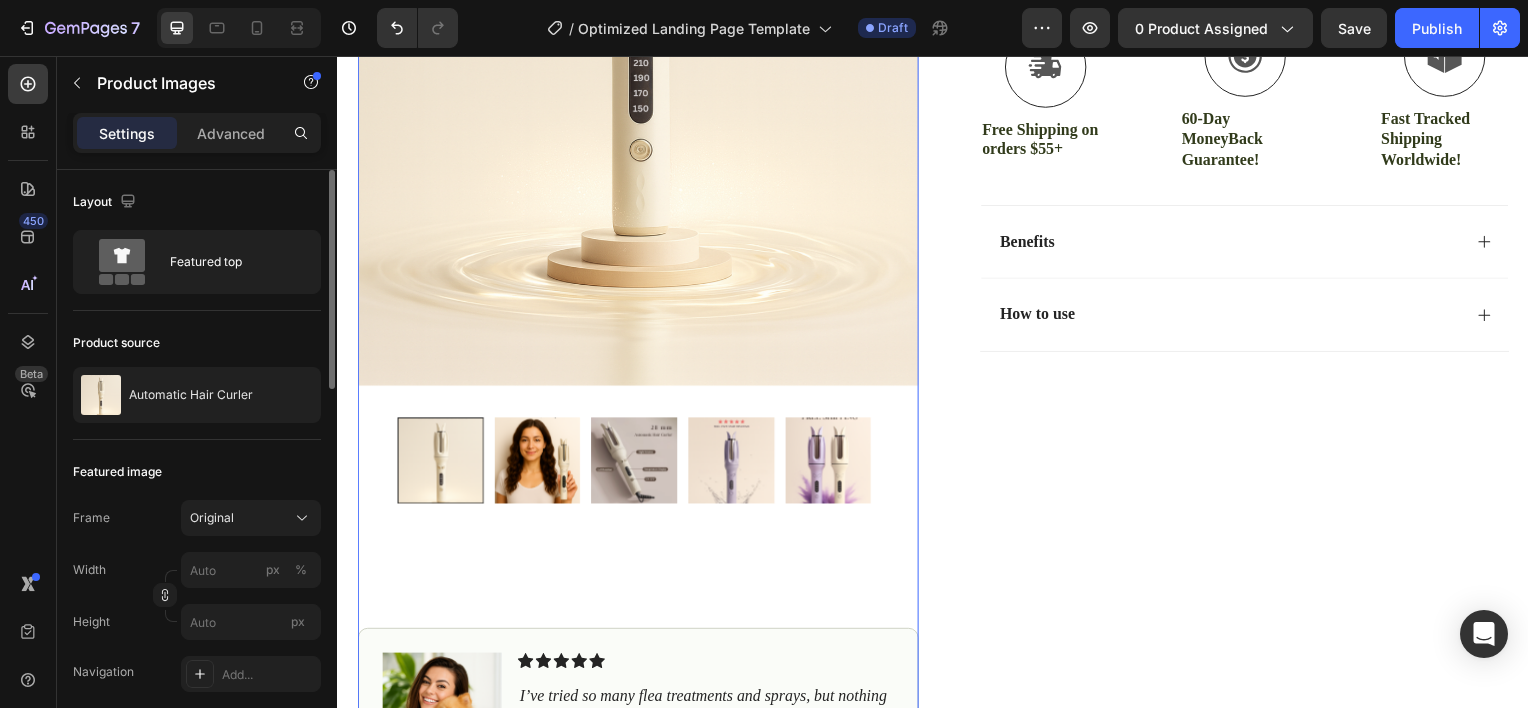 scroll, scrollTop: 668, scrollLeft: 0, axis: vertical 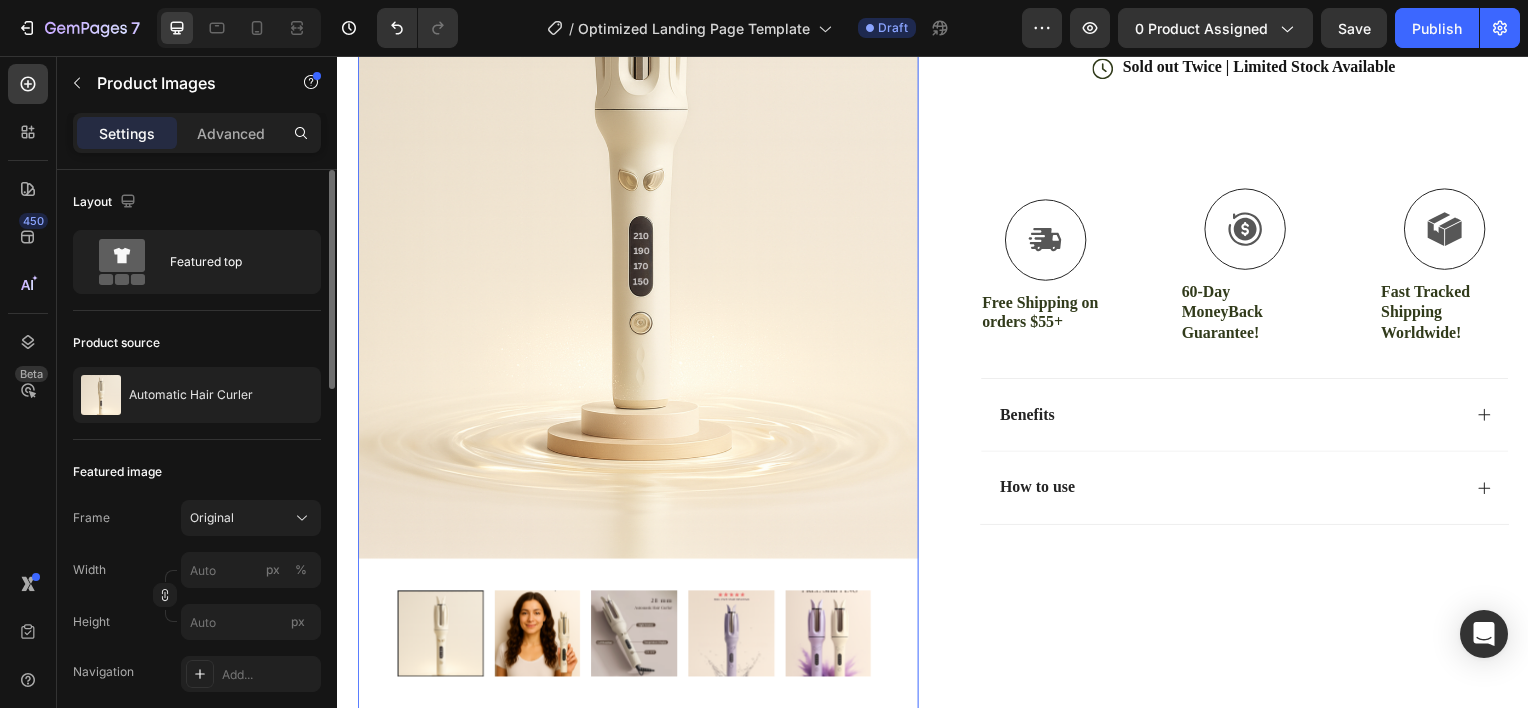 click at bounding box center [635, 637] 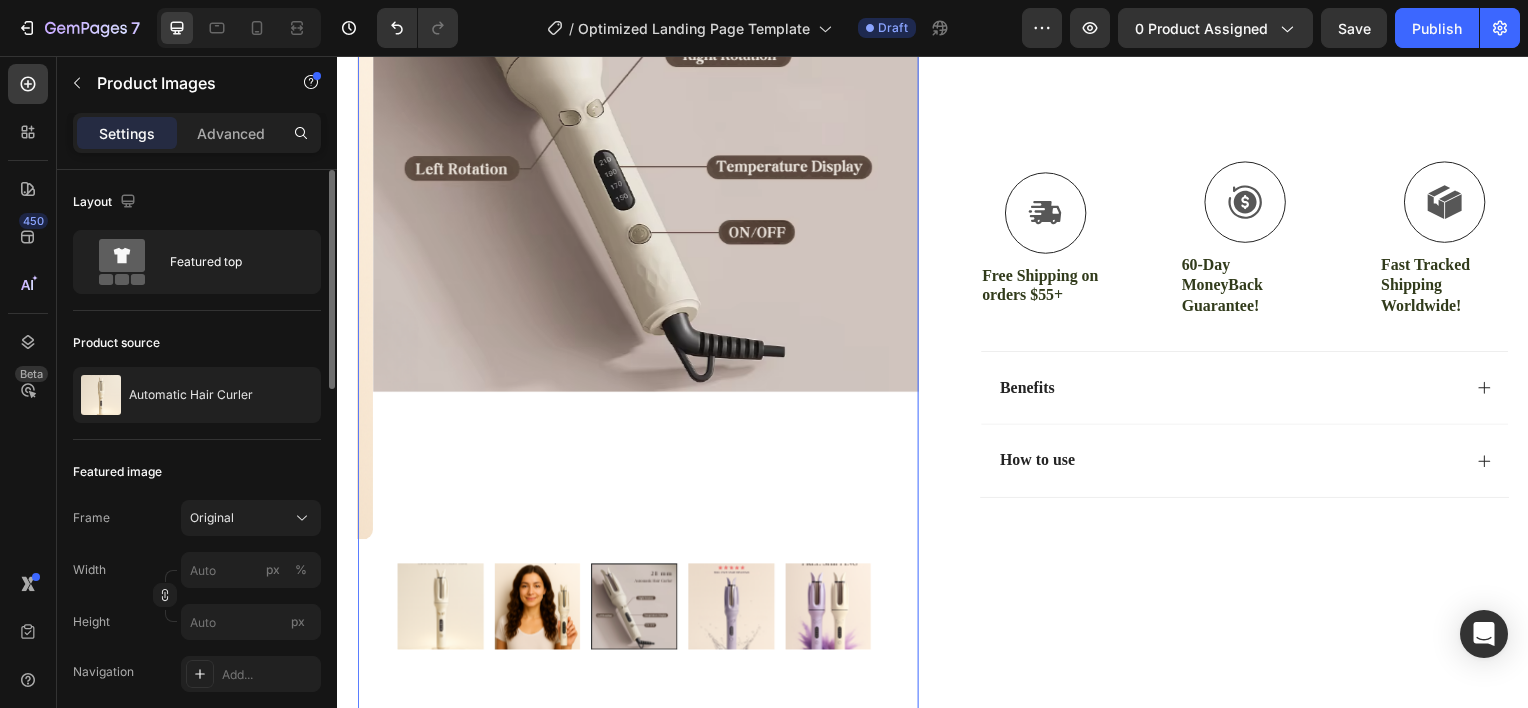 scroll, scrollTop: 612, scrollLeft: 0, axis: vertical 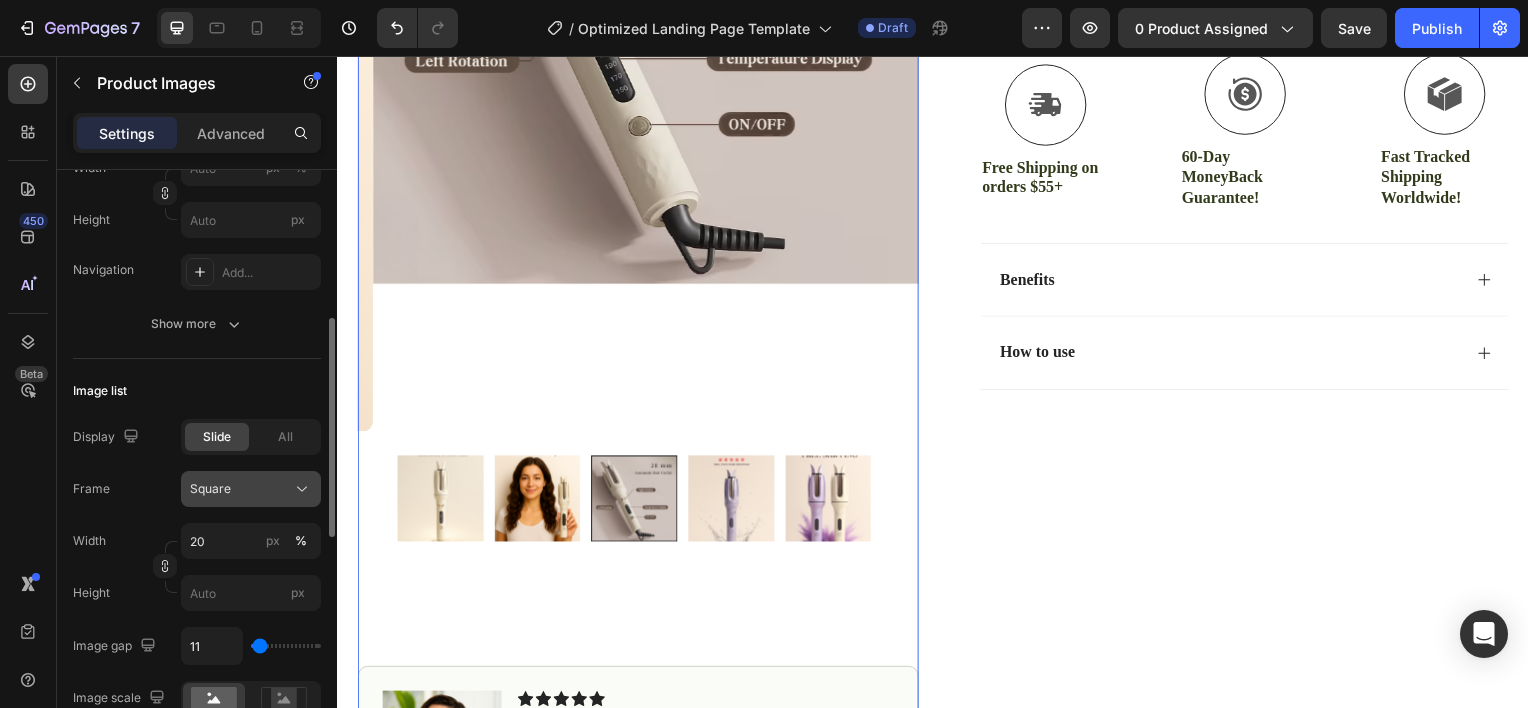 click on "Square" 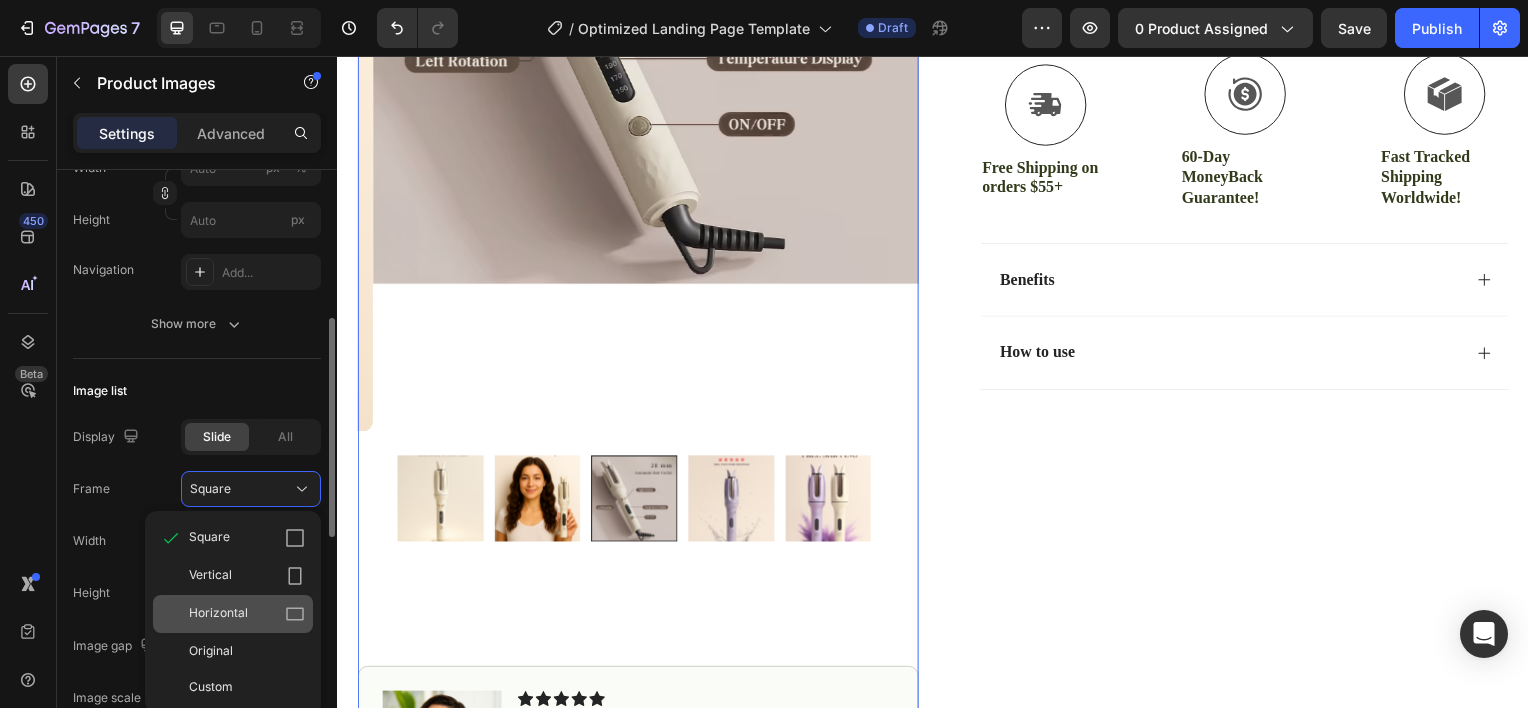 click on "Horizontal" at bounding box center (247, 614) 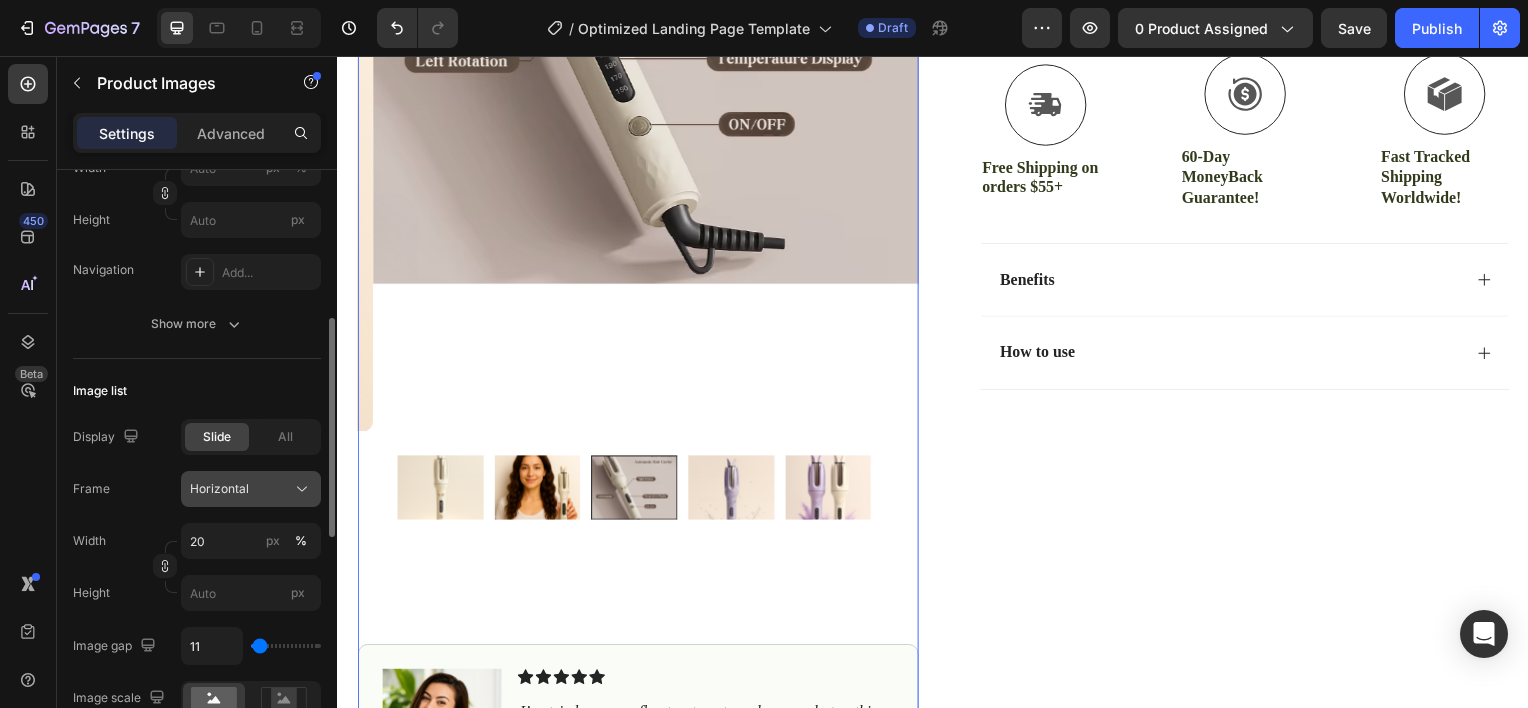 click on "Horizontal" at bounding box center [251, 489] 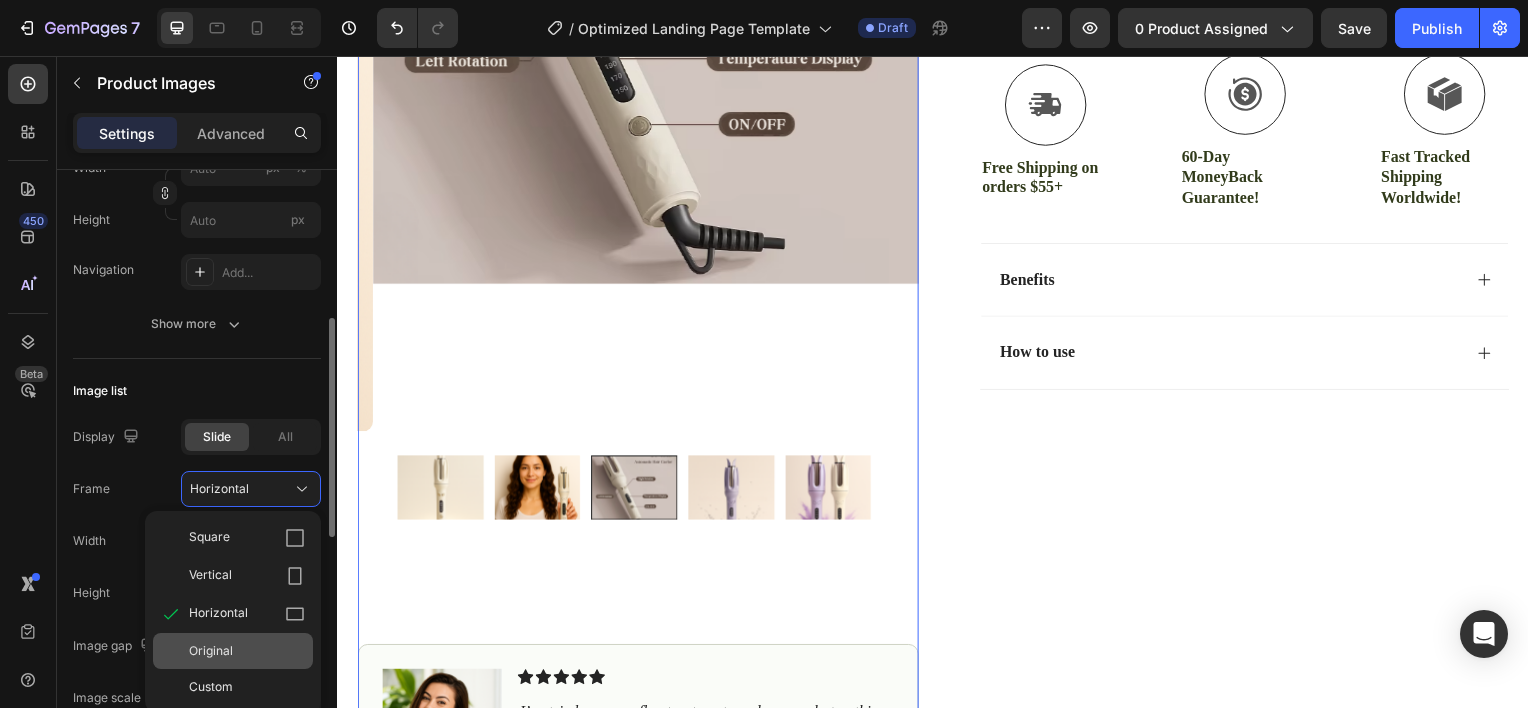 click on "Original" 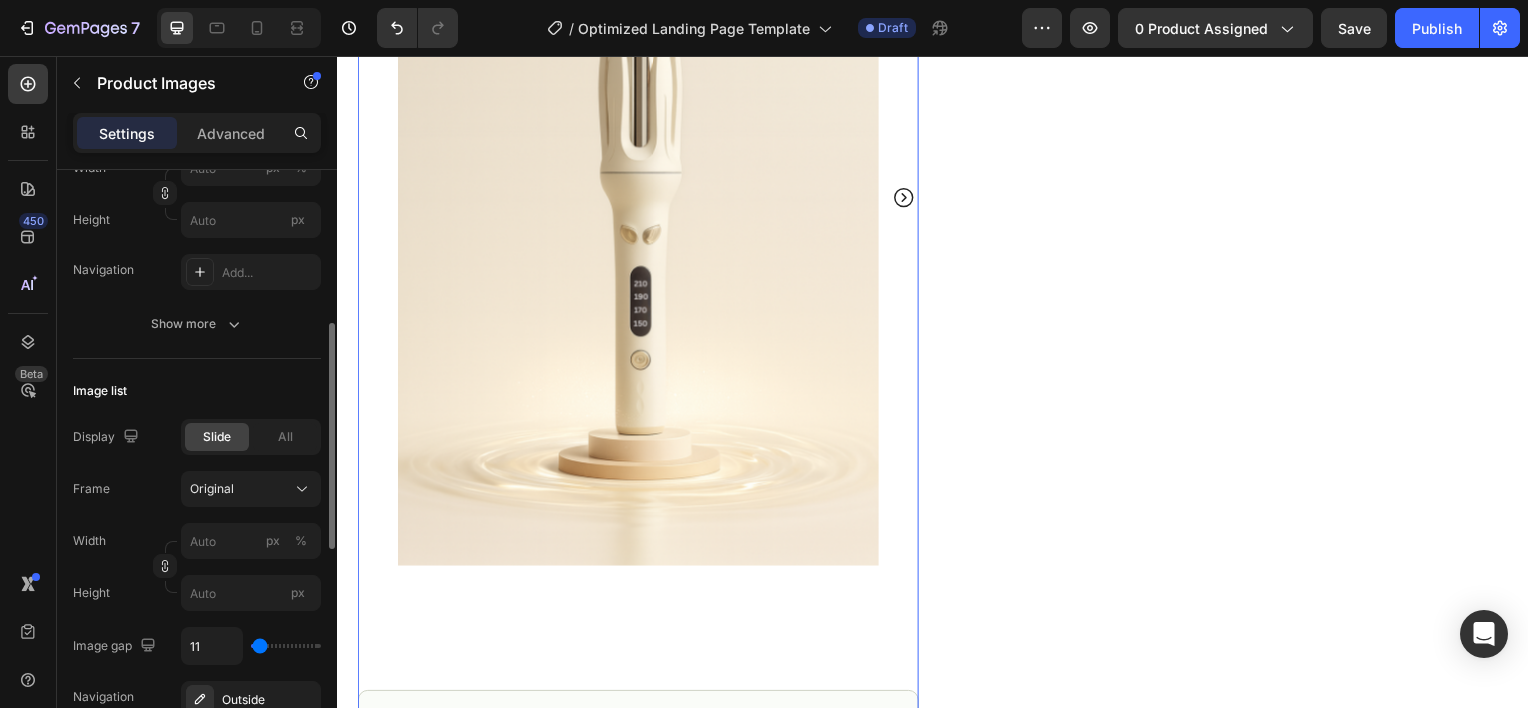 scroll, scrollTop: 1239, scrollLeft: 0, axis: vertical 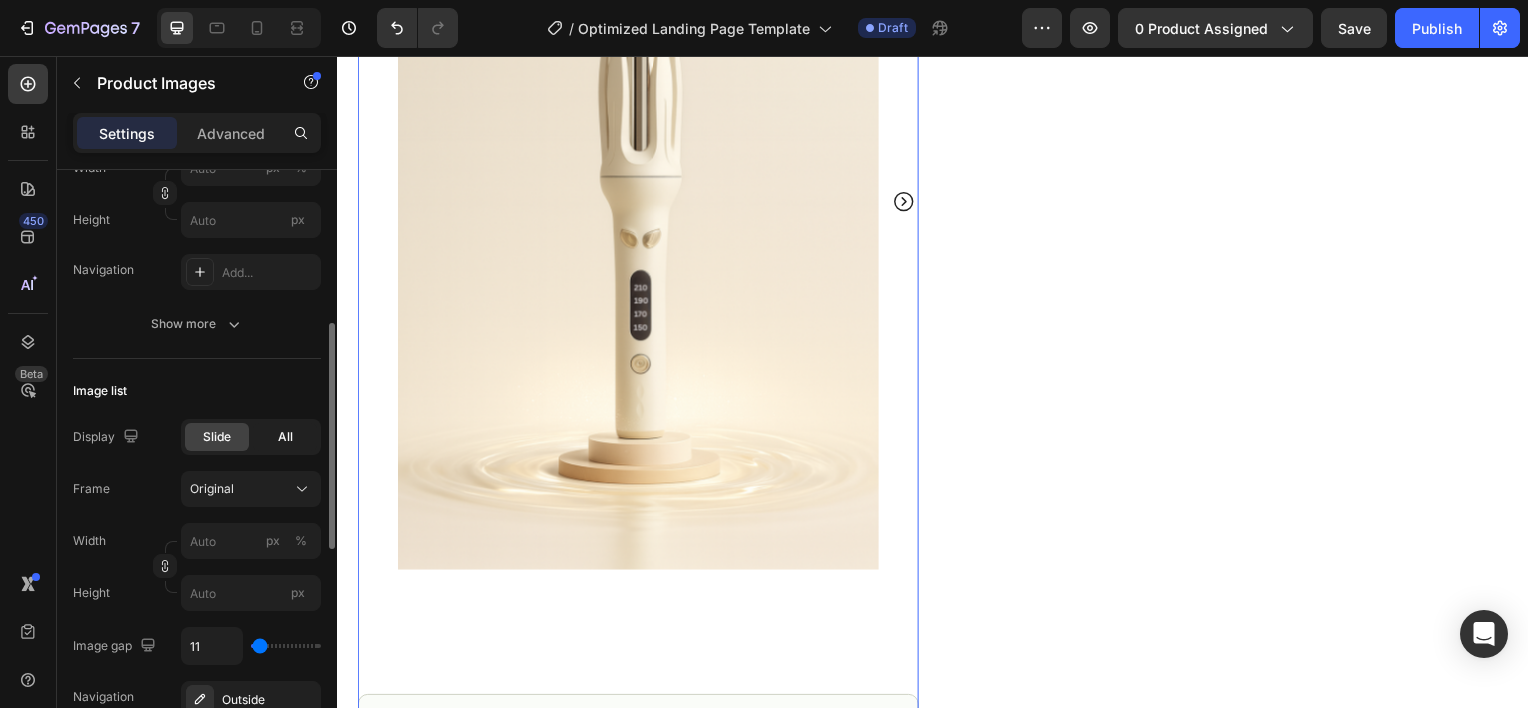 click on "All" 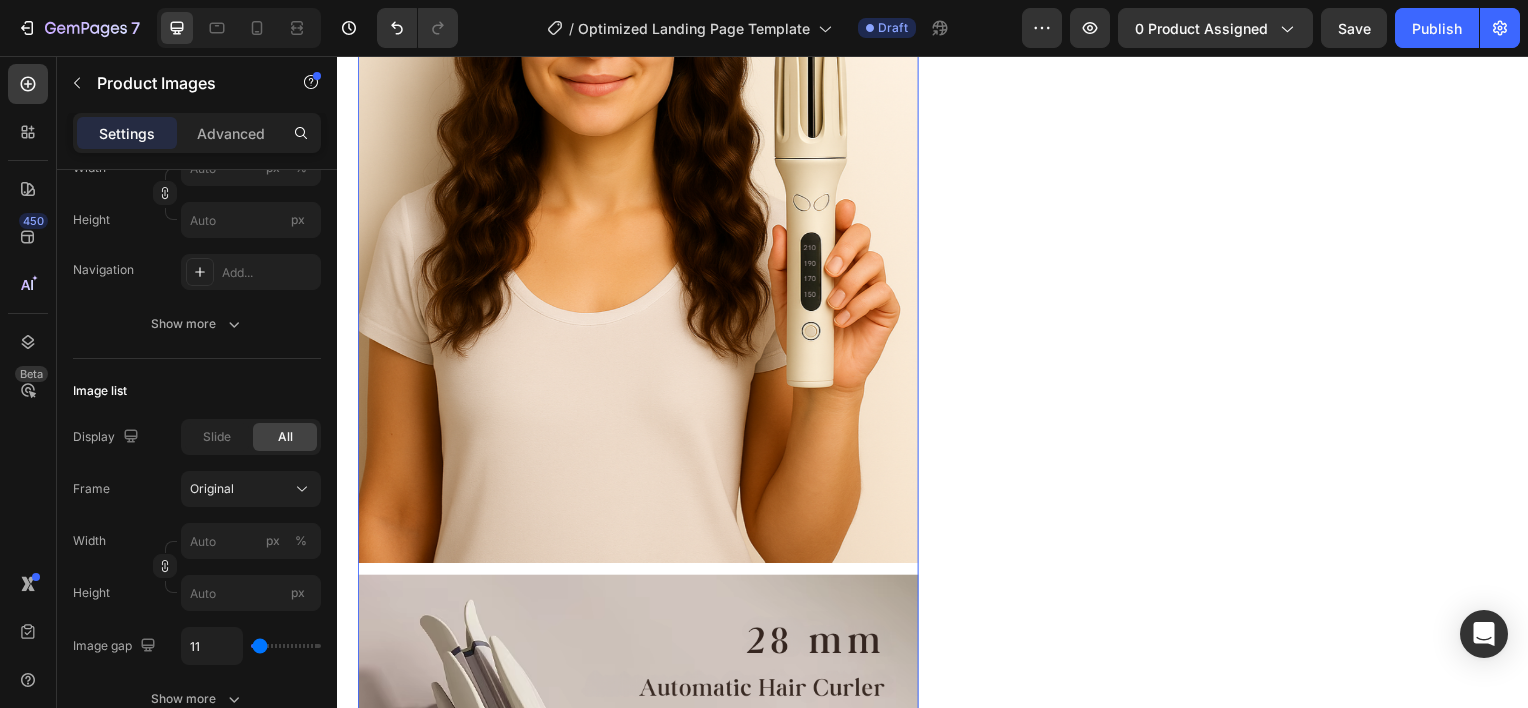 scroll, scrollTop: 2215, scrollLeft: 0, axis: vertical 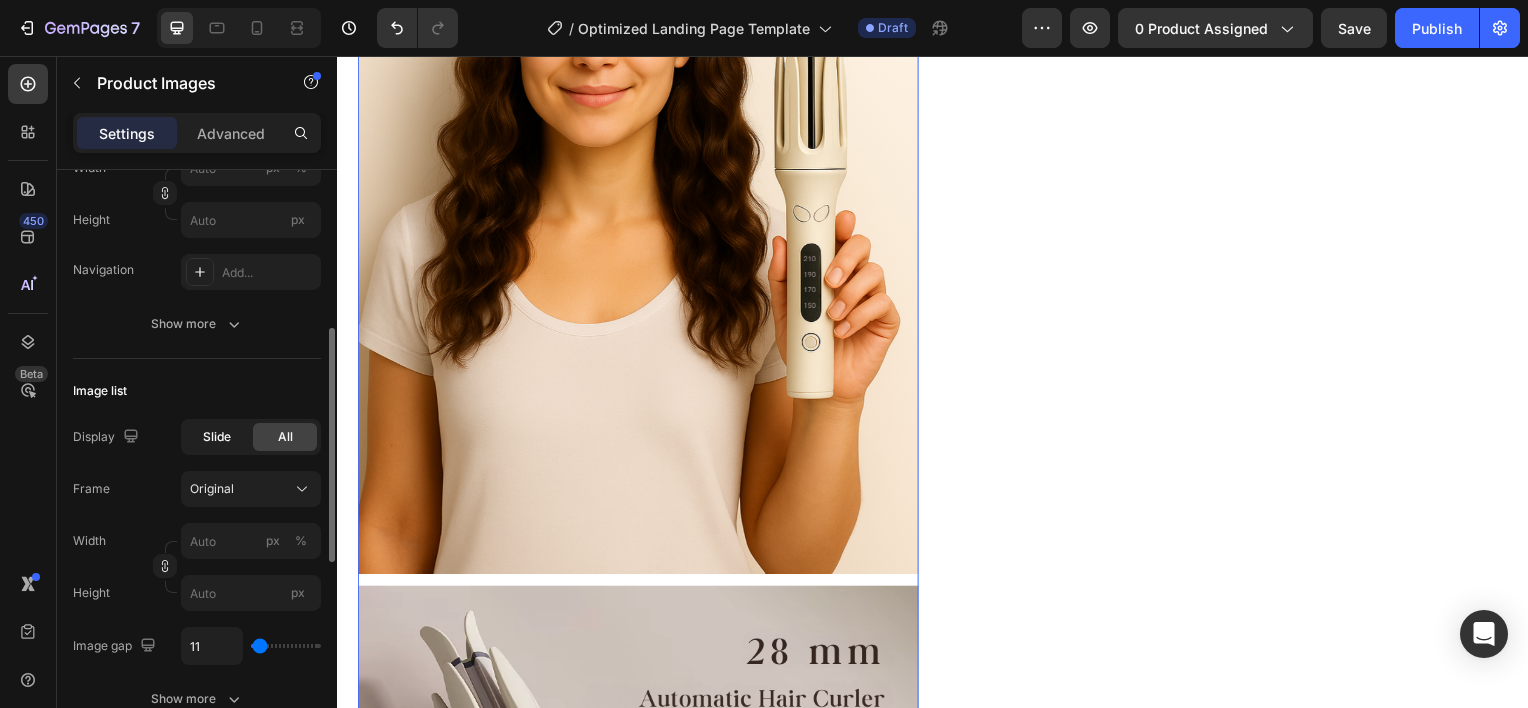 click on "Slide" 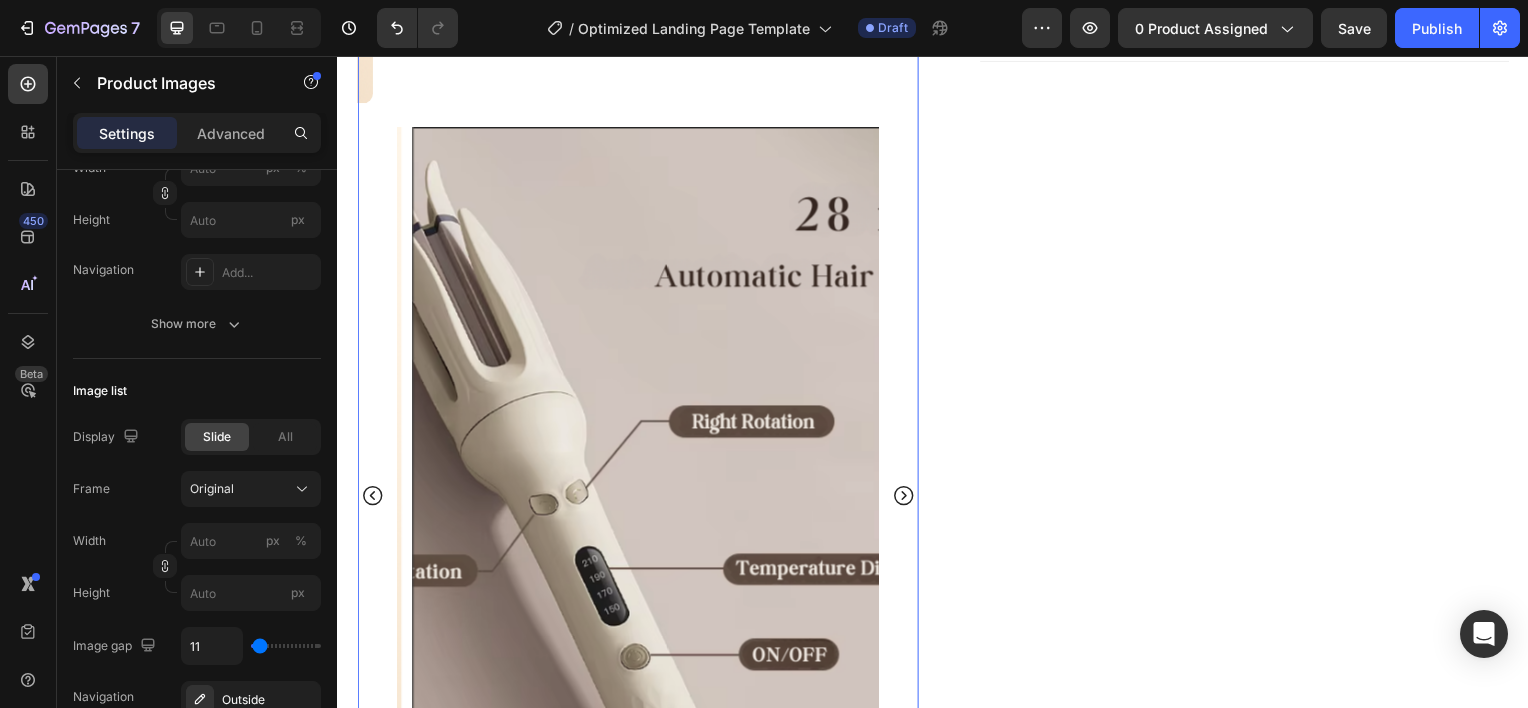 scroll, scrollTop: 899, scrollLeft: 0, axis: vertical 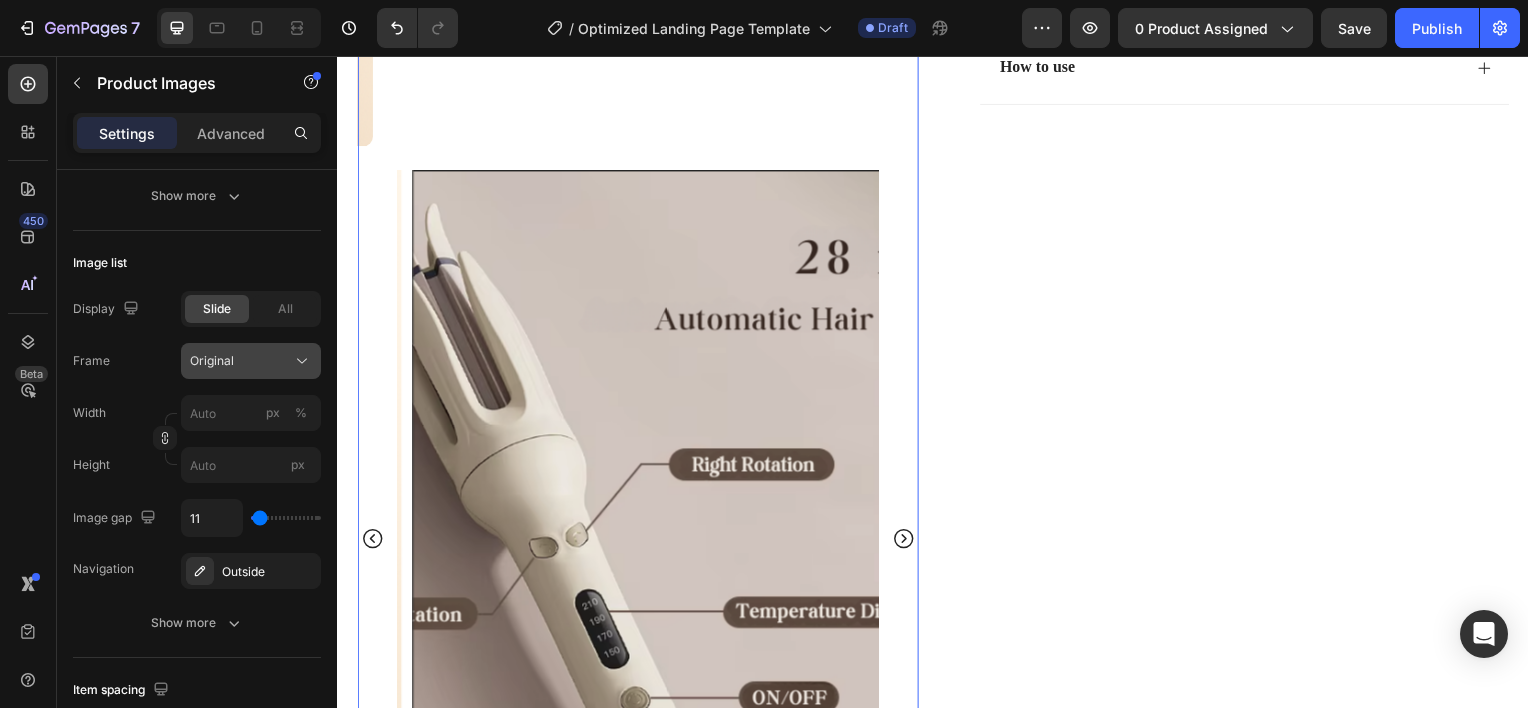 click on "Original" 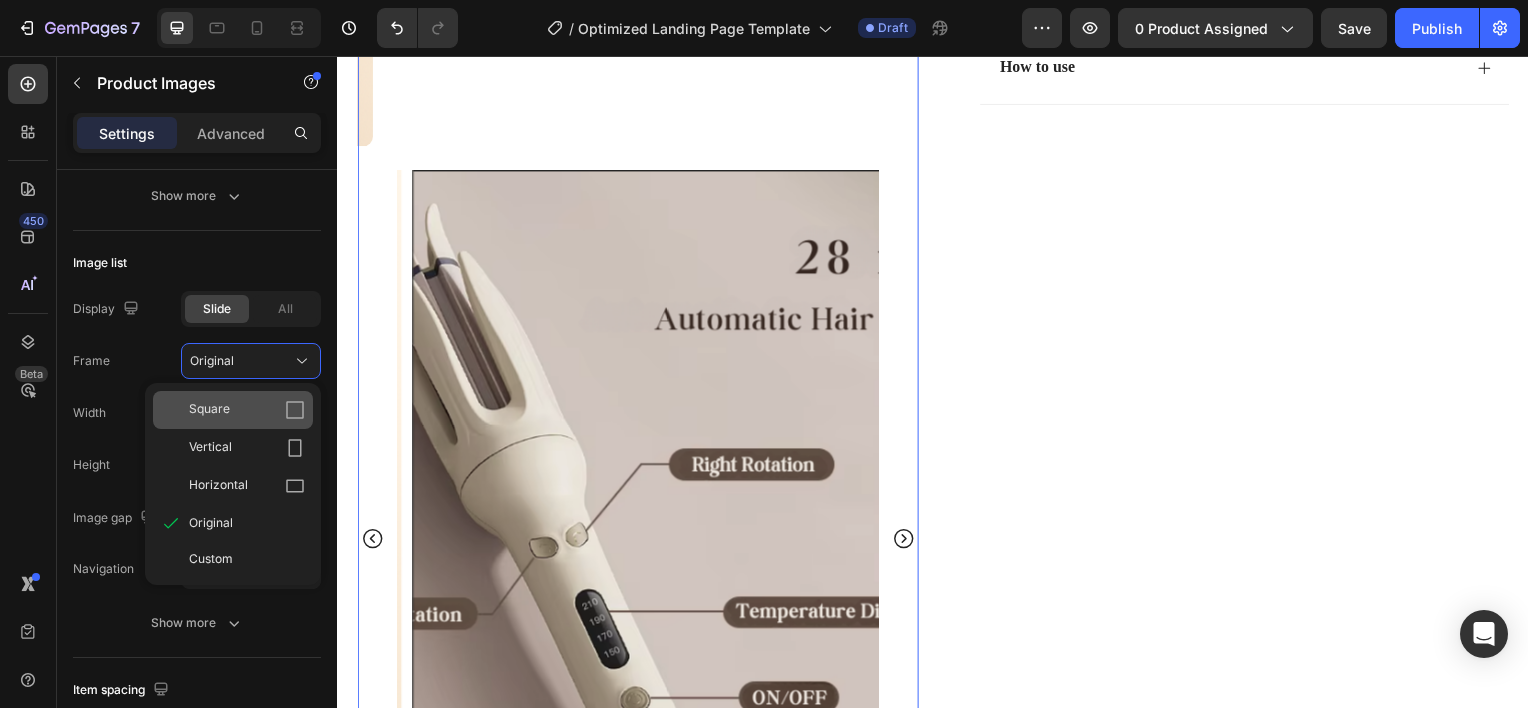 click on "Square" at bounding box center [247, 410] 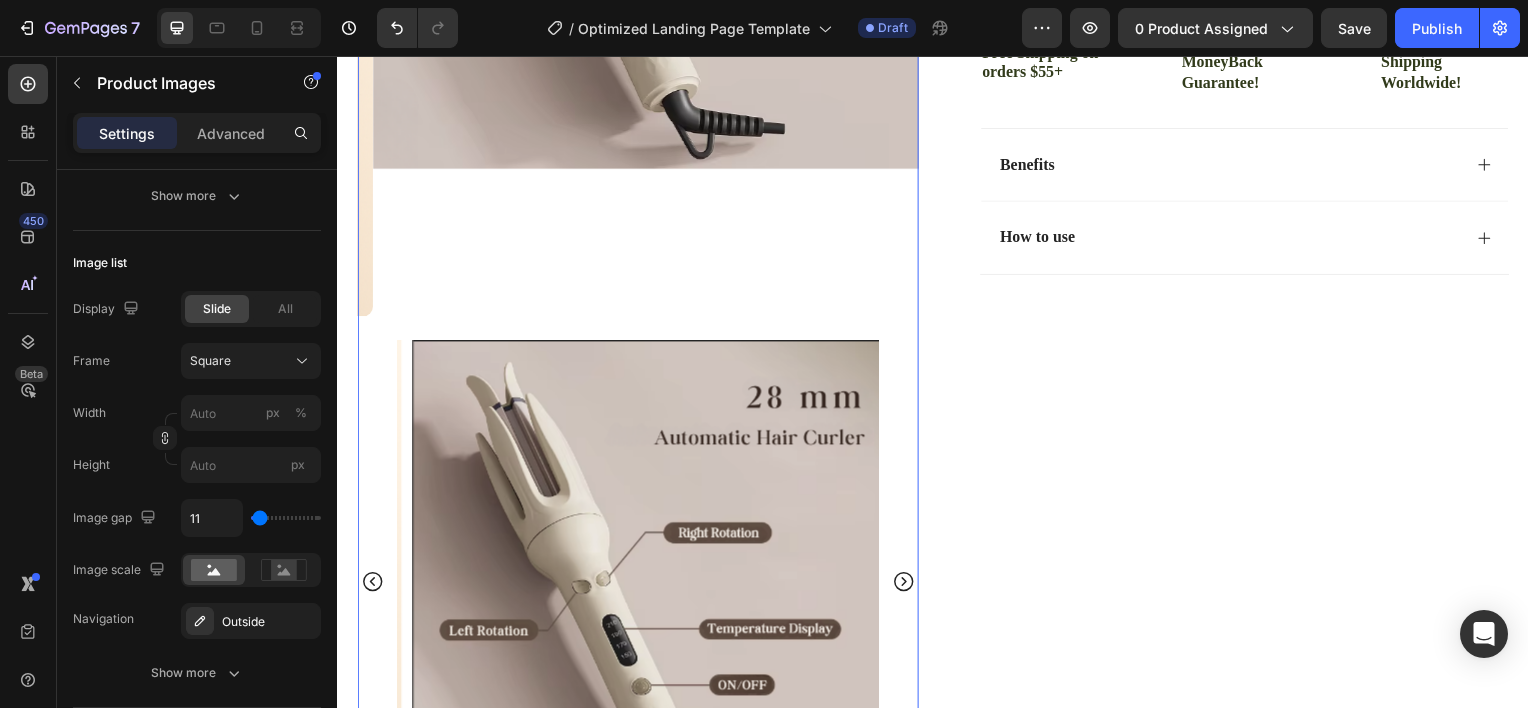 scroll, scrollTop: 920, scrollLeft: 0, axis: vertical 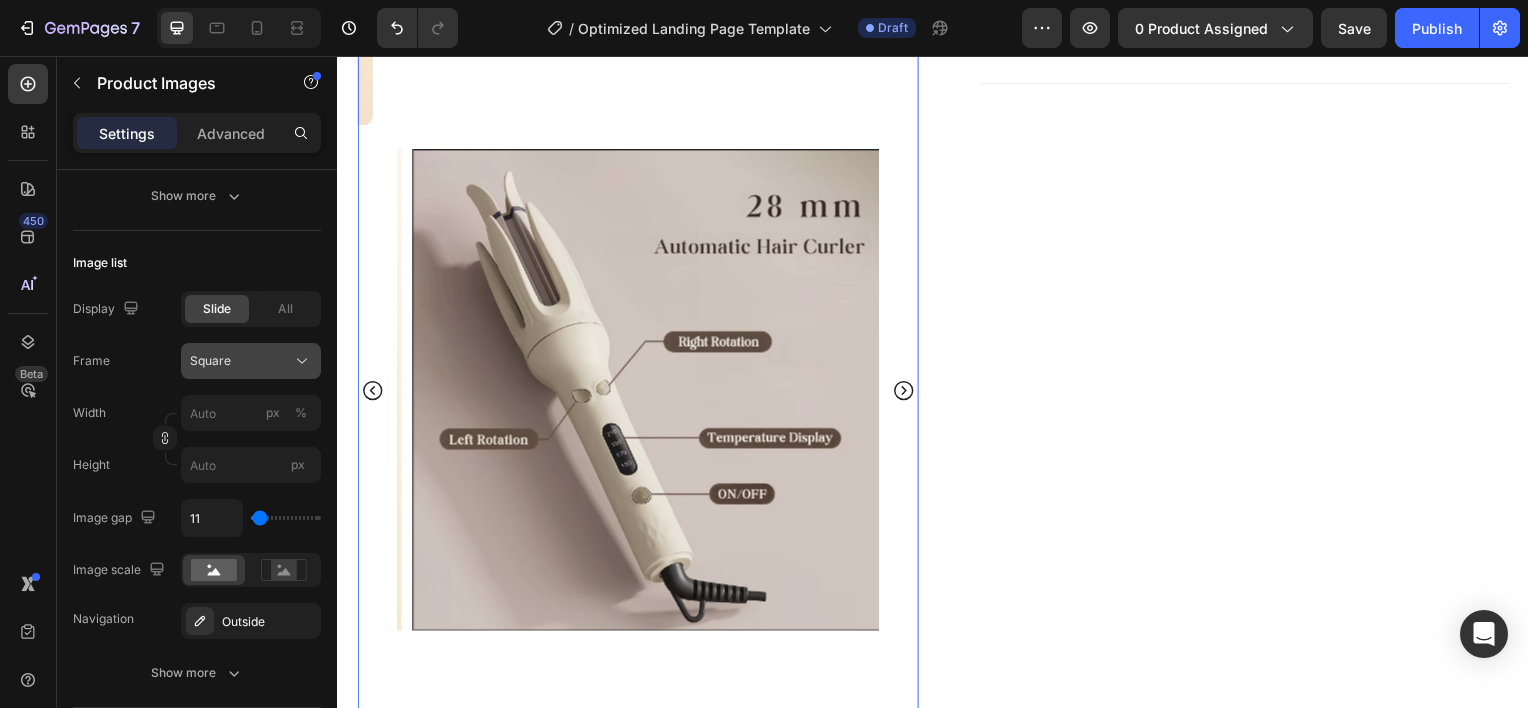 click on "Square" 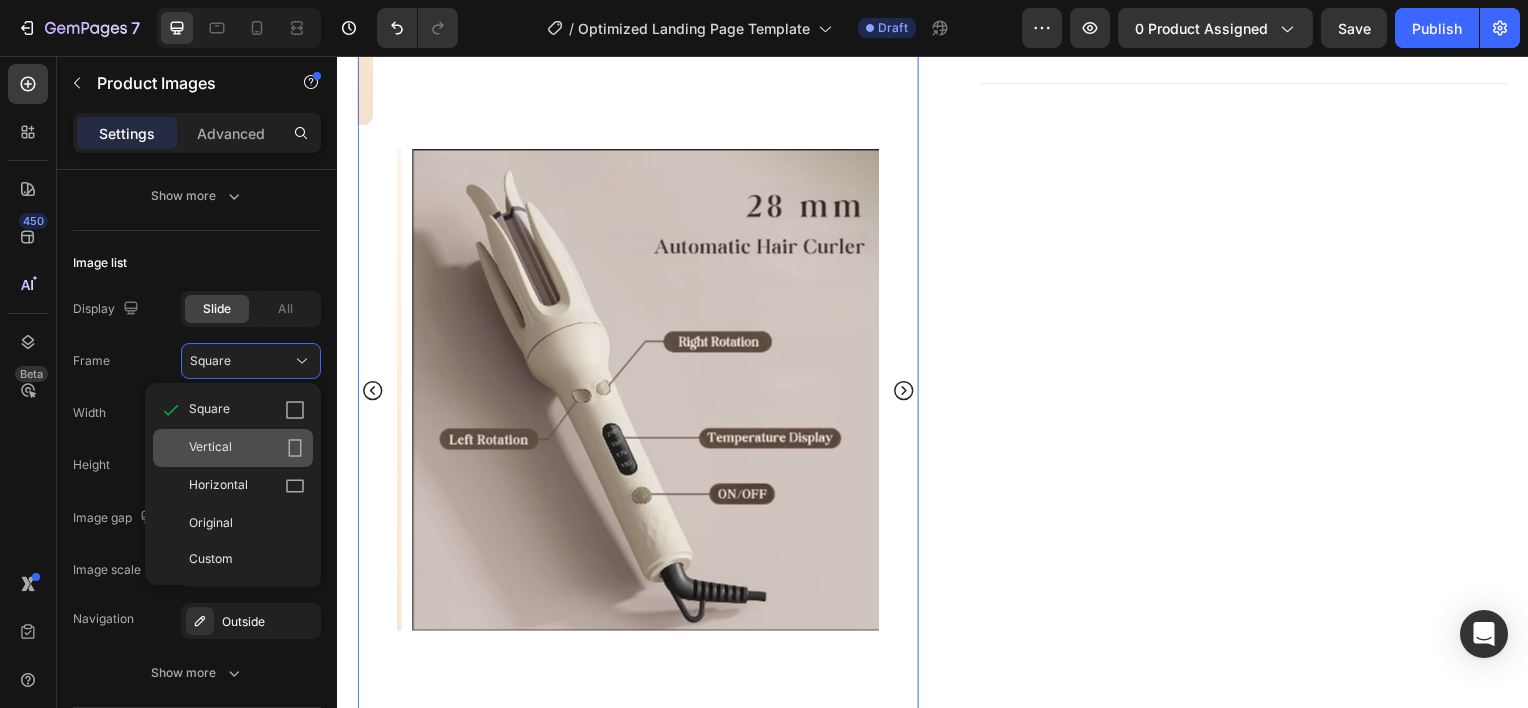 click on "Vertical" at bounding box center (247, 448) 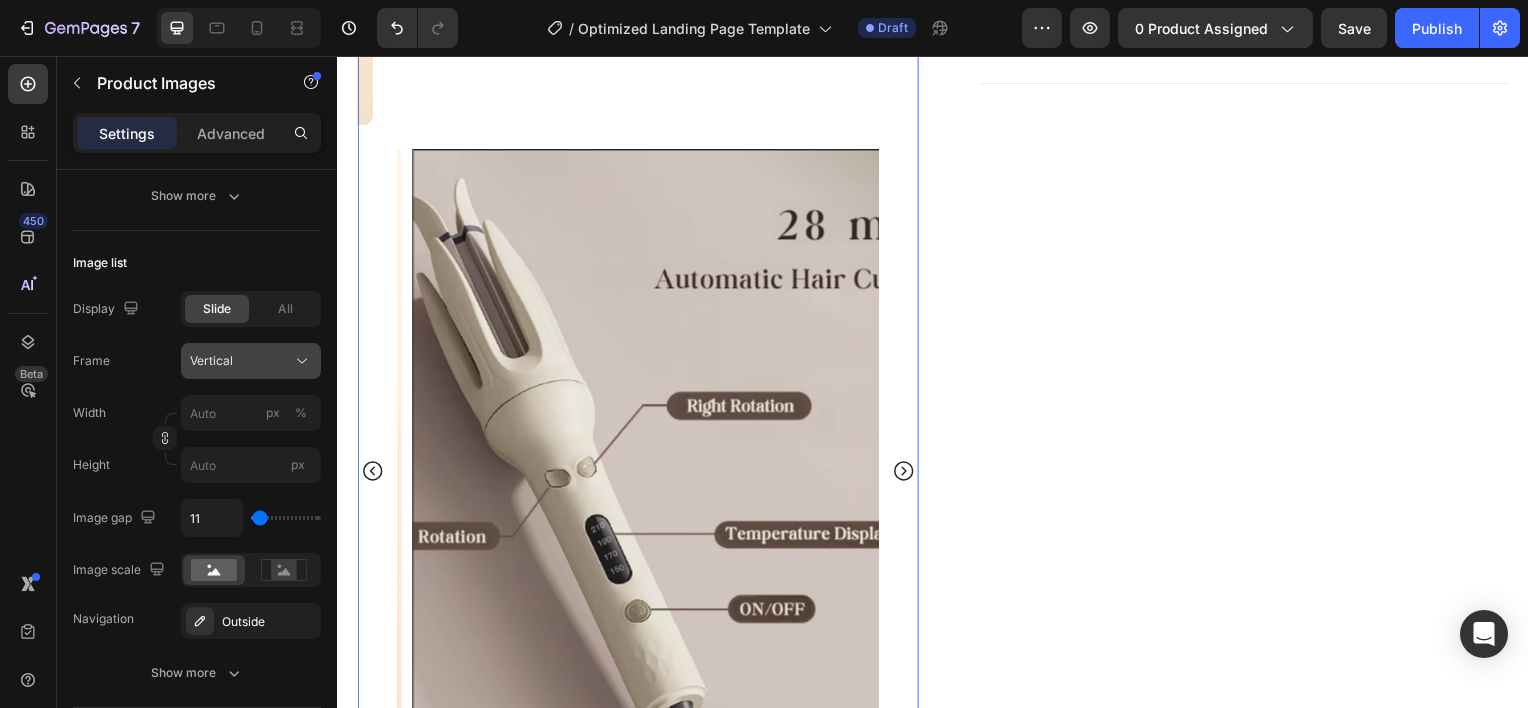 click on "Vertical" 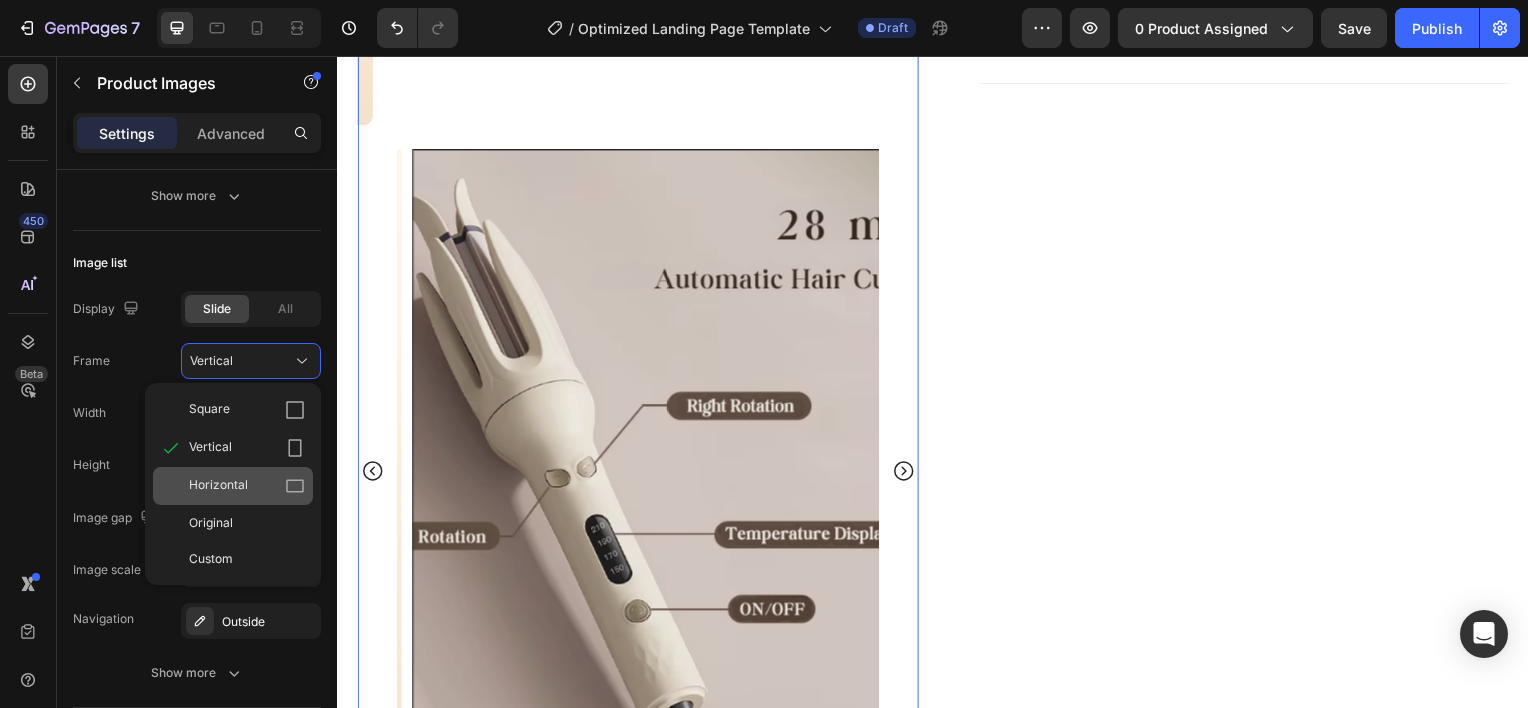 click on "Horizontal" 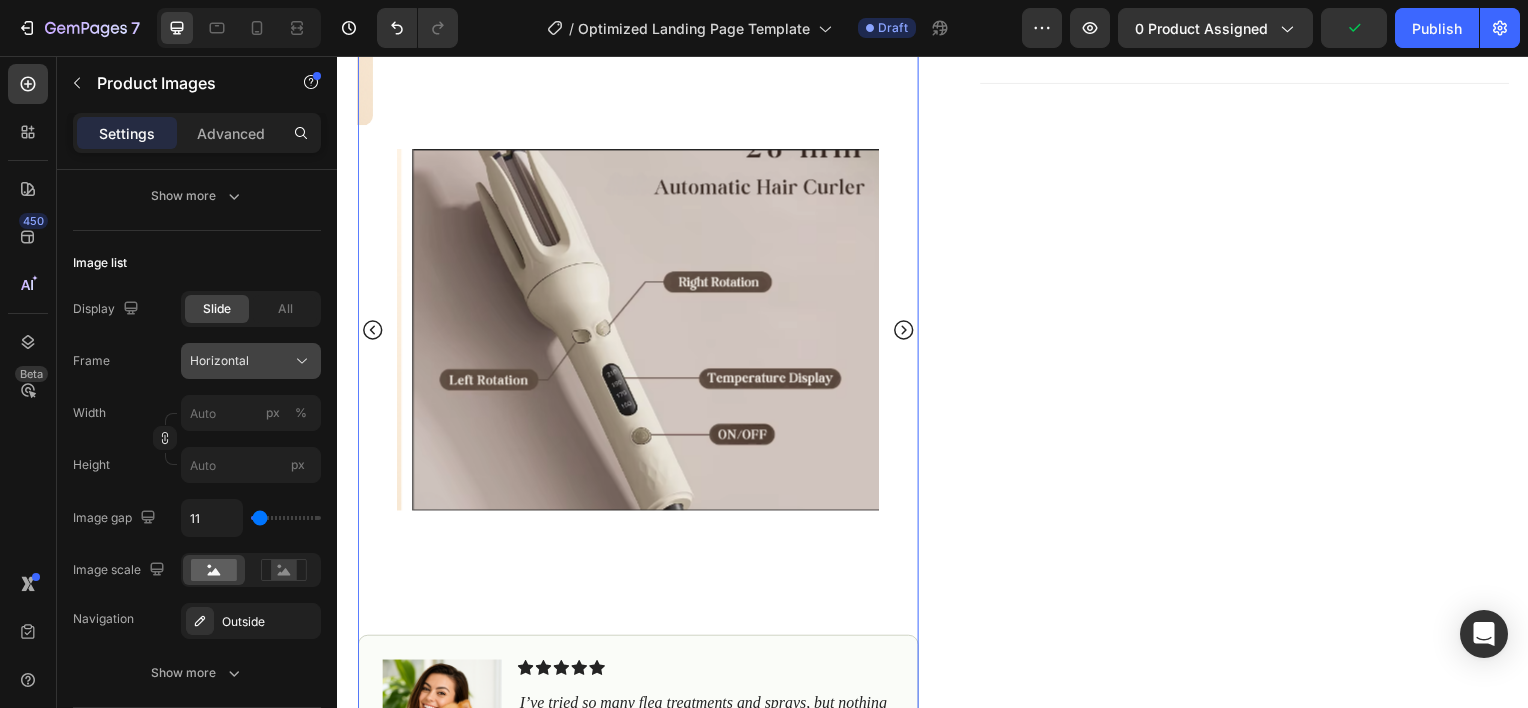 click on "Horizontal" at bounding box center [251, 361] 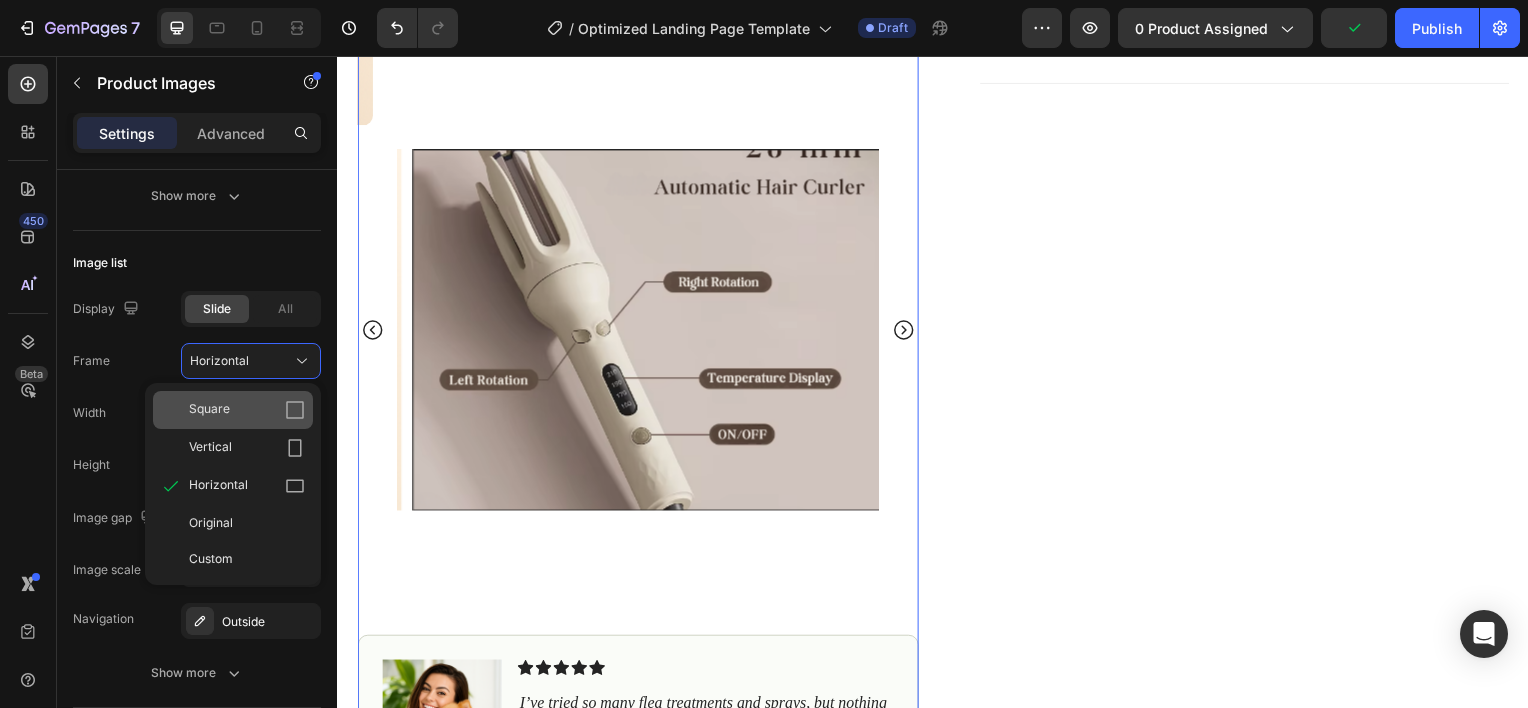 drag, startPoint x: 273, startPoint y: 402, endPoint x: 7, endPoint y: 338, distance: 273.59094 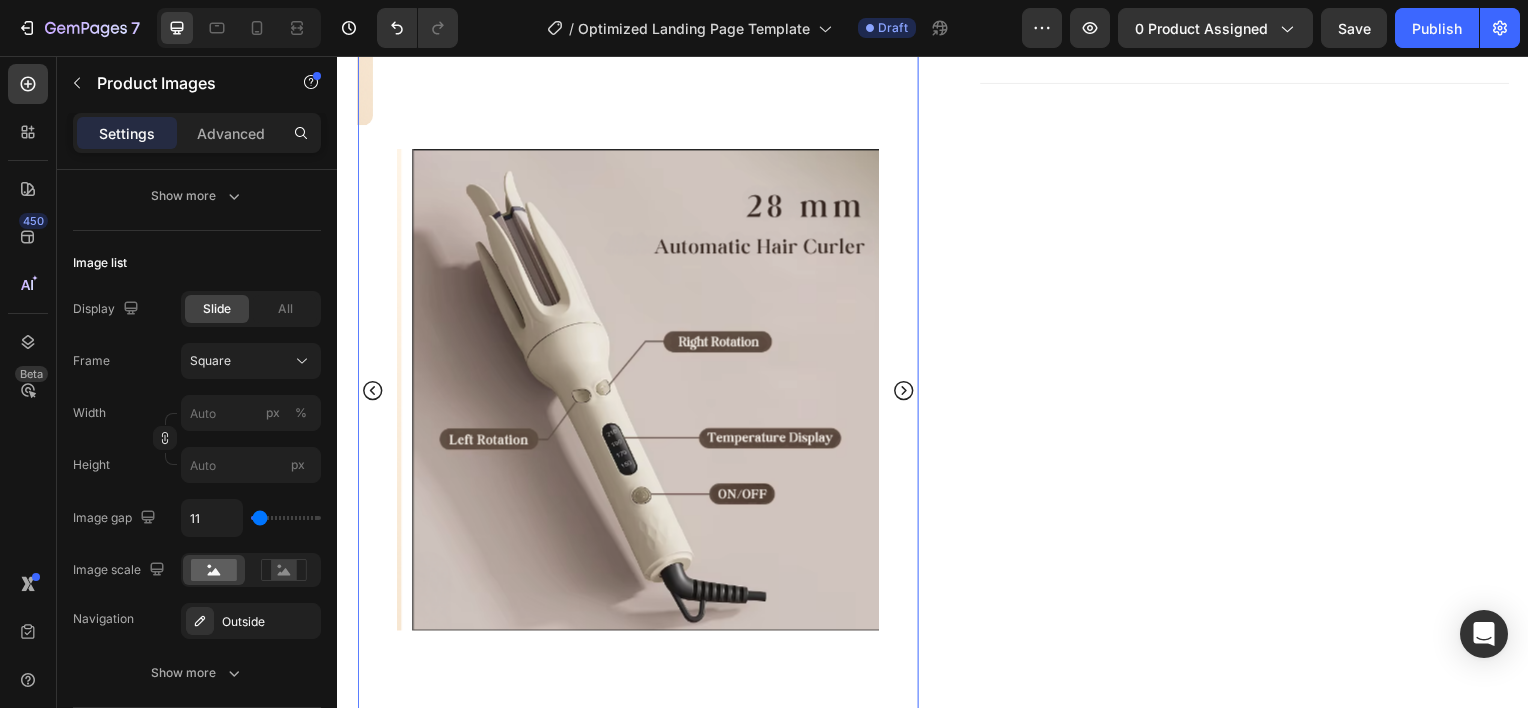 click 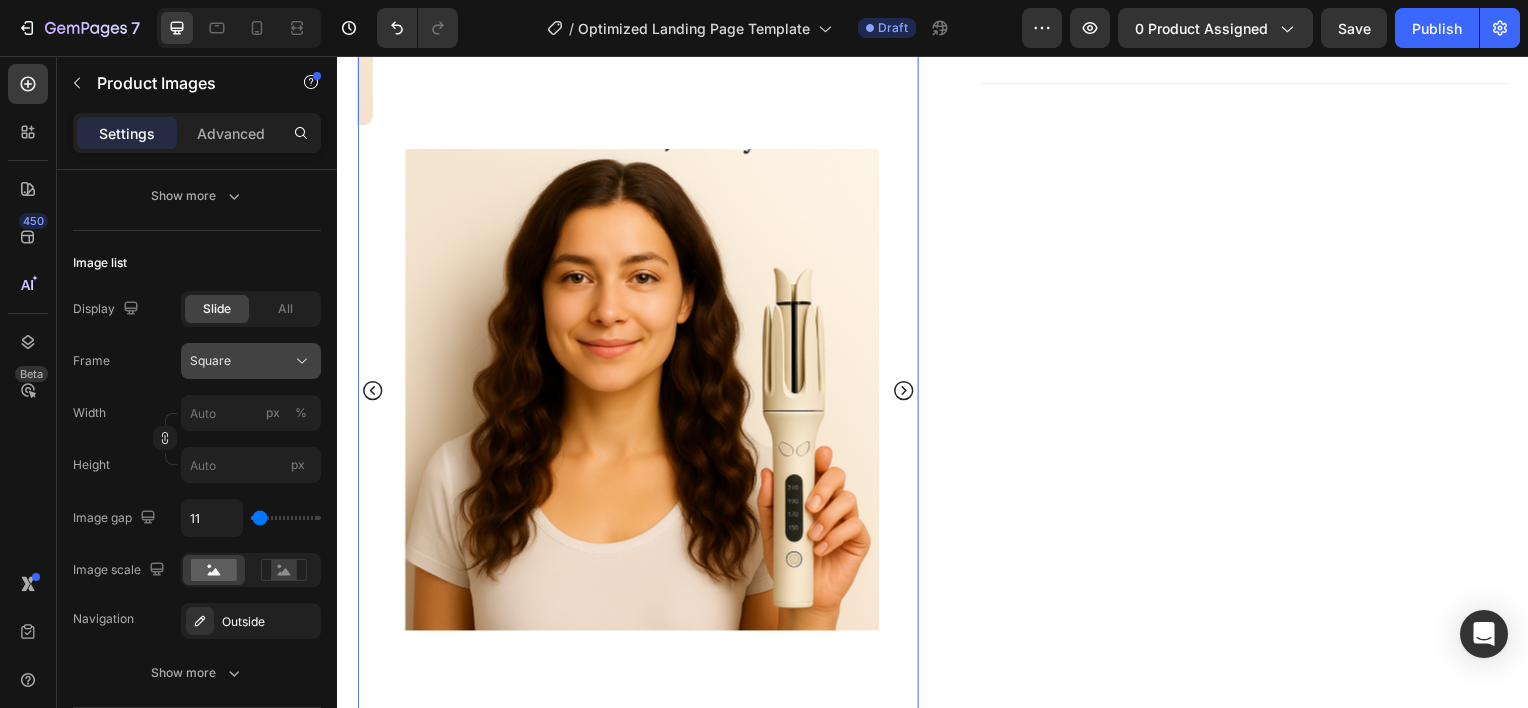 click on "Square" at bounding box center [251, 361] 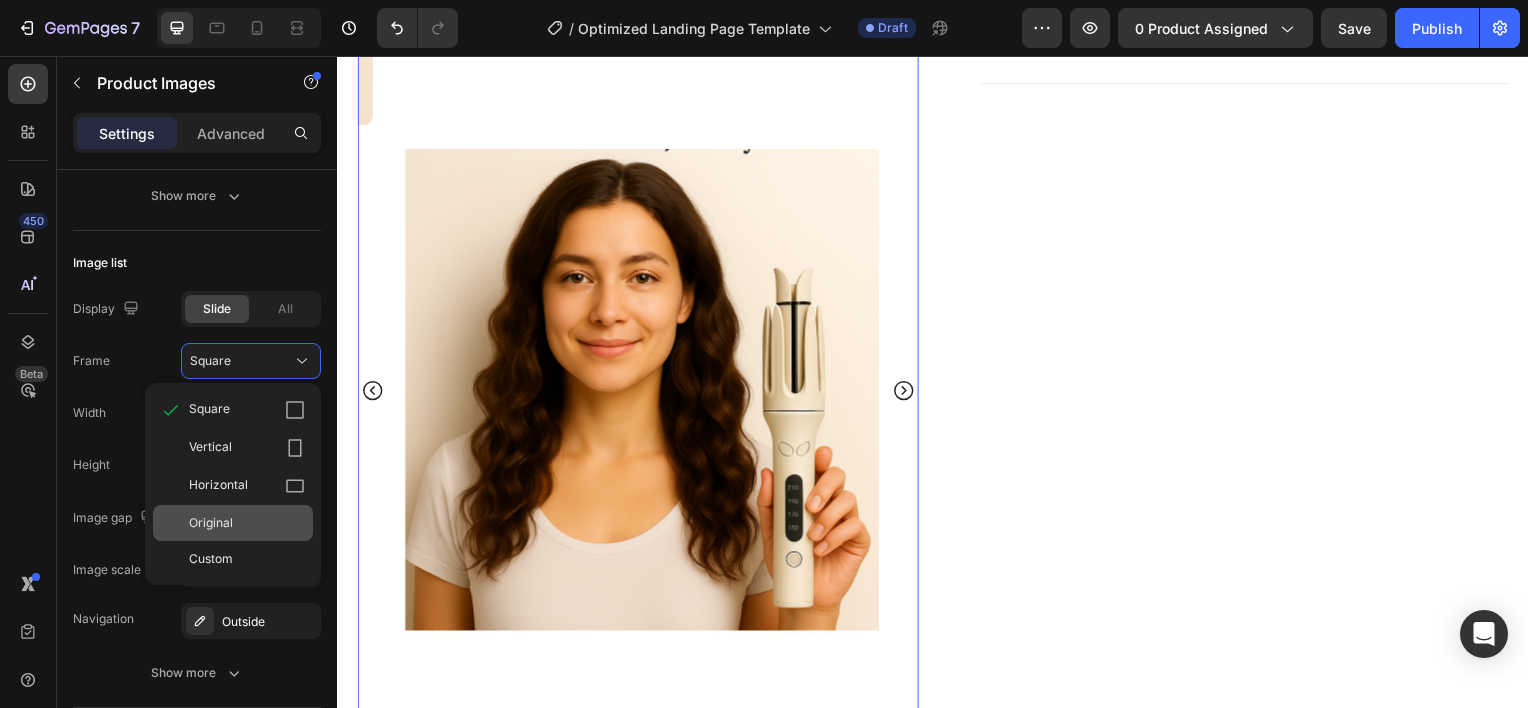 click on "Original" 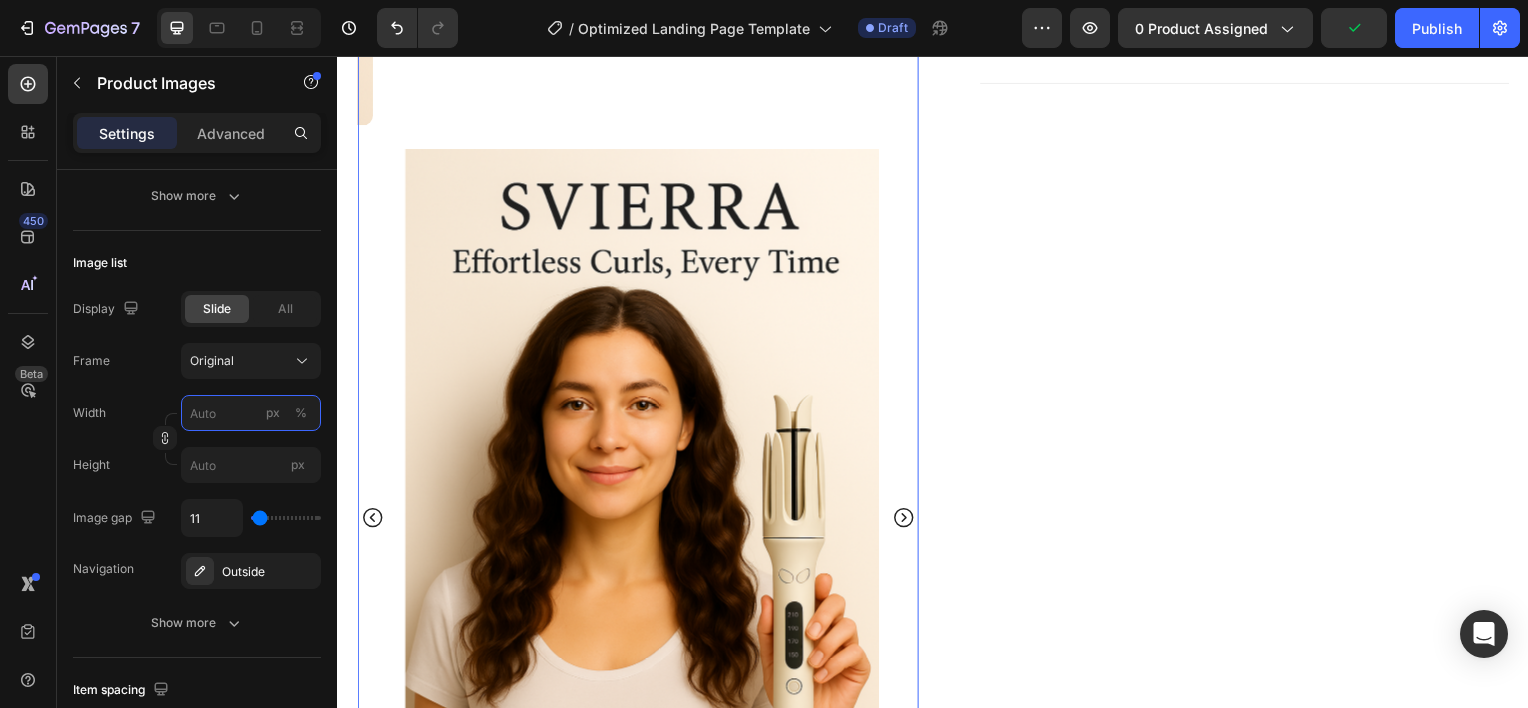 click on "px %" at bounding box center (251, 413) 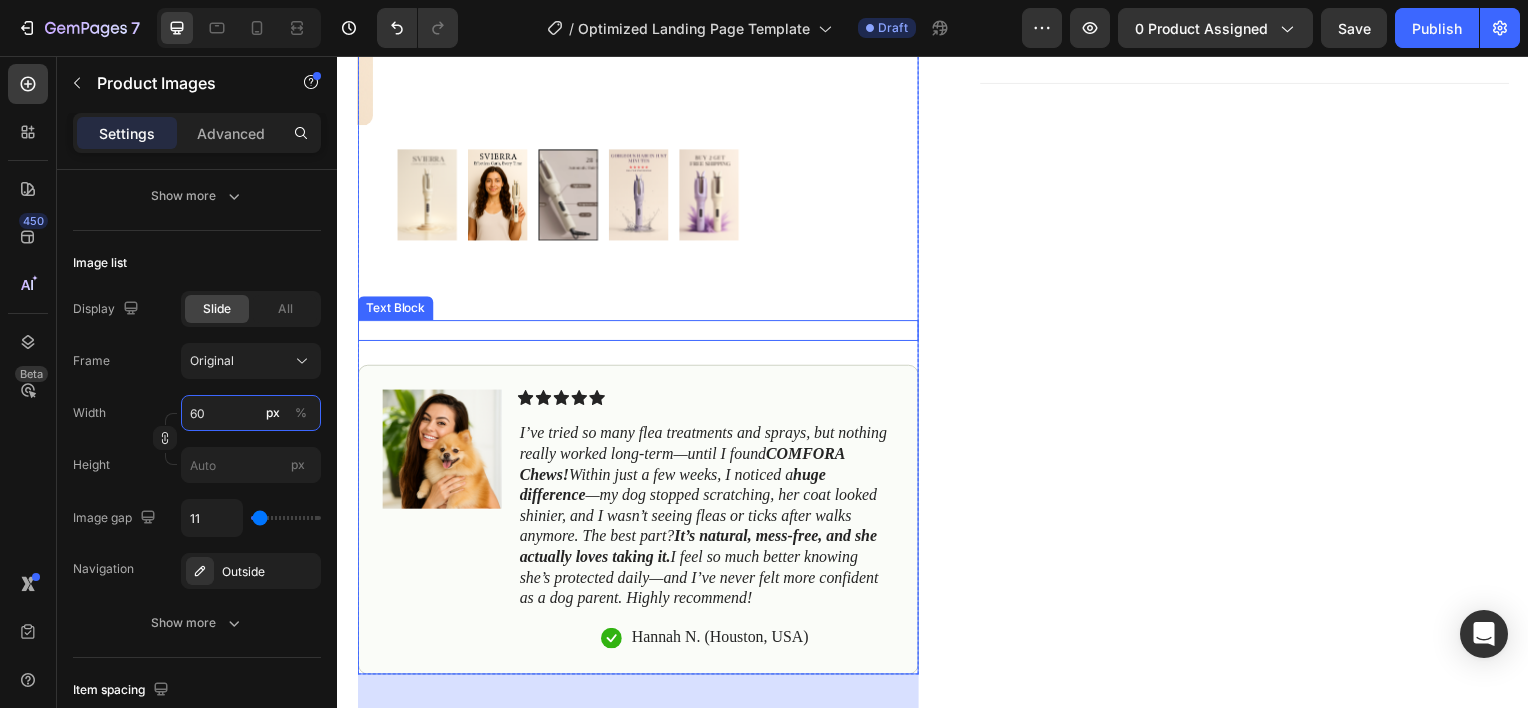 type on "6" 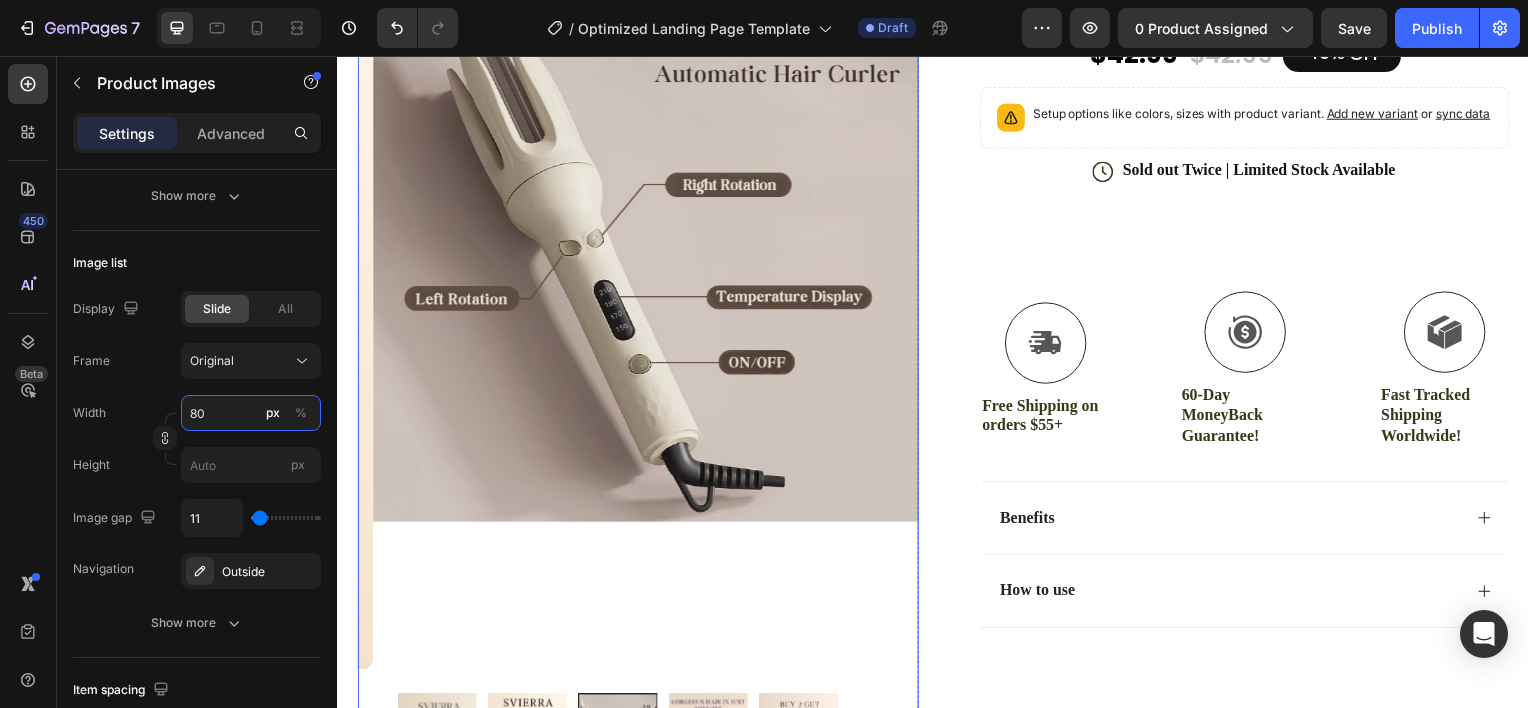 scroll, scrollTop: 612, scrollLeft: 0, axis: vertical 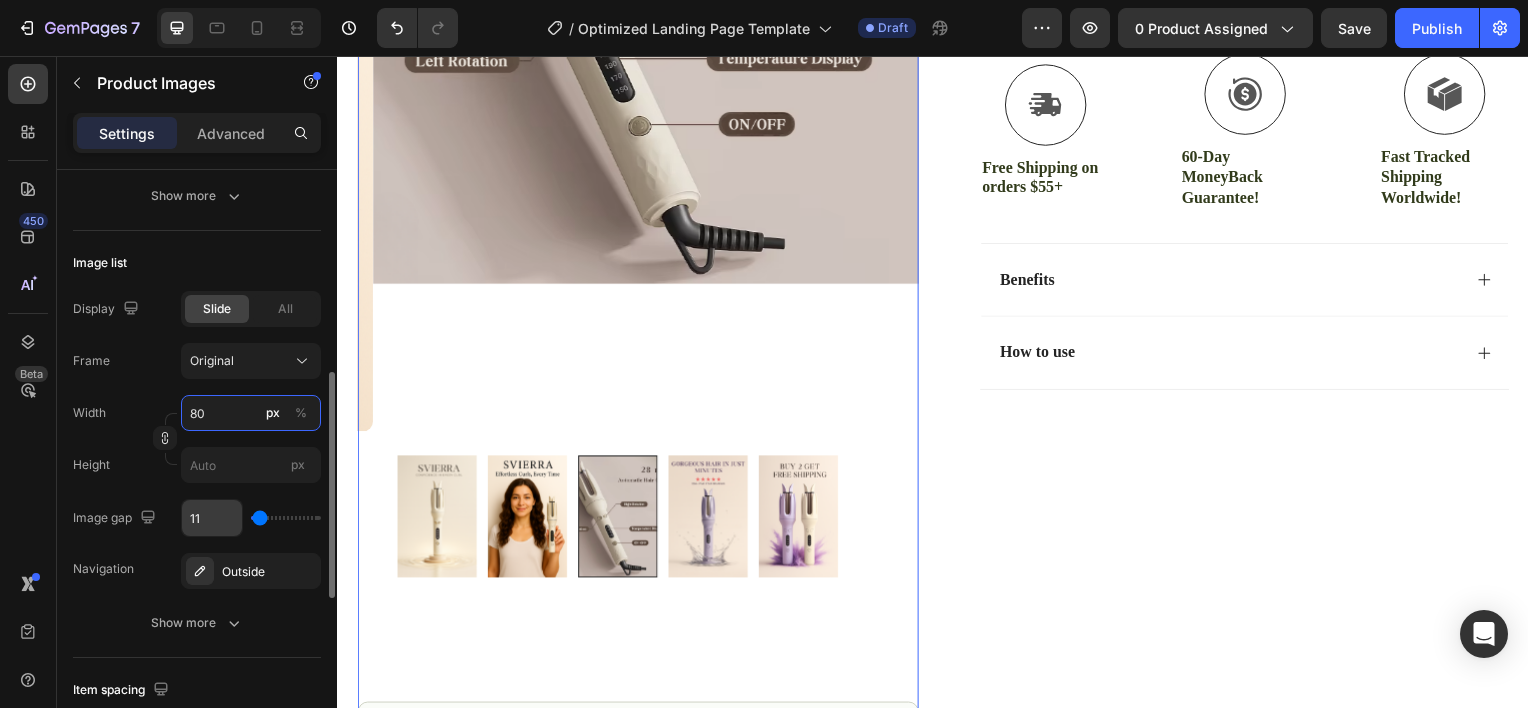 type on "80" 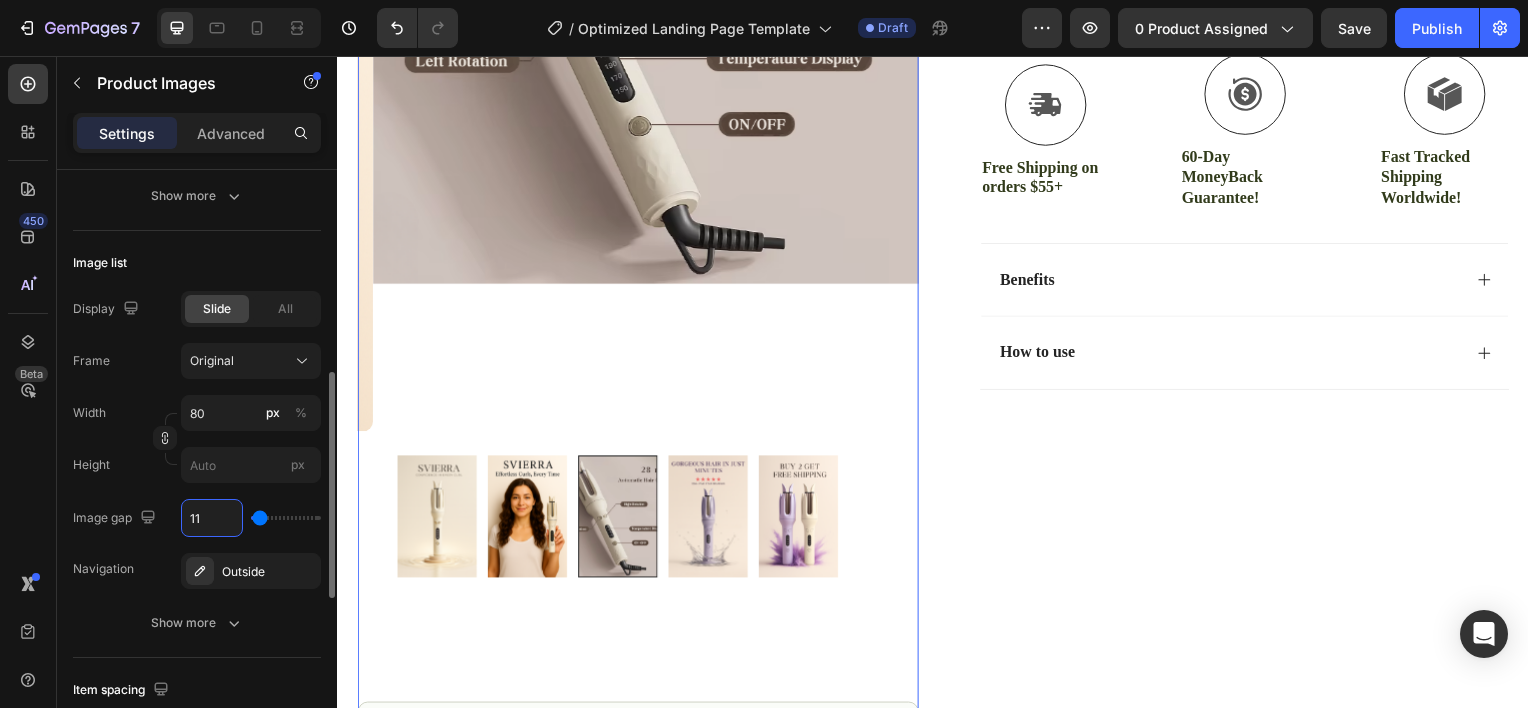 click on "11" at bounding box center (212, 518) 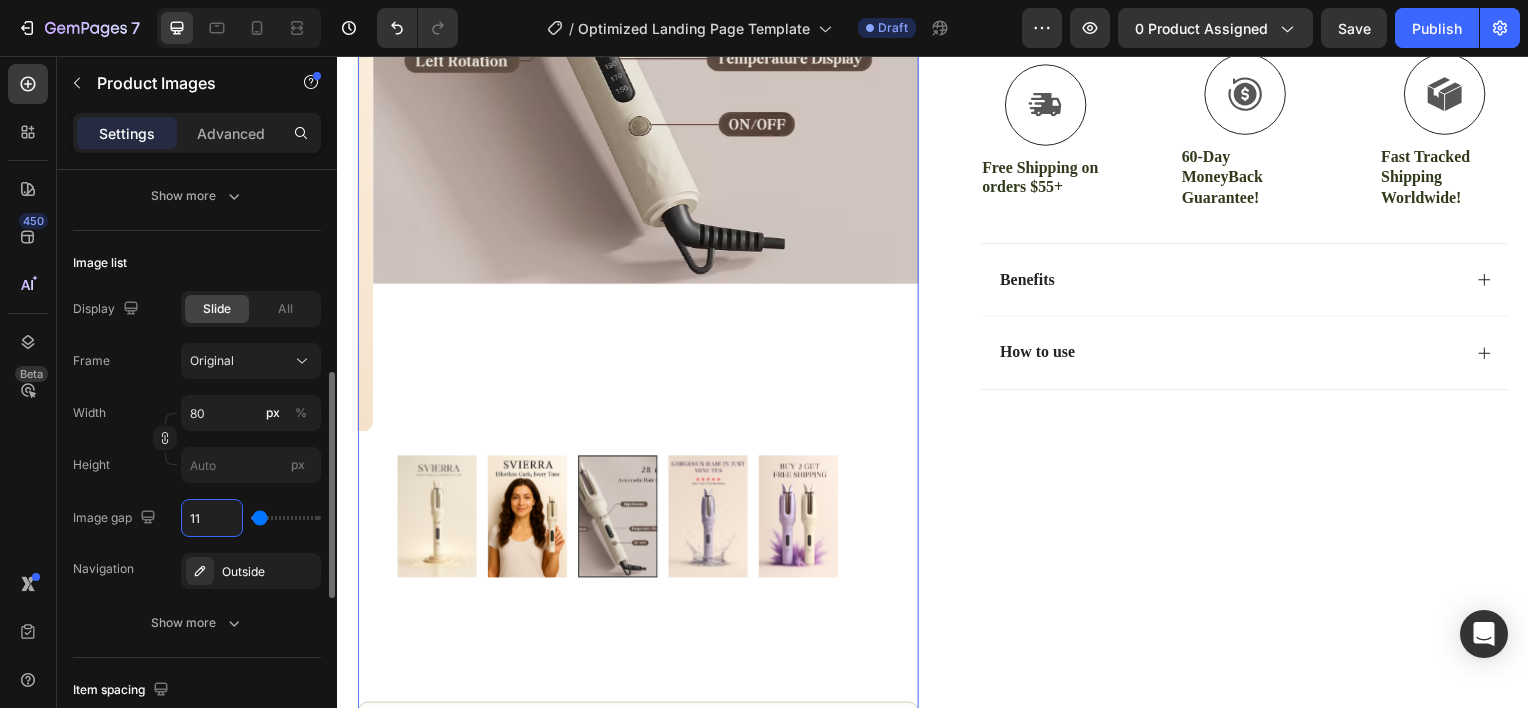 type on "8" 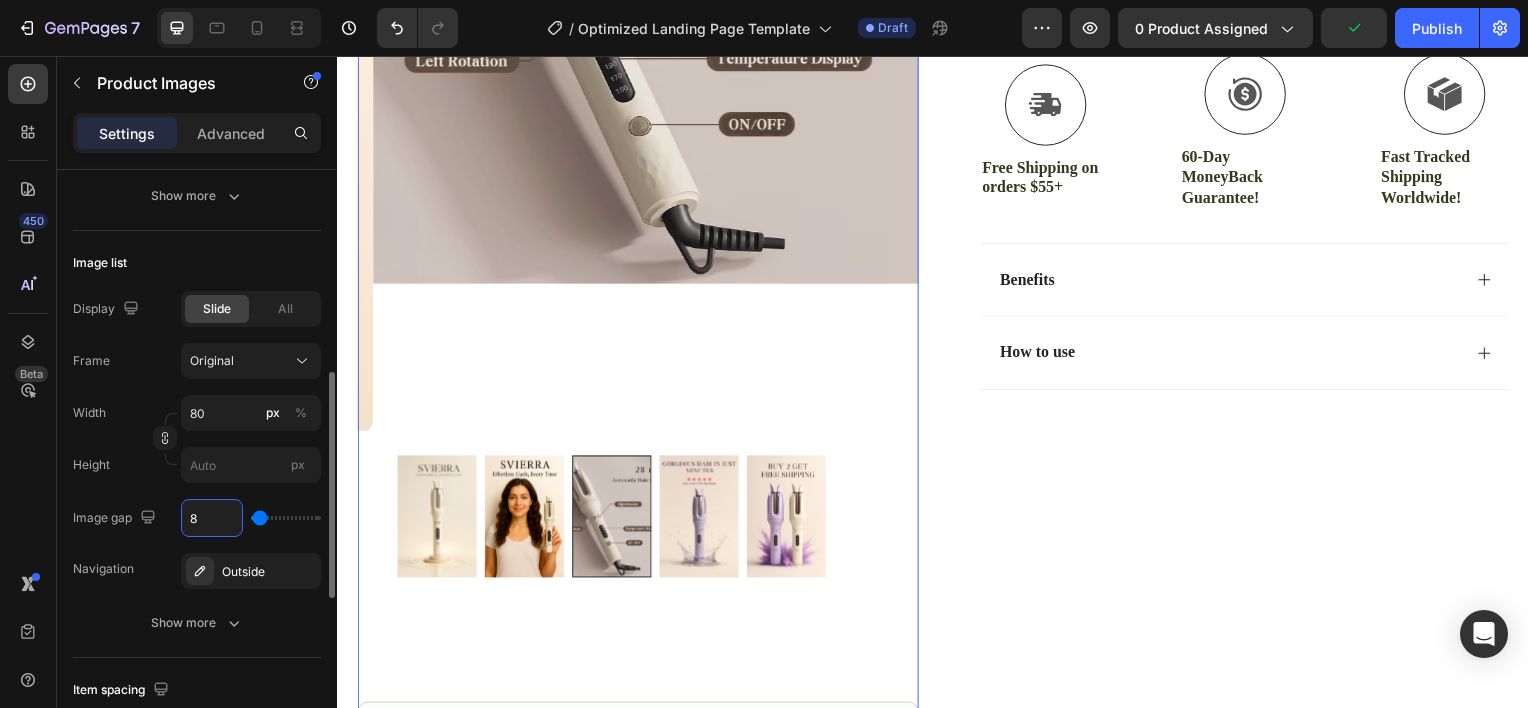 type on "8" 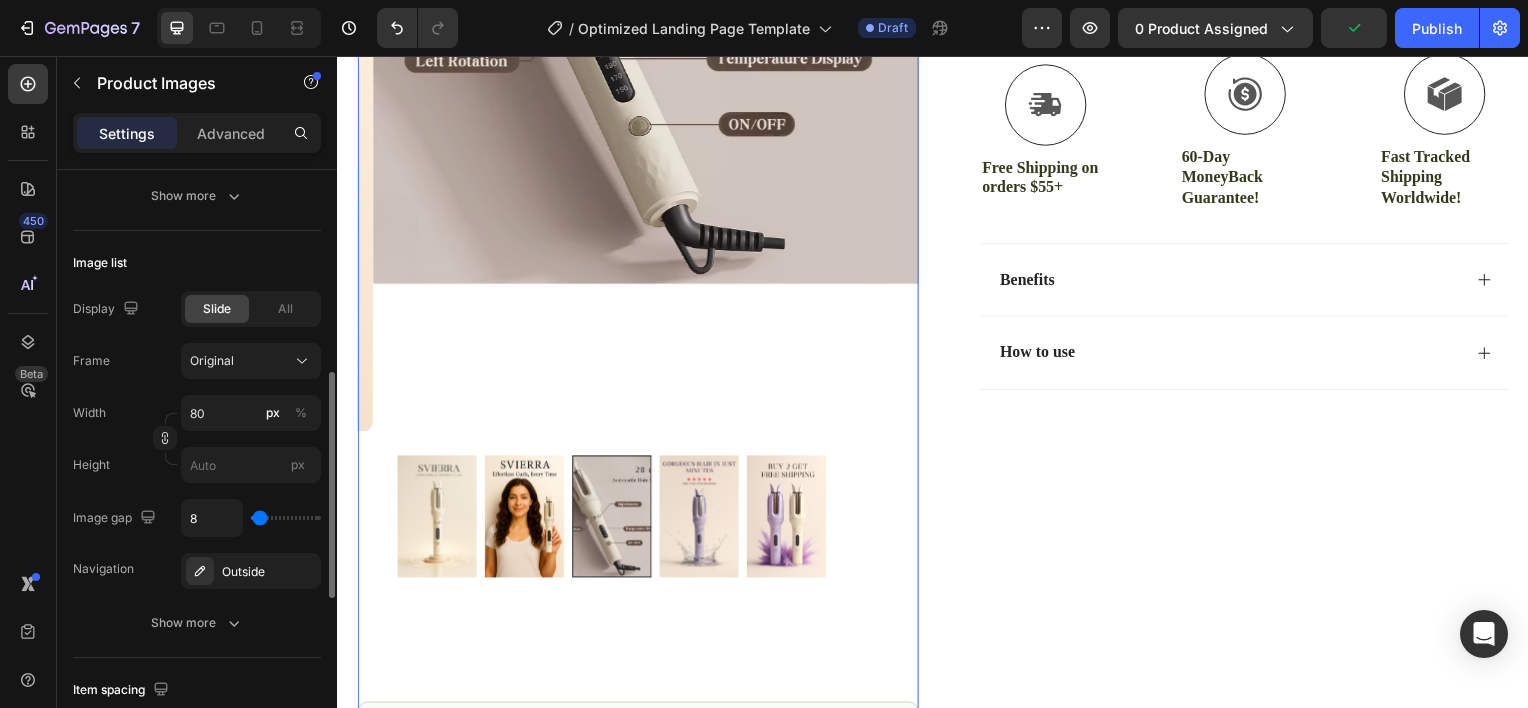 click on "Width 80 px % Height px" at bounding box center (197, 439) 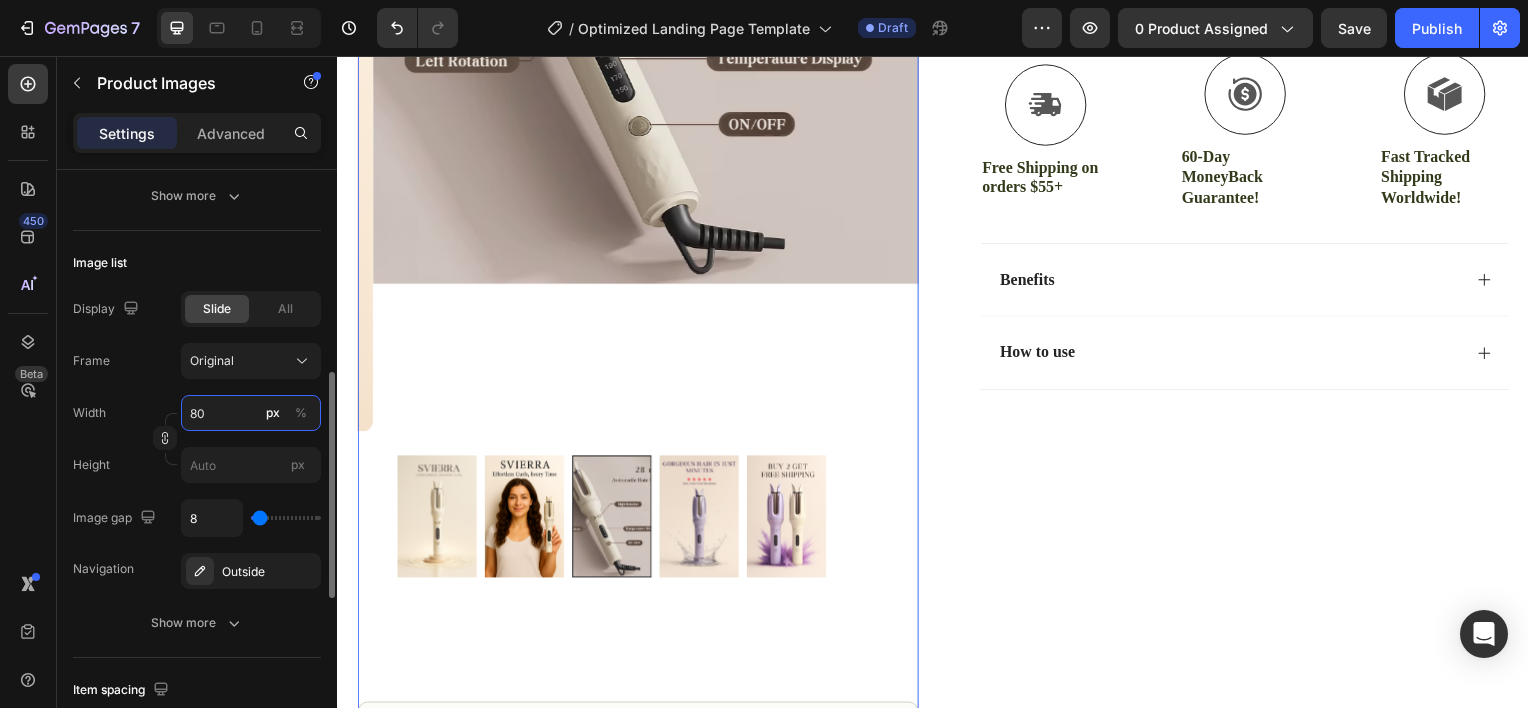 click on "80" at bounding box center (251, 413) 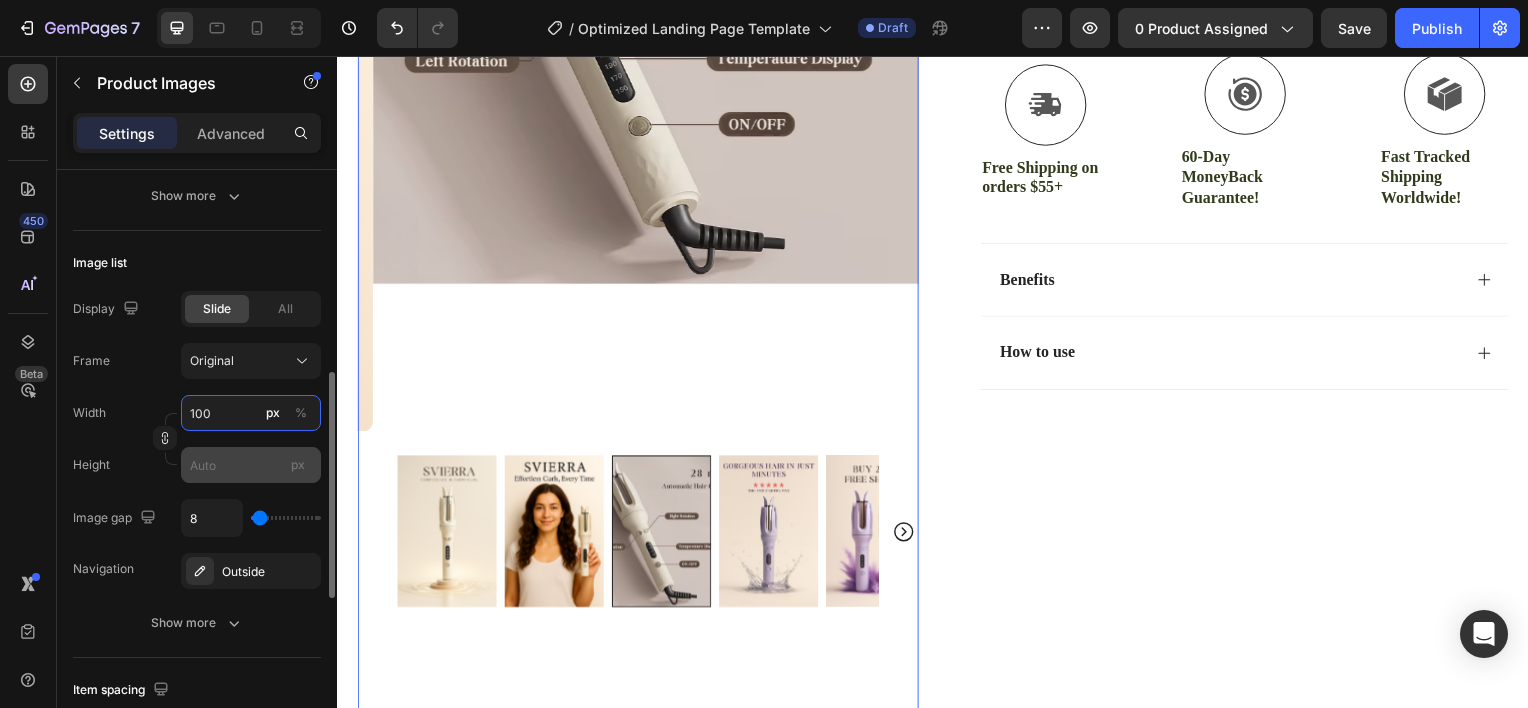 type on "100" 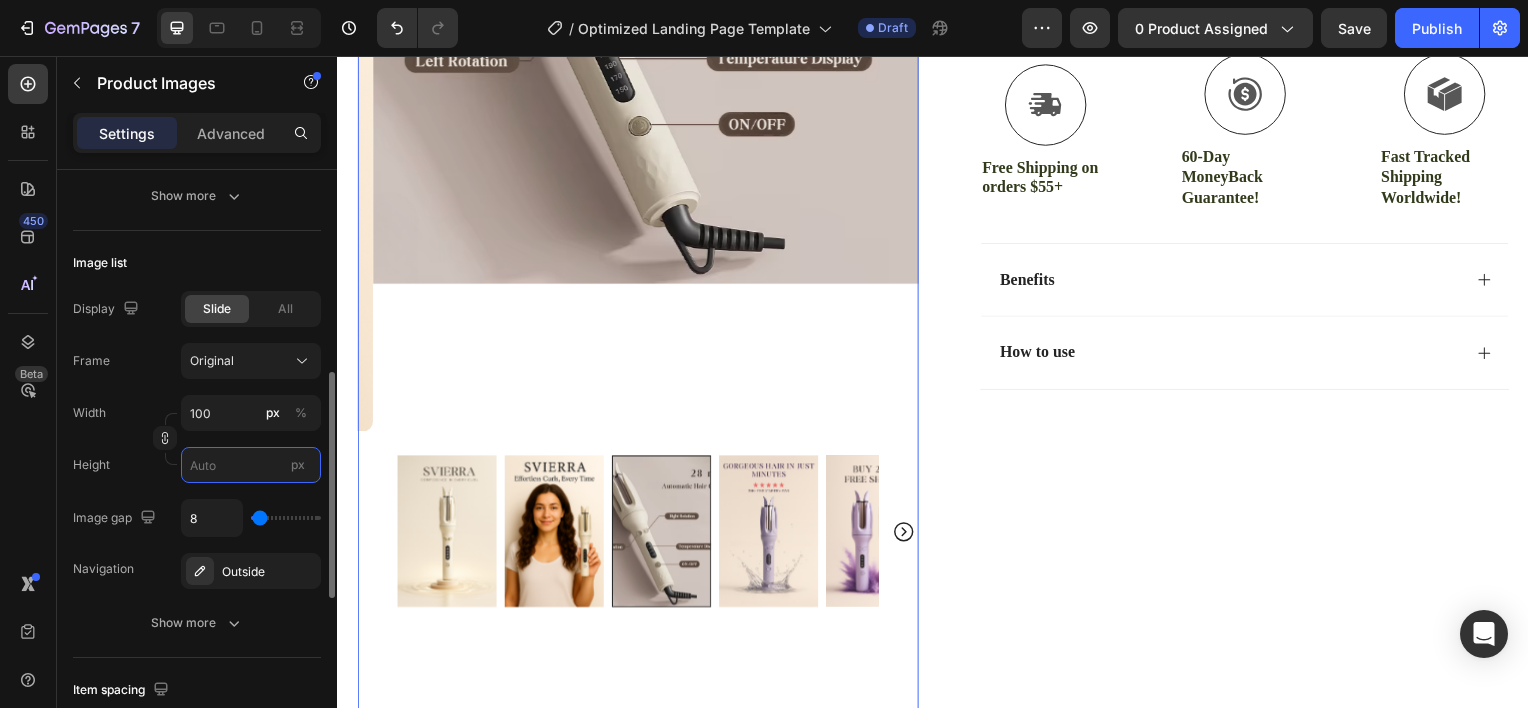click on "px" at bounding box center (251, 465) 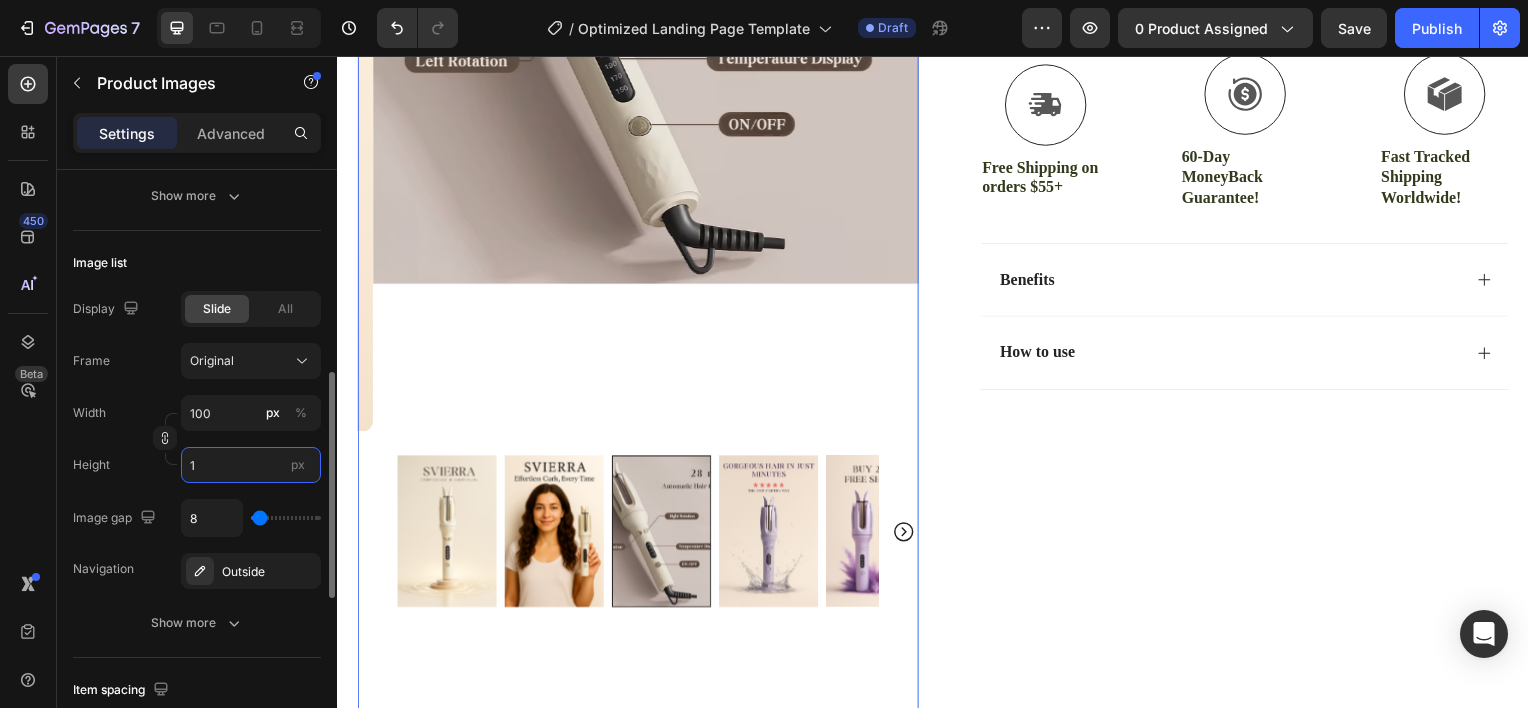 type 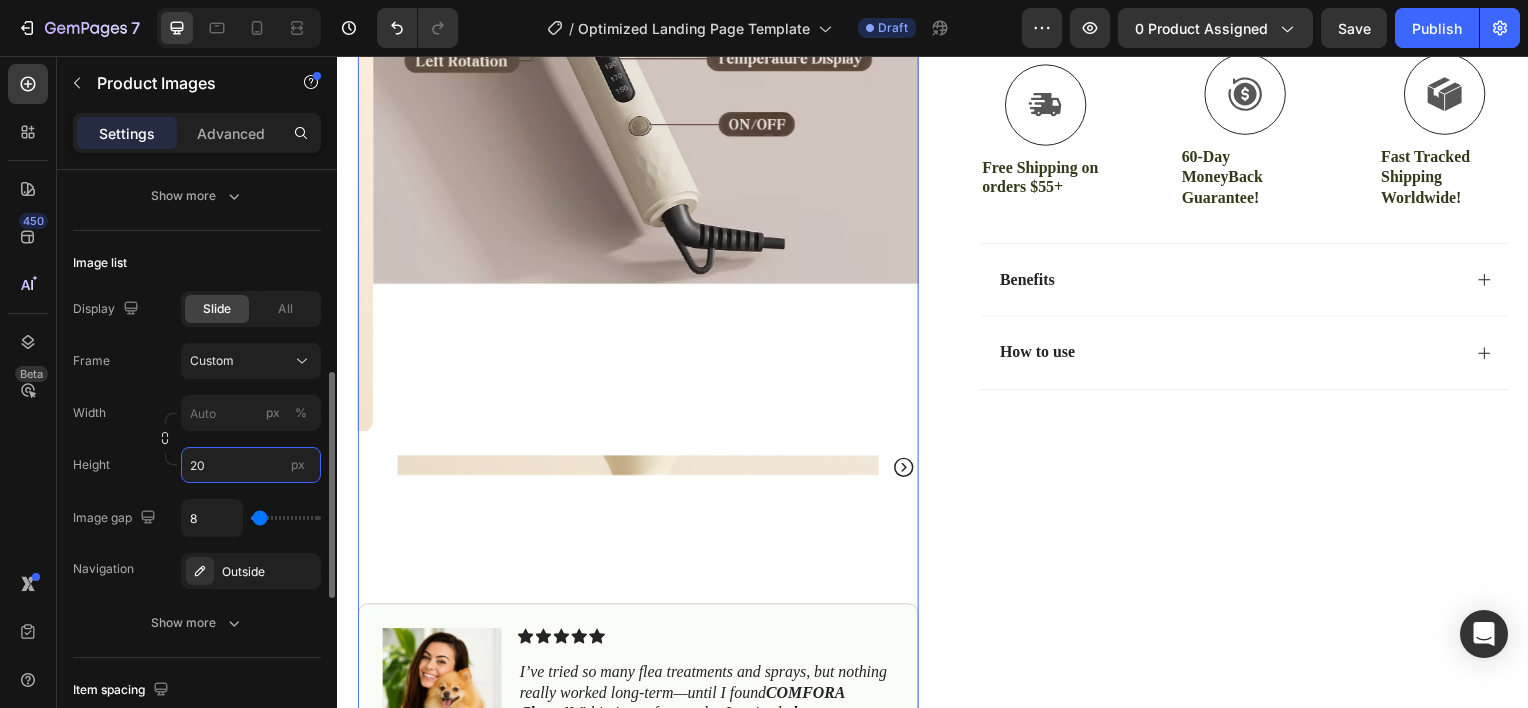 type on "2" 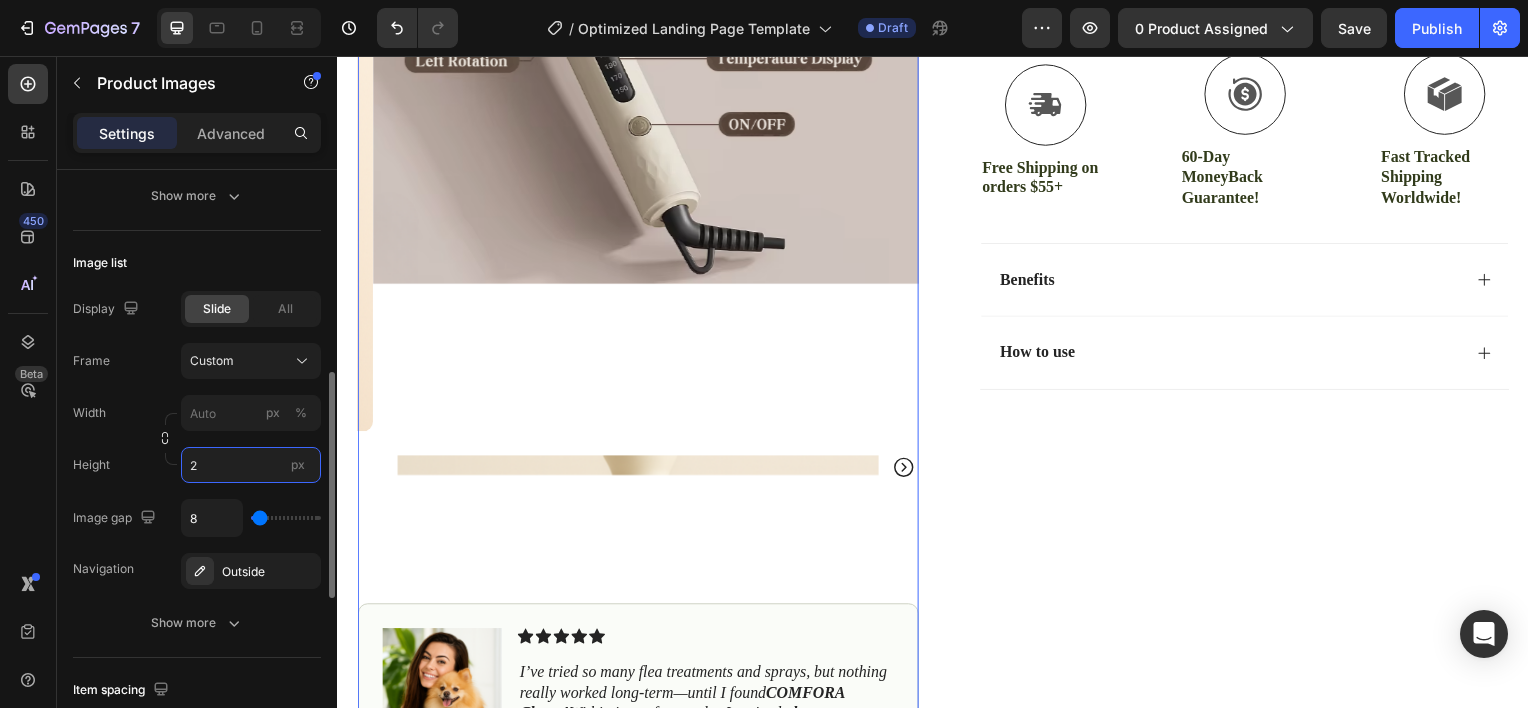 type 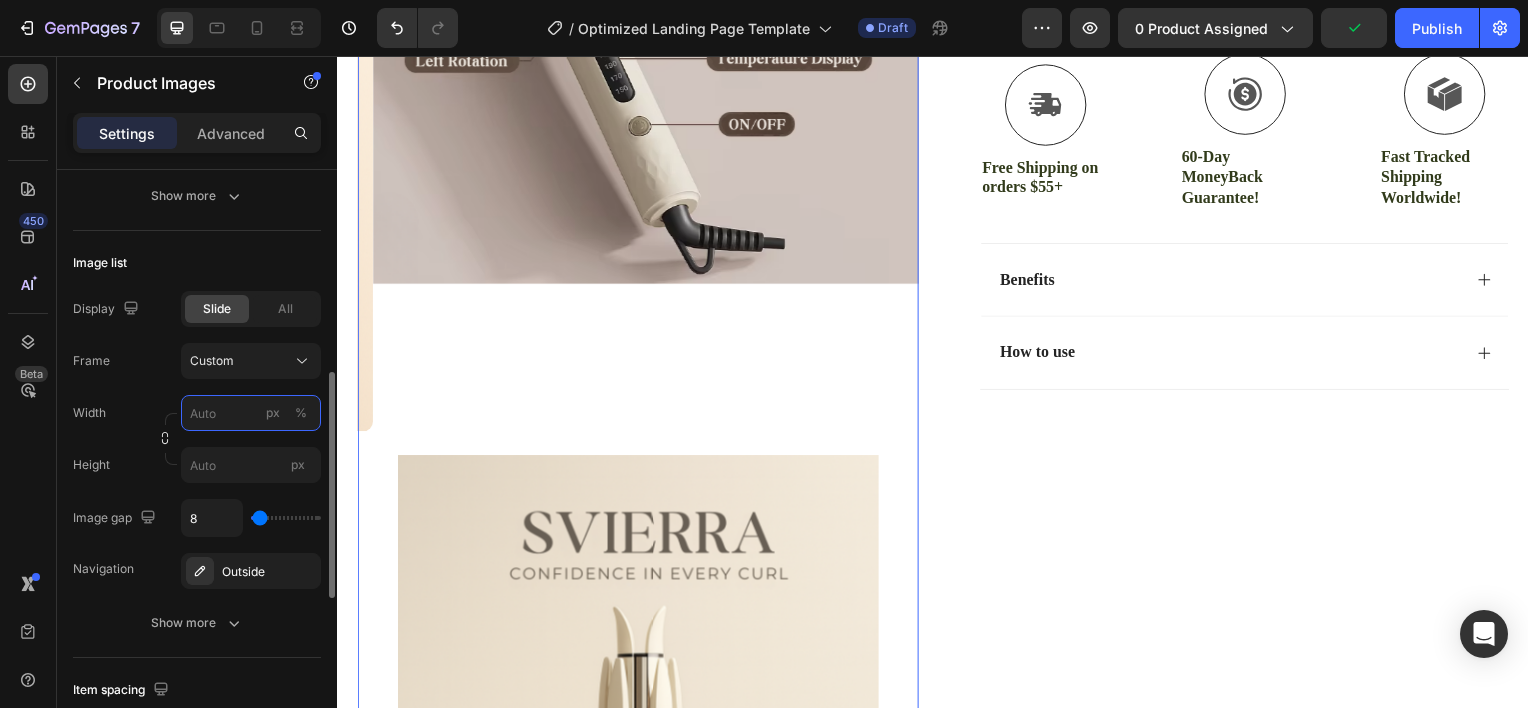 click on "px %" at bounding box center [251, 413] 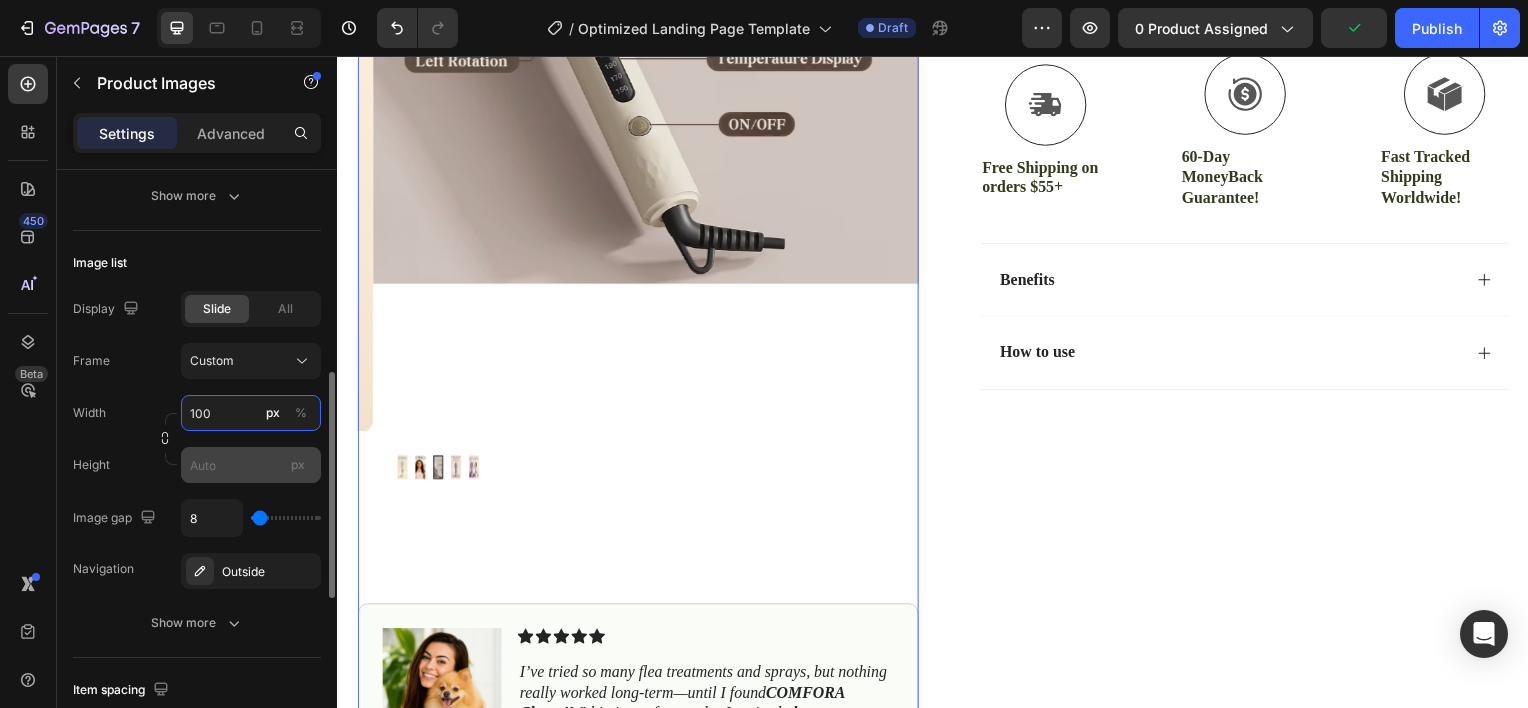 type on "100" 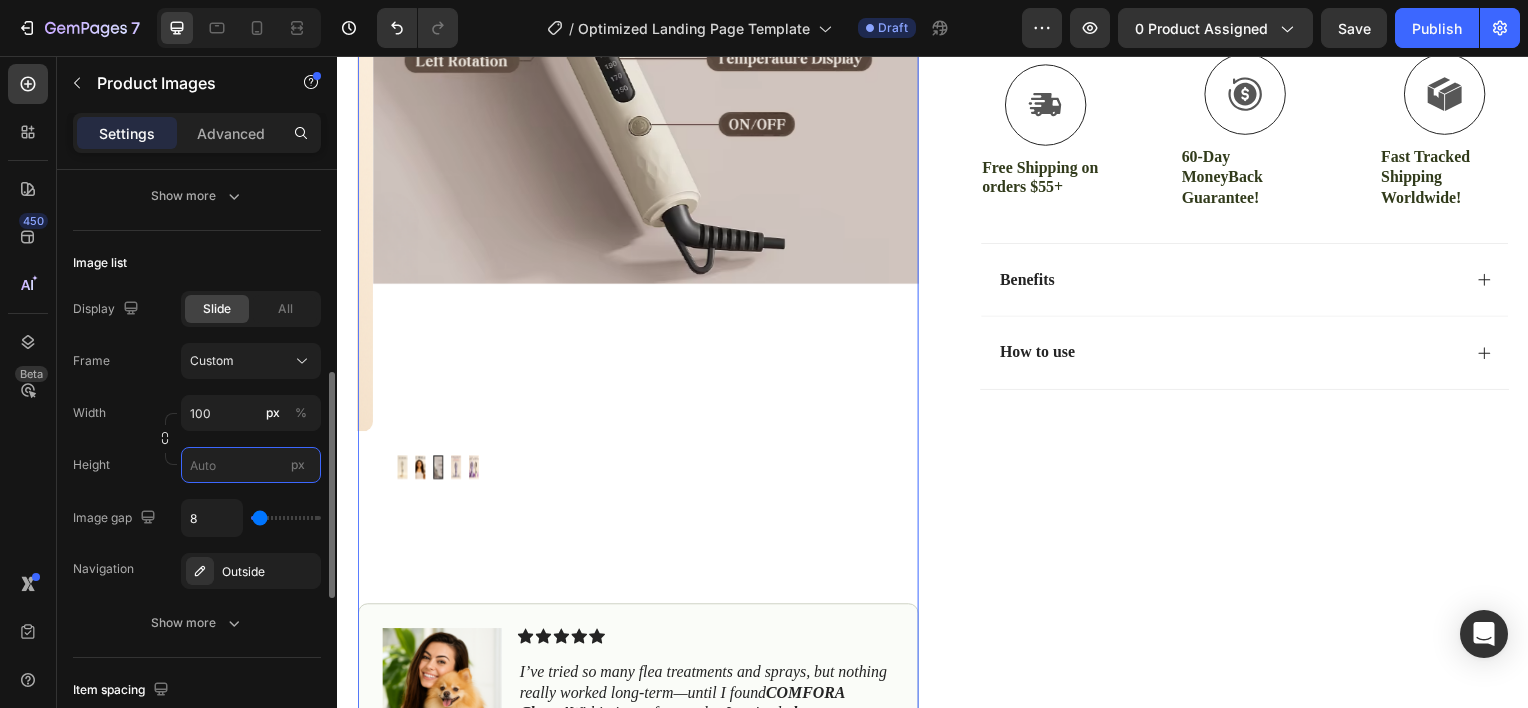 click on "px" at bounding box center [251, 465] 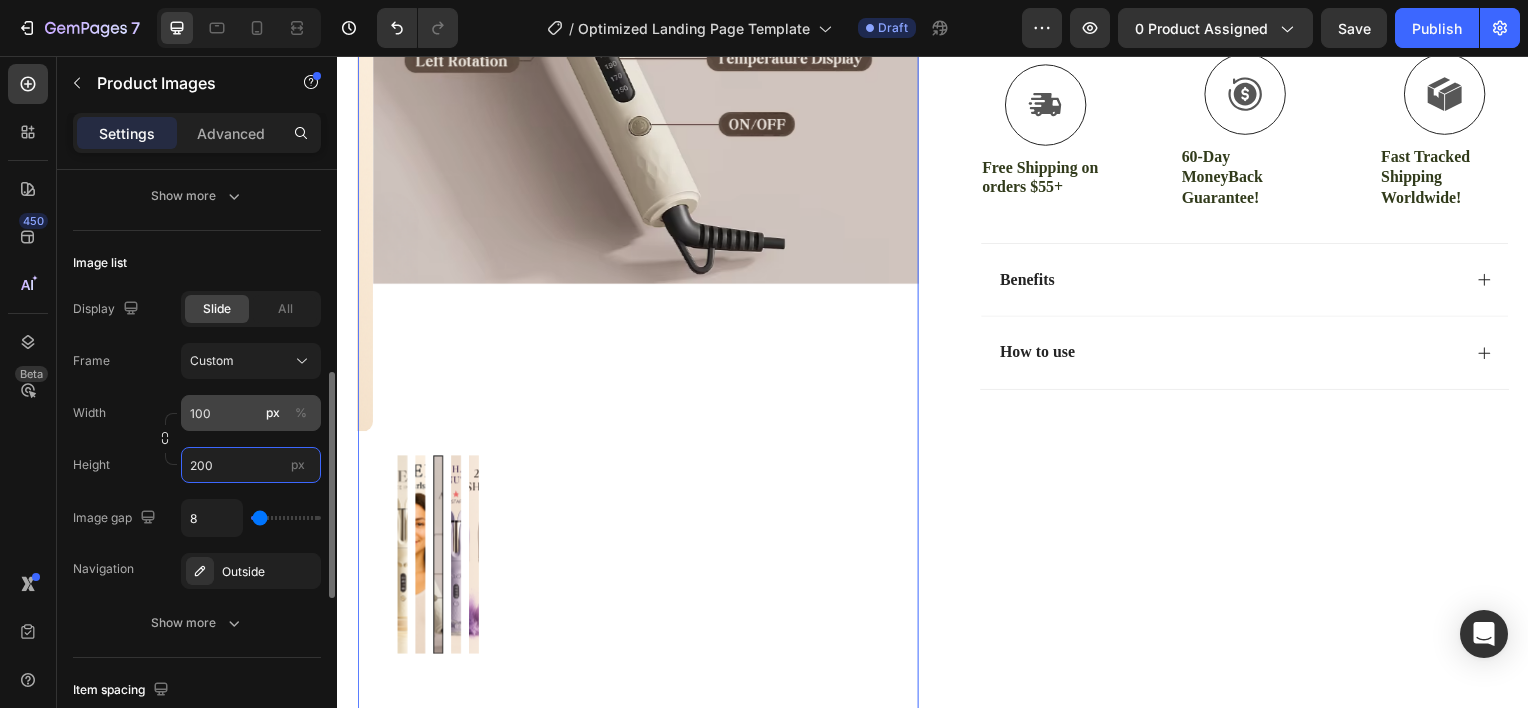 type on "200" 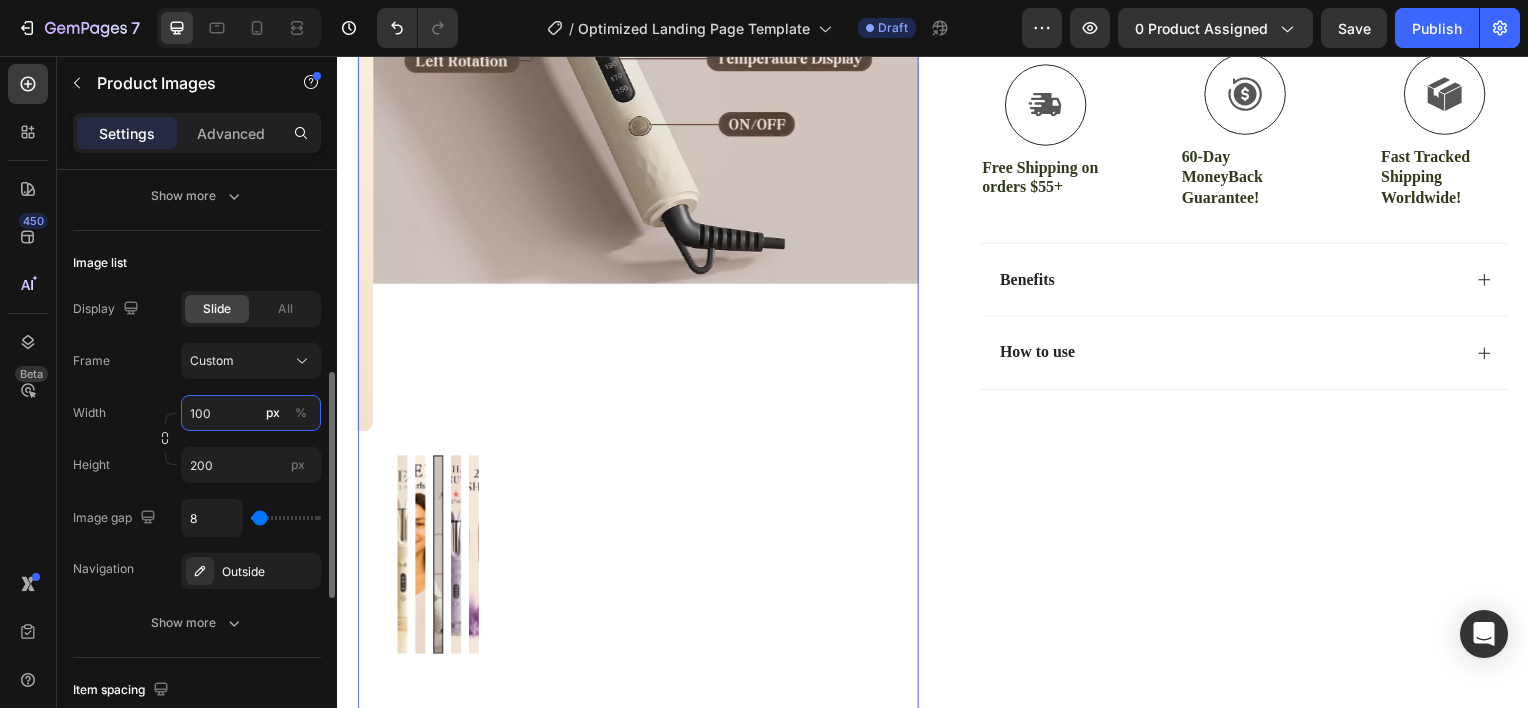 click on "100" at bounding box center (251, 413) 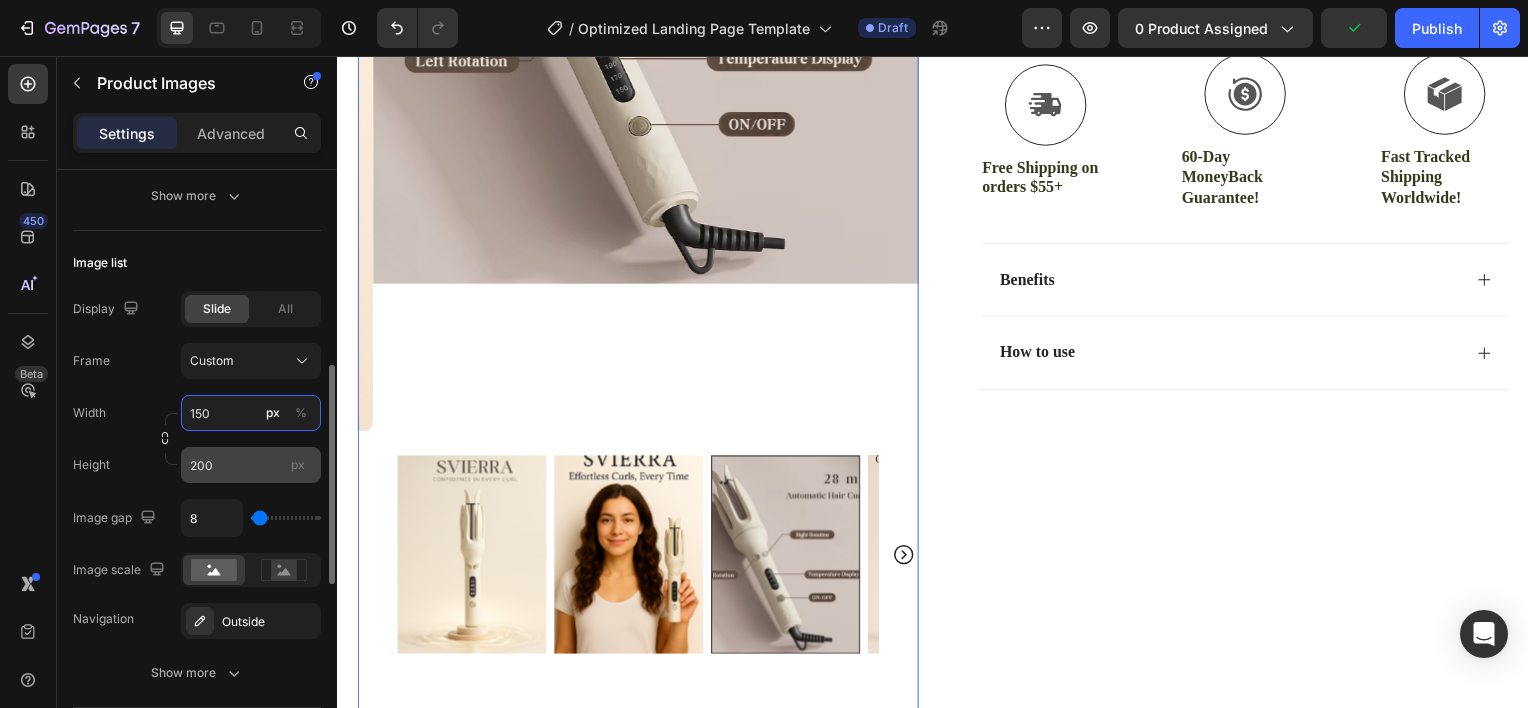 type on "150" 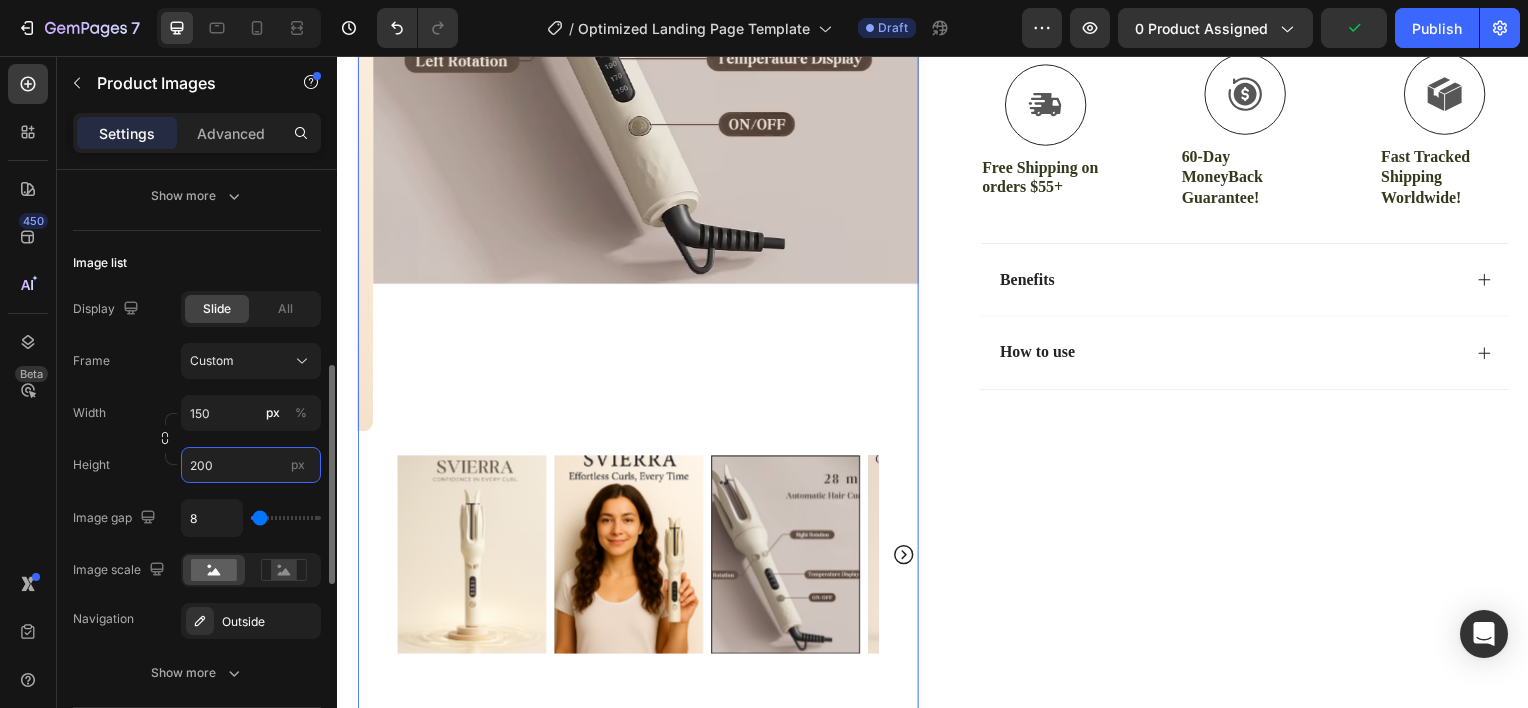 click on "200" at bounding box center [251, 465] 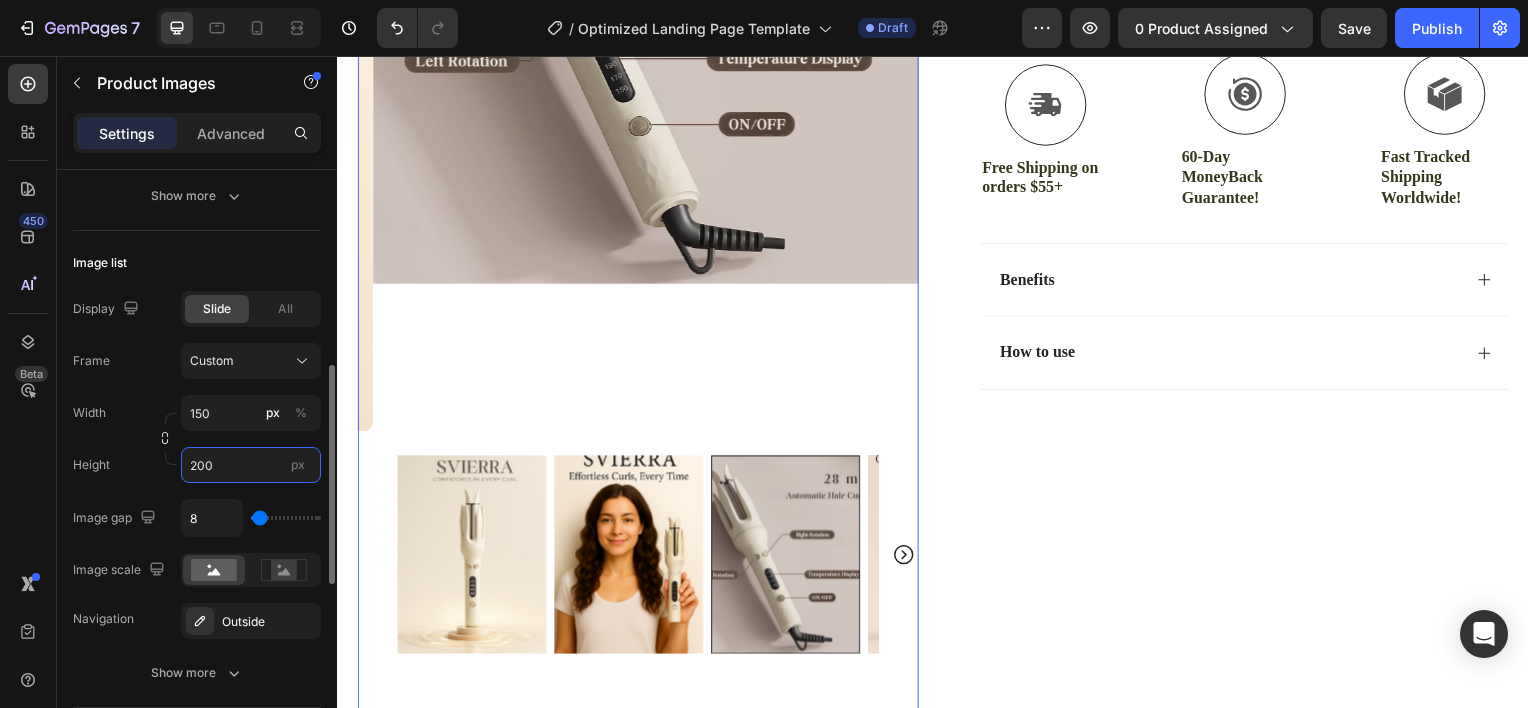 click on "200" at bounding box center (251, 465) 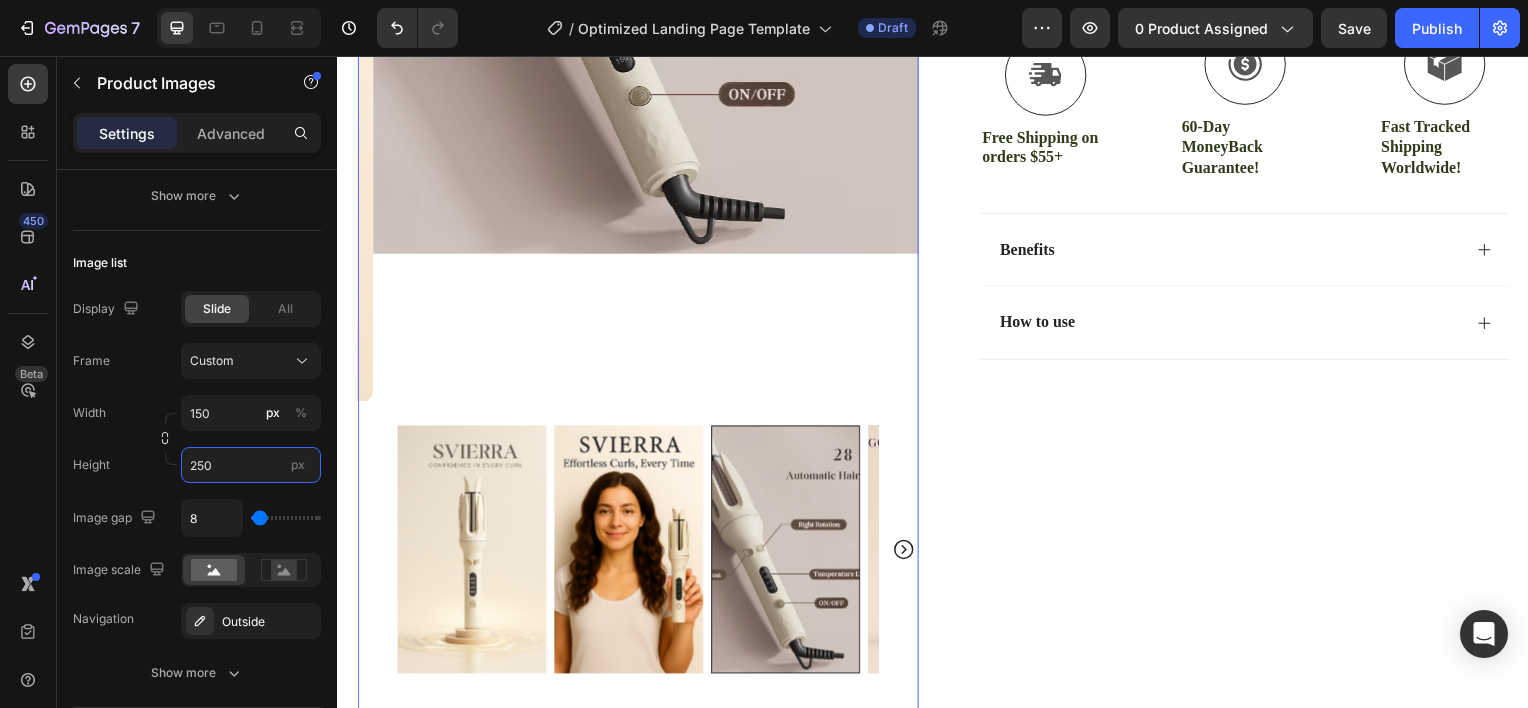 scroll, scrollTop: 756, scrollLeft: 0, axis: vertical 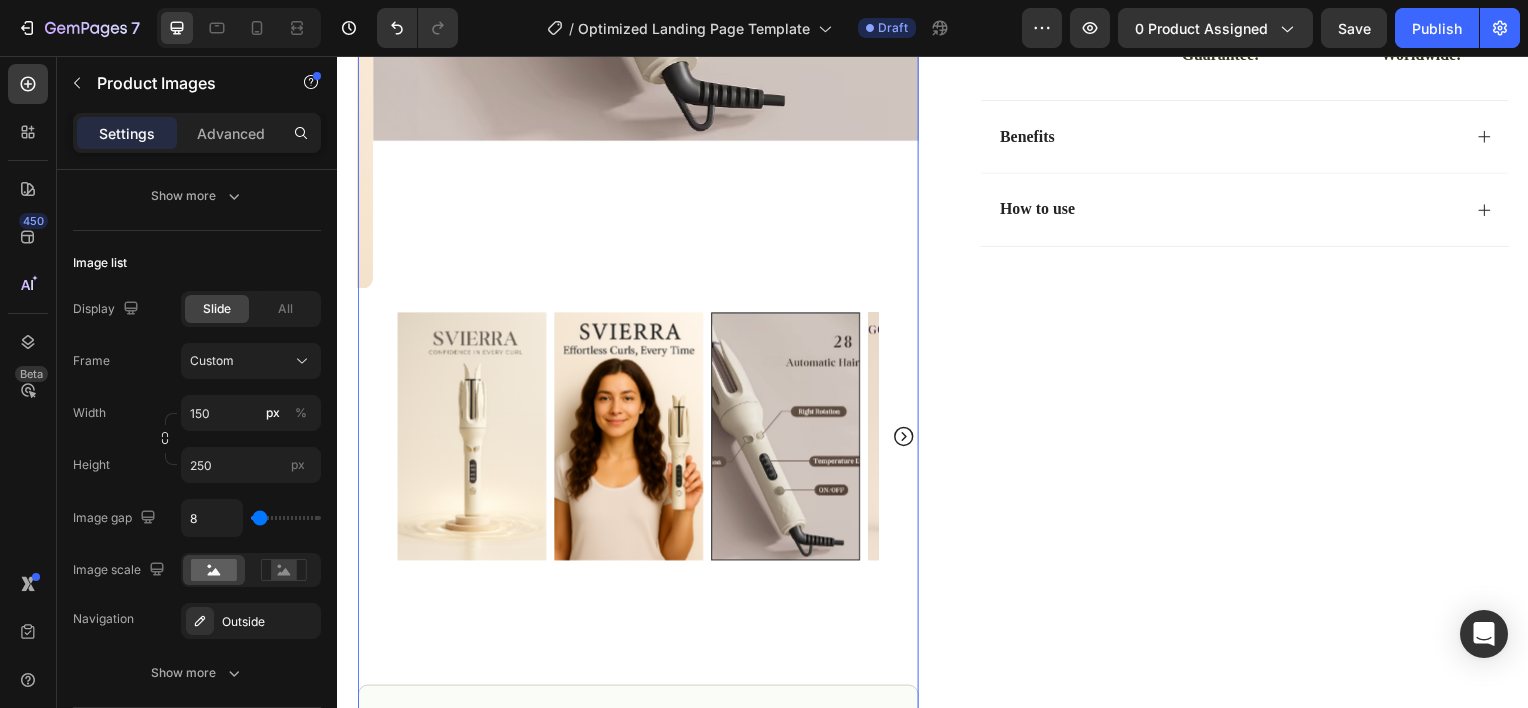 click 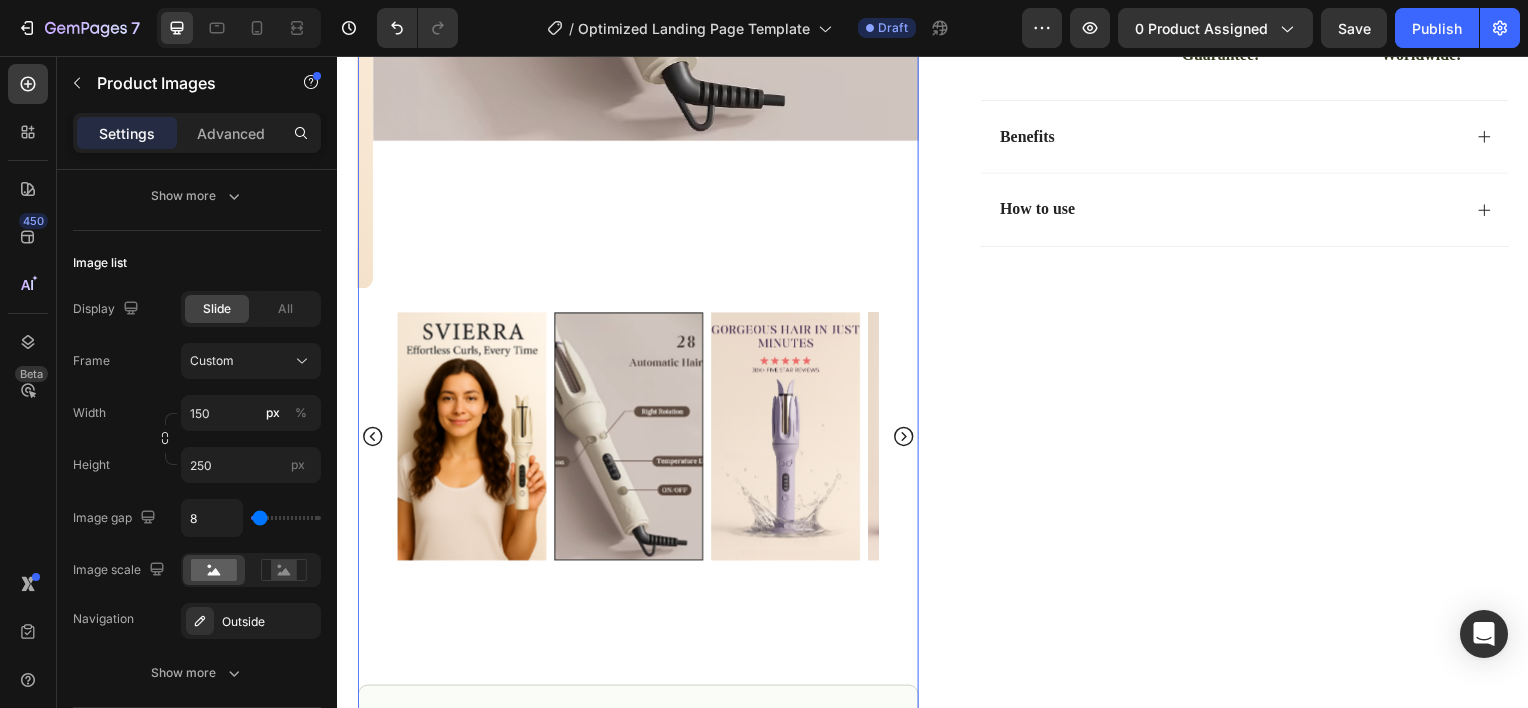 click 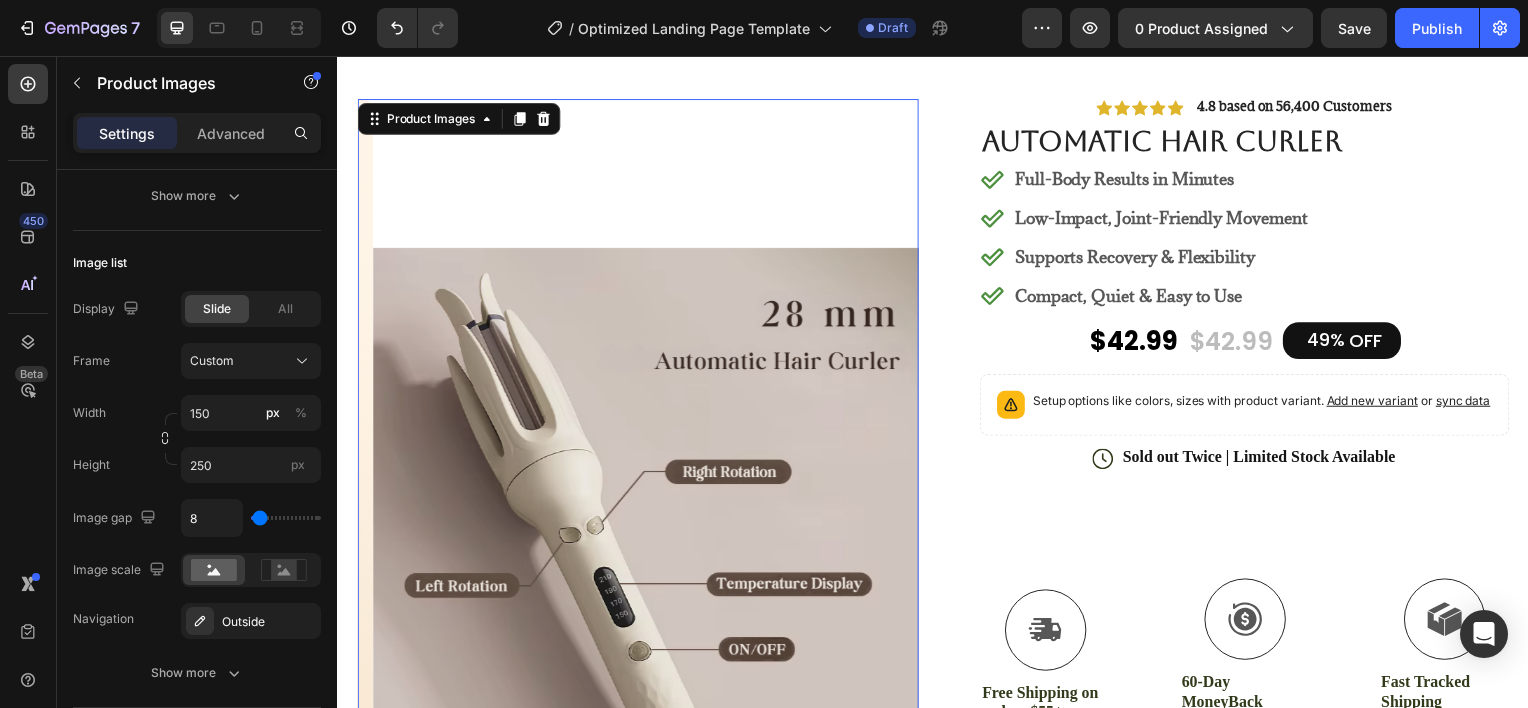 scroll, scrollTop: 343, scrollLeft: 0, axis: vertical 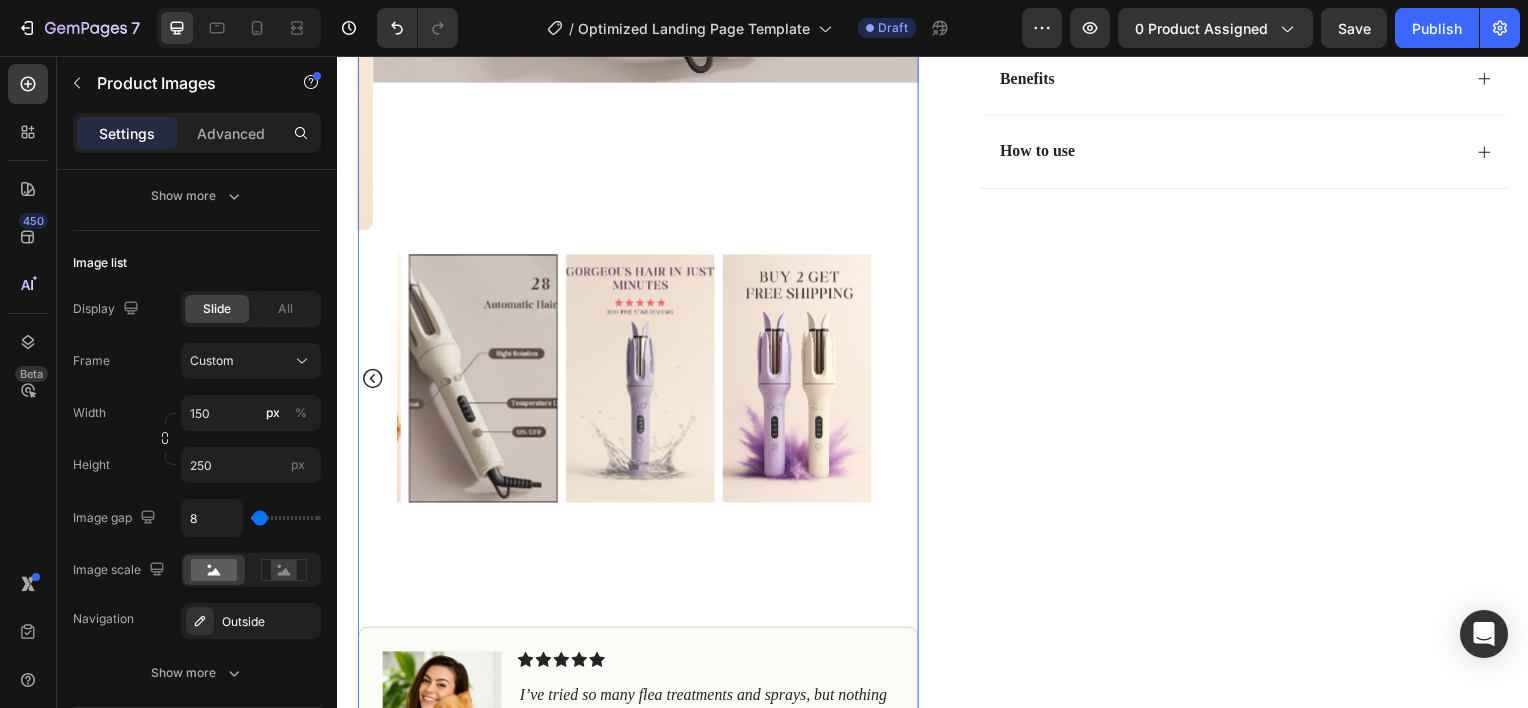 click at bounding box center (641, 380) 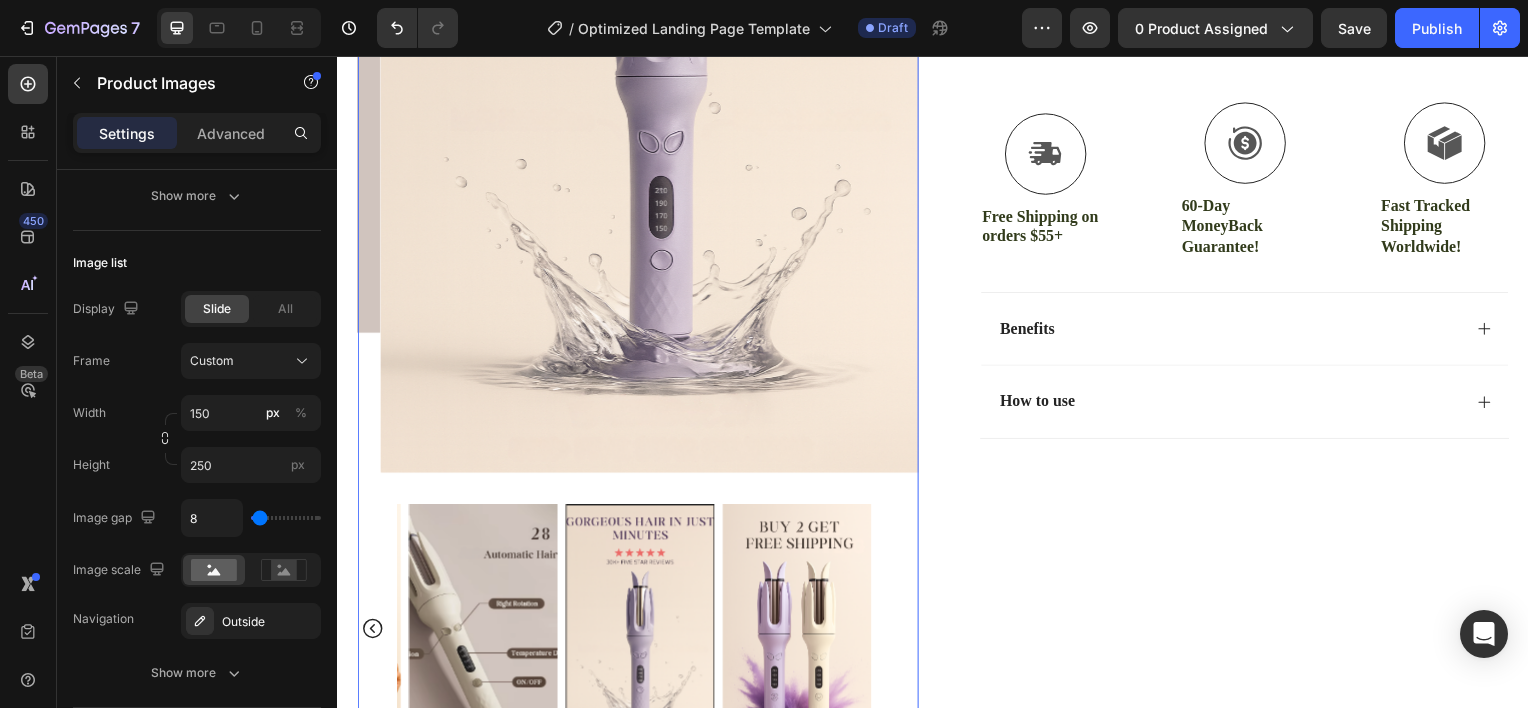 scroll, scrollTop: 564, scrollLeft: 0, axis: vertical 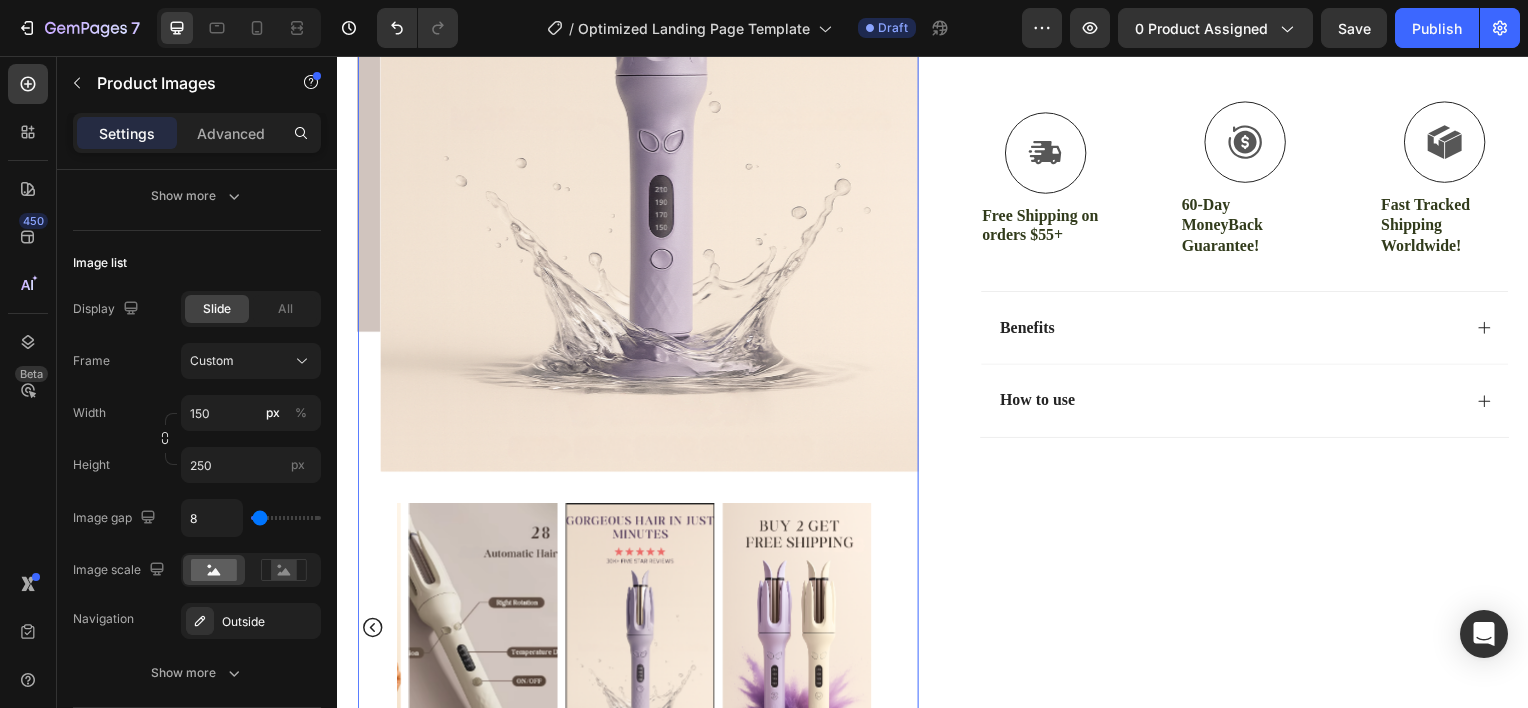 click at bounding box center [799, 631] 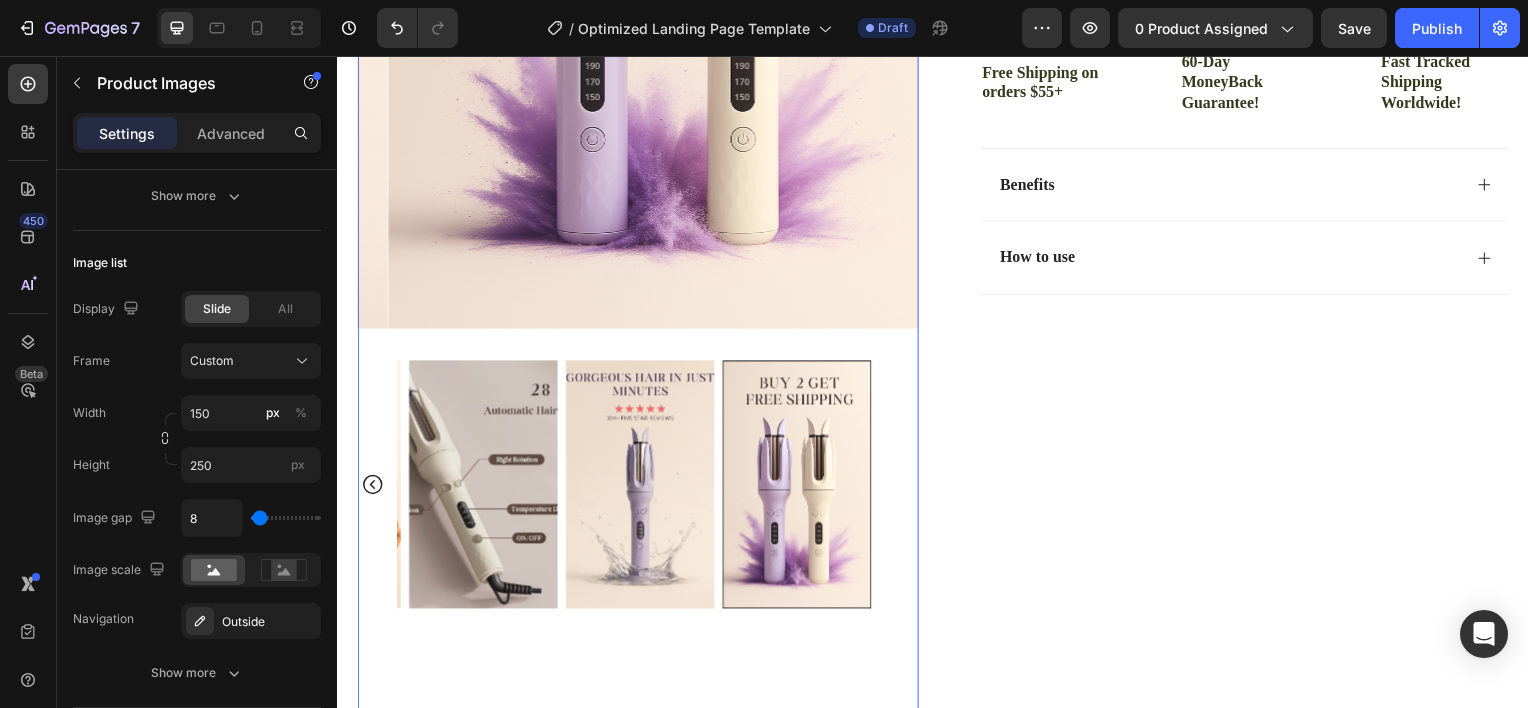 scroll, scrollTop: 707, scrollLeft: 0, axis: vertical 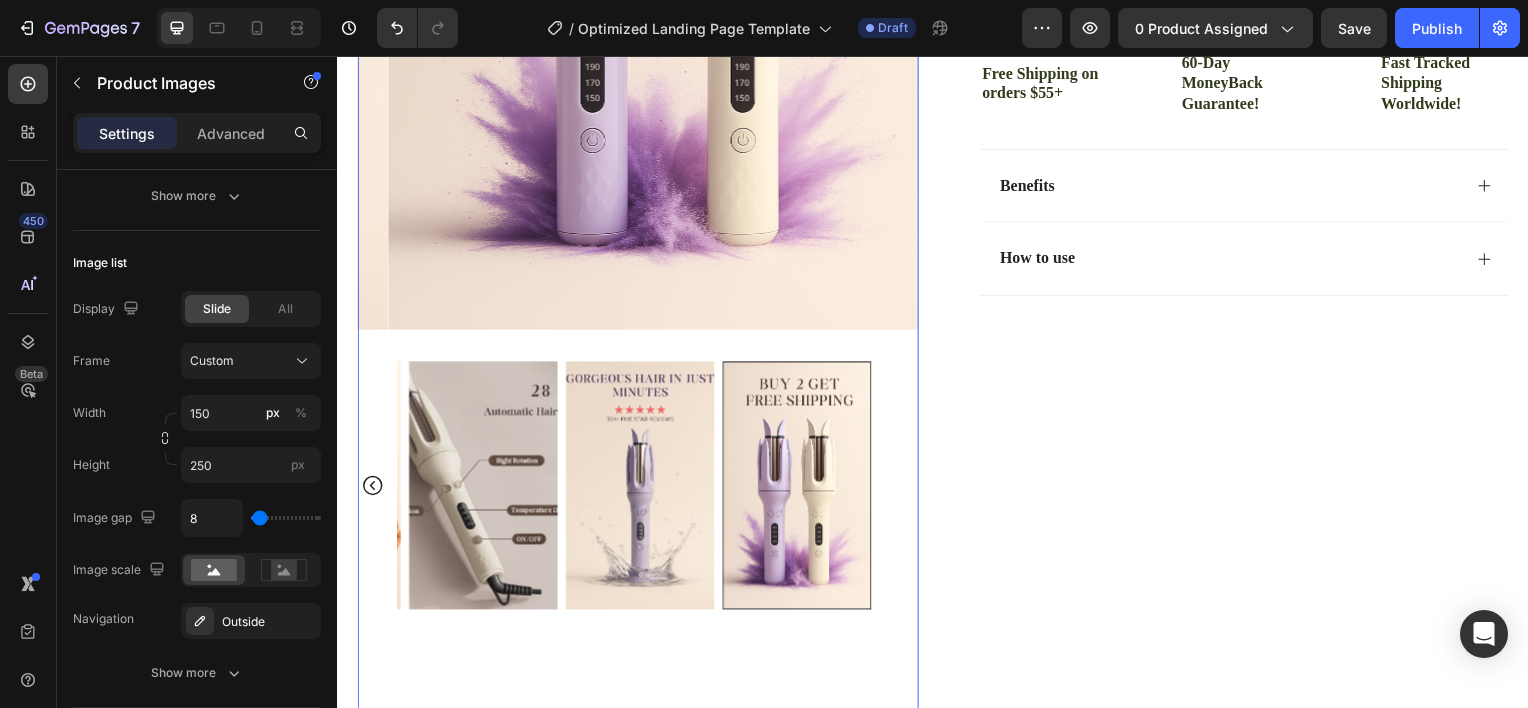 click 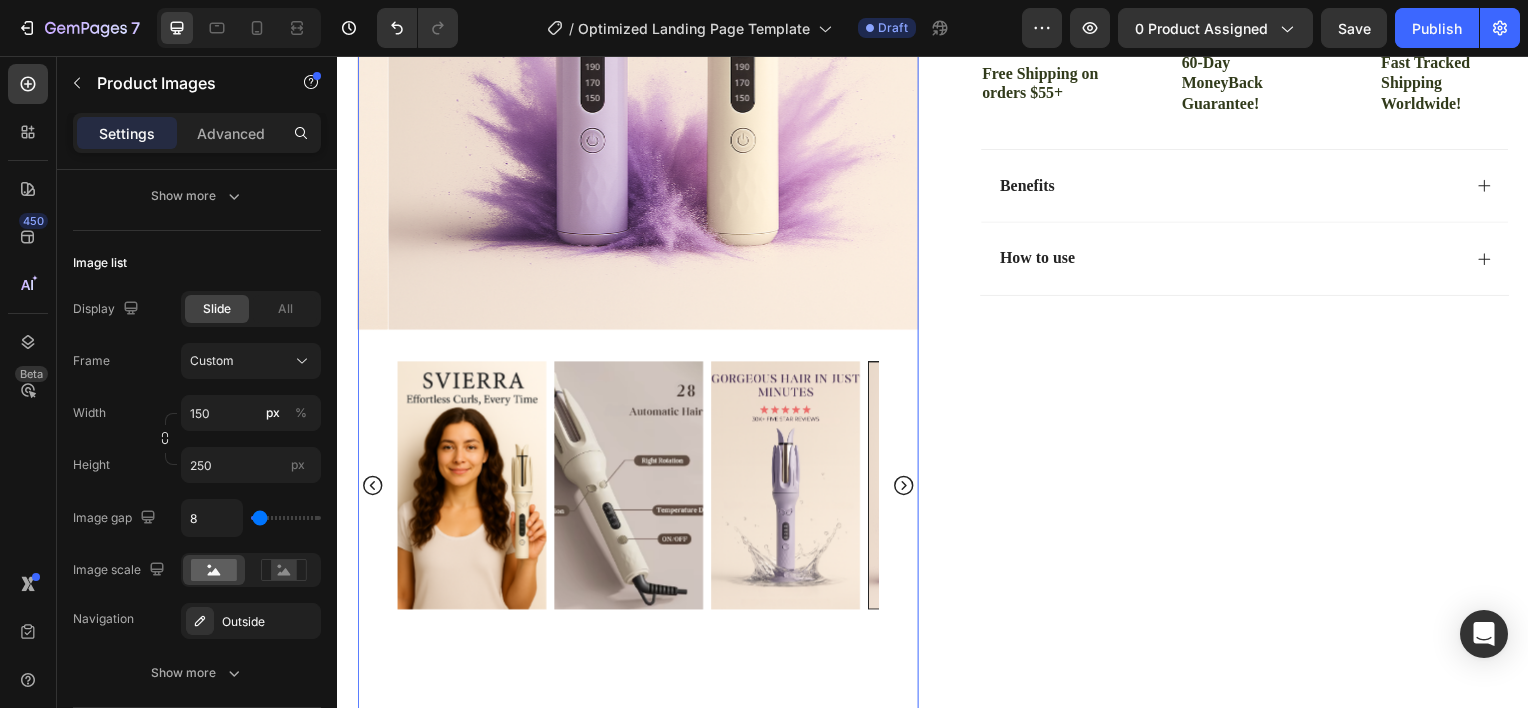 click 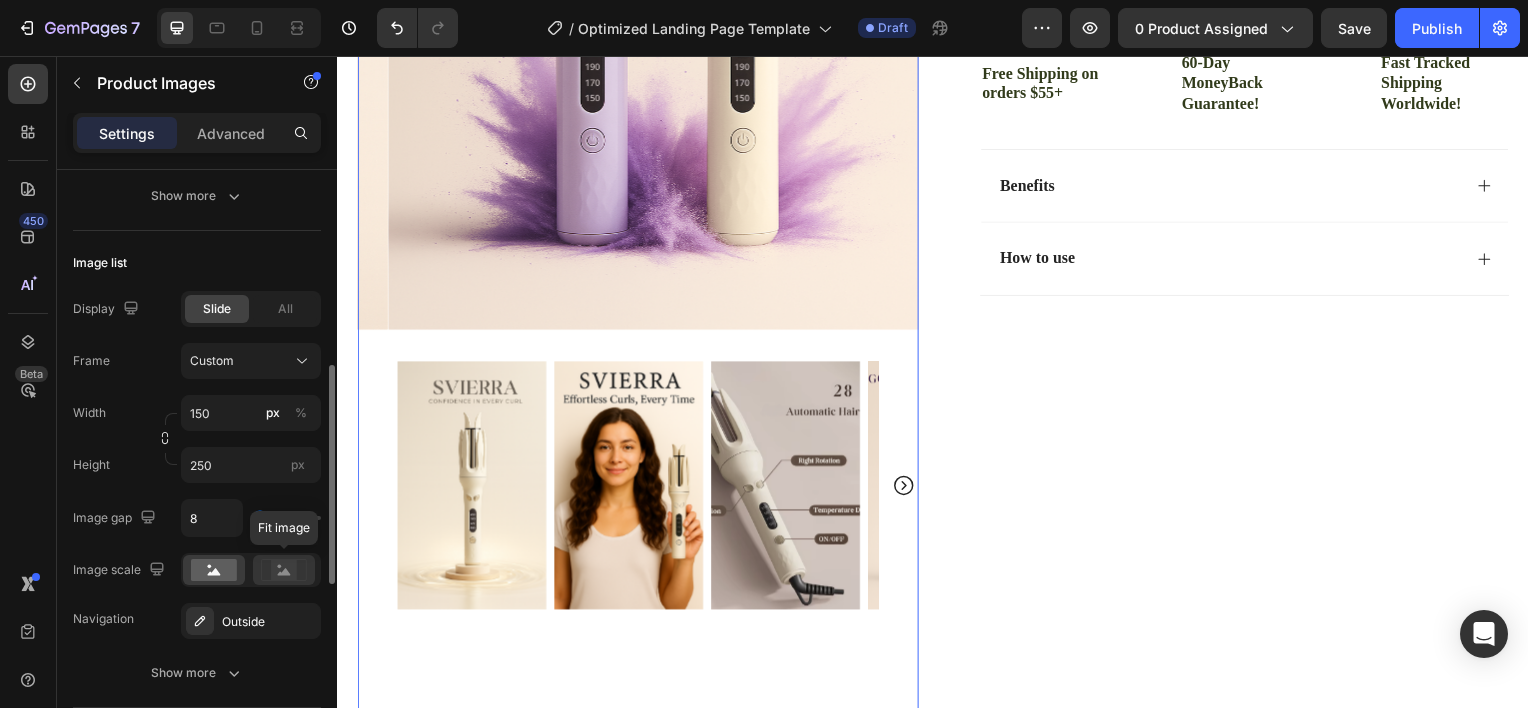 click 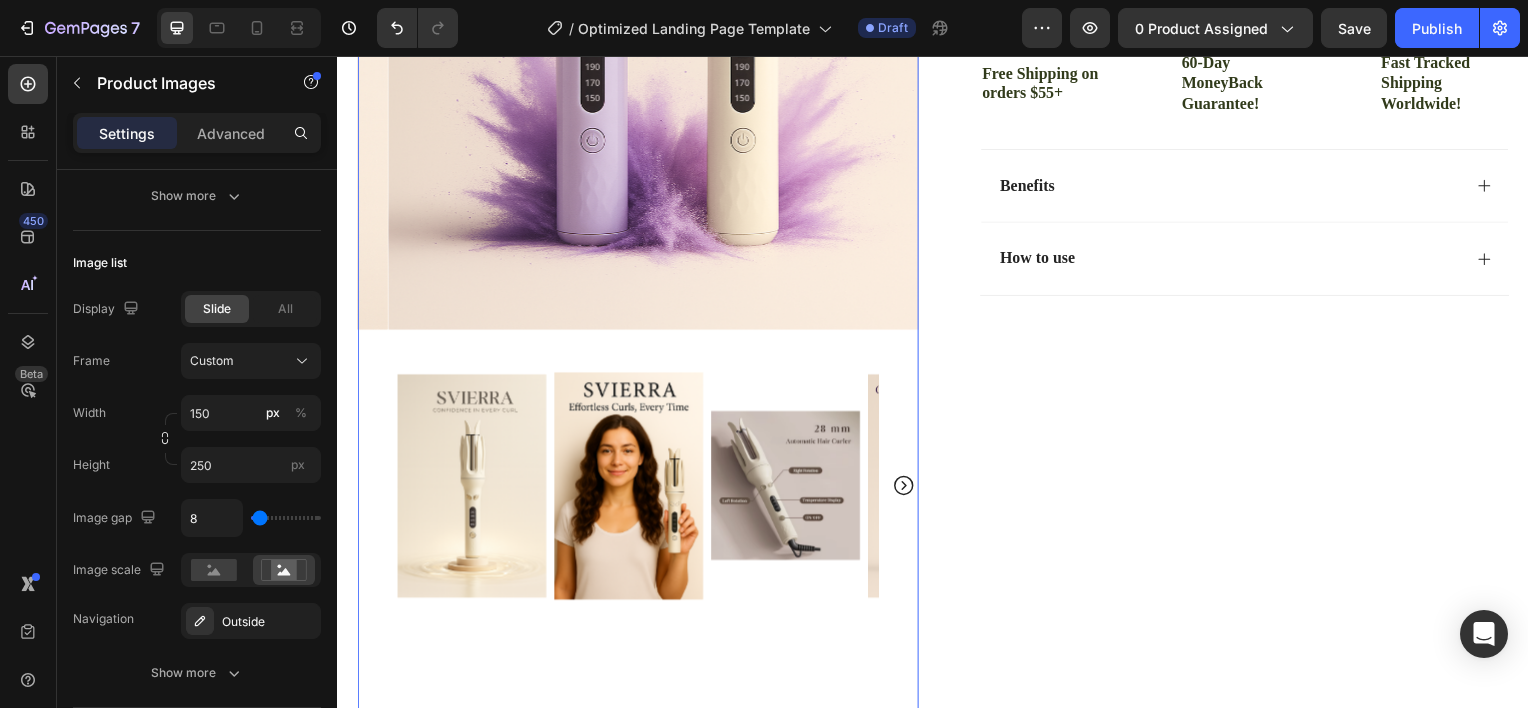 click 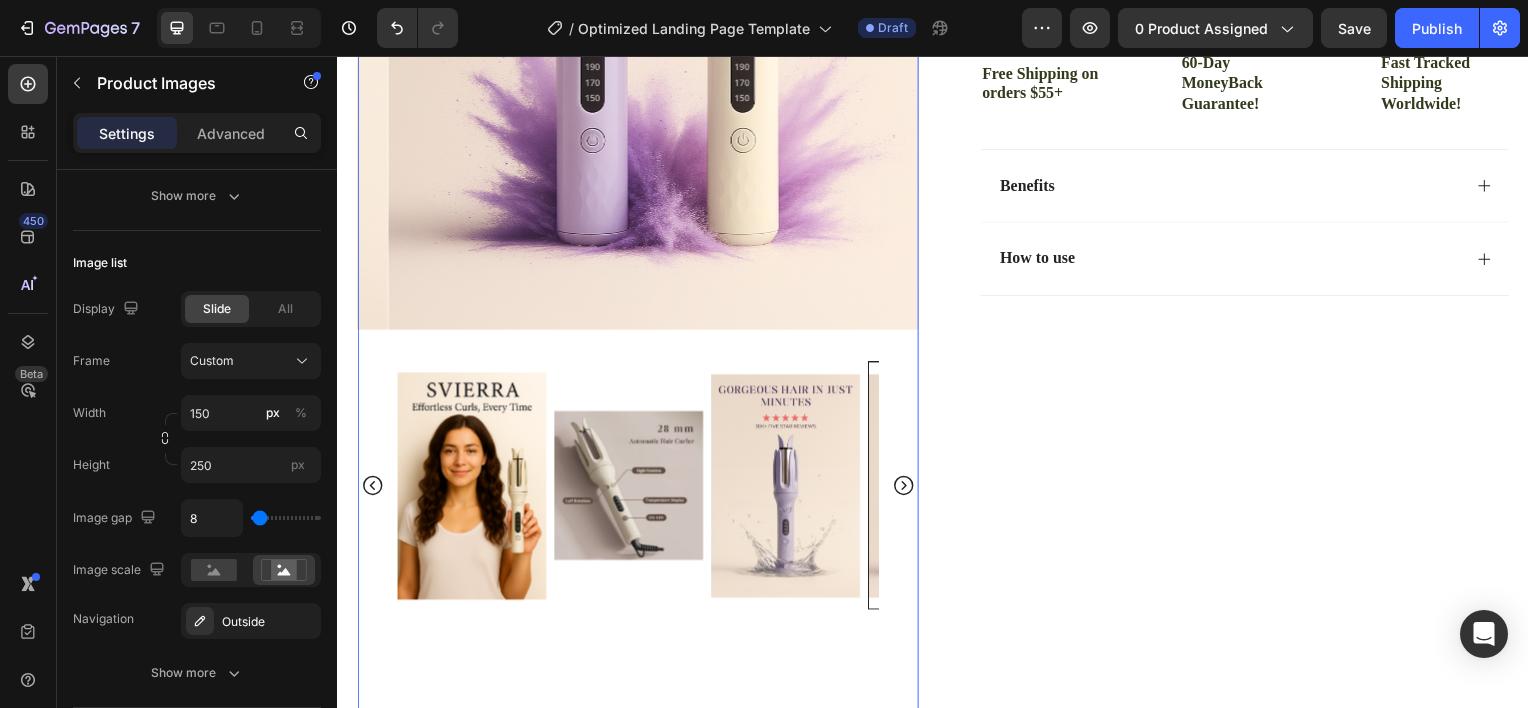 click 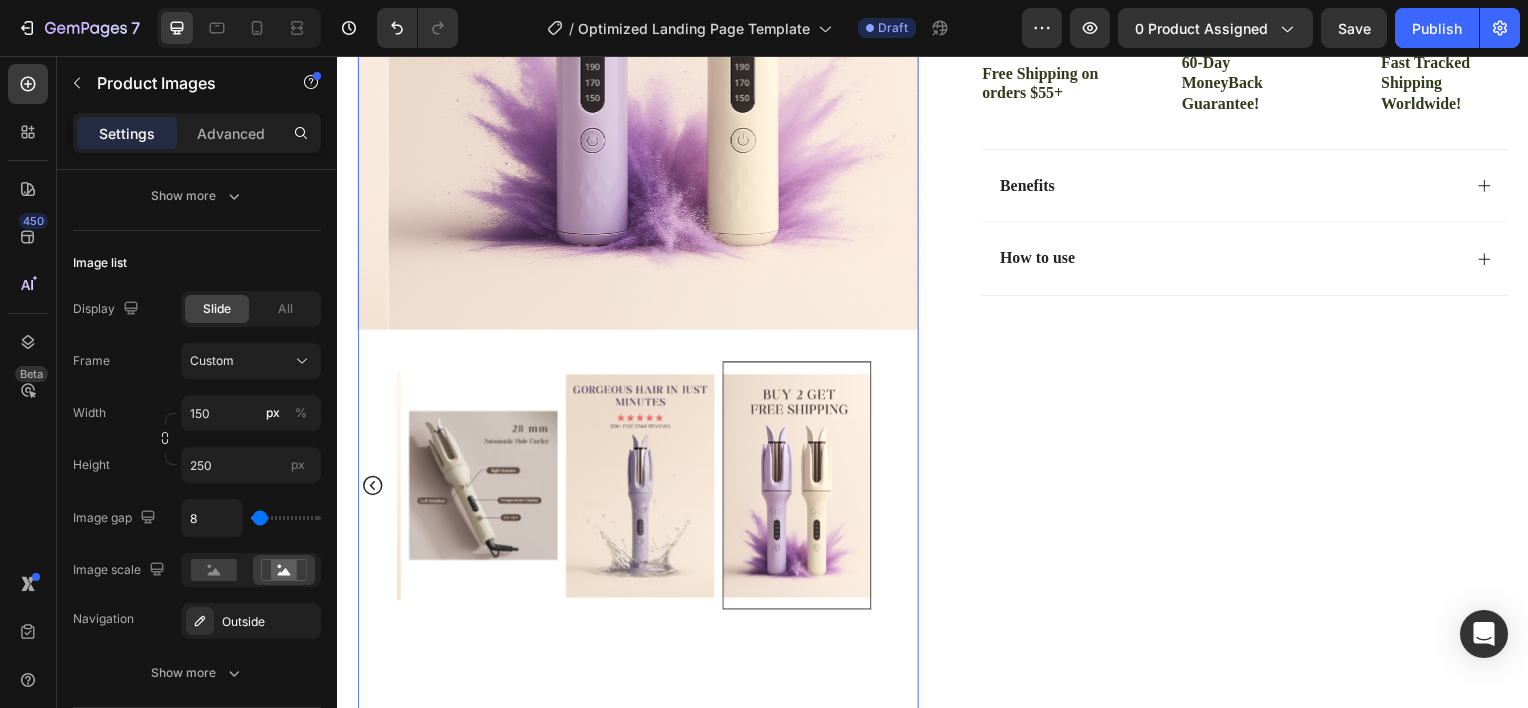 click at bounding box center [639, 488] 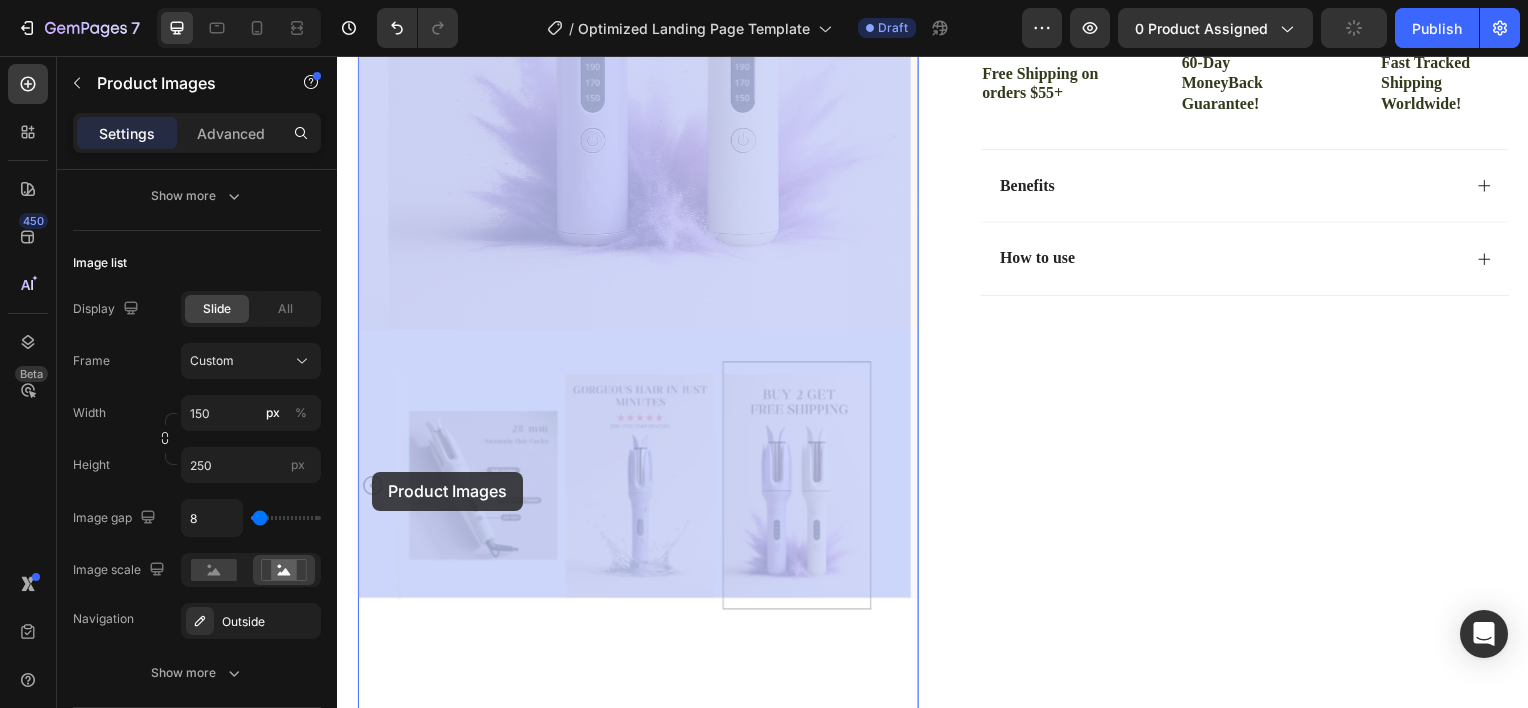 drag, startPoint x: 367, startPoint y: 474, endPoint x: 543, endPoint y: 560, distance: 195.88773 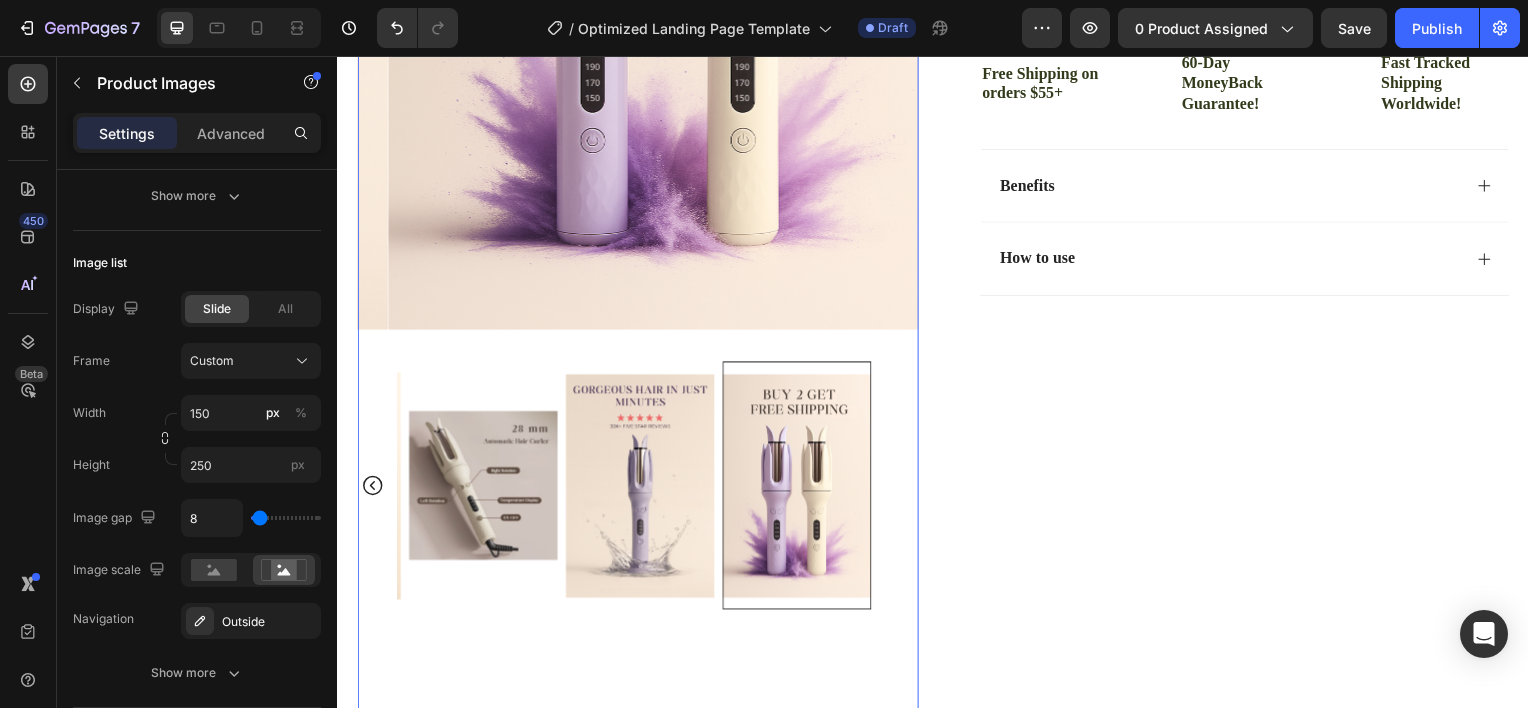 click 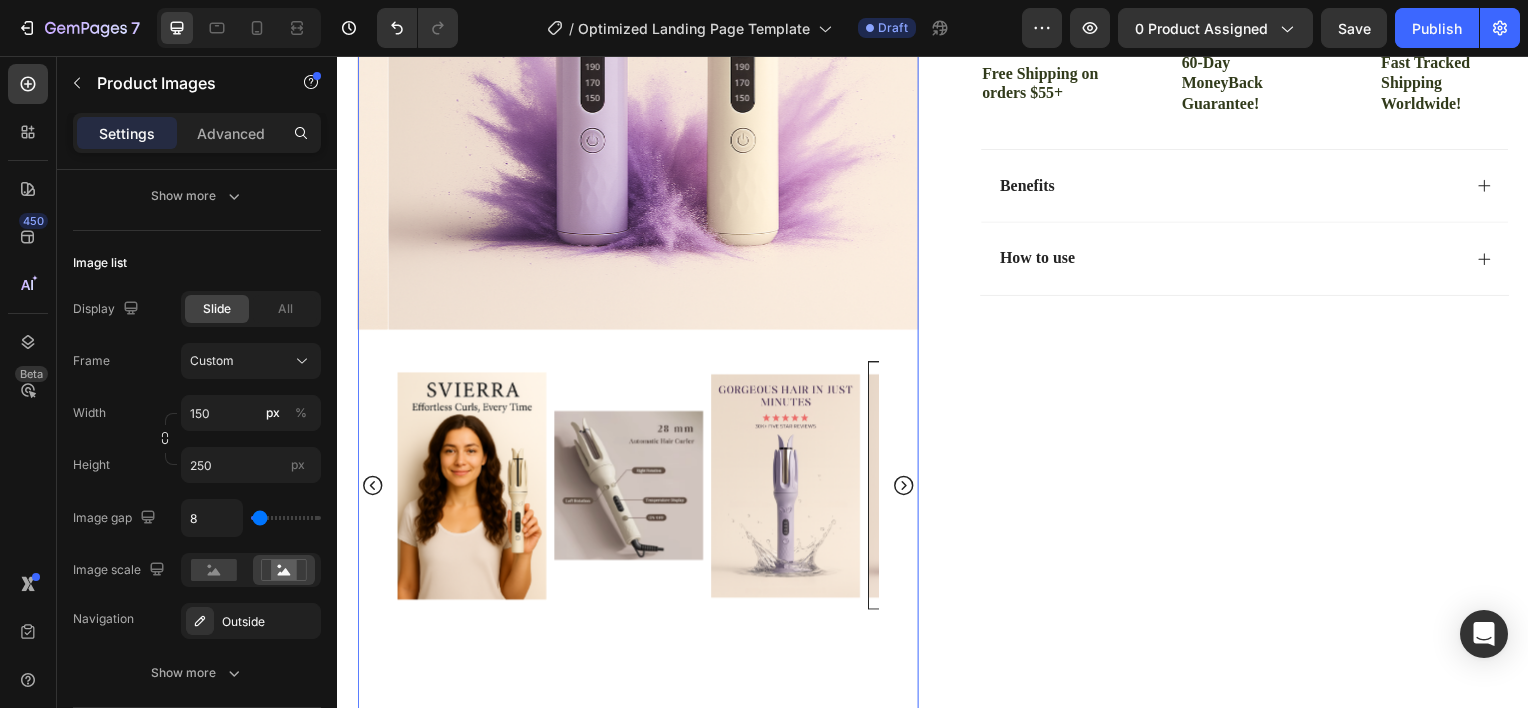 click 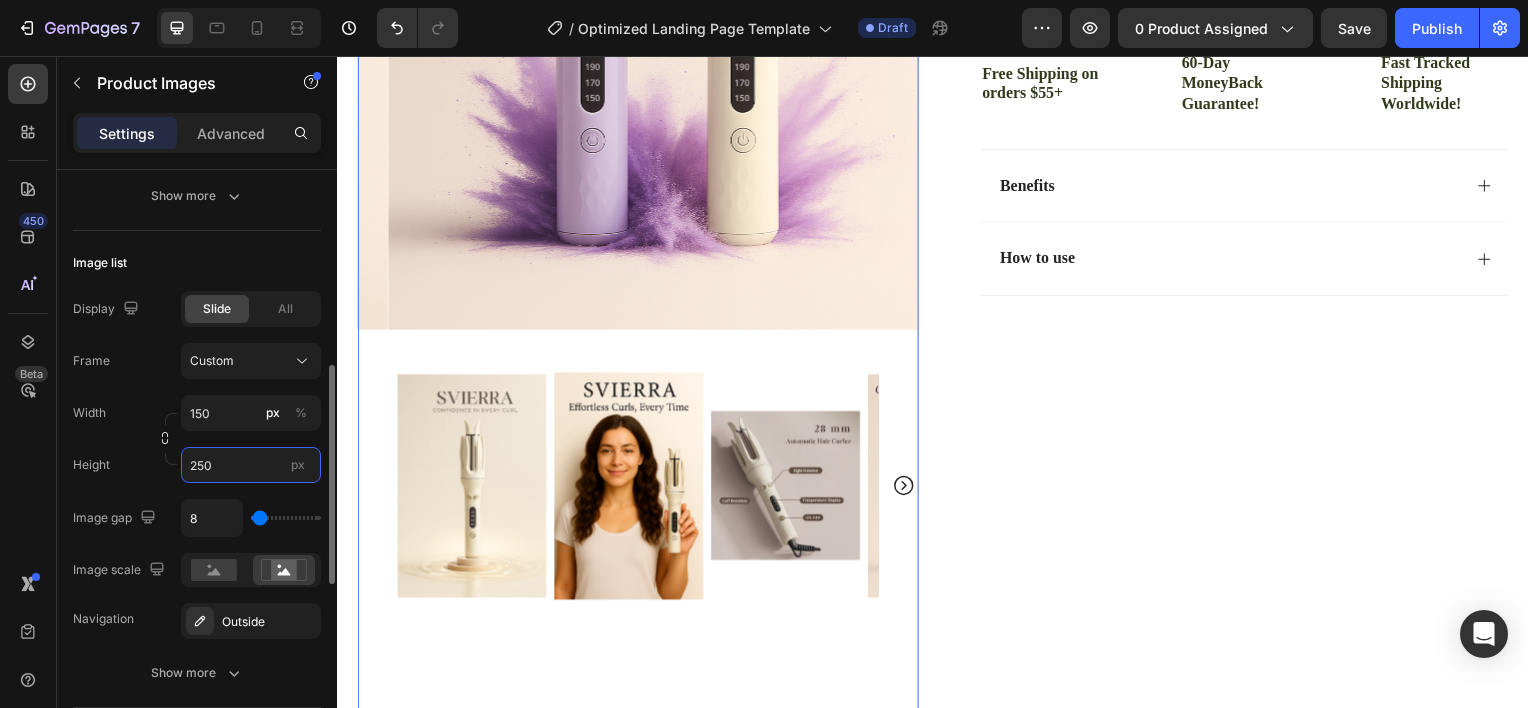 click on "250" at bounding box center (251, 465) 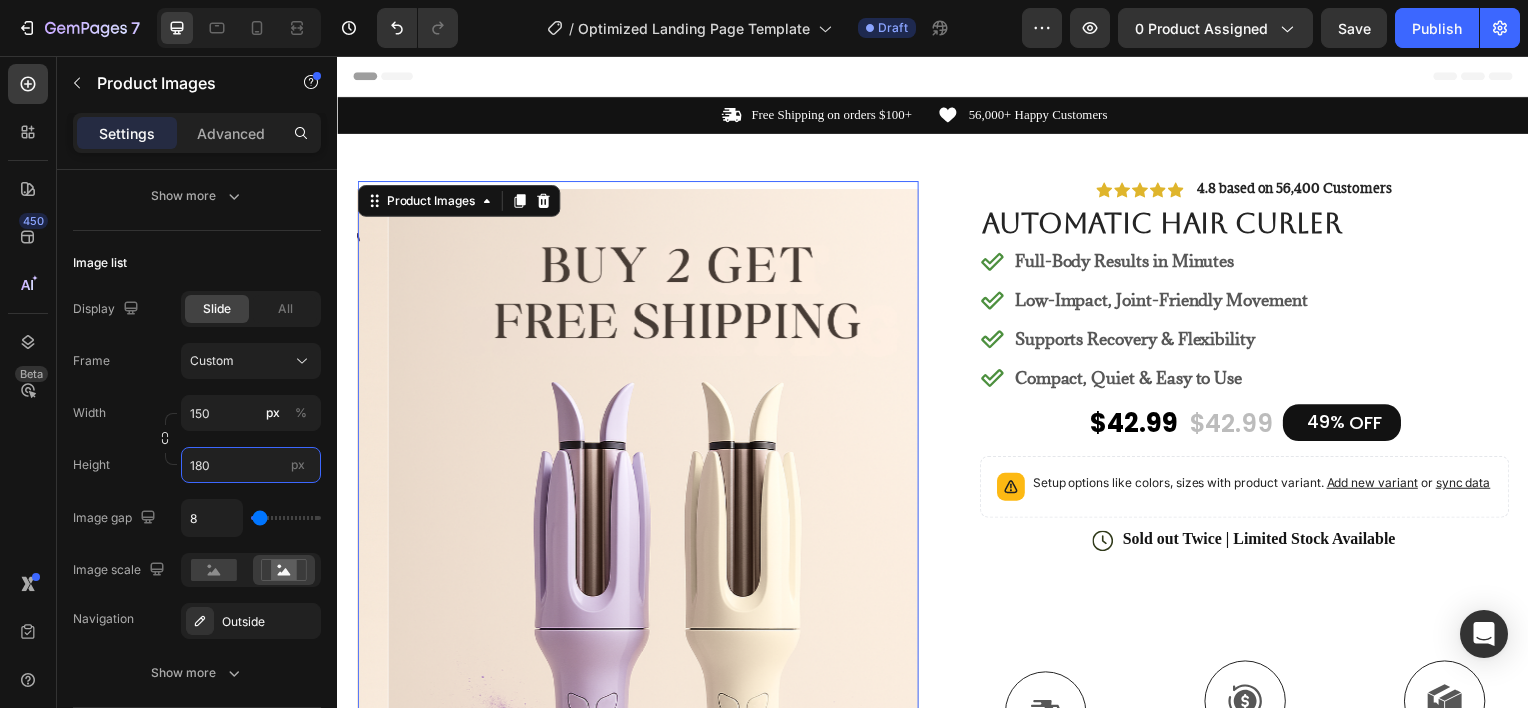 scroll, scrollTop: 779, scrollLeft: 0, axis: vertical 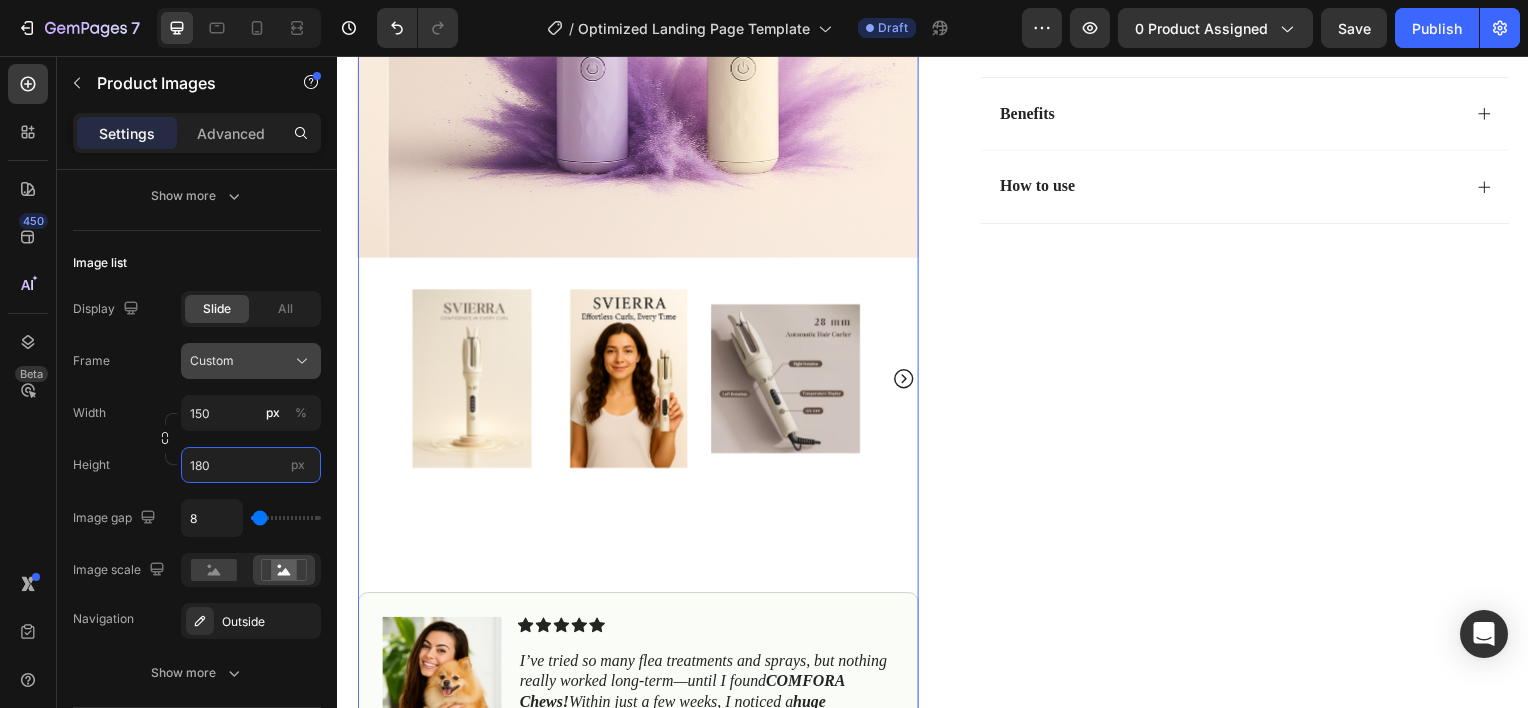 type on "180" 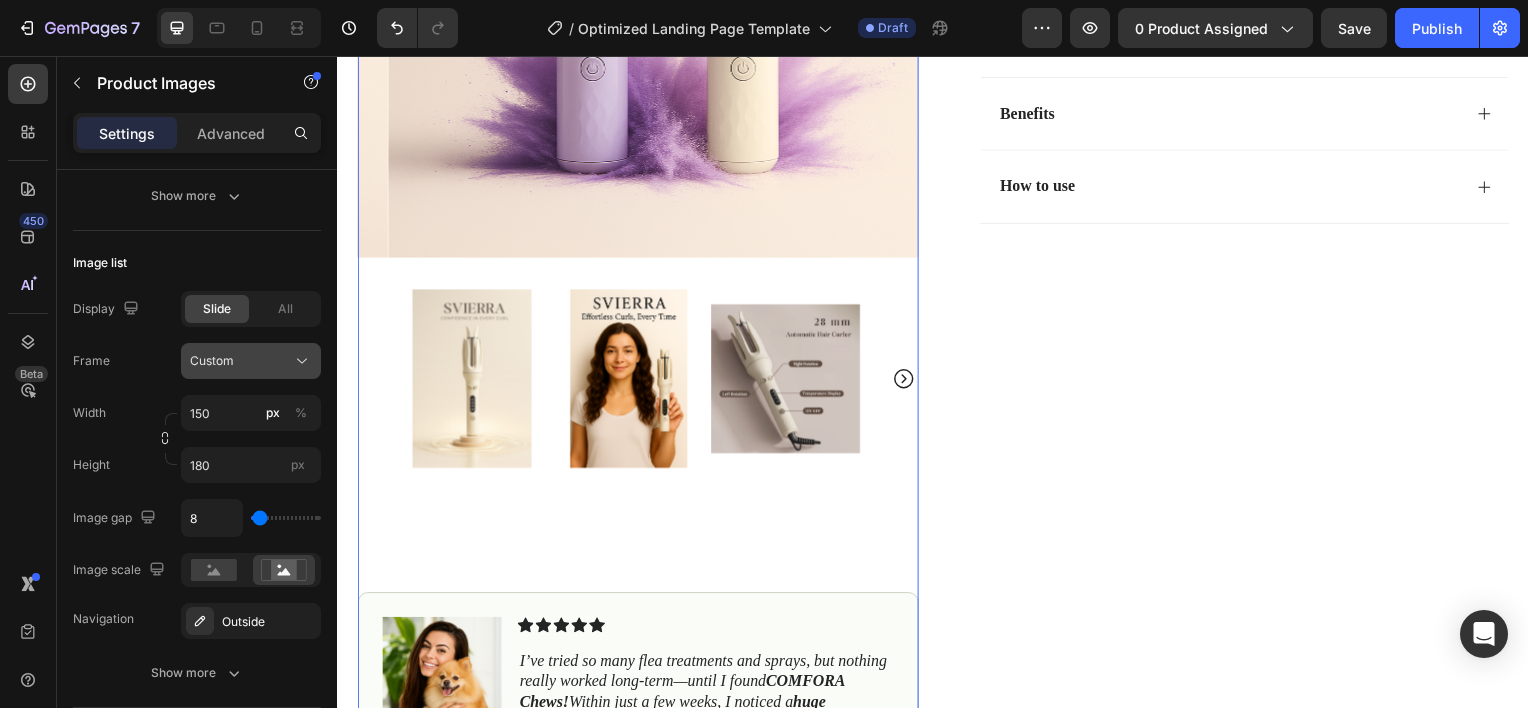 click on "Custom" at bounding box center (251, 361) 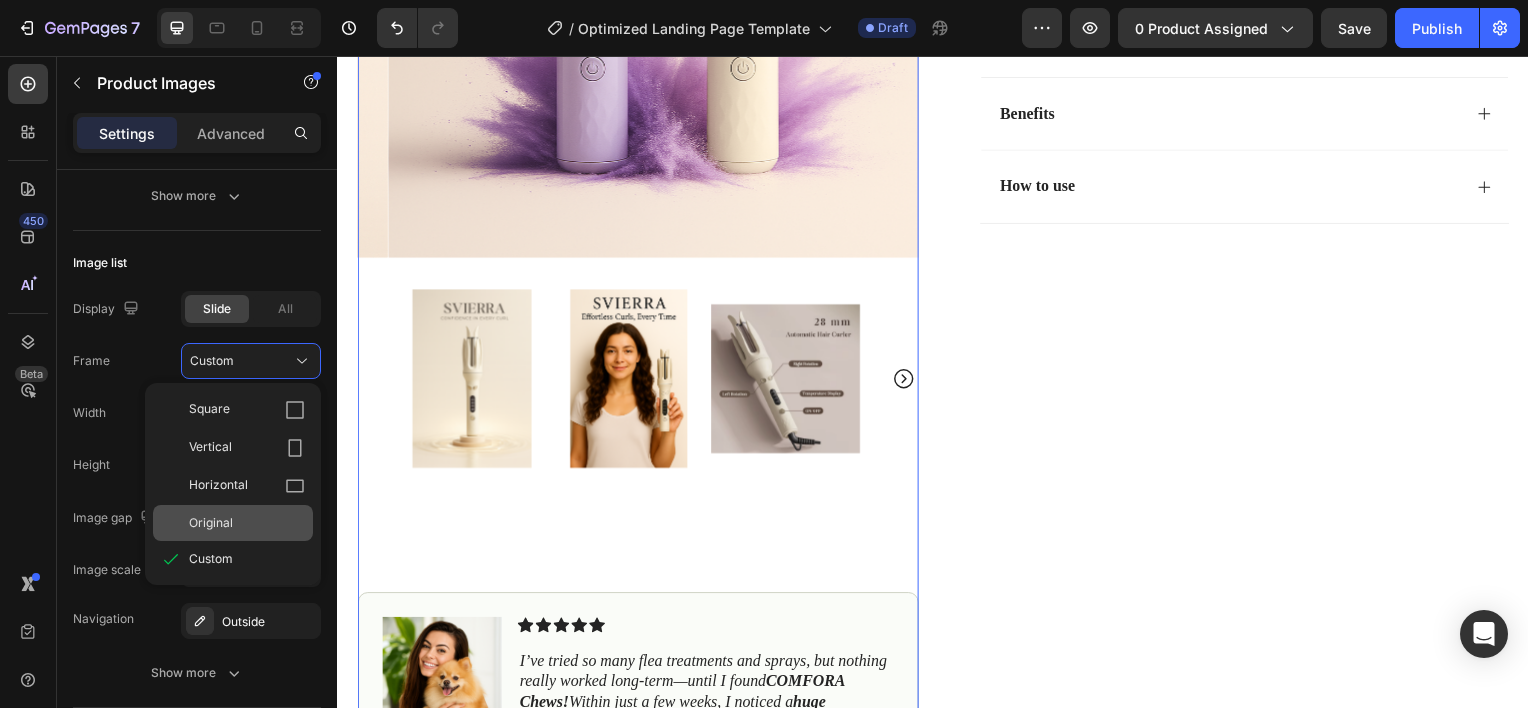 click on "Original" at bounding box center (211, 523) 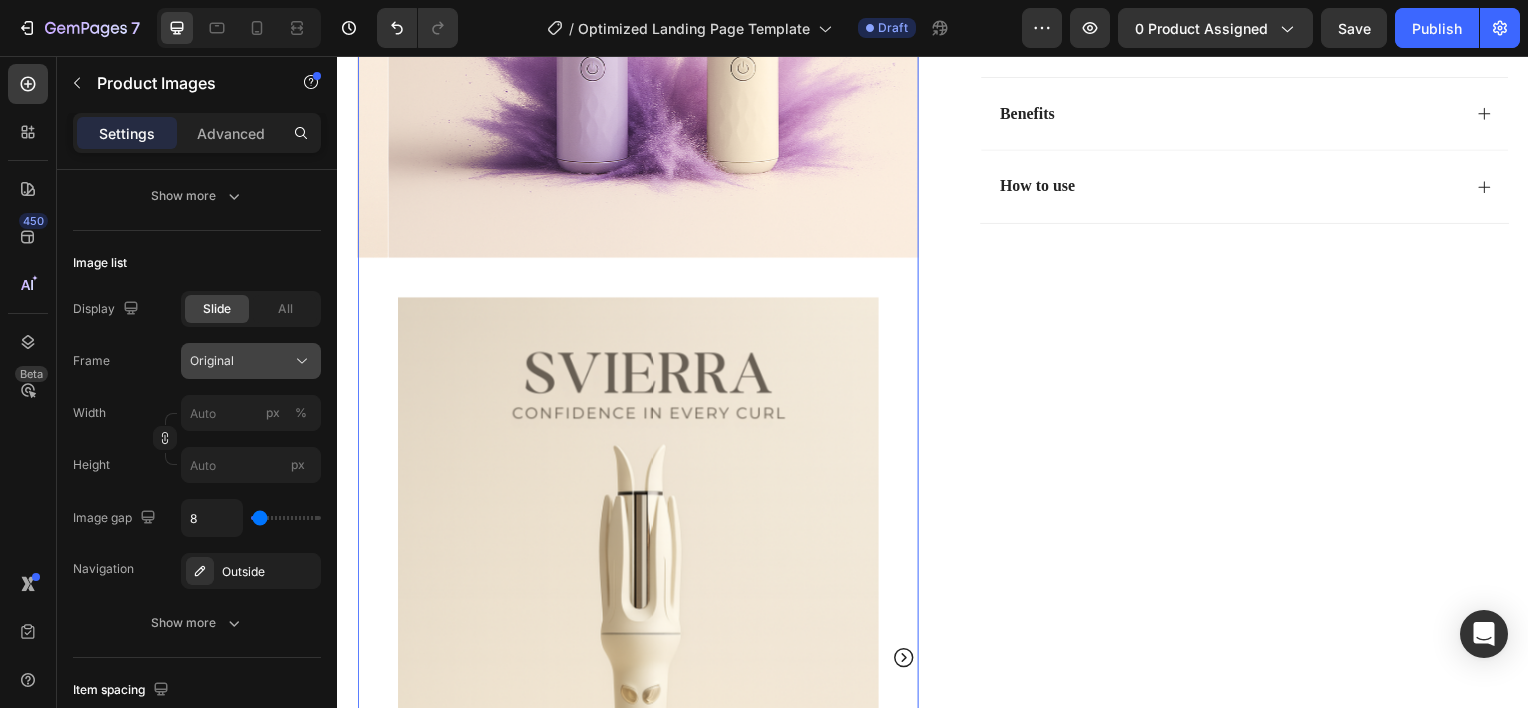 click on "Original" 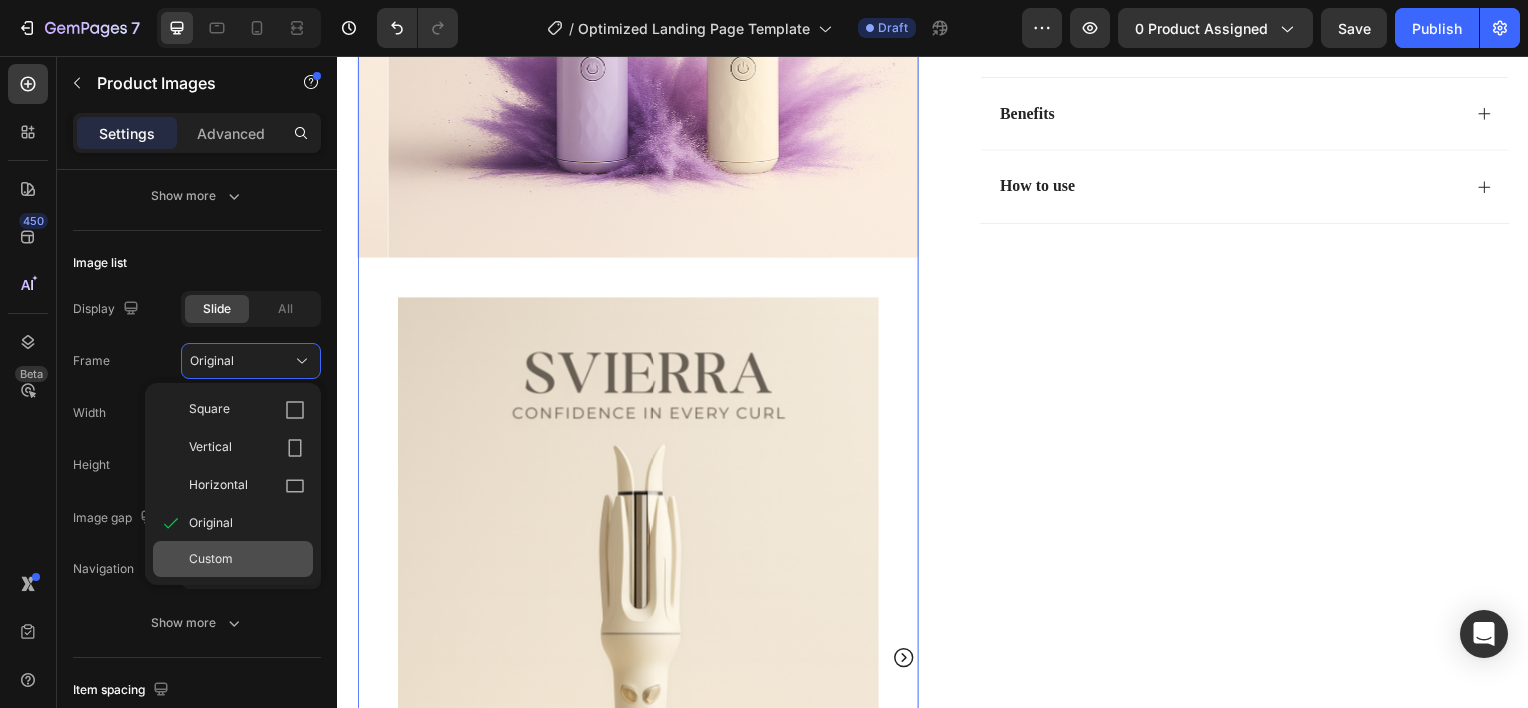 click on "Custom" 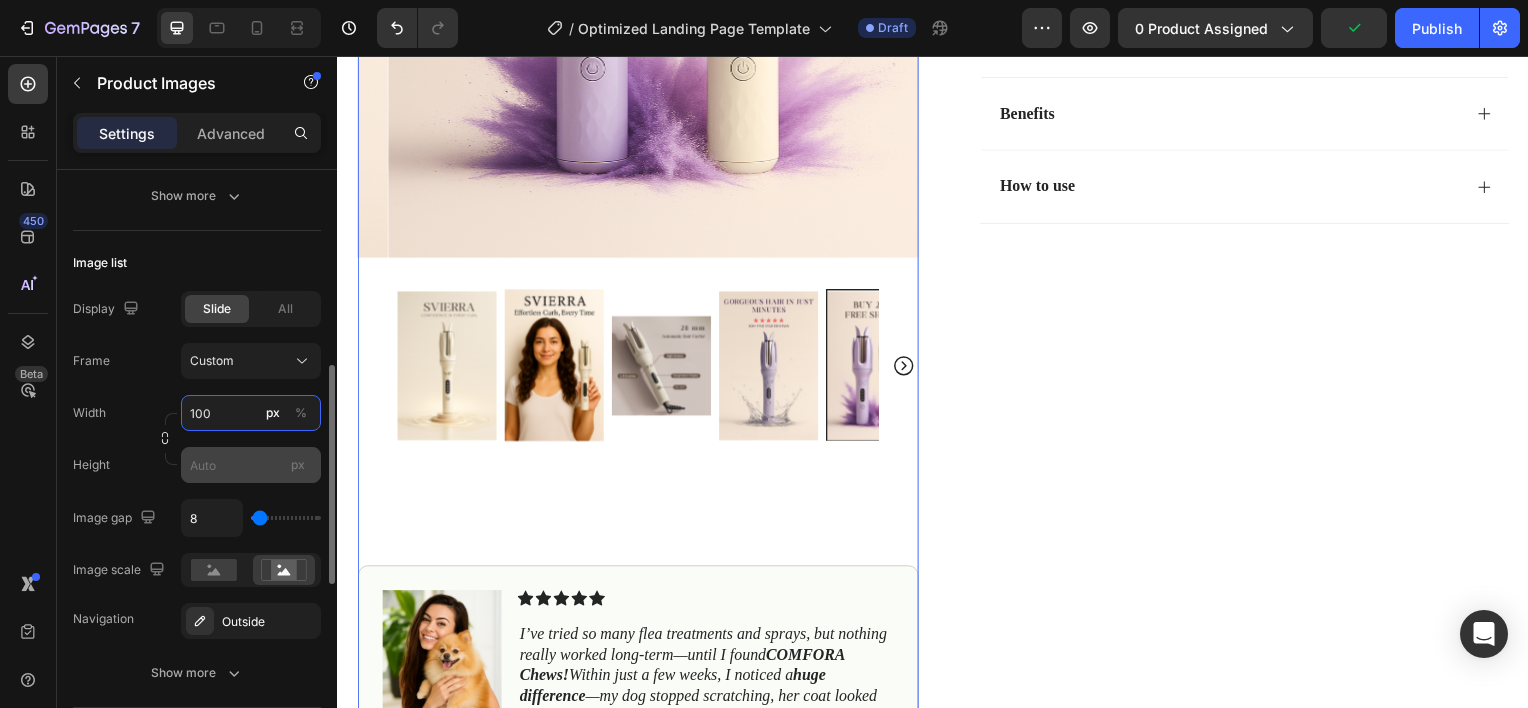 type on "100" 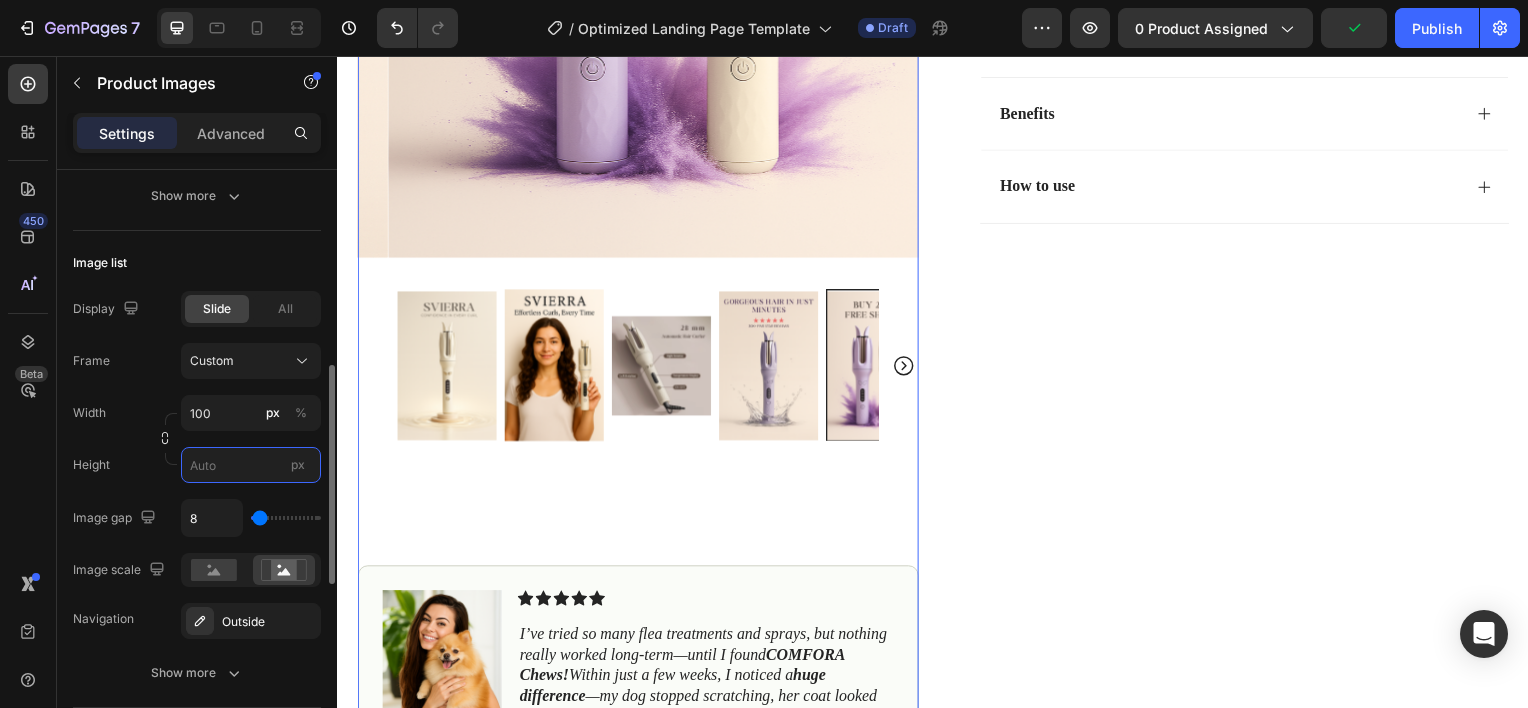 click on "px" at bounding box center (251, 465) 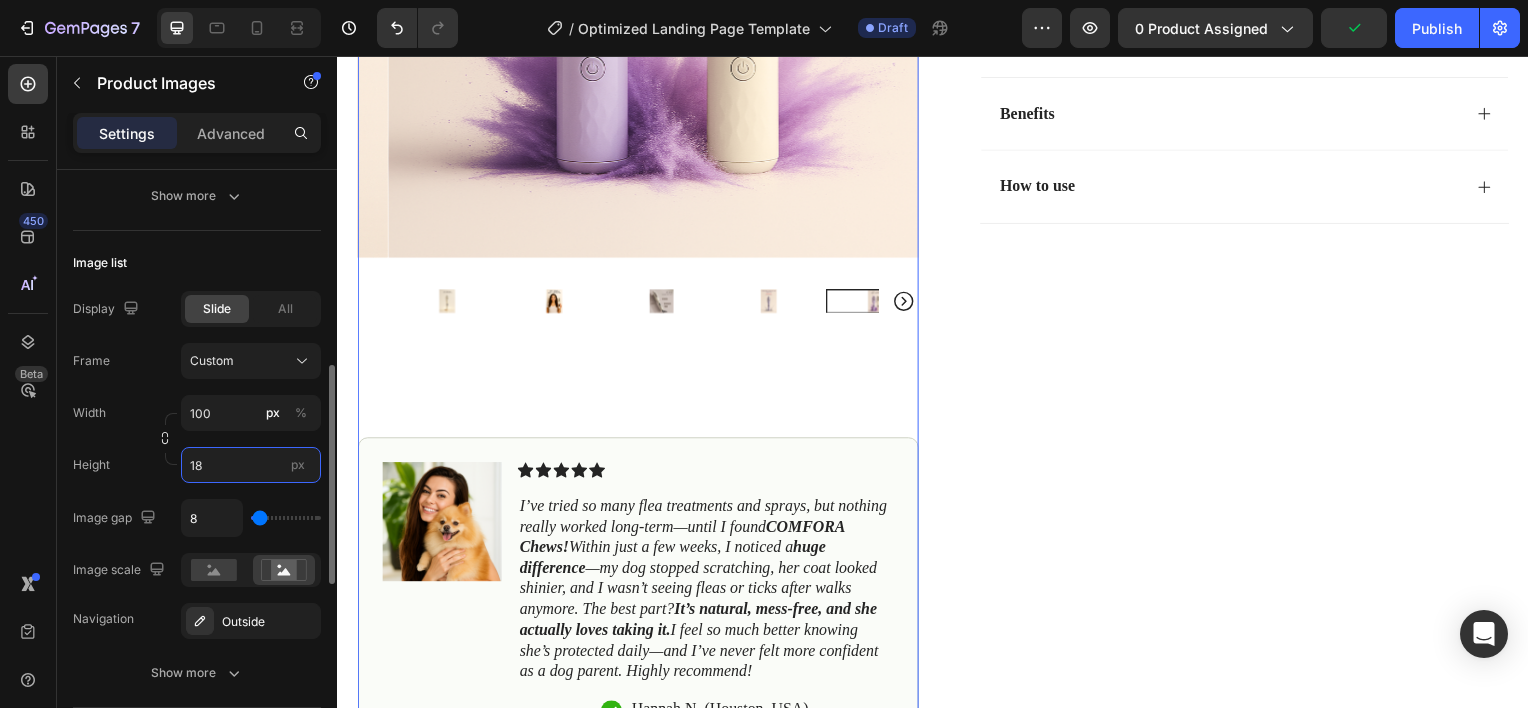 type on "1" 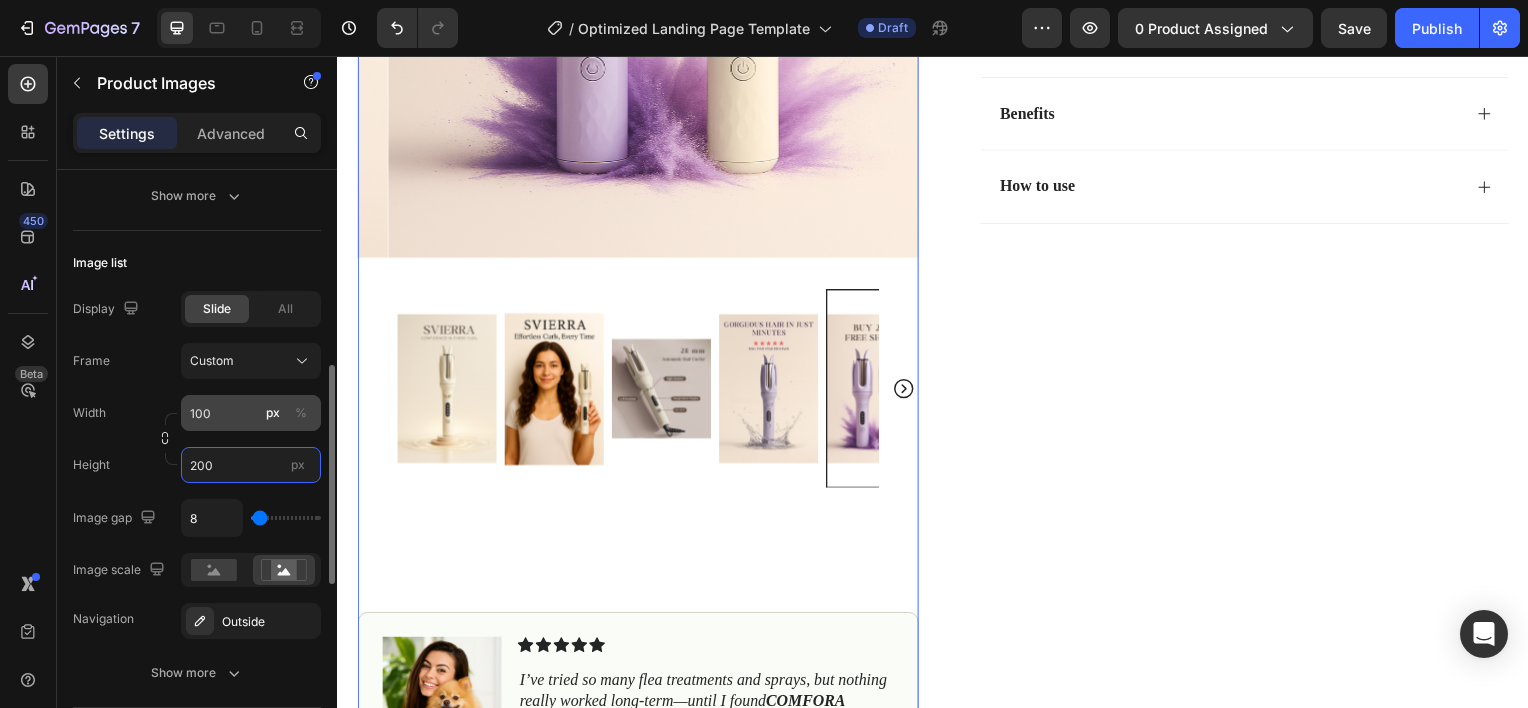 type on "200" 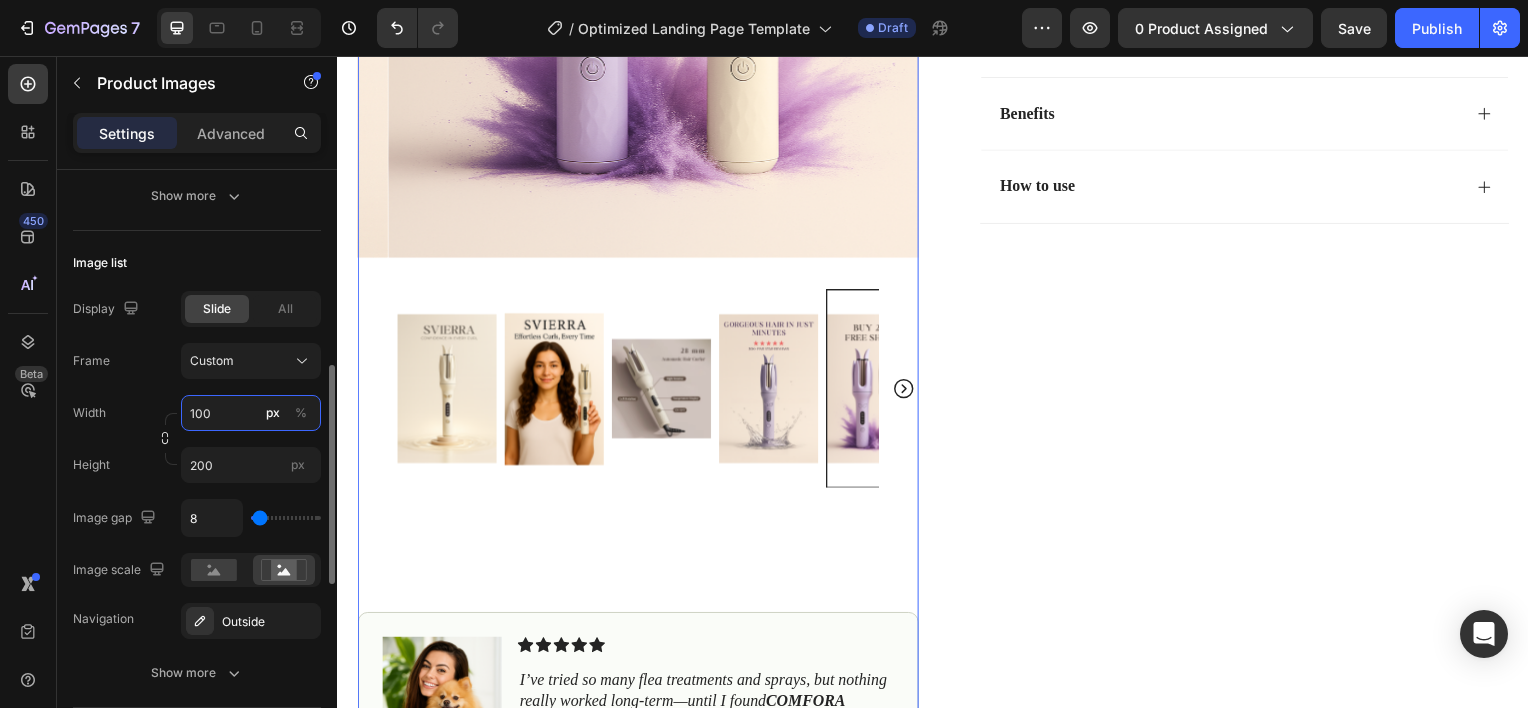 click on "100" at bounding box center [251, 413] 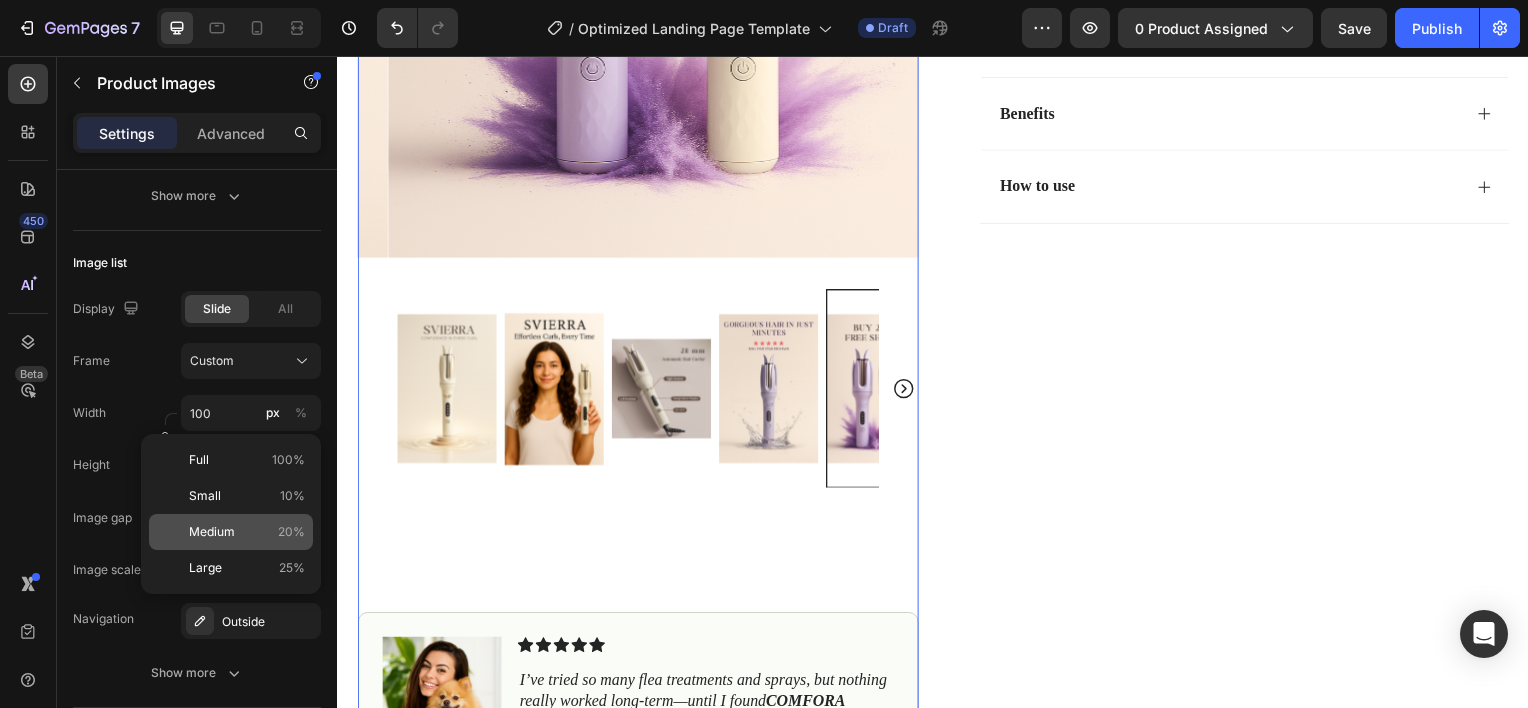 click on "Medium" at bounding box center [212, 532] 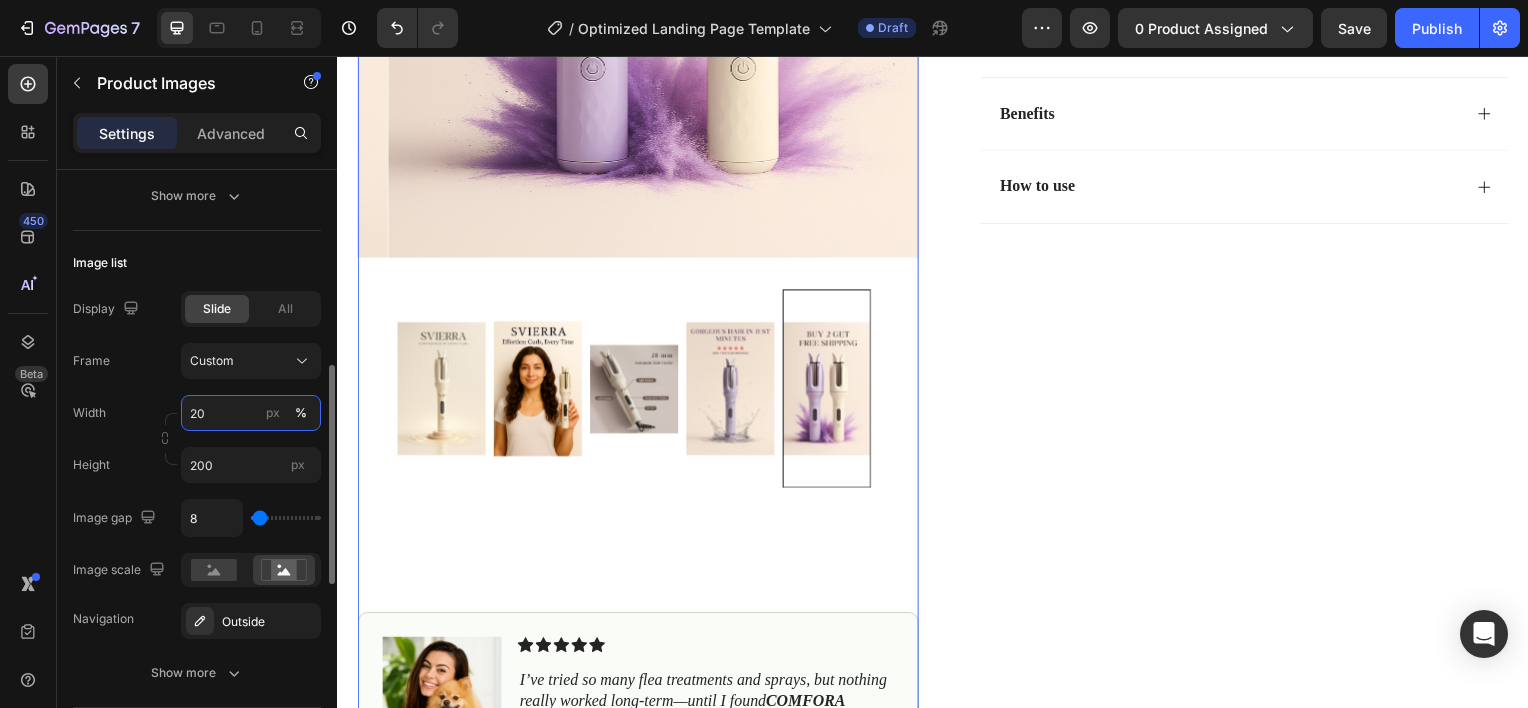 click on "20" at bounding box center [251, 413] 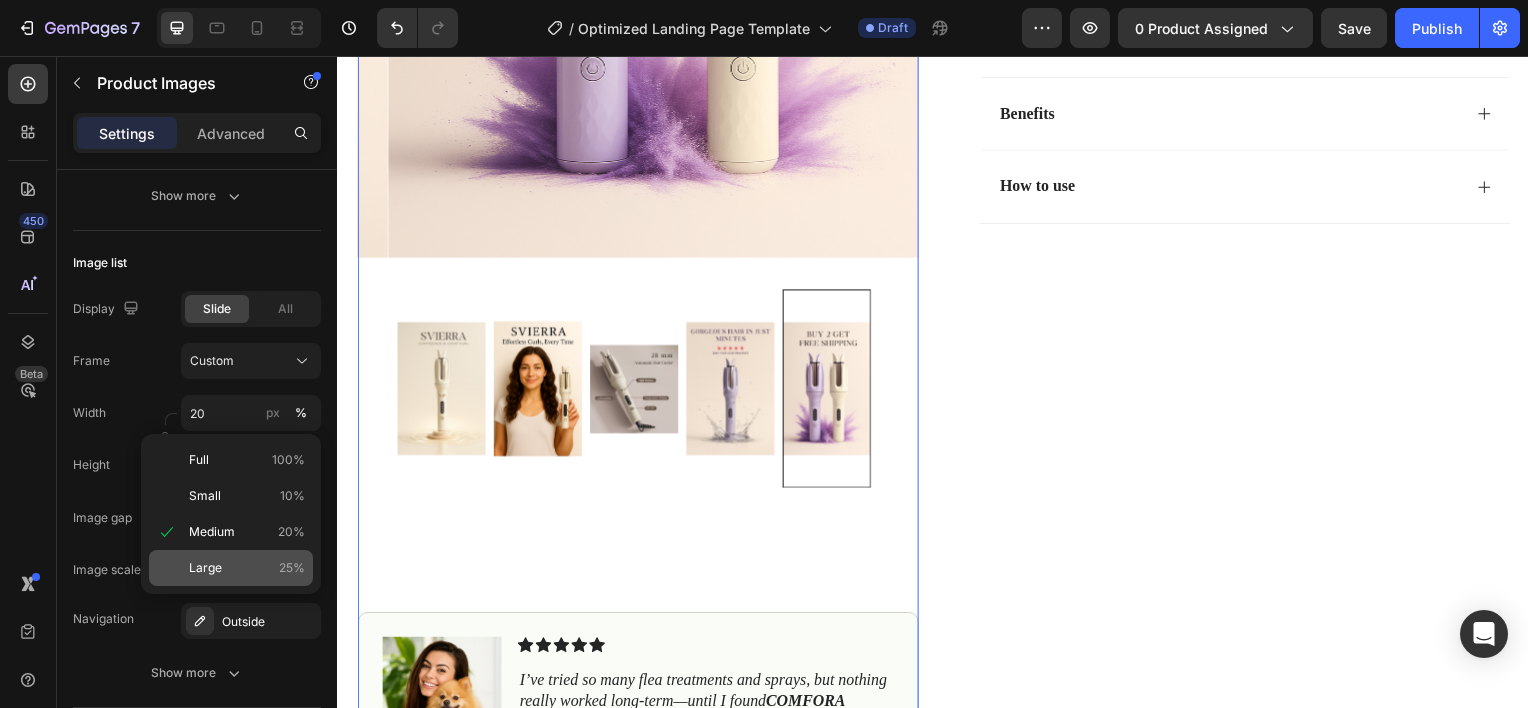 click on "Large" at bounding box center (205, 568) 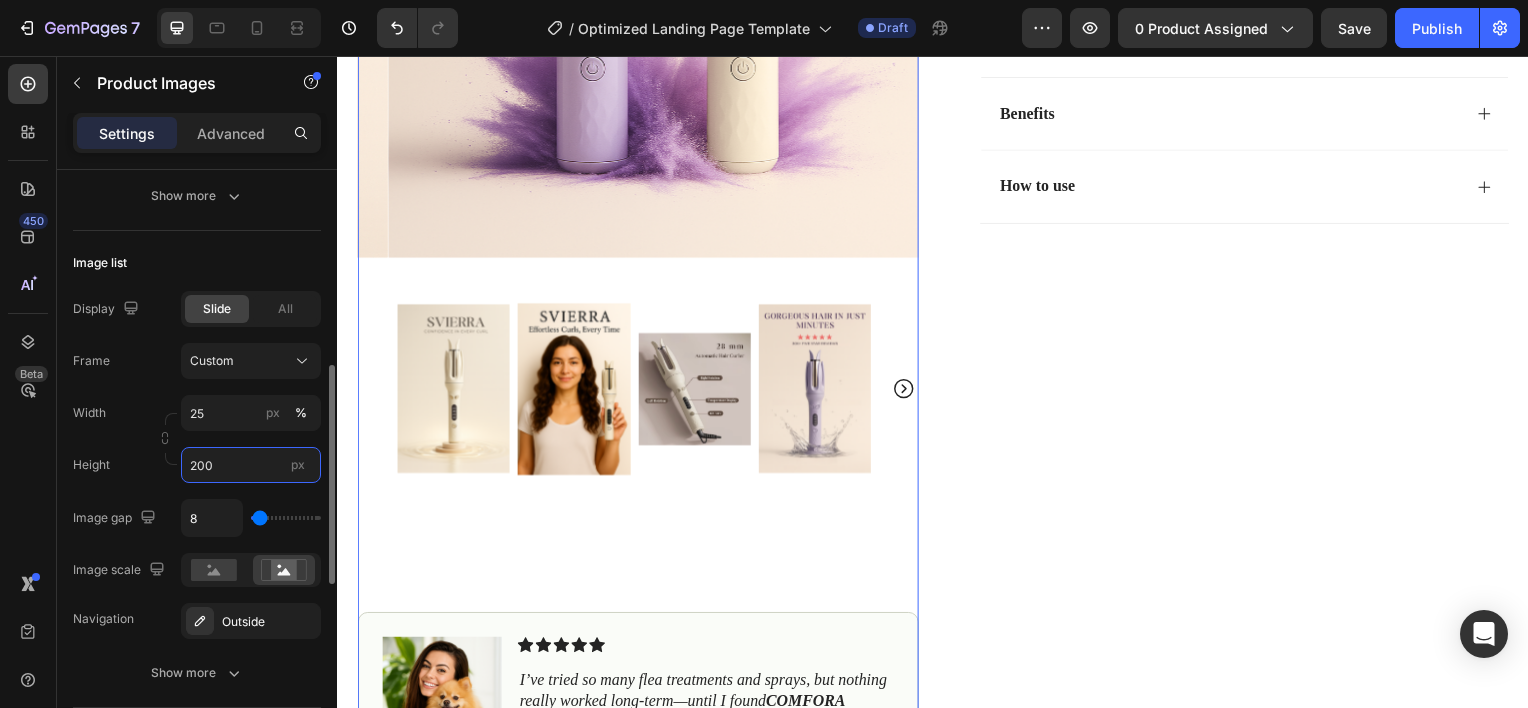 click on "200" at bounding box center [251, 465] 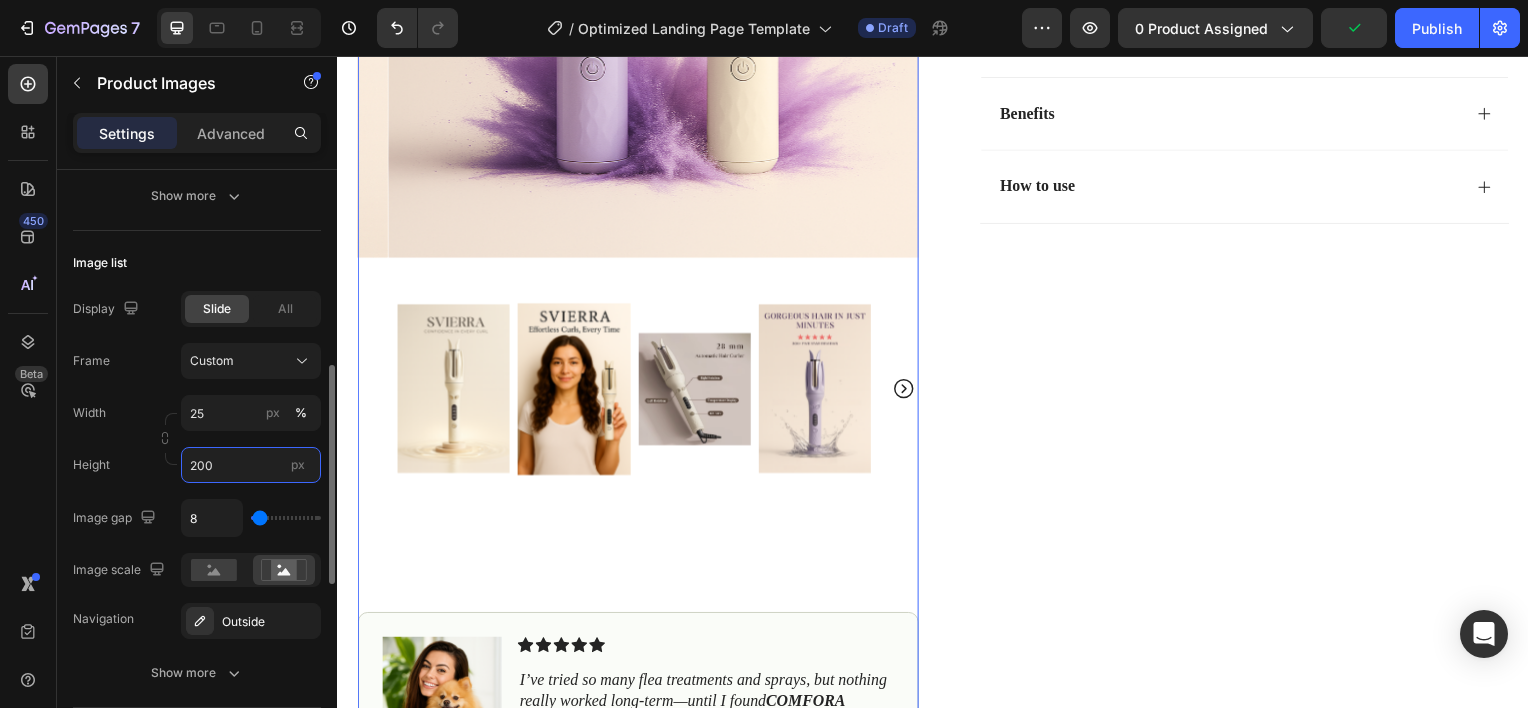 click on "200" at bounding box center (251, 465) 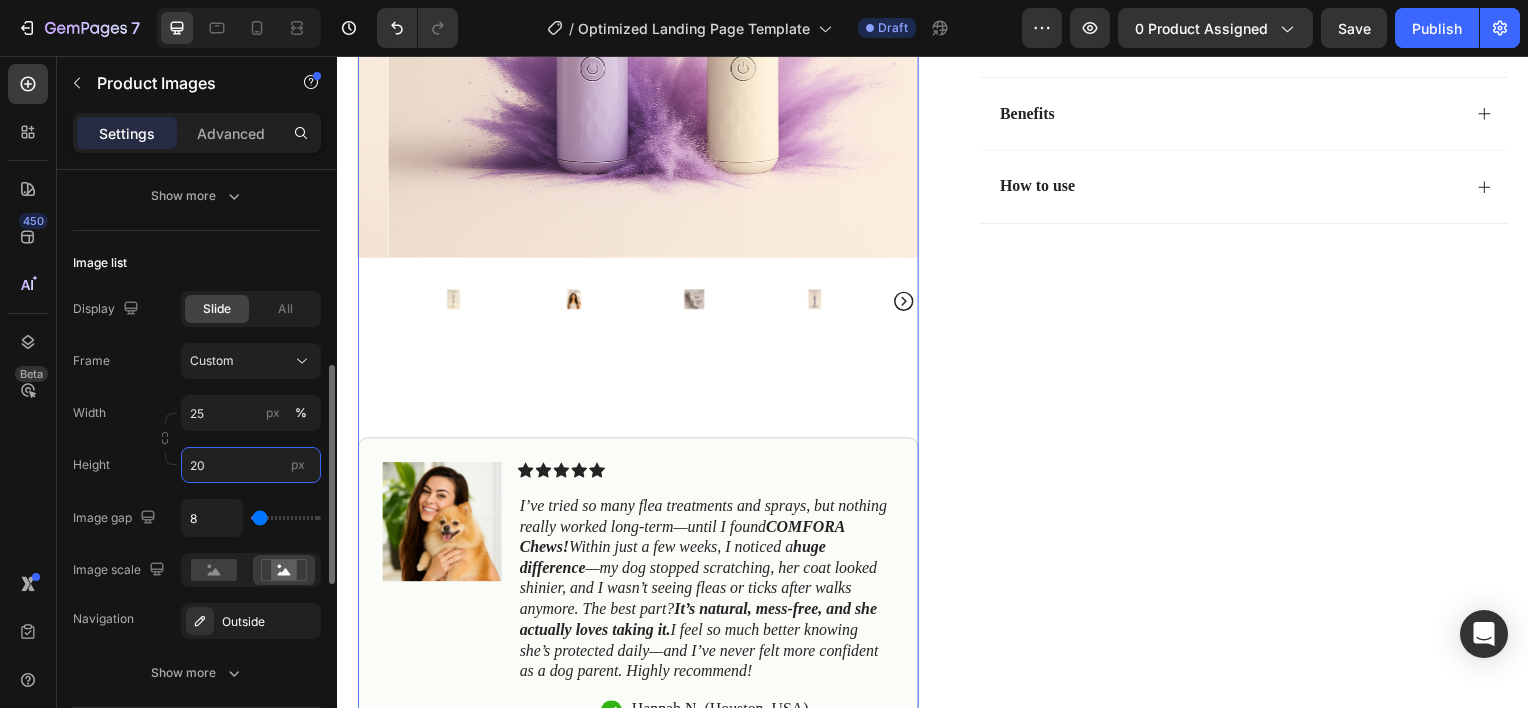 type on "2" 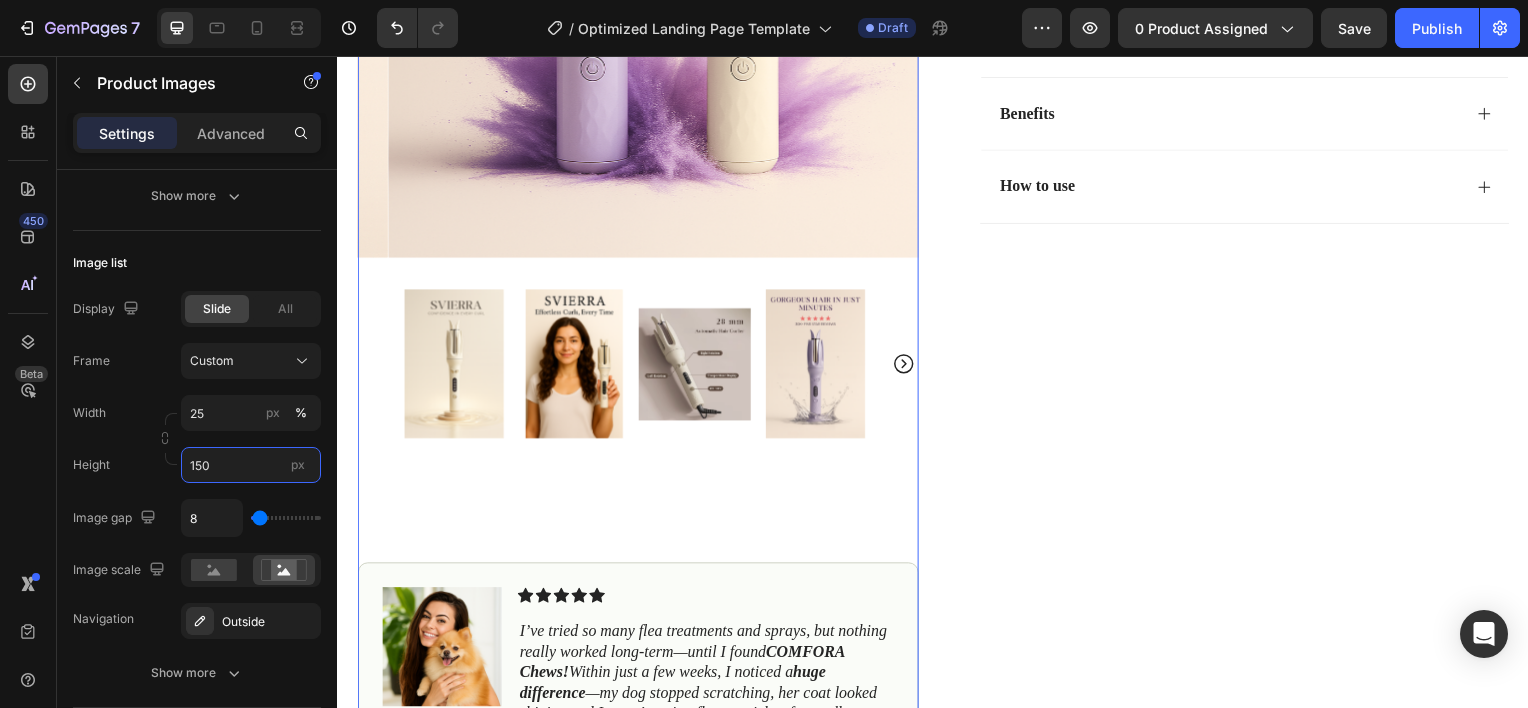 type on "150" 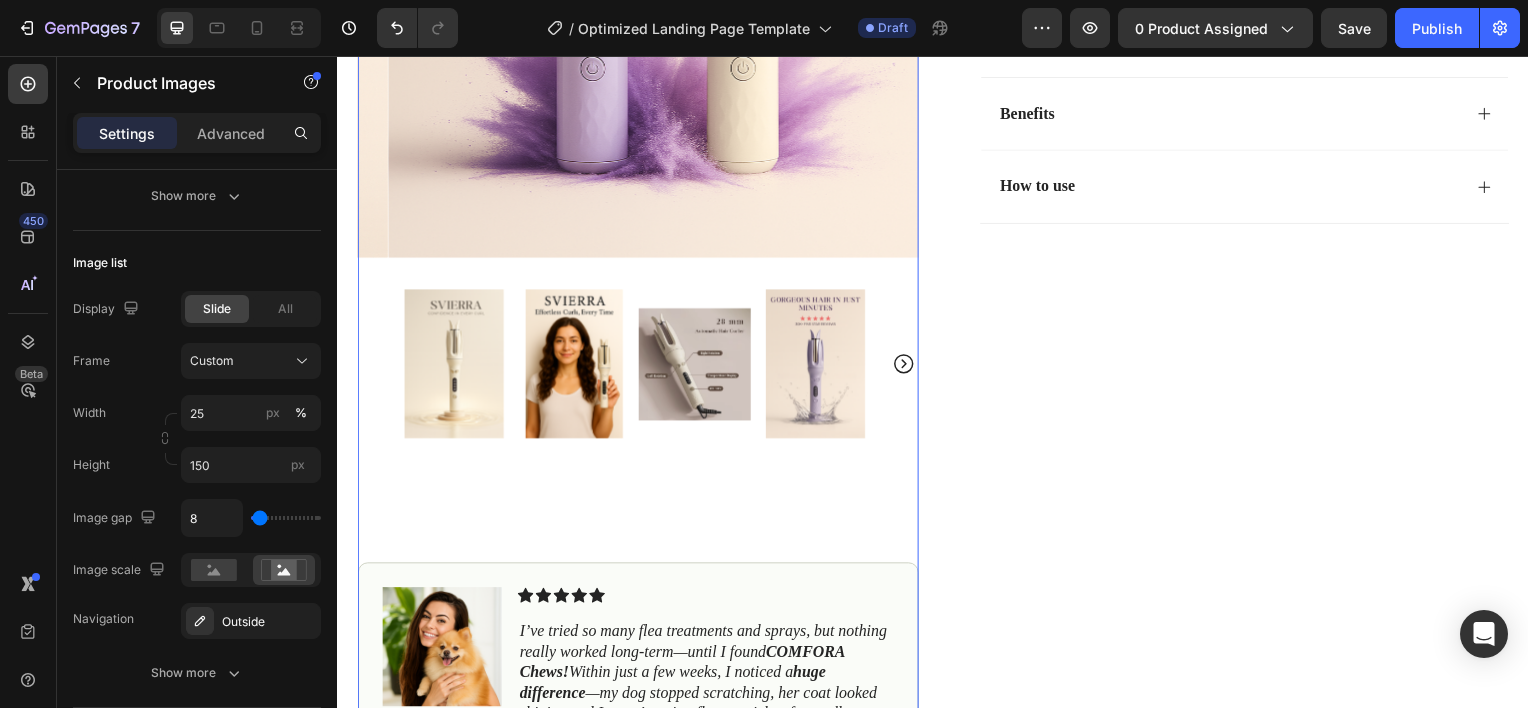 click 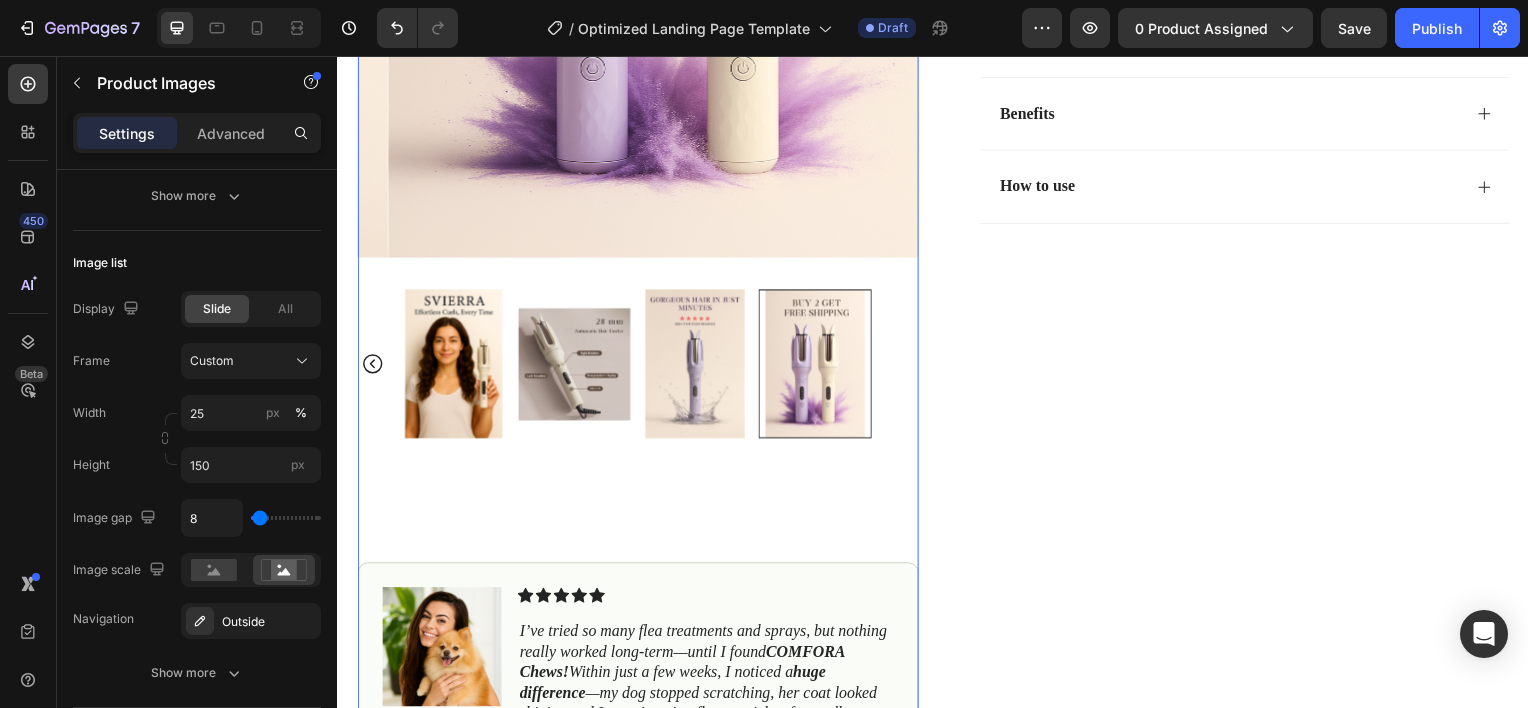 click at bounding box center (639, 366) 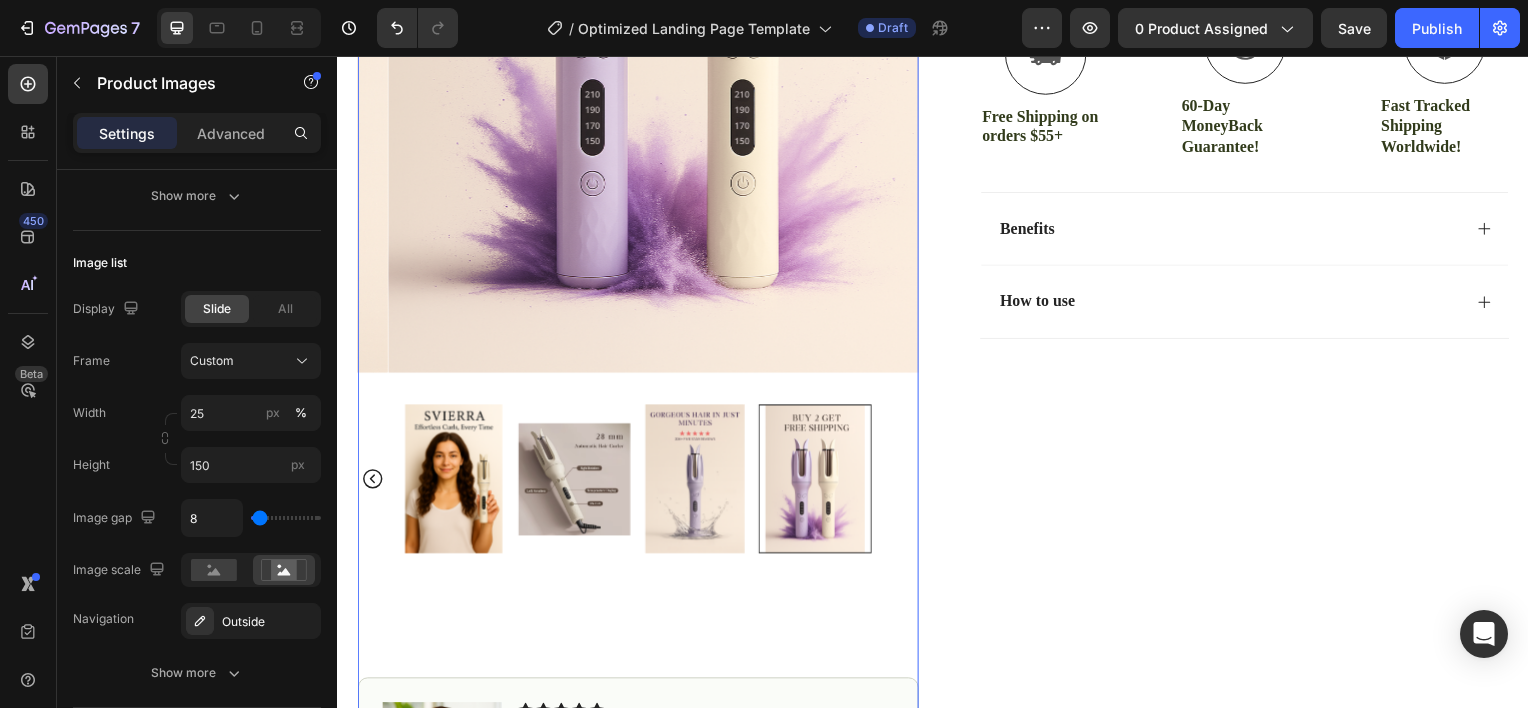 scroll, scrollTop: 671, scrollLeft: 0, axis: vertical 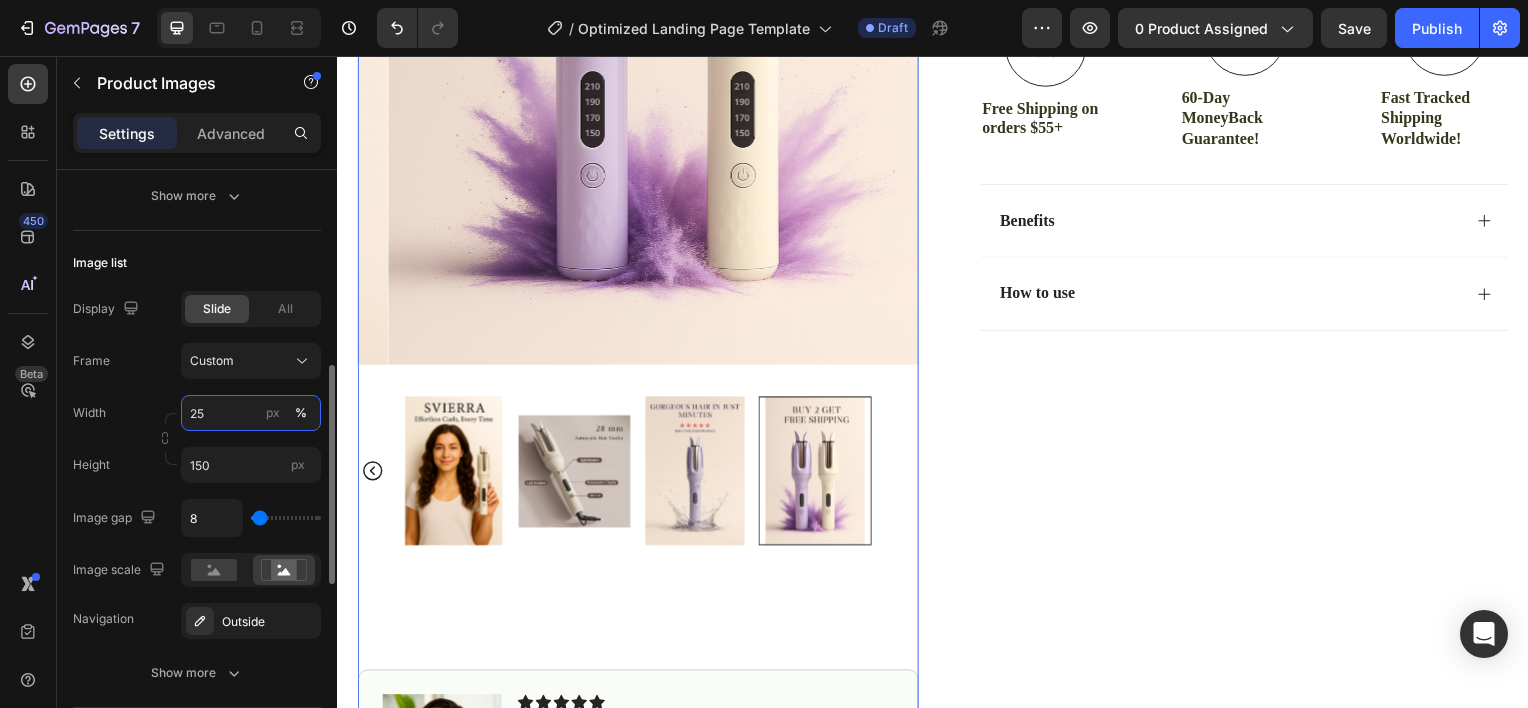 click on "25" at bounding box center (251, 413) 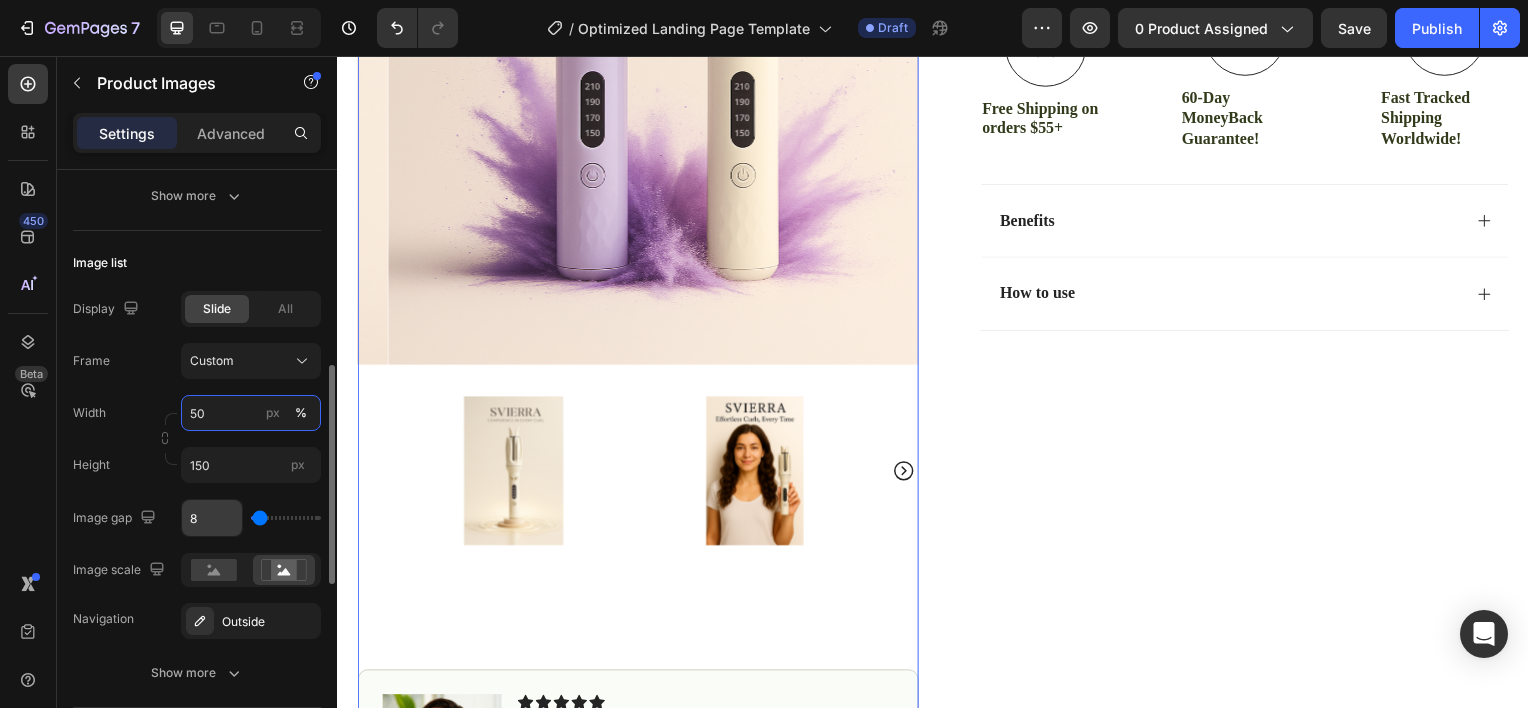 type on "50" 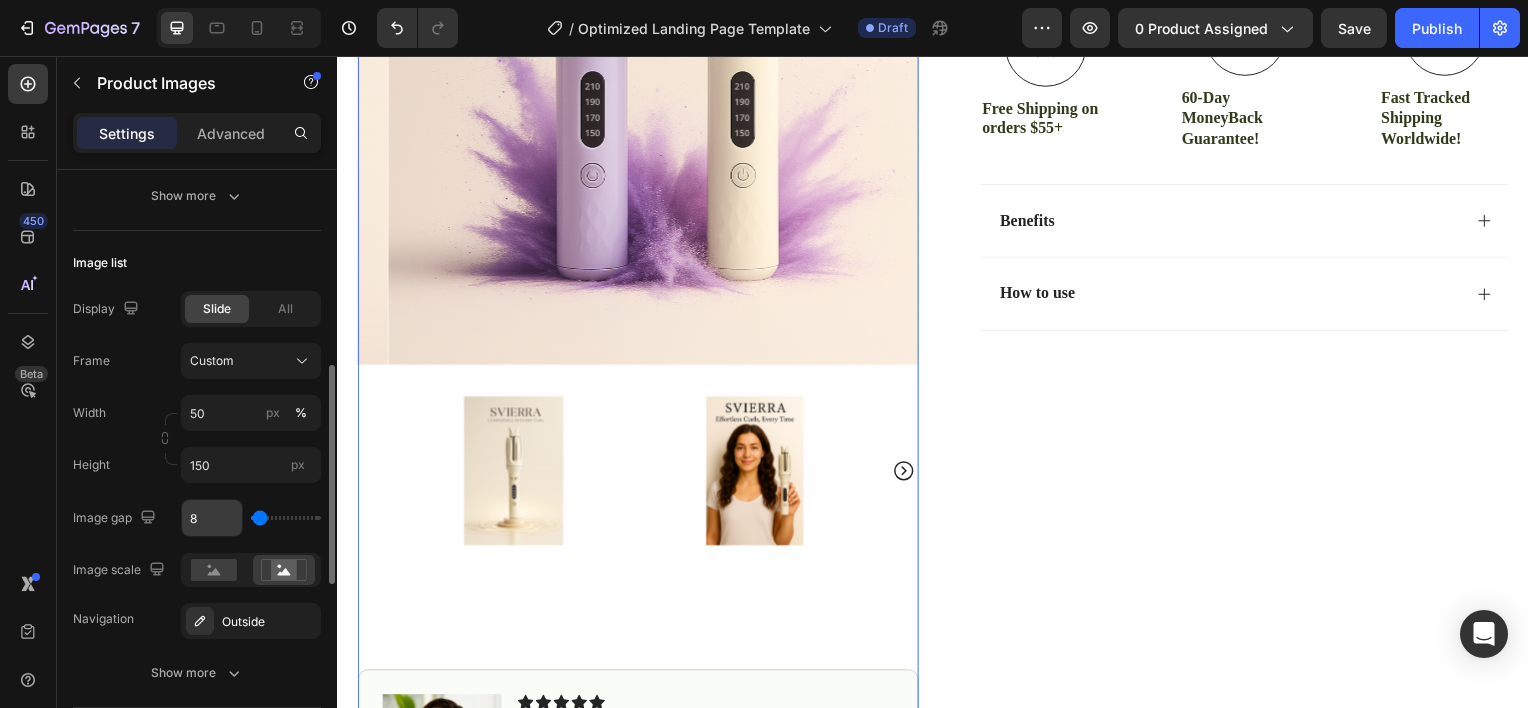 click on "8" at bounding box center [212, 518] 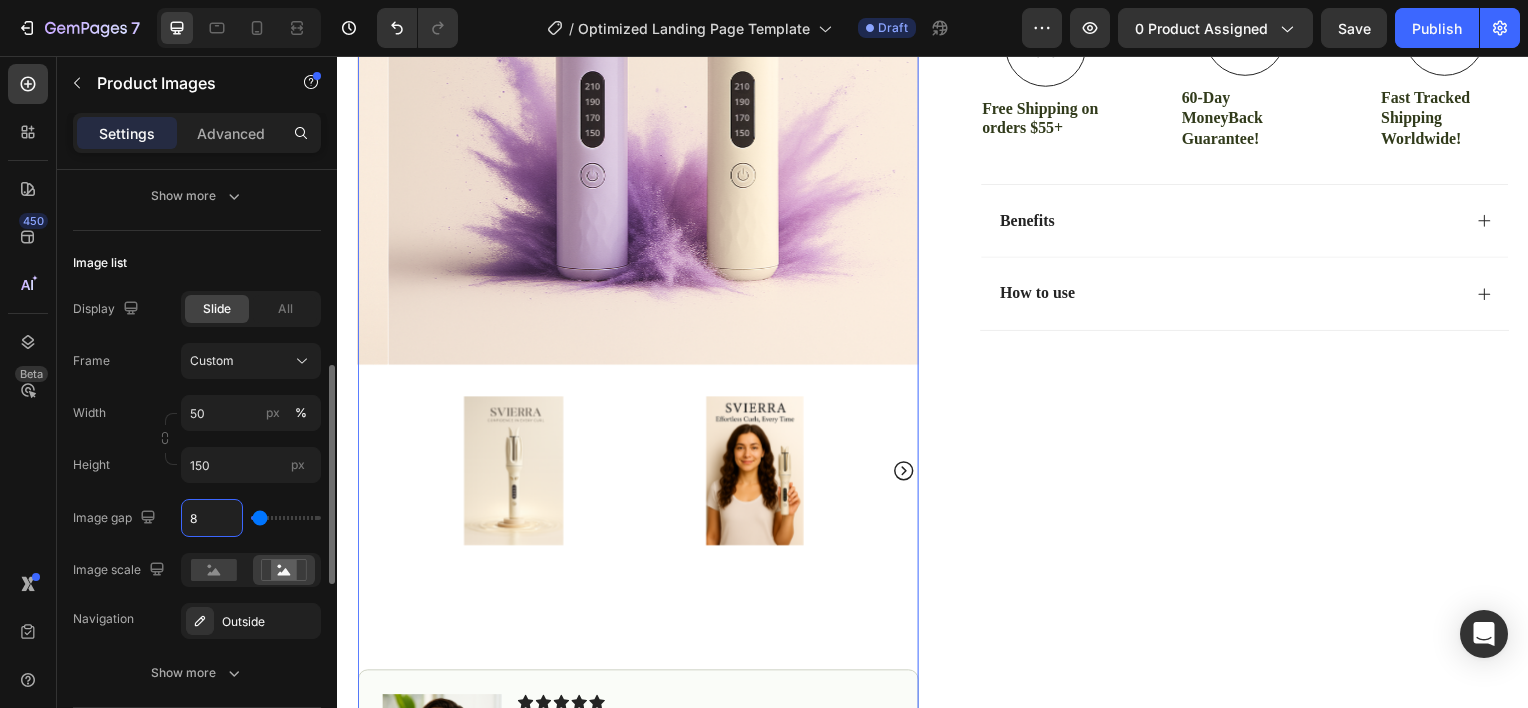 type 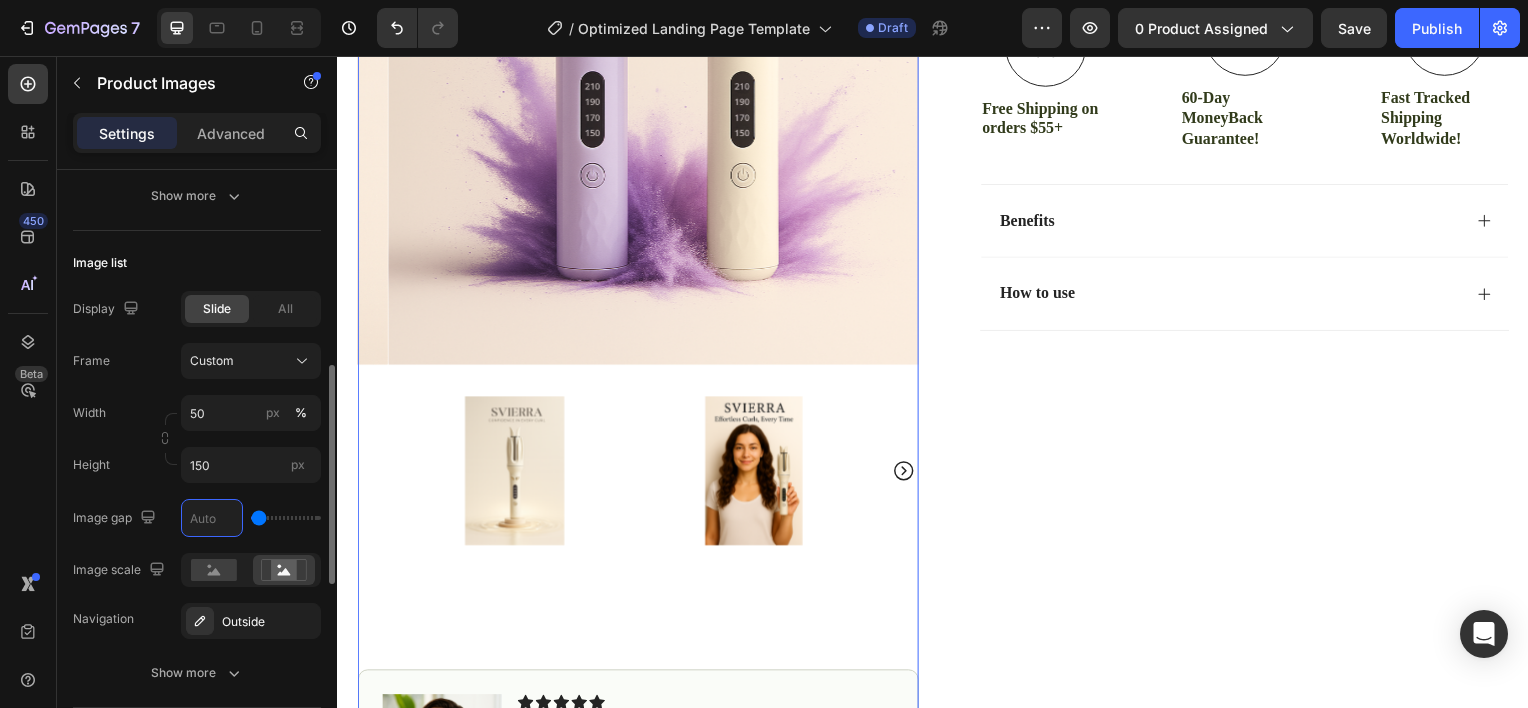 type on "2" 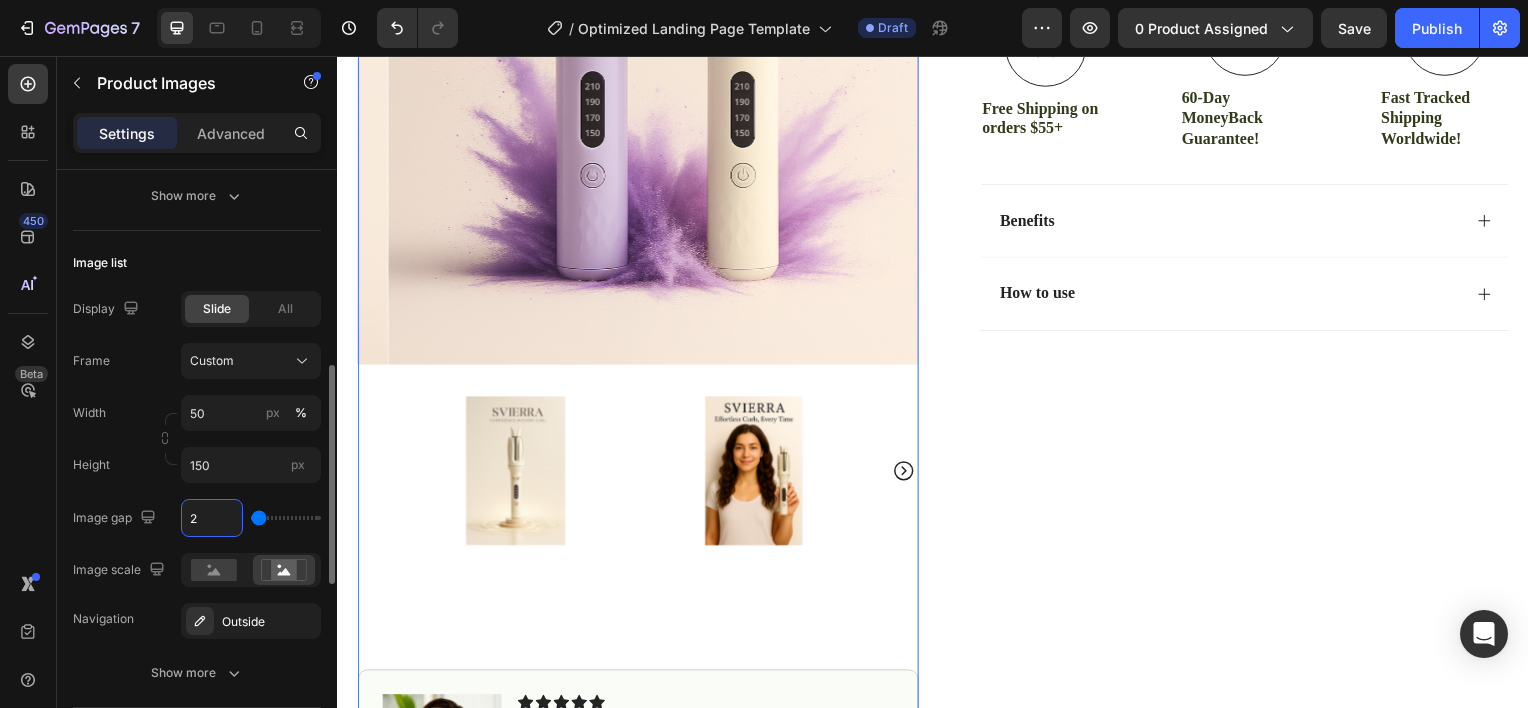 type 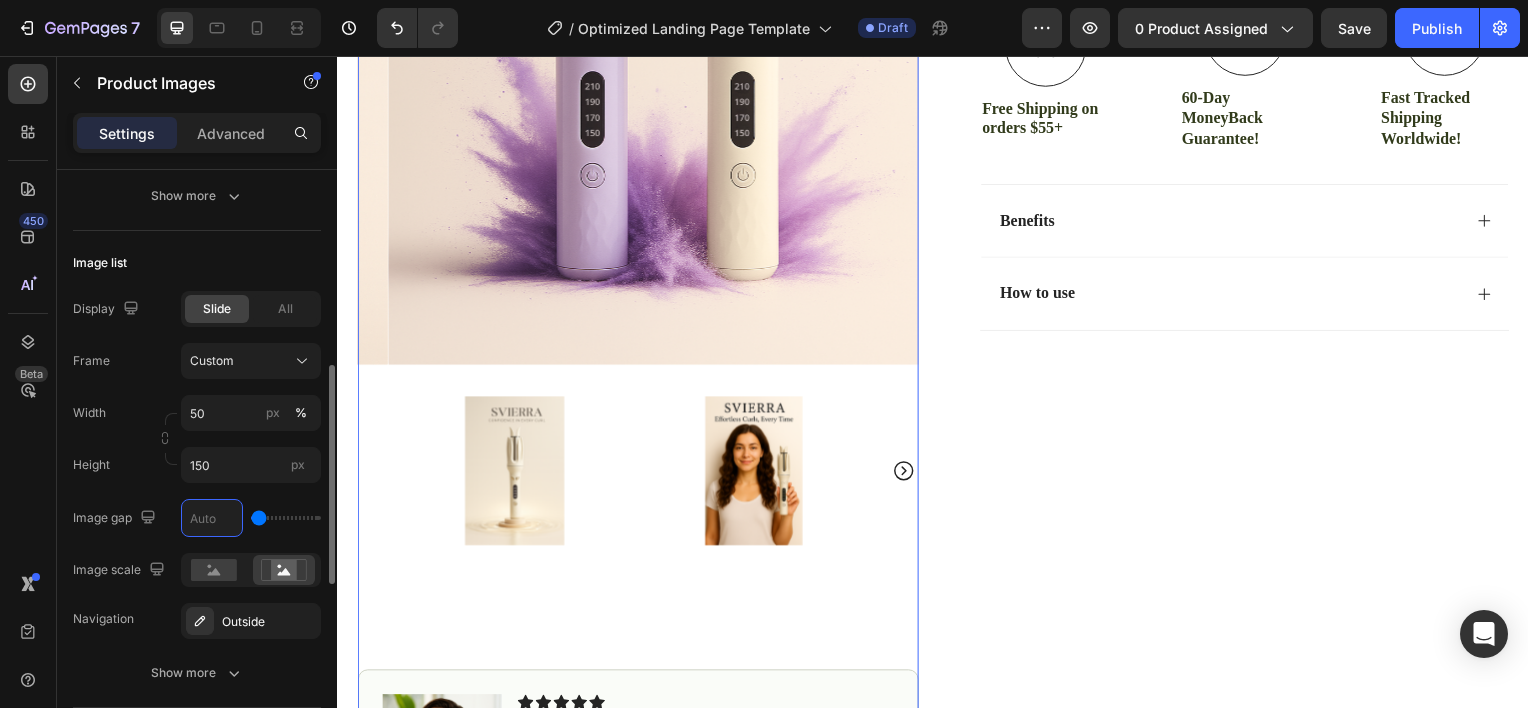 type on "8" 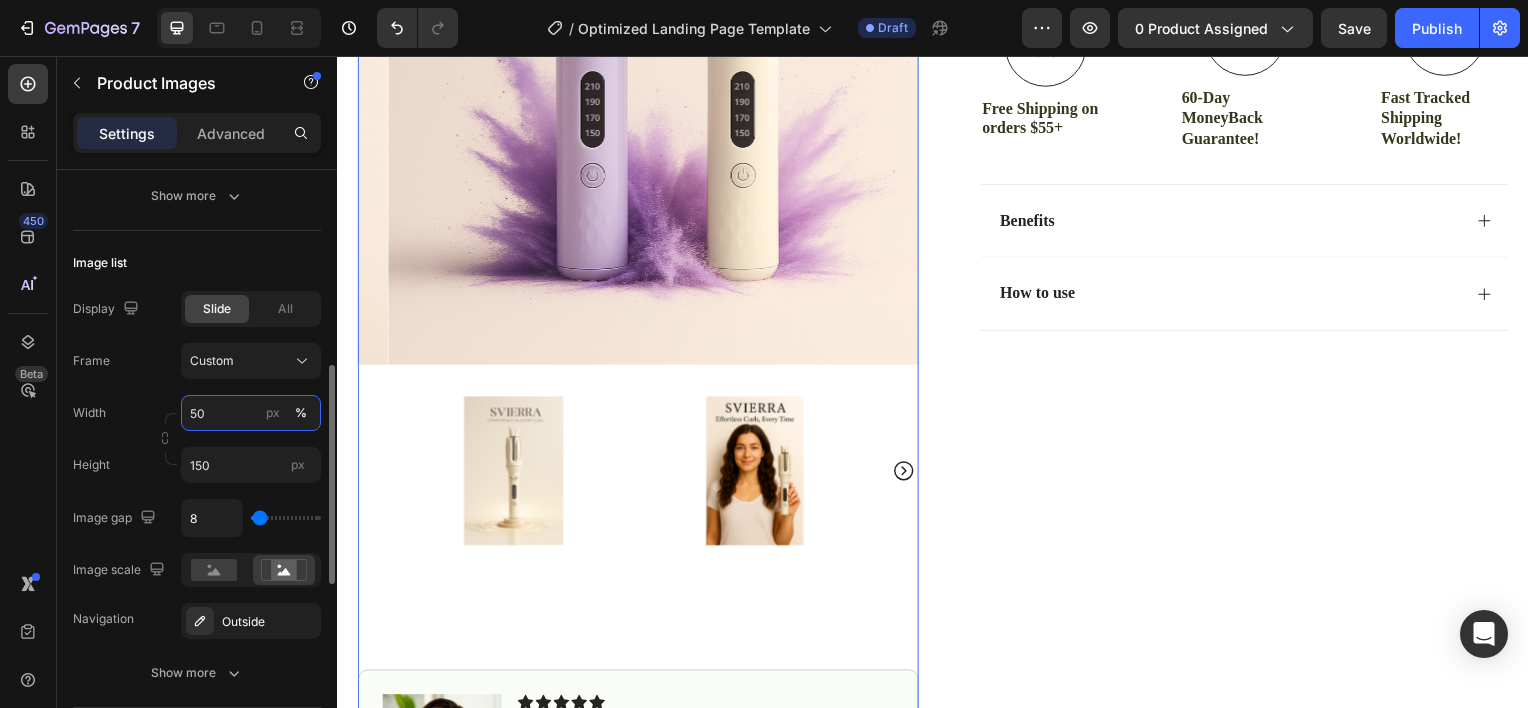 click on "50" at bounding box center (251, 413) 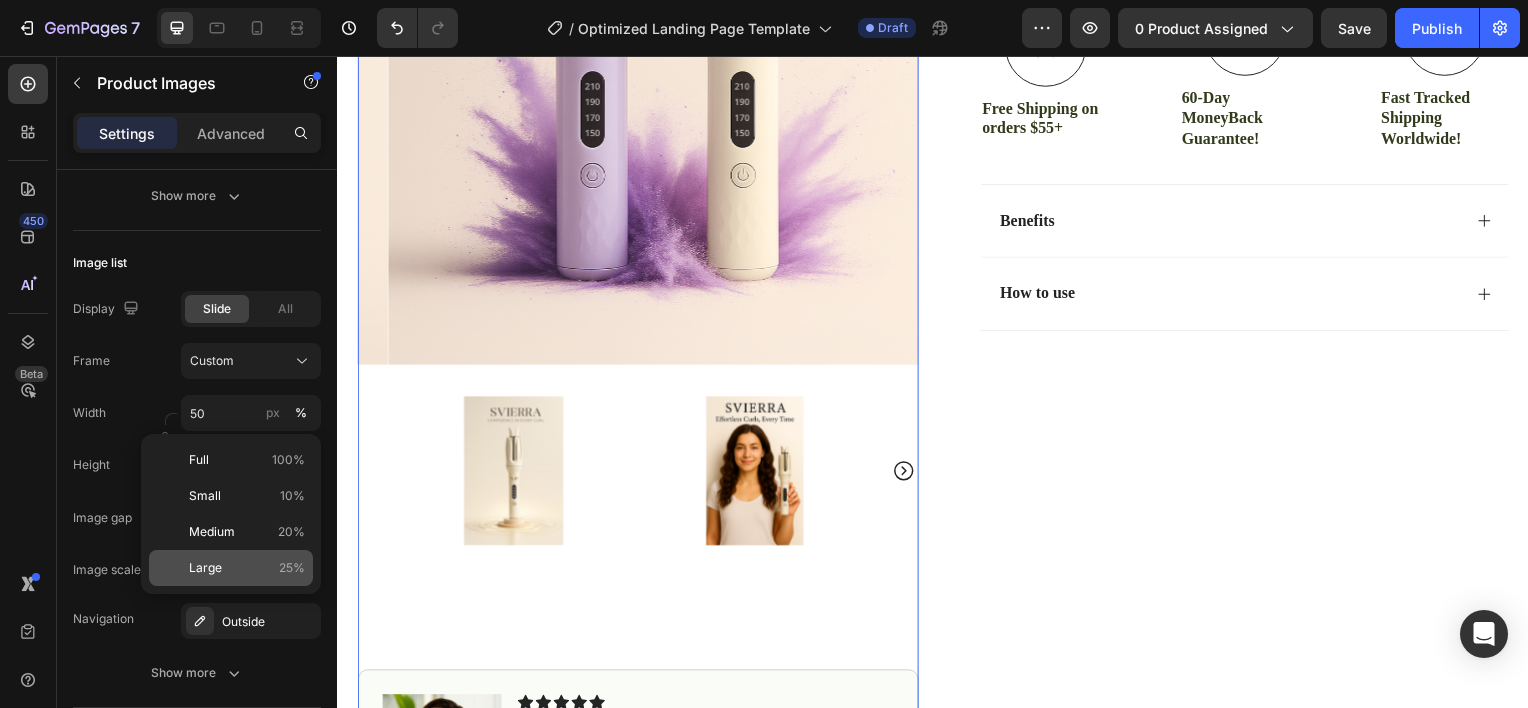 click on "Large 25%" 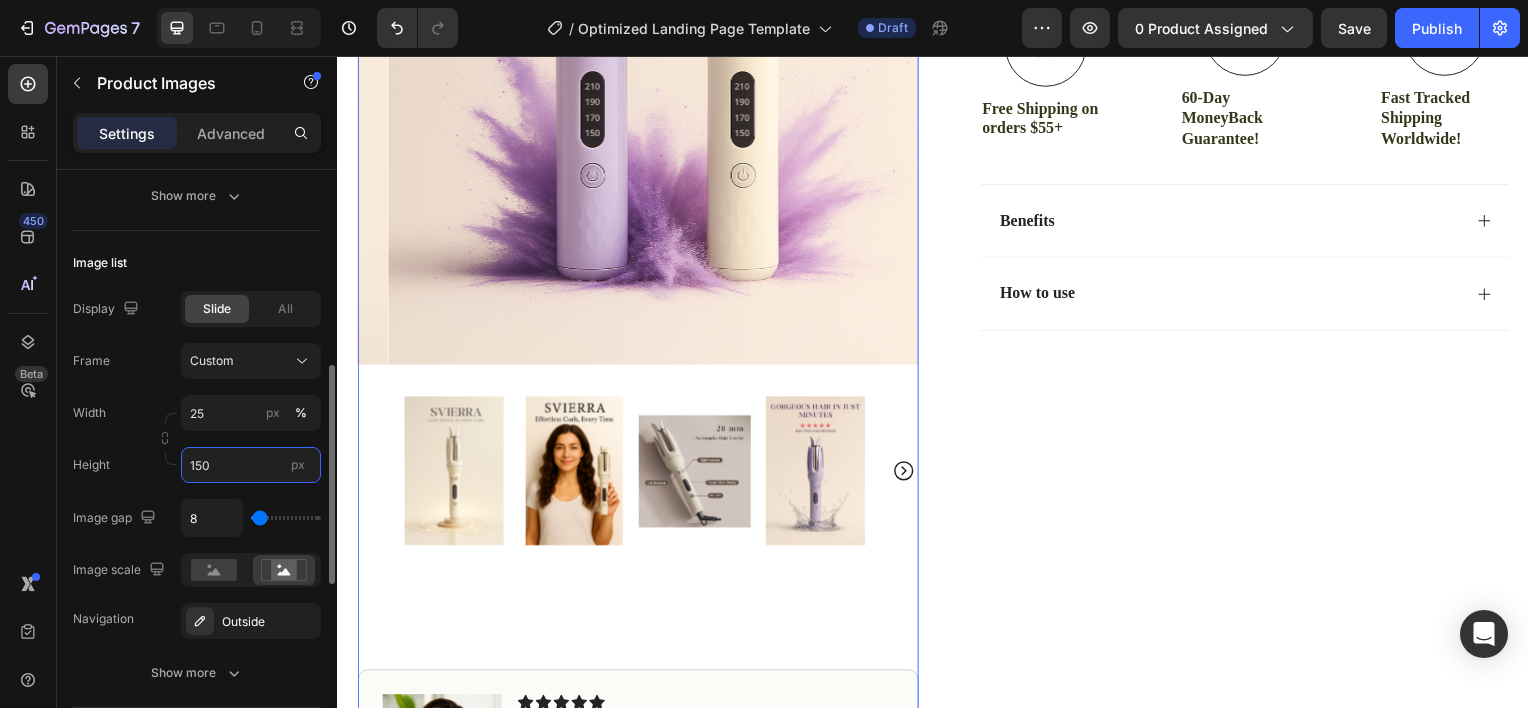 click on "150" at bounding box center [251, 465] 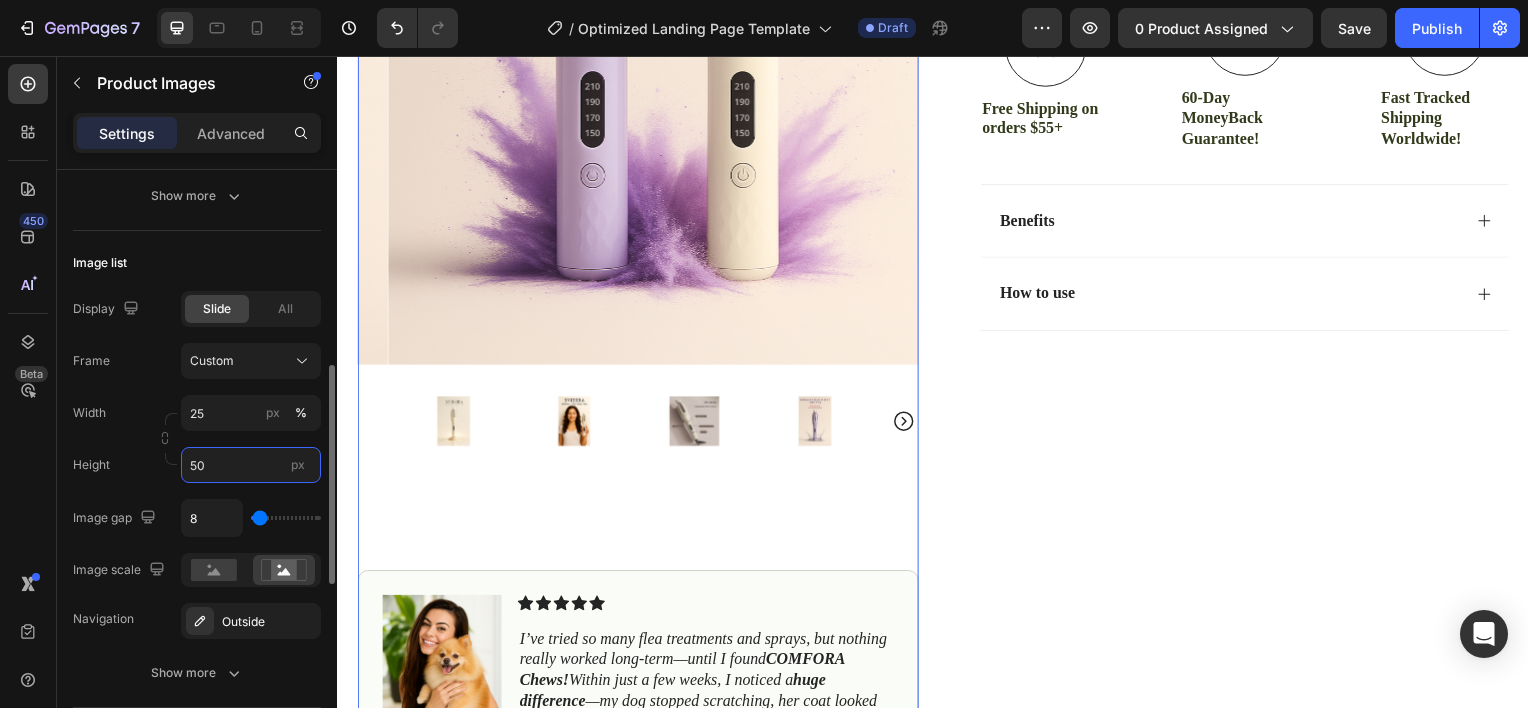 type on "5" 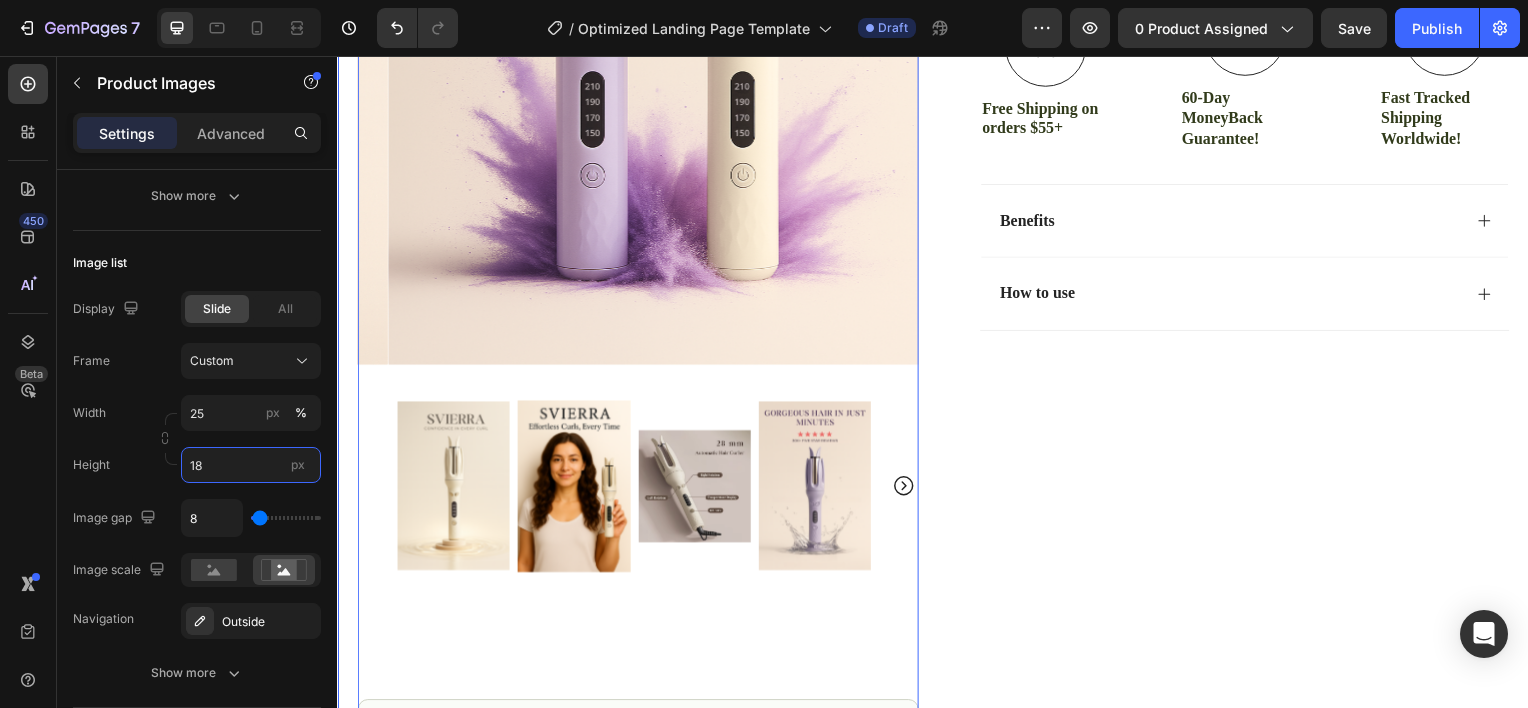 type on "1" 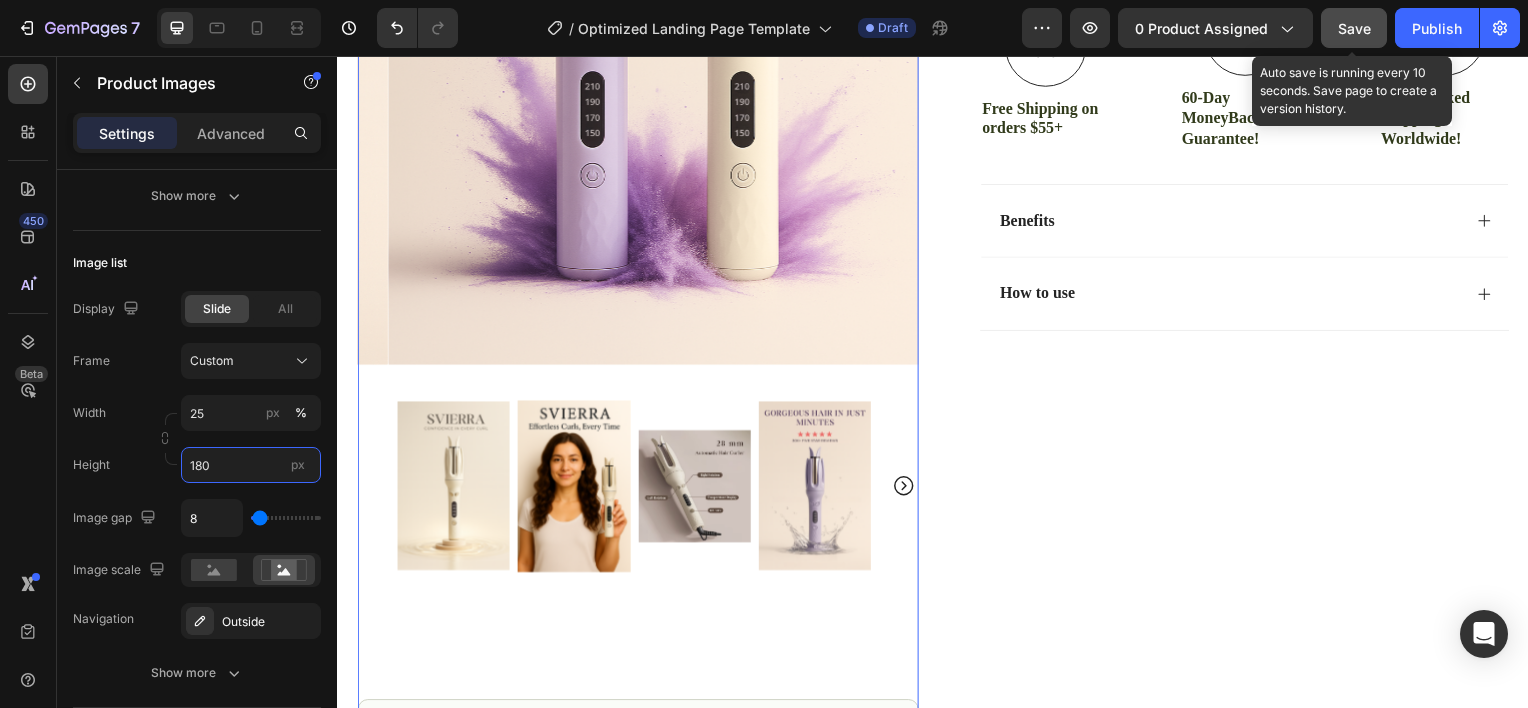 type on "180" 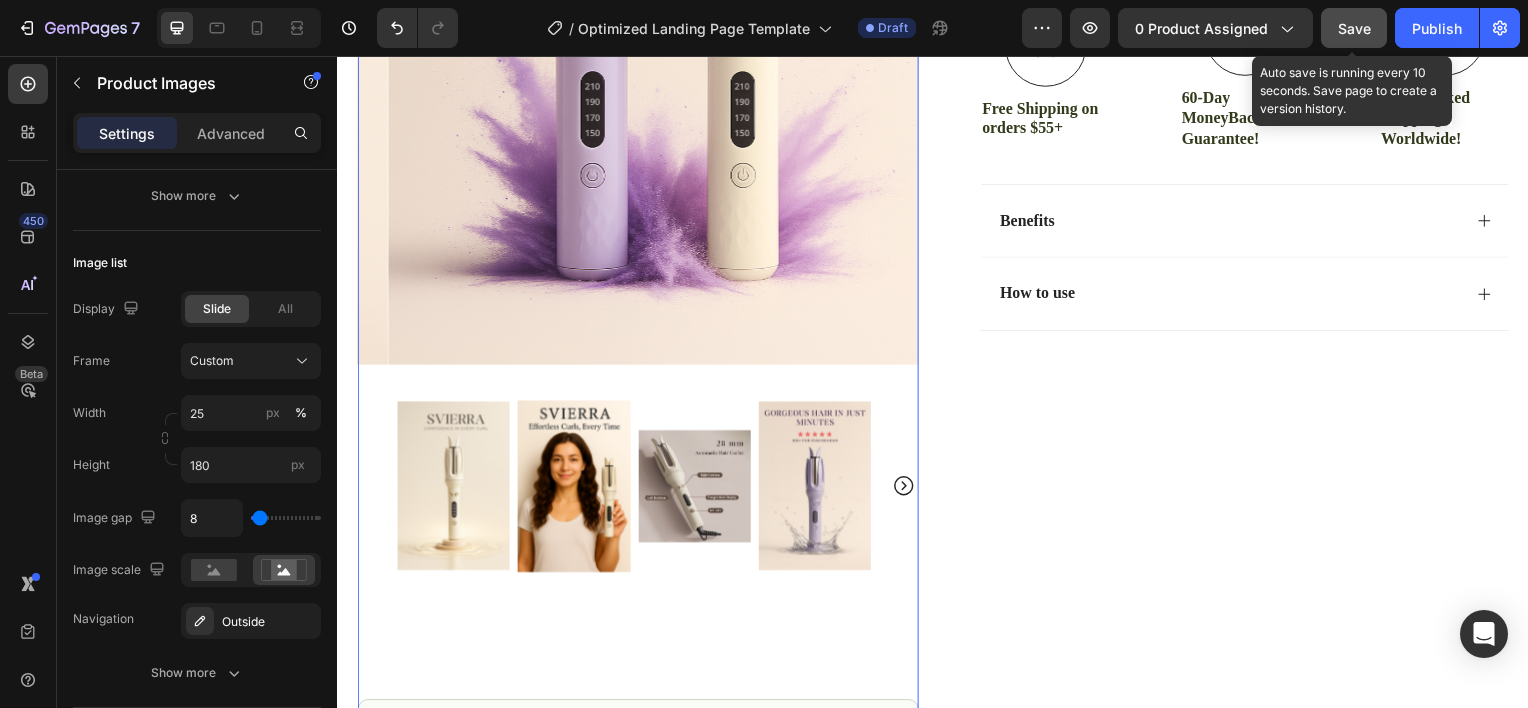 click on "Save" at bounding box center (1354, 28) 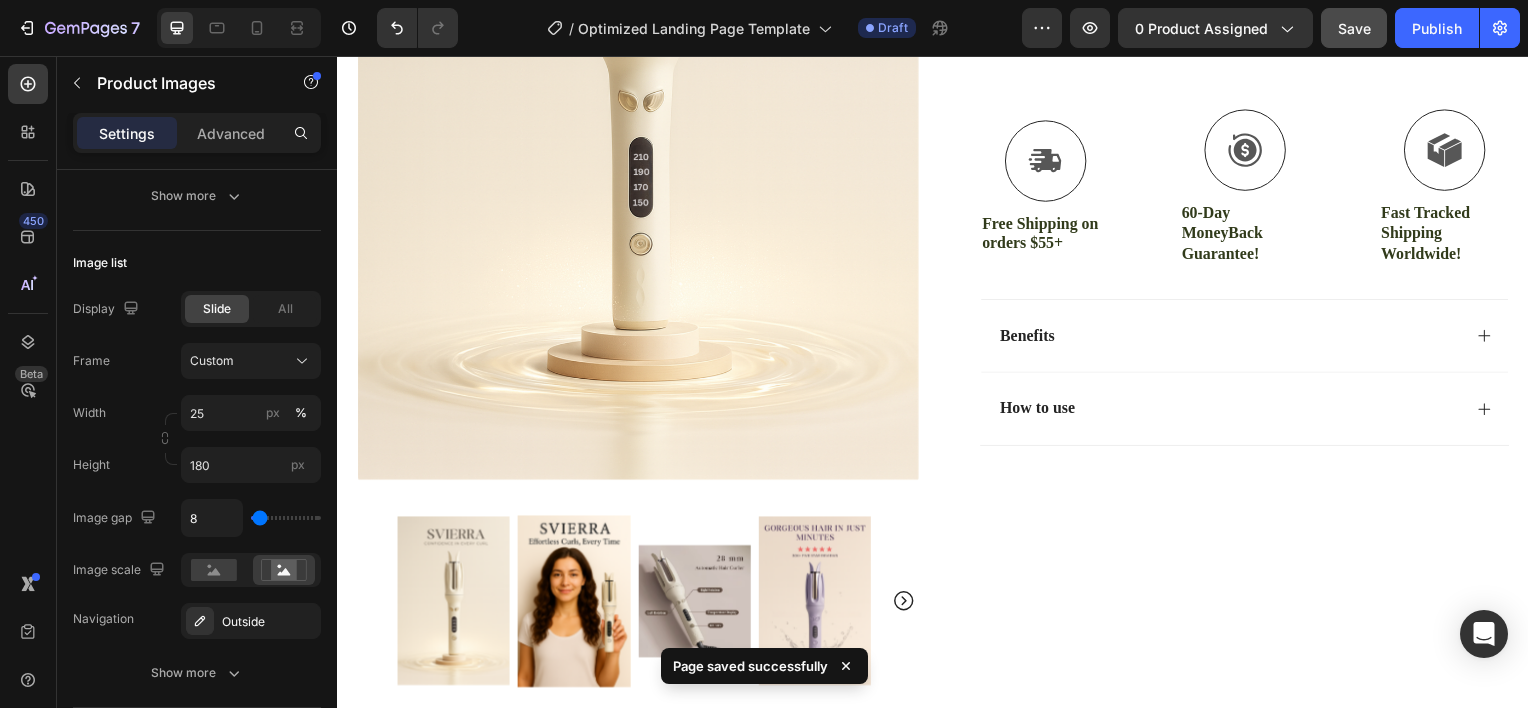 scroll, scrollTop: 828, scrollLeft: 0, axis: vertical 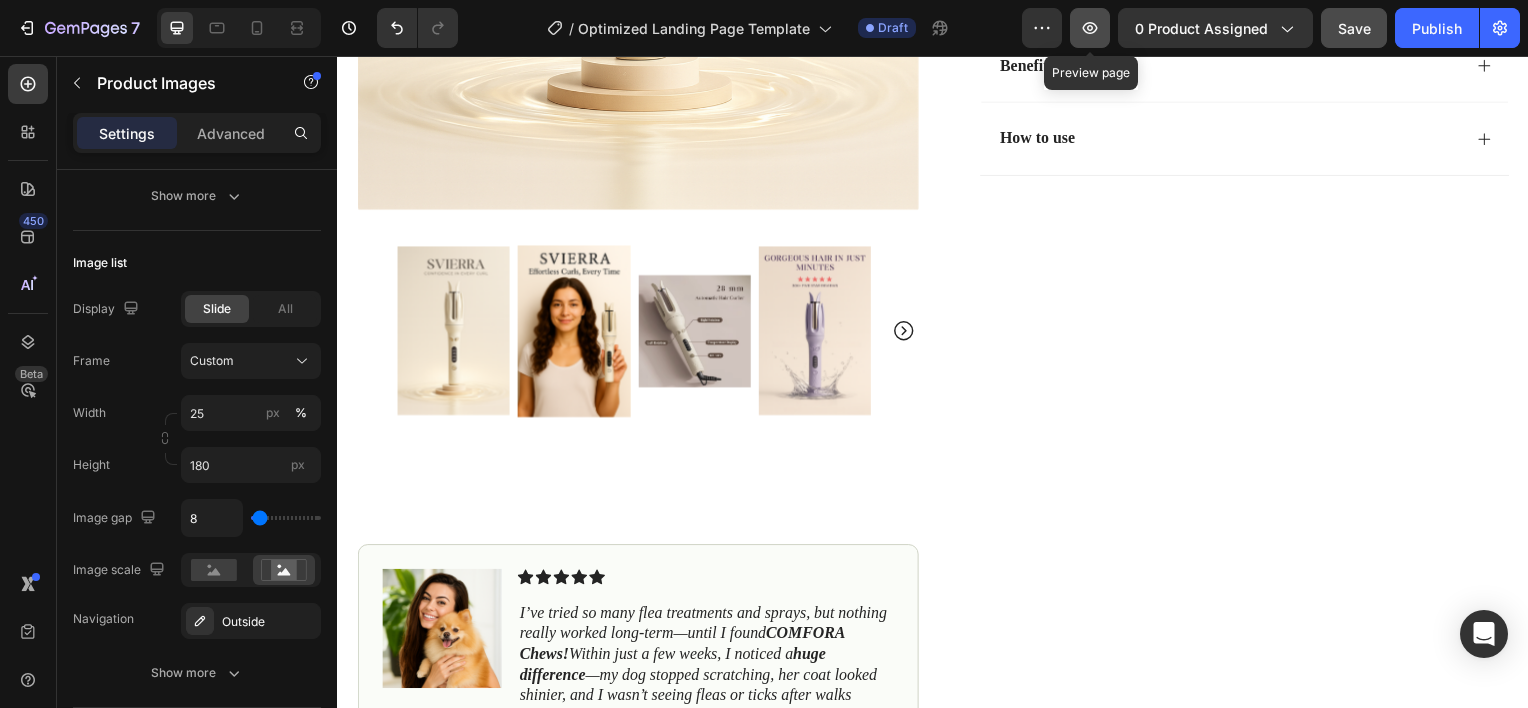 click 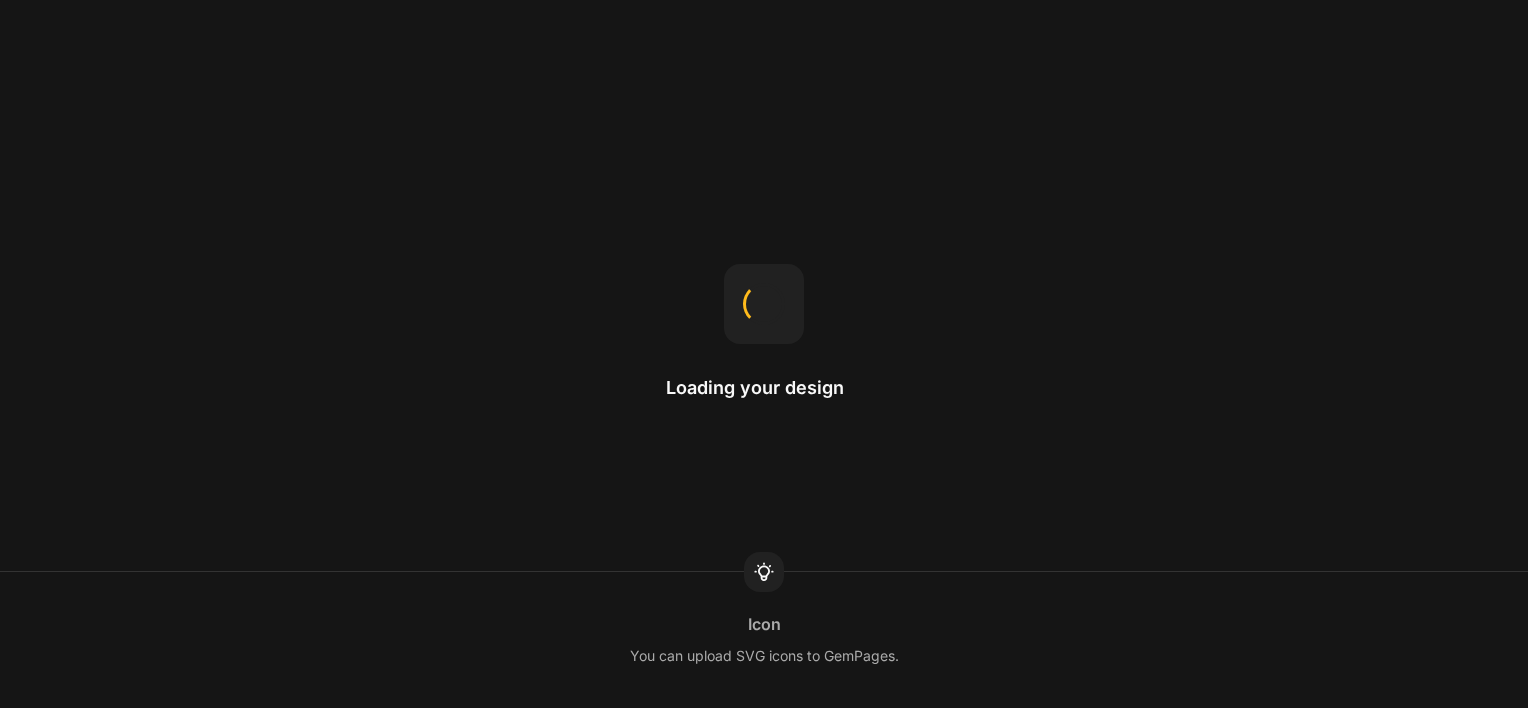 scroll, scrollTop: 0, scrollLeft: 0, axis: both 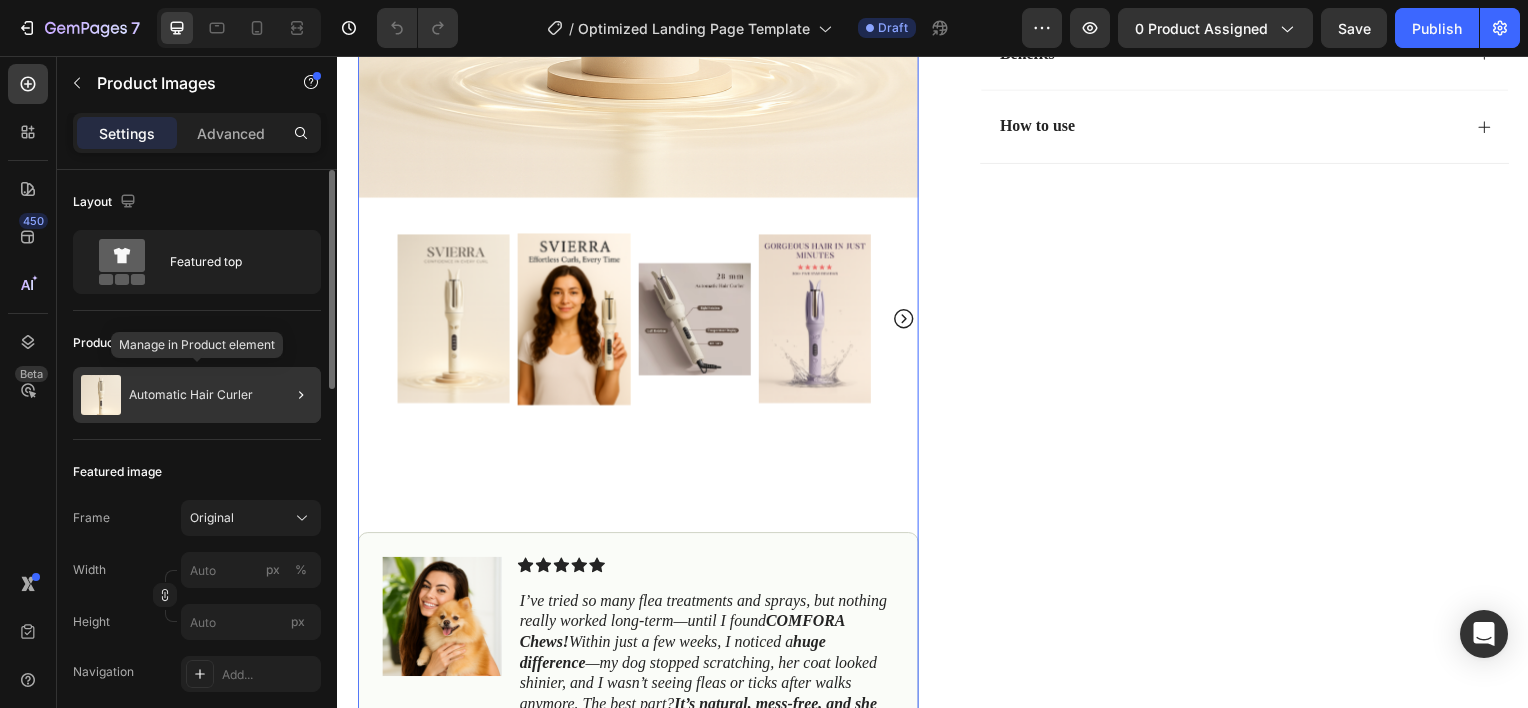 click on "Automatic Hair Curler" 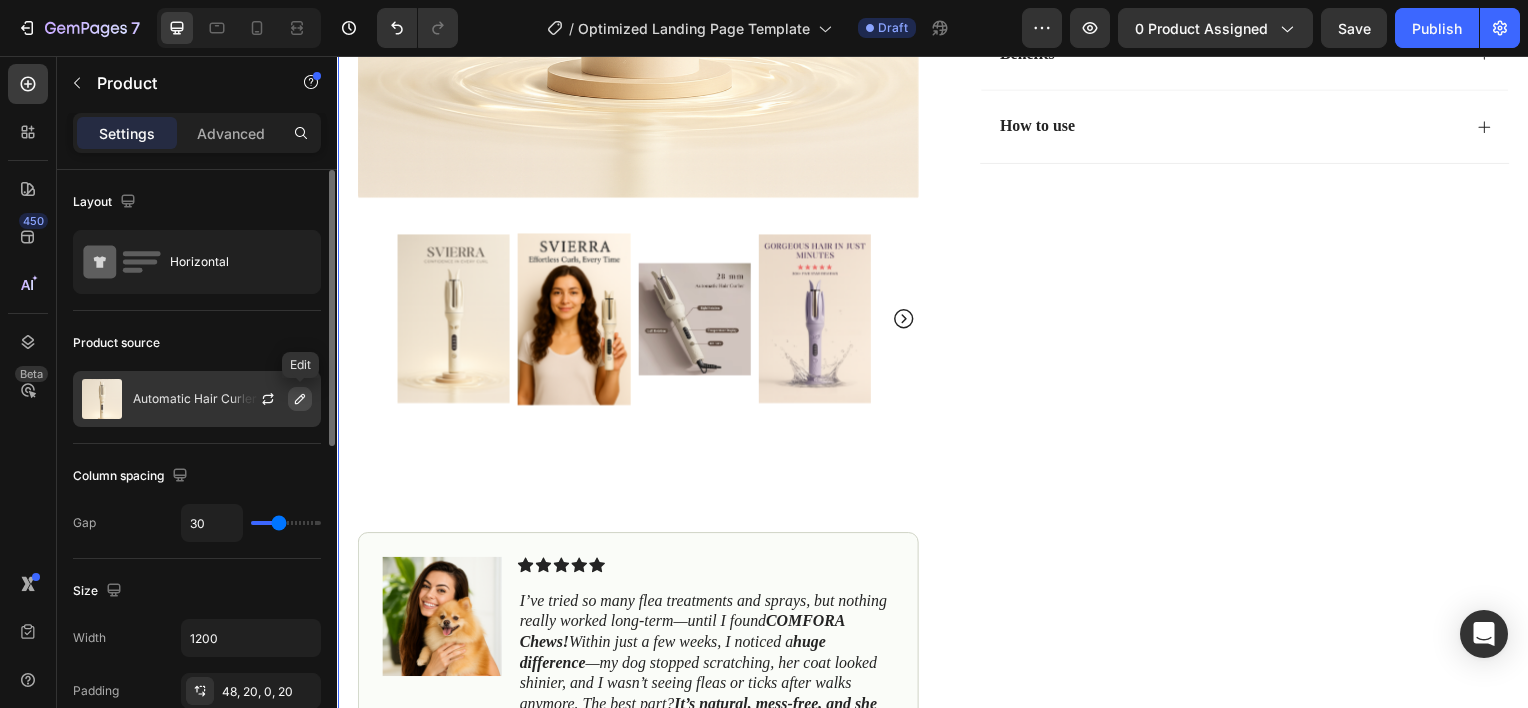 click 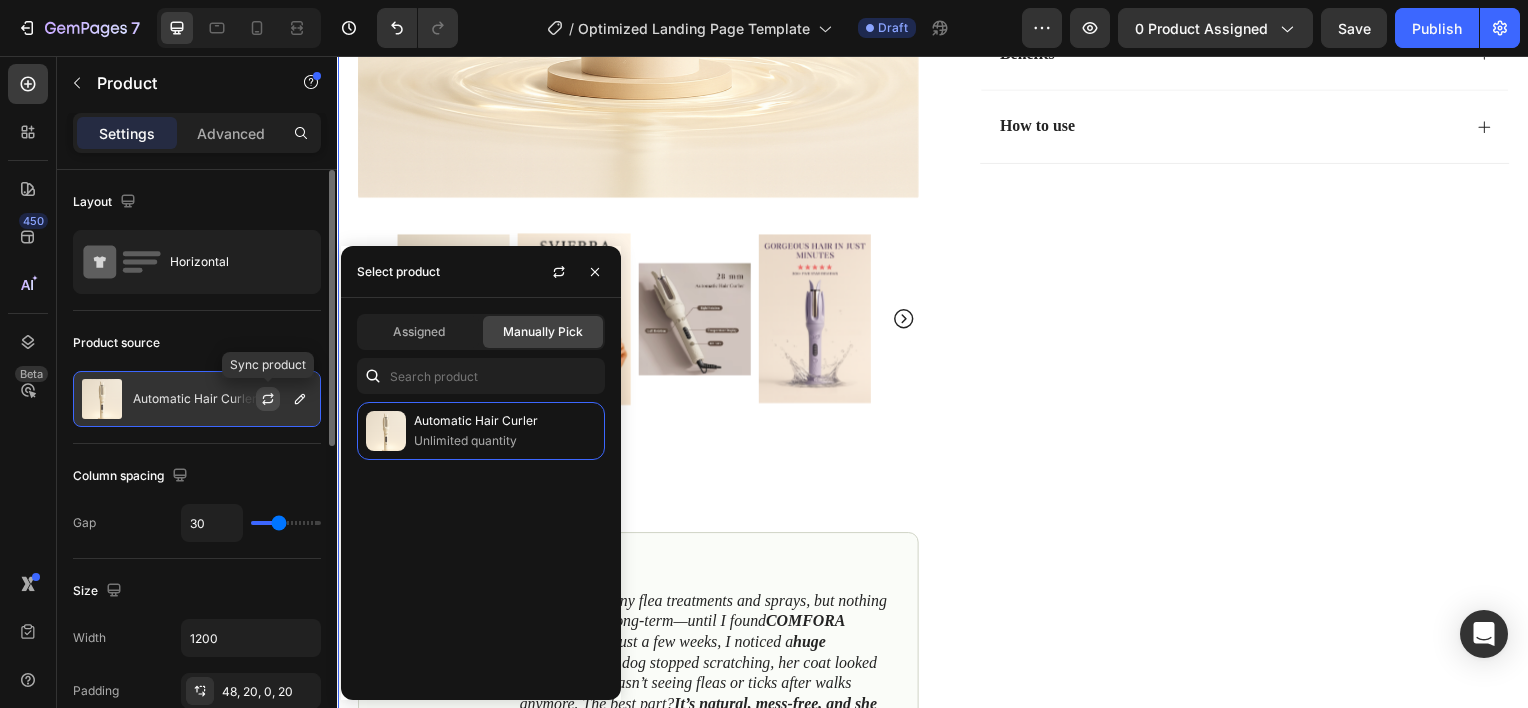 click 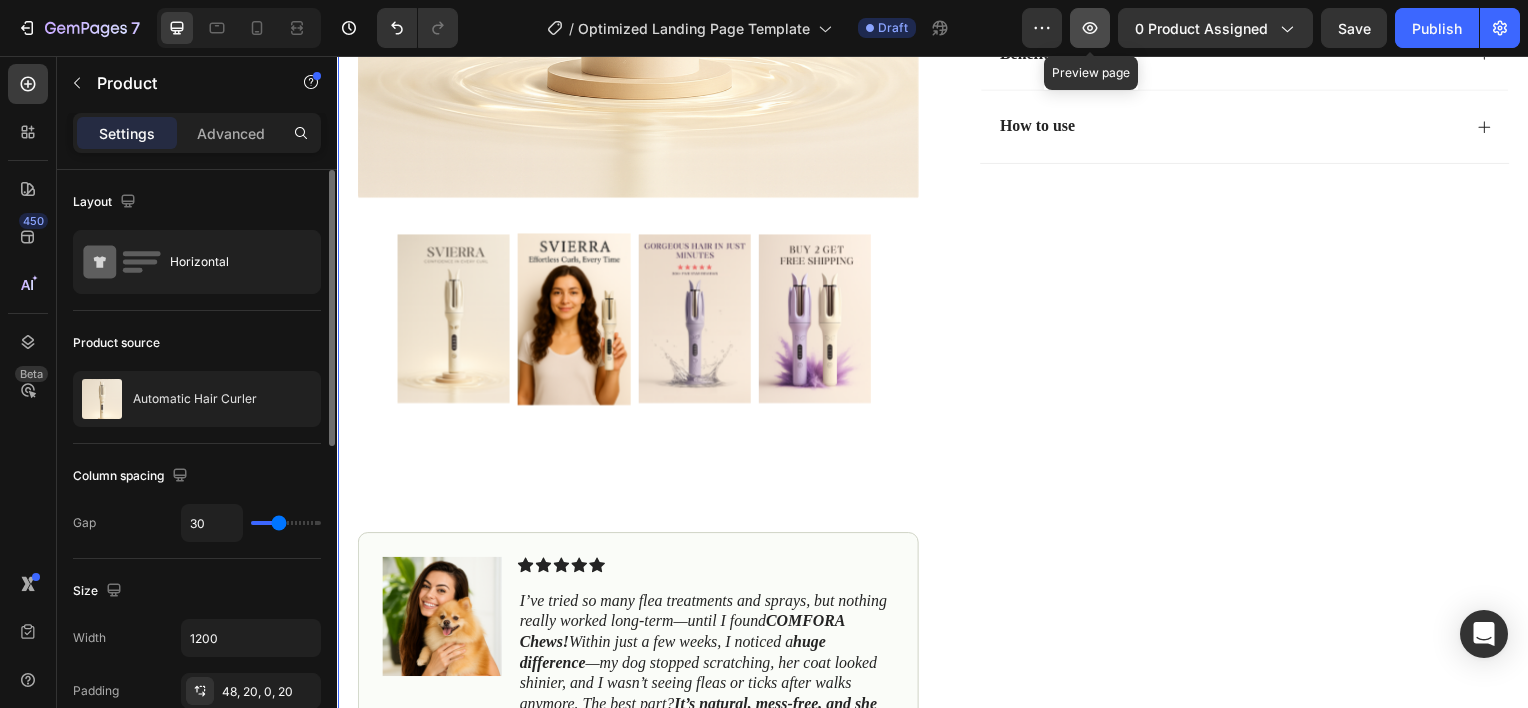 click 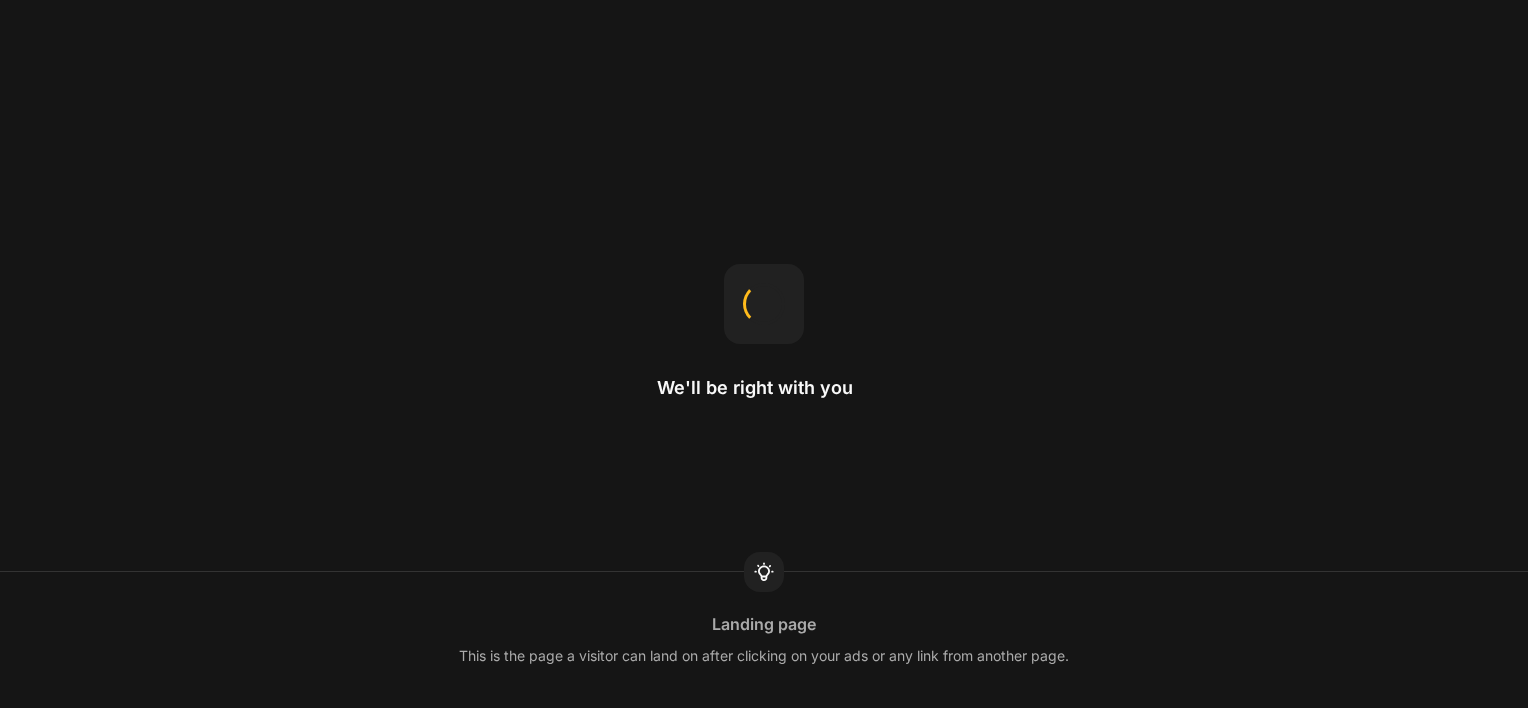 scroll, scrollTop: 0, scrollLeft: 0, axis: both 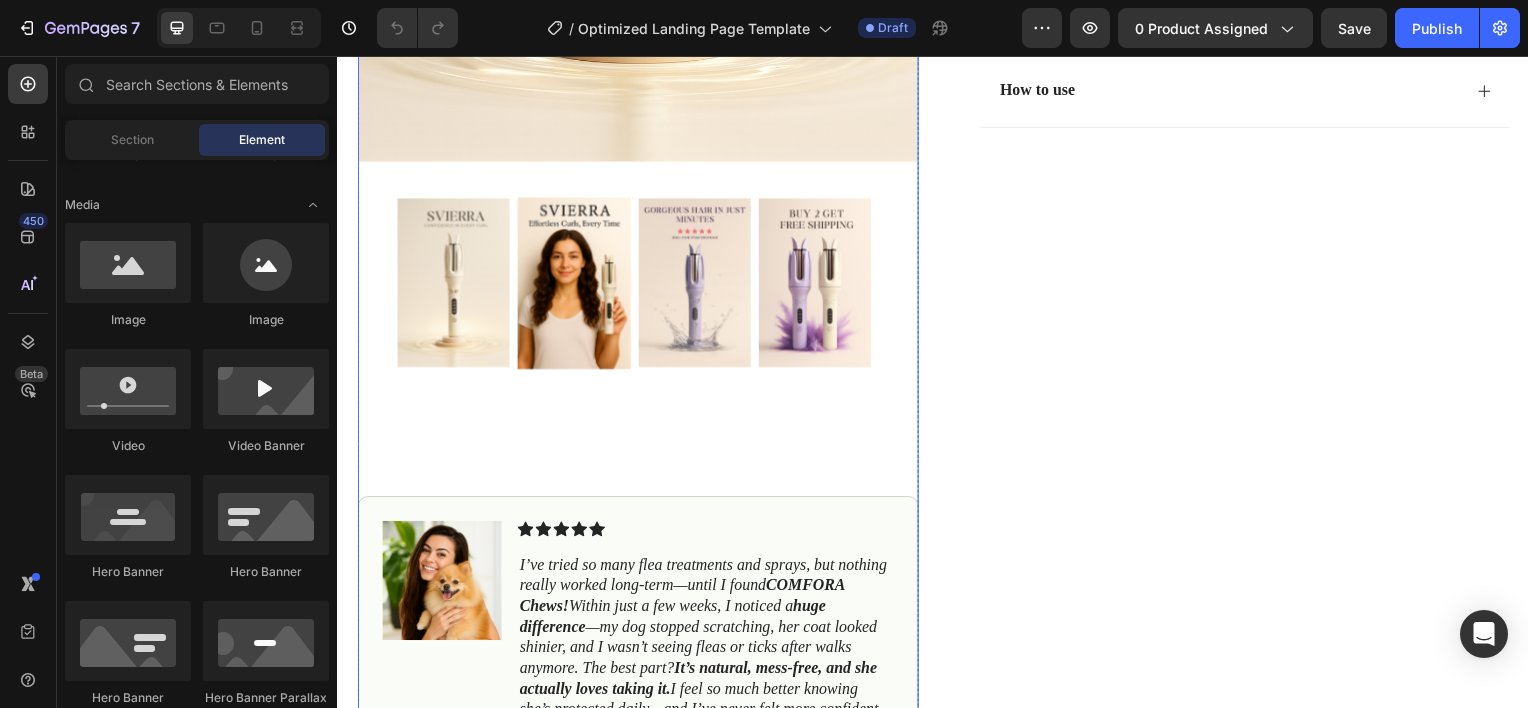 click at bounding box center (453, 284) 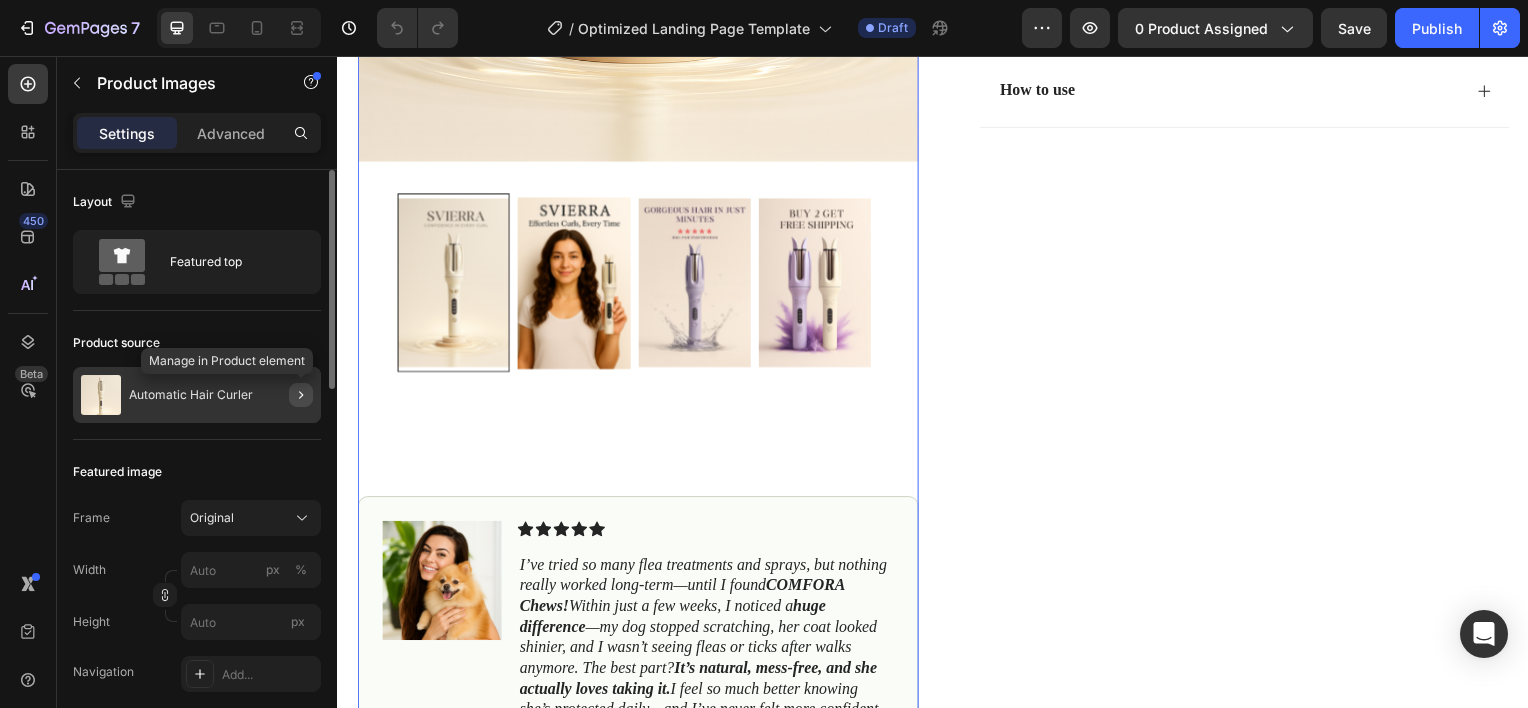 click 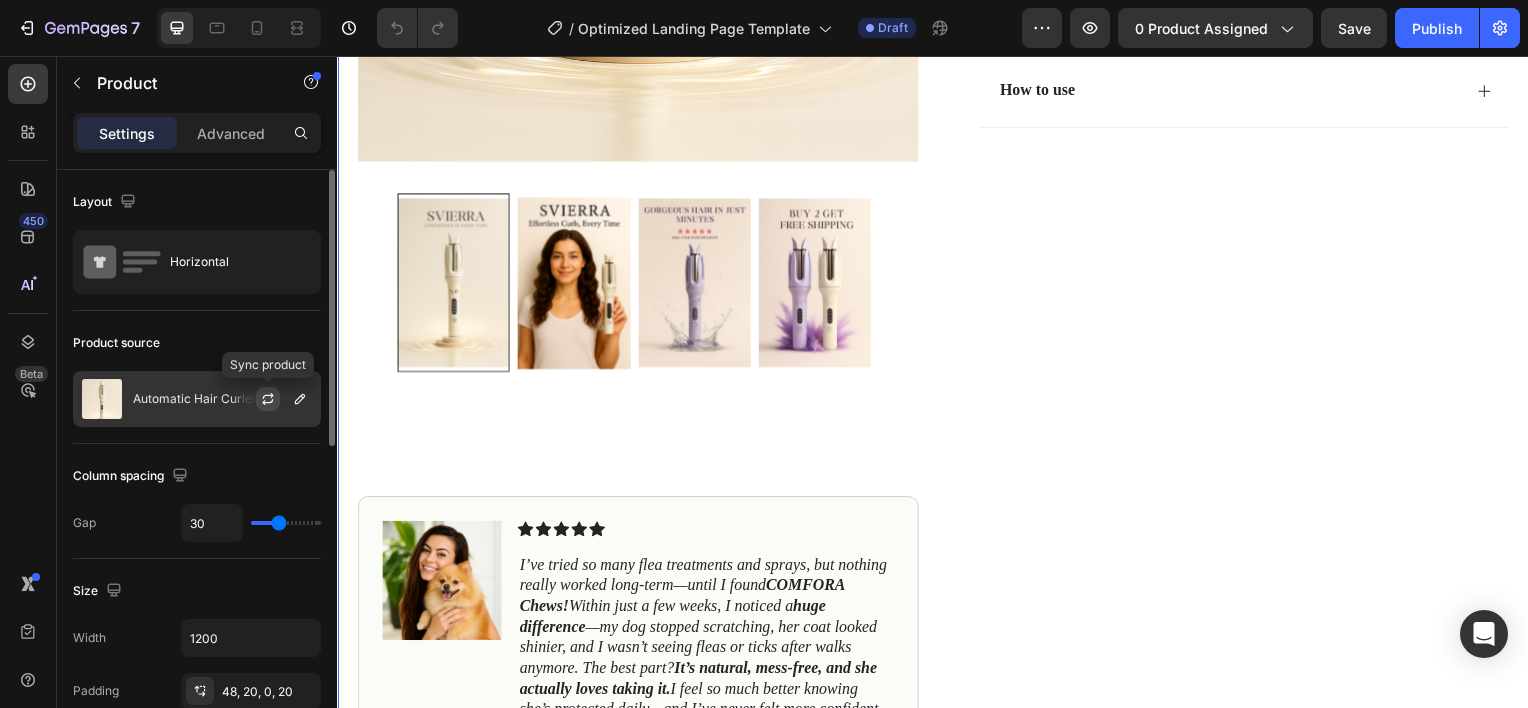 click 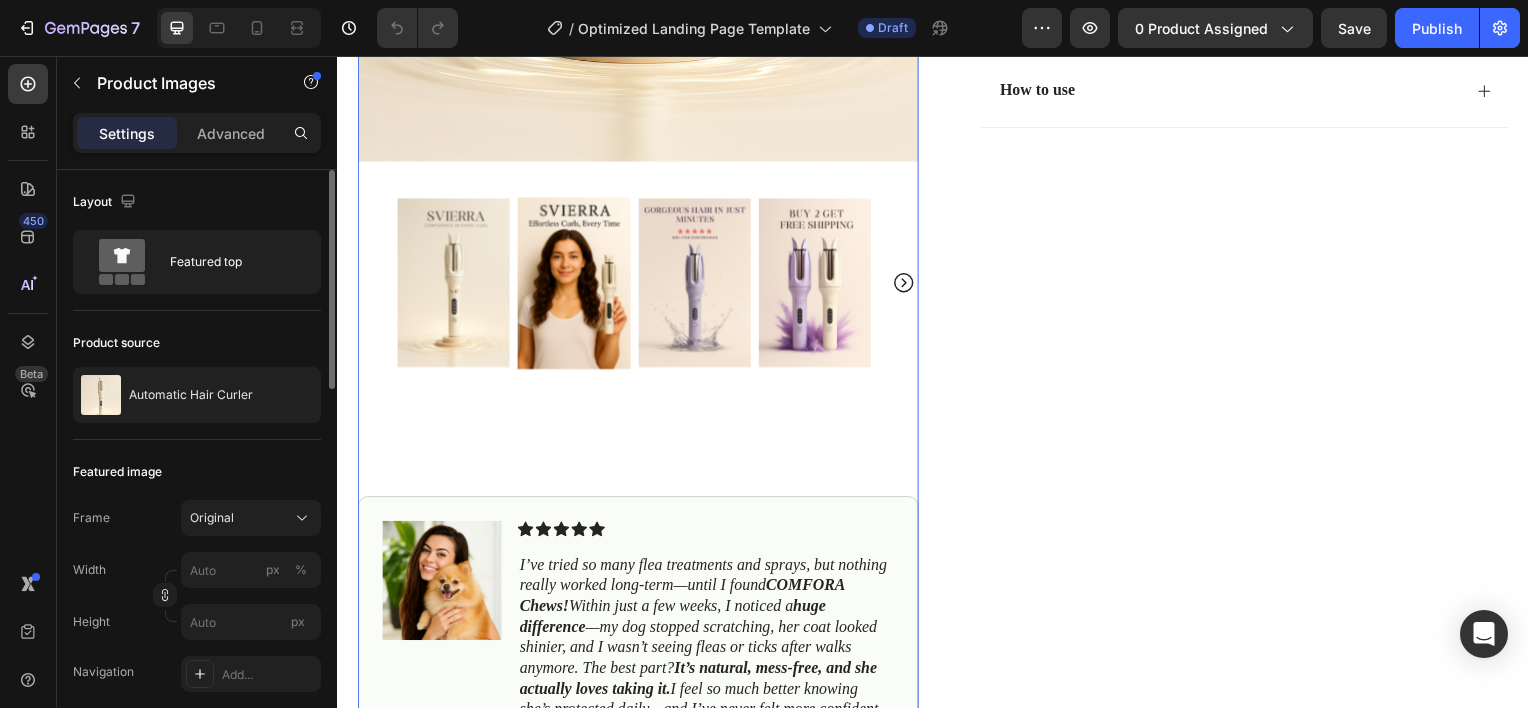 click 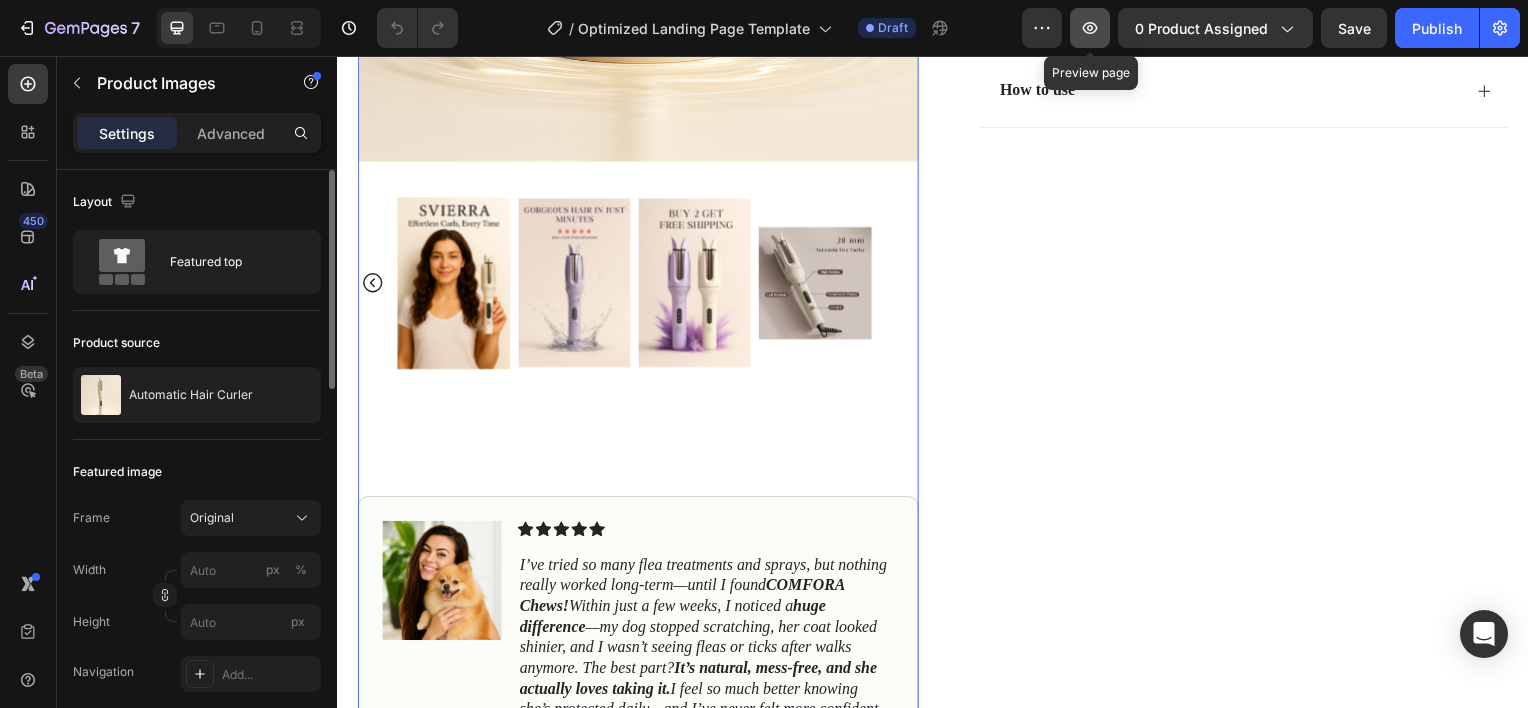 click 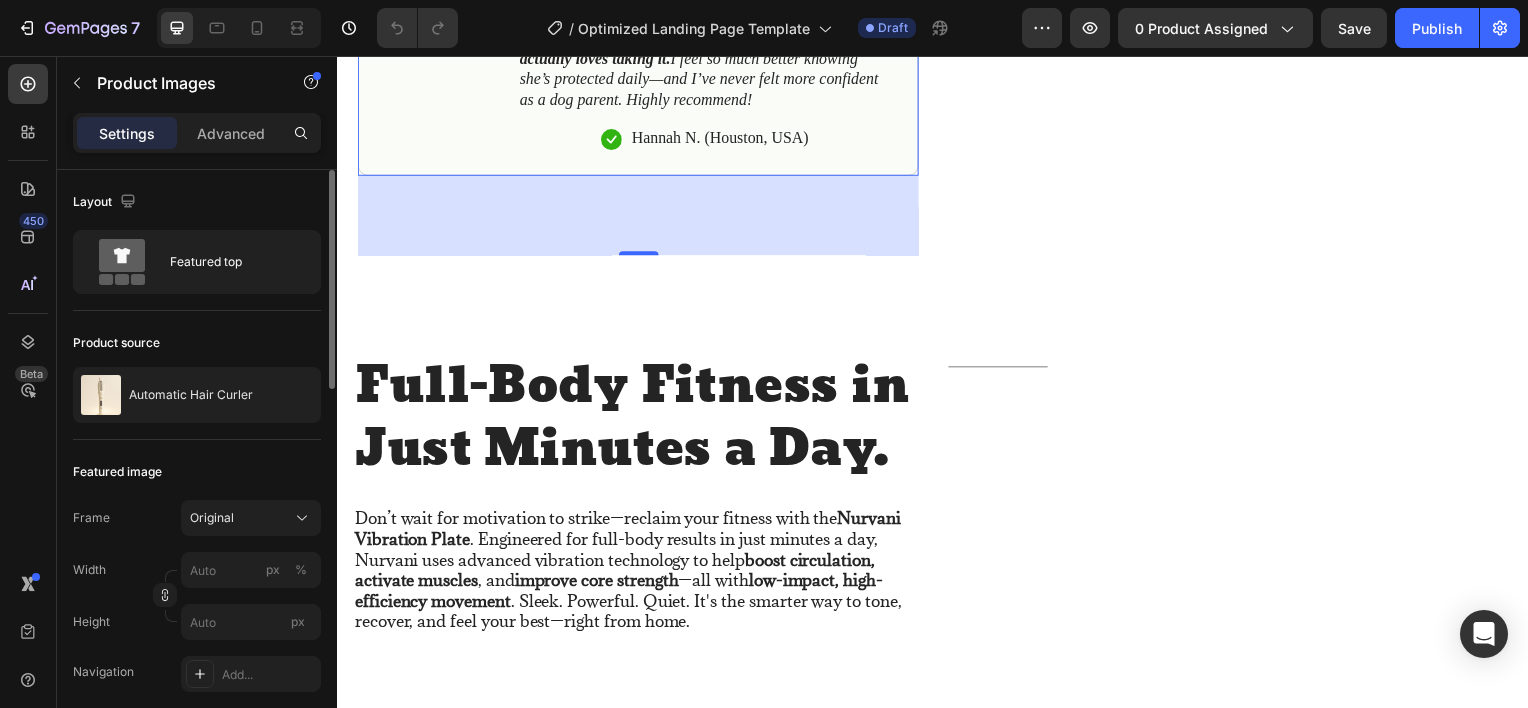 scroll, scrollTop: 1512, scrollLeft: 0, axis: vertical 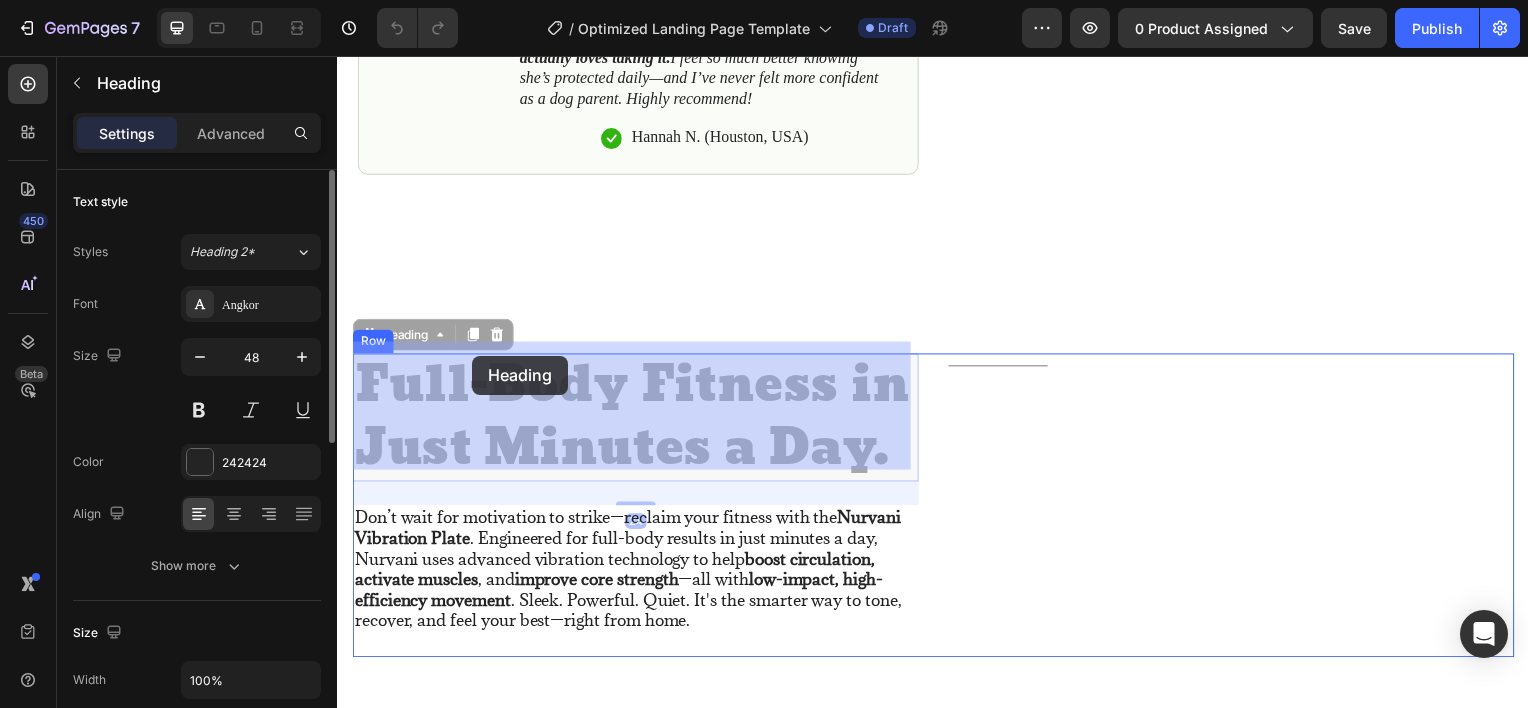 drag, startPoint x: 901, startPoint y: 442, endPoint x: 527, endPoint y: 388, distance: 377.8783 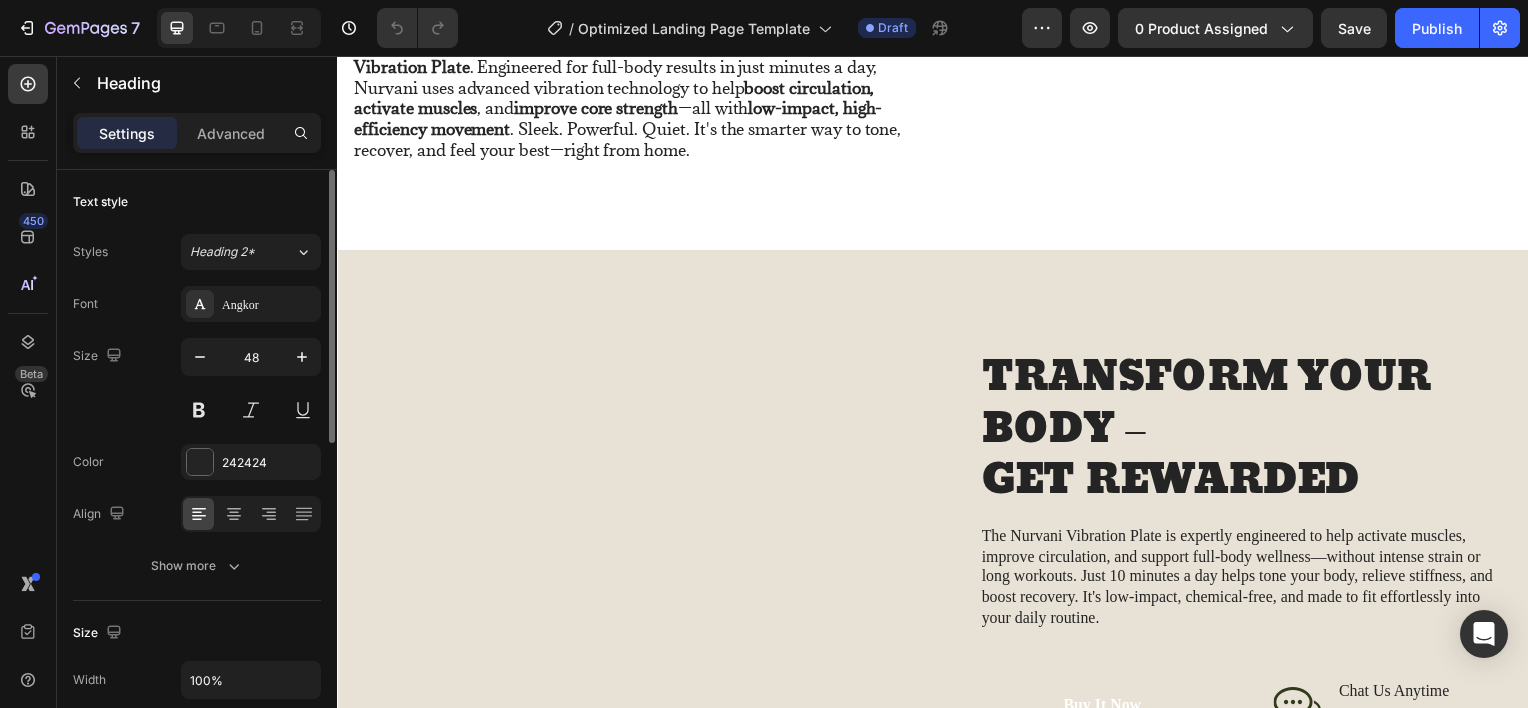 scroll, scrollTop: 2334, scrollLeft: 0, axis: vertical 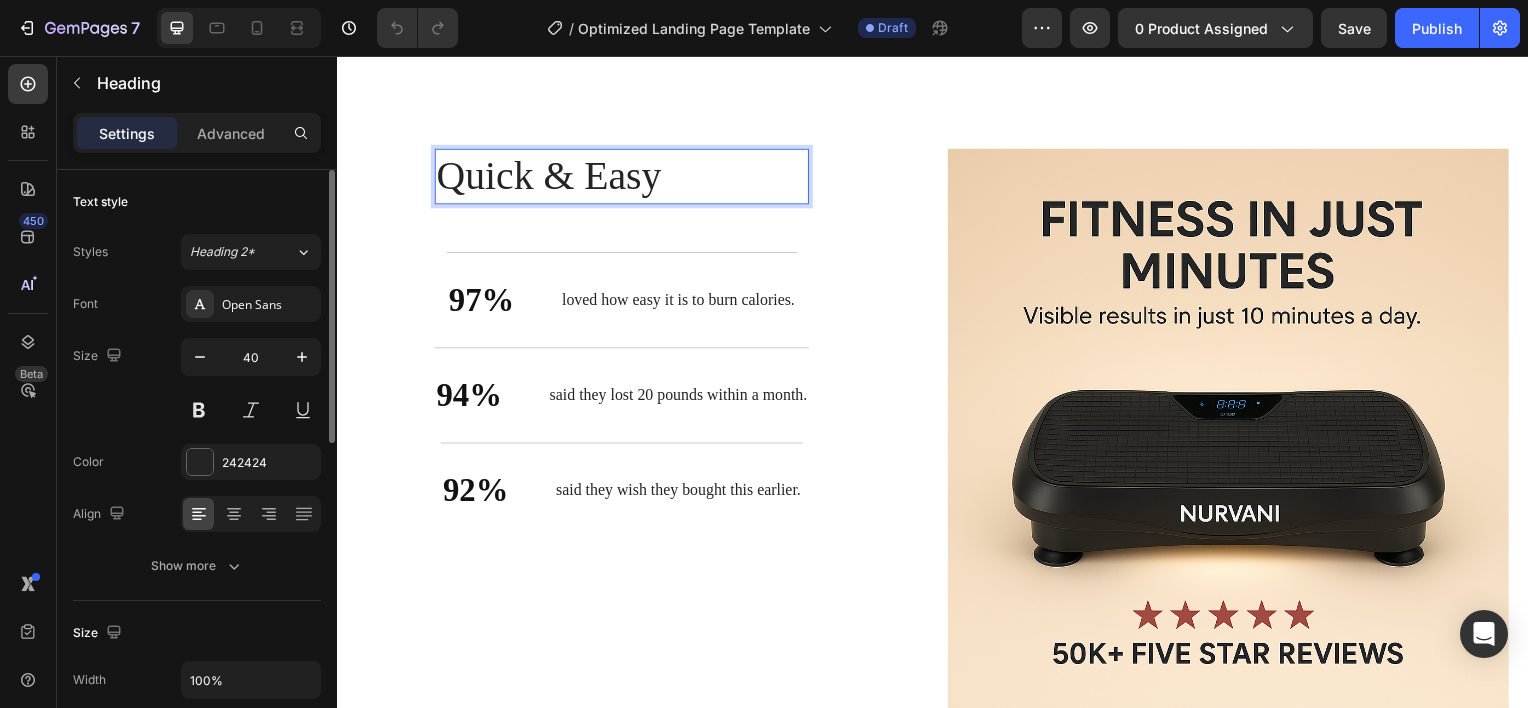 click on "Quick & Easy" at bounding box center [624, 177] 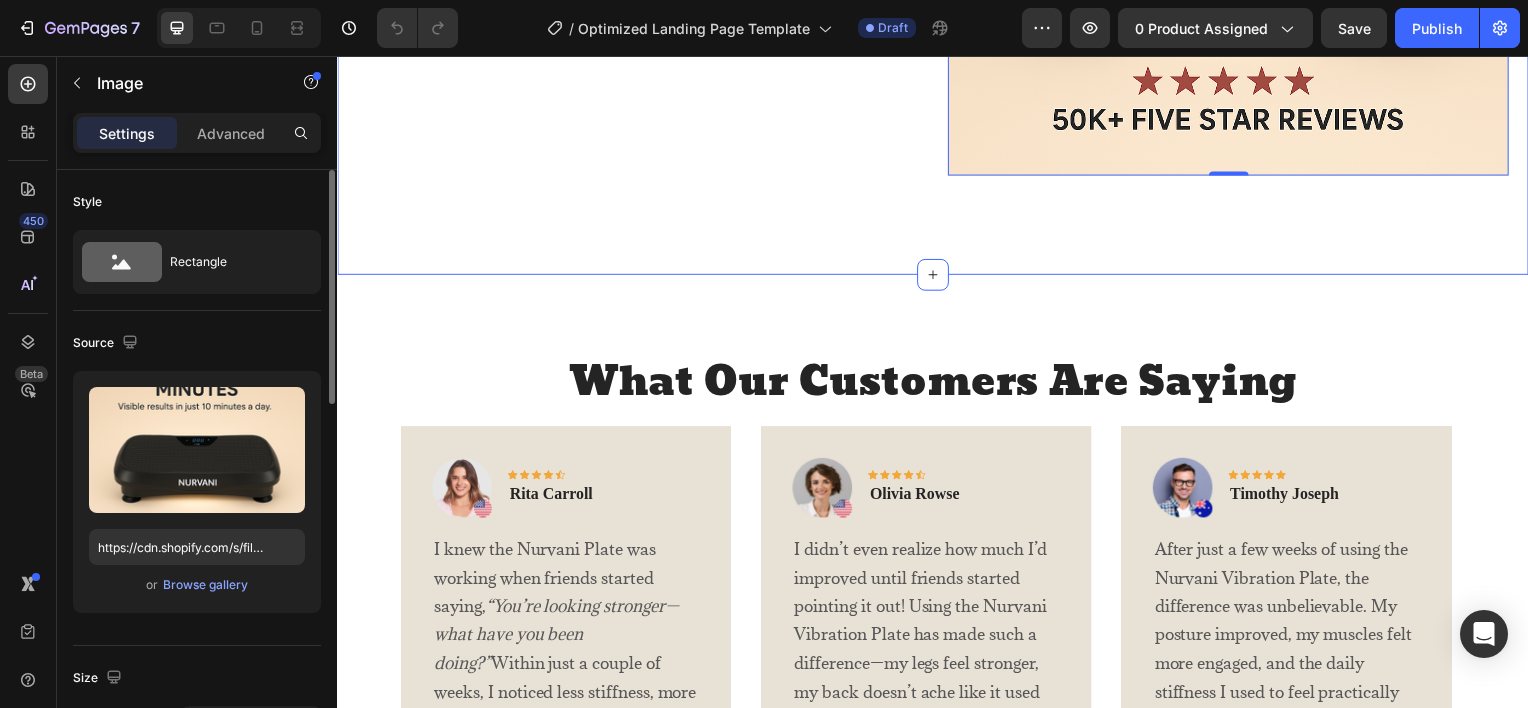 scroll, scrollTop: 3754, scrollLeft: 0, axis: vertical 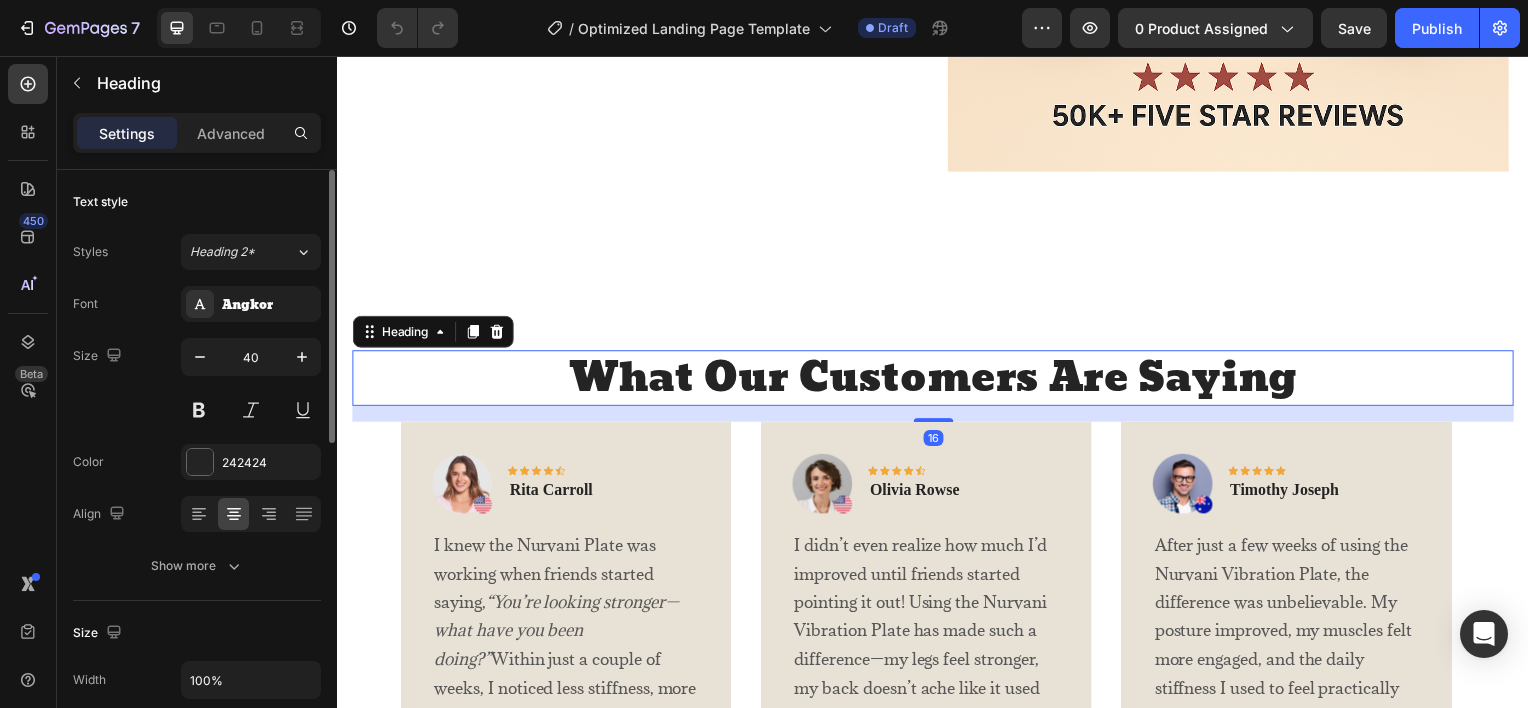 click on "What Our Customers Are Saying" at bounding box center [937, 380] 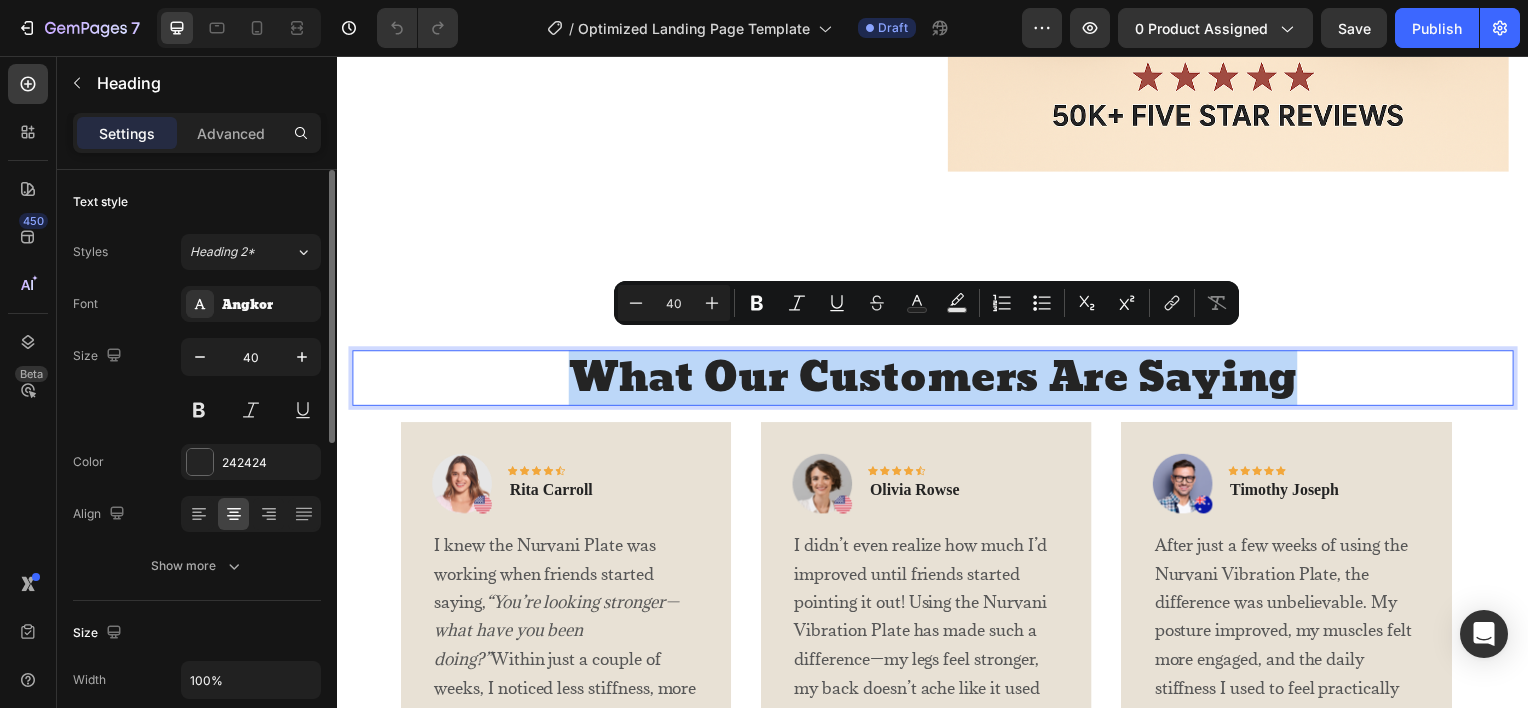 copy on "What Our Customers Are Saying" 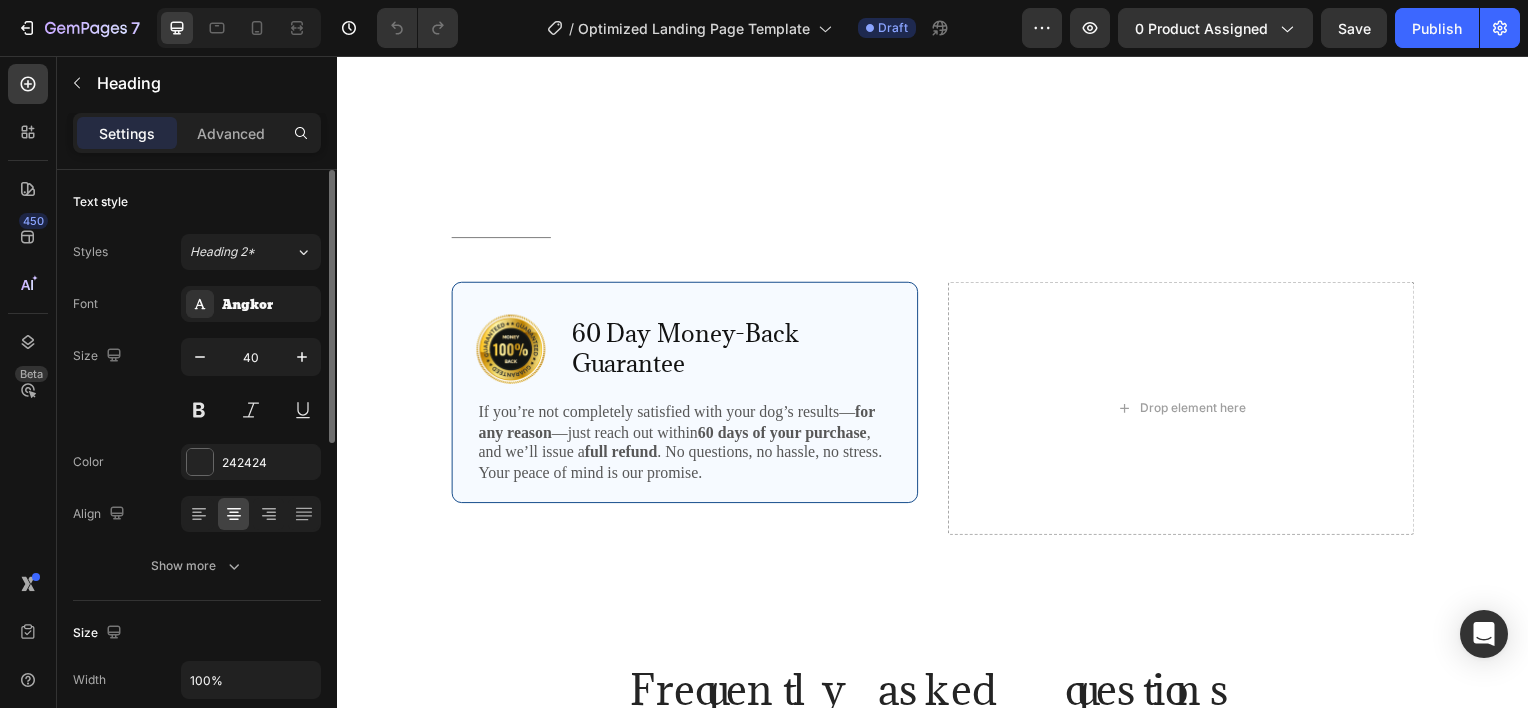 type on "16" 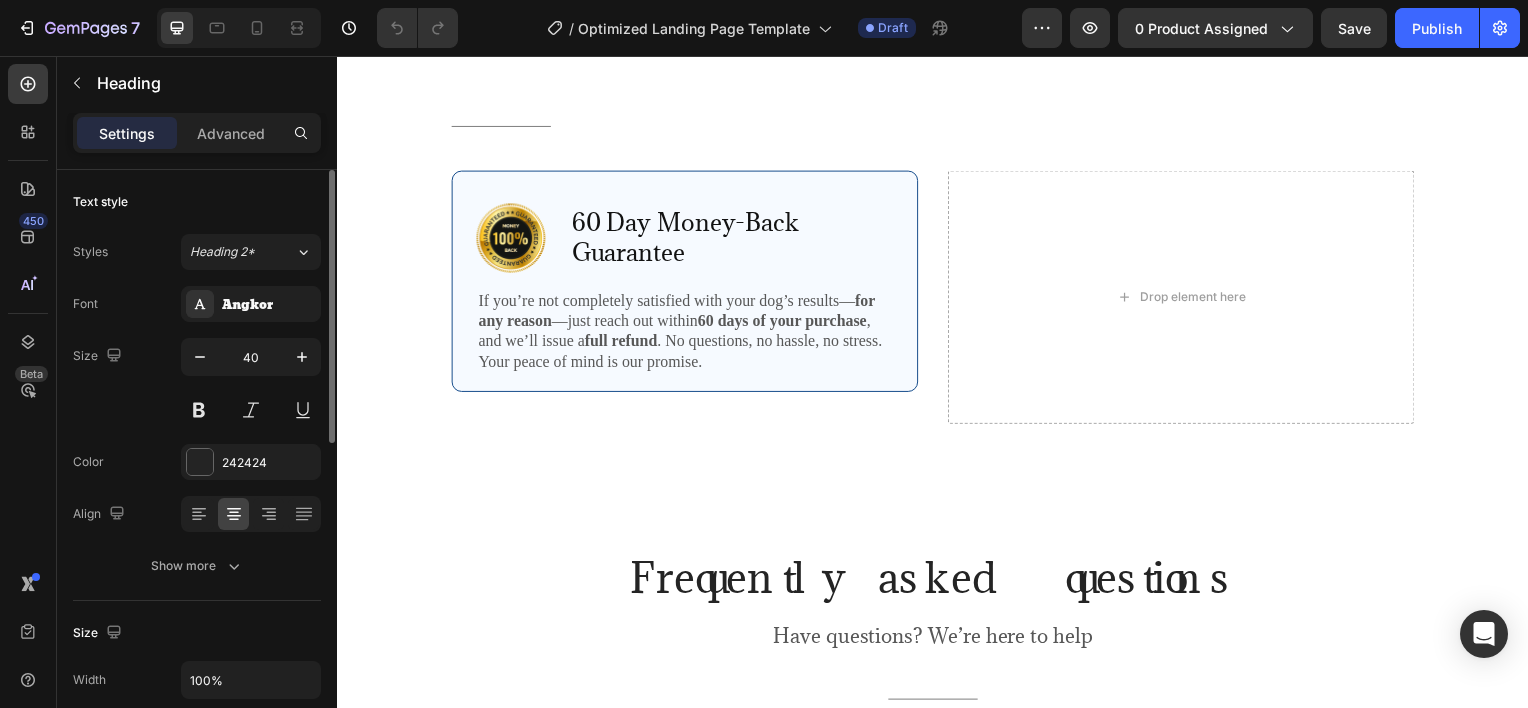 scroll, scrollTop: 5276, scrollLeft: 0, axis: vertical 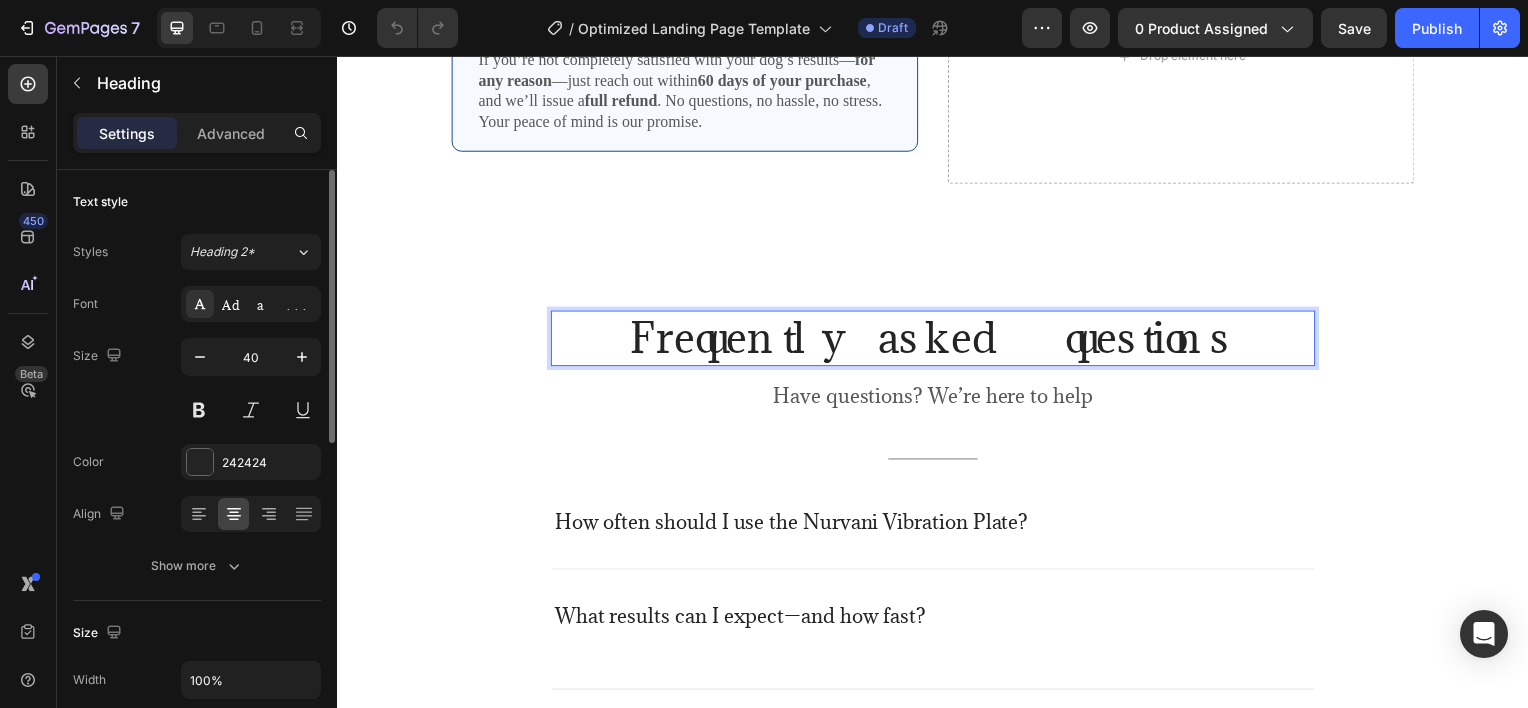 click on "Frequently asked questions" at bounding box center (937, 340) 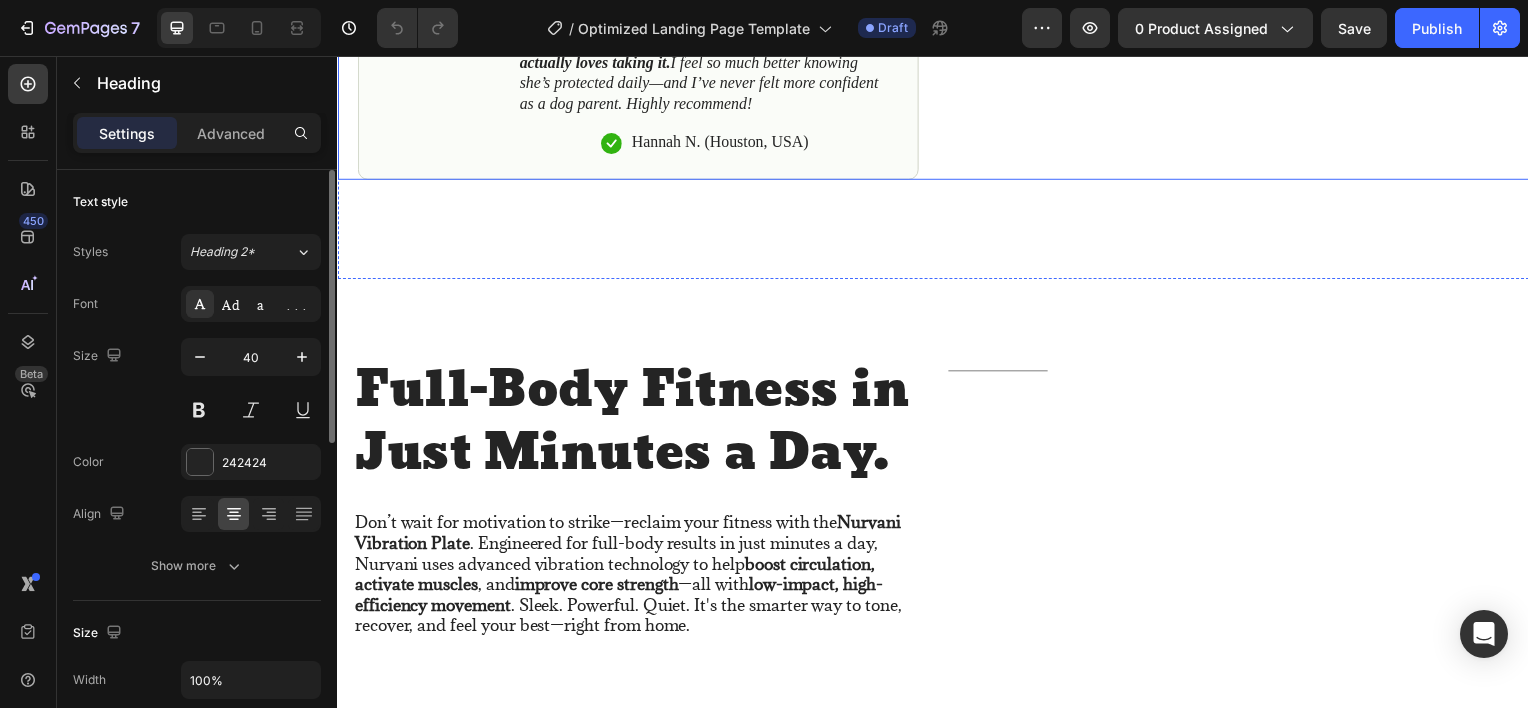 scroll, scrollTop: 1539, scrollLeft: 0, axis: vertical 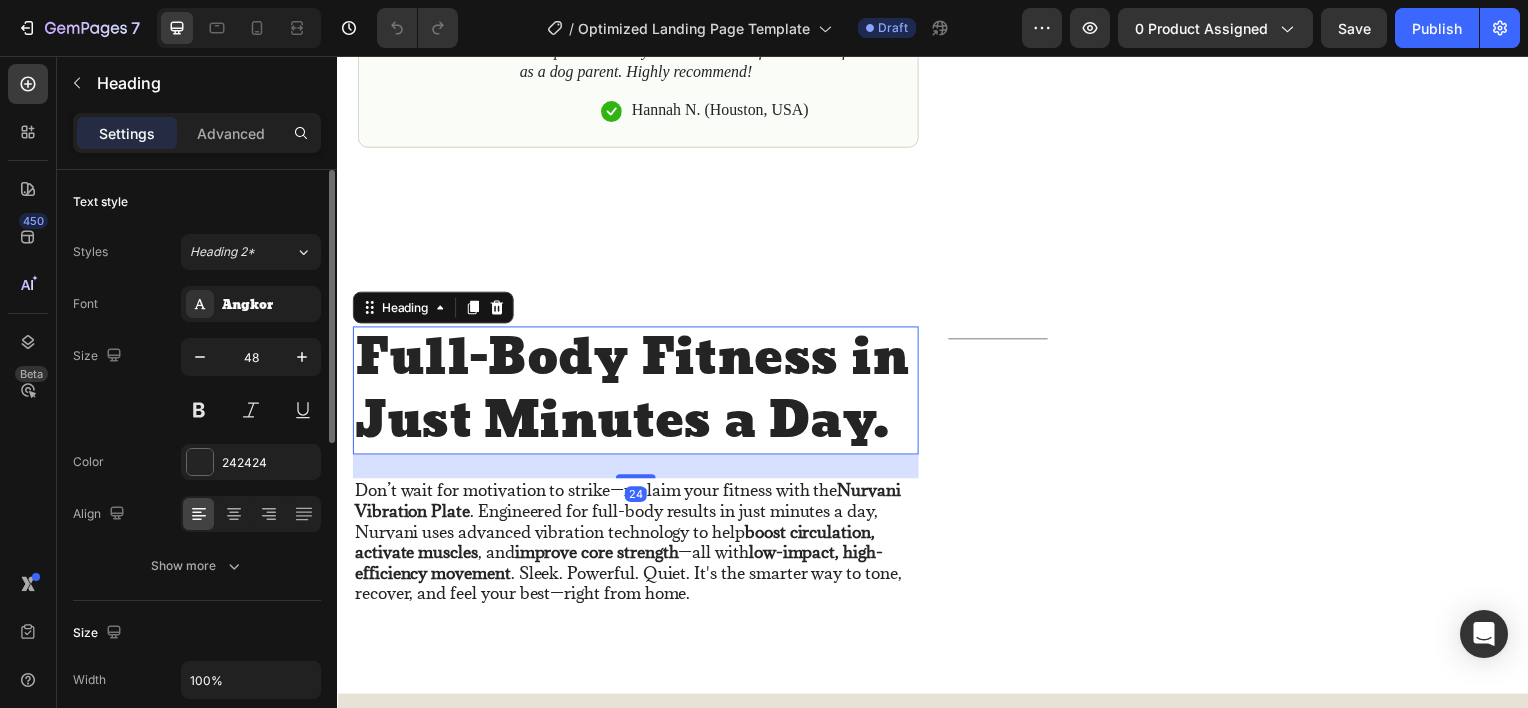 click on "Full-Body Fitness in Just Minutes a Day." at bounding box center [637, 392] 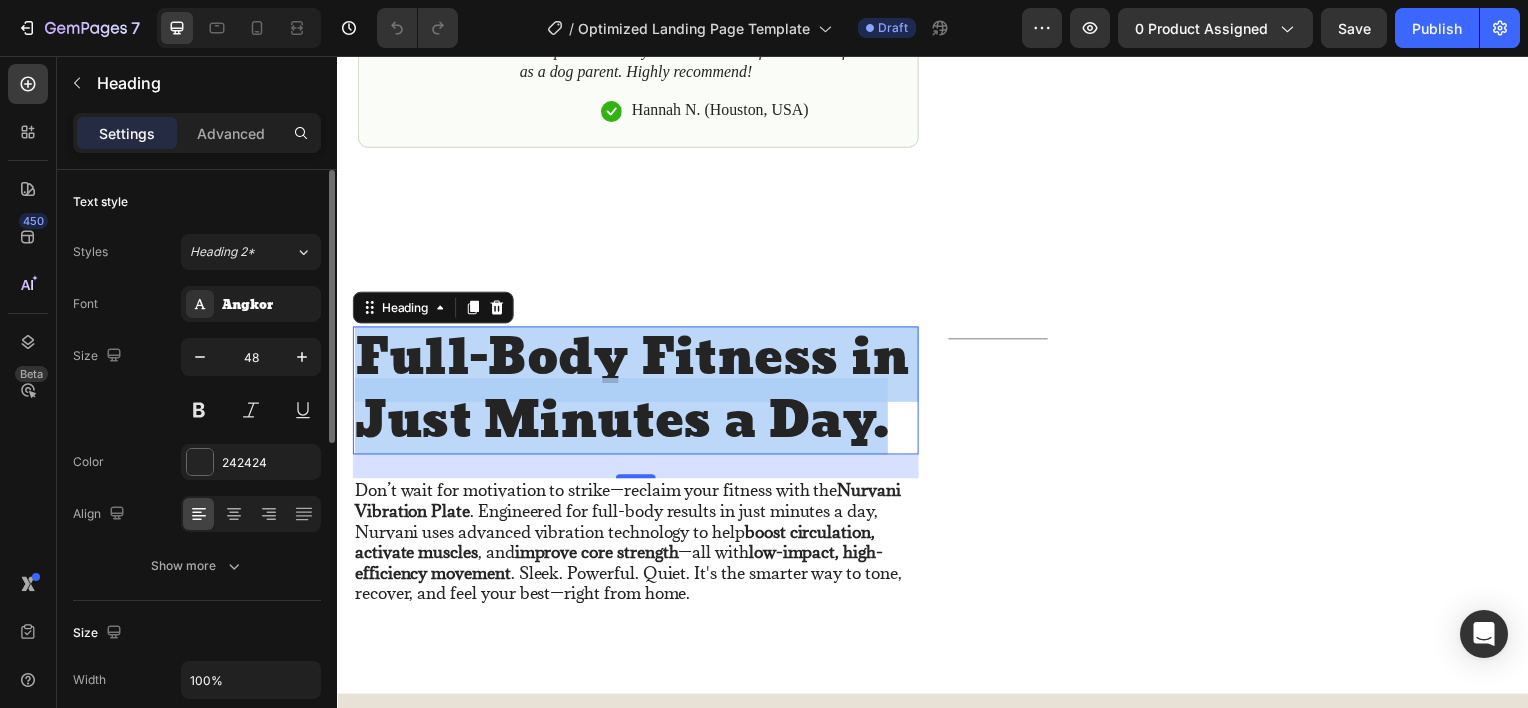 drag, startPoint x: 882, startPoint y: 407, endPoint x: 320, endPoint y: 367, distance: 563.4217 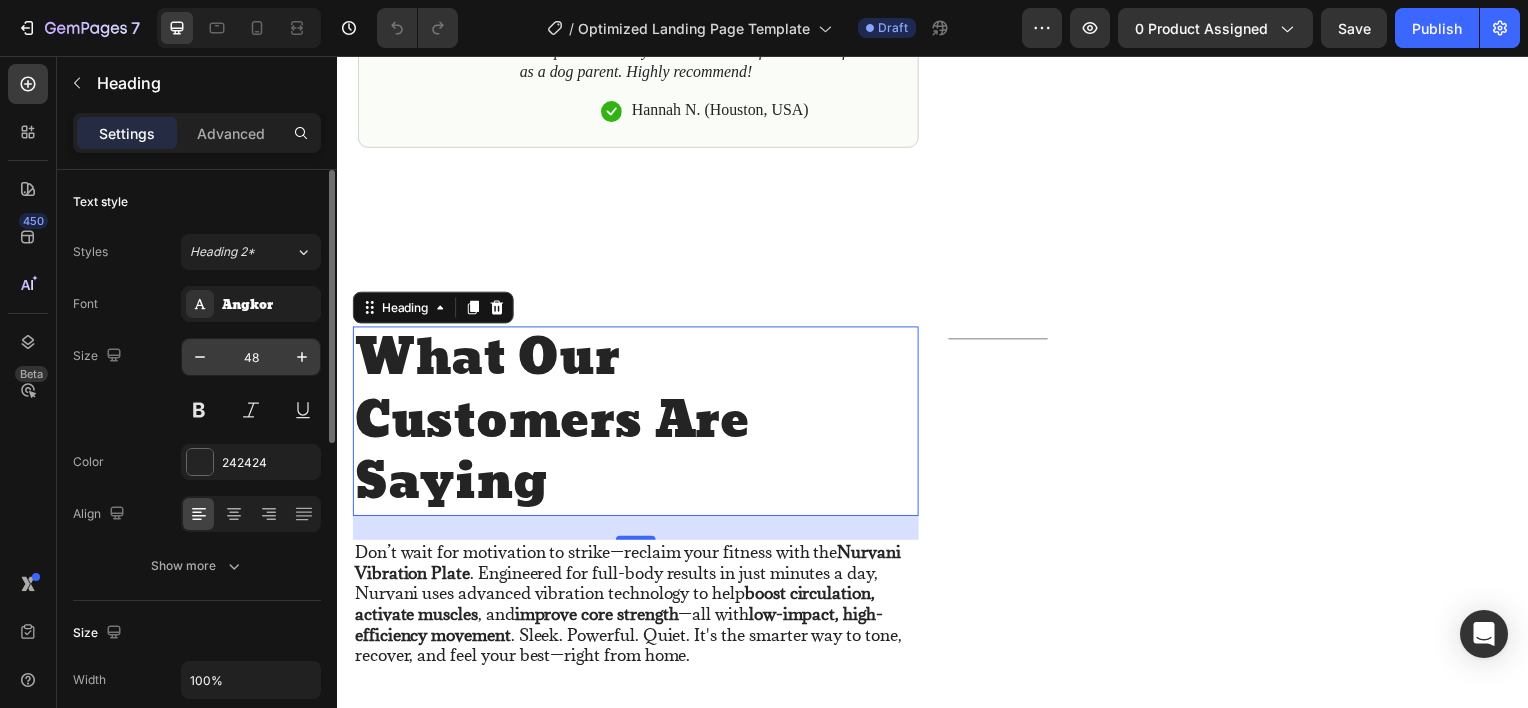 scroll, scrollTop: 10, scrollLeft: 0, axis: vertical 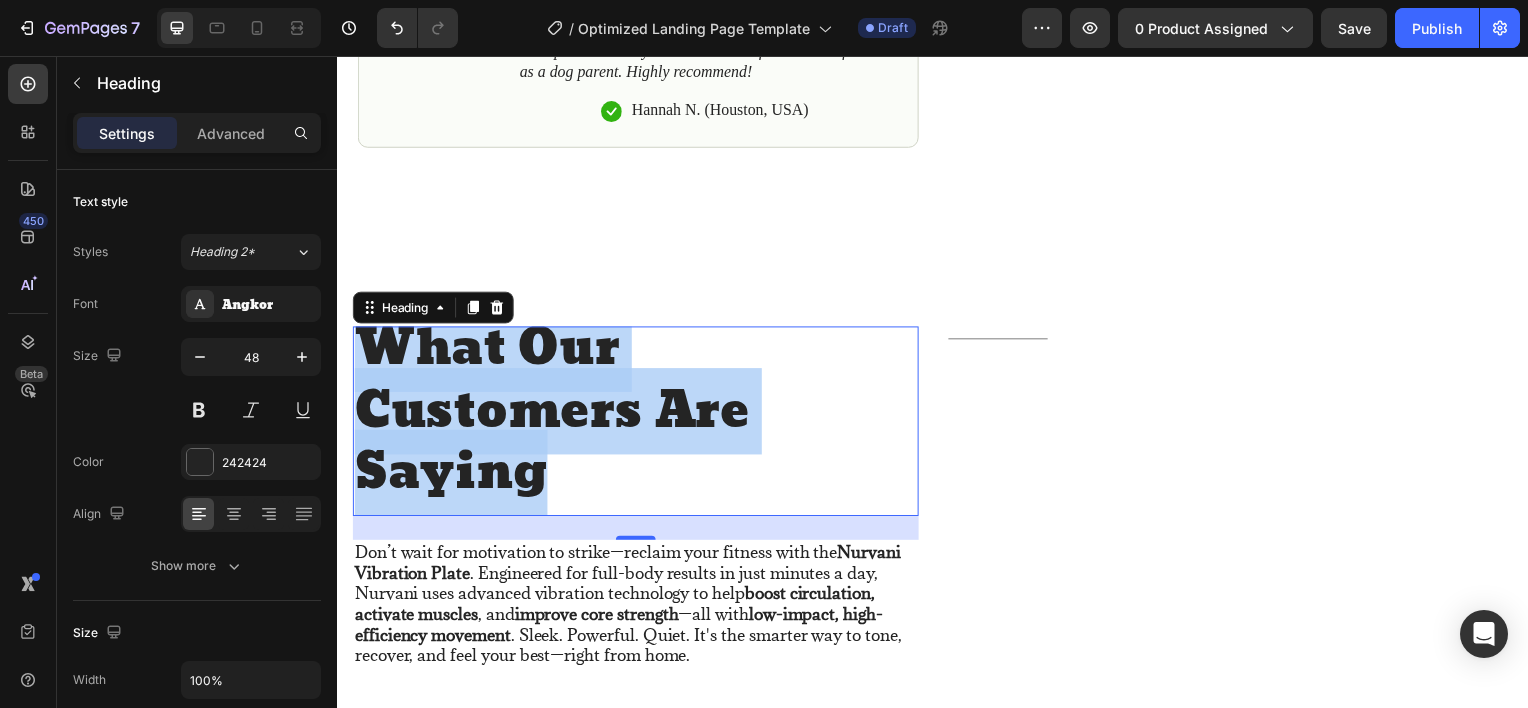 drag, startPoint x: 564, startPoint y: 459, endPoint x: 294, endPoint y: 277, distance: 325.61328 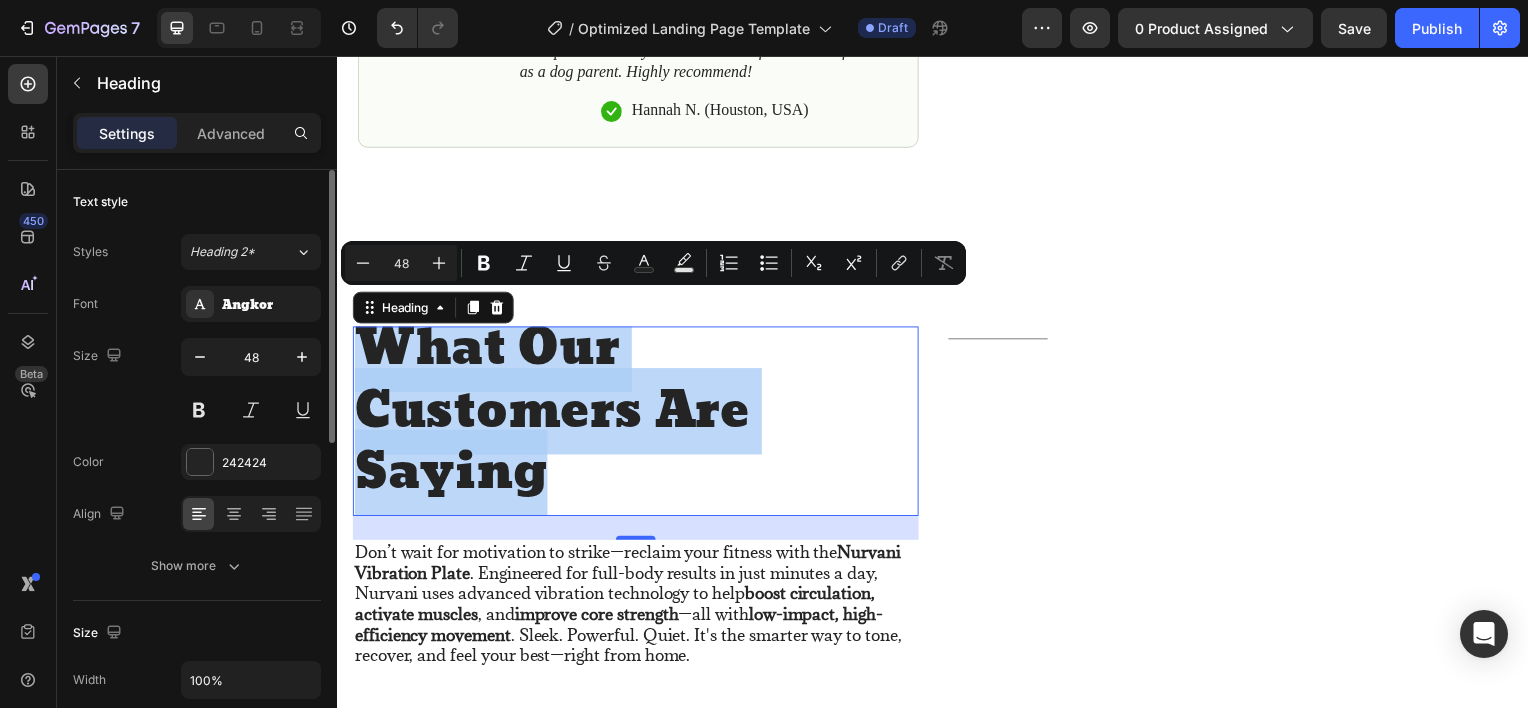 scroll, scrollTop: 0, scrollLeft: 0, axis: both 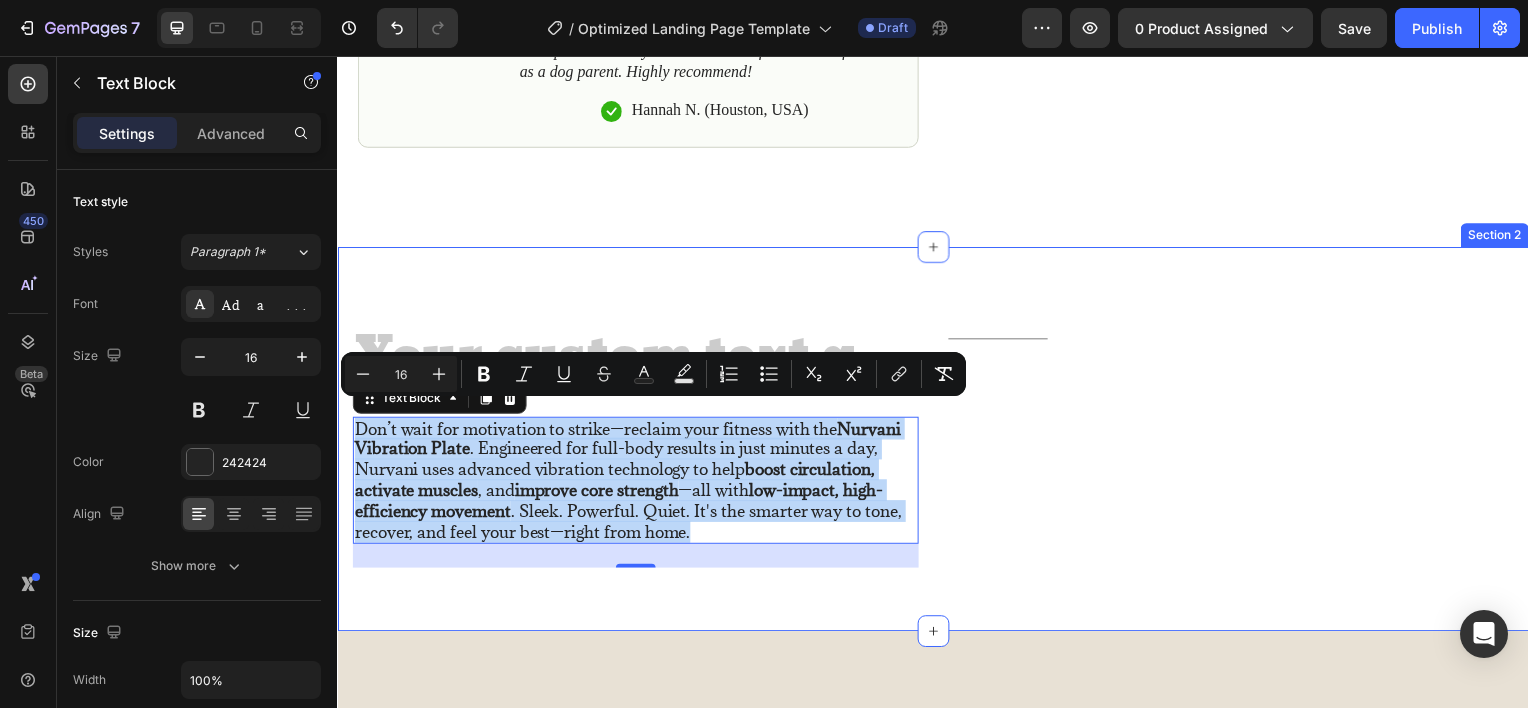 drag, startPoint x: 694, startPoint y: 520, endPoint x: 340, endPoint y: 411, distance: 370.40112 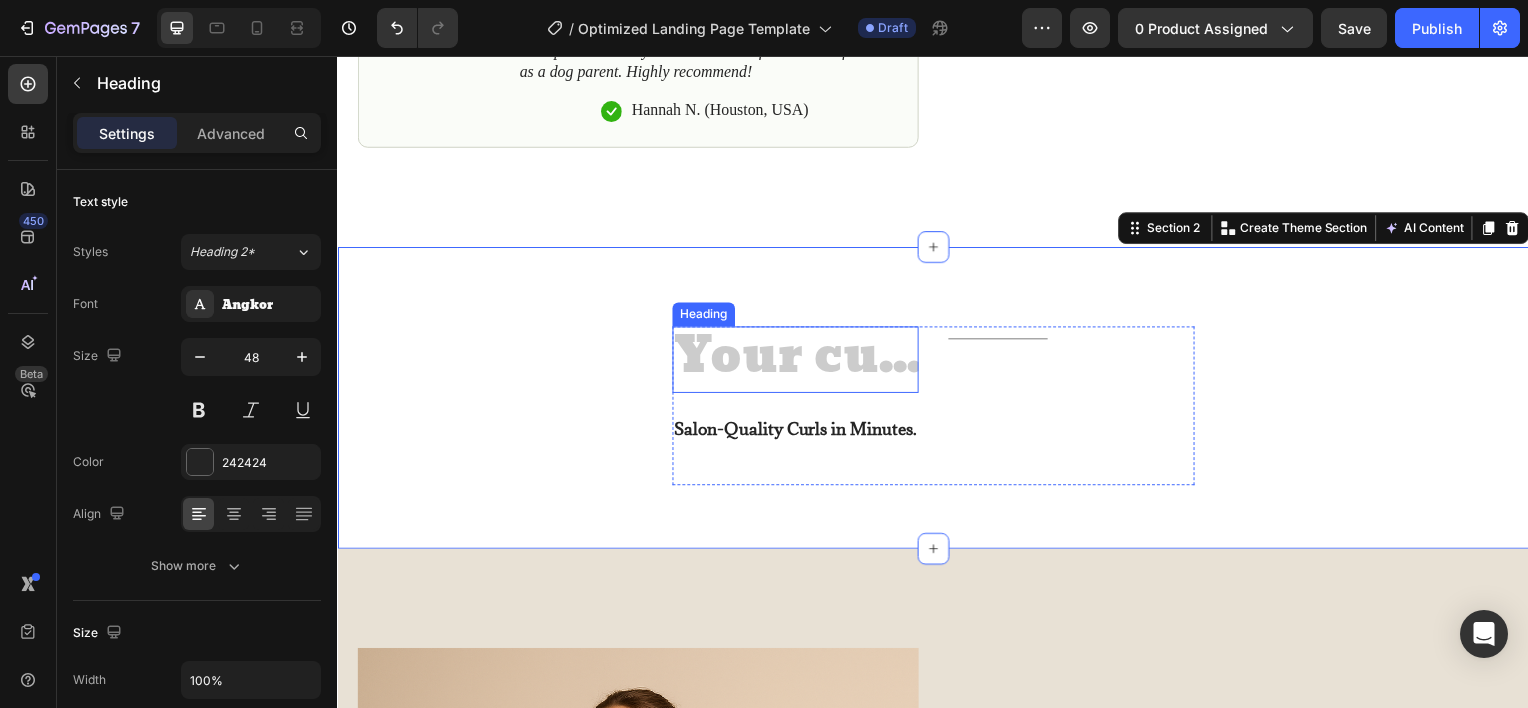 click at bounding box center (798, 361) 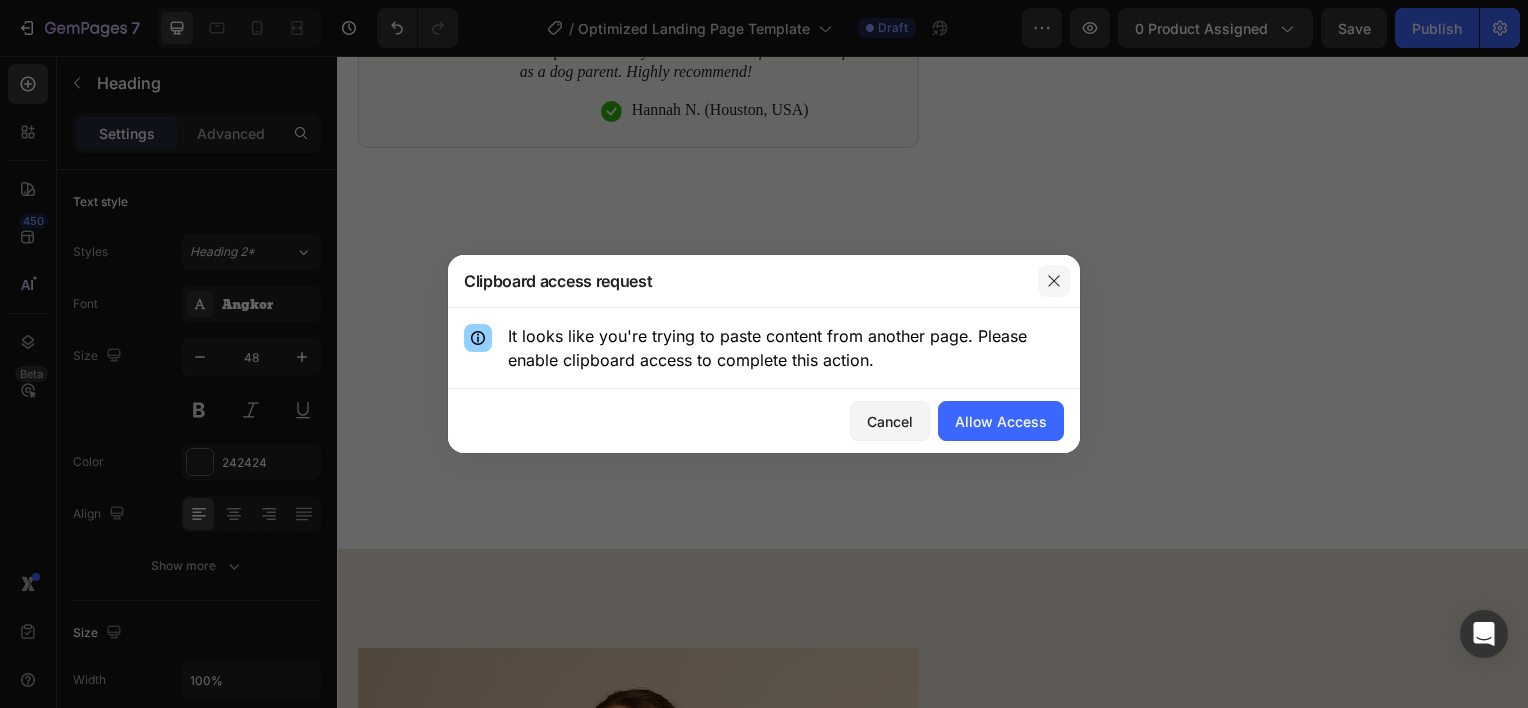 click 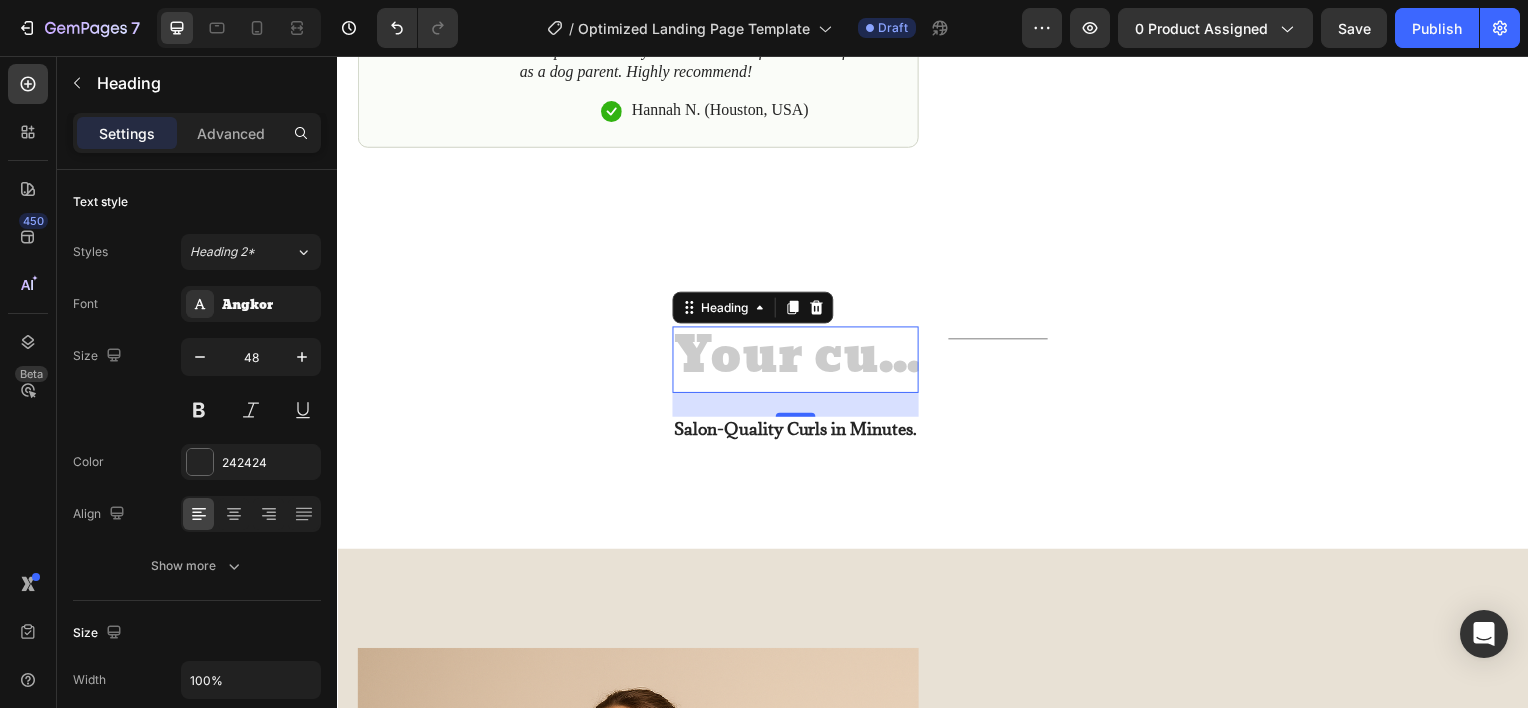 click at bounding box center (798, 361) 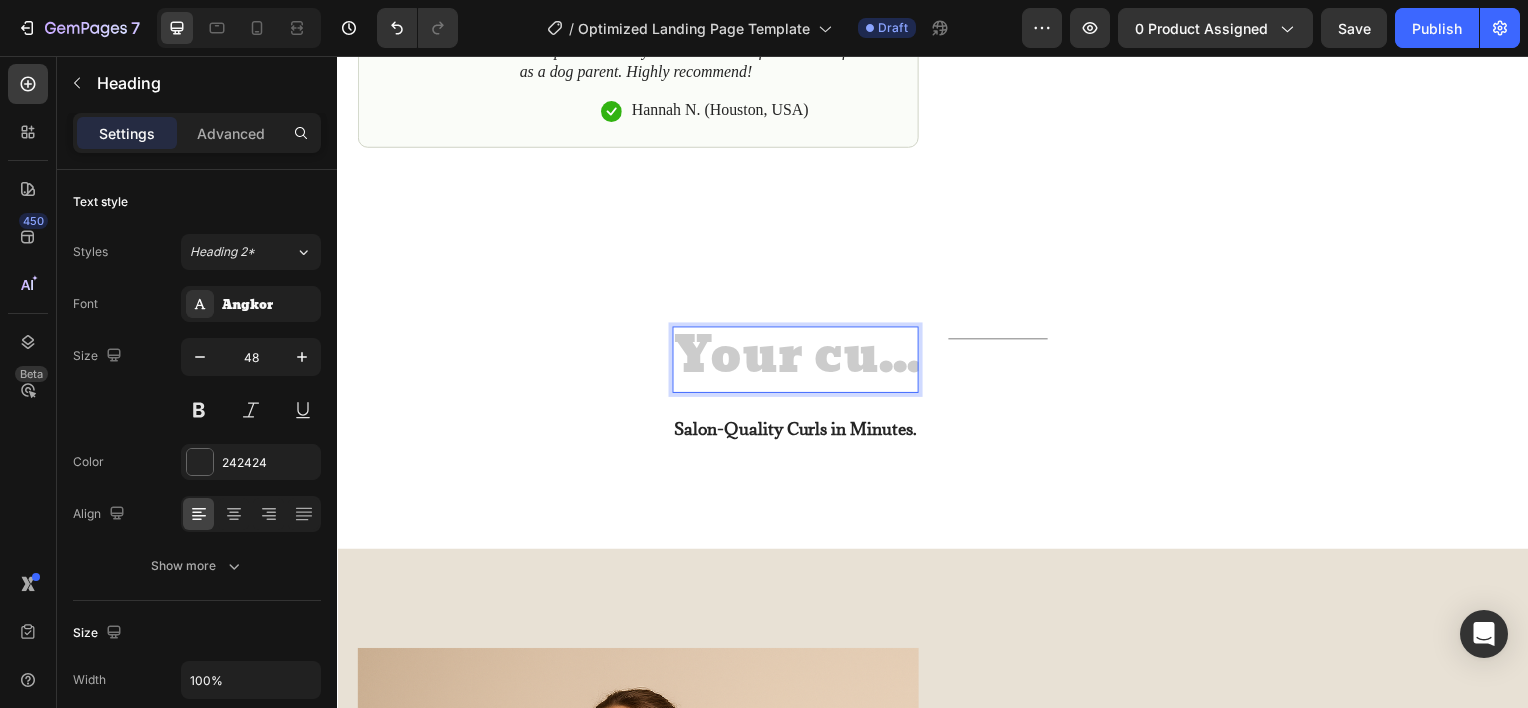 click at bounding box center [798, 361] 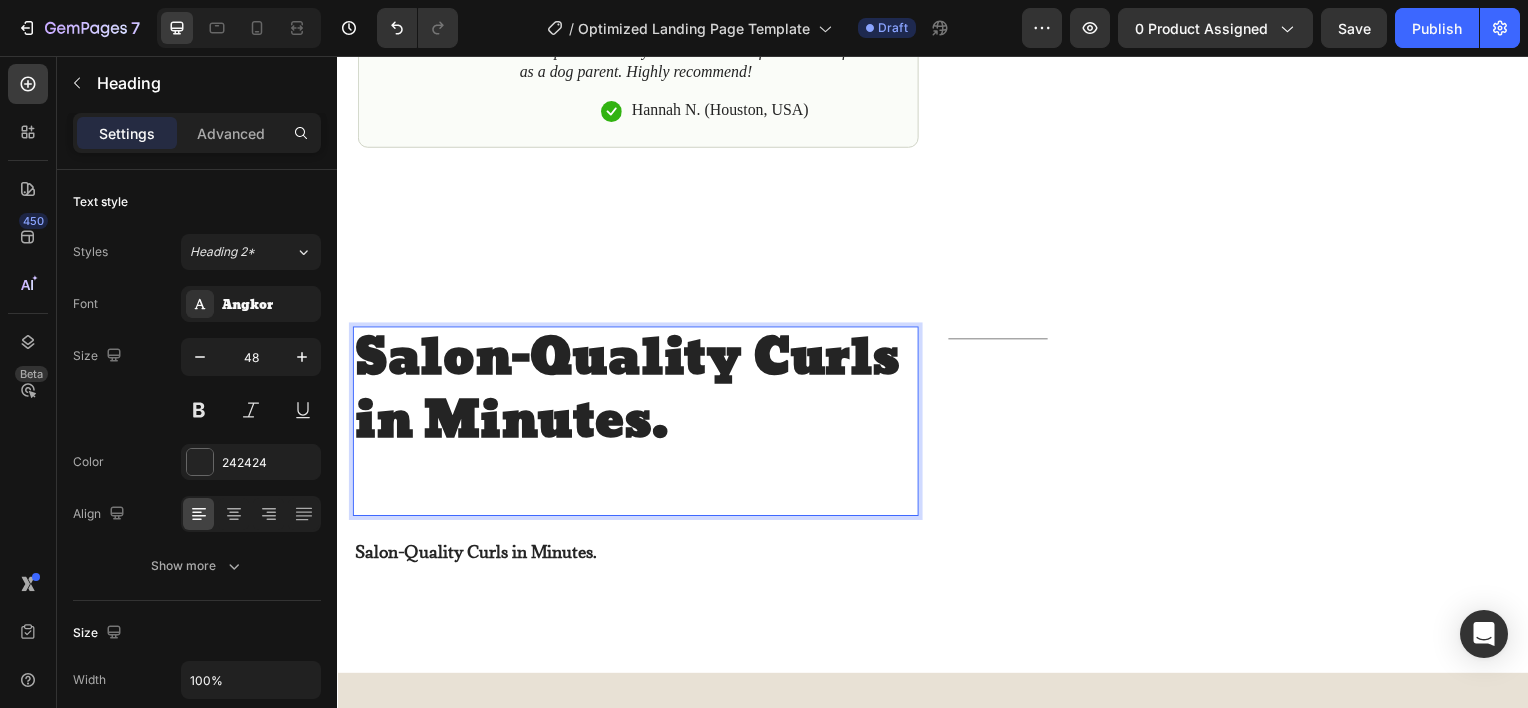 click at bounding box center (637, 486) 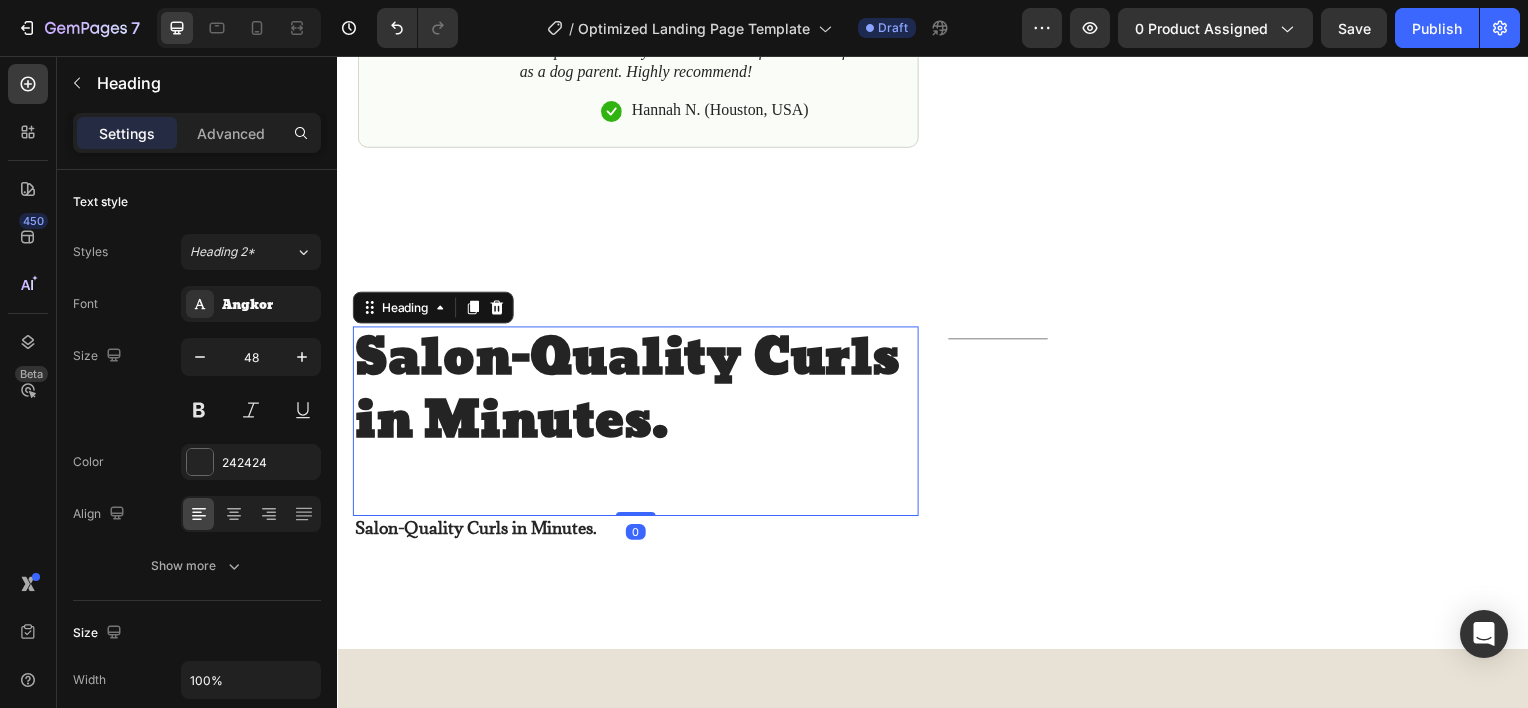 drag, startPoint x: 628, startPoint y: 529, endPoint x: 656, endPoint y: 500, distance: 40.311287 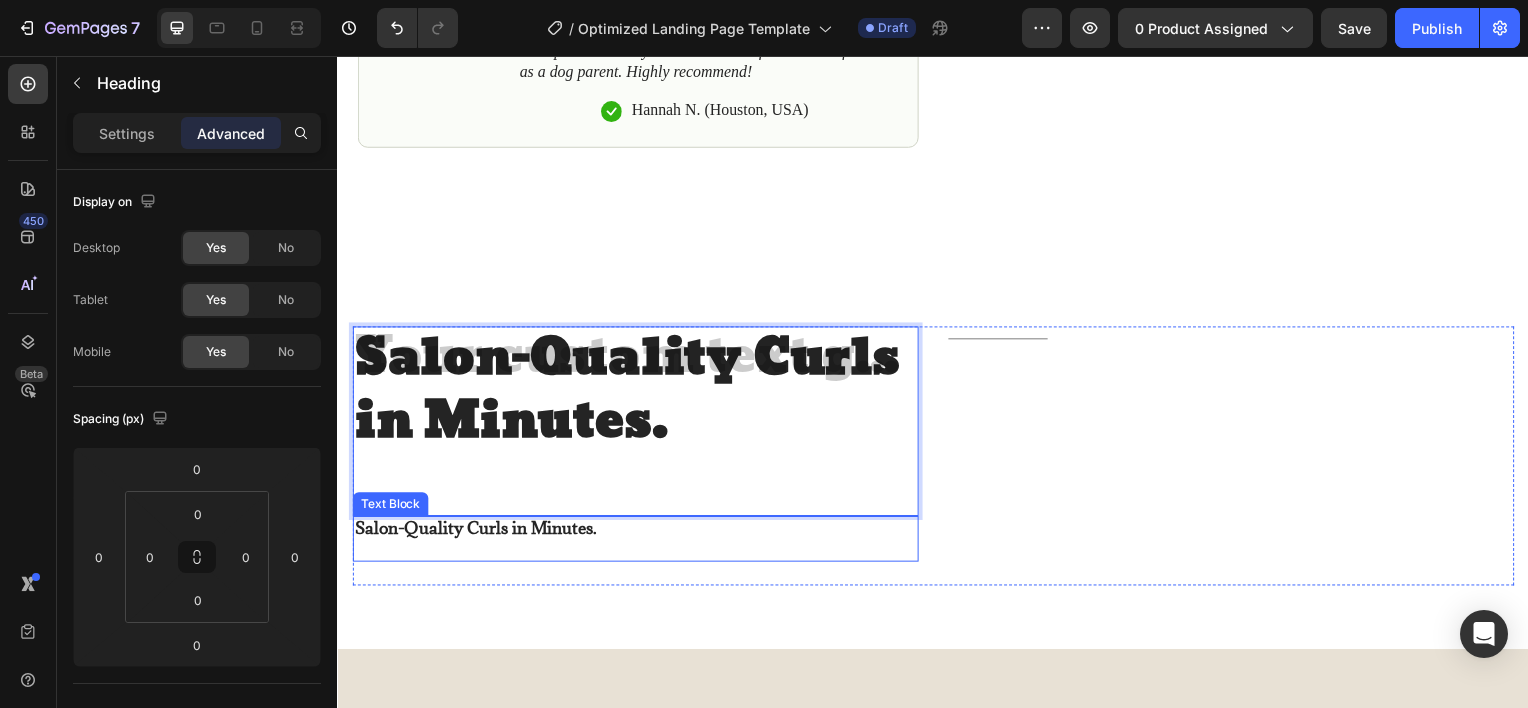 drag, startPoint x: 615, startPoint y: 505, endPoint x: 615, endPoint y: 533, distance: 28 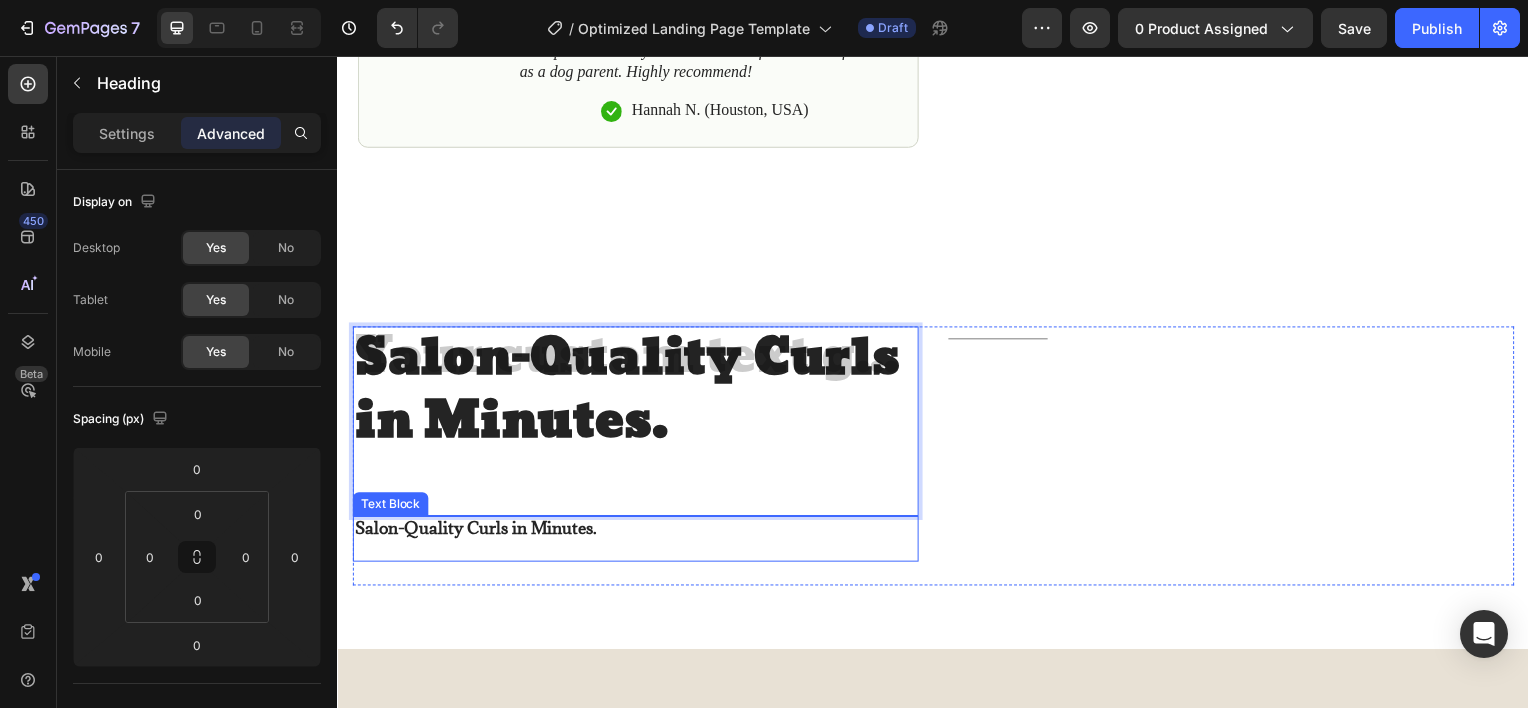 click on "Salon-Quality Curls in Minutes.   Heading   0 Salon-Quality Curls in Minutes. Text Block" at bounding box center [637, 458] 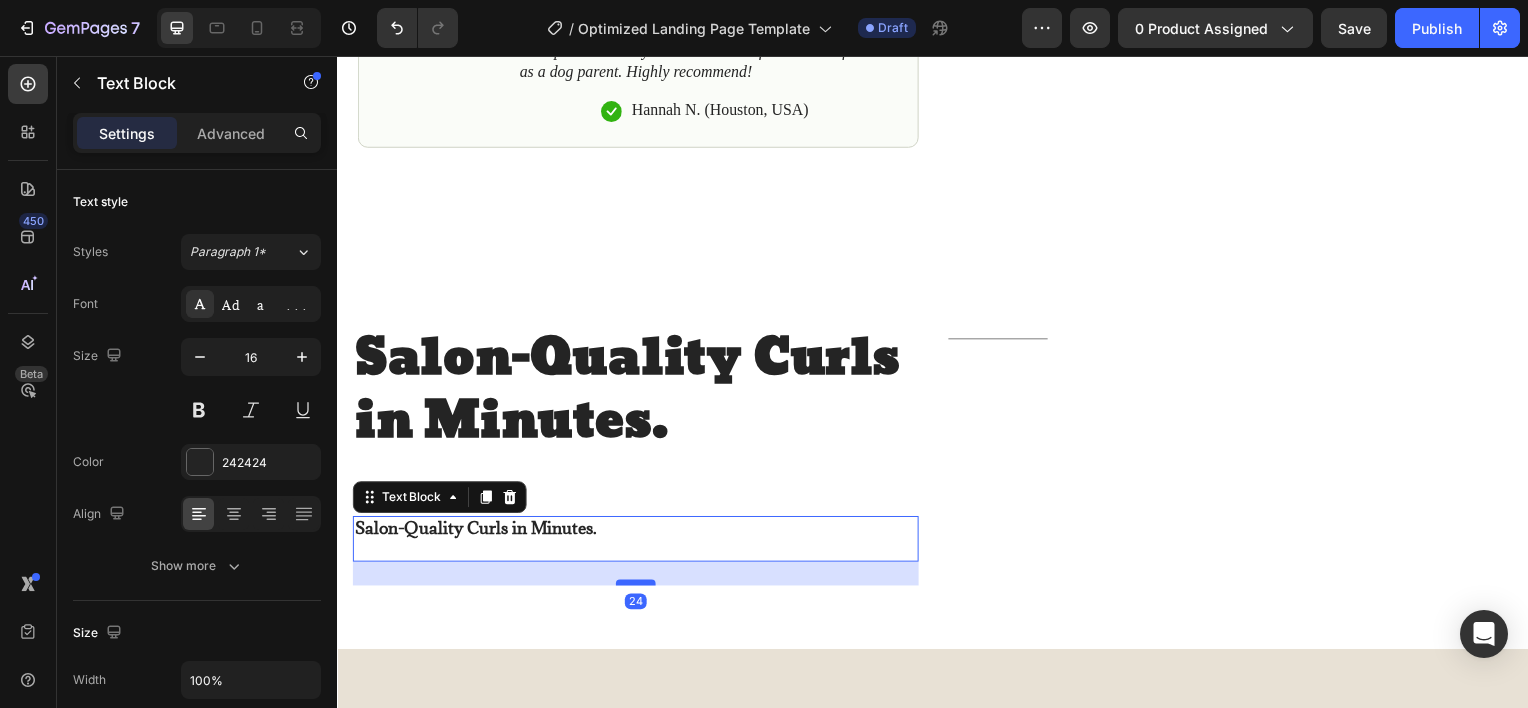click at bounding box center (637, 586) 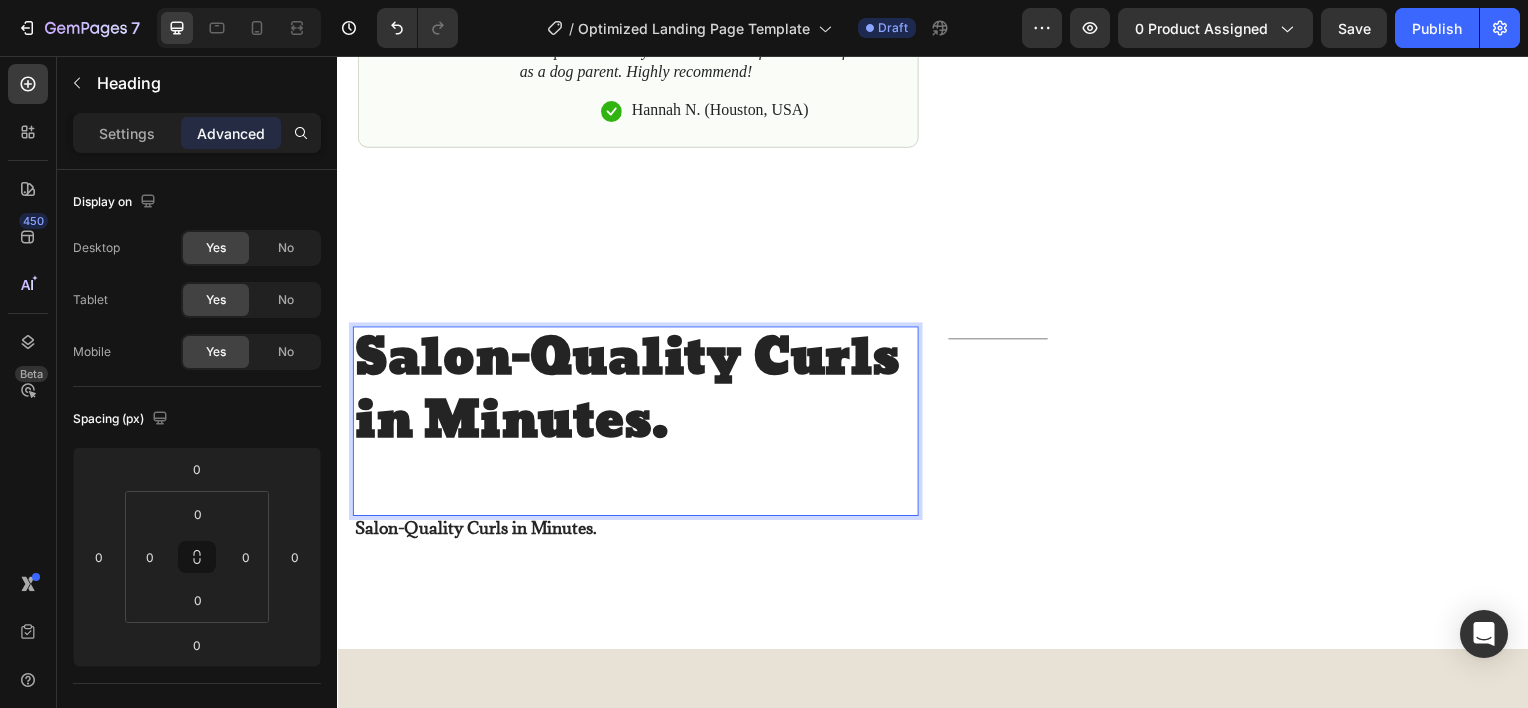 drag, startPoint x: 628, startPoint y: 488, endPoint x: 631, endPoint y: 516, distance: 28.160255 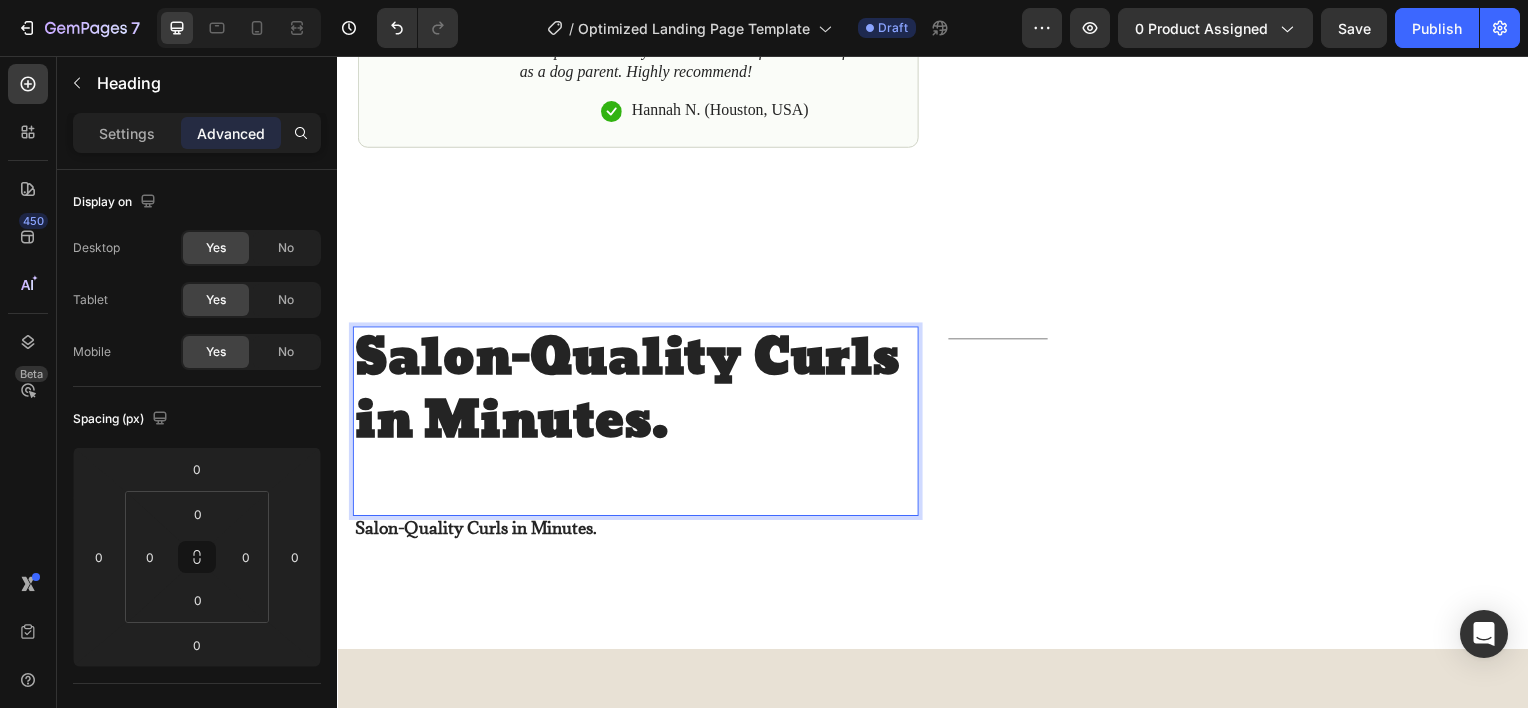 click on "Salon-Quality Curls in Minutes." at bounding box center (637, 423) 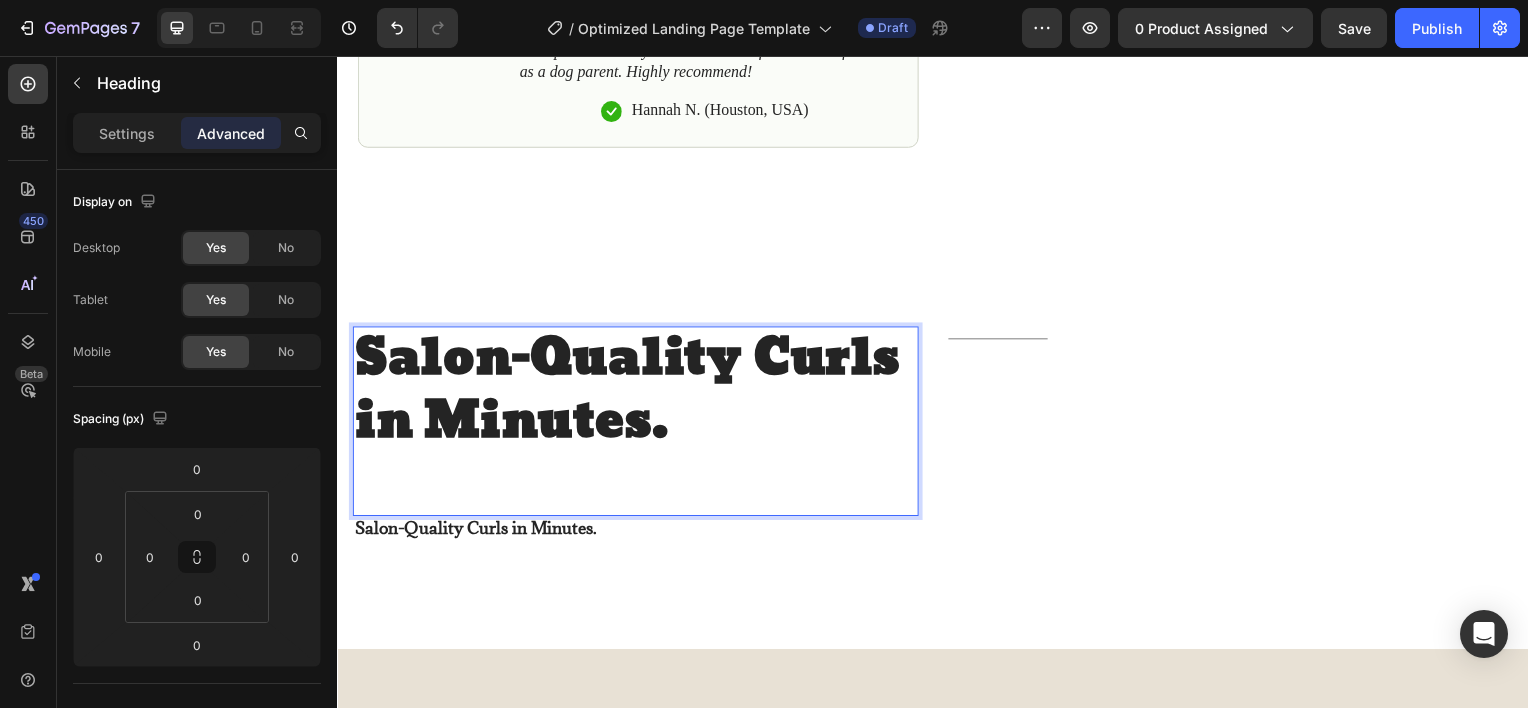 click on "Salon-Quality Curls in Minutes." at bounding box center [637, 423] 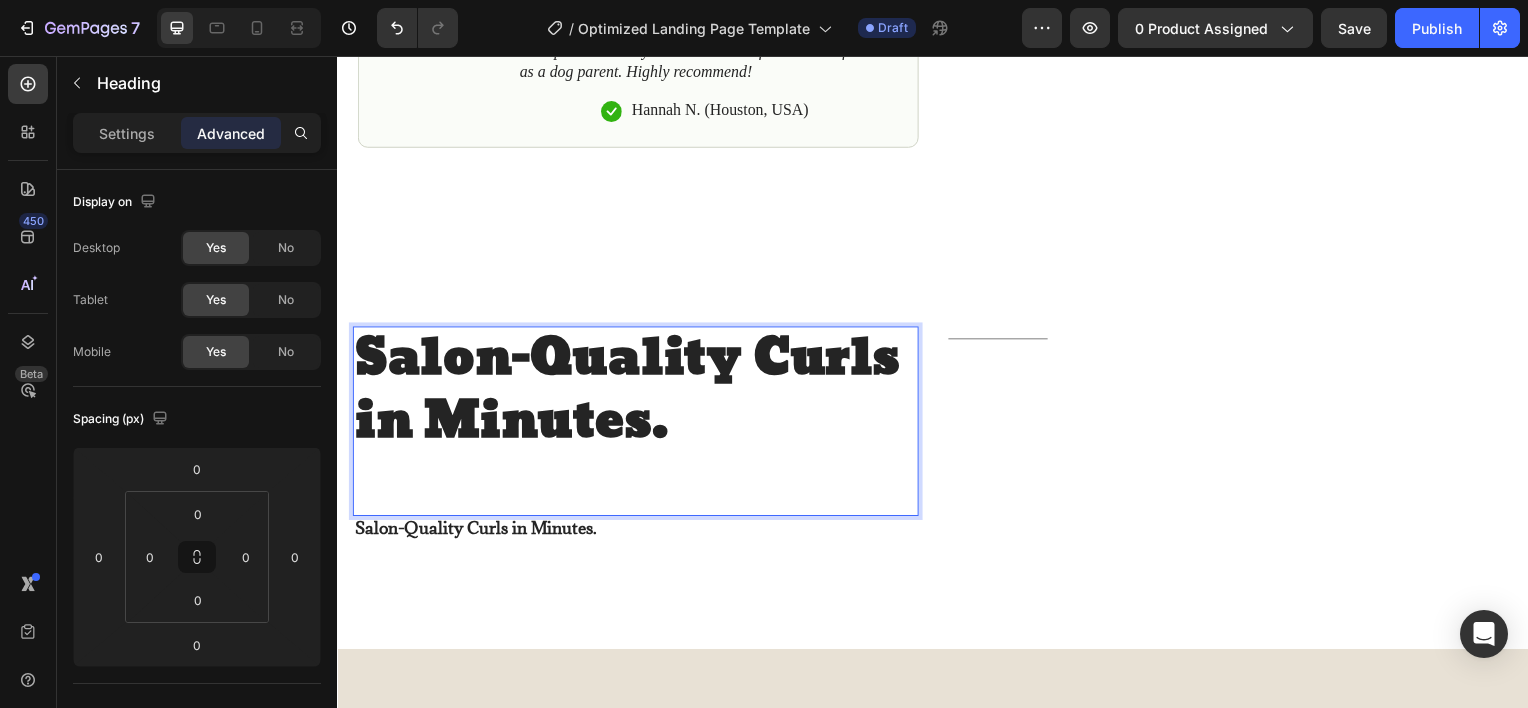 click on "Salon-Quality Curls in Minutes." at bounding box center [637, 423] 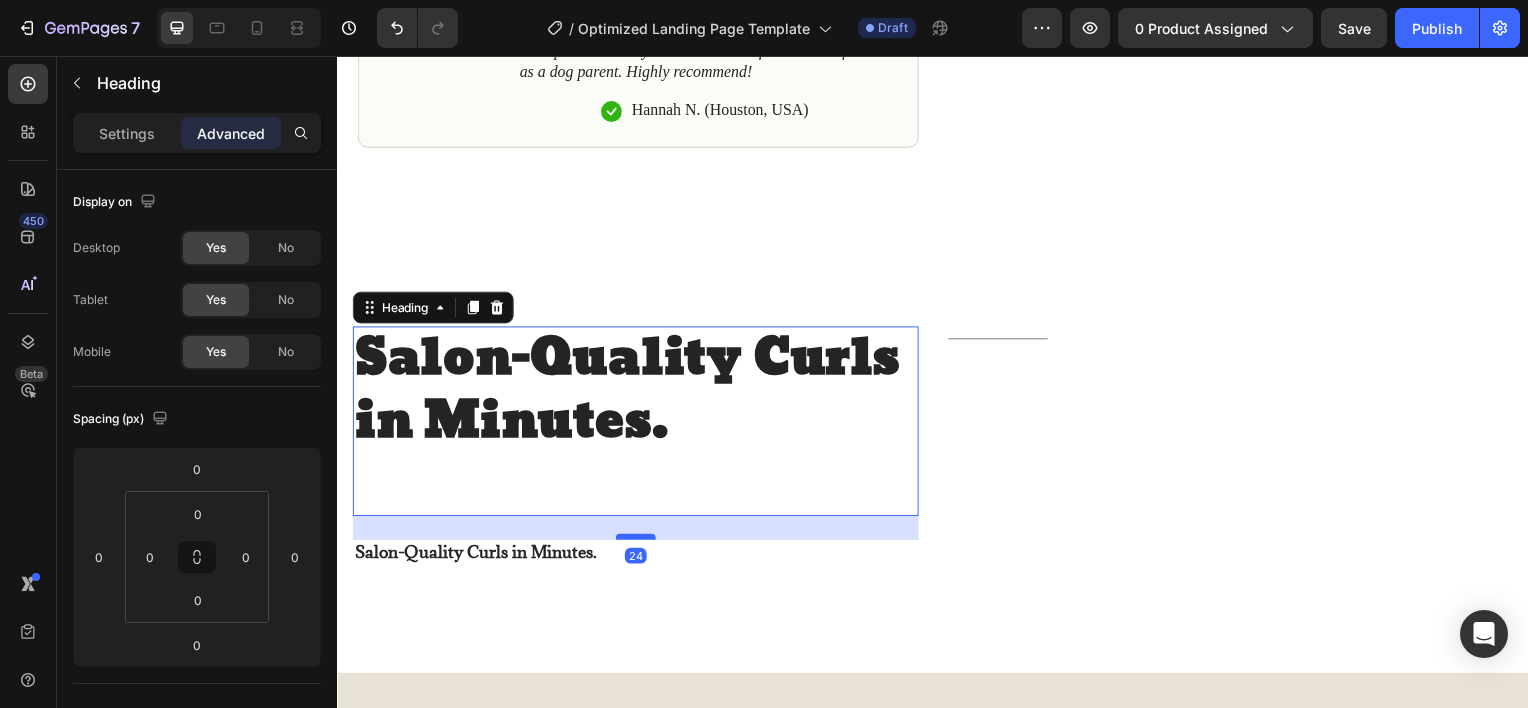 drag, startPoint x: 642, startPoint y: 504, endPoint x: 635, endPoint y: 528, distance: 25 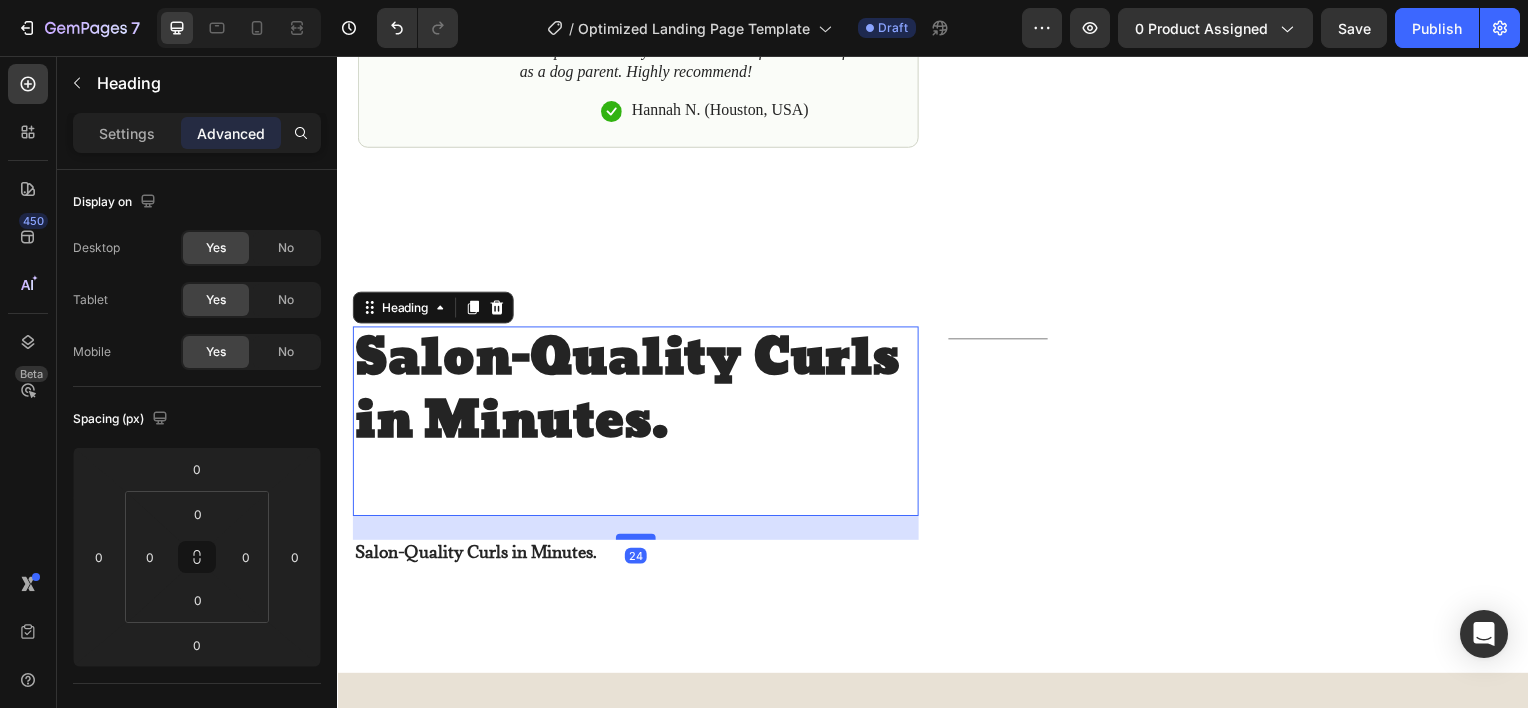click at bounding box center [637, 540] 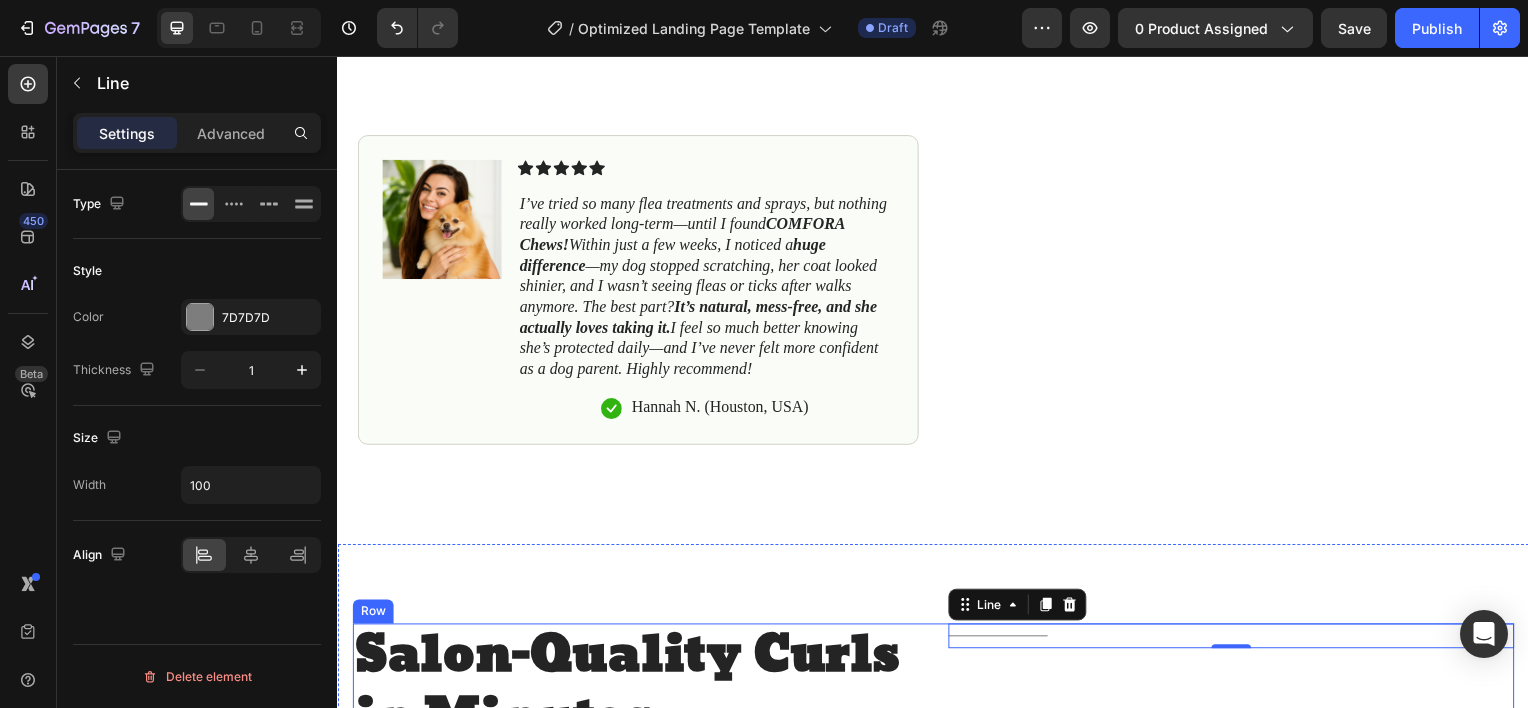 scroll, scrollTop: 1242, scrollLeft: 0, axis: vertical 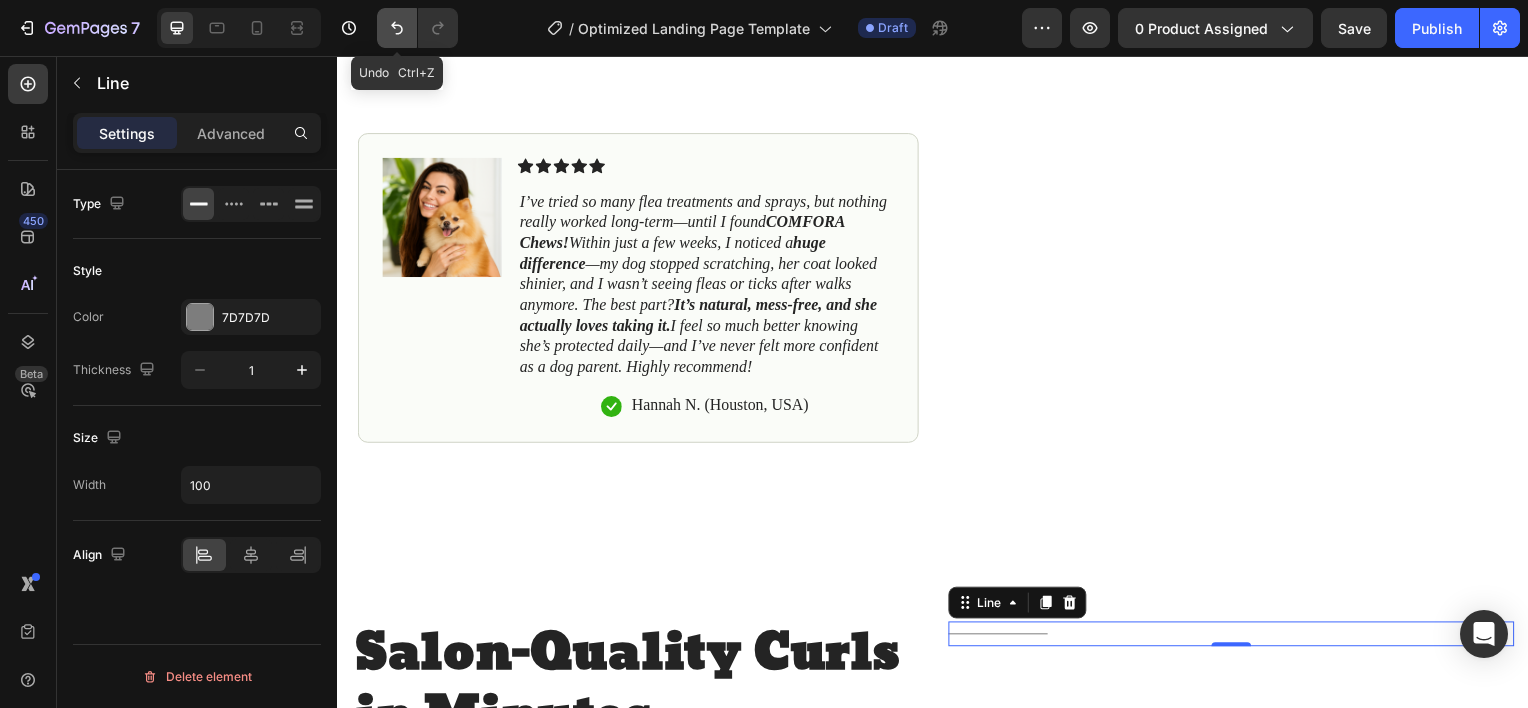 click 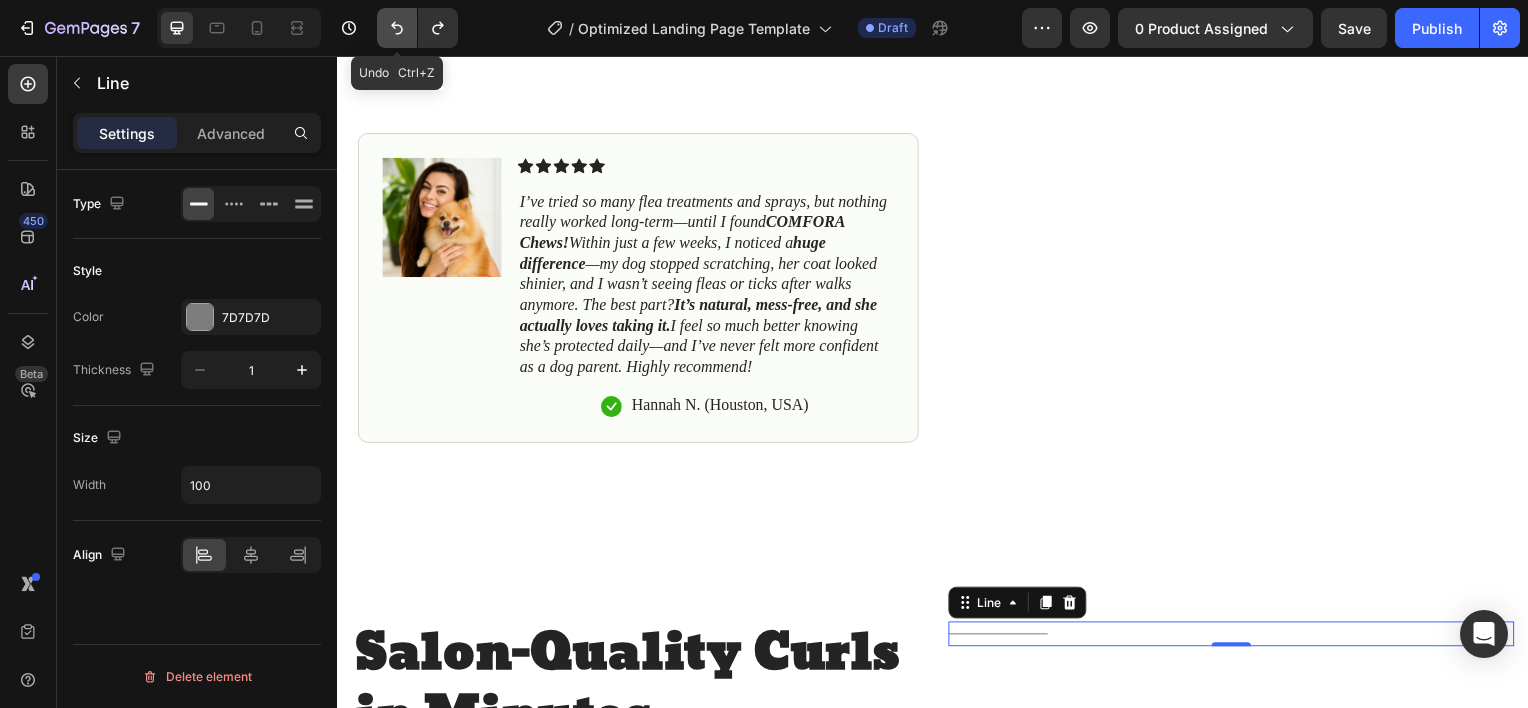 click 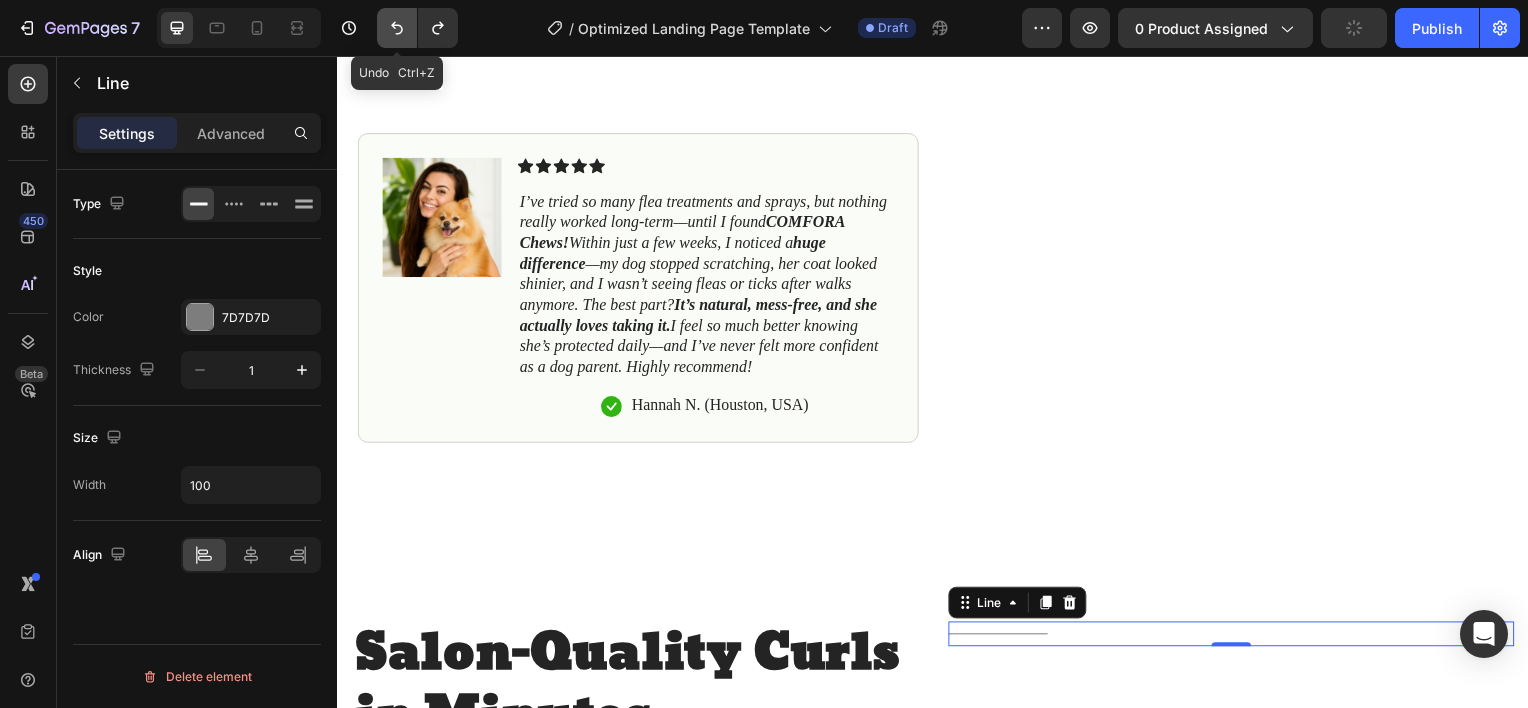 click 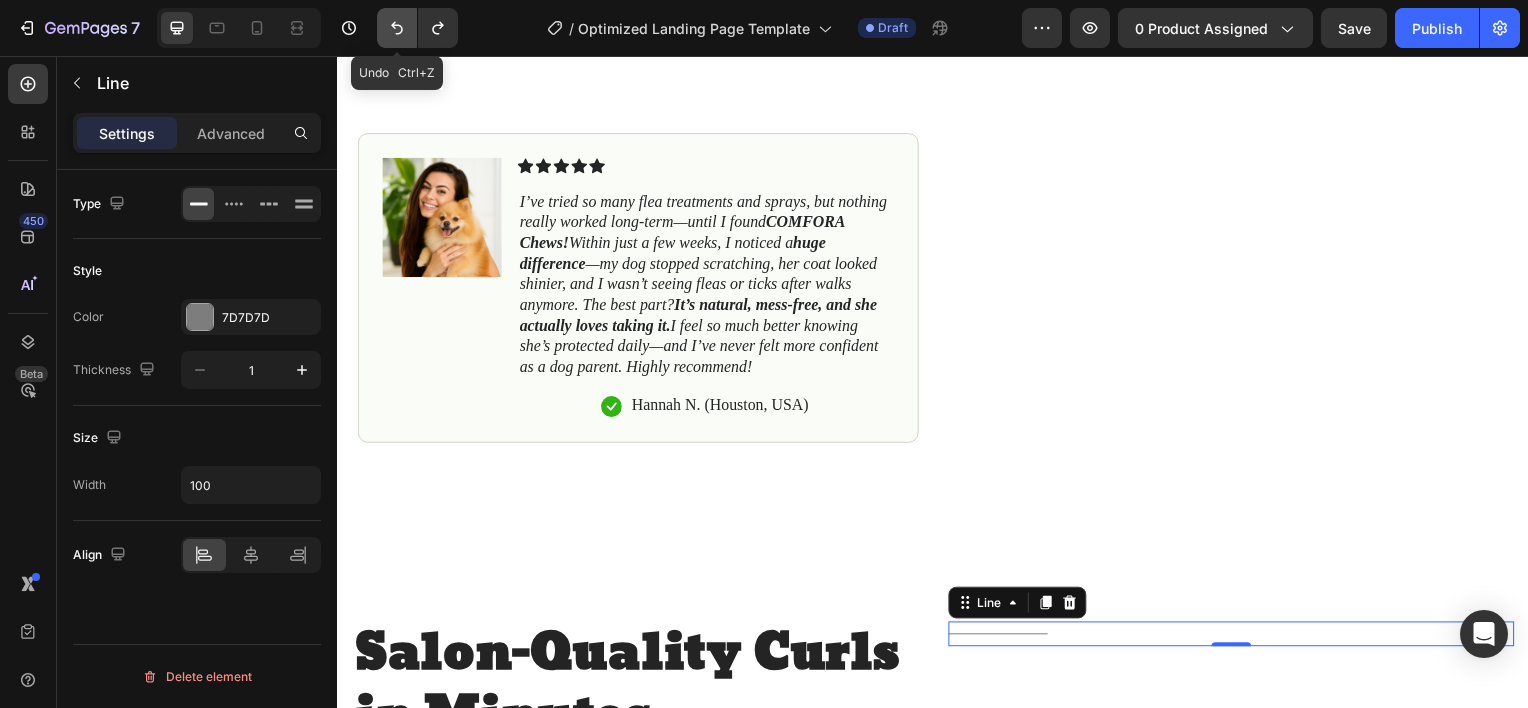 click 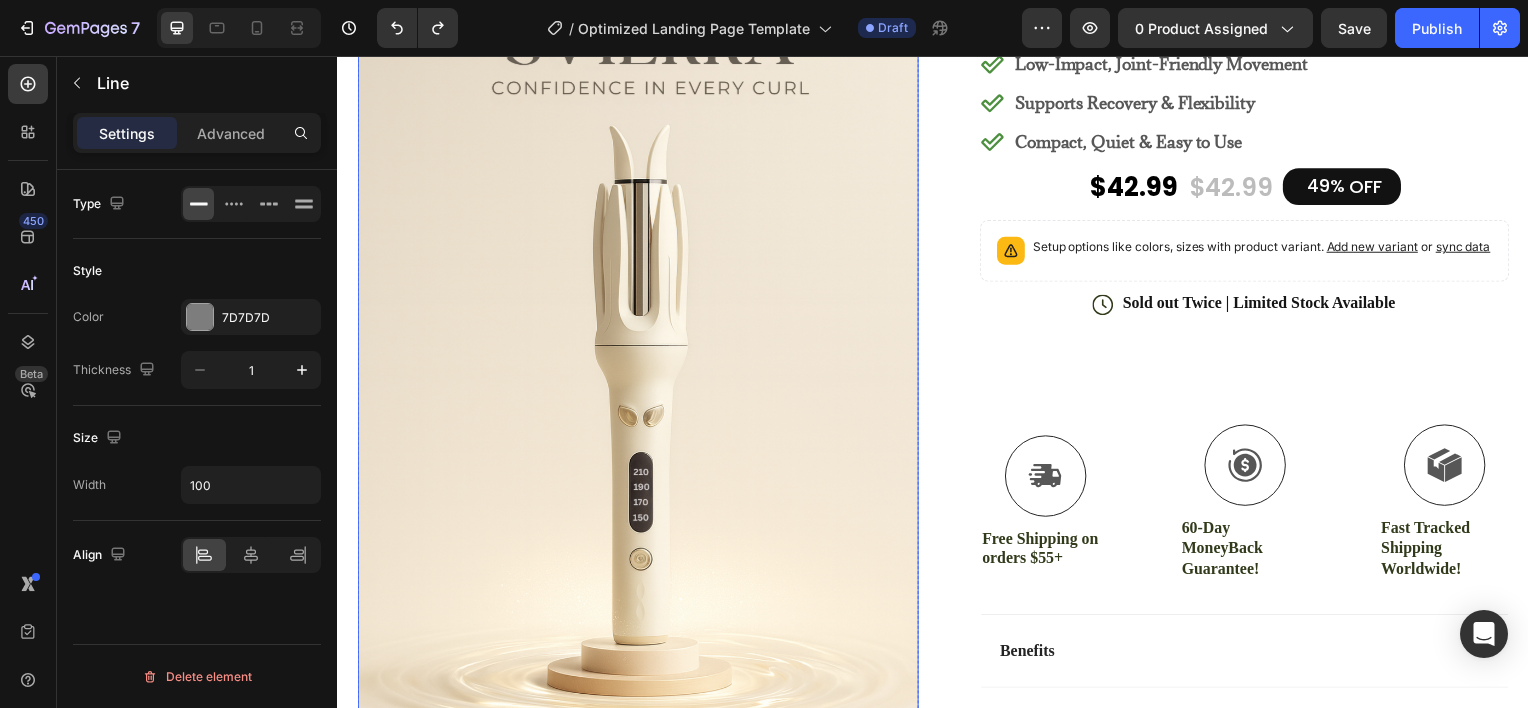 scroll, scrollTop: 138, scrollLeft: 0, axis: vertical 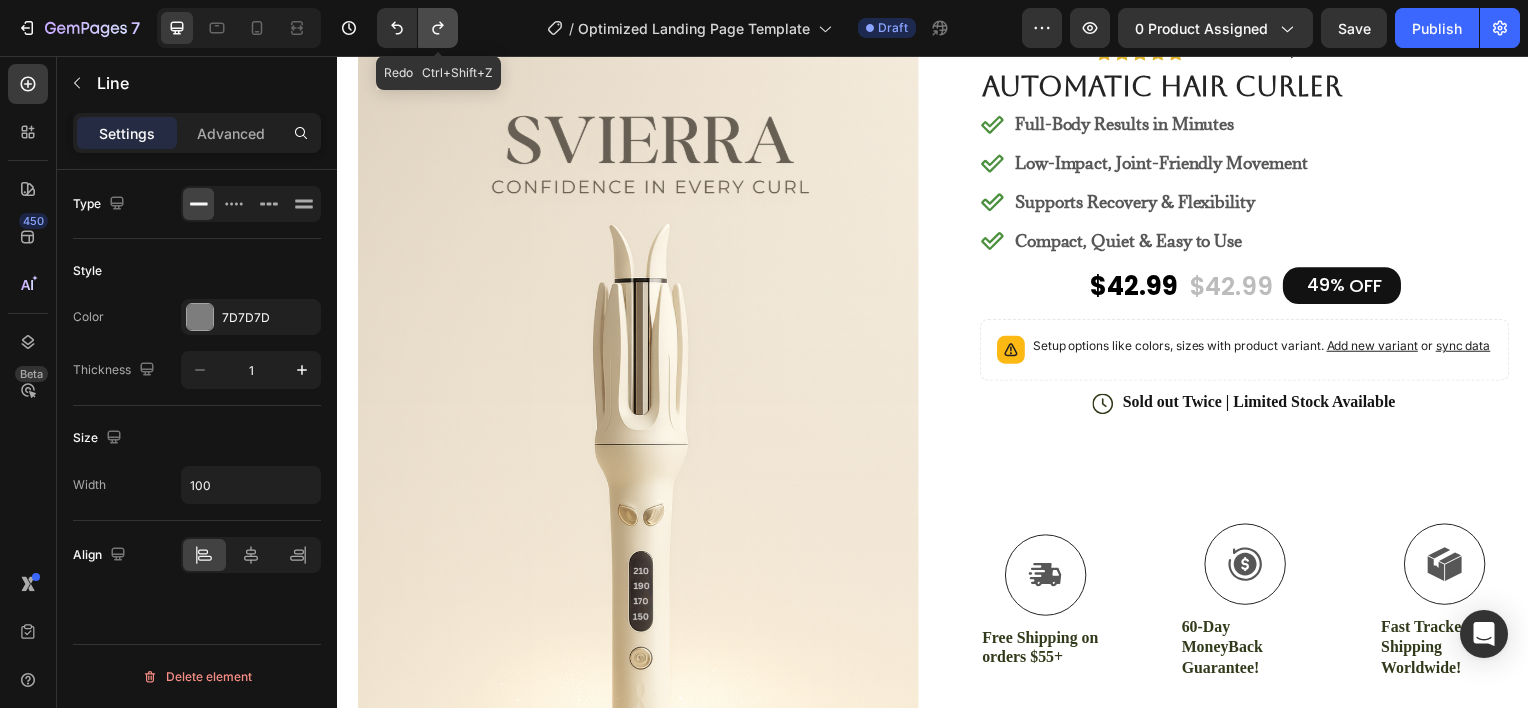 click 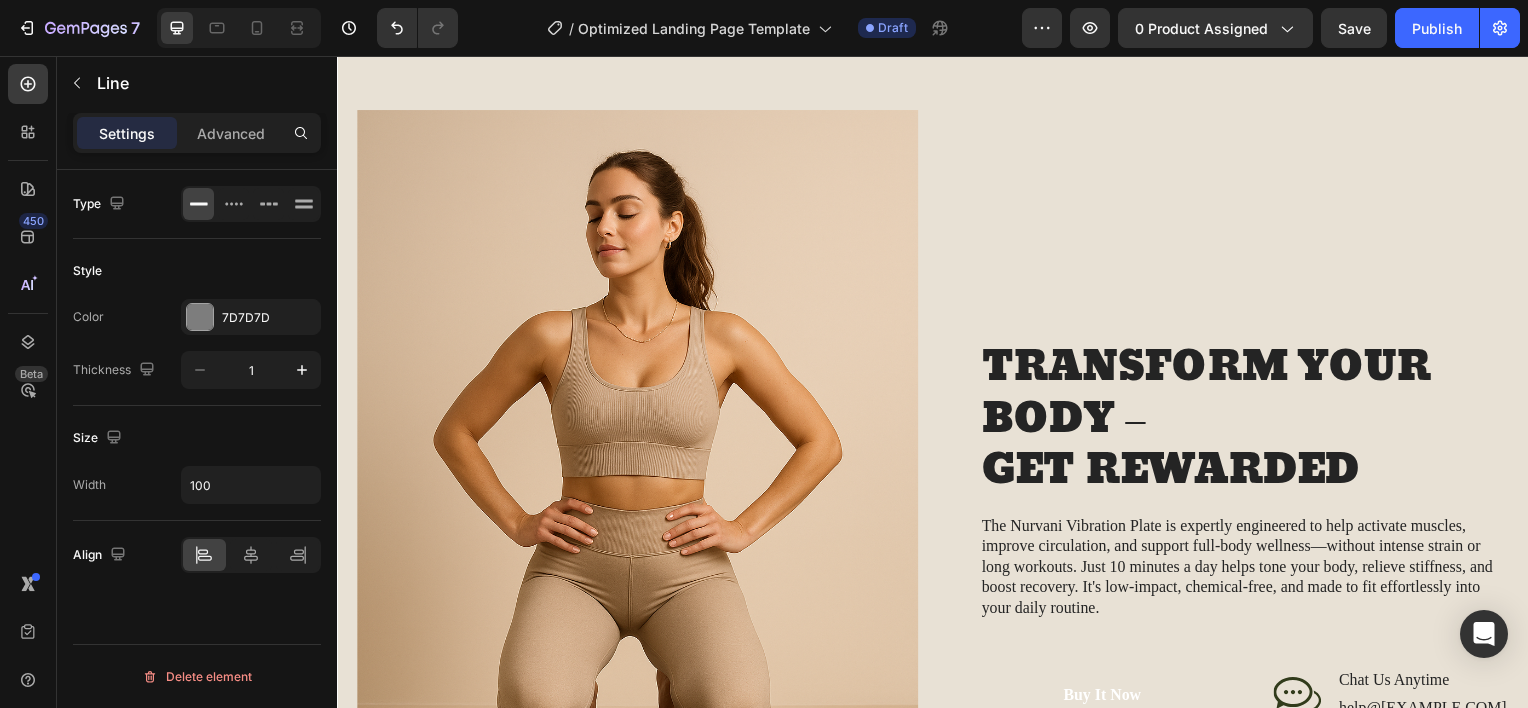 scroll, scrollTop: 2102, scrollLeft: 0, axis: vertical 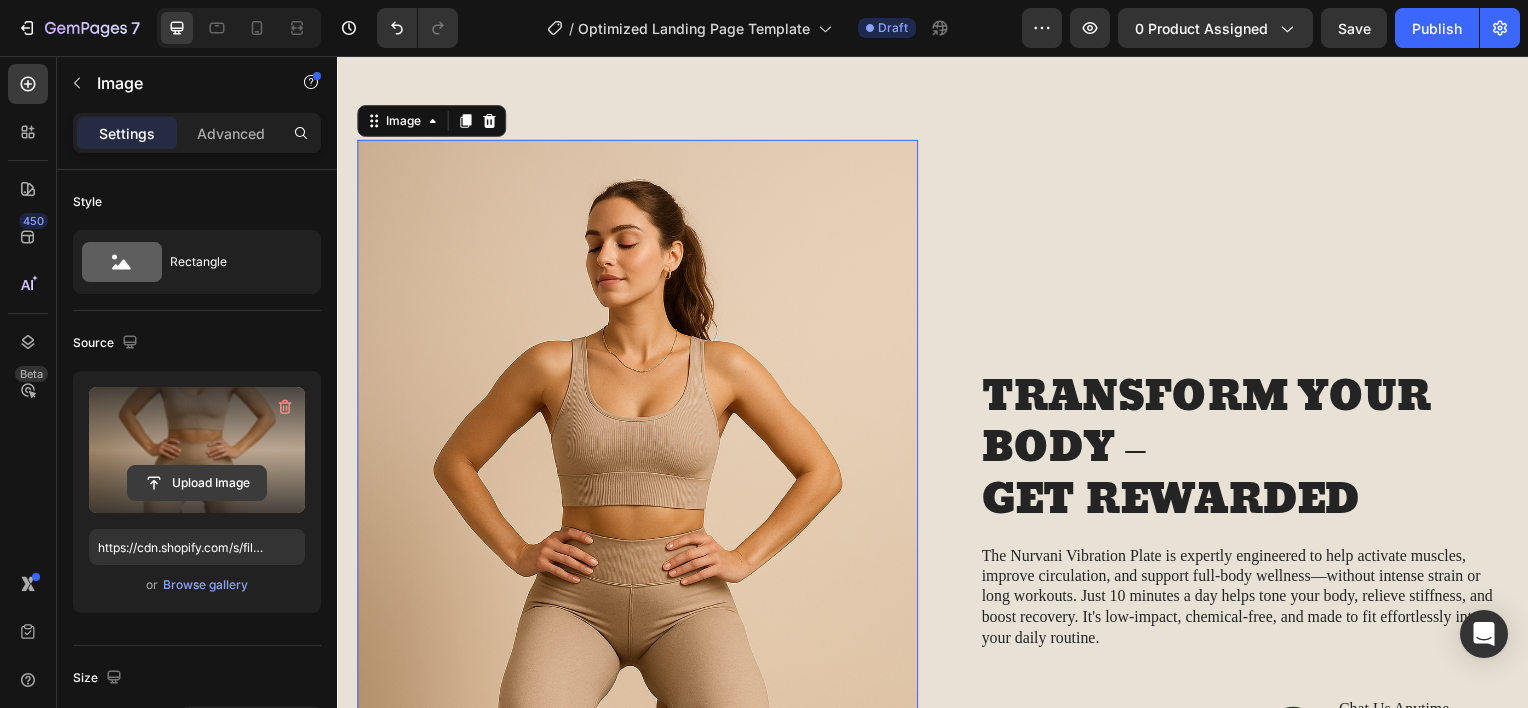 click 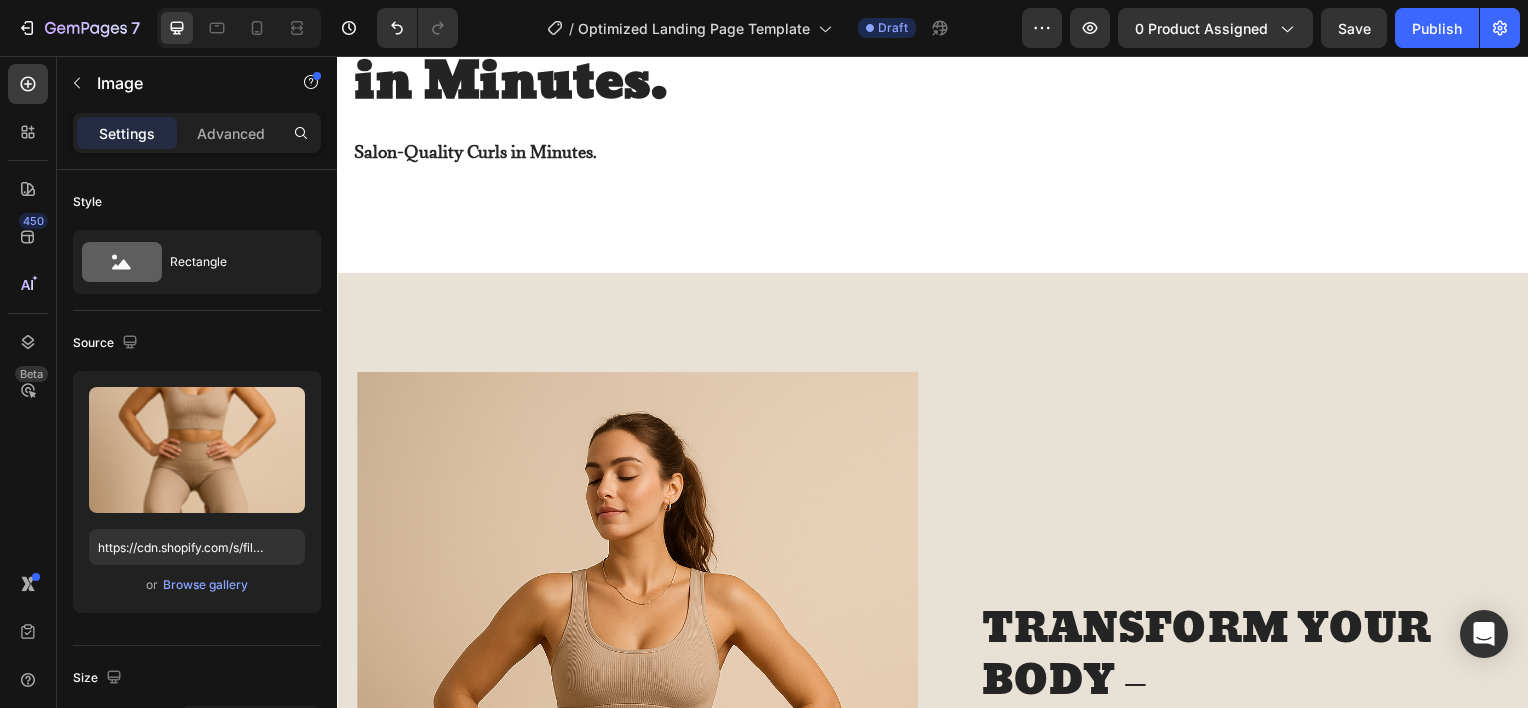 scroll, scrollTop: 1796, scrollLeft: 0, axis: vertical 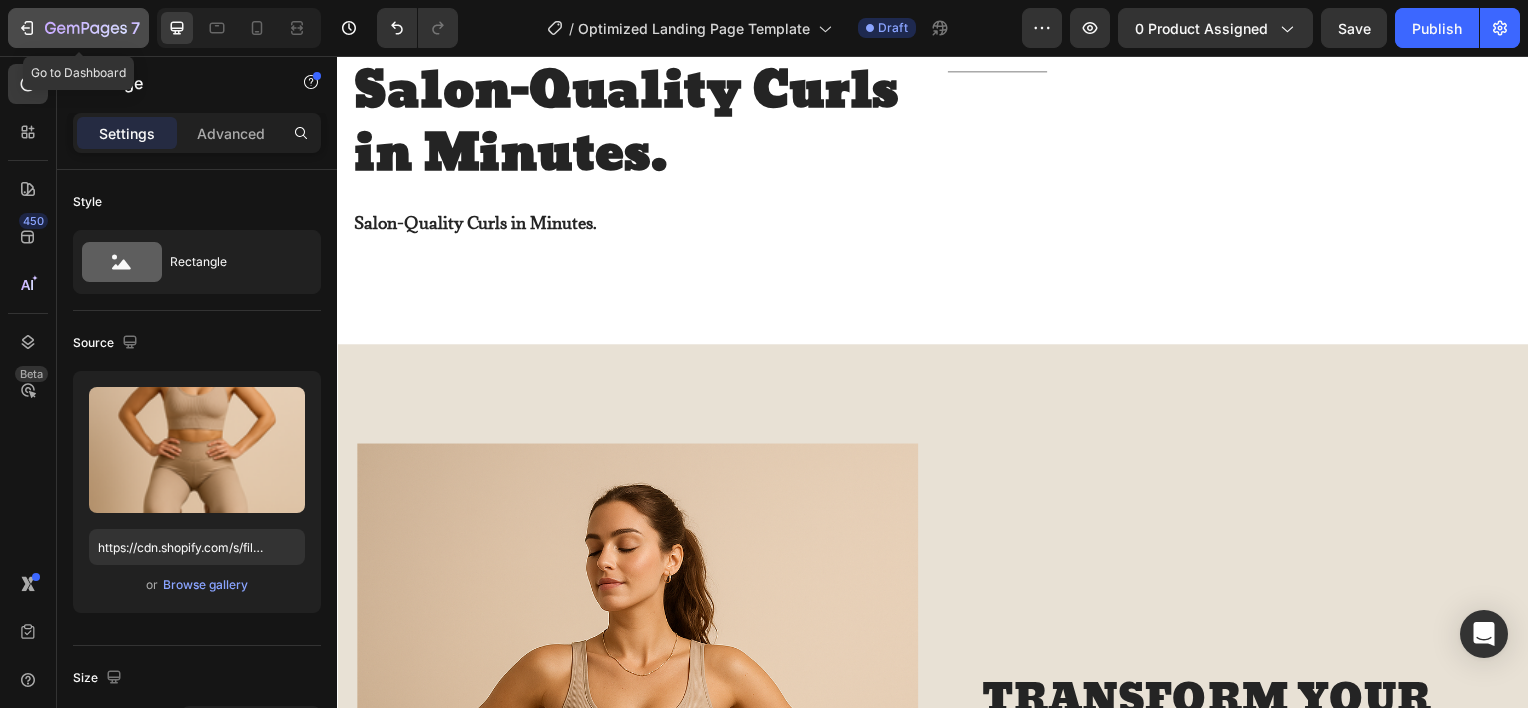 click on "7" 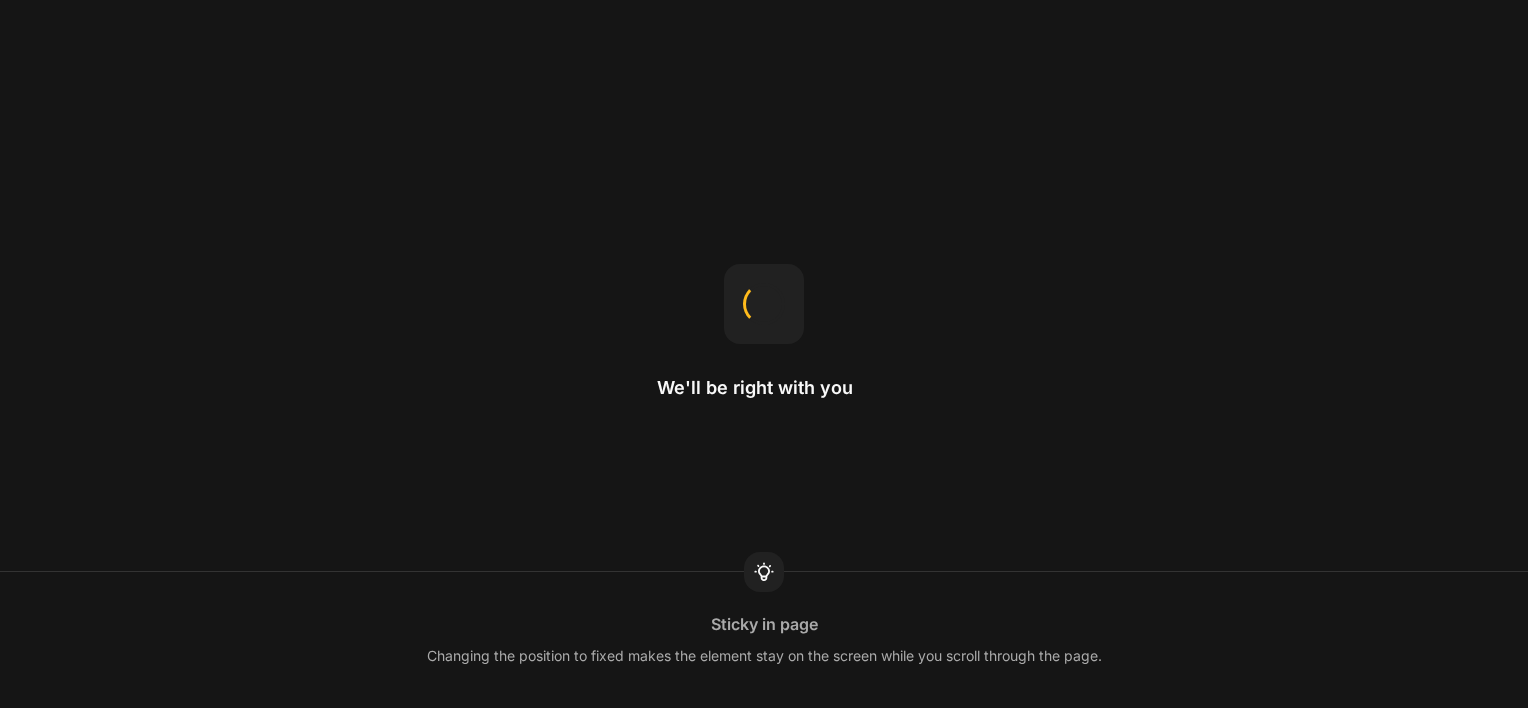 scroll, scrollTop: 0, scrollLeft: 0, axis: both 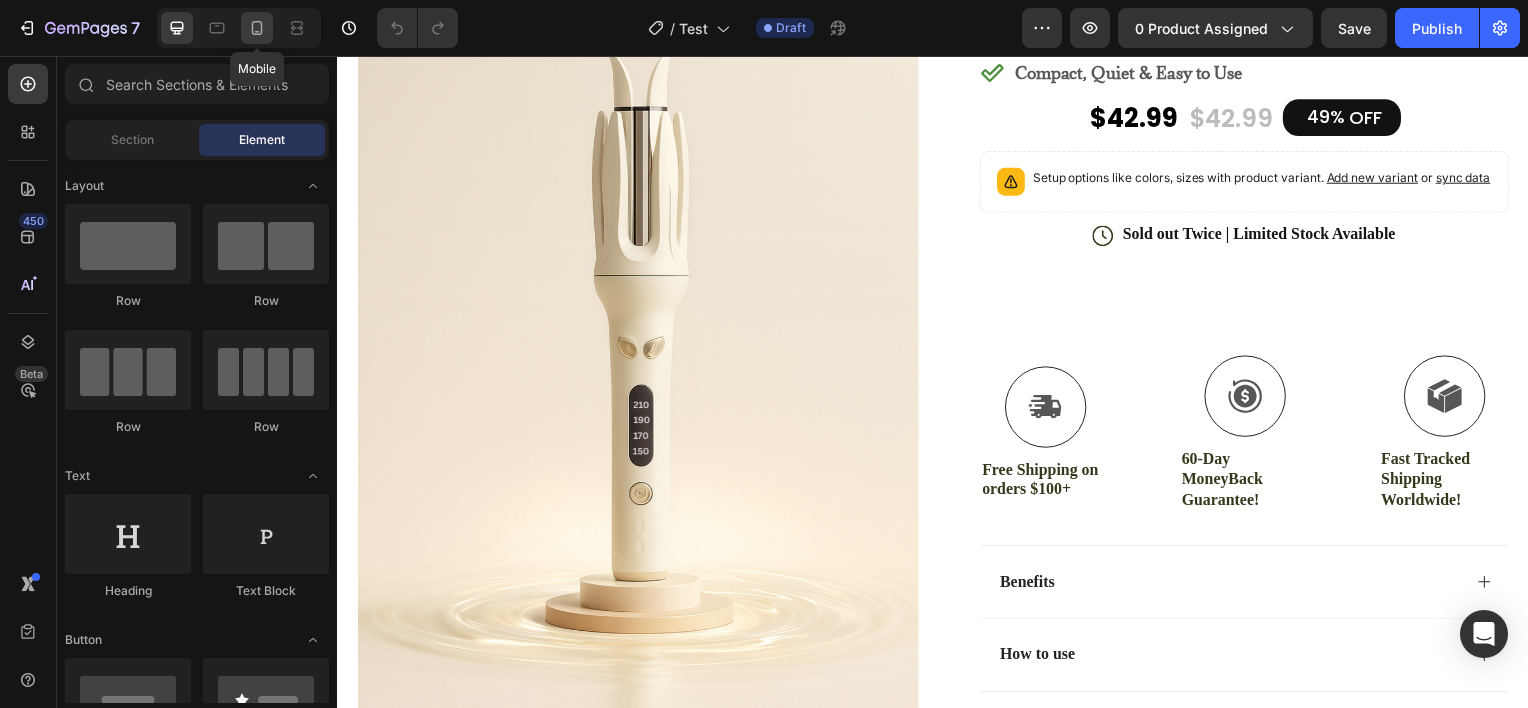 click 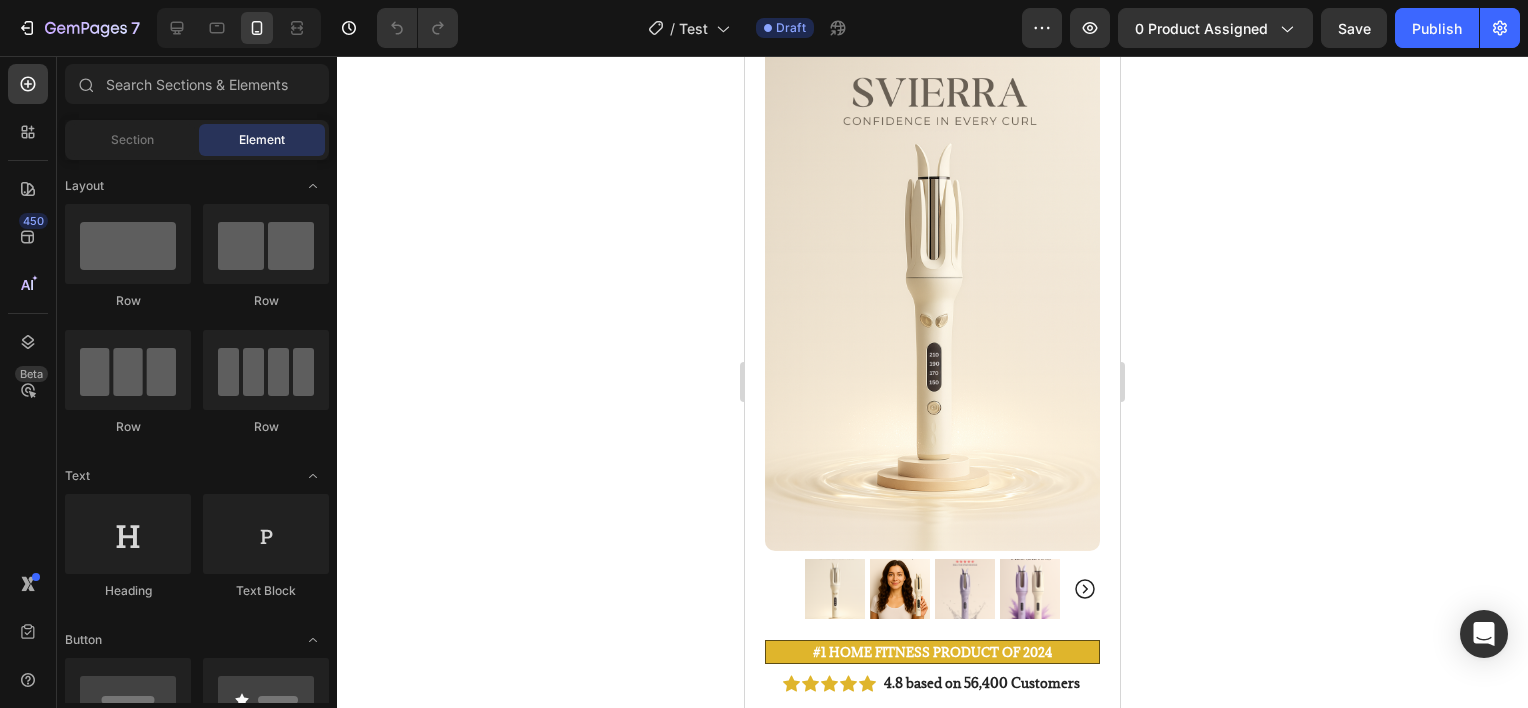 scroll, scrollTop: 251, scrollLeft: 0, axis: vertical 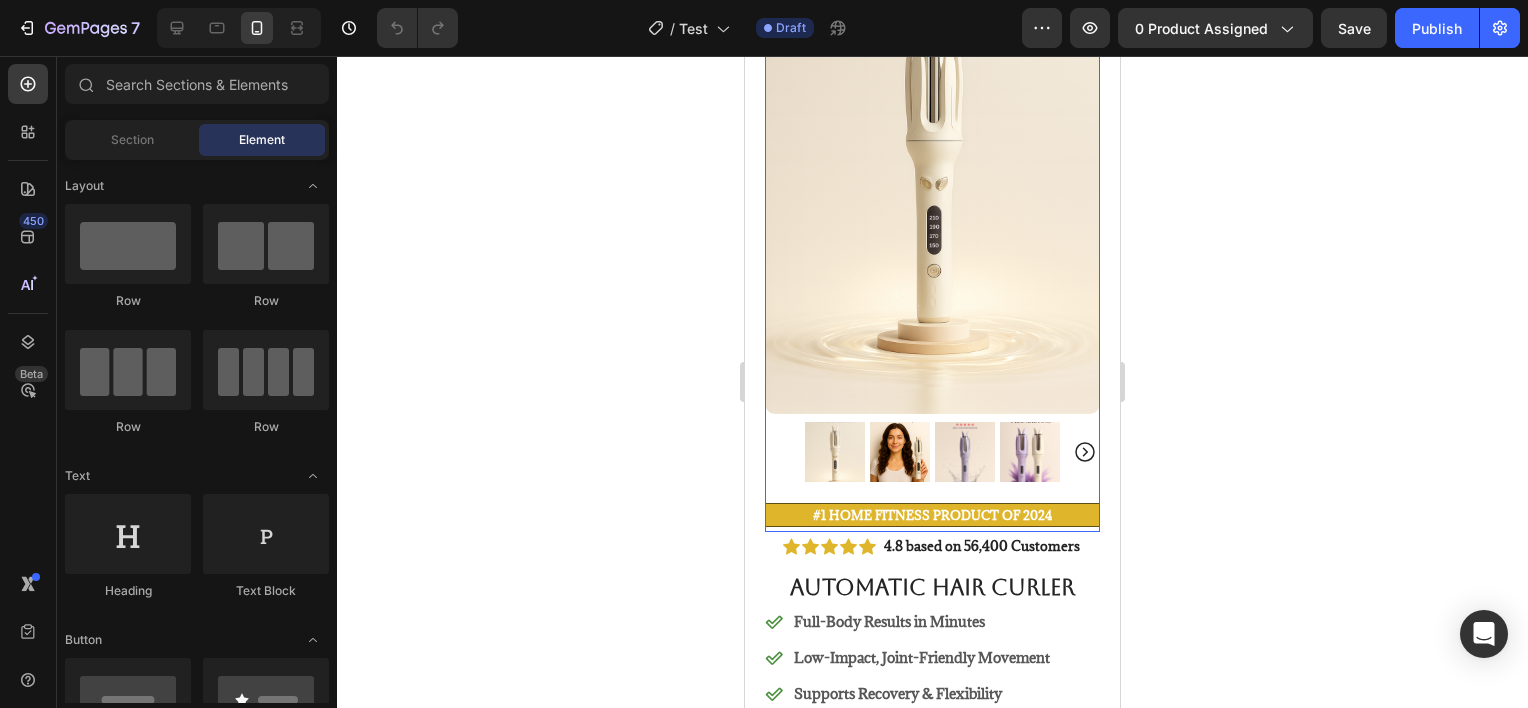 click 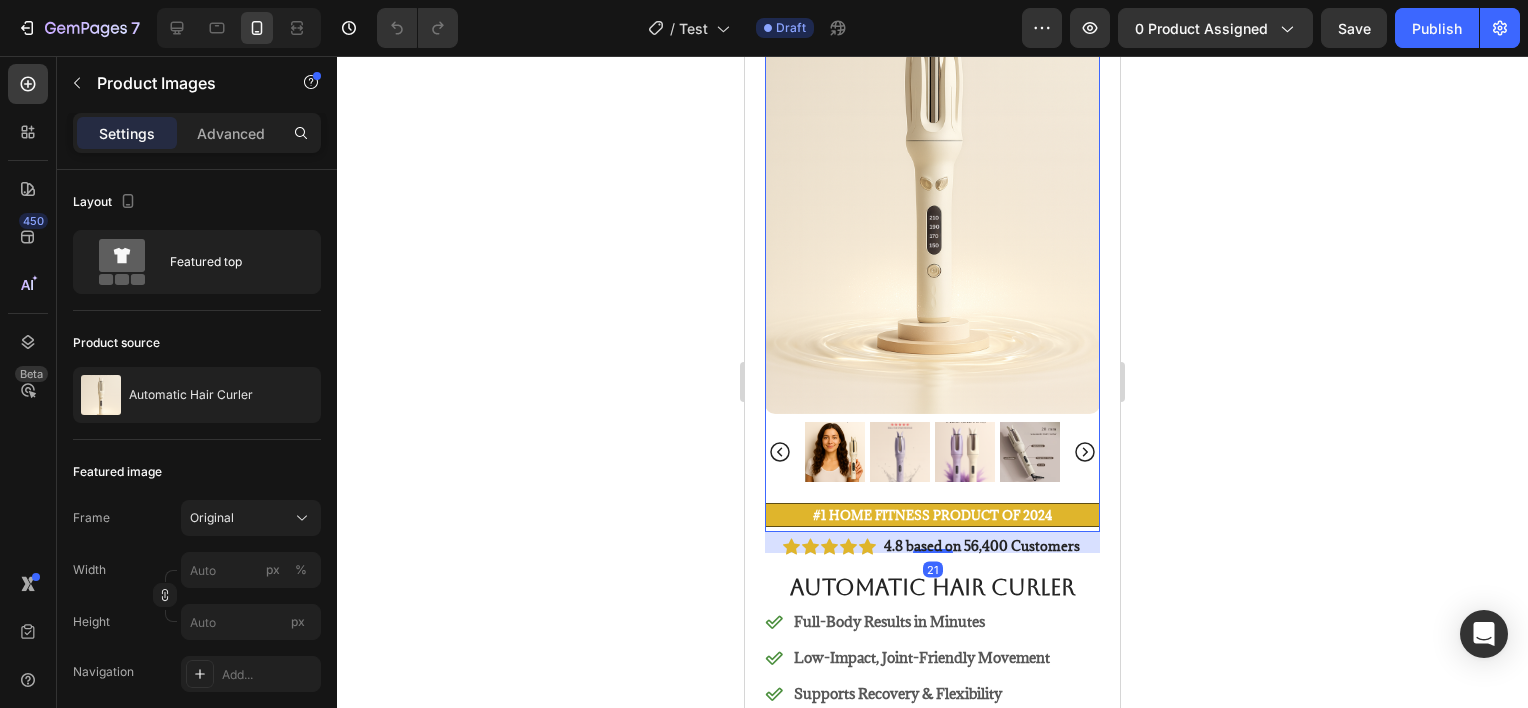 click 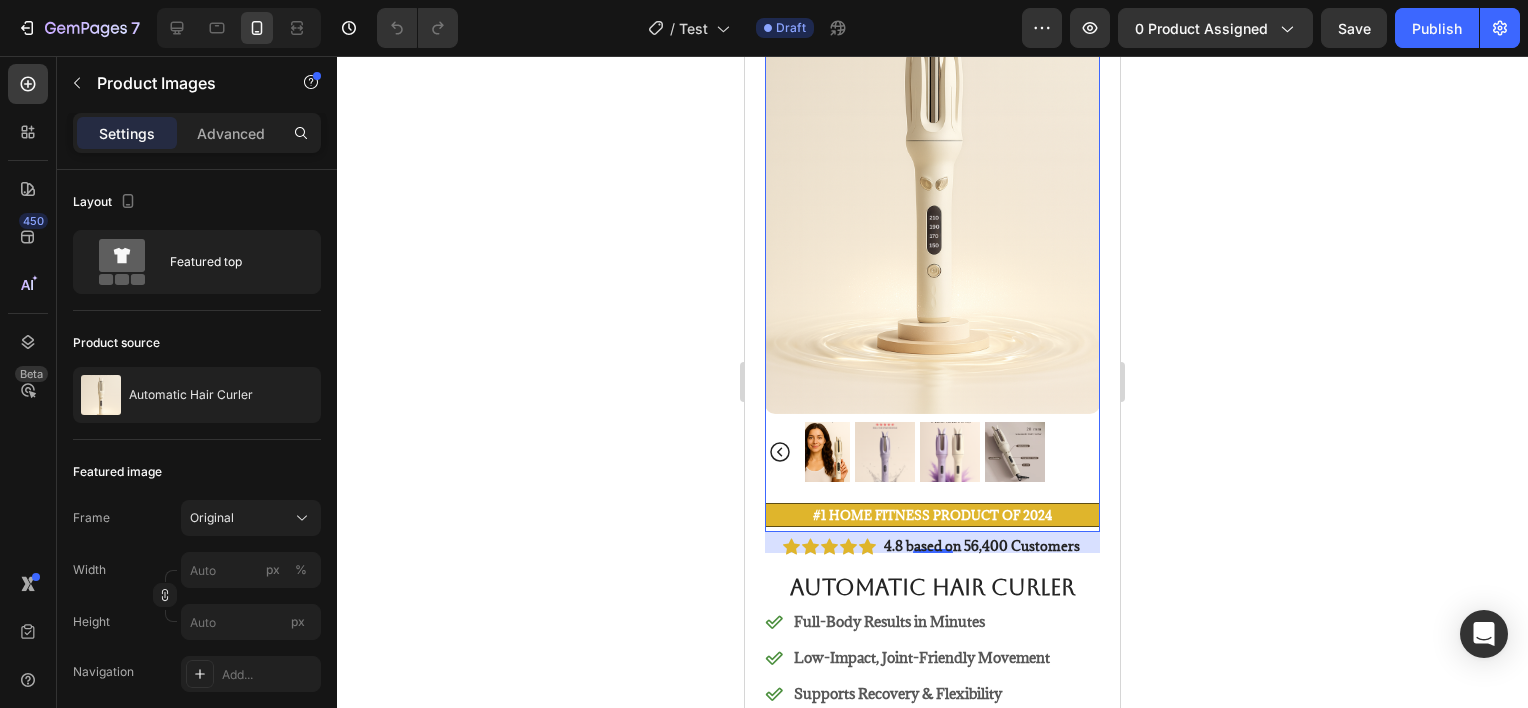 click at bounding box center [1015, 452] 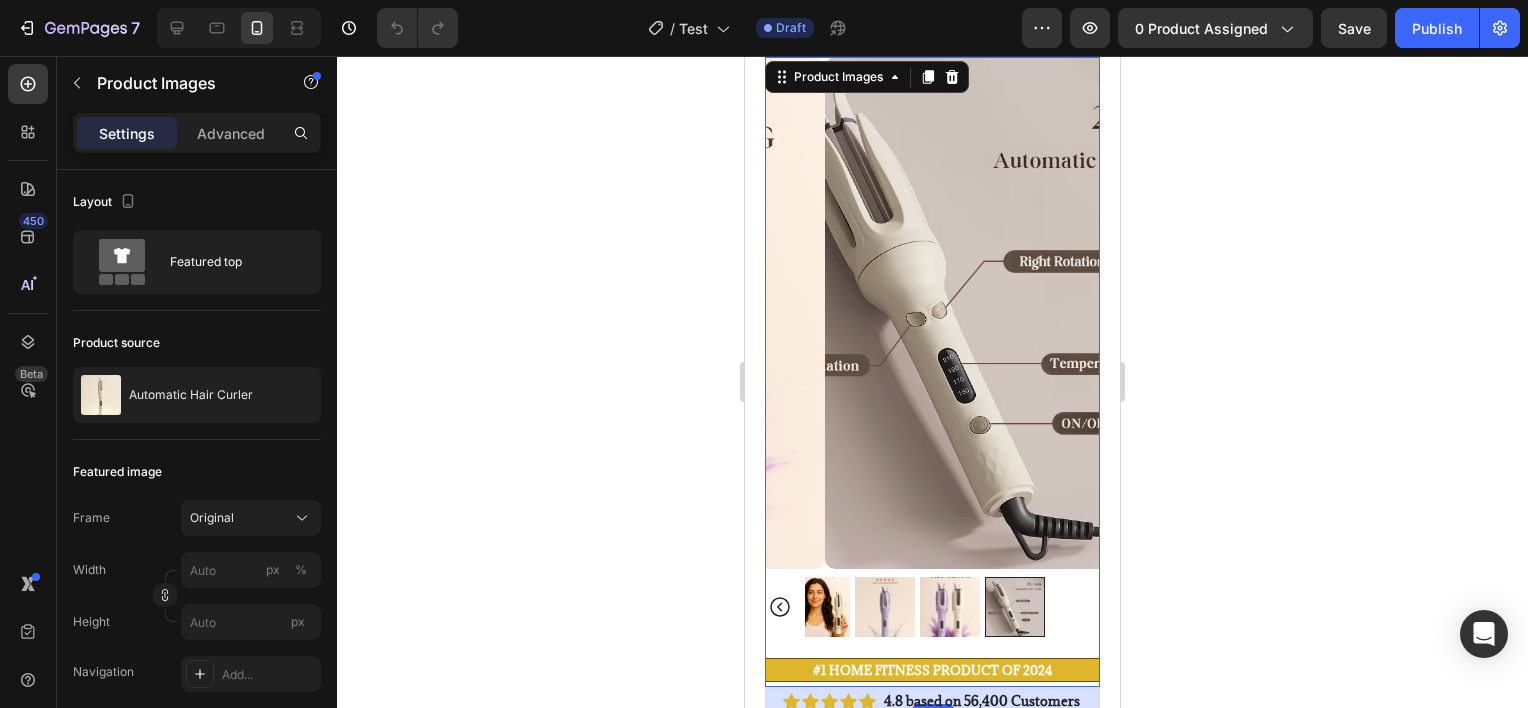 scroll, scrollTop: 98, scrollLeft: 0, axis: vertical 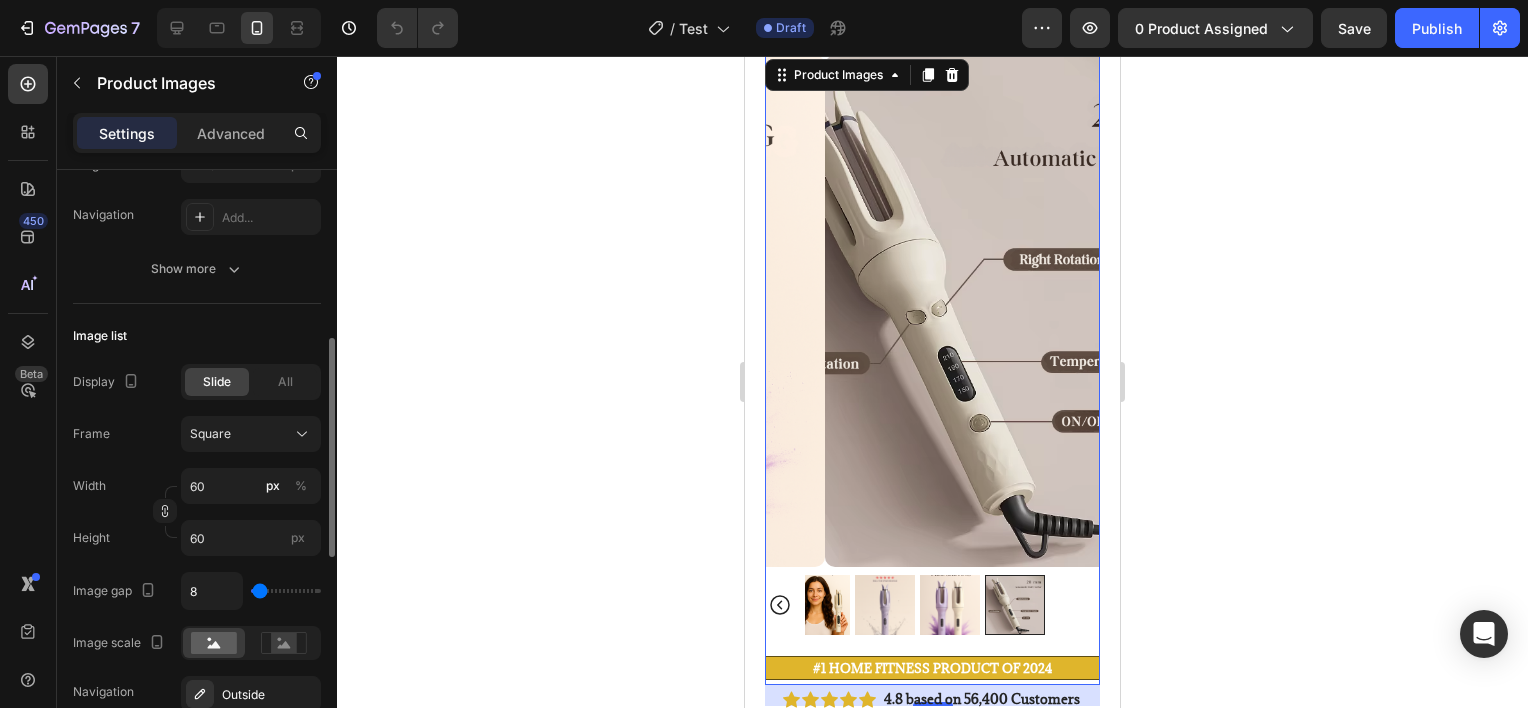 click on "Square" at bounding box center [210, 434] 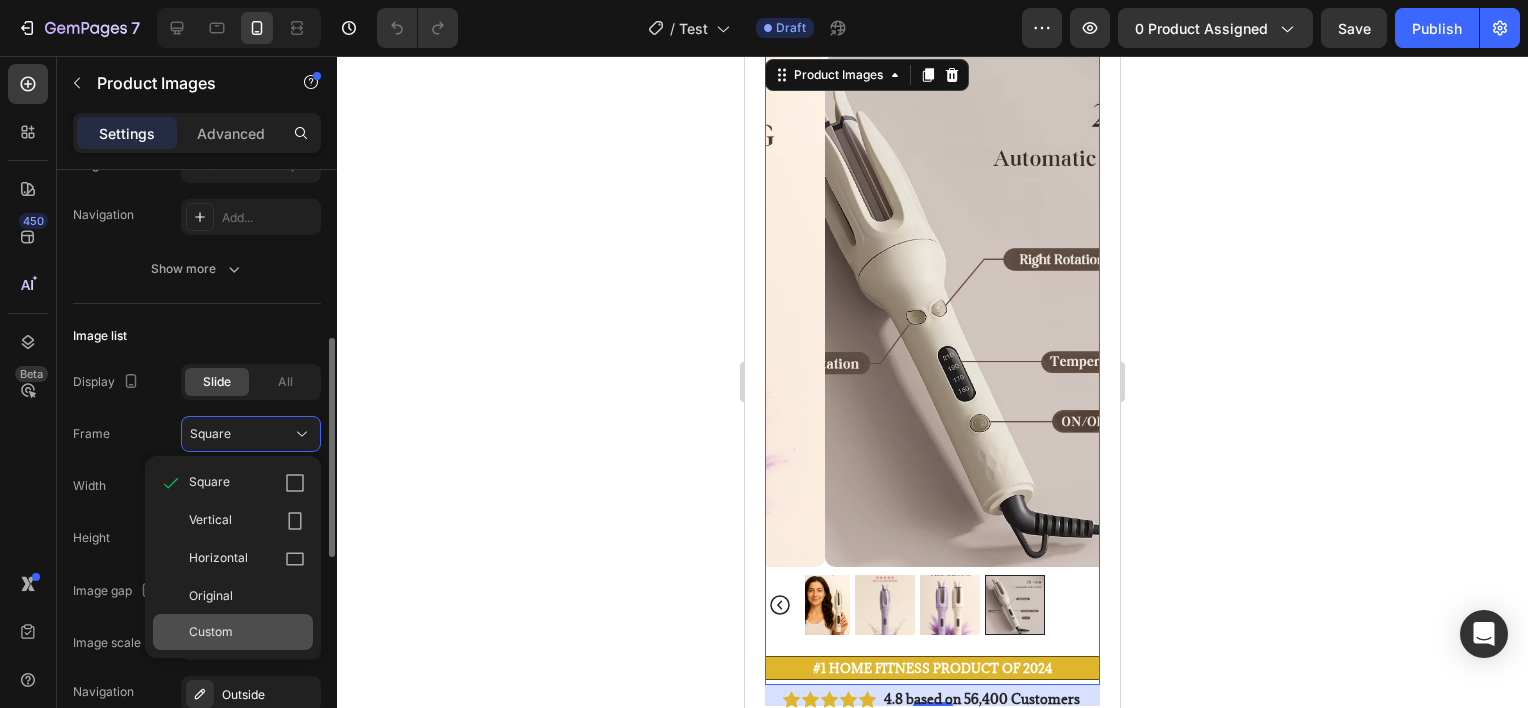 click on "Custom" at bounding box center (211, 632) 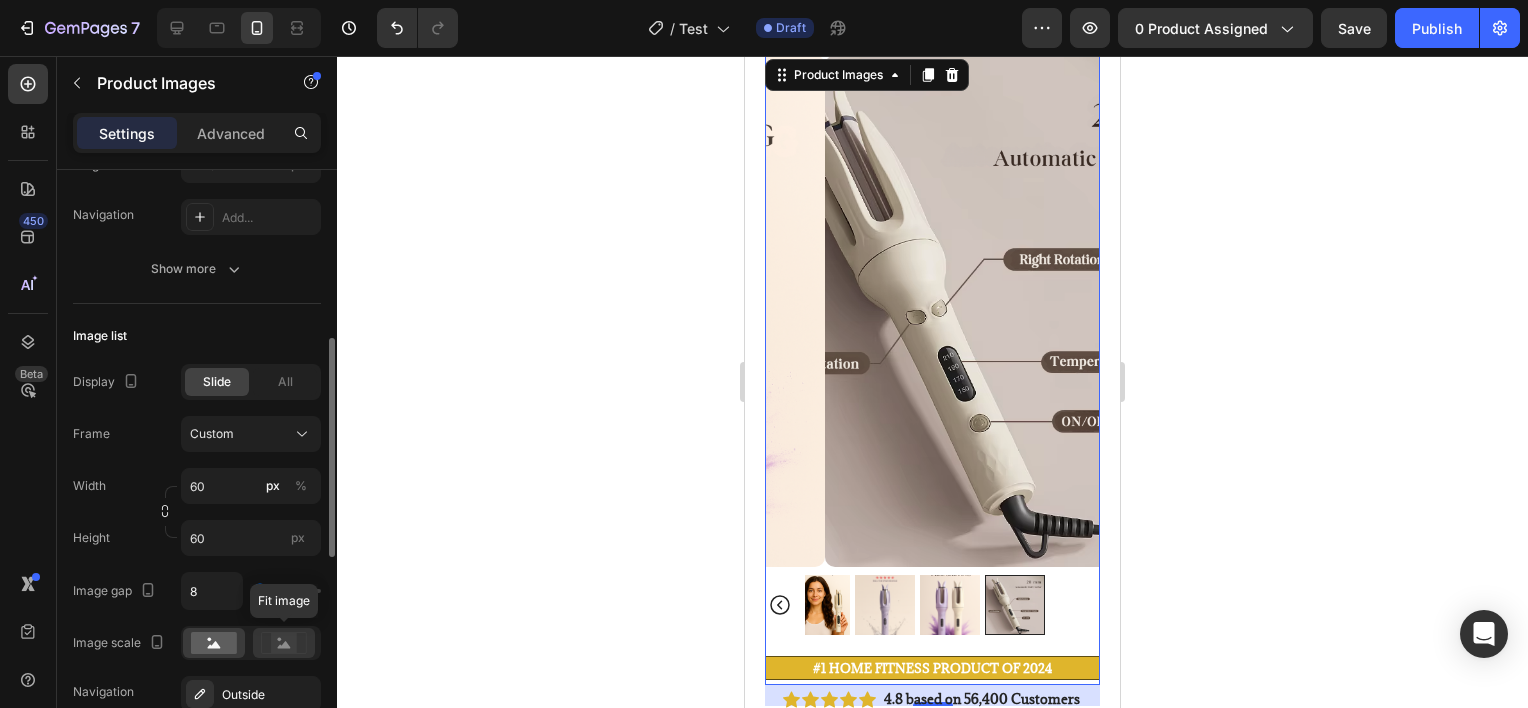 click 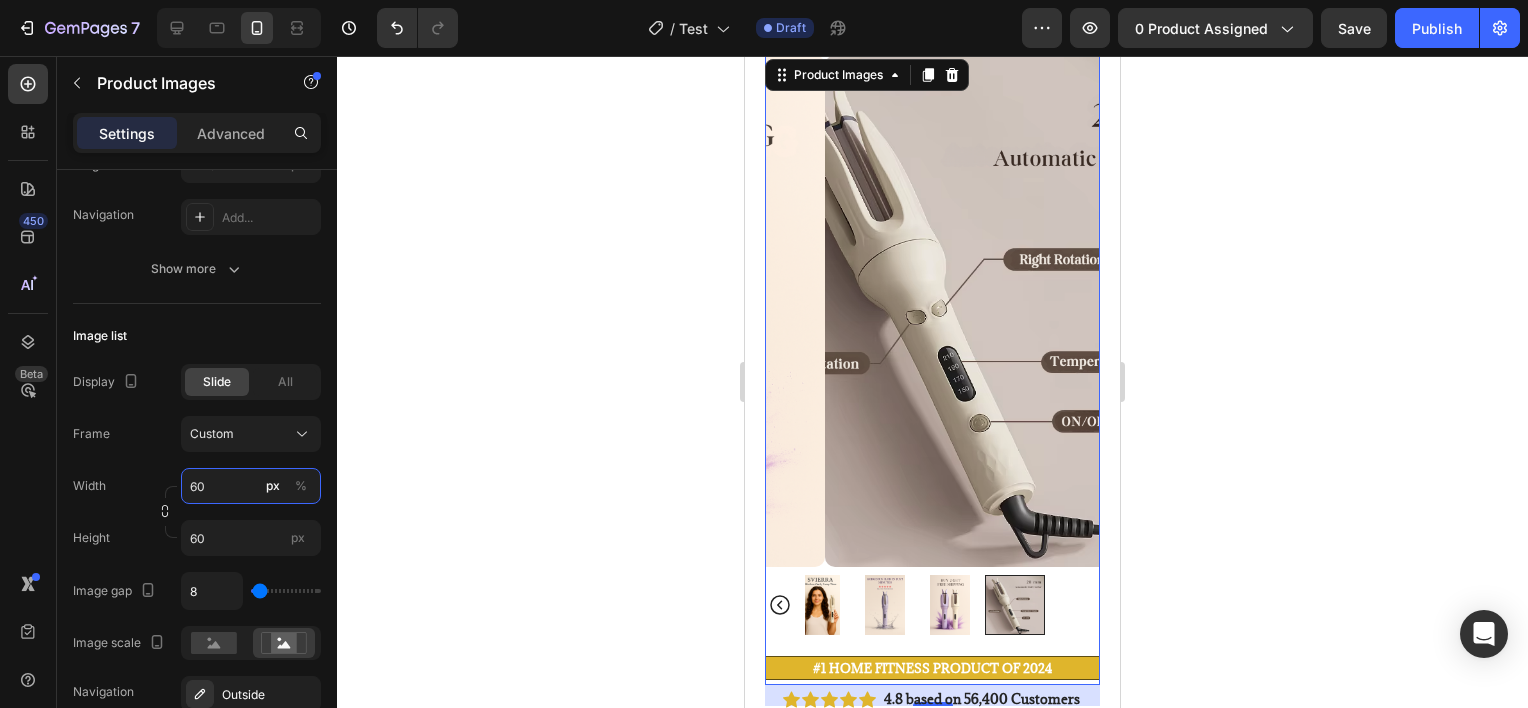 click on "60" at bounding box center [251, 486] 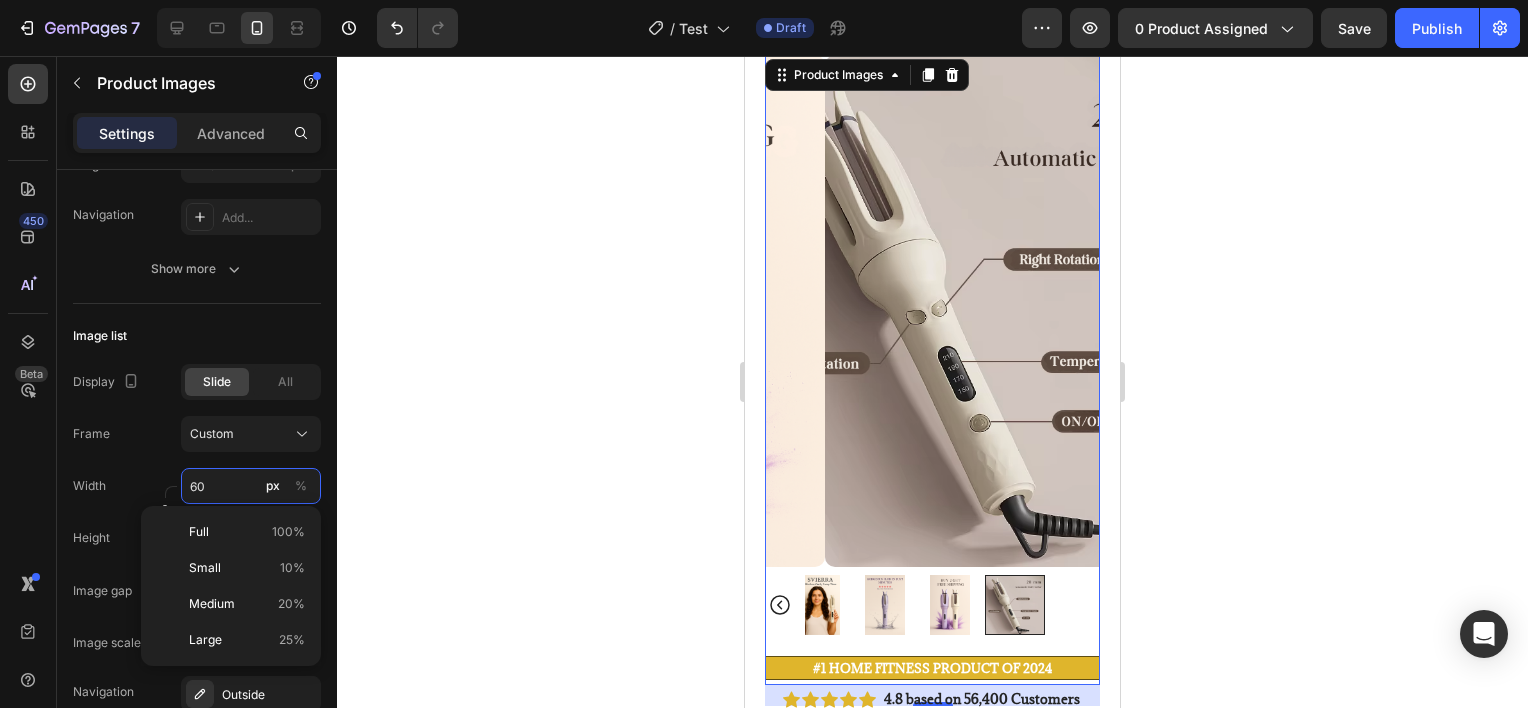 type on "6" 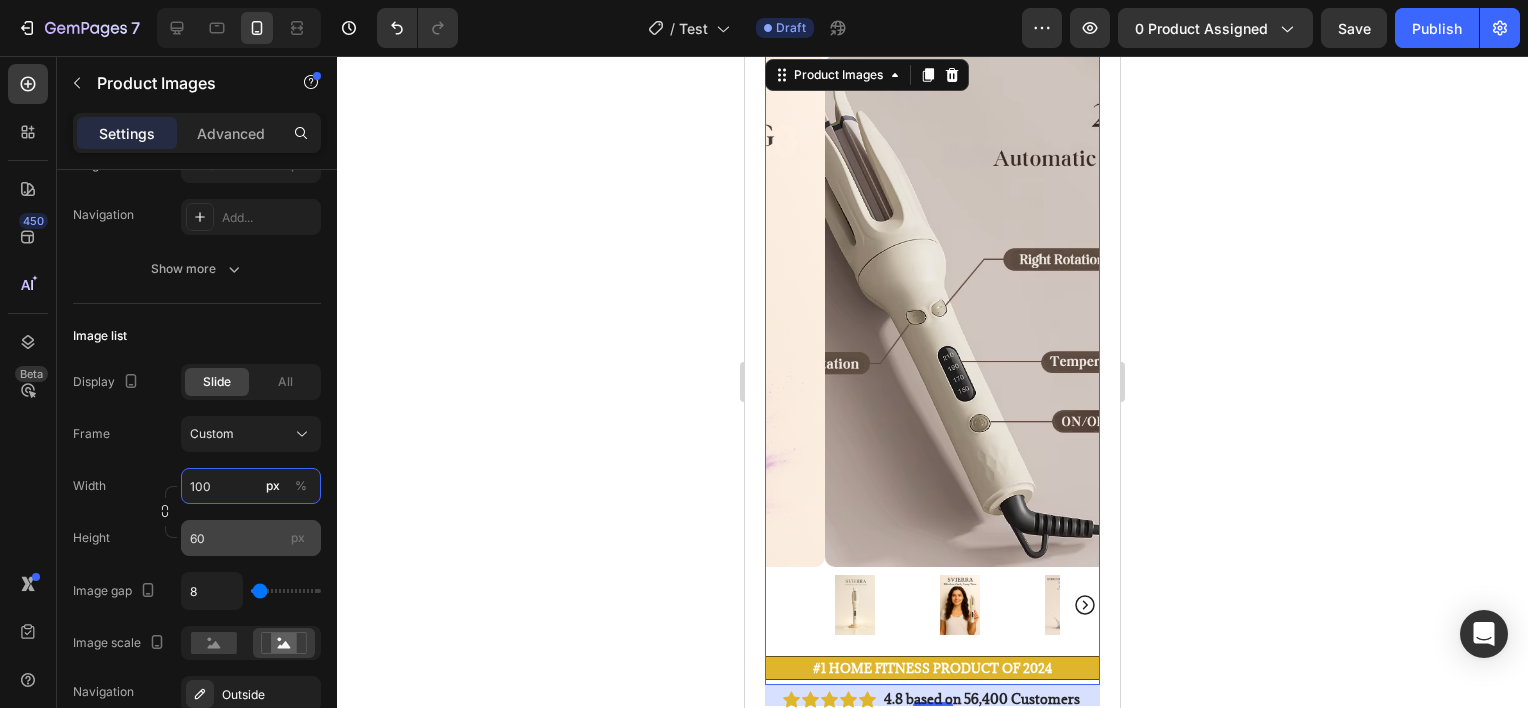 type on "100" 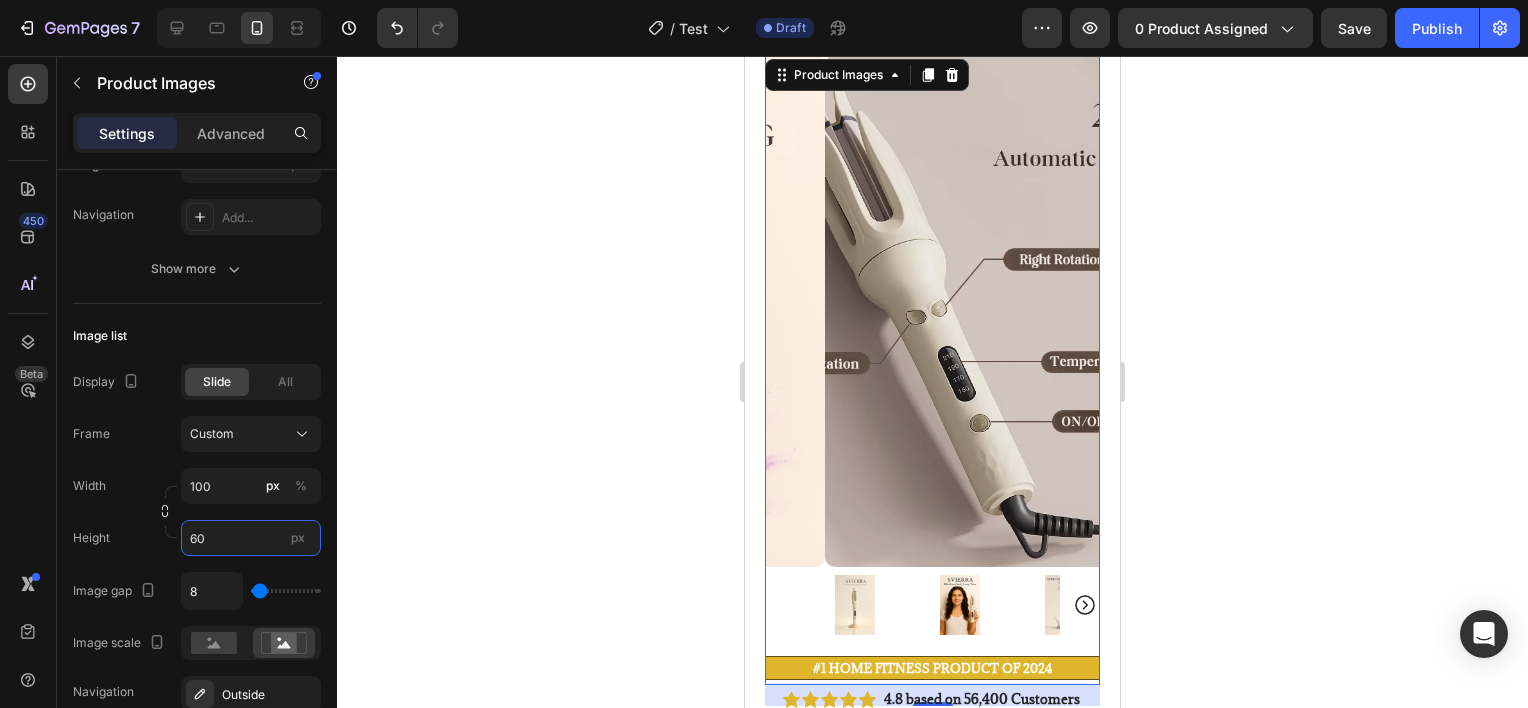 click on "60" at bounding box center (251, 538) 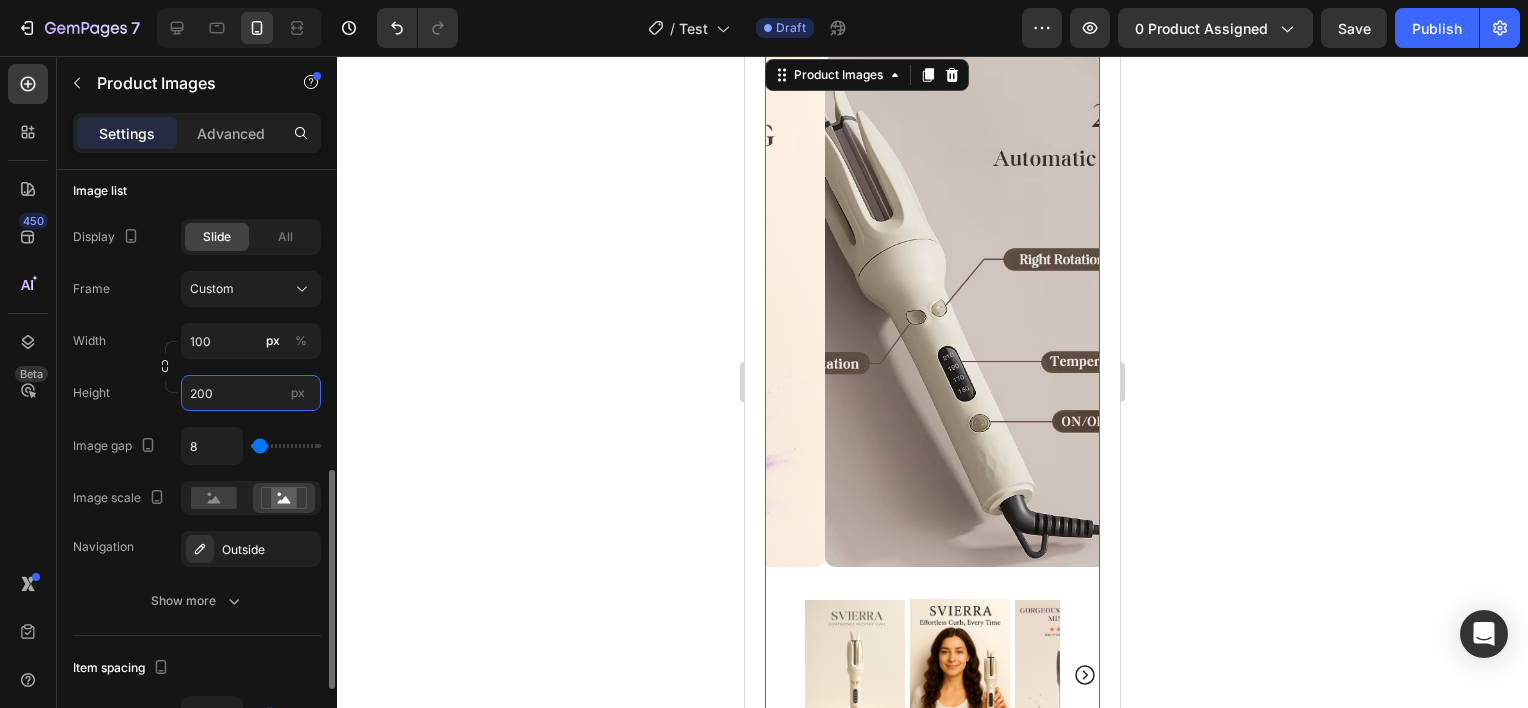 scroll, scrollTop: 661, scrollLeft: 0, axis: vertical 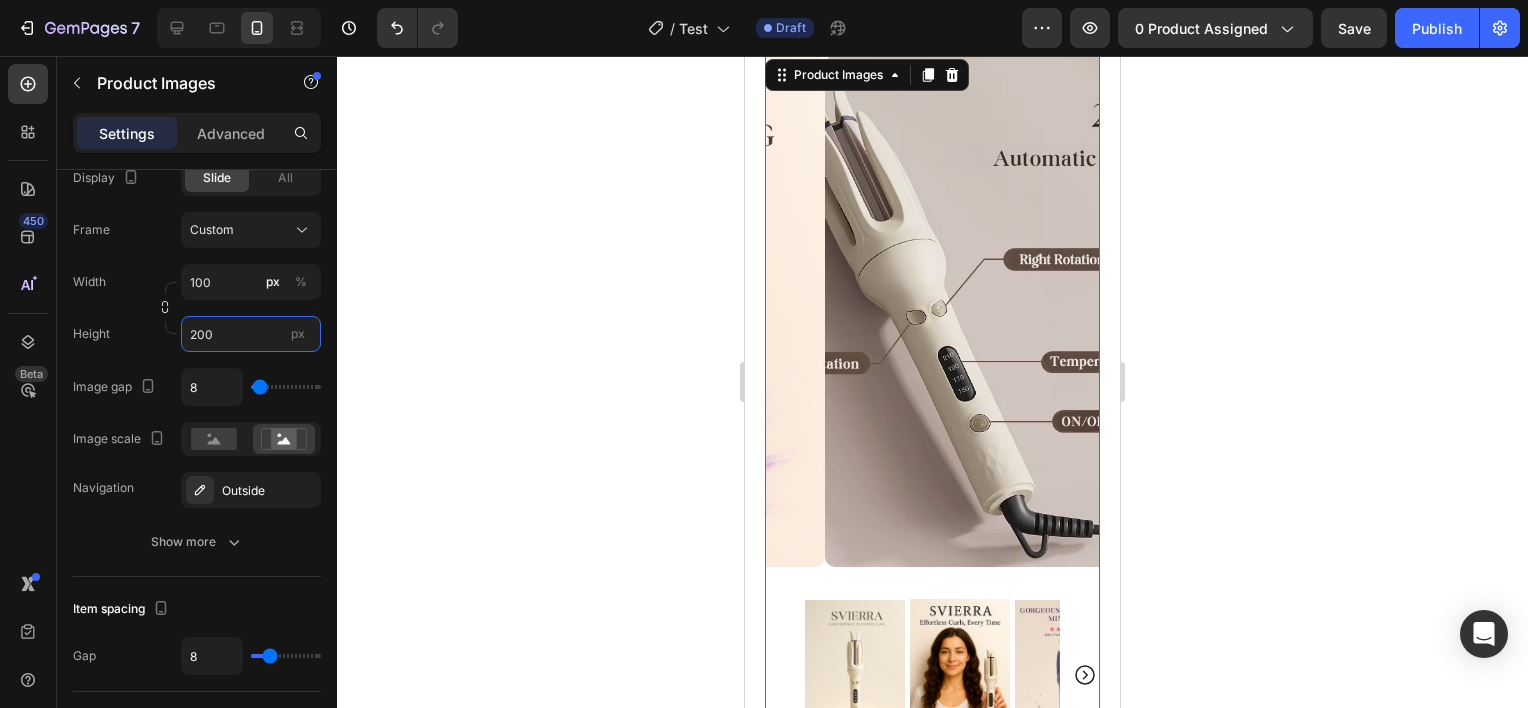 type on "200" 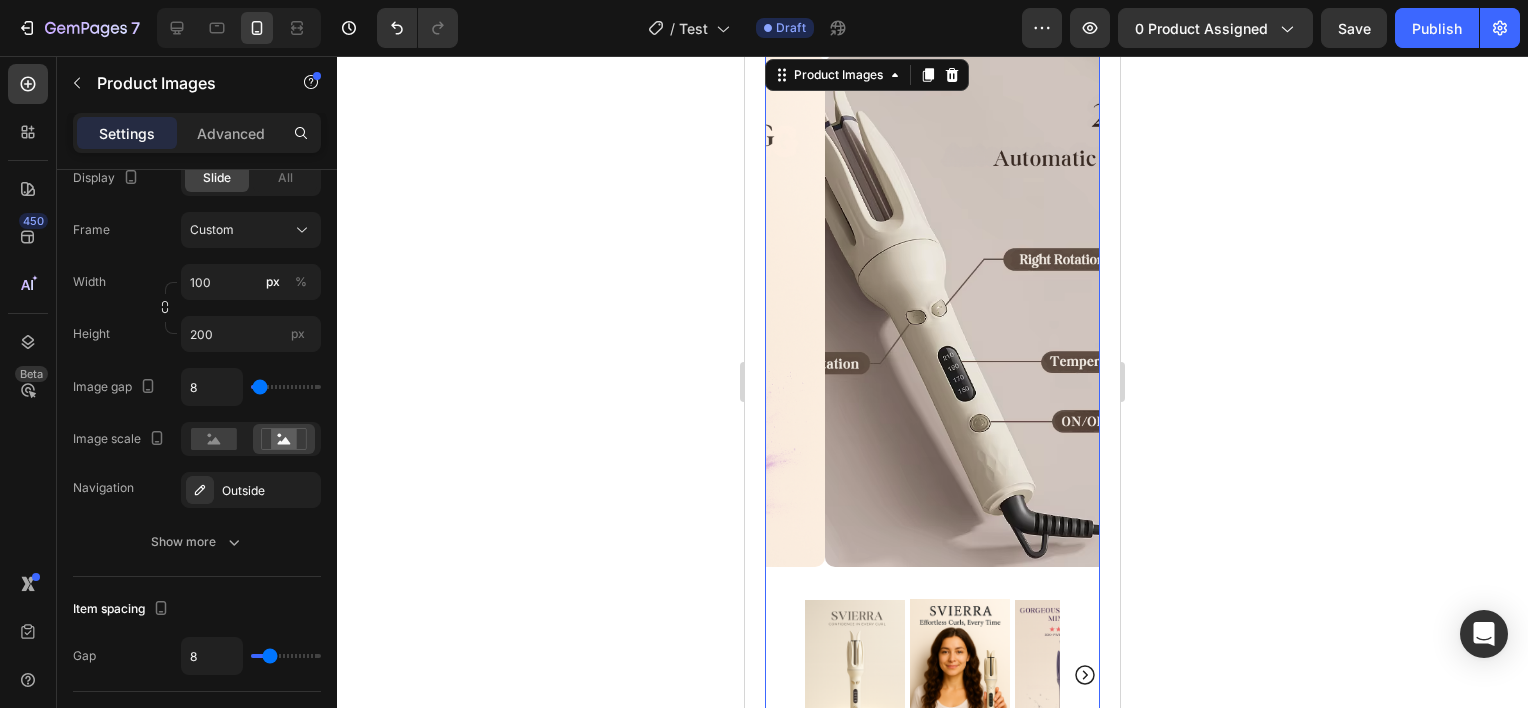 click 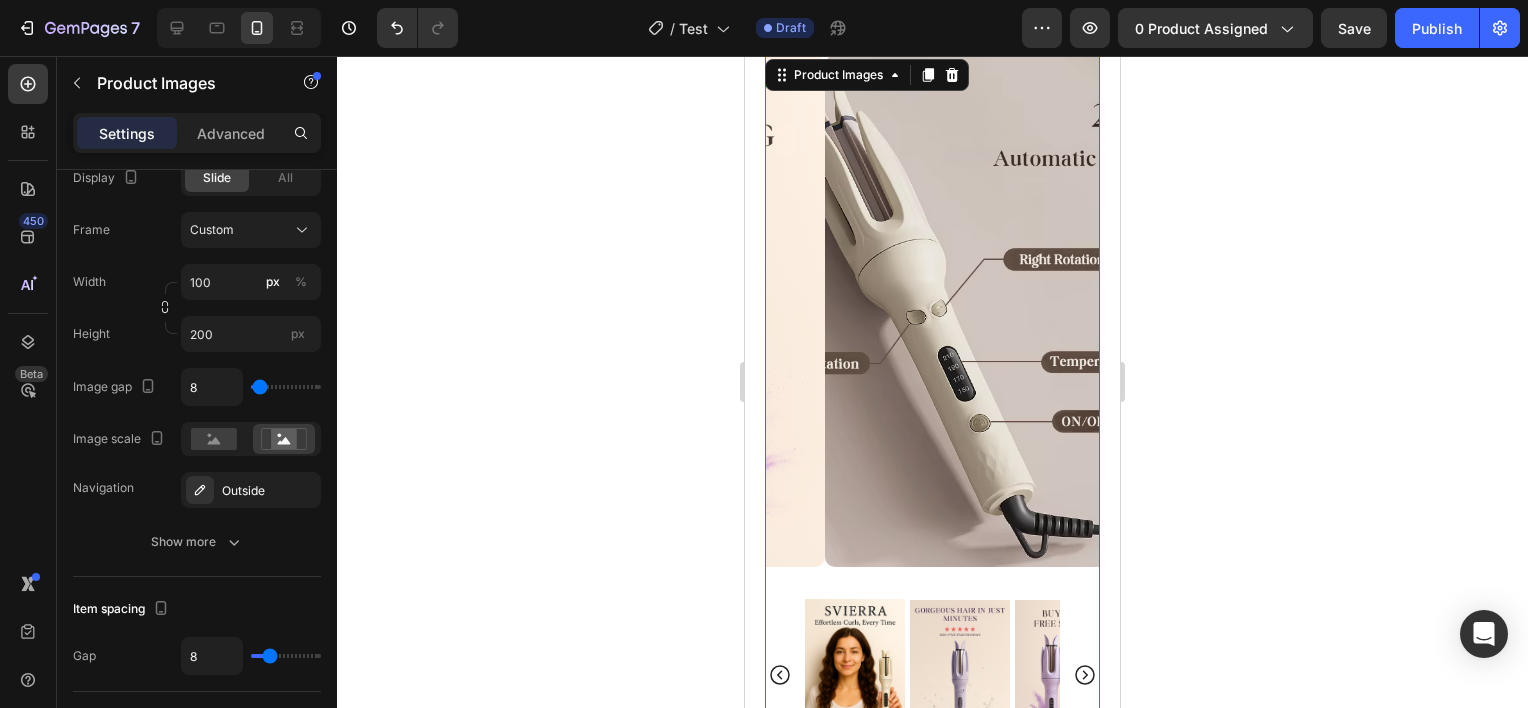 click 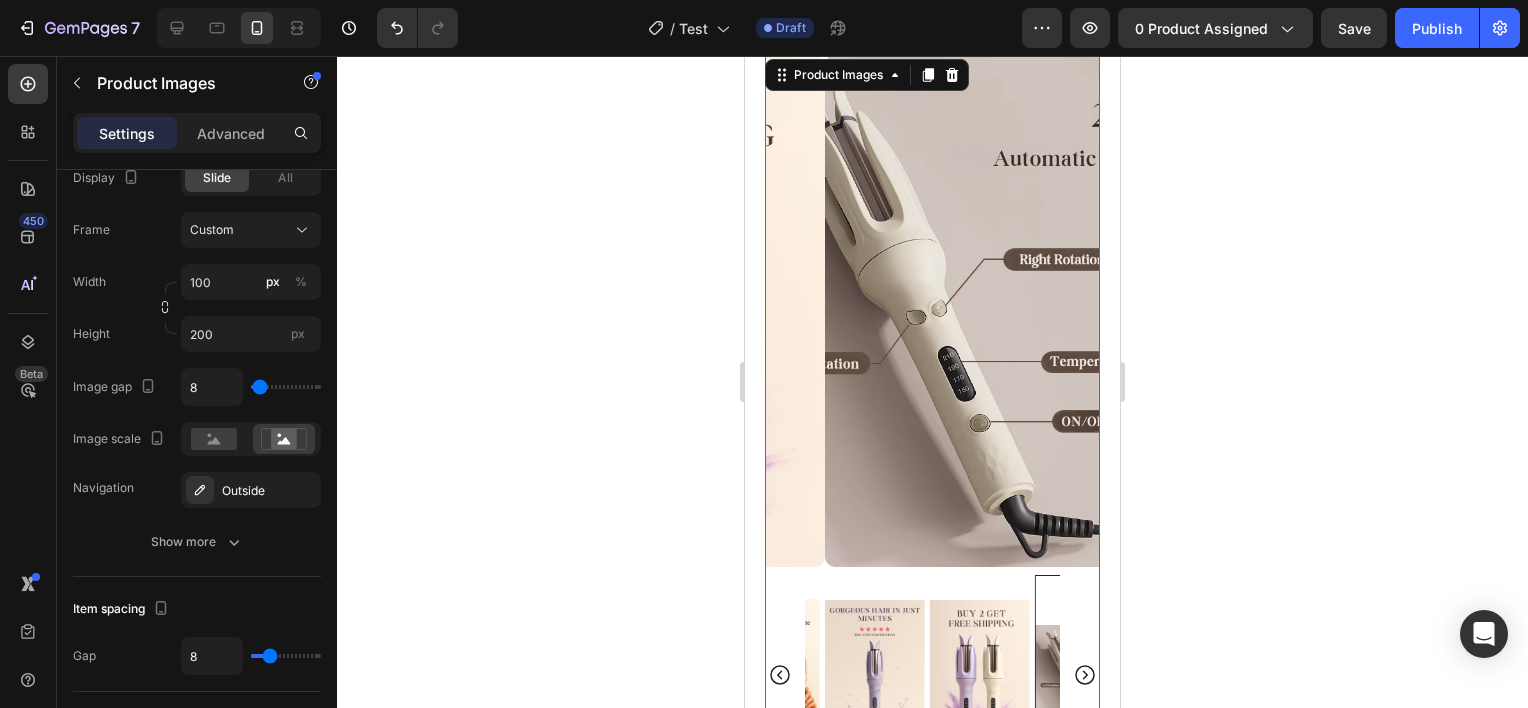 click 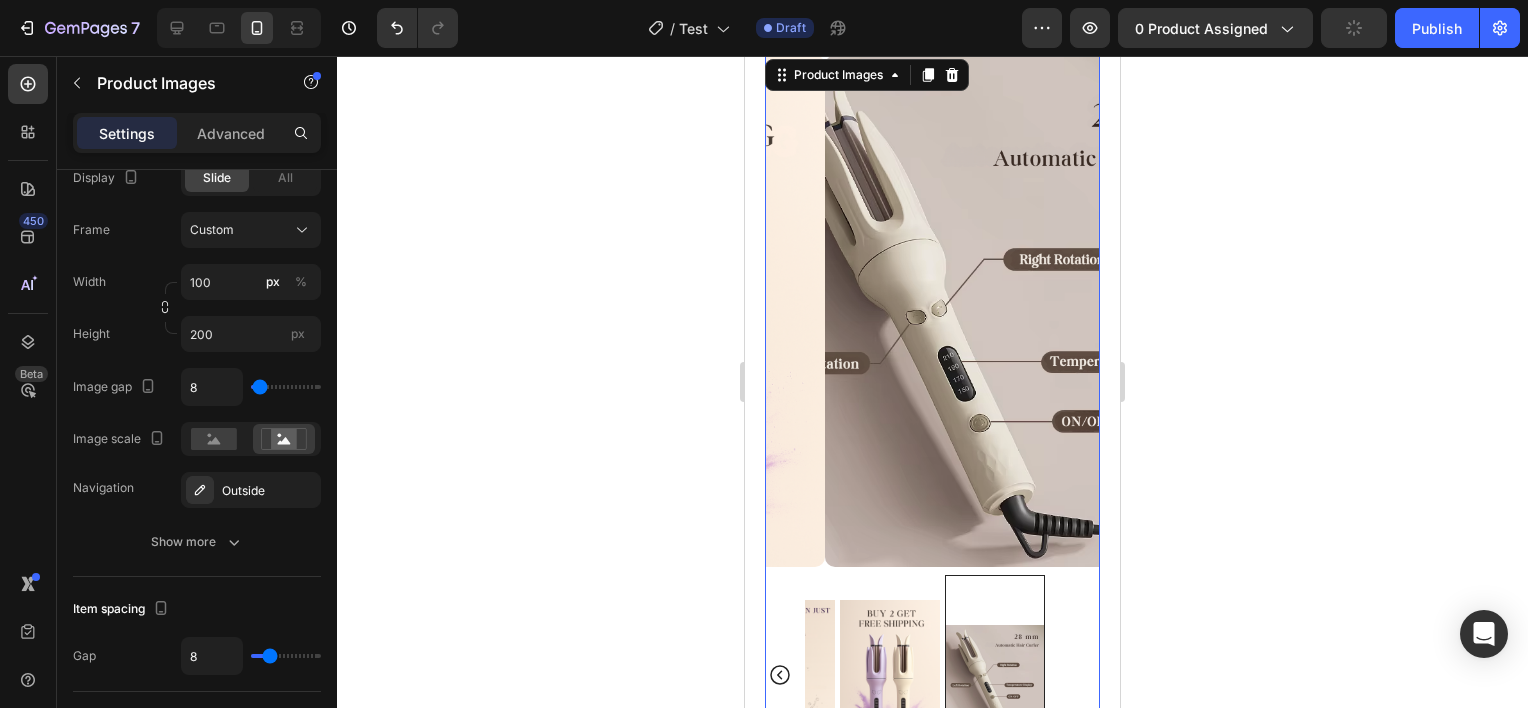 click at bounding box center (932, 675) 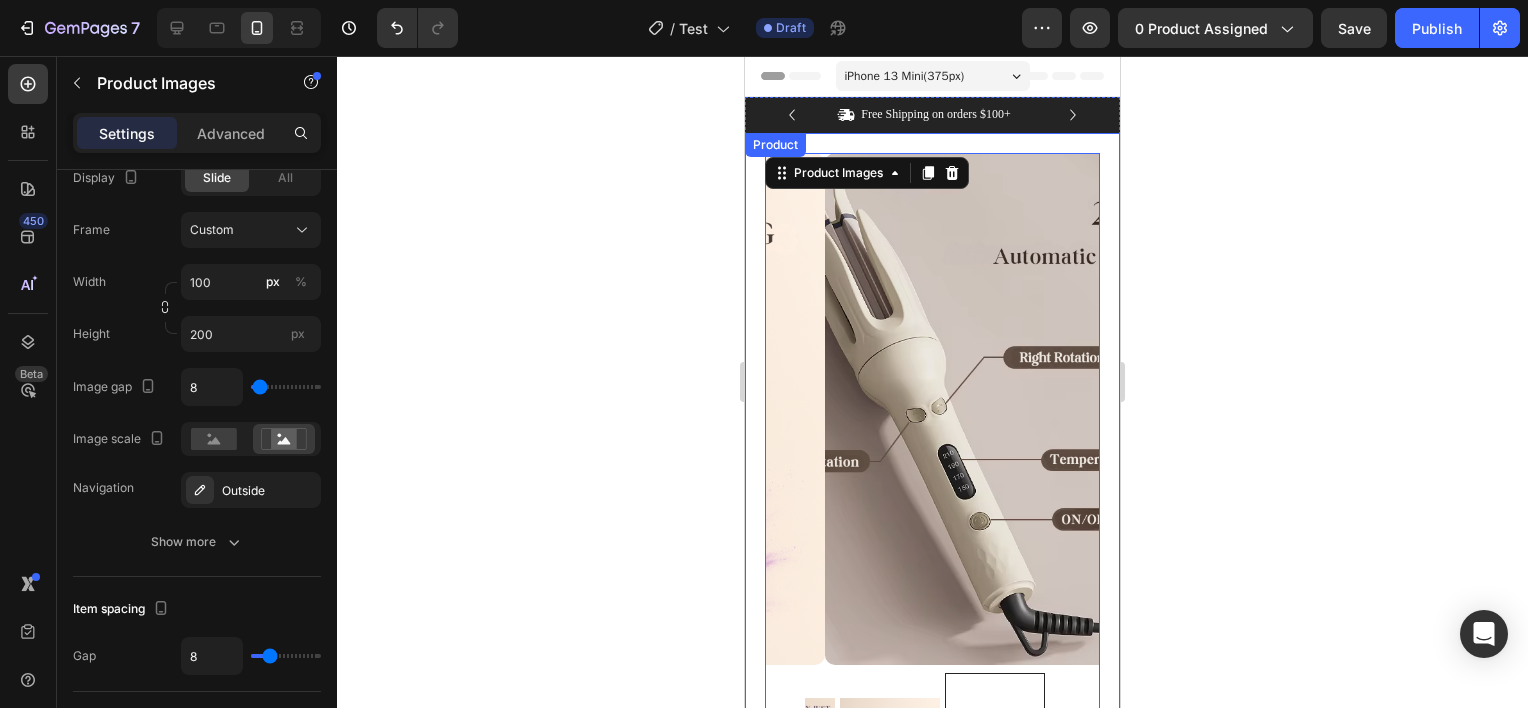 scroll, scrollTop: 0, scrollLeft: 0, axis: both 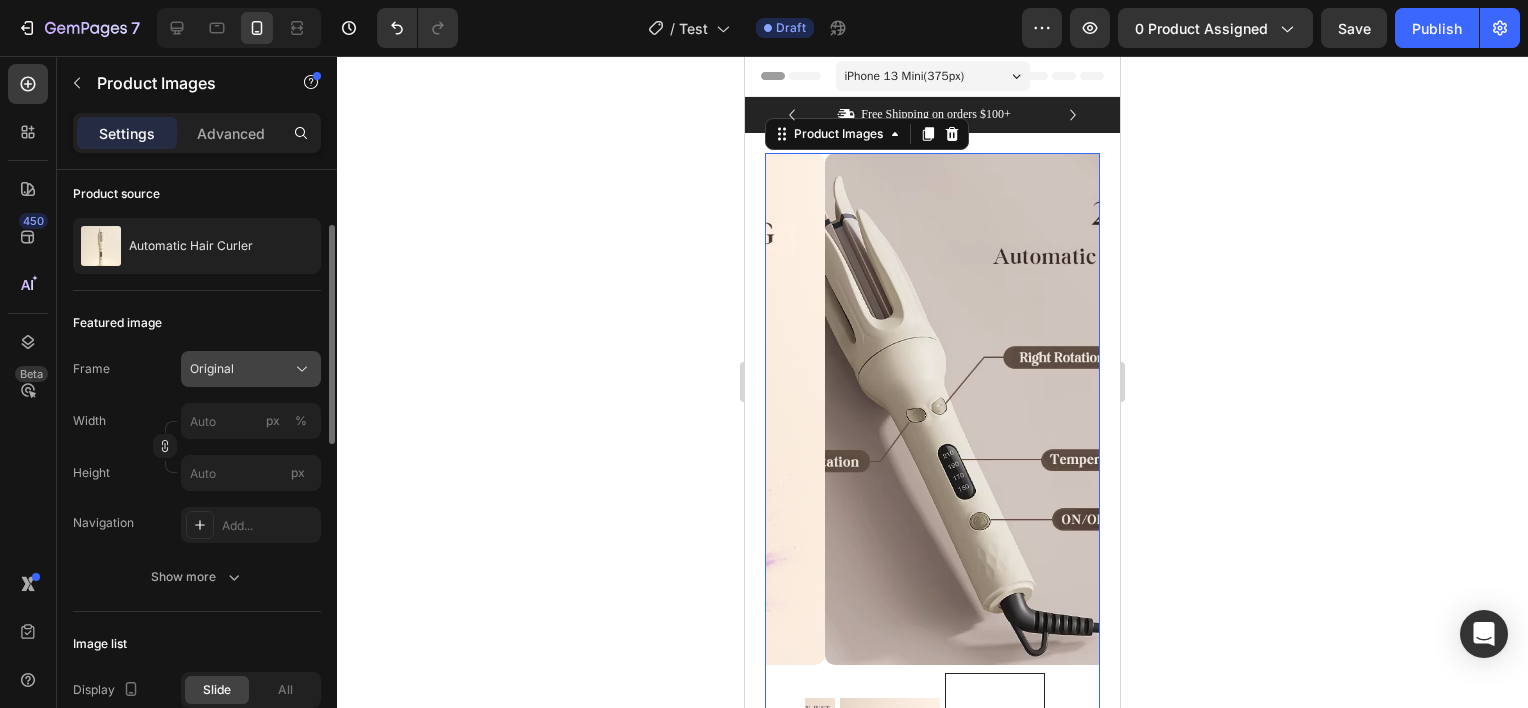 click on "Original" 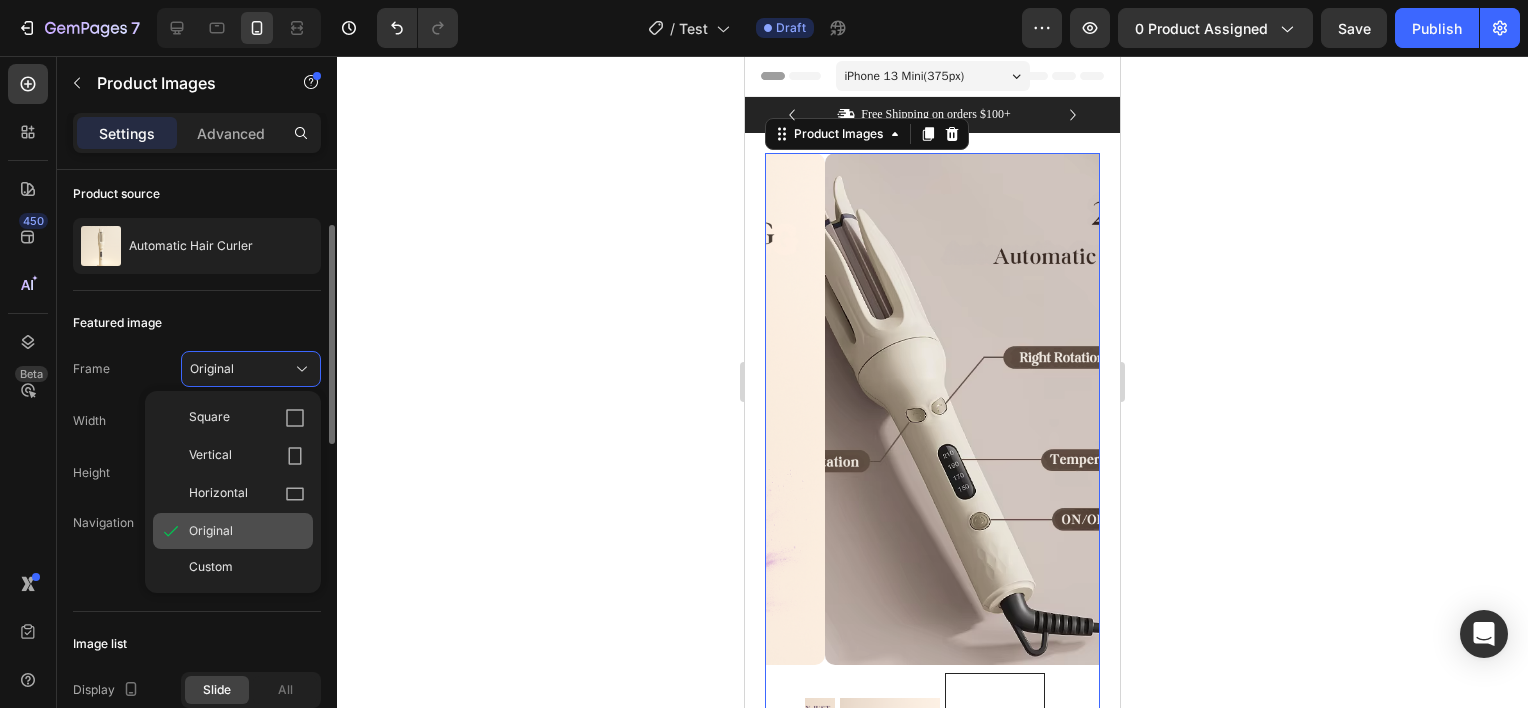click on "Original" 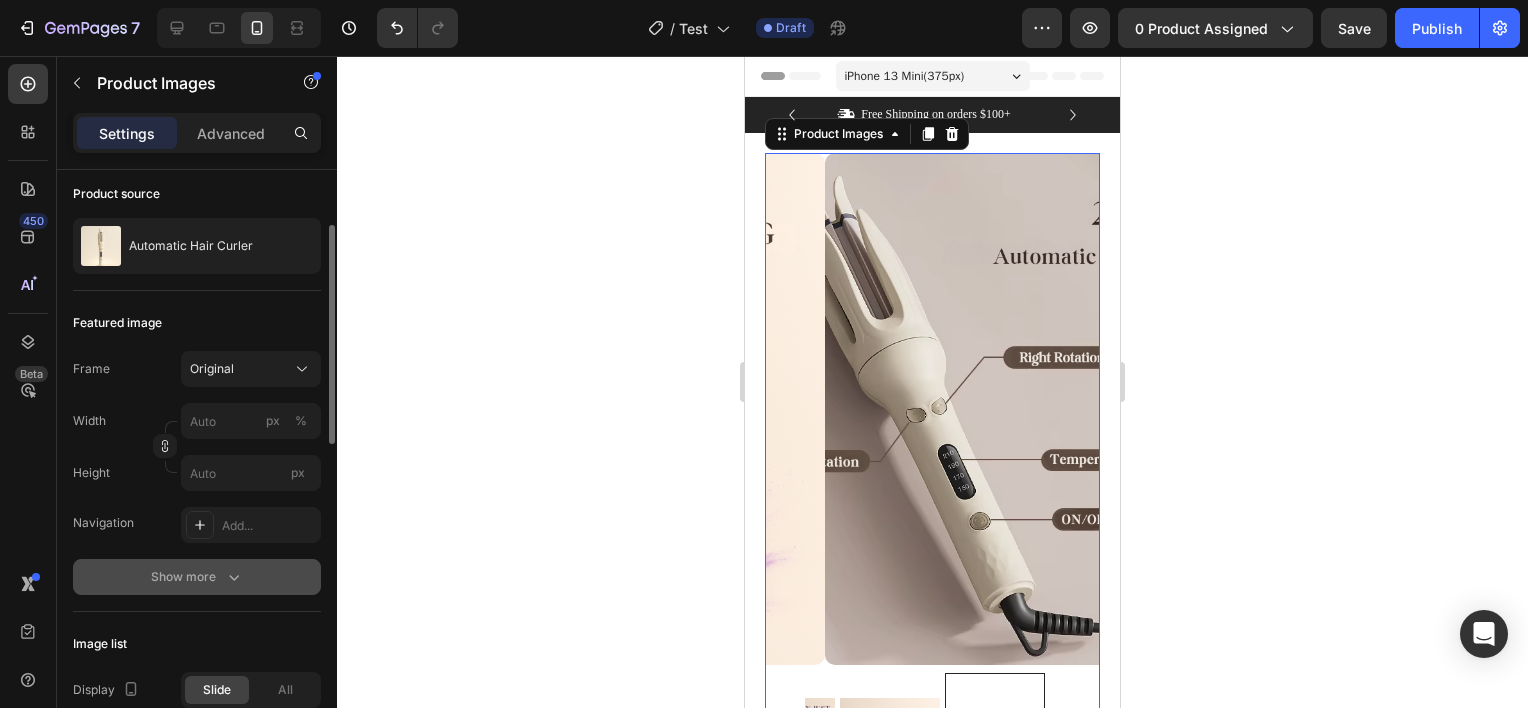 click on "Show more" at bounding box center (197, 577) 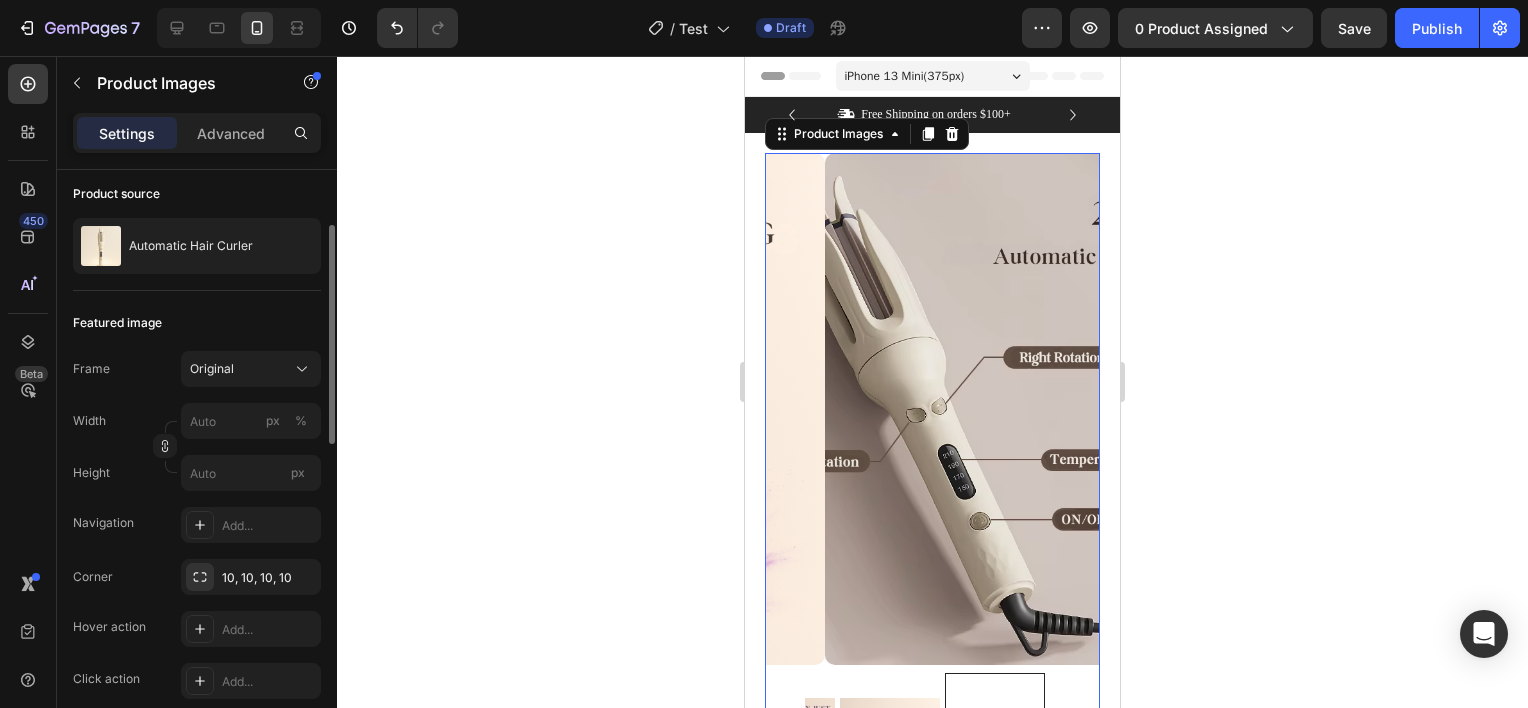 click on "Featured image Frame Original Width px % Height px Navigation Add... Corner 10, 10, 10, 10 Hover action Add... Click action Add... Slide speed 500ms Animation Ease out Drag / swipe Yes No Infinity loop Yes No Show less" 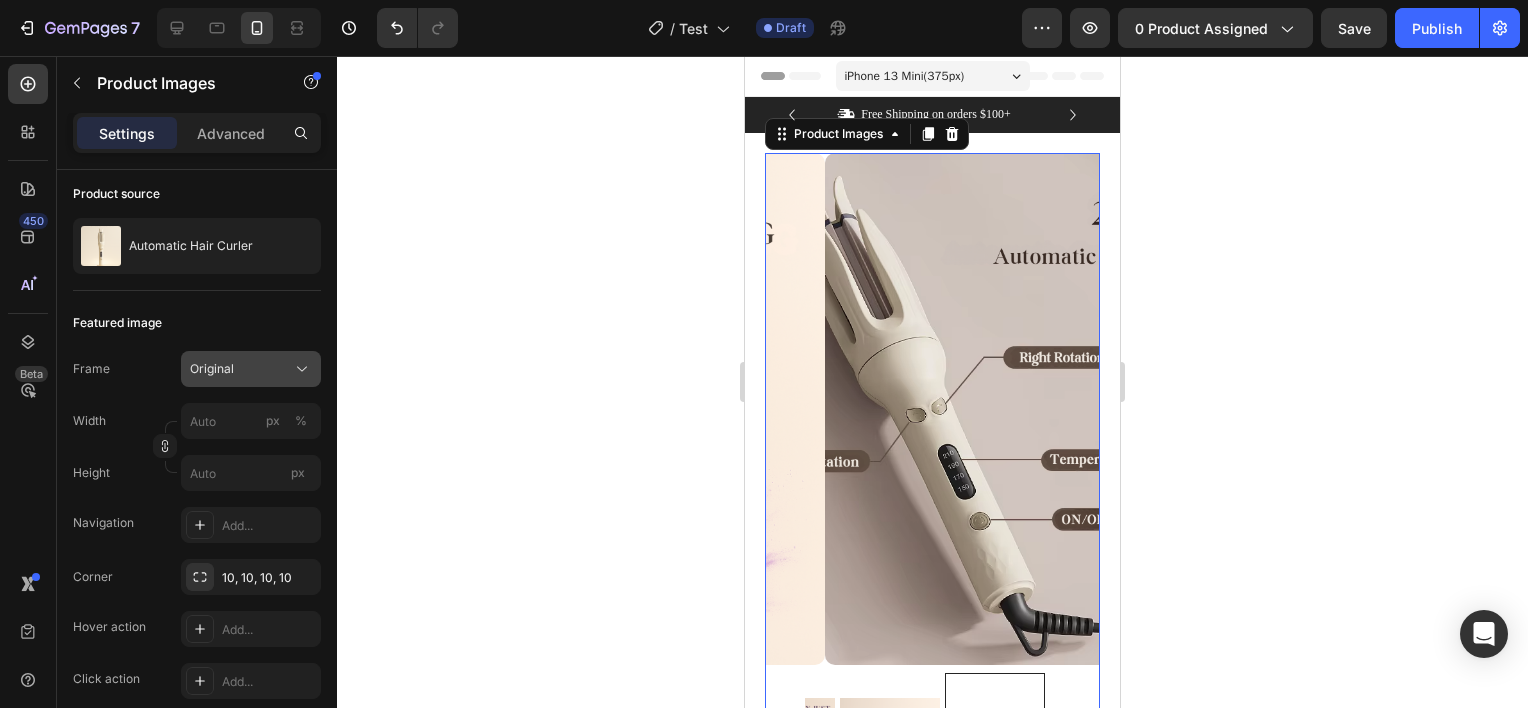 click on "Original" at bounding box center (212, 369) 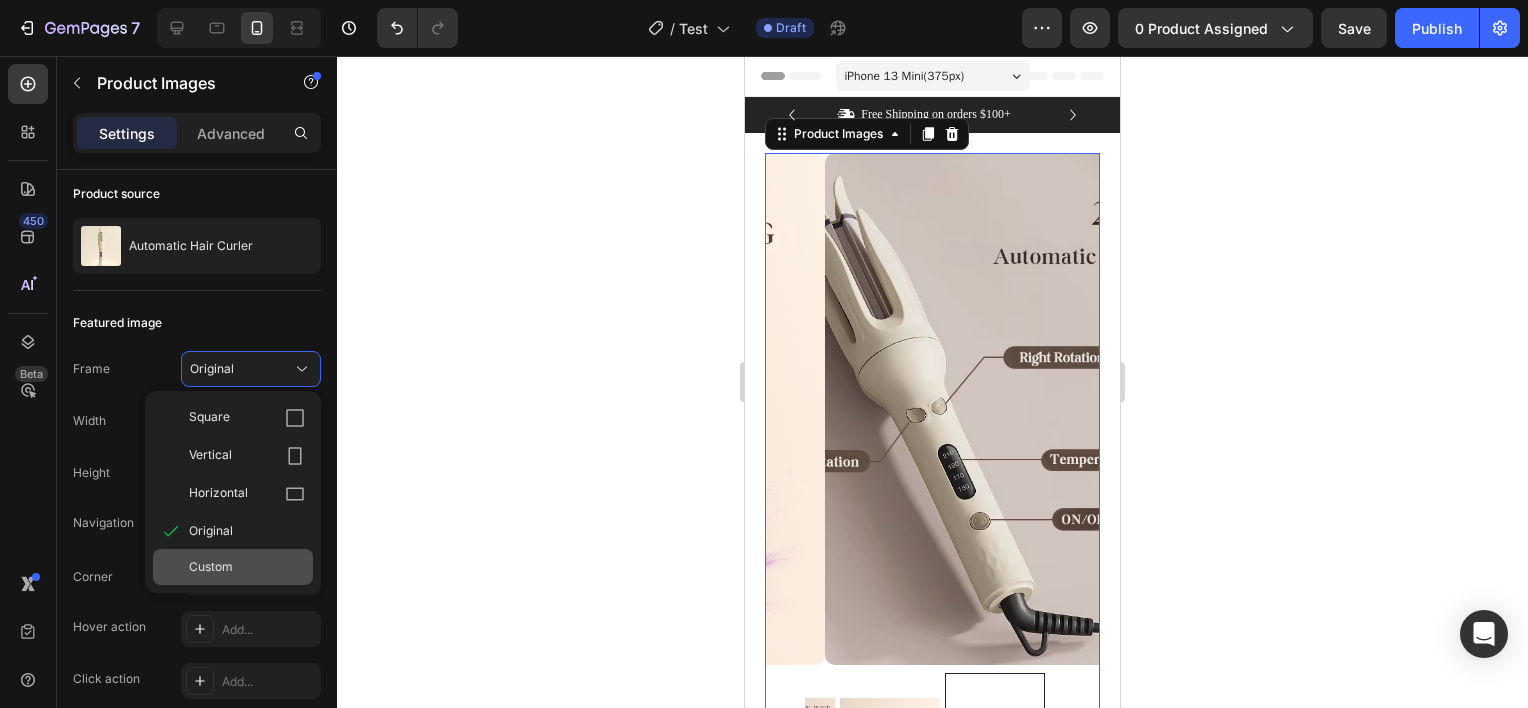 click on "Custom" at bounding box center [211, 567] 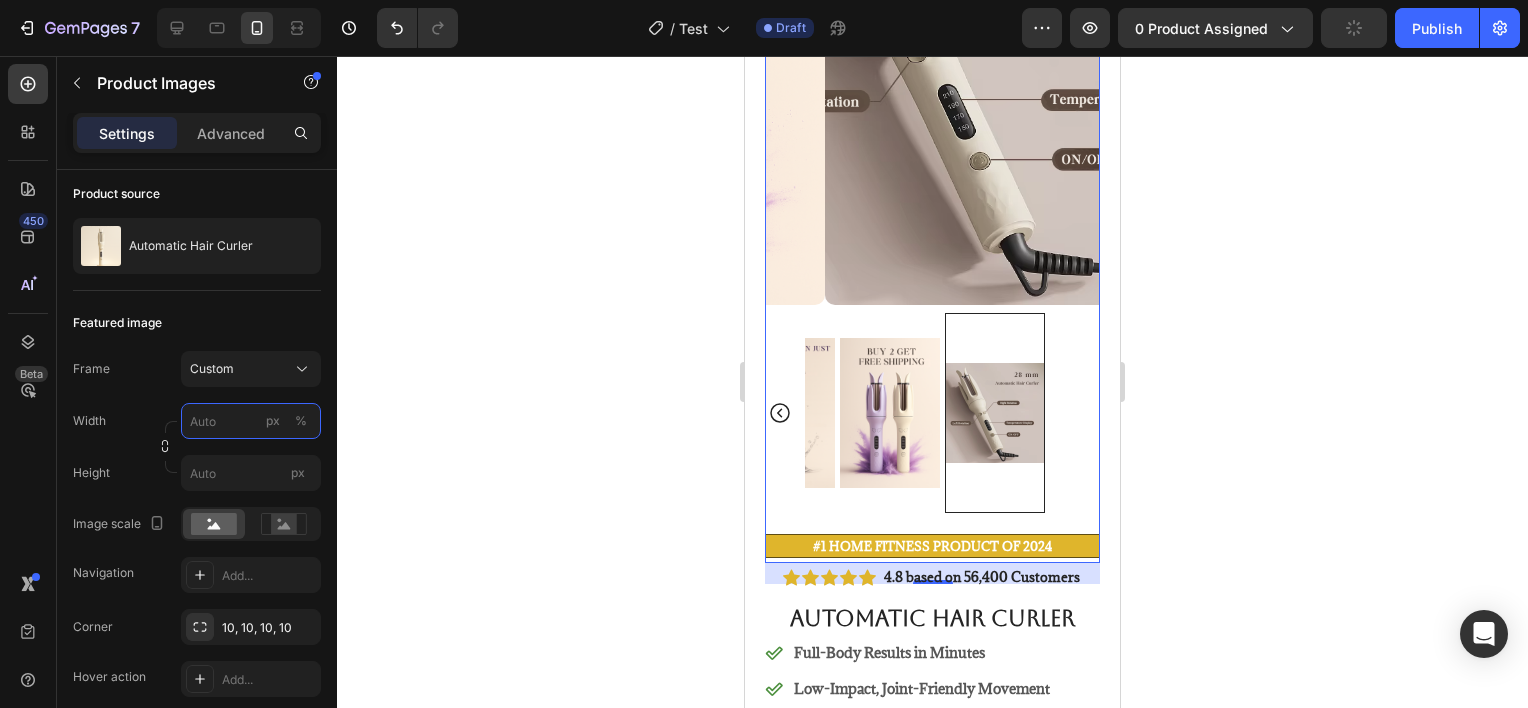 scroll, scrollTop: 318, scrollLeft: 0, axis: vertical 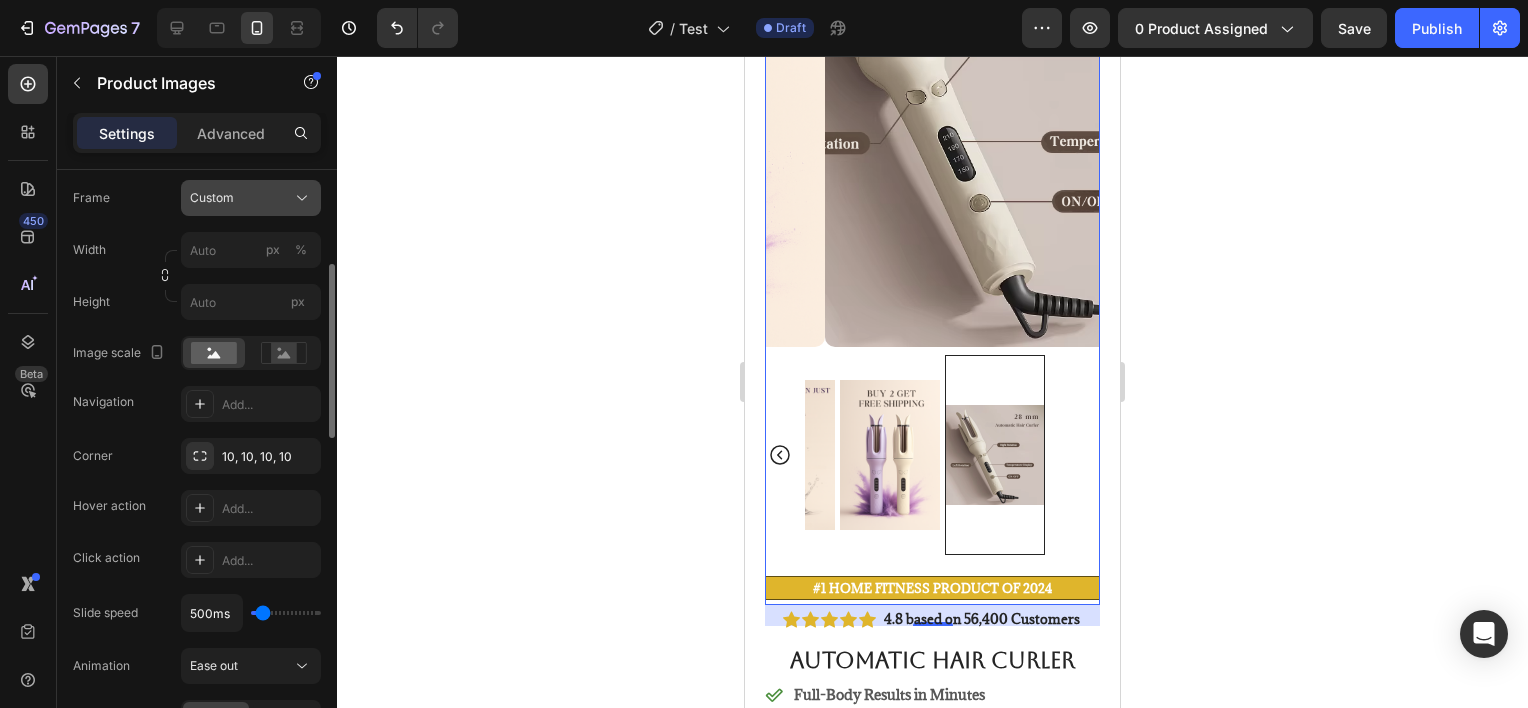 click on "Custom" 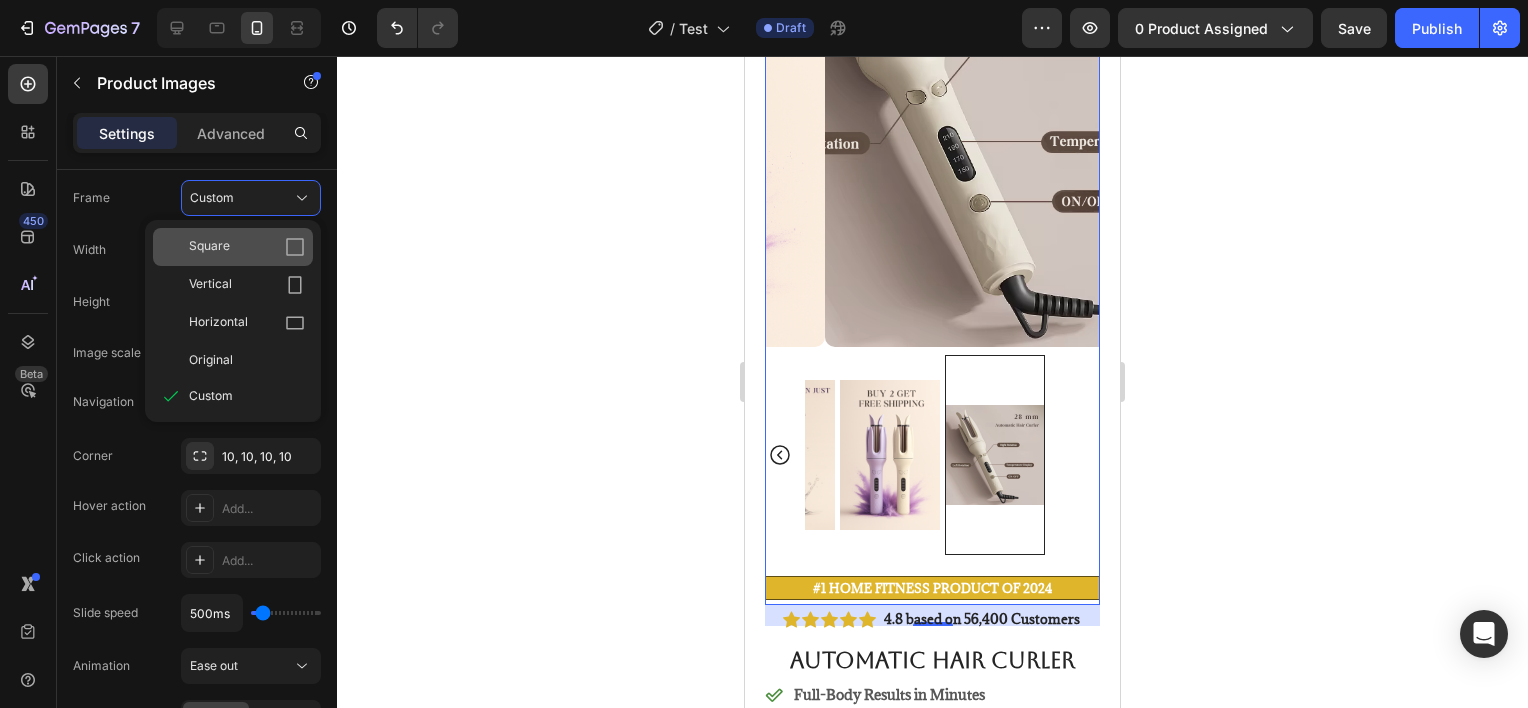 click on "Square" at bounding box center (247, 247) 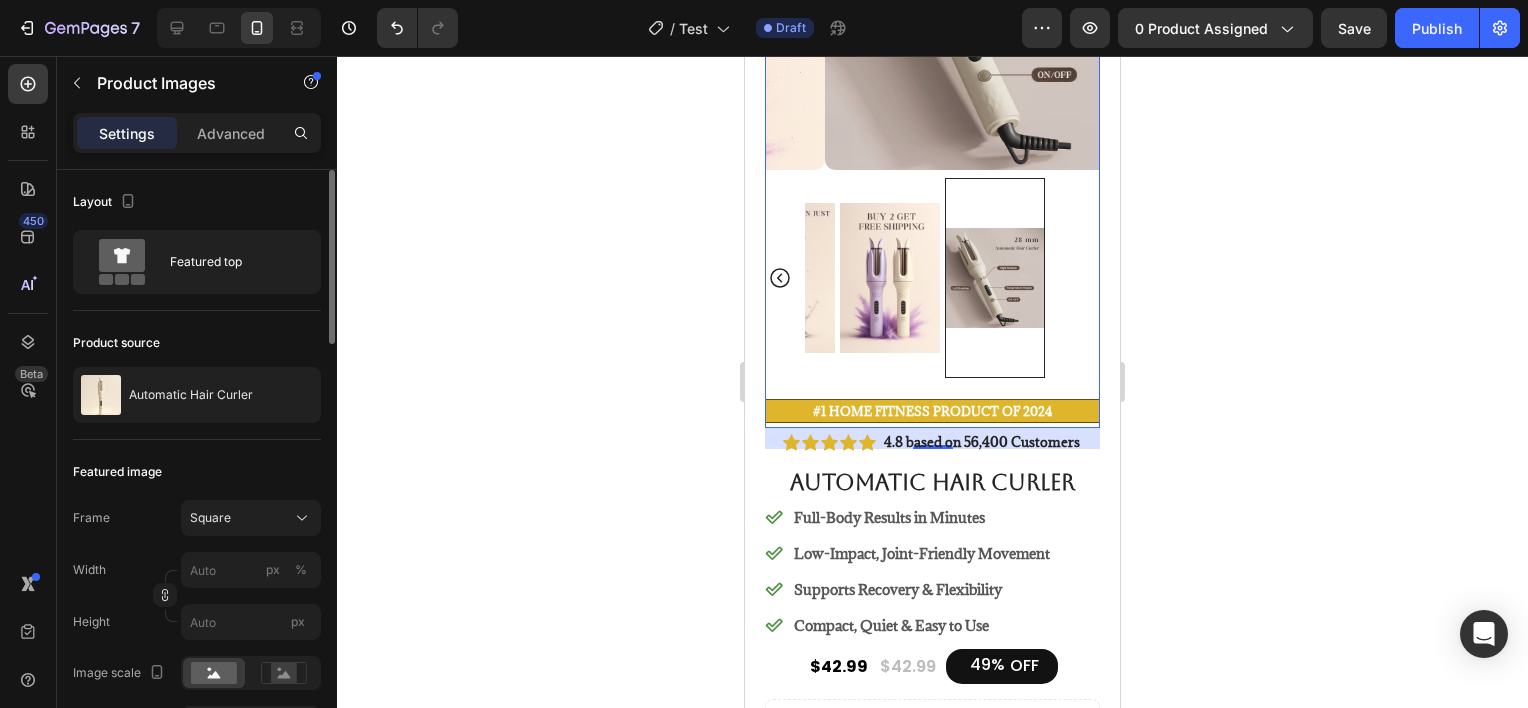 scroll, scrollTop: 1, scrollLeft: 0, axis: vertical 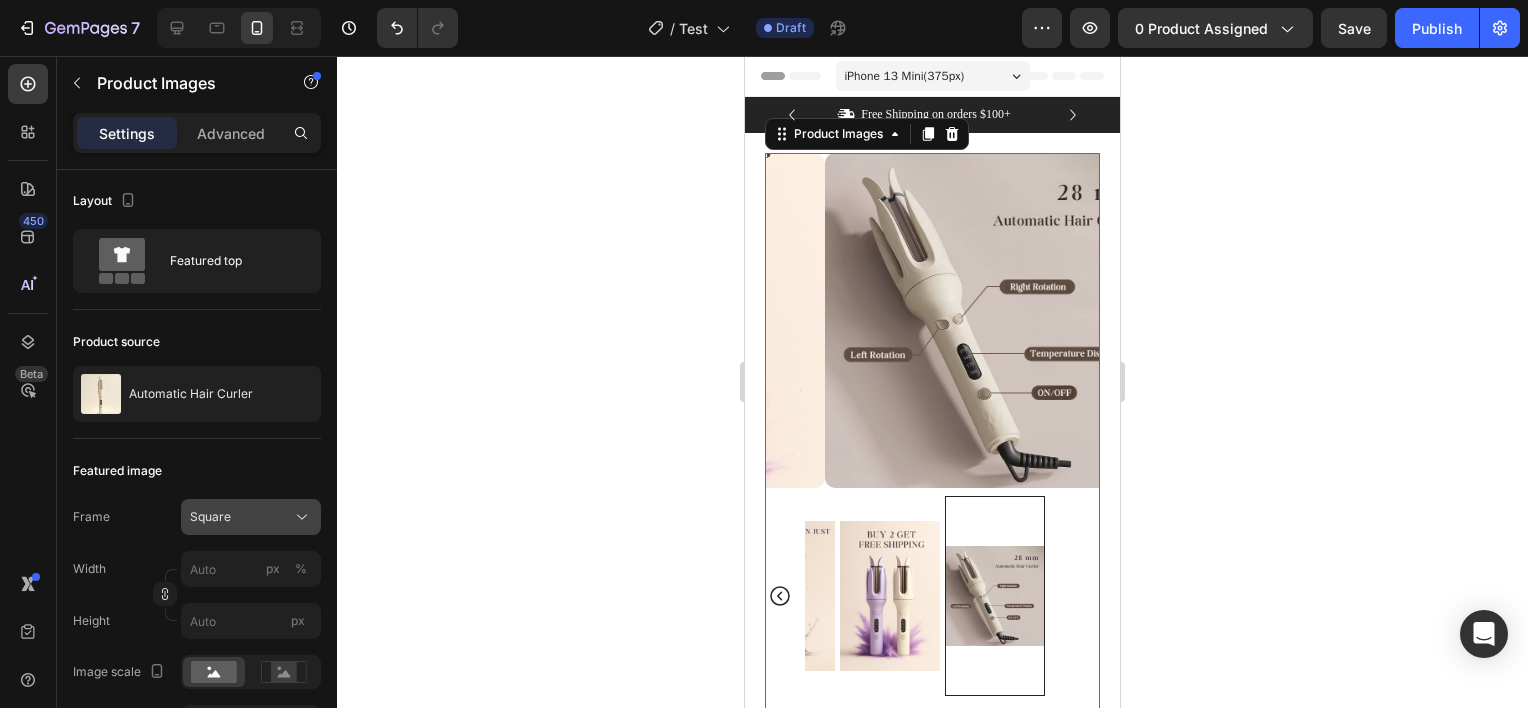 click on "Square" 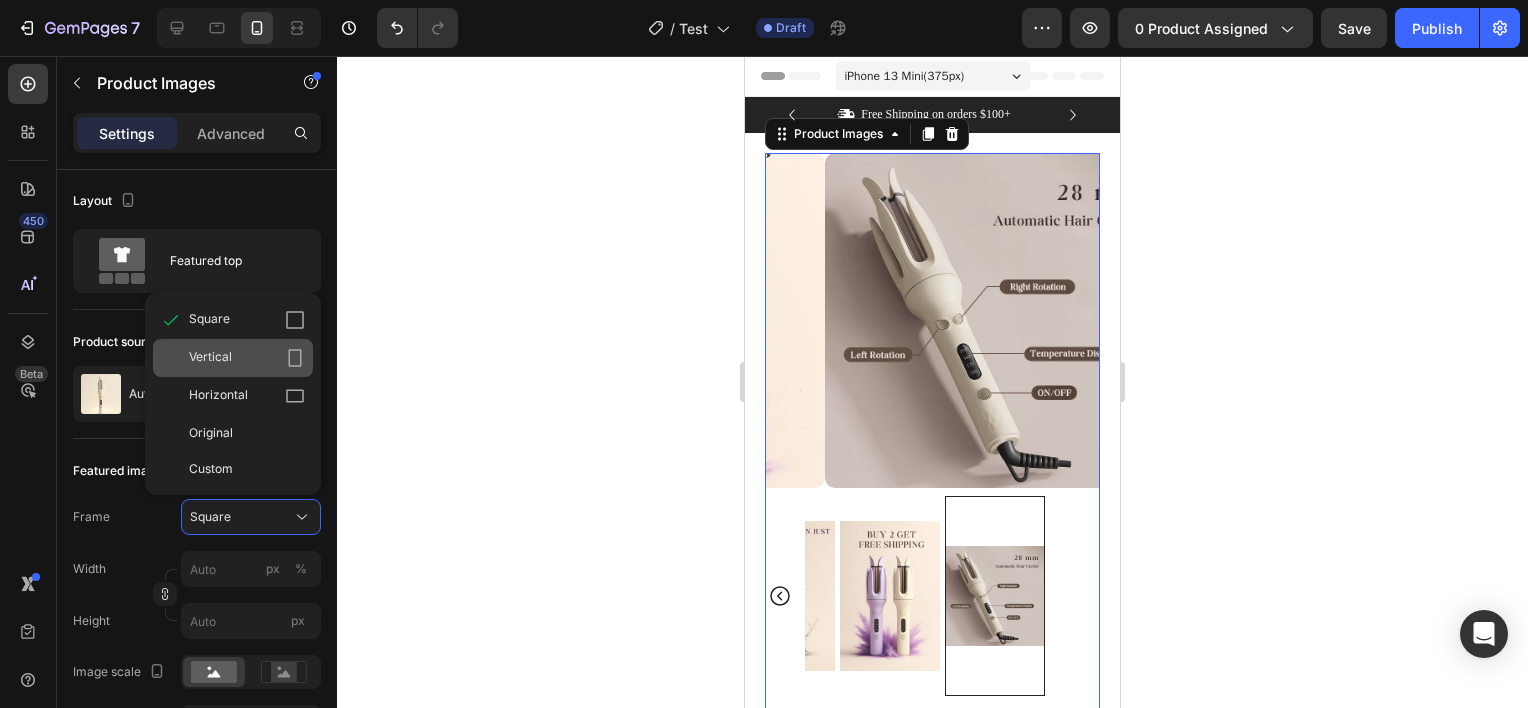 click on "Vertical" at bounding box center [247, 358] 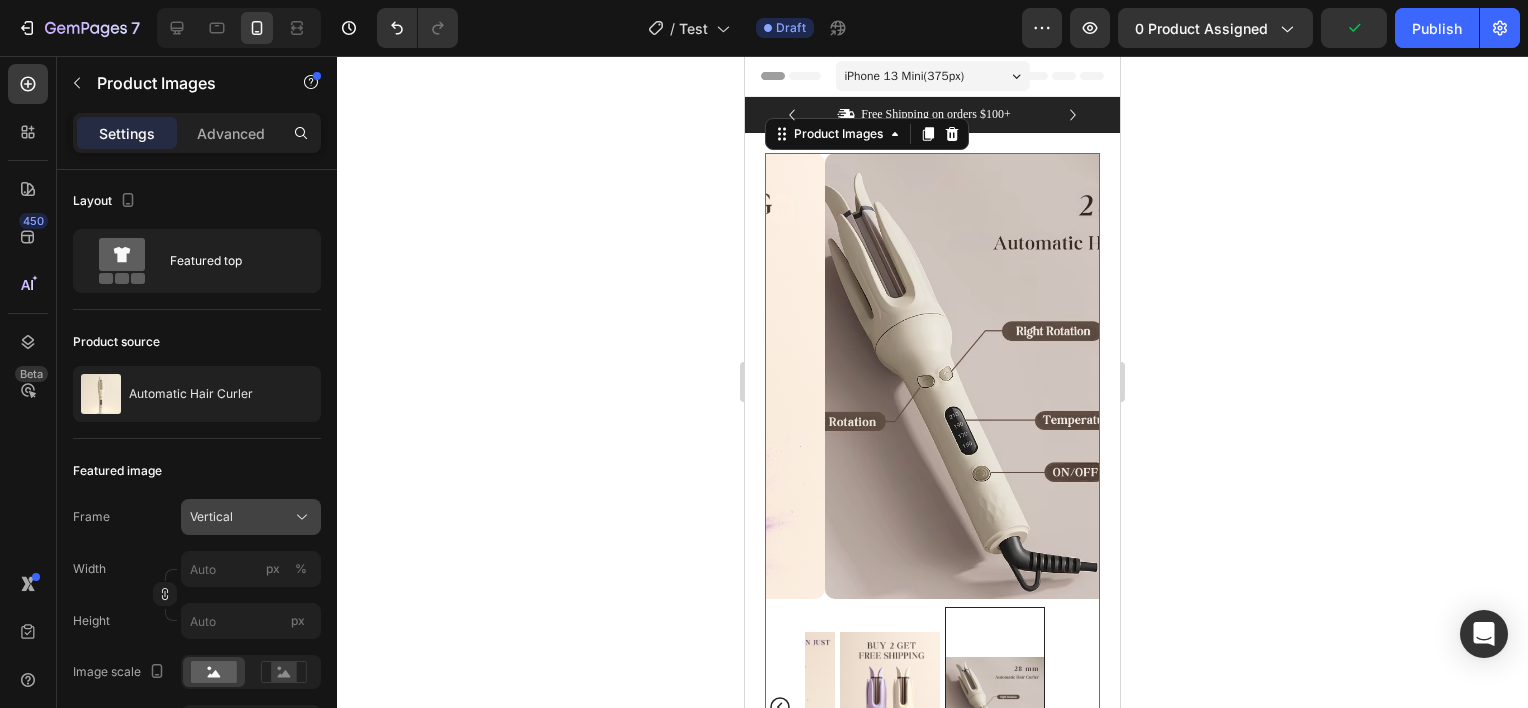 click on "Vertical" at bounding box center (251, 517) 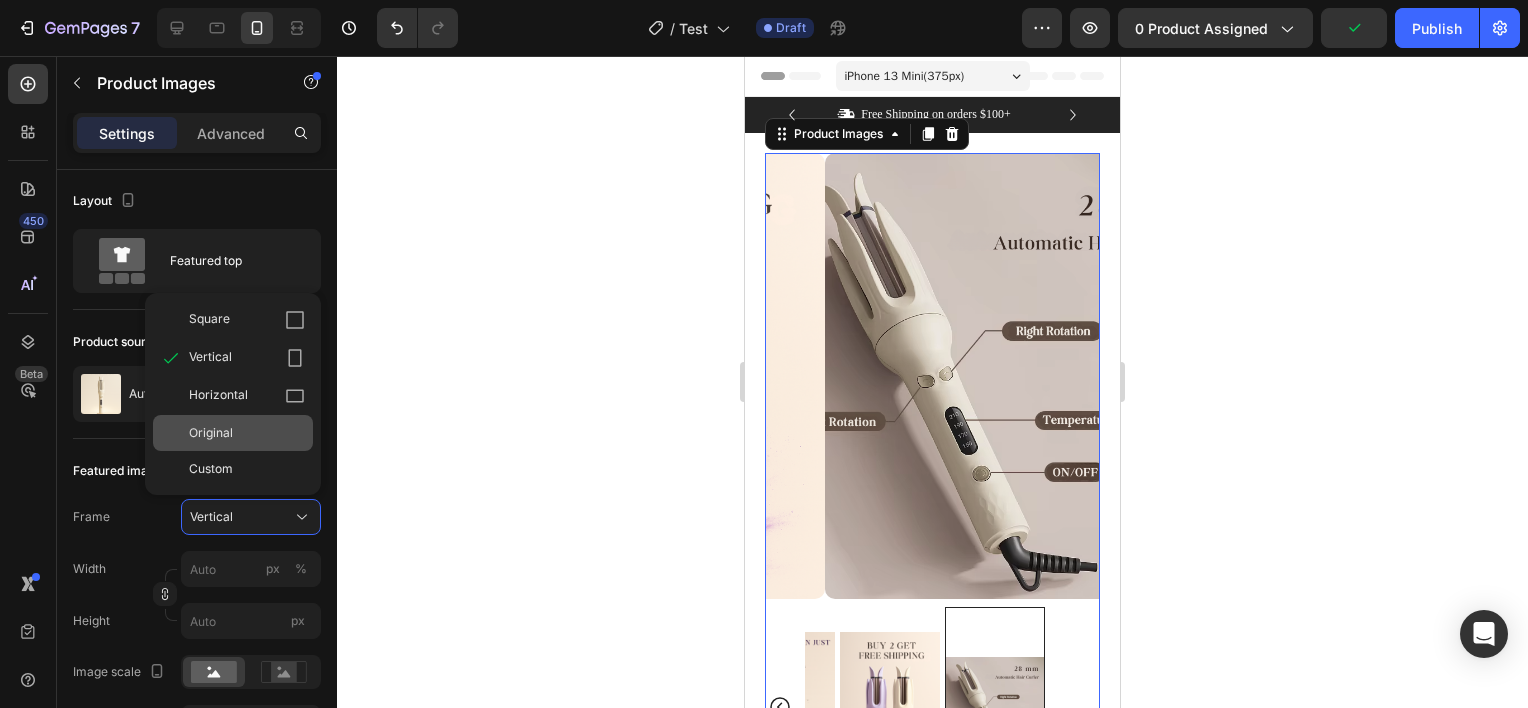click on "Original" 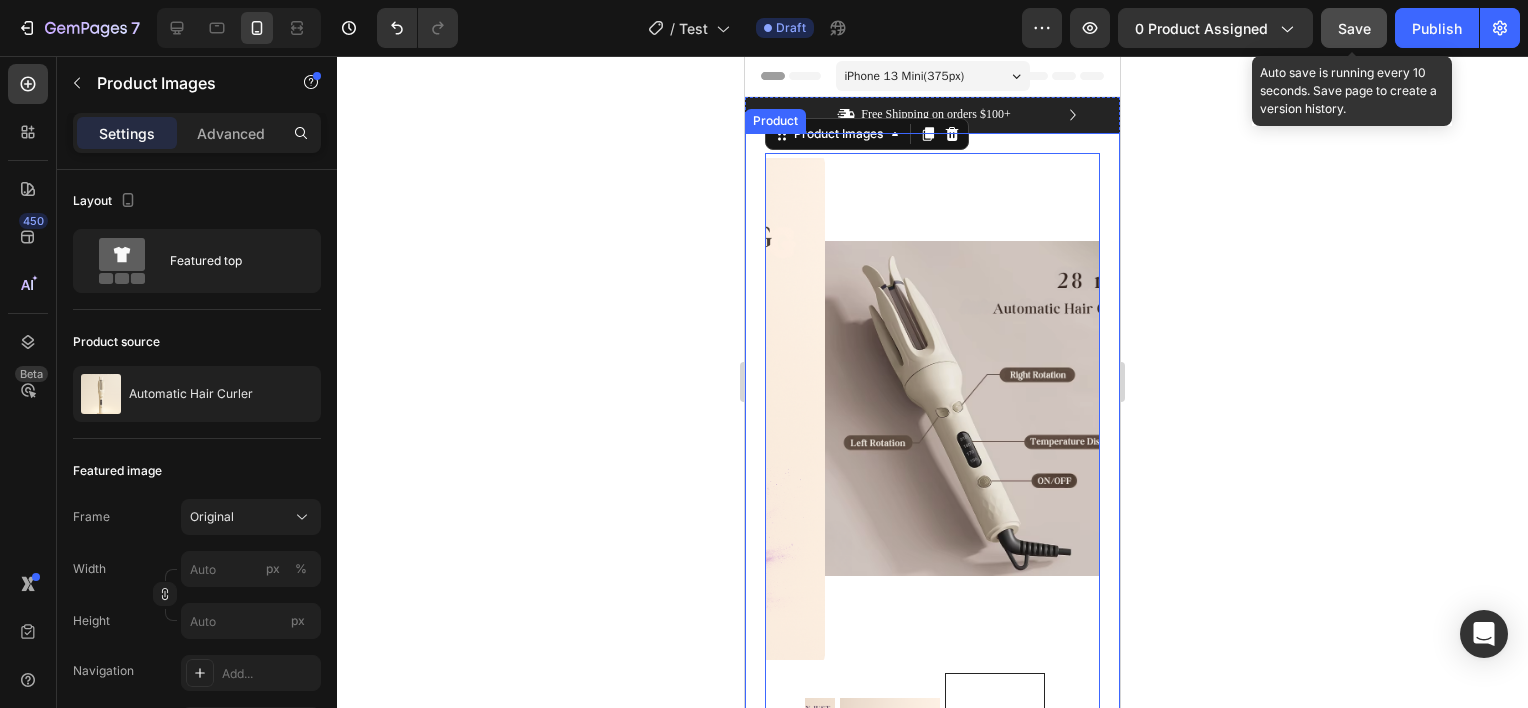 click on "Save" at bounding box center [1354, 28] 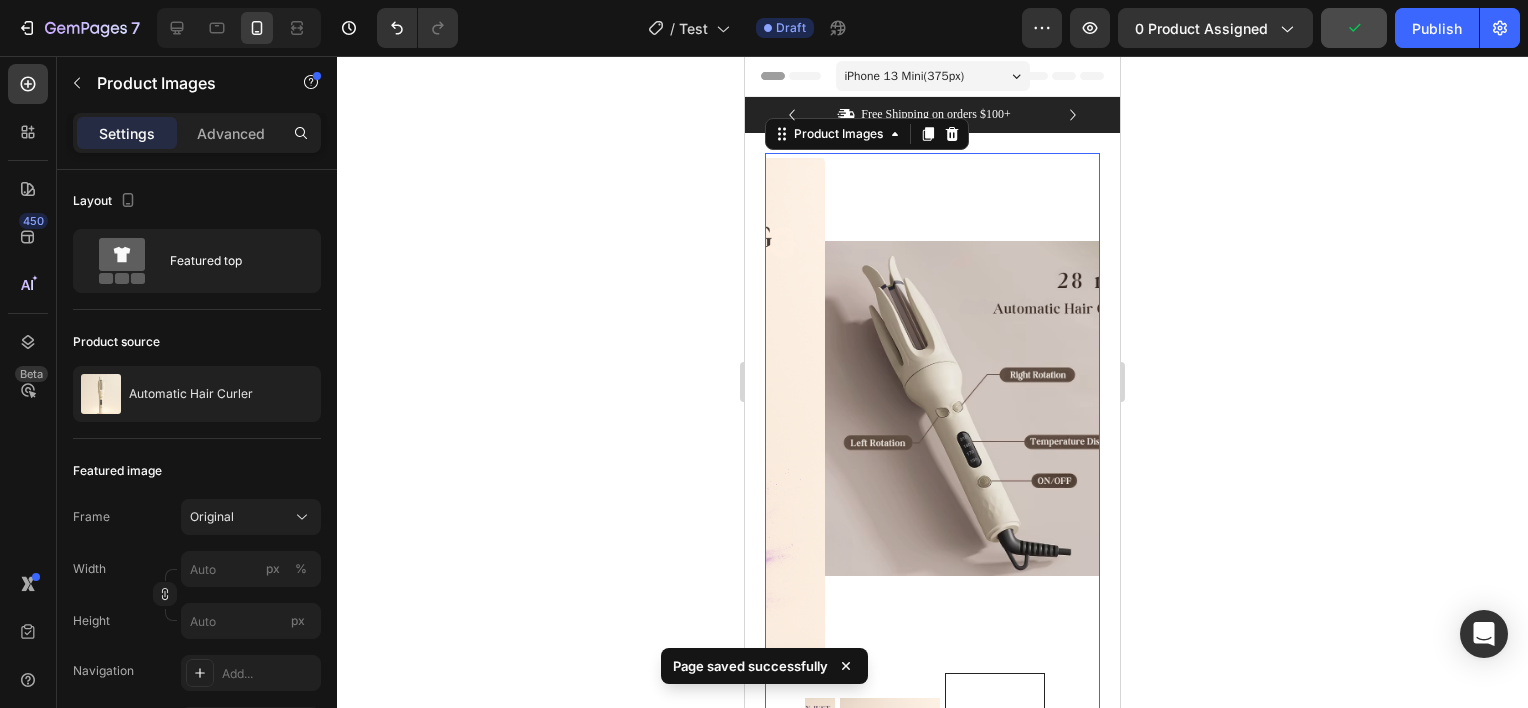 scroll, scrollTop: 316, scrollLeft: 0, axis: vertical 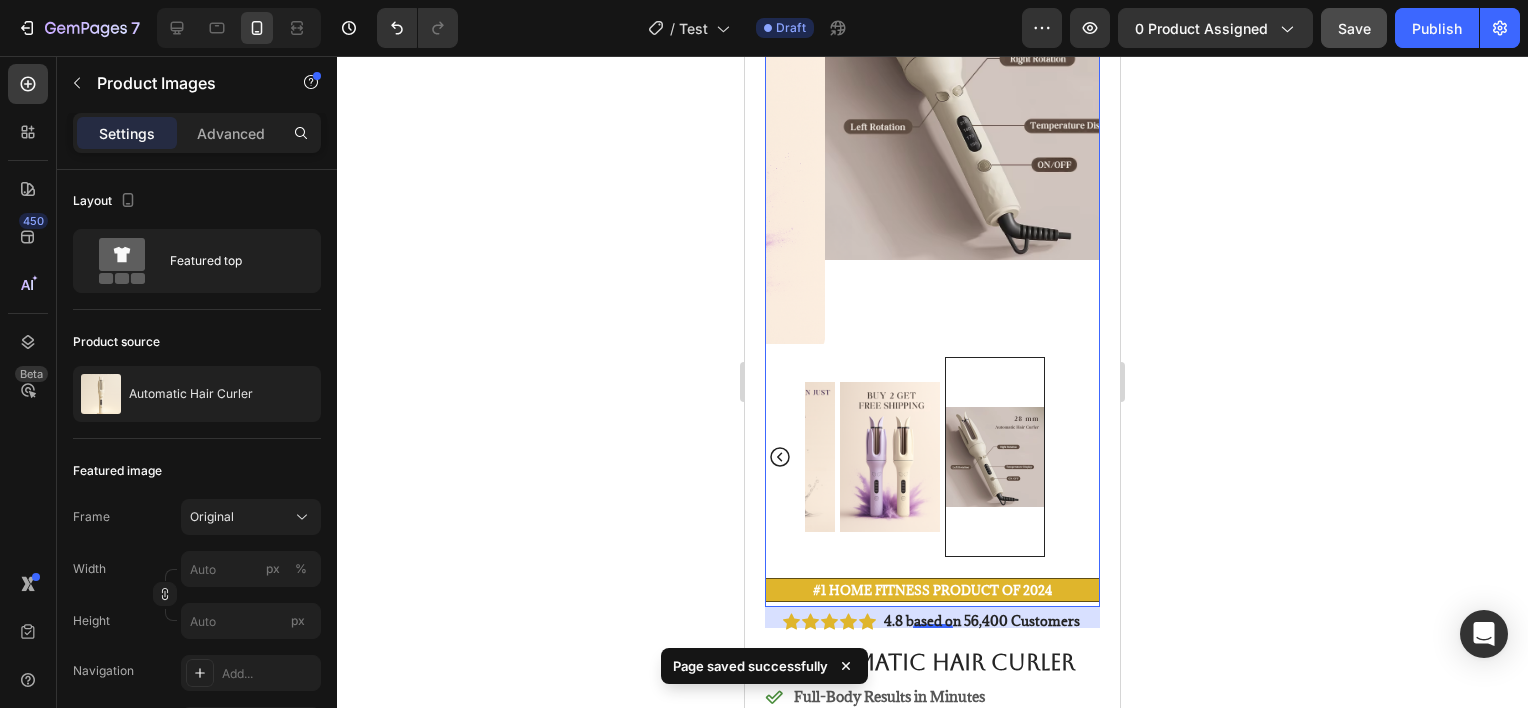 click at bounding box center (890, 457) 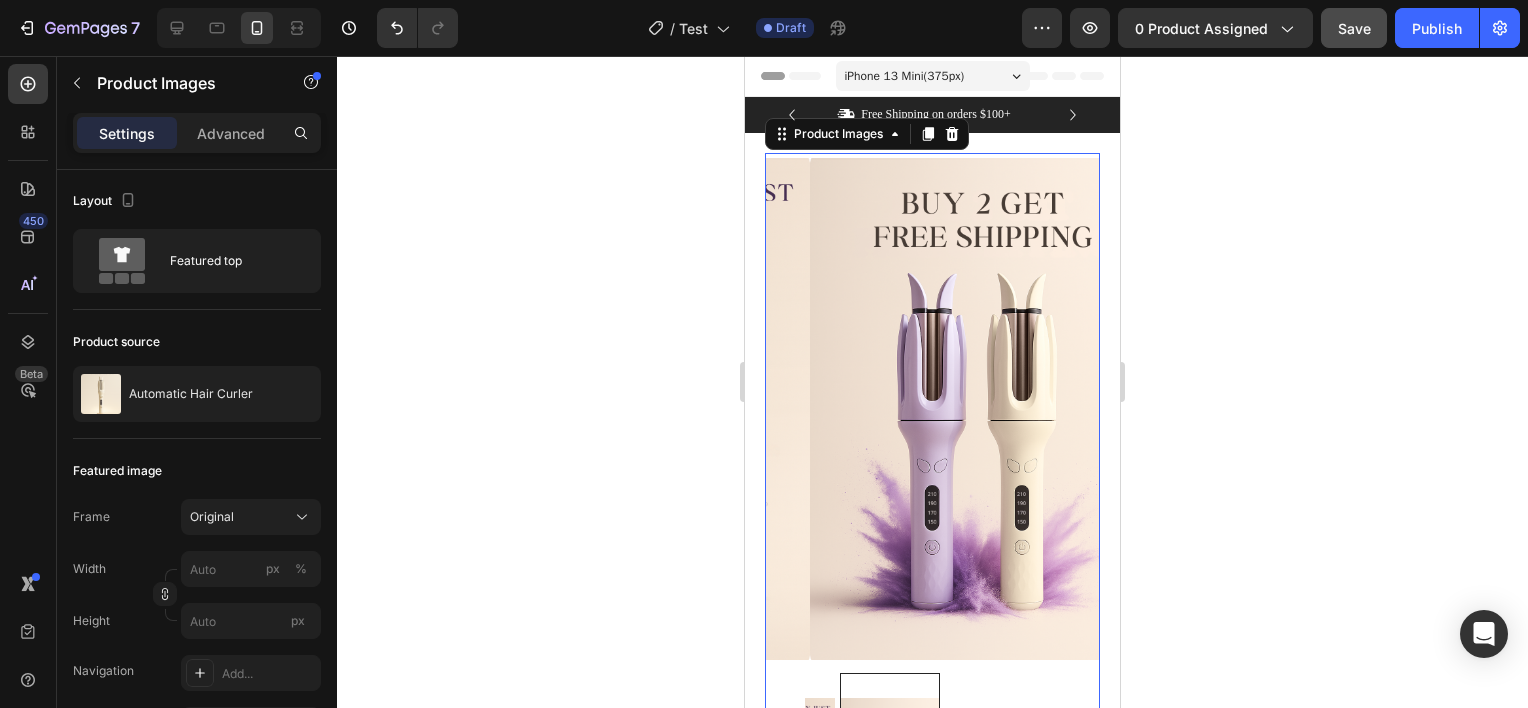 scroll, scrollTop: 199, scrollLeft: 0, axis: vertical 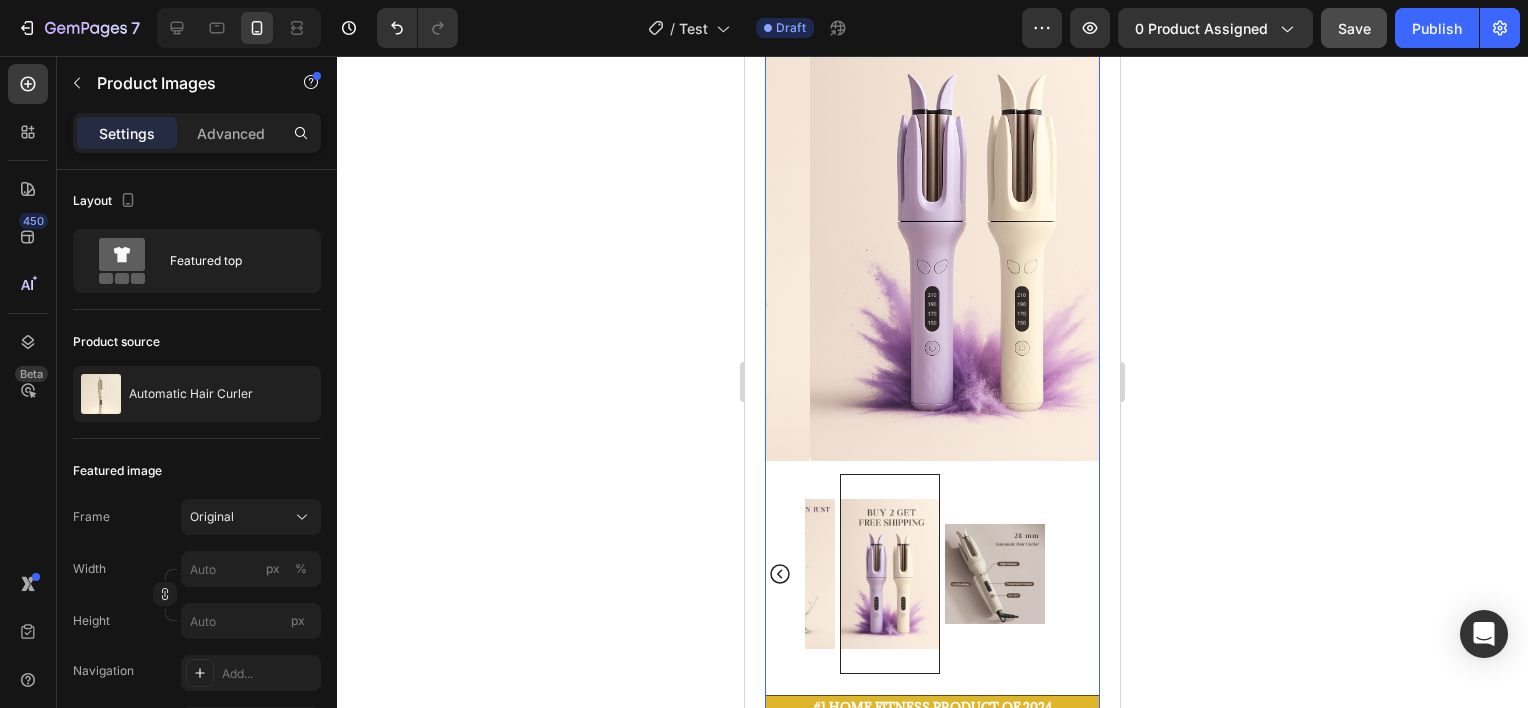 click 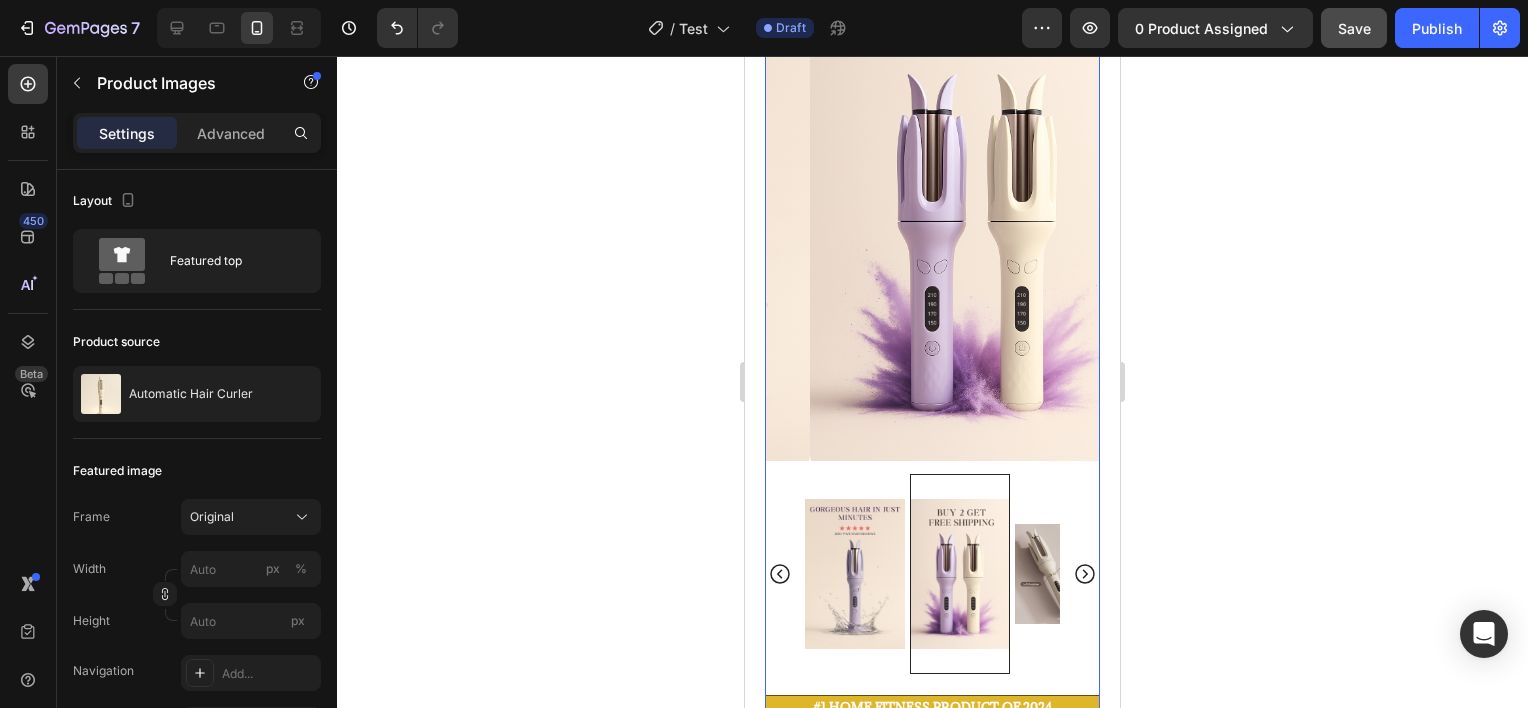 click 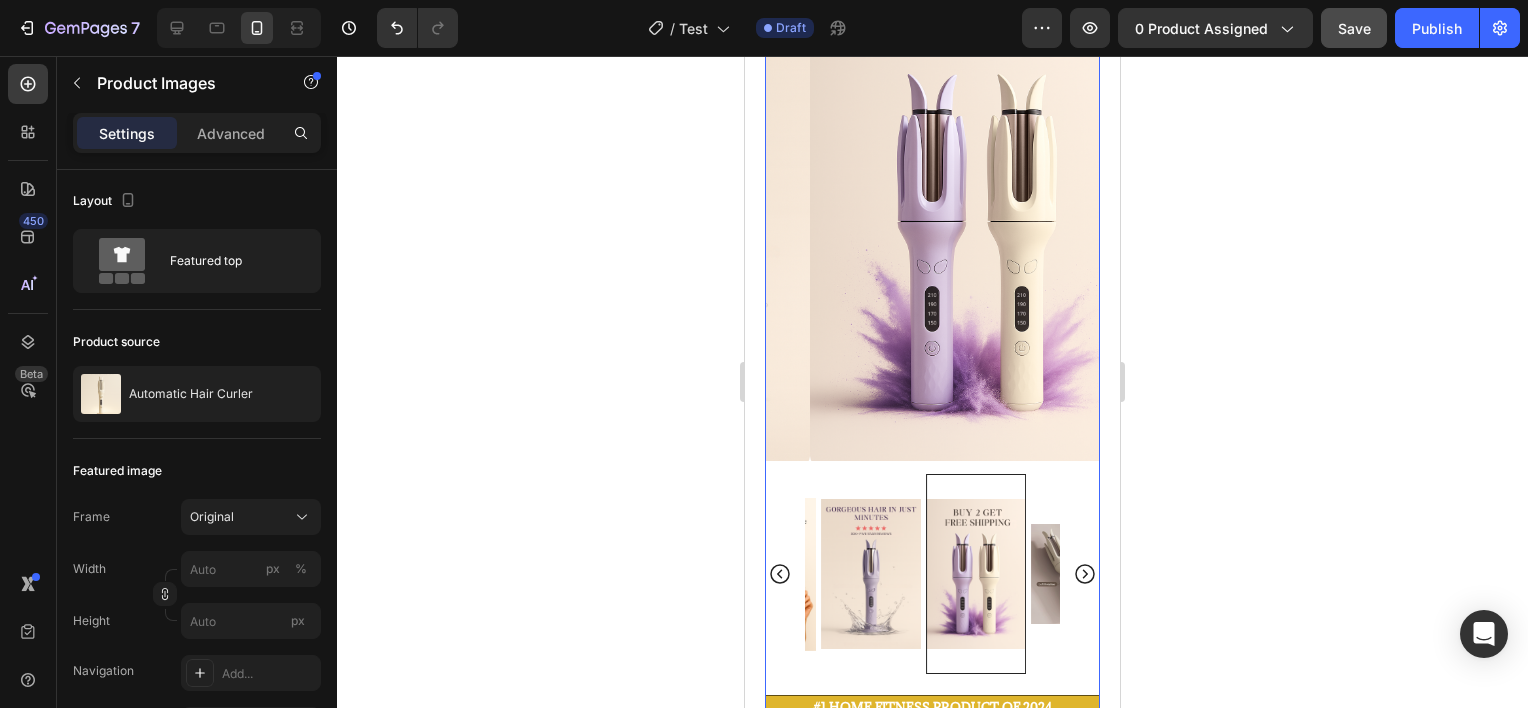 click 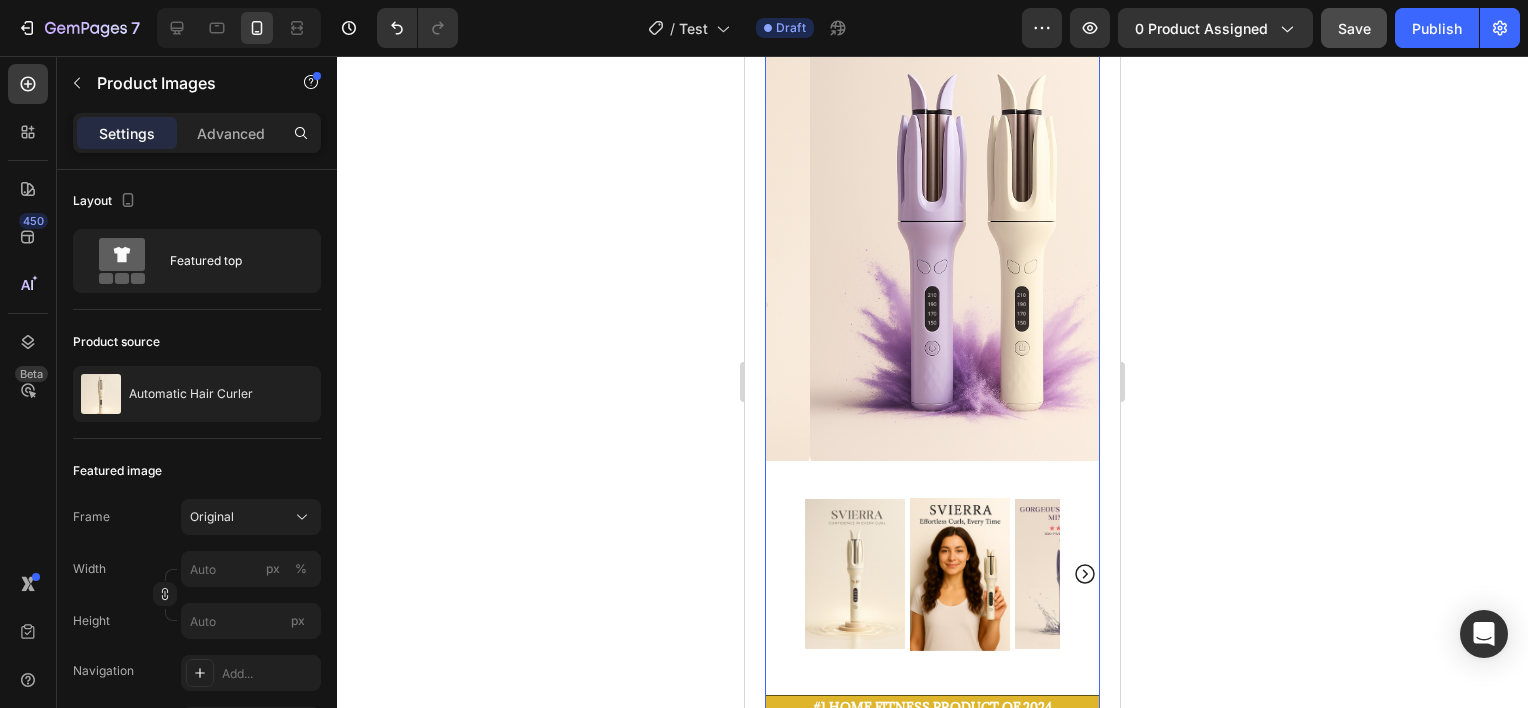click at bounding box center [960, 574] 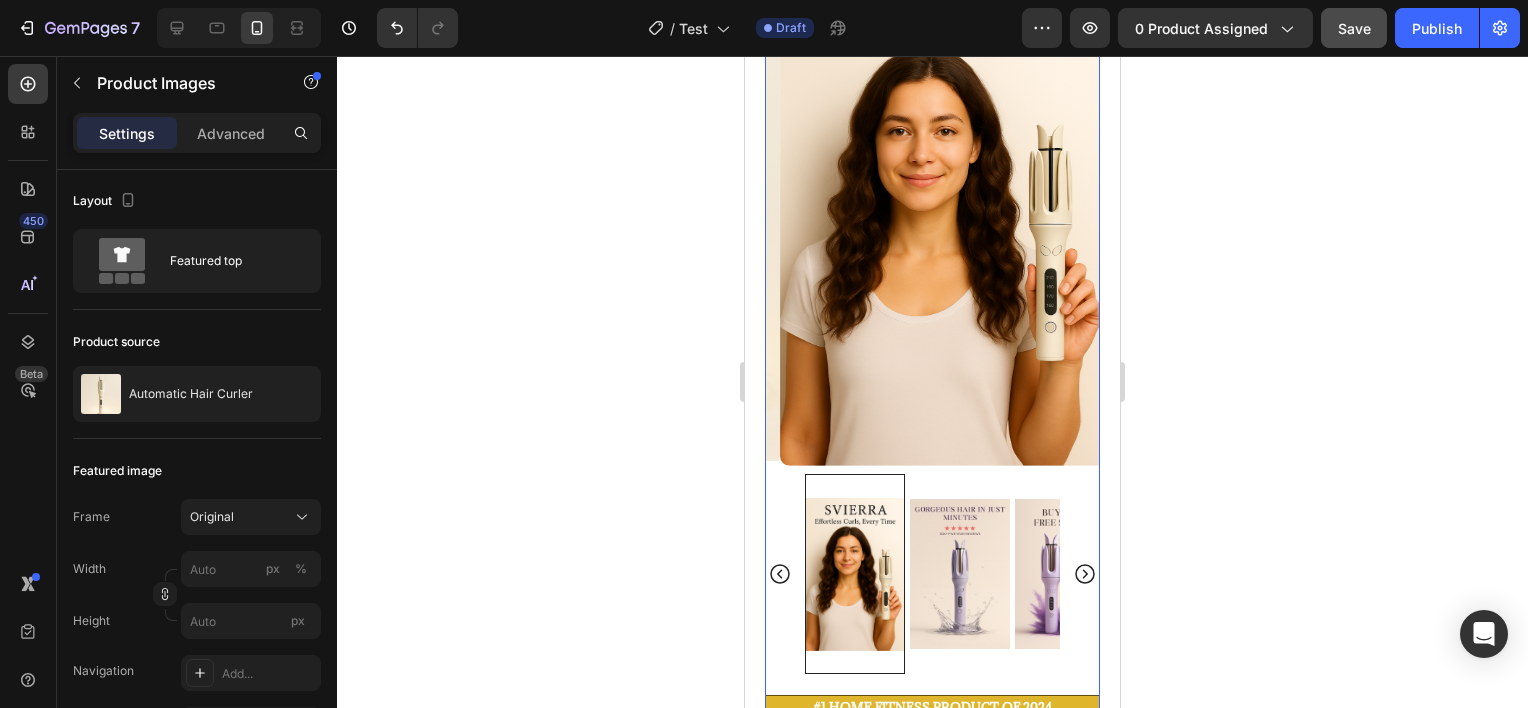 click at bounding box center (960, 574) 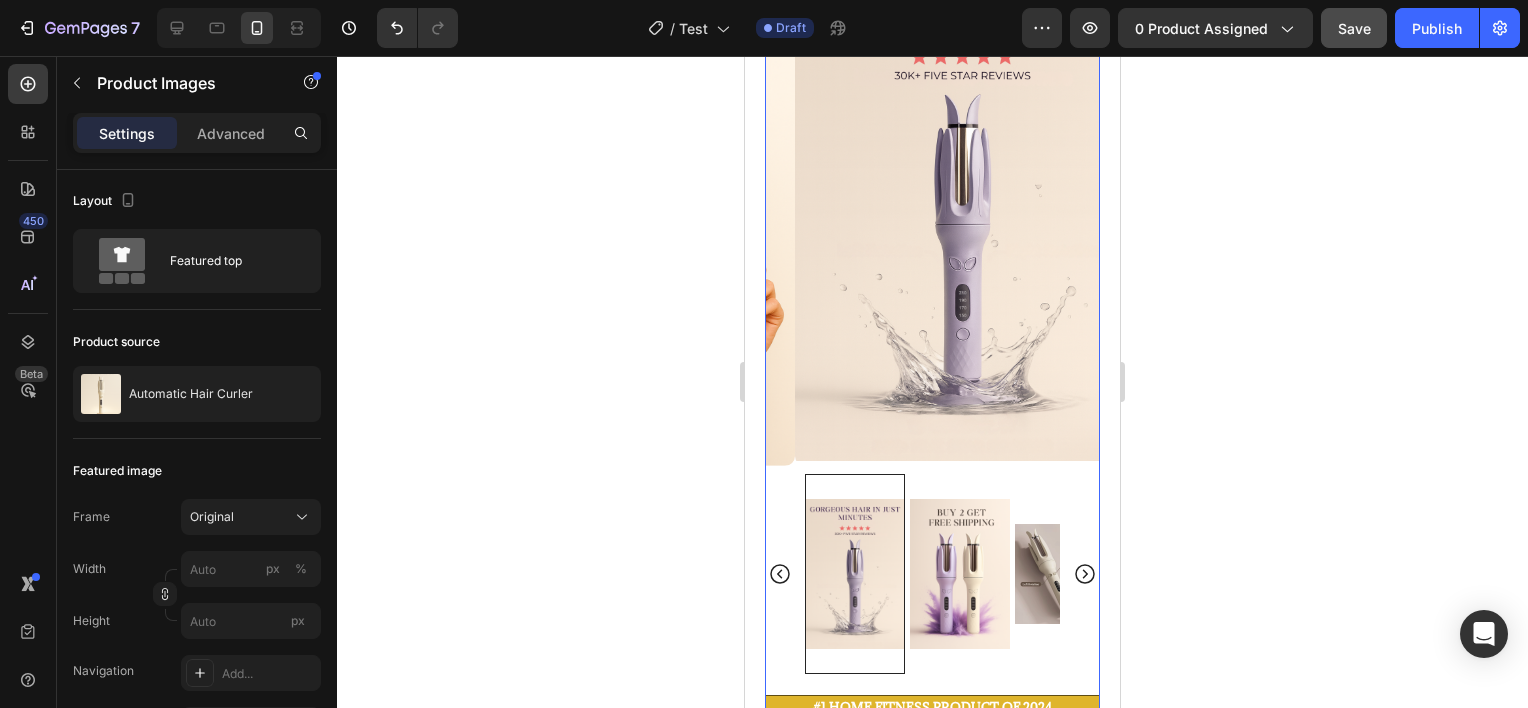 click 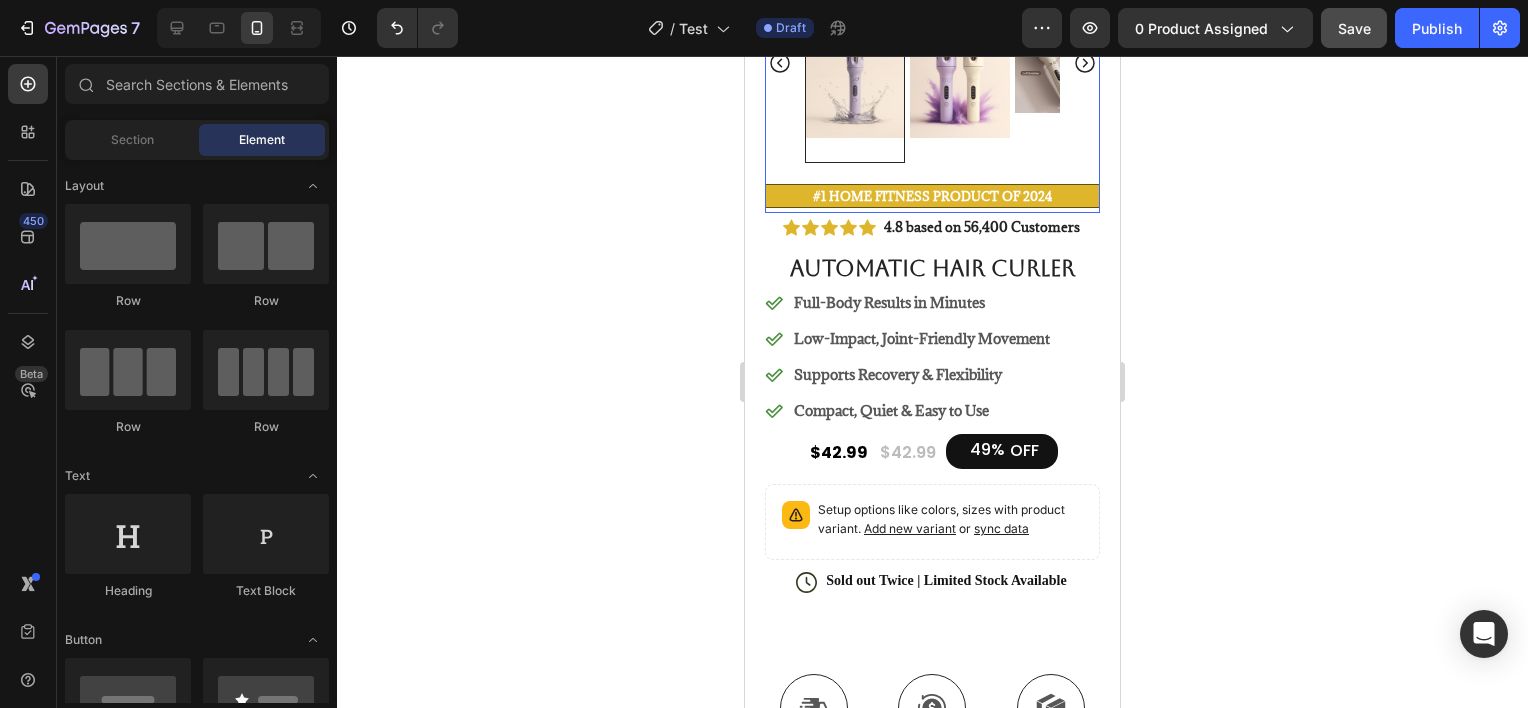 scroll, scrollTop: 1014, scrollLeft: 0, axis: vertical 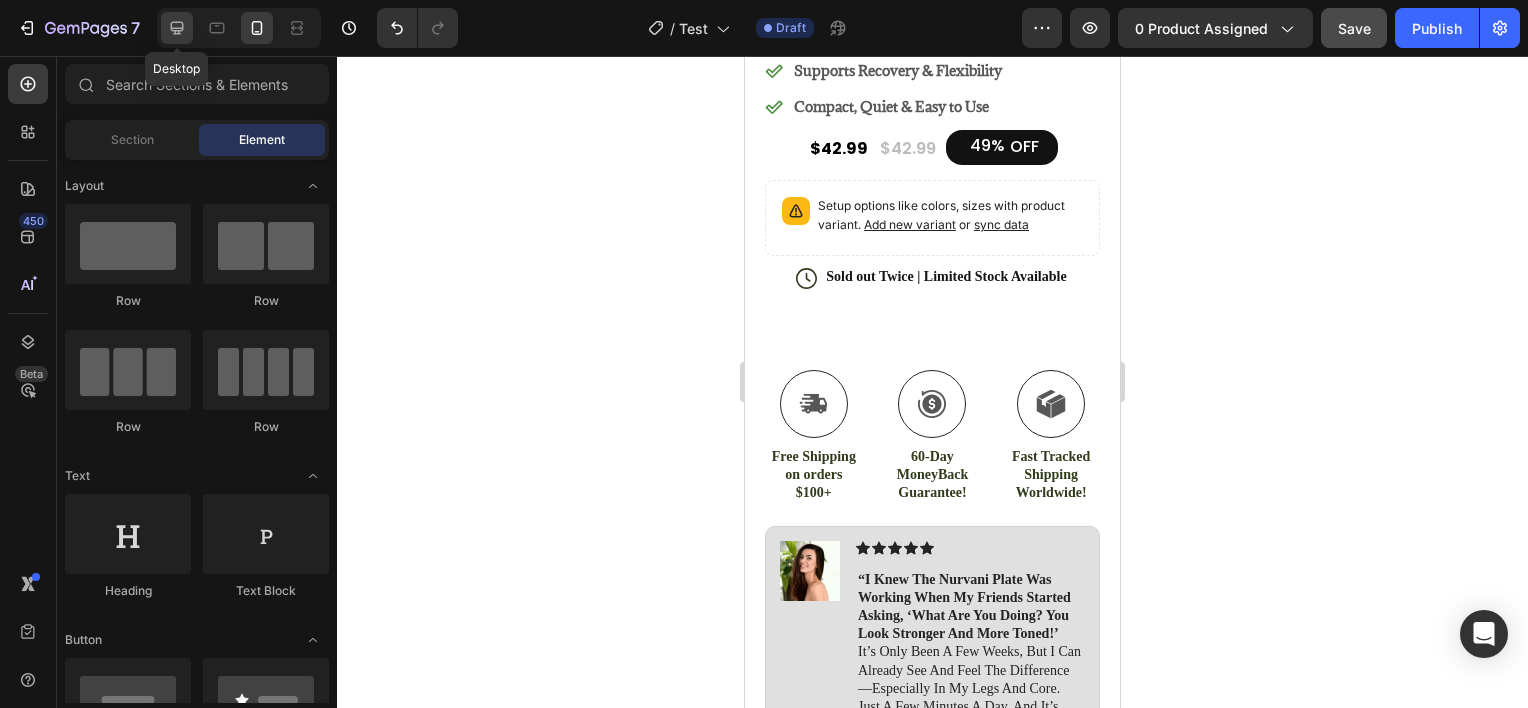 click 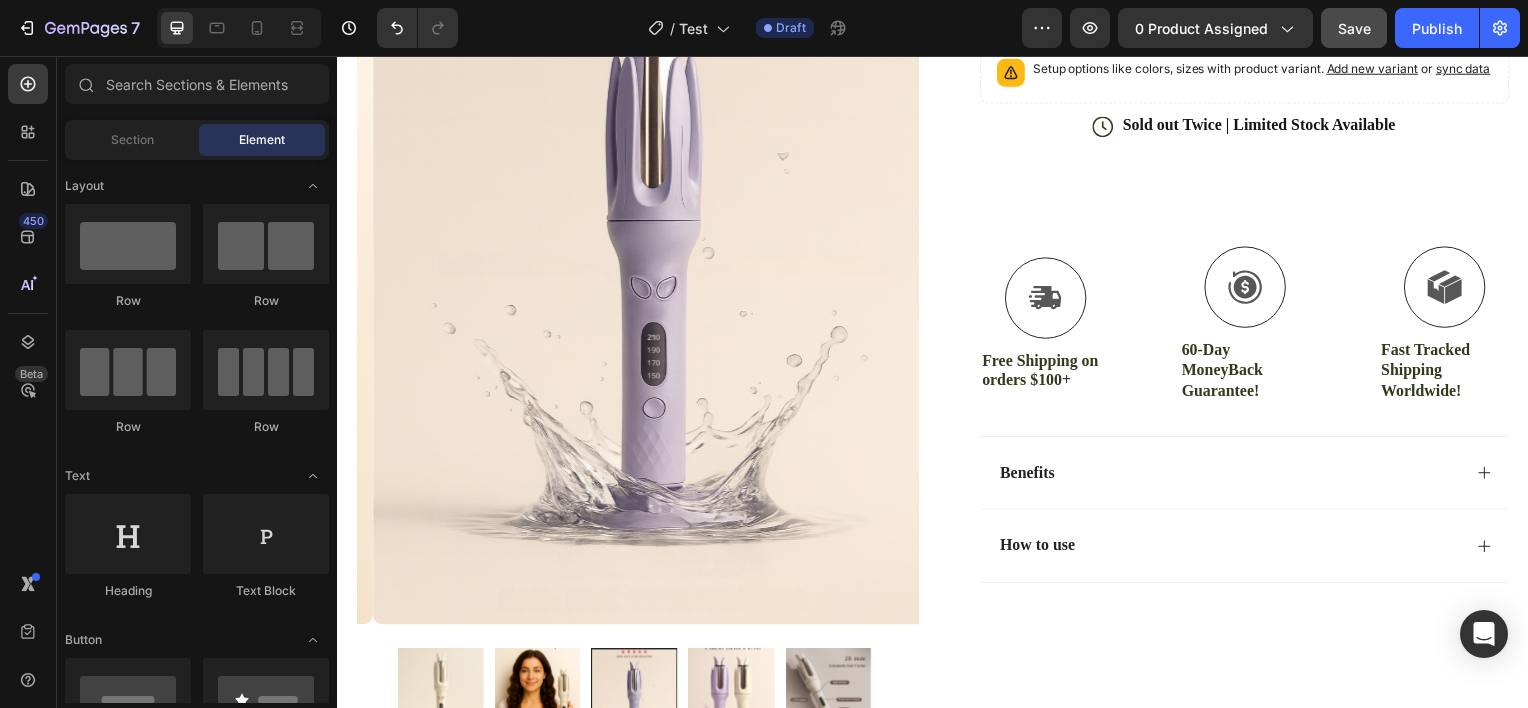 scroll, scrollTop: 651, scrollLeft: 0, axis: vertical 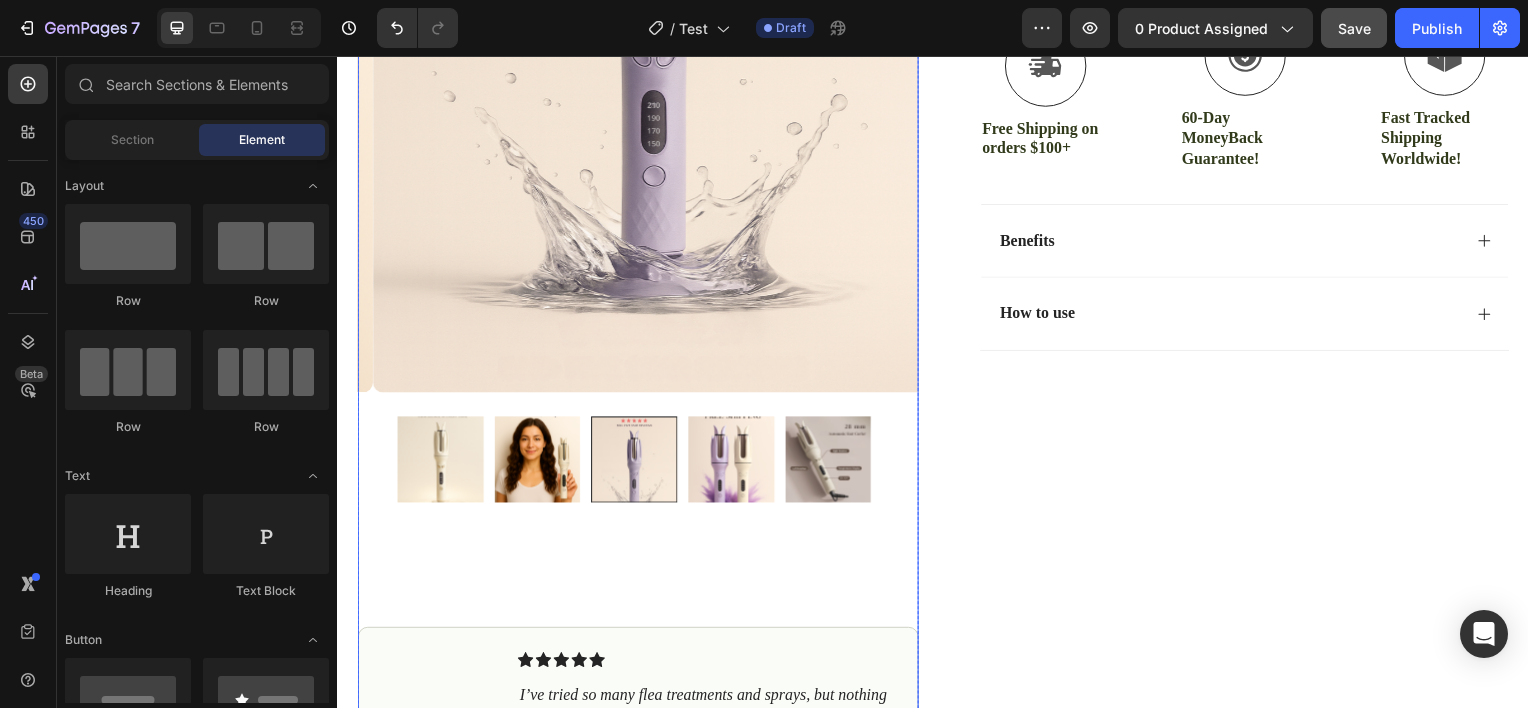 click at bounding box center (831, 462) 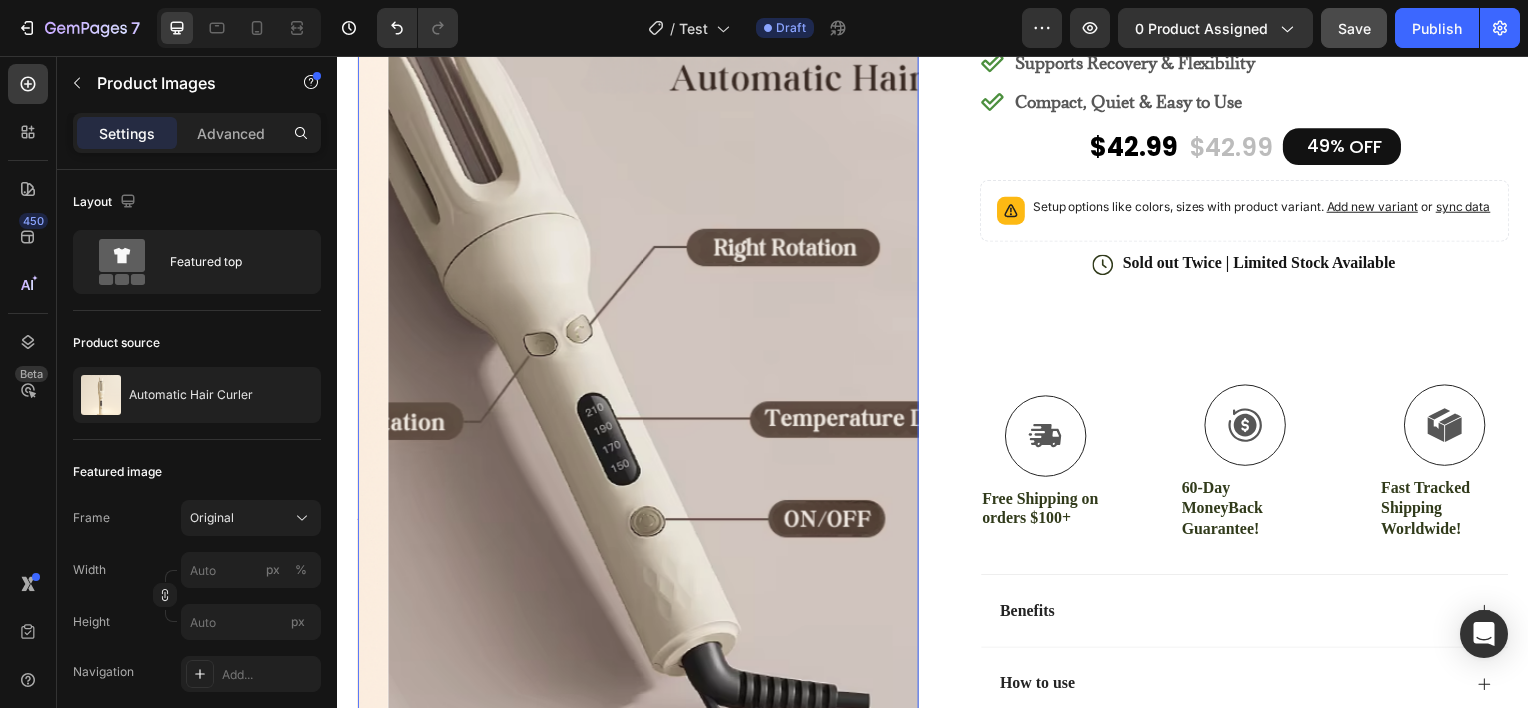 scroll, scrollTop: 236, scrollLeft: 0, axis: vertical 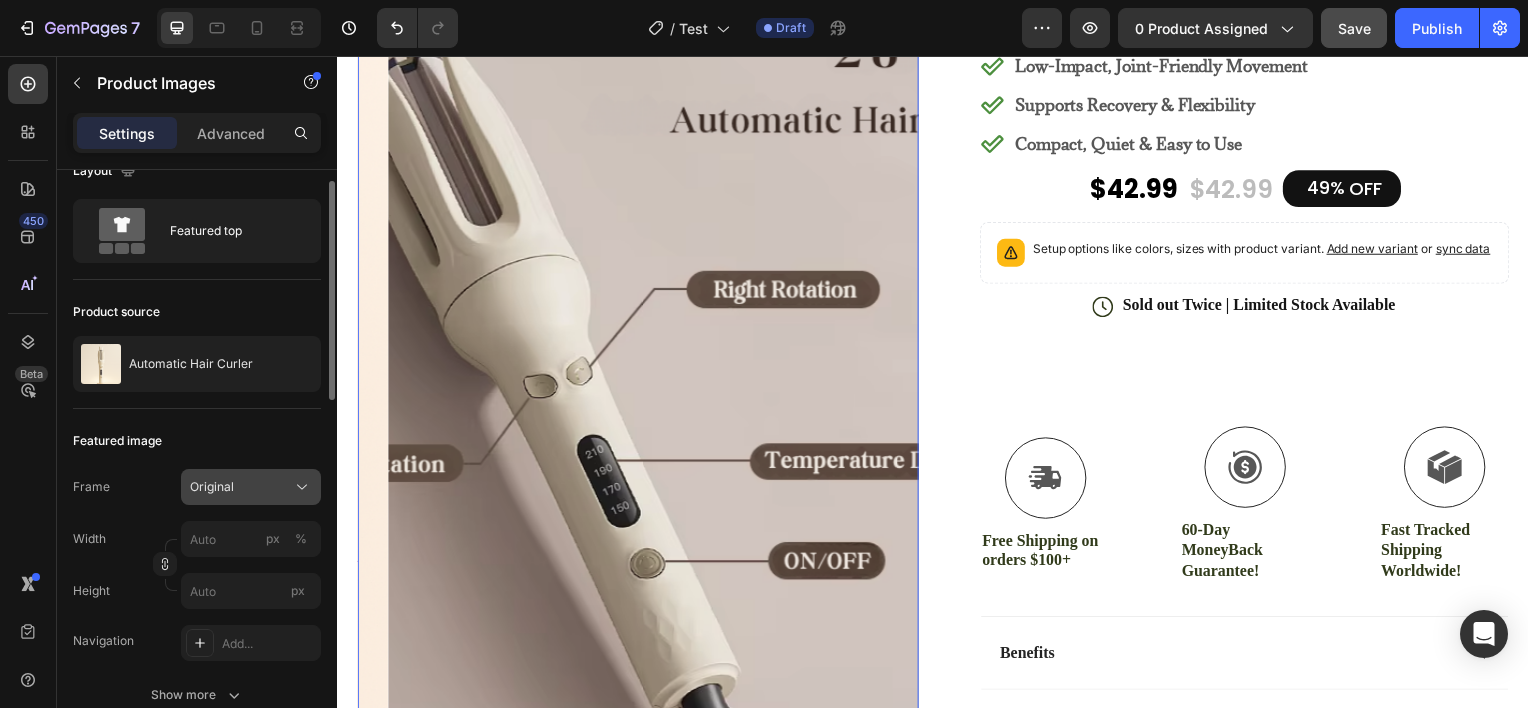 click on "Original" 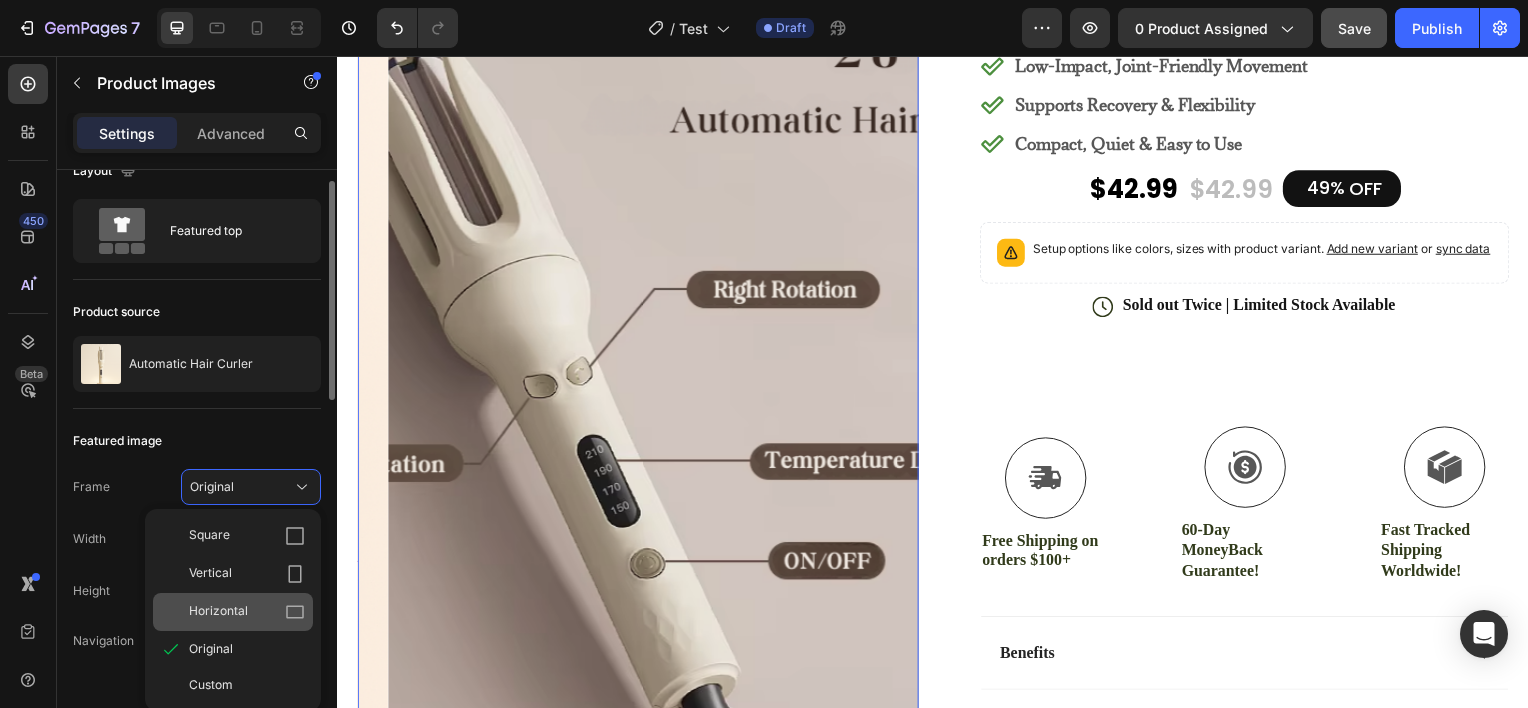 click on "Horizontal" 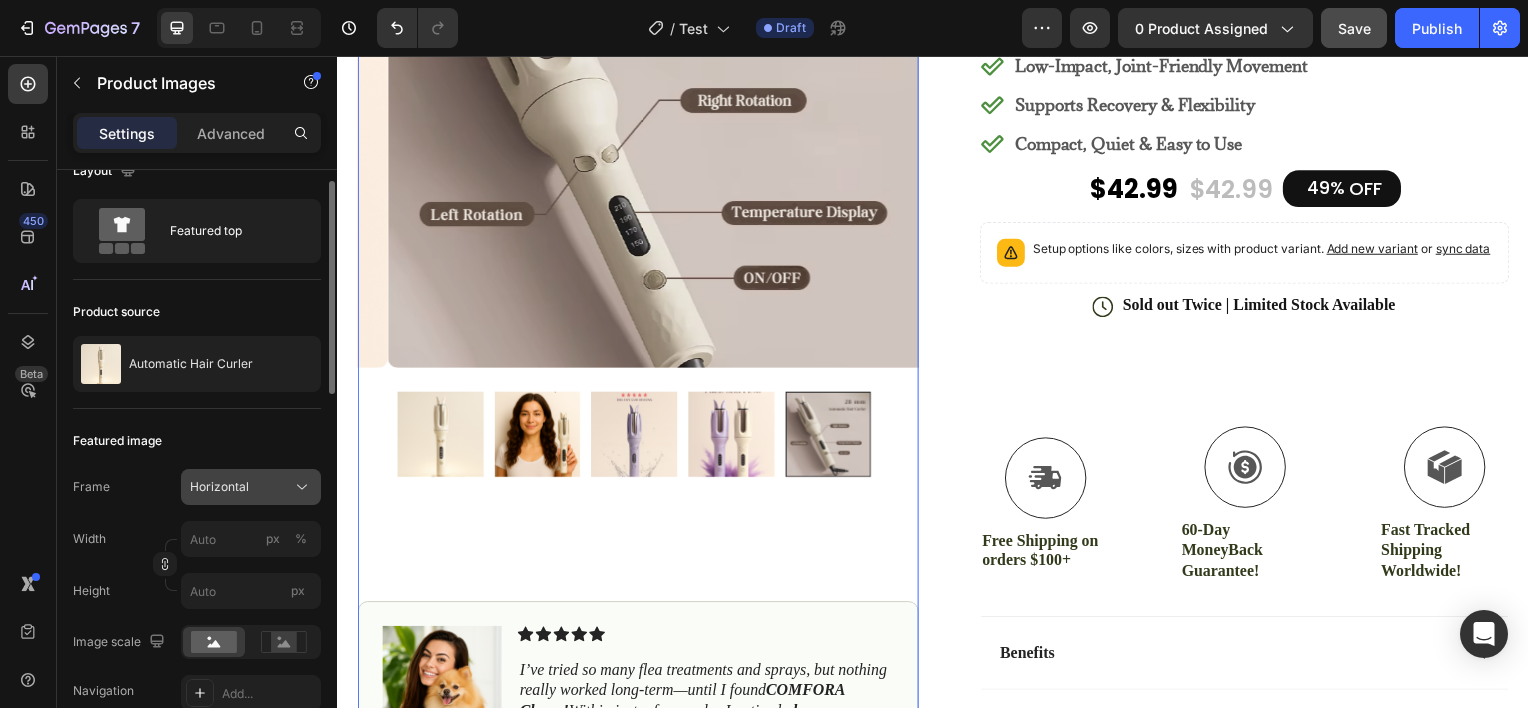 click on "Horizontal" at bounding box center [251, 487] 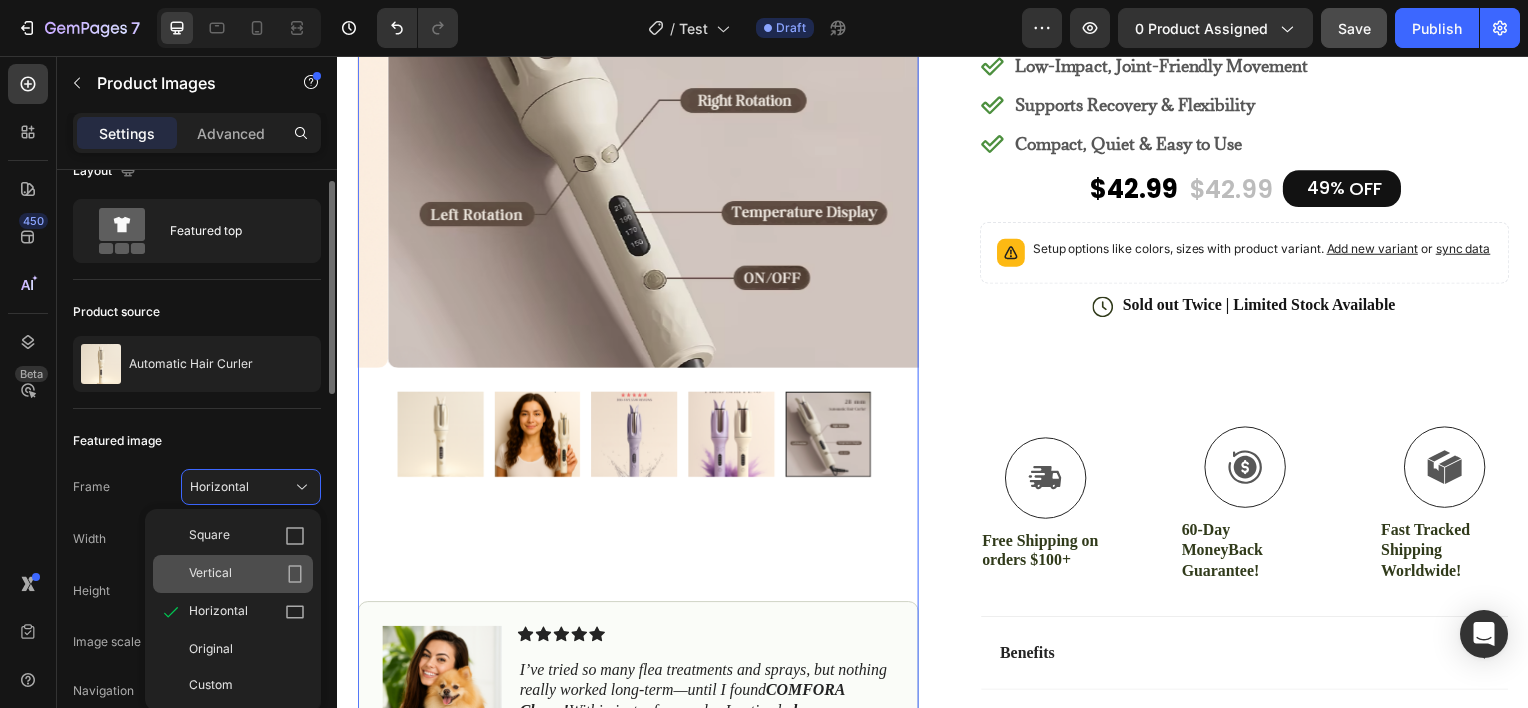 click on "Vertical" 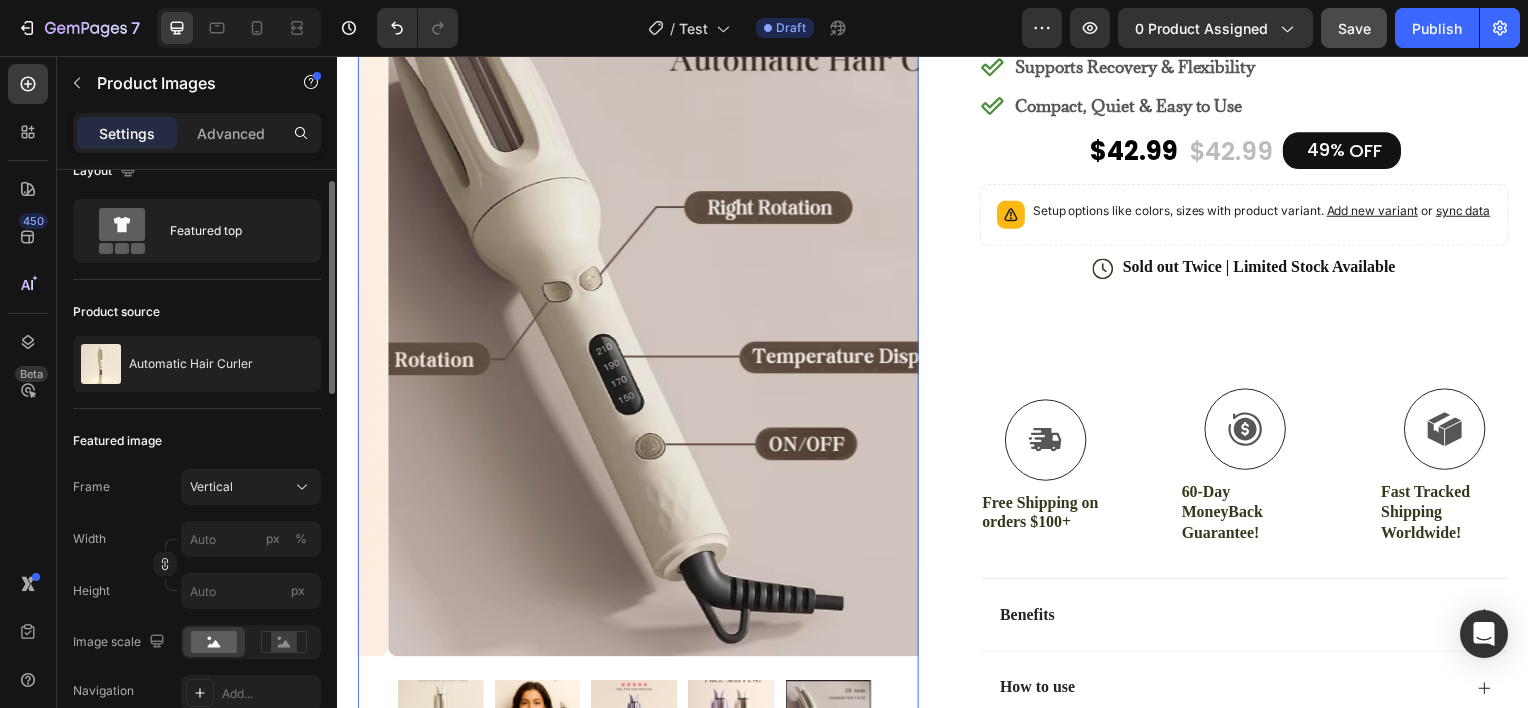 scroll, scrollTop: 283, scrollLeft: 0, axis: vertical 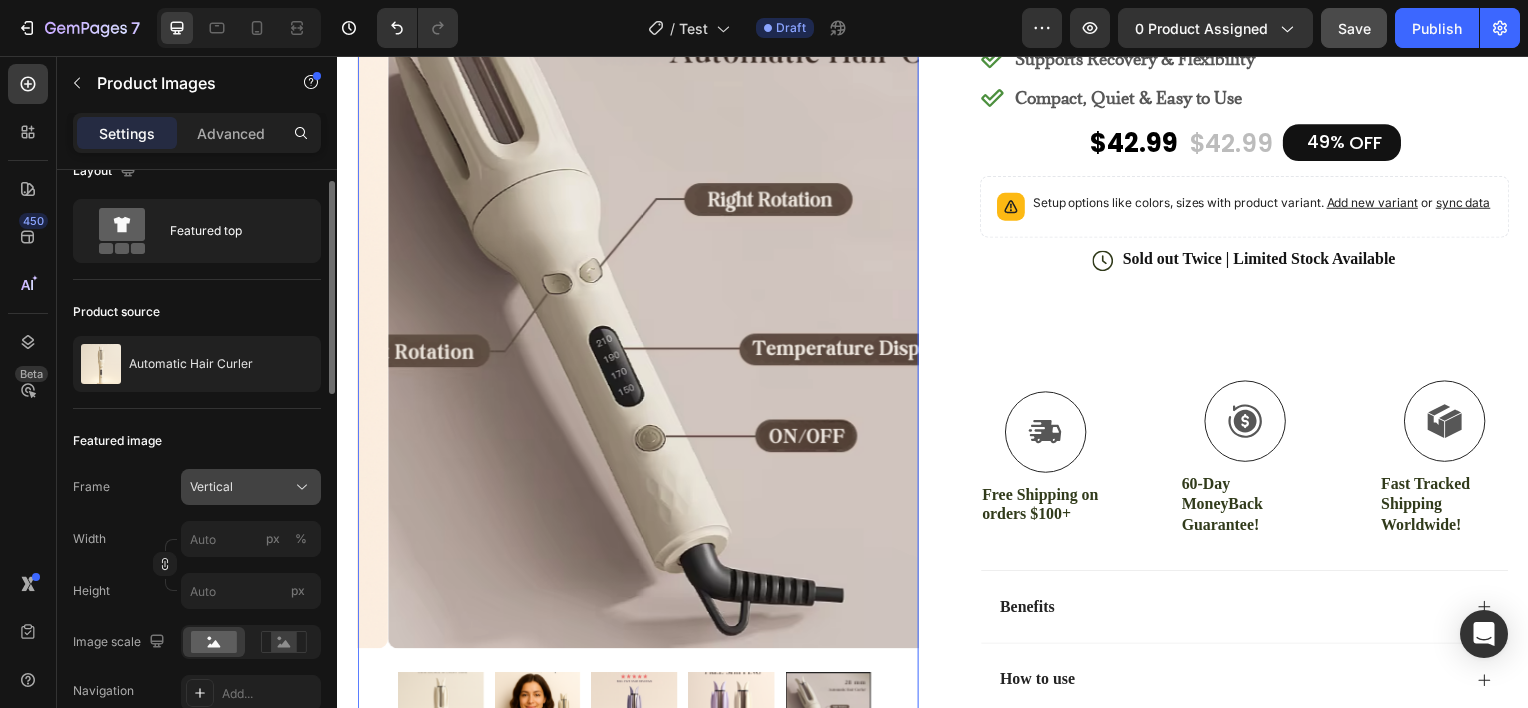click 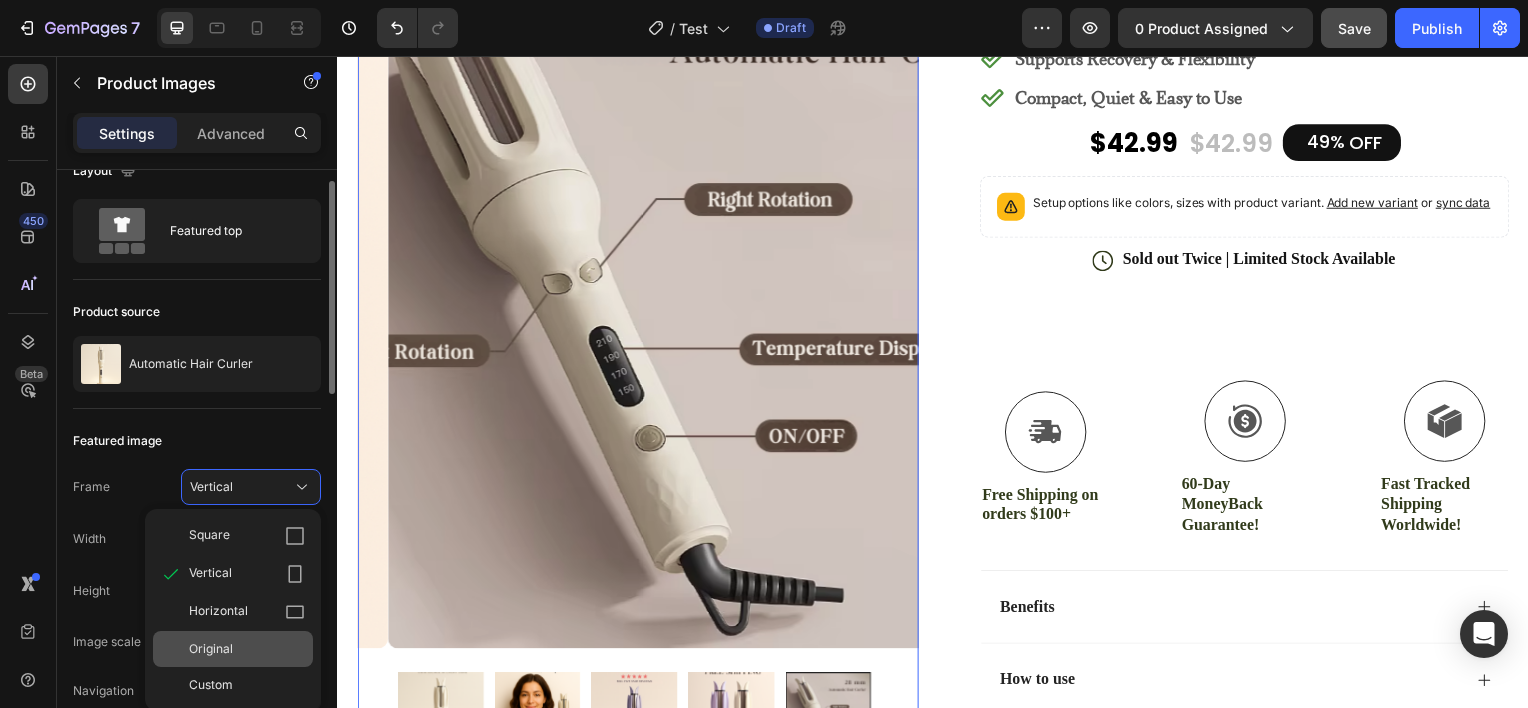 click on "Original" at bounding box center (247, 649) 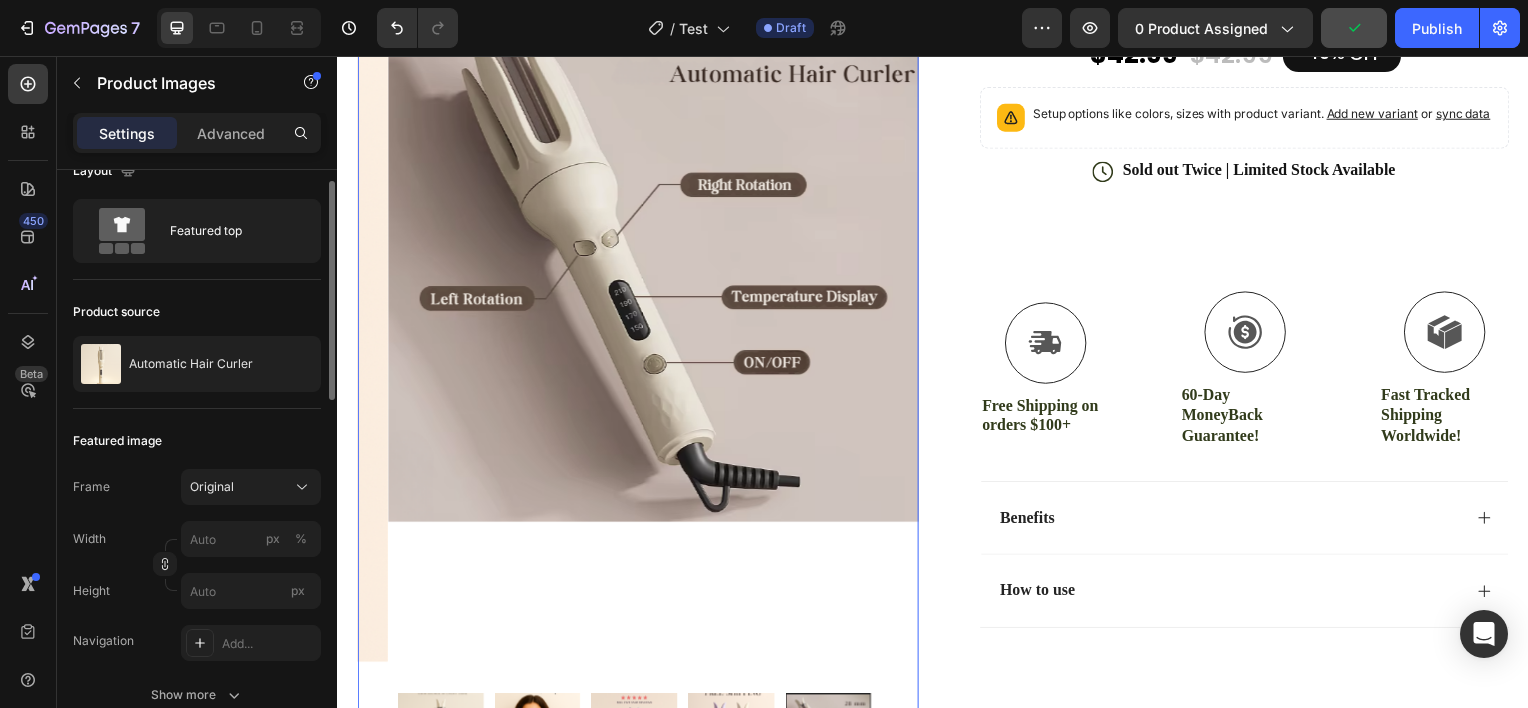scroll, scrollTop: 600, scrollLeft: 0, axis: vertical 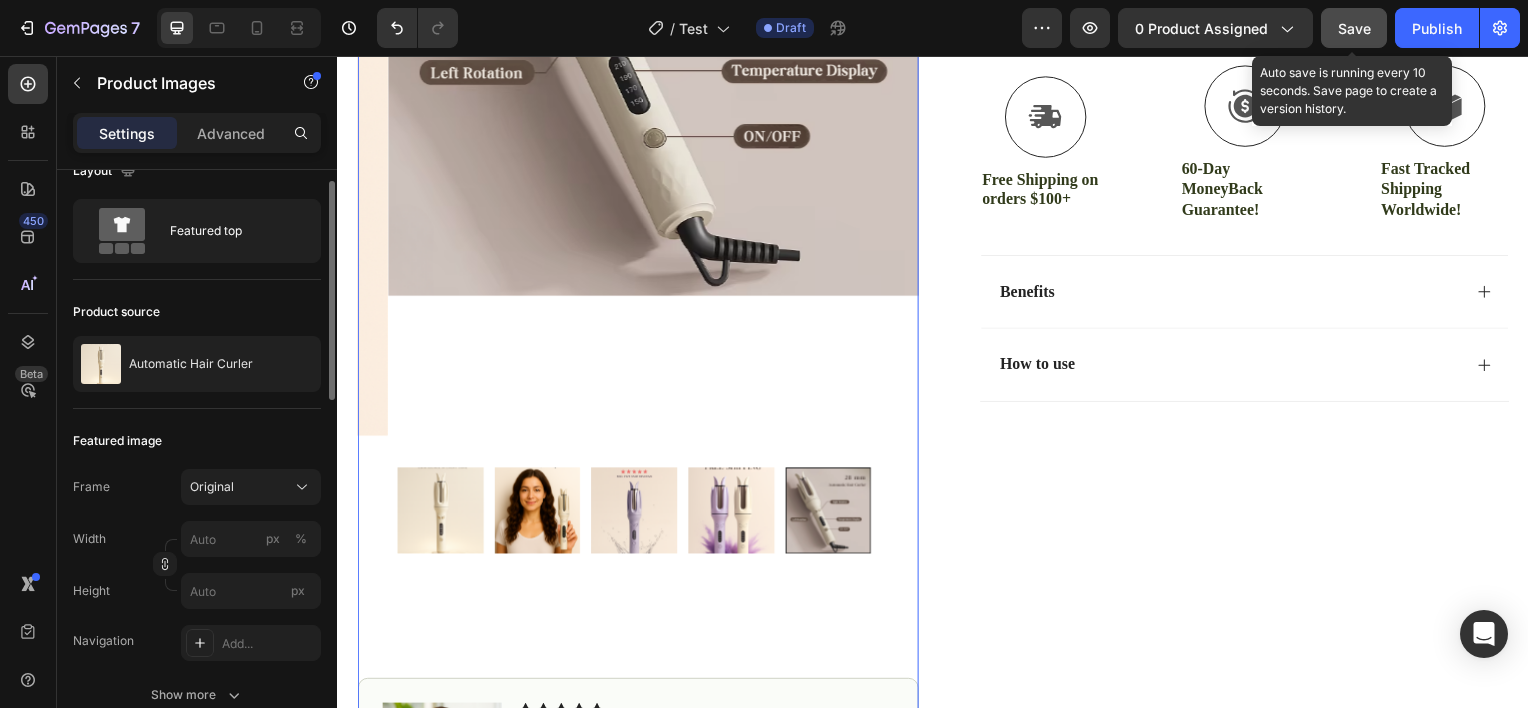 click on "Save" 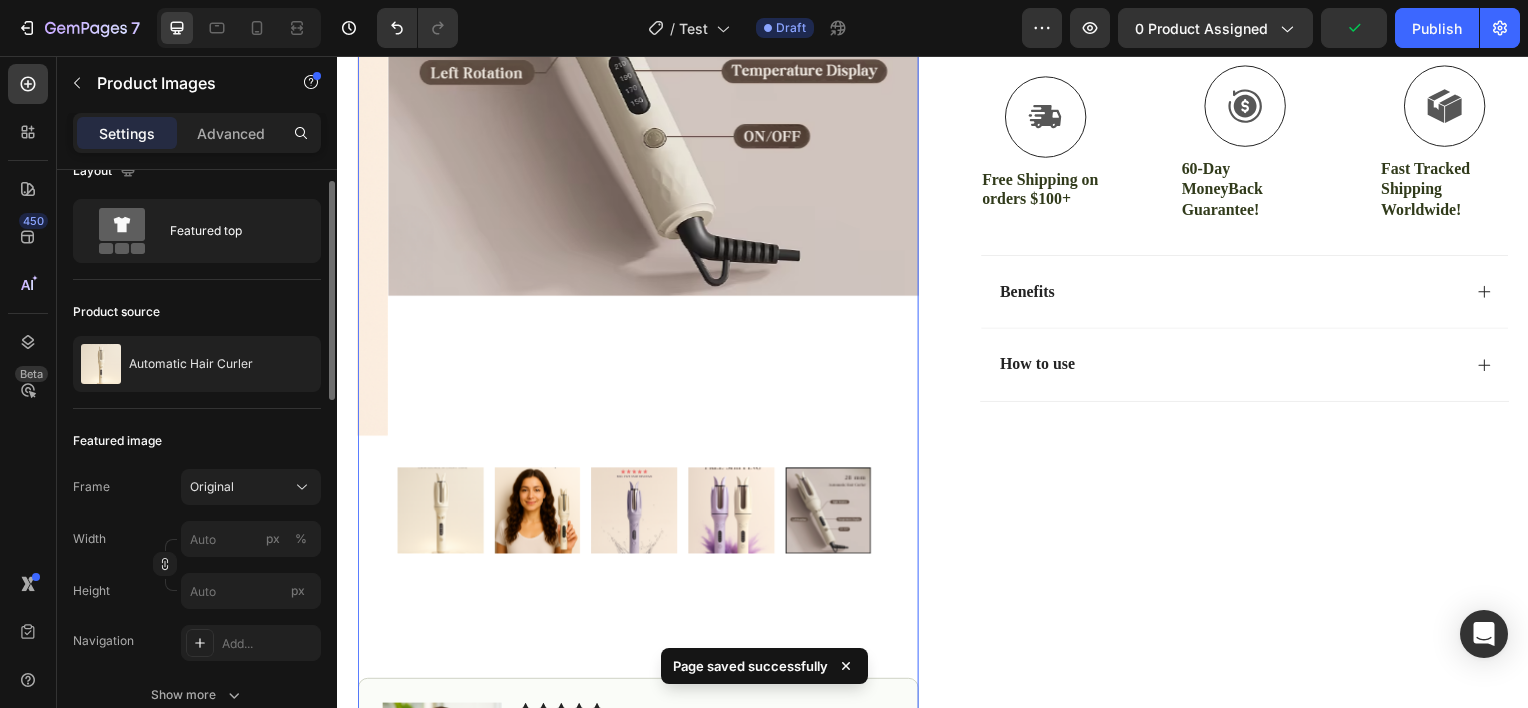 click at bounding box center (831, 513) 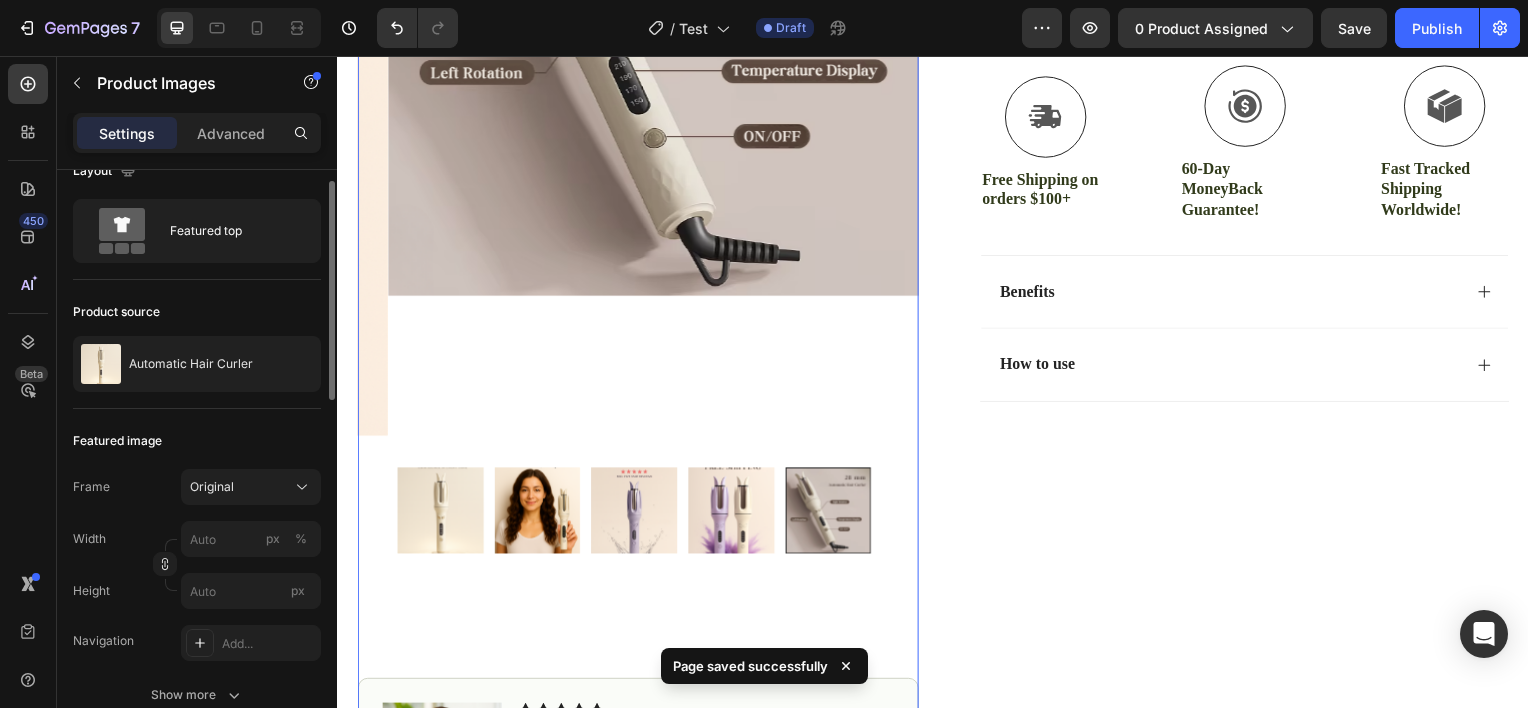 click at bounding box center (831, 513) 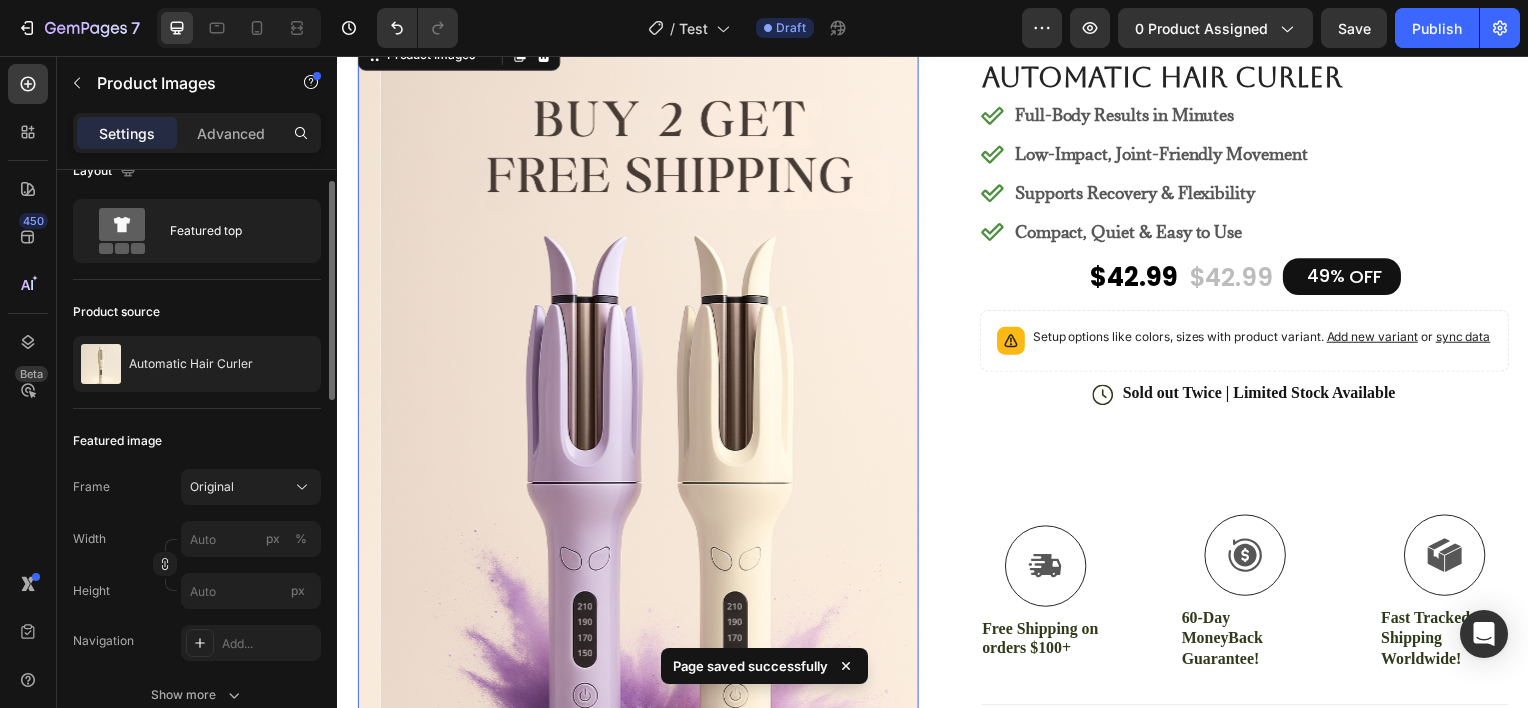 scroll, scrollTop: 620, scrollLeft: 0, axis: vertical 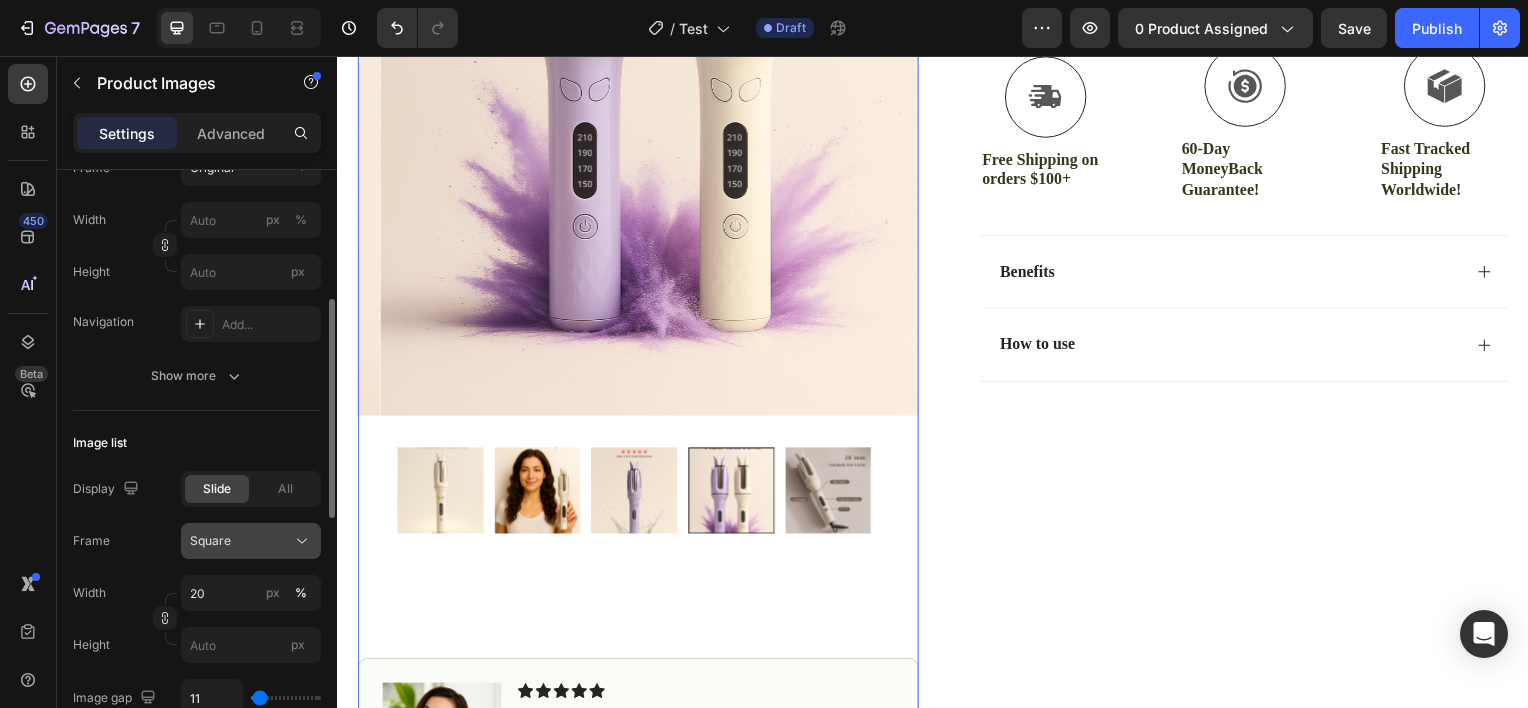 click on "Square" 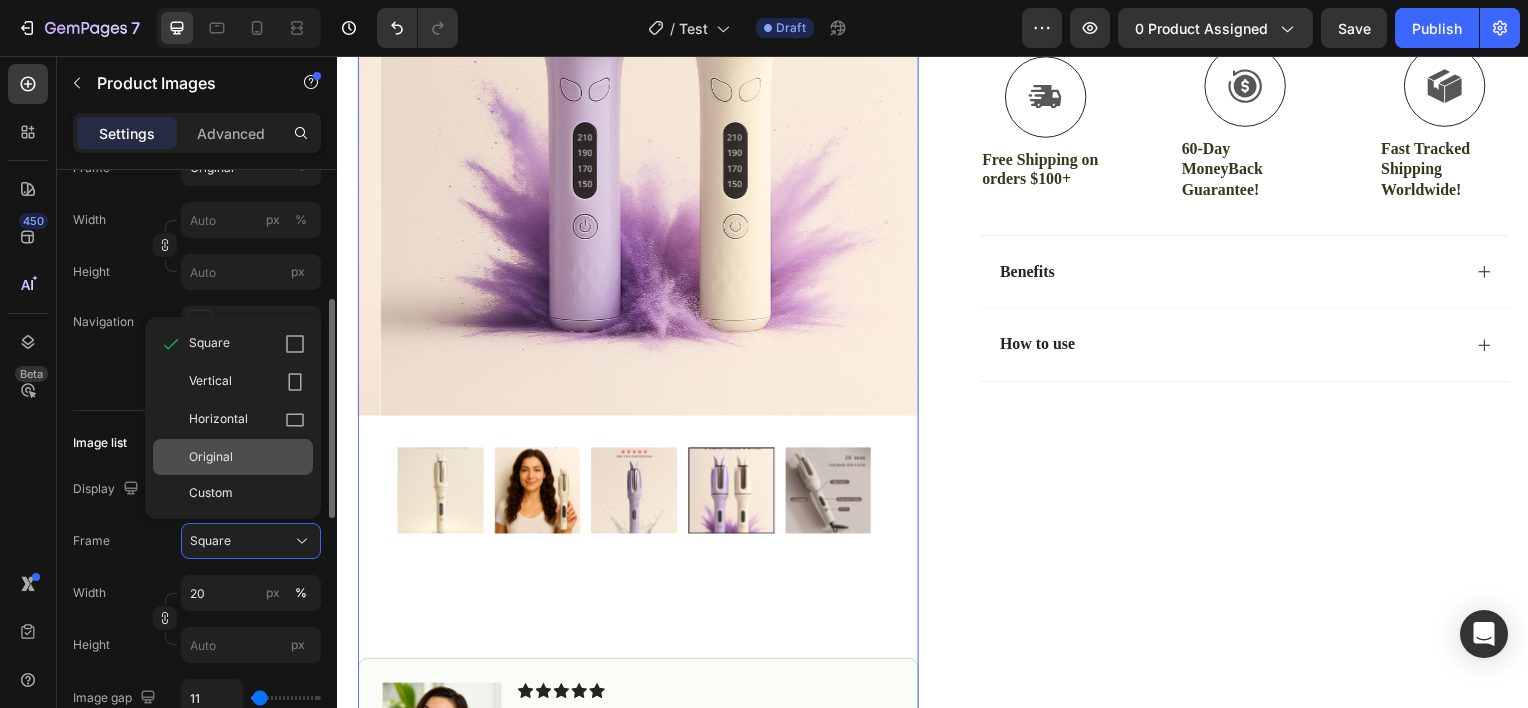 click on "Original" at bounding box center [247, 457] 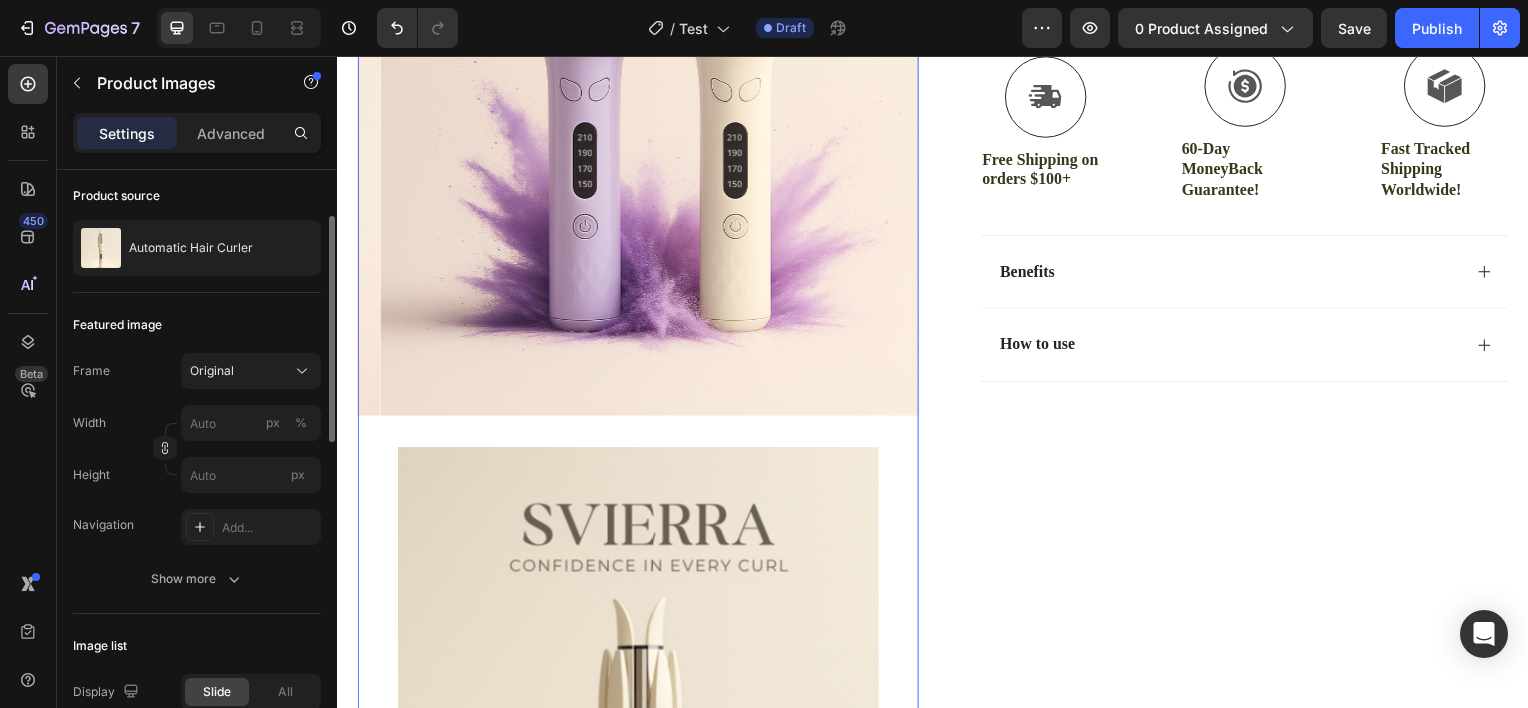 scroll, scrollTop: 149, scrollLeft: 0, axis: vertical 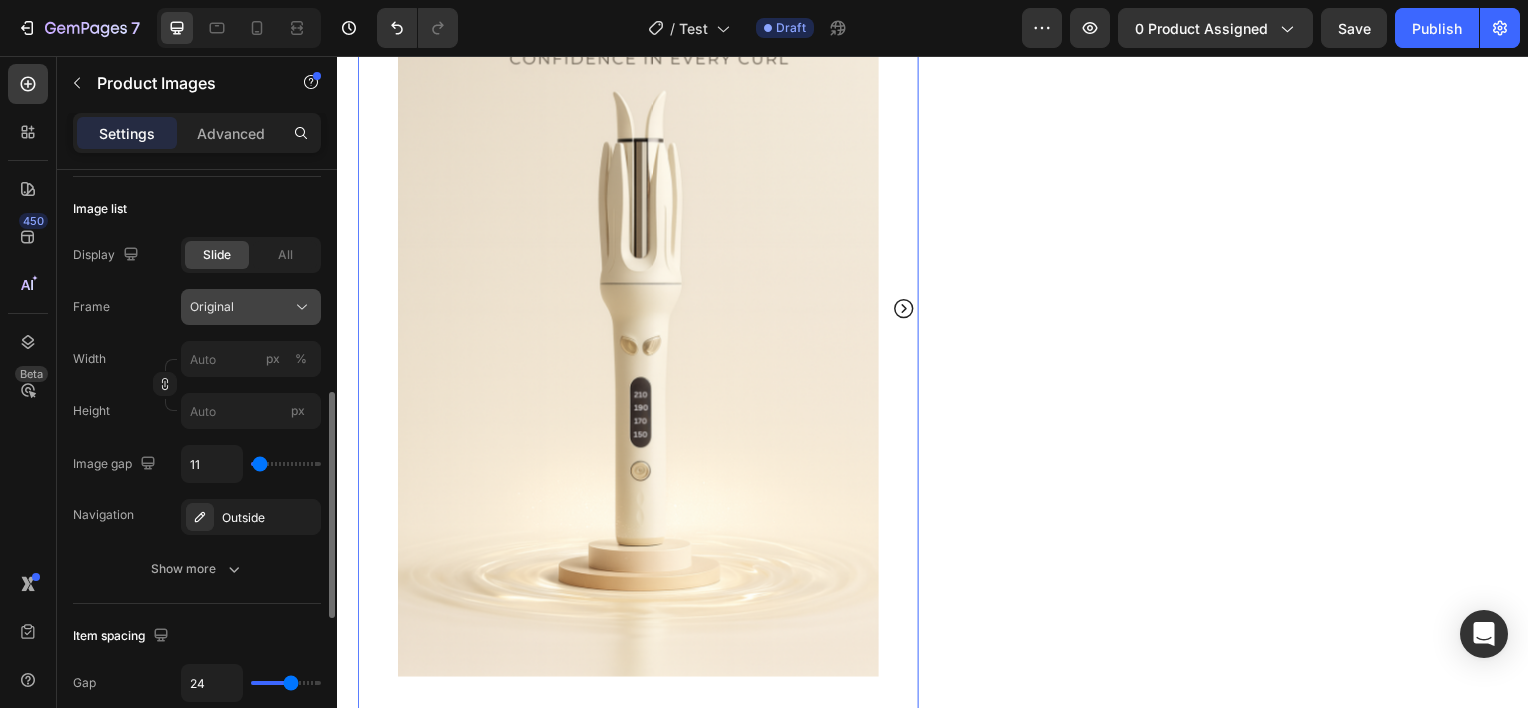 click on "Original" 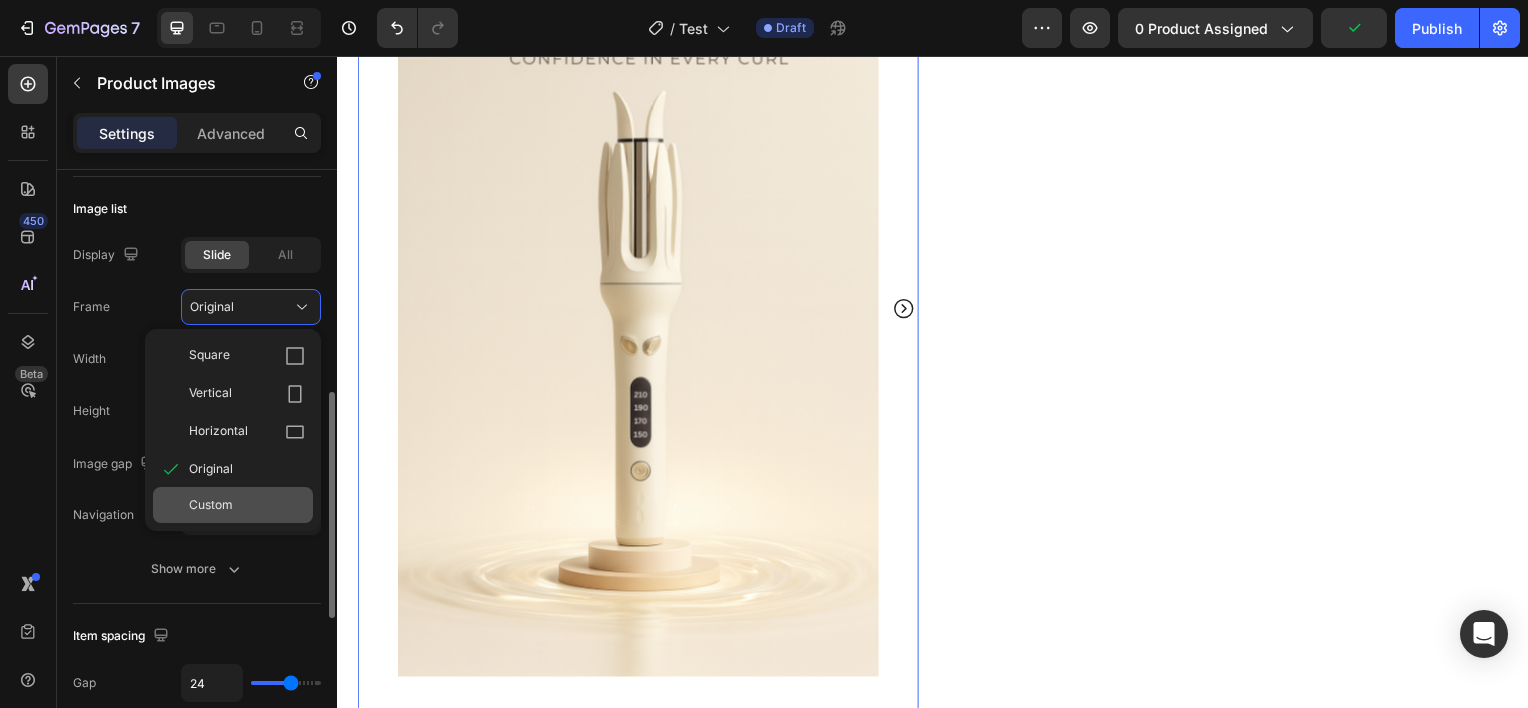 click on "Custom" at bounding box center (211, 505) 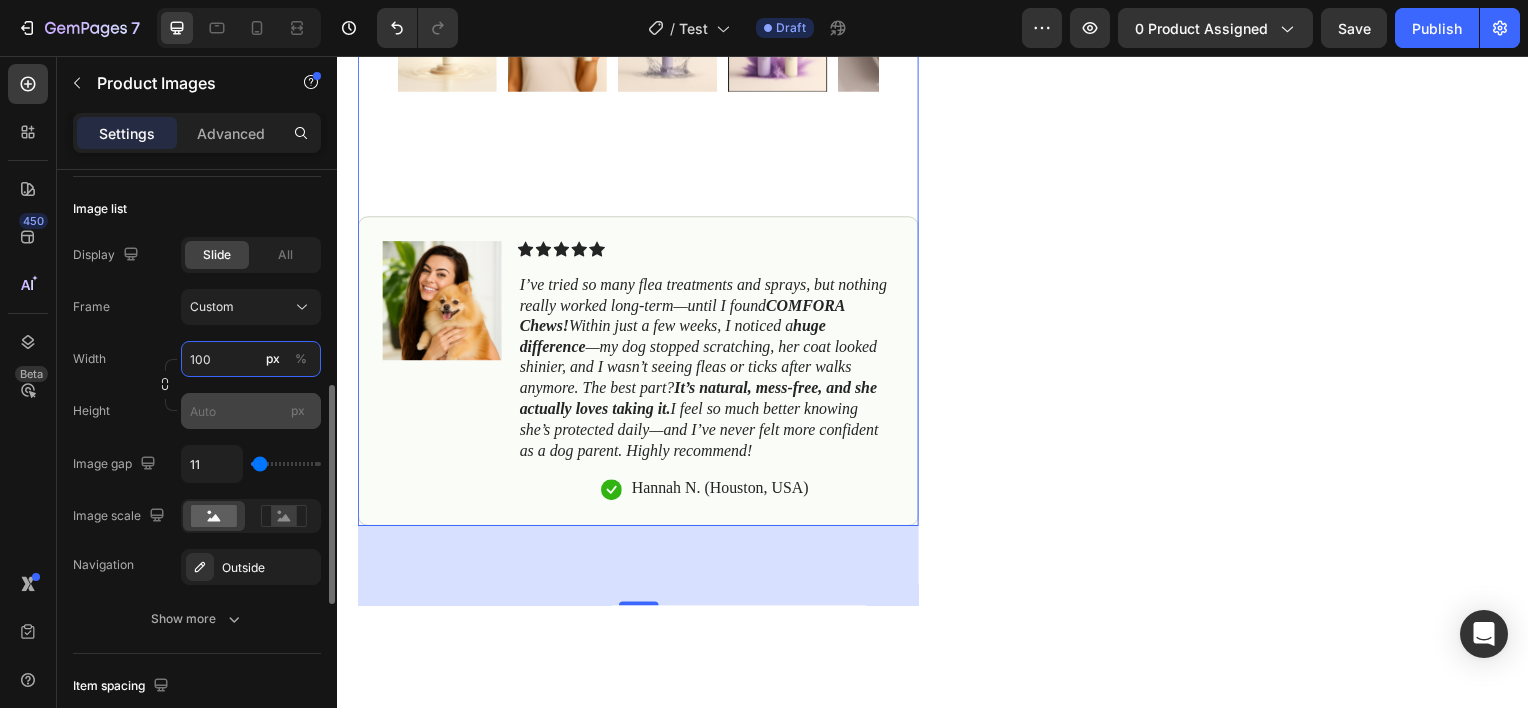 type on "100" 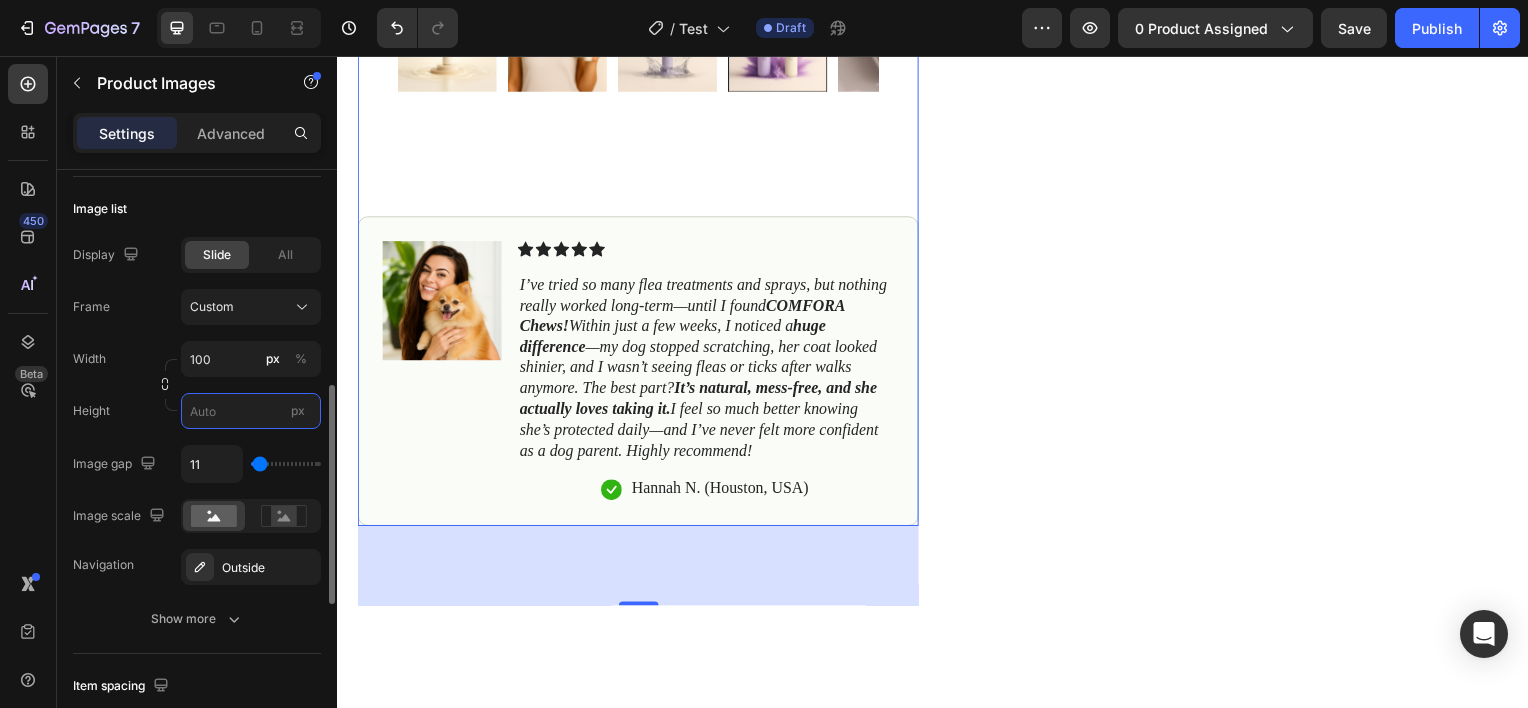 click on "px" at bounding box center (251, 411) 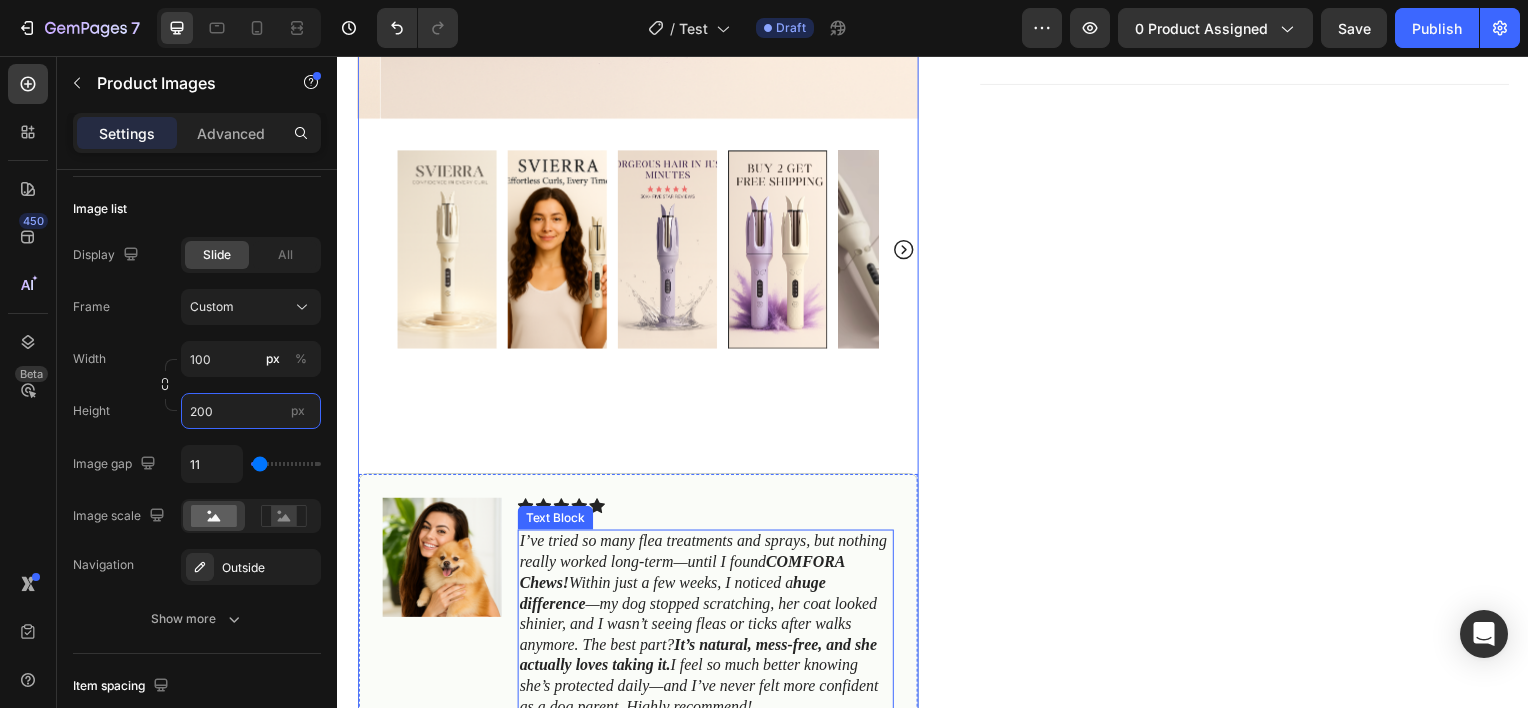 scroll, scrollTop: 860, scrollLeft: 0, axis: vertical 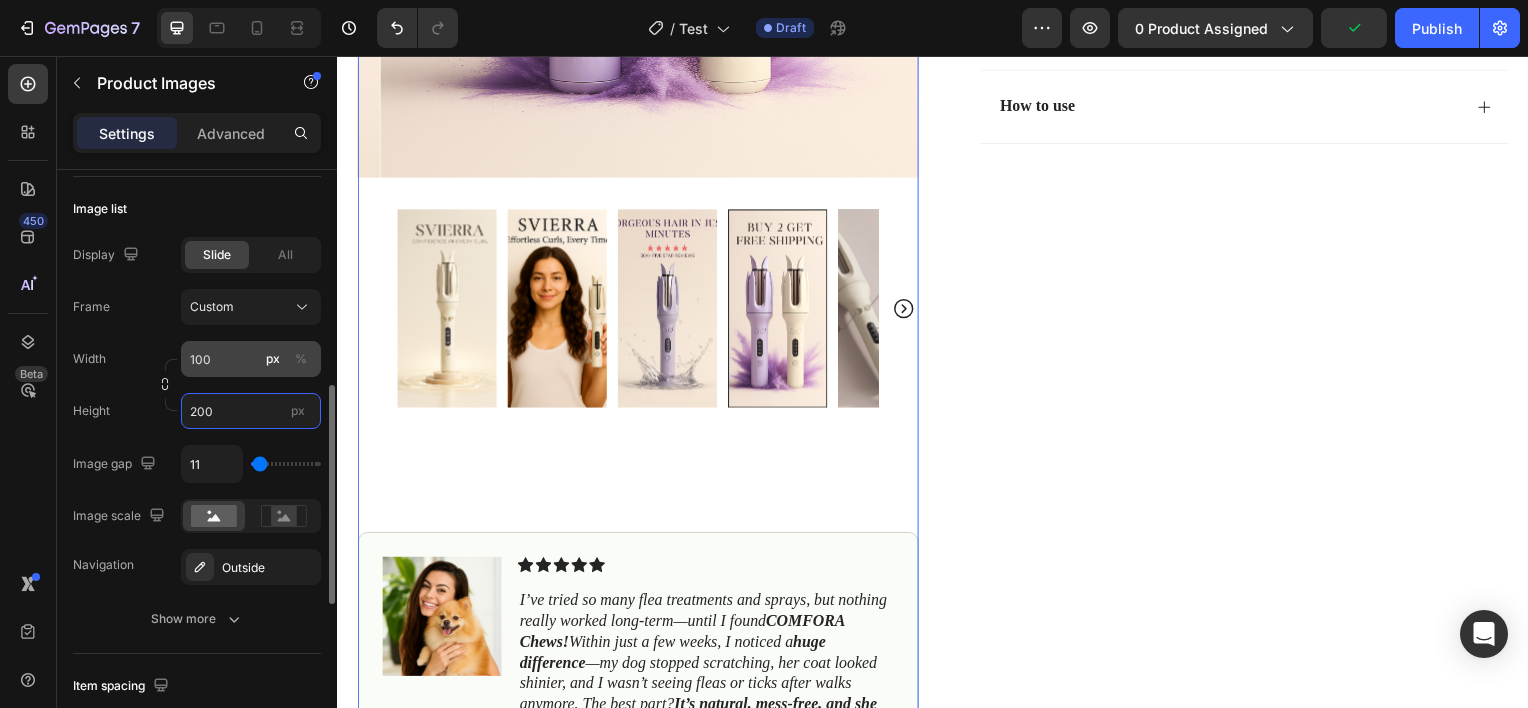 type on "200" 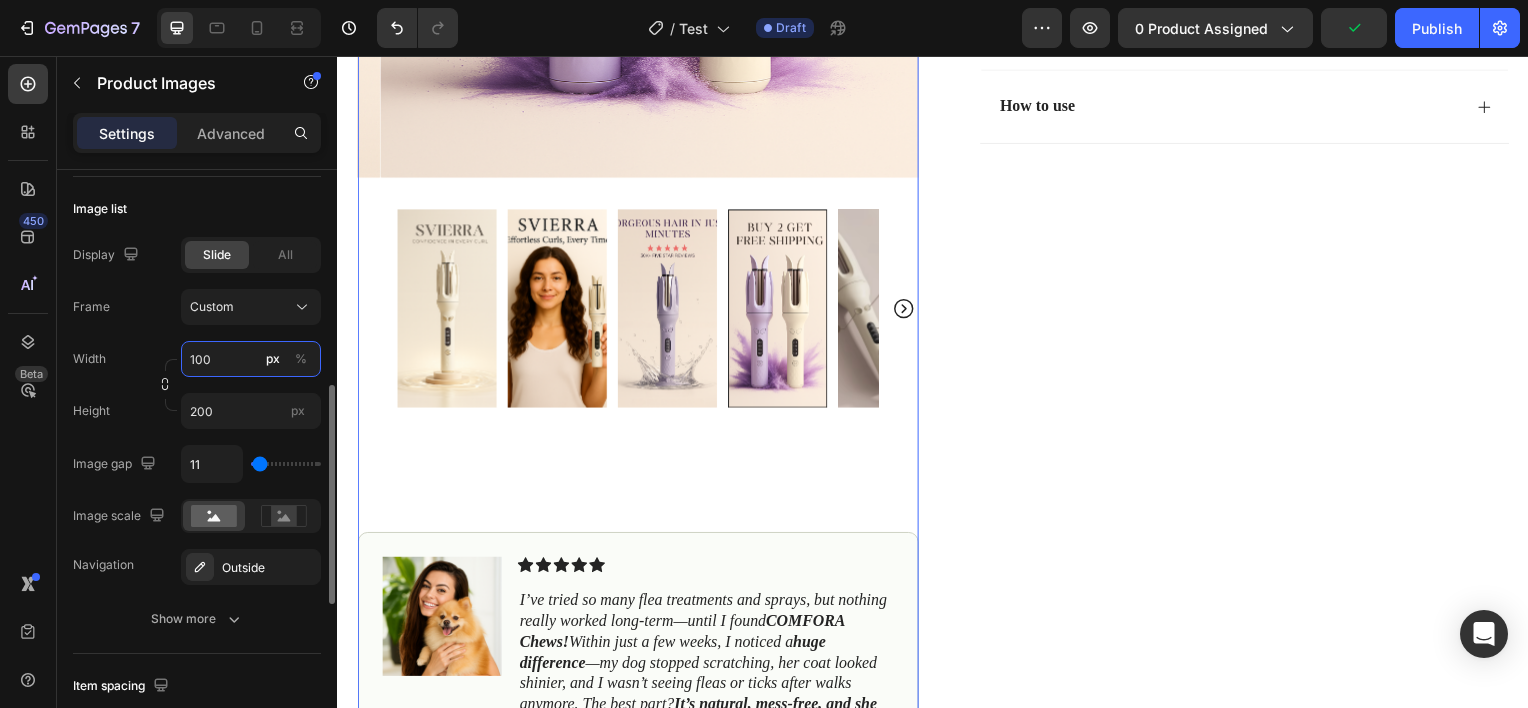 click on "100" at bounding box center (251, 359) 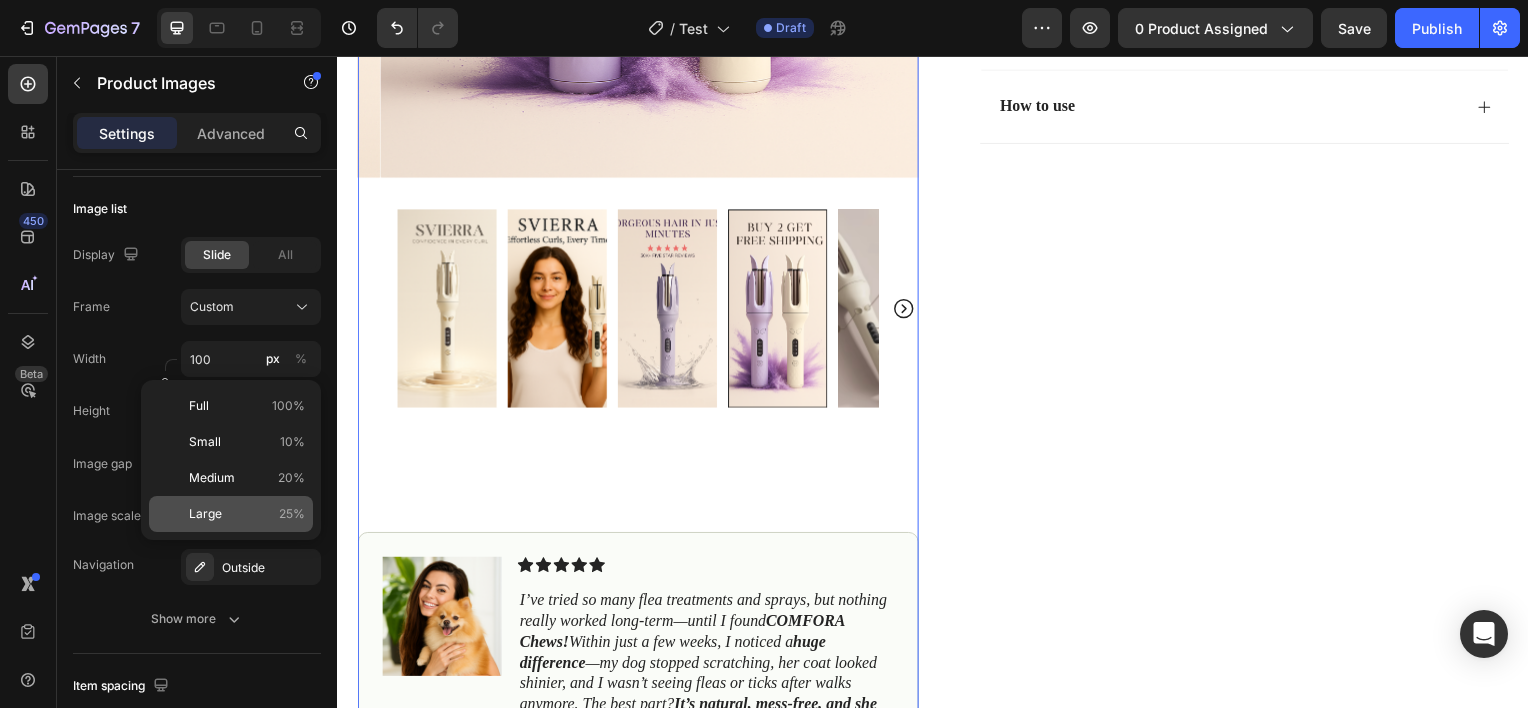 click on "Large 25%" 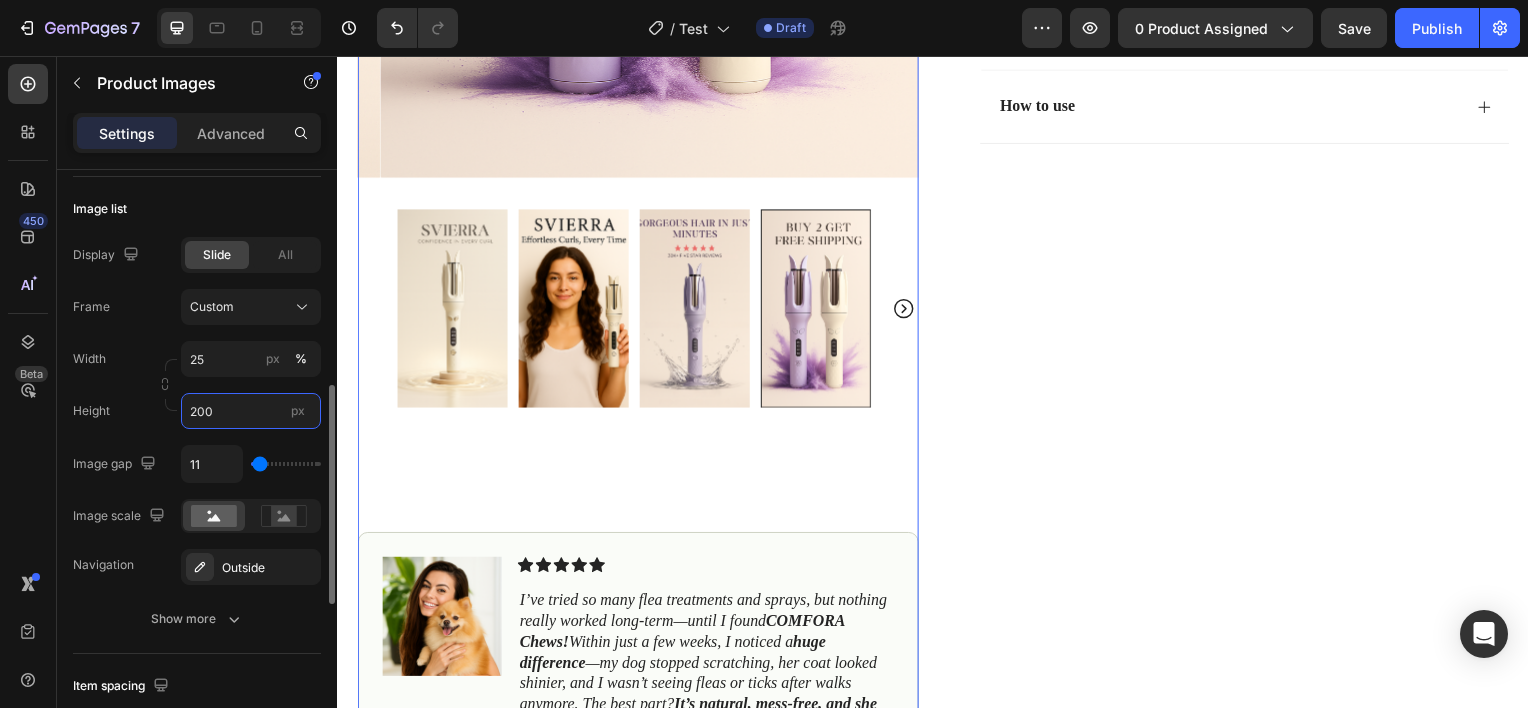 click on "200" at bounding box center [251, 411] 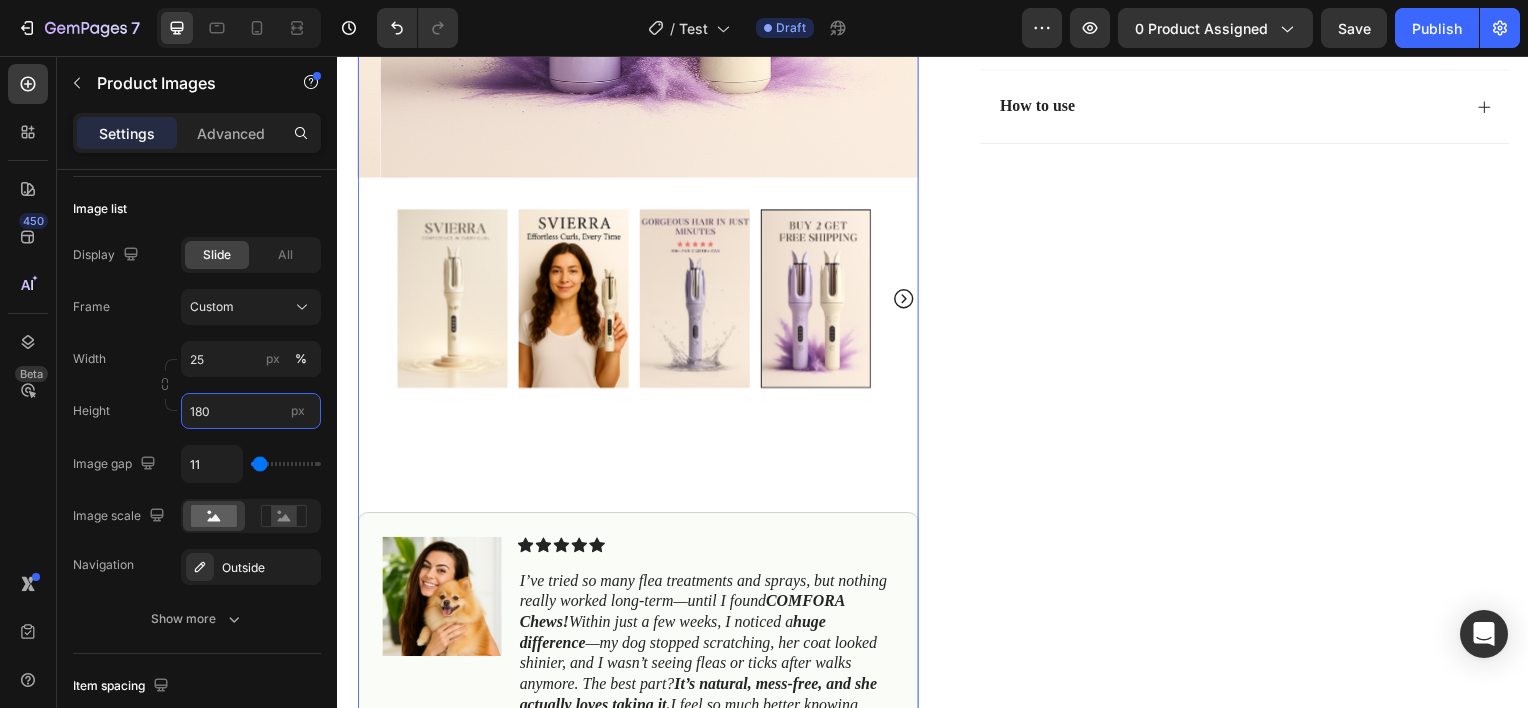 type on "180" 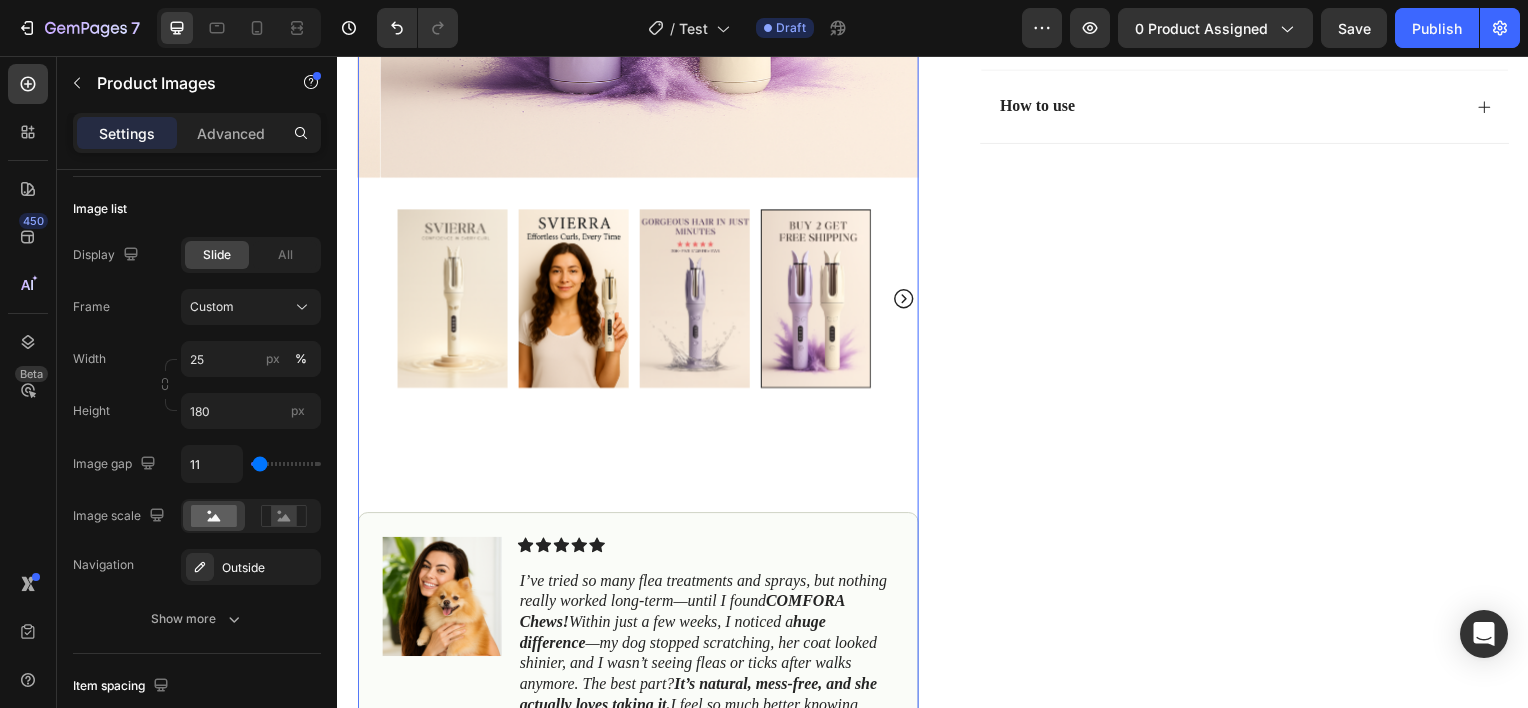 click 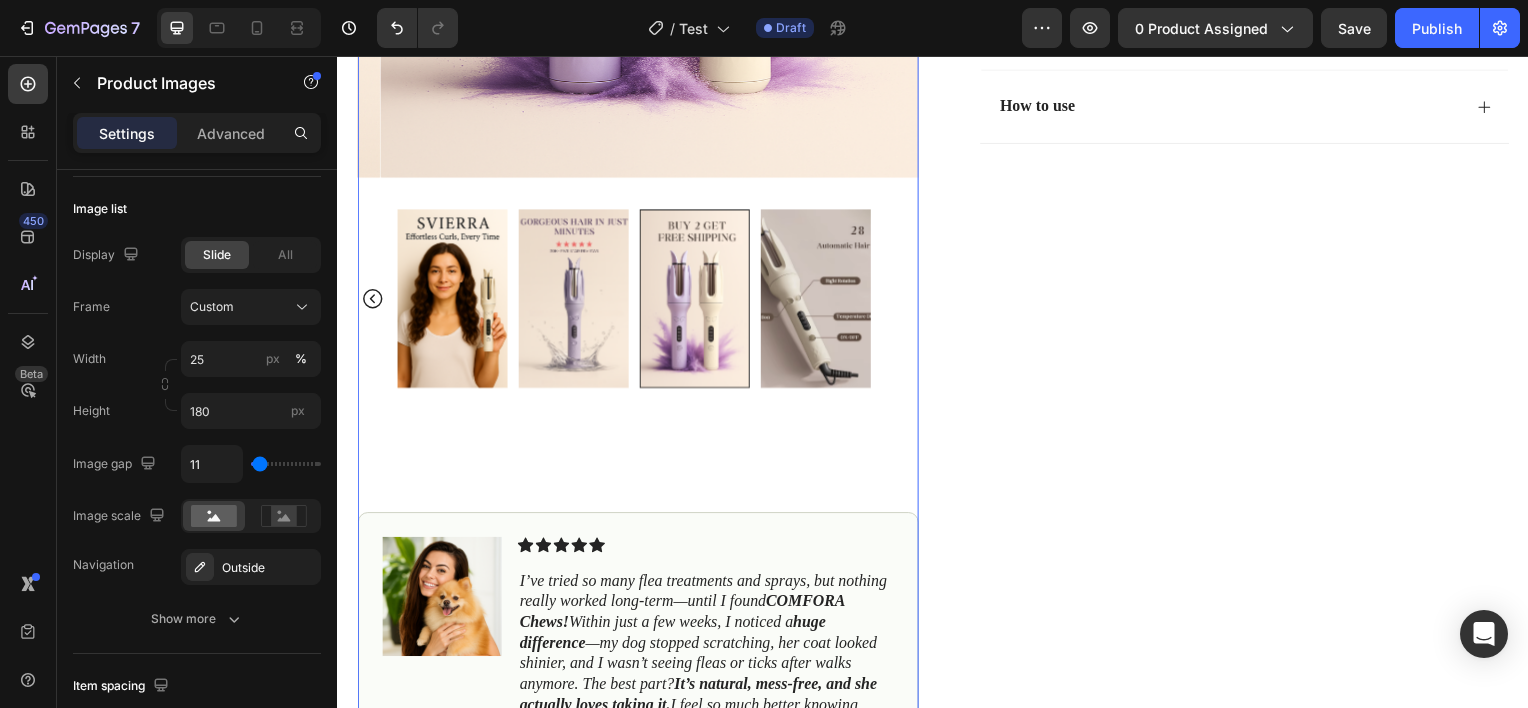 click at bounding box center (639, 300) 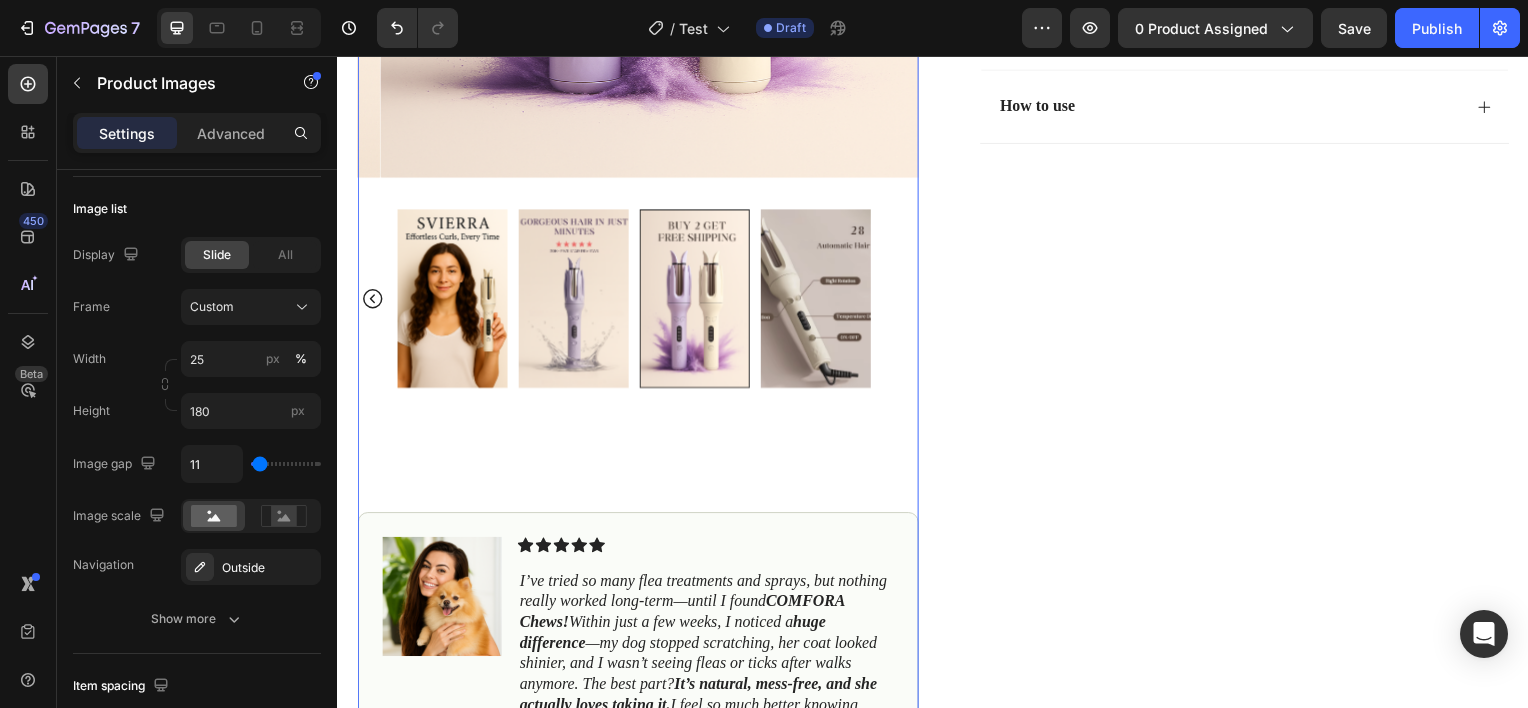 click at bounding box center [818, 300] 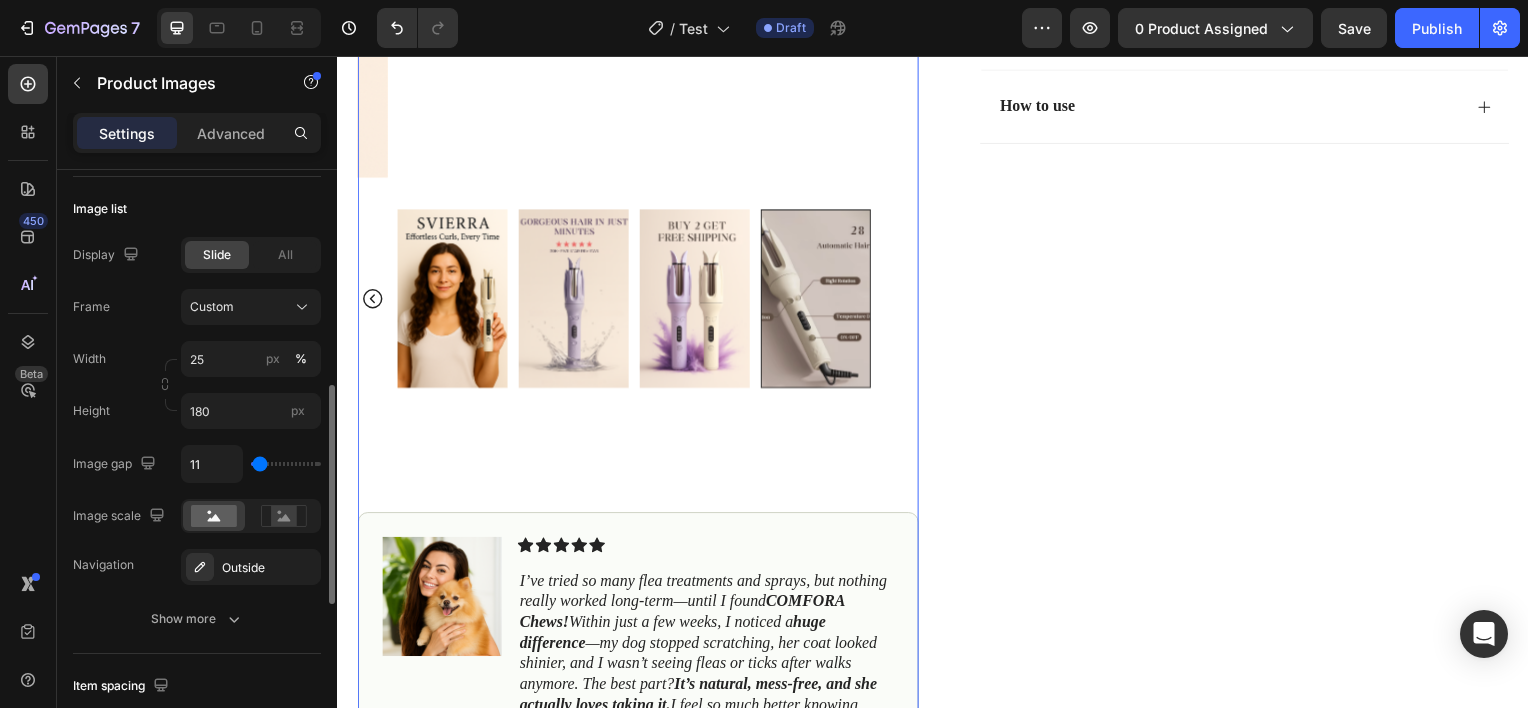 click at bounding box center (251, 516) 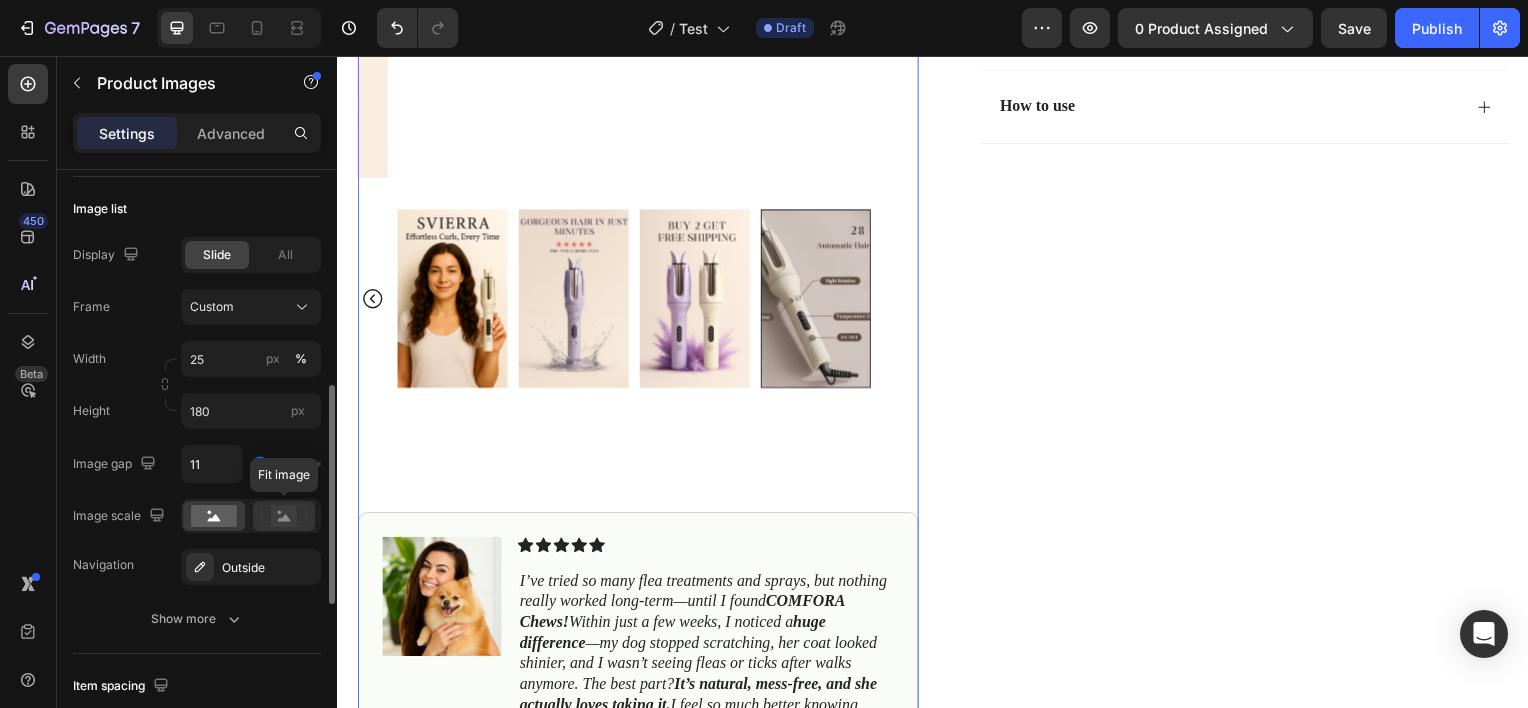 click 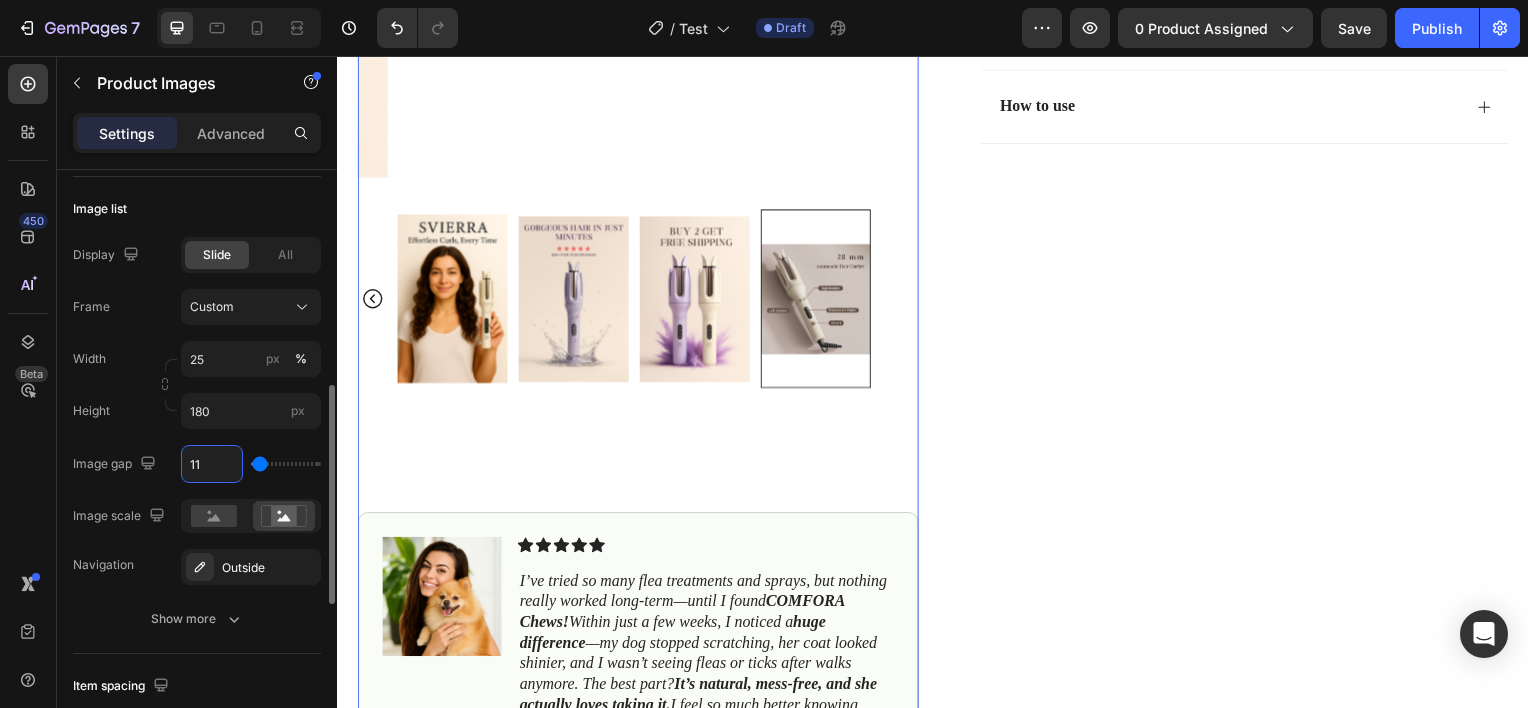 click on "11" at bounding box center (212, 464) 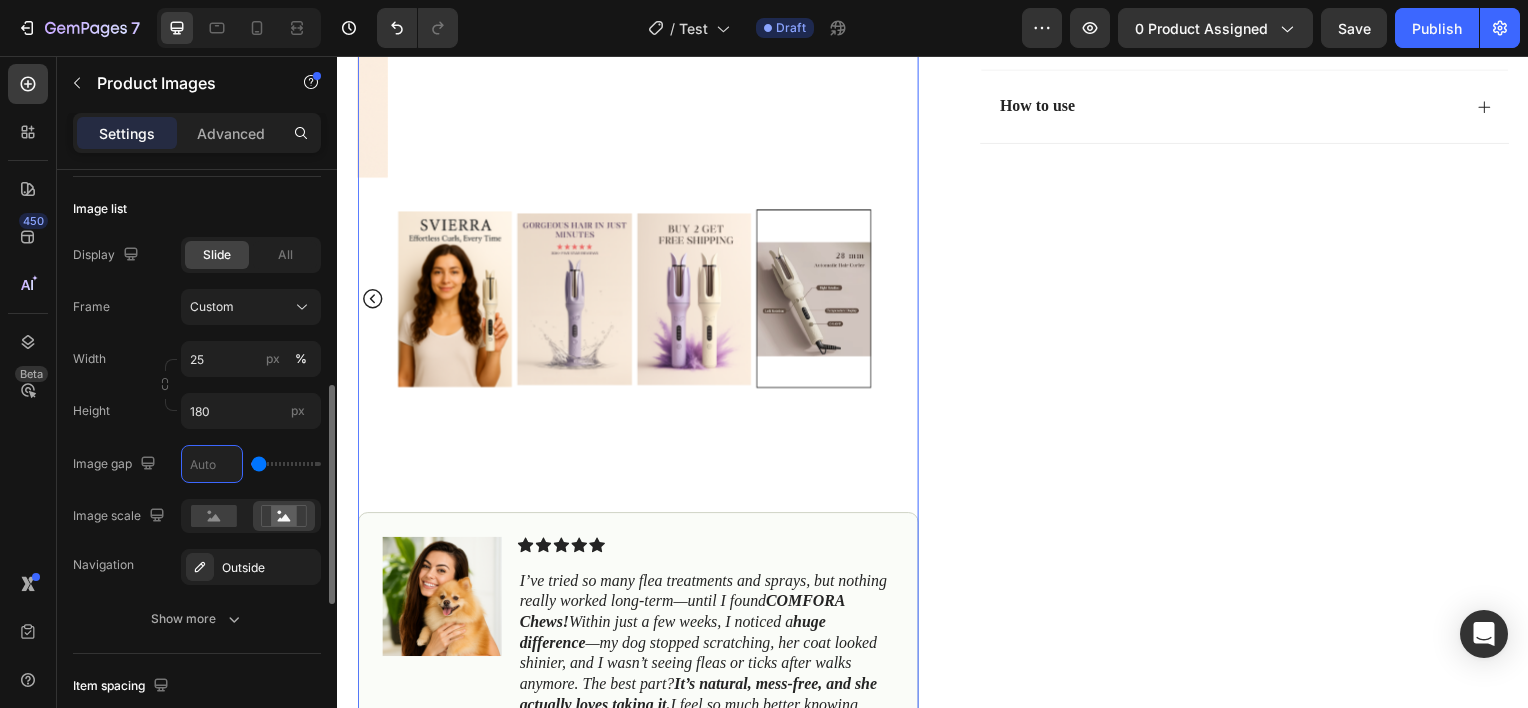 type on "8" 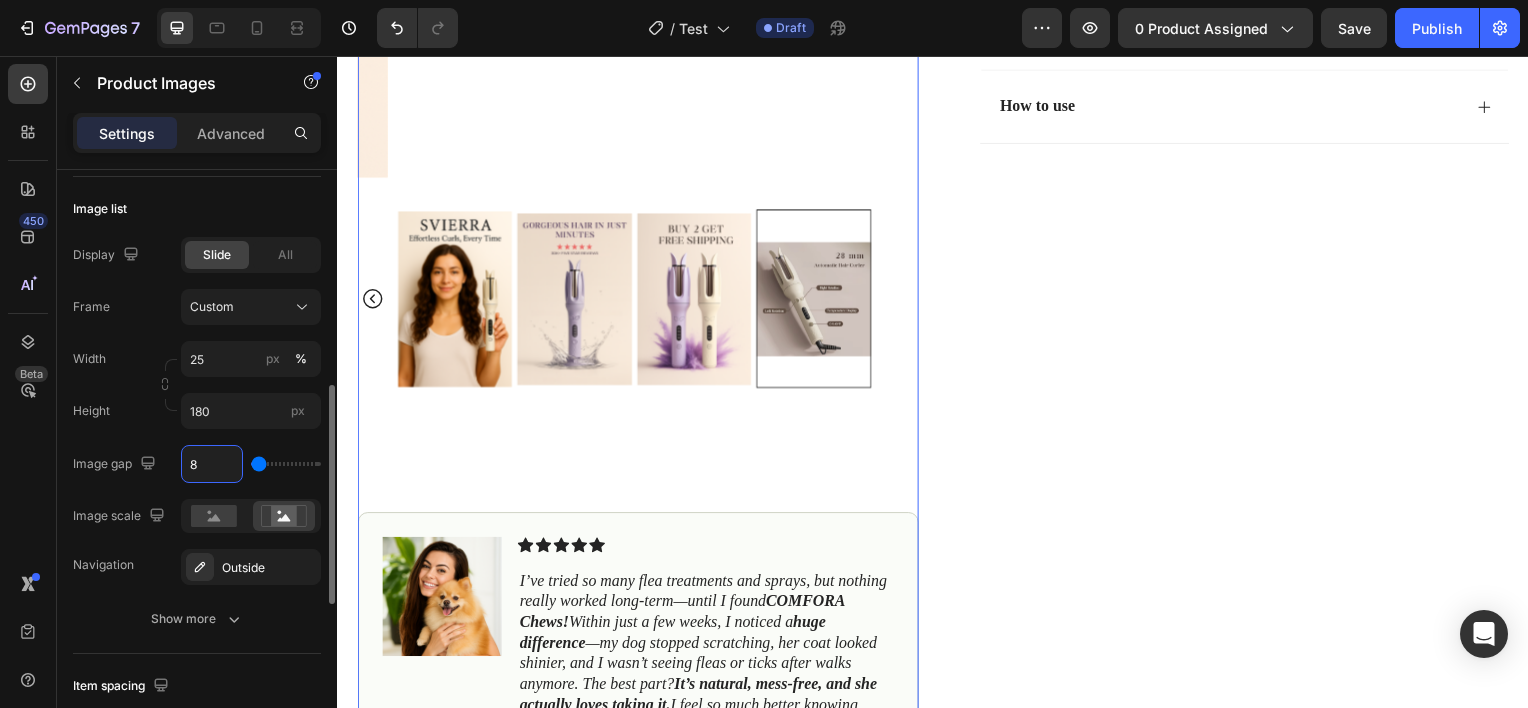 type on "8" 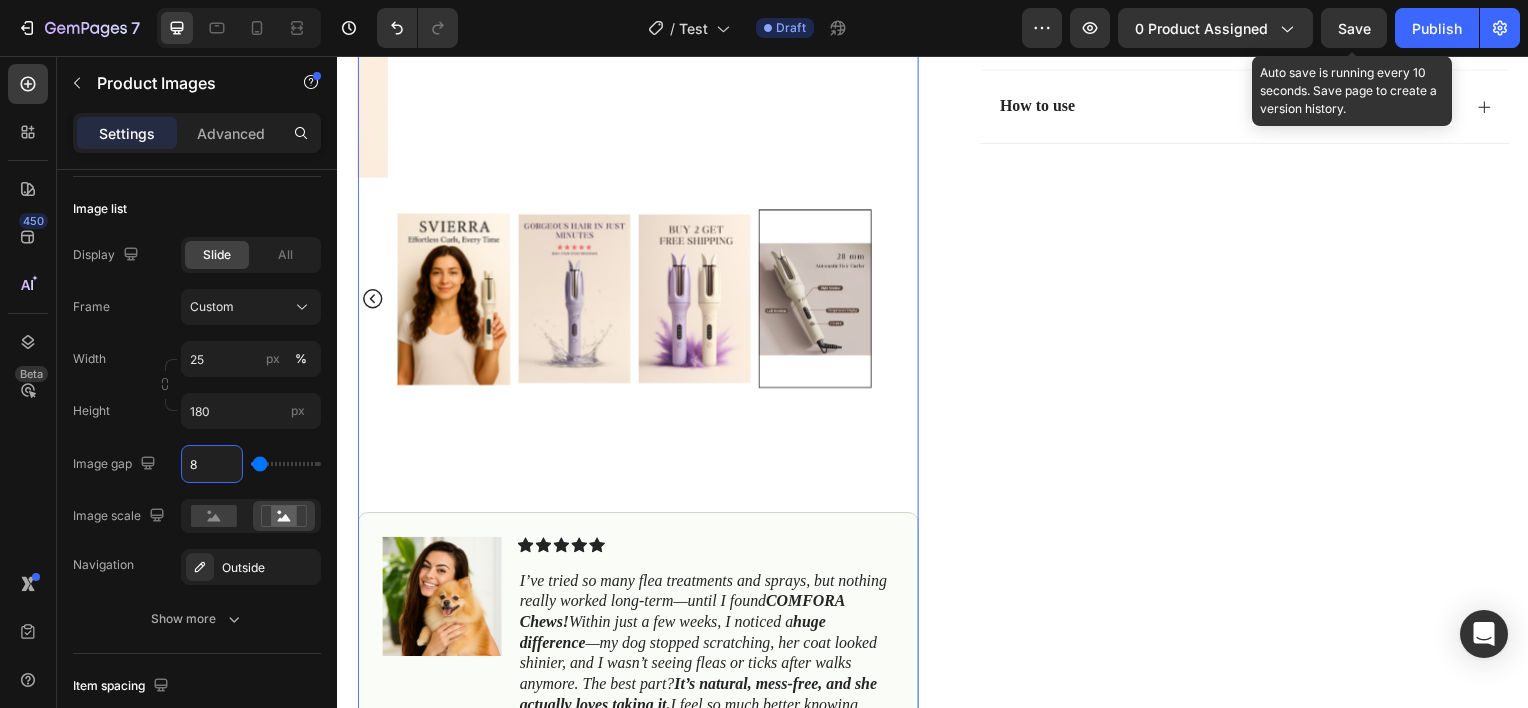 type on "8" 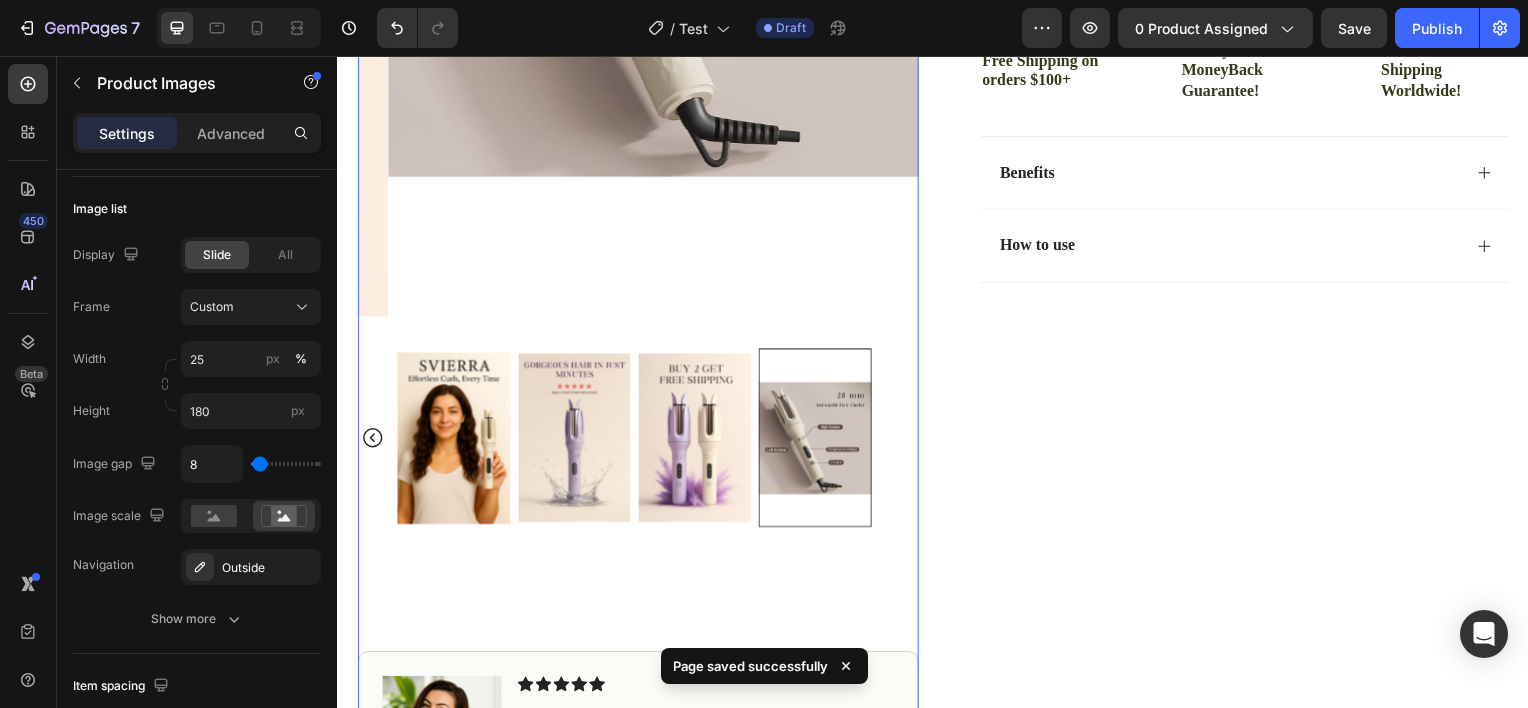 scroll, scrollTop: 722, scrollLeft: 0, axis: vertical 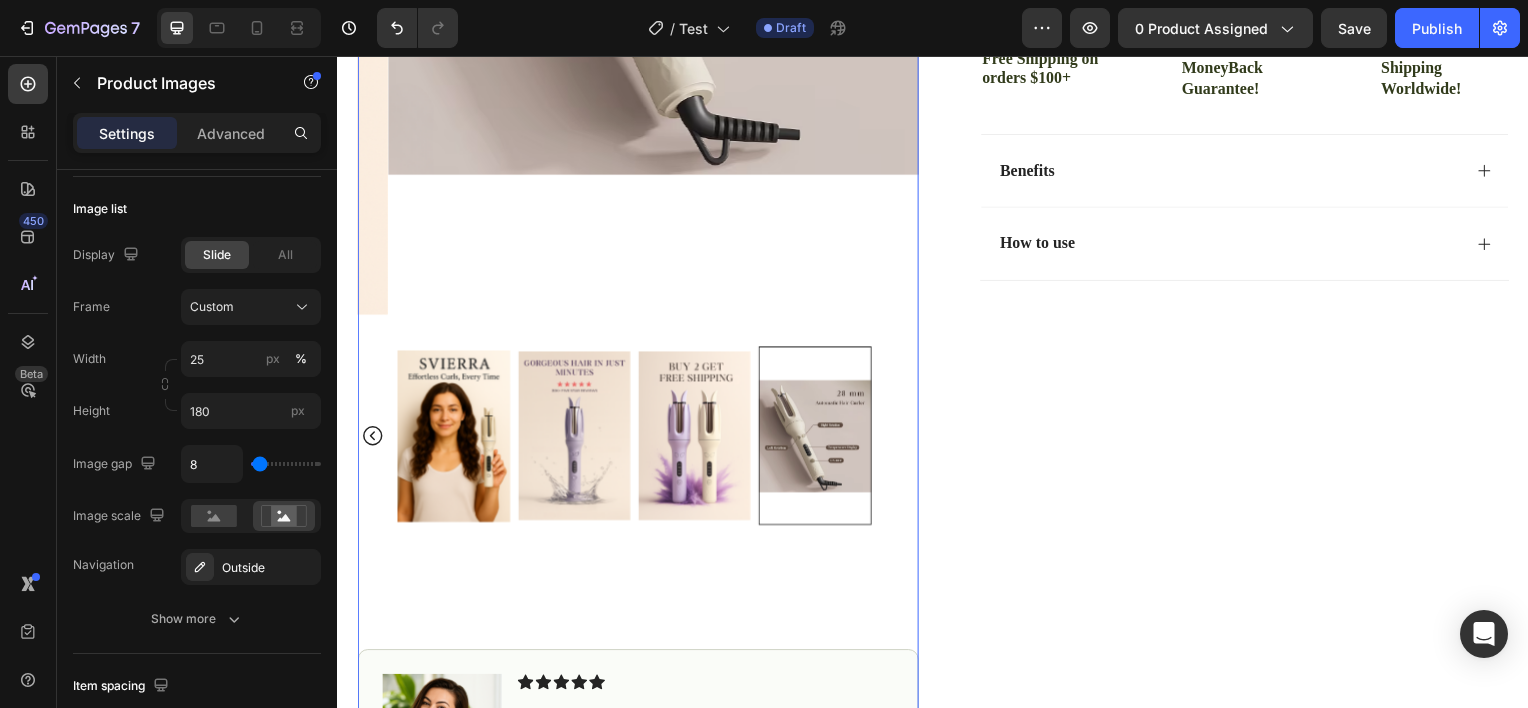 click at bounding box center (453, 438) 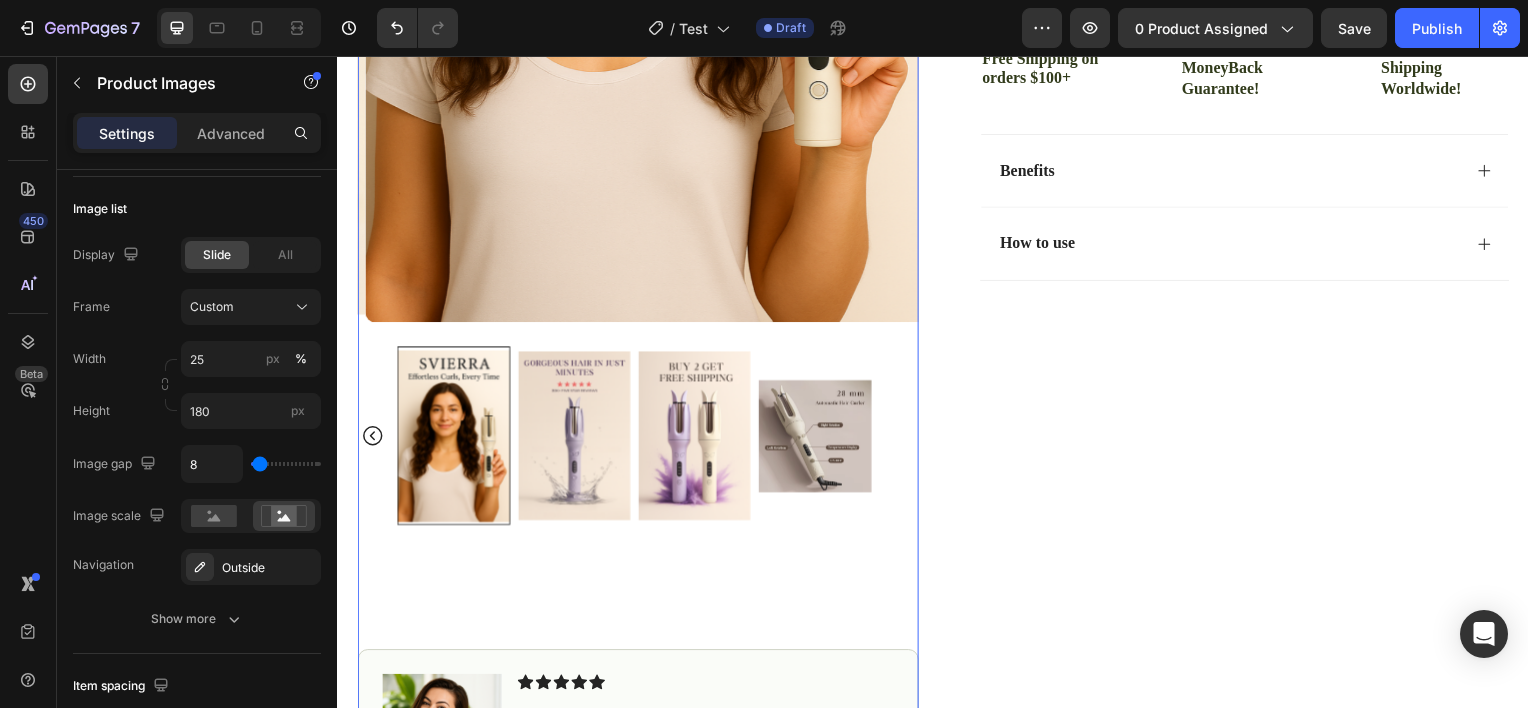 click at bounding box center [574, 438] 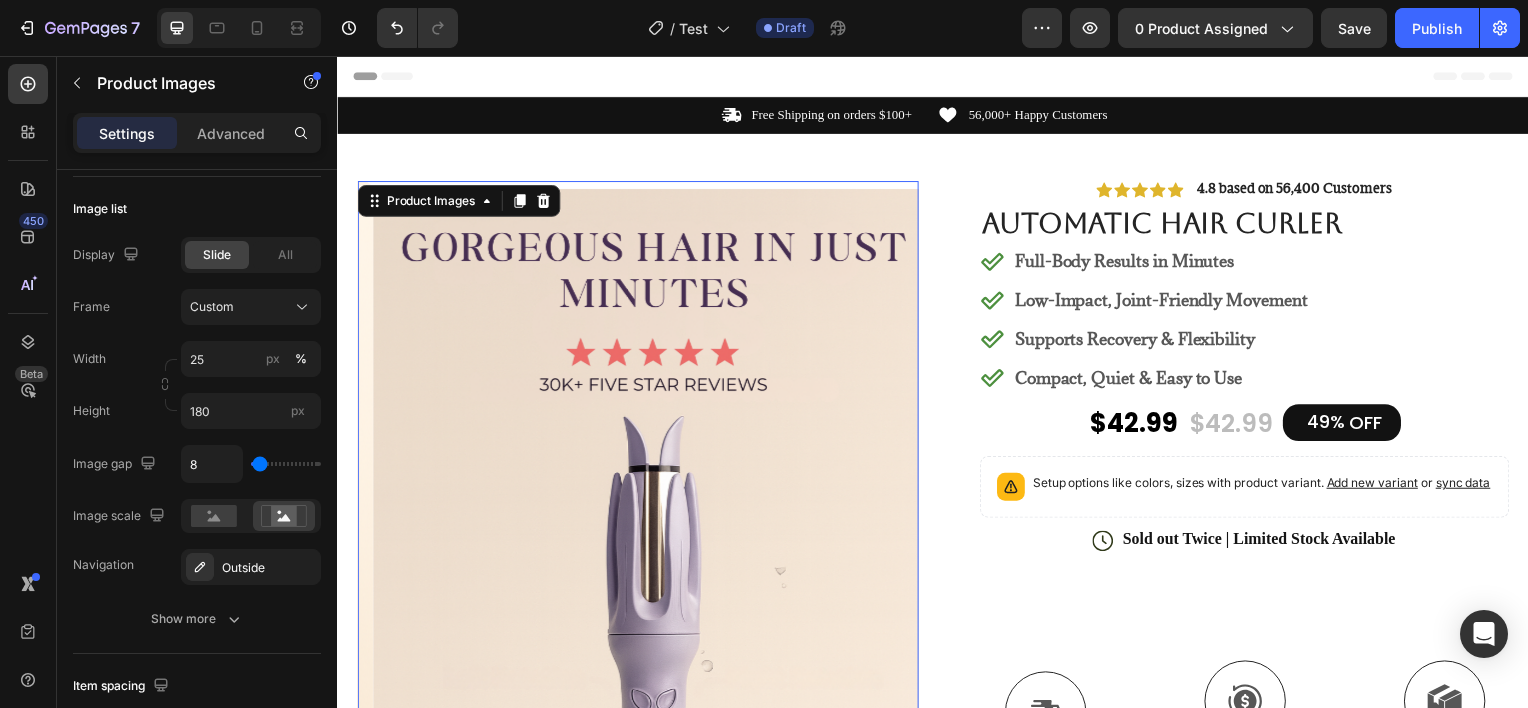 scroll, scrollTop: 660, scrollLeft: 0, axis: vertical 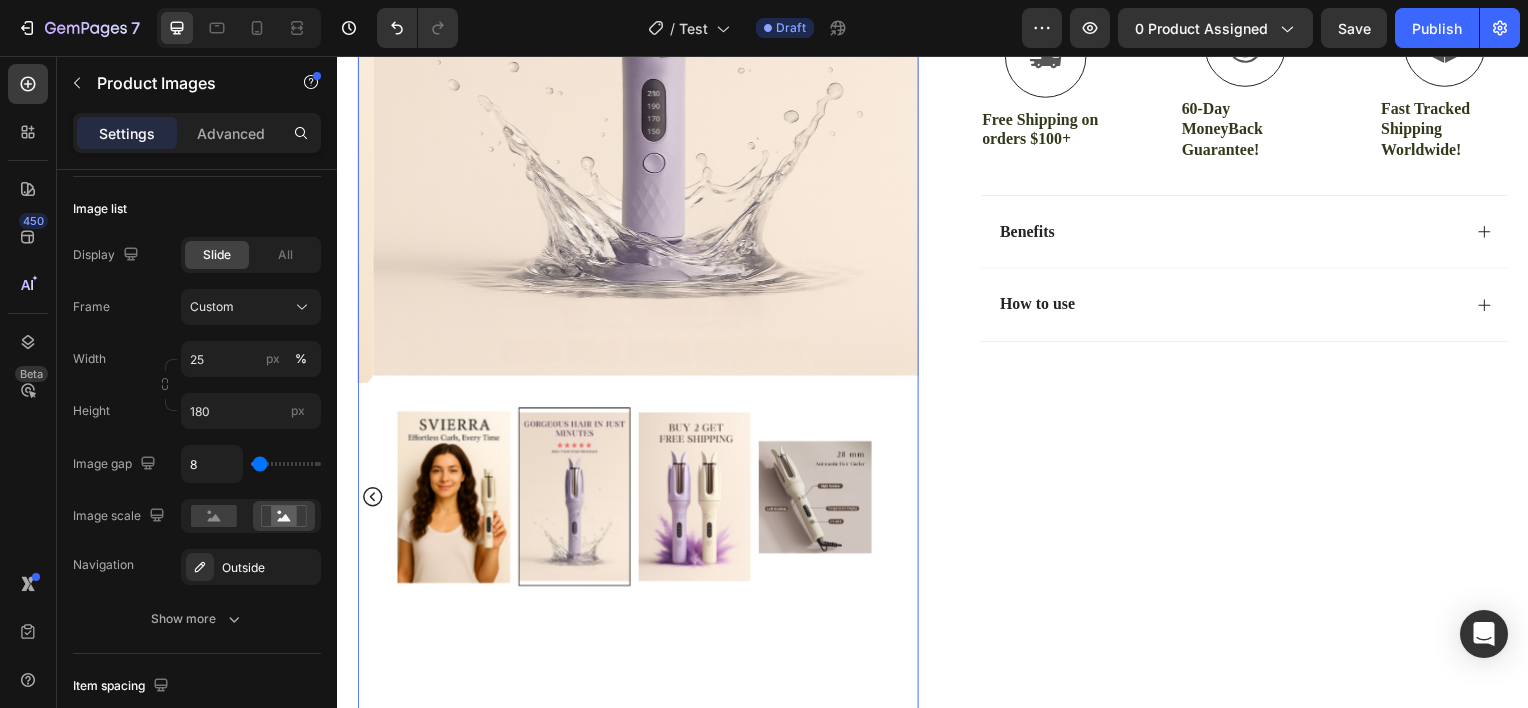 click at bounding box center (453, 500) 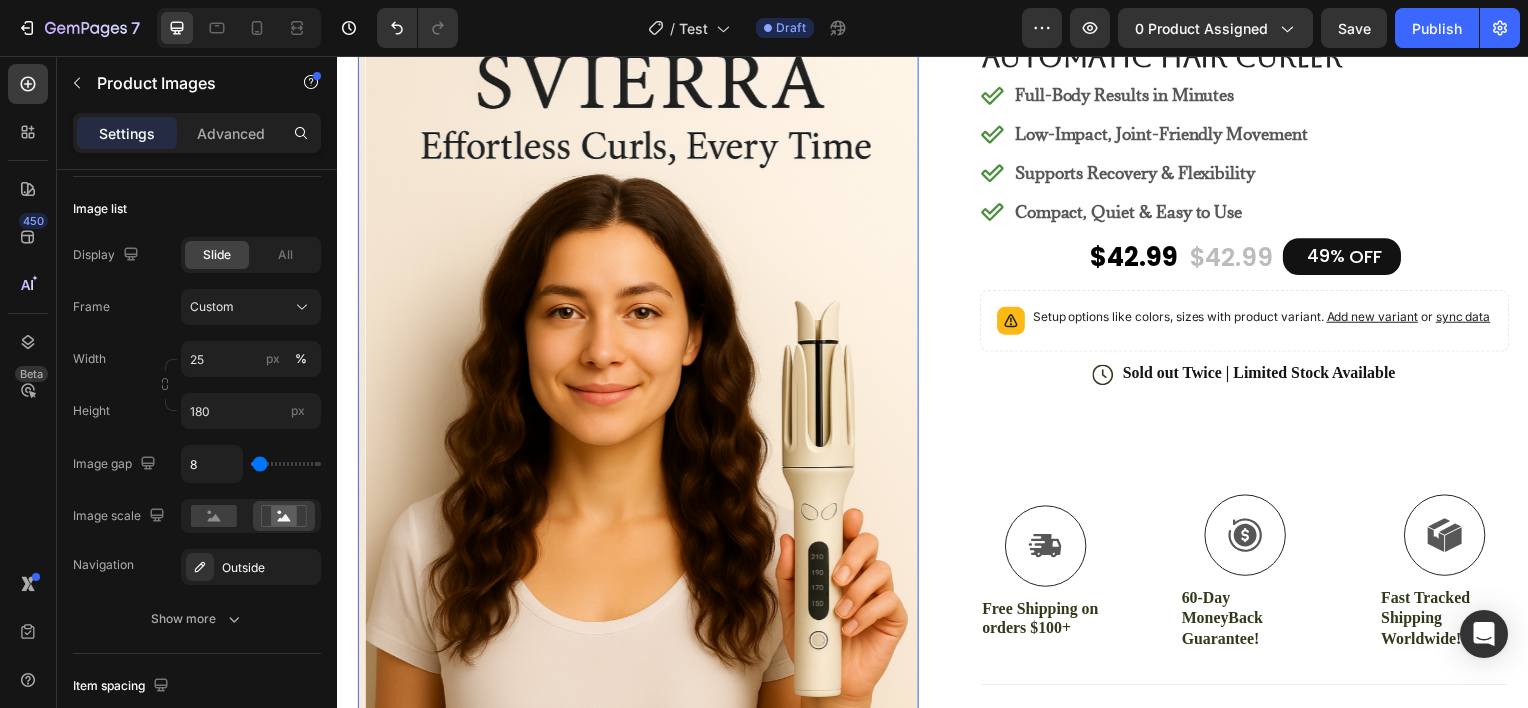 scroll, scrollTop: 0, scrollLeft: 0, axis: both 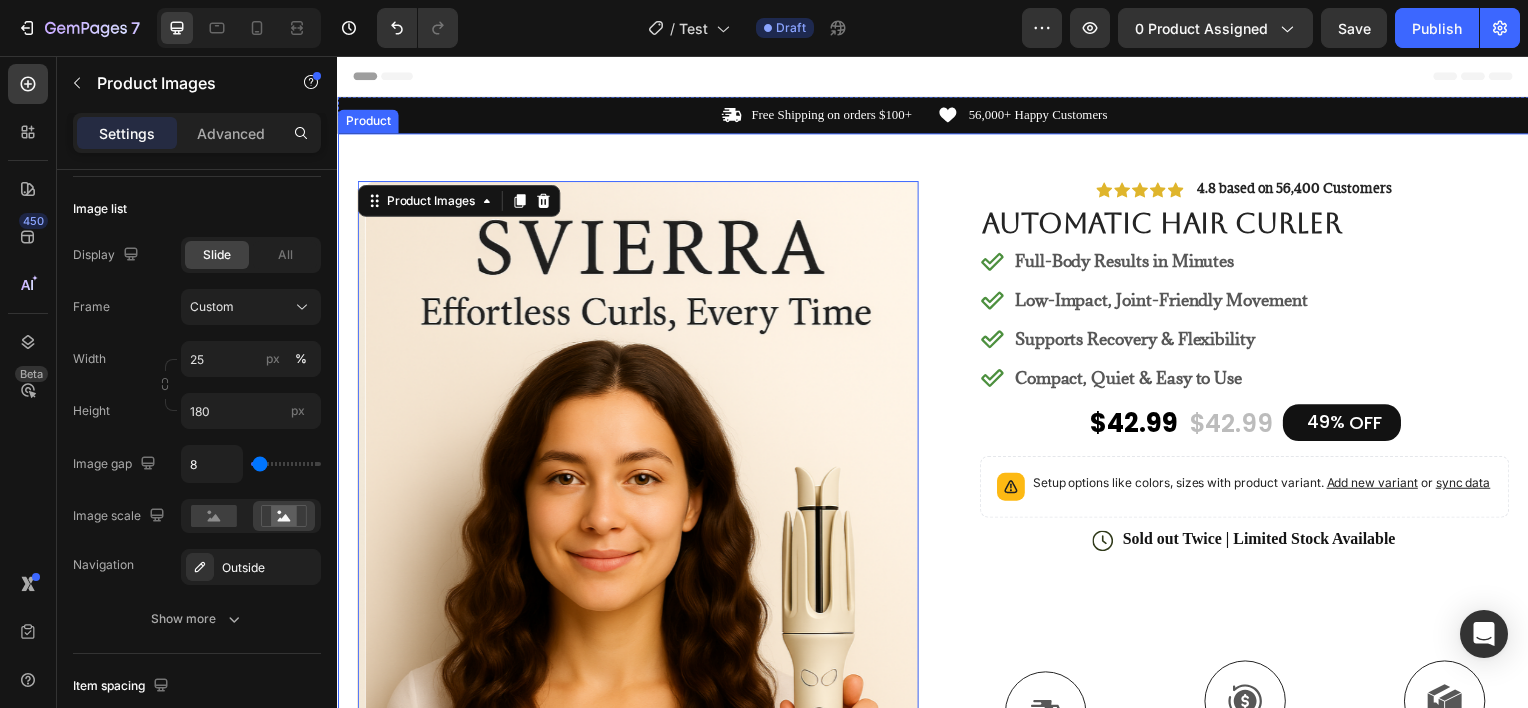 click on "Product Images   80 #1 Home fitness Product of 2024 Text Block Image Icon Icon Icon Icon Icon Icon List I’ve tried so many flea treatments and sprays, but nothing really worked long-term—until I found  COMFORA Chews!  Within just a few weeks, I noticed a  huge difference —my dog stopped scratching, her coat looked shinier, and I wasn’t seeing fleas or ticks after walks anymore. The best part?  It’s natural, mess-free, and she actually loves taking it.  I feel so much better knowing she’s protected daily—and I’ve never felt more confident as a dog parent. Highly recommend! Text Block
Icon Hannah N. (Houston, USA) Text Block Row Row Row Icon Icon Icon Icon Icon Icon List 4.8 based on 56,400 Customers Text Block Row Automatic Hair Curler Product Title
Full-Body Results in Minutes
Low-Impact, Joint-Friendly Movement
Supports Recovery & Flexibility
Compact, Quiet & Easy to Use Item List $42.99 49%" at bounding box center [937, 910] 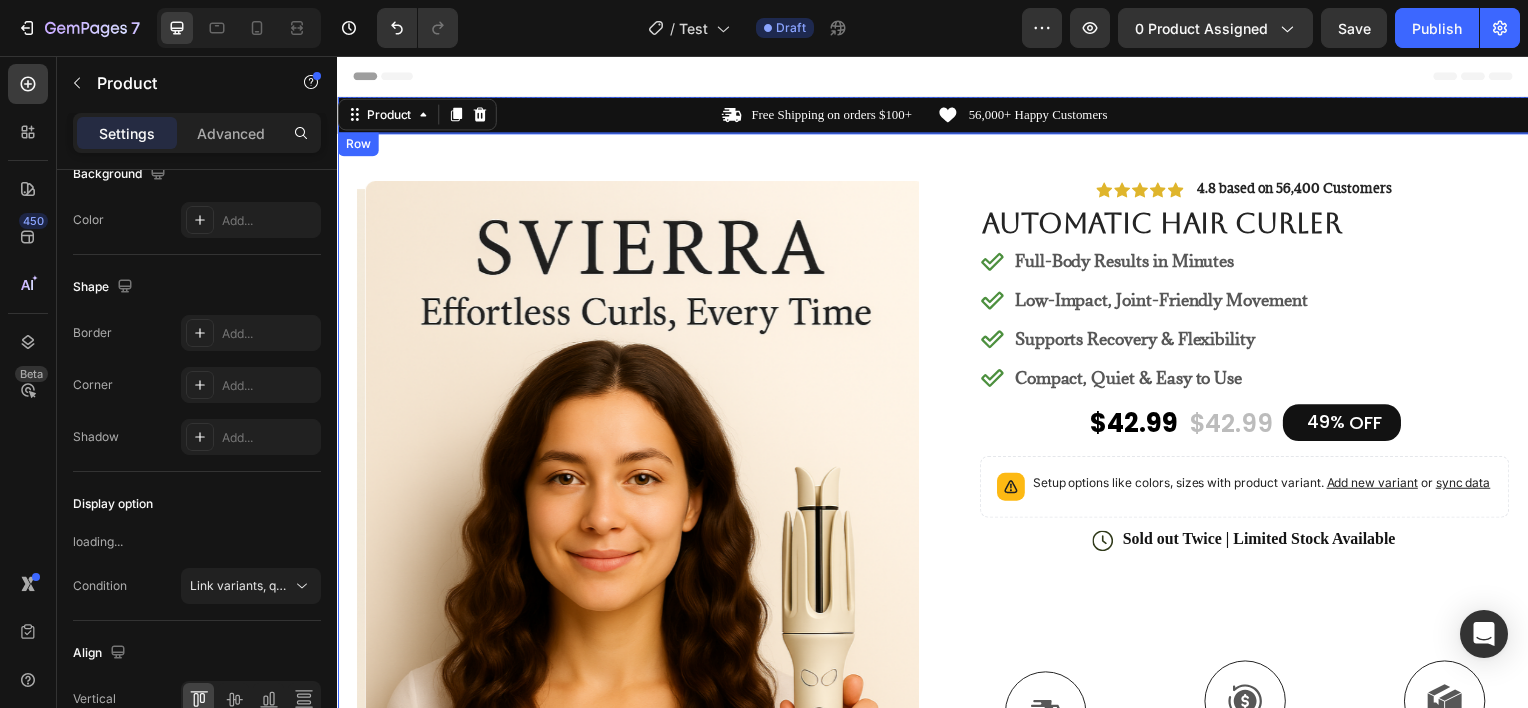 scroll, scrollTop: 0, scrollLeft: 0, axis: both 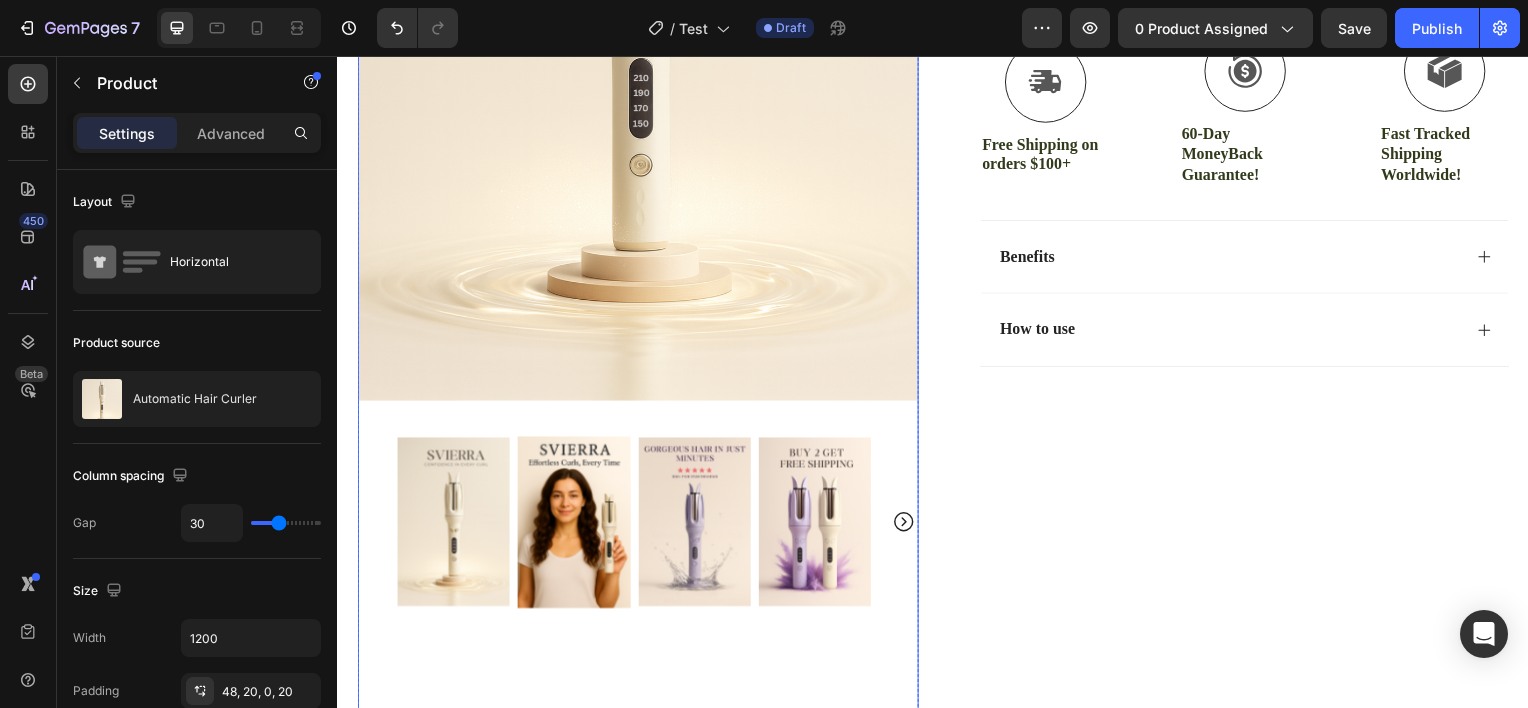 click at bounding box center [574, 525] 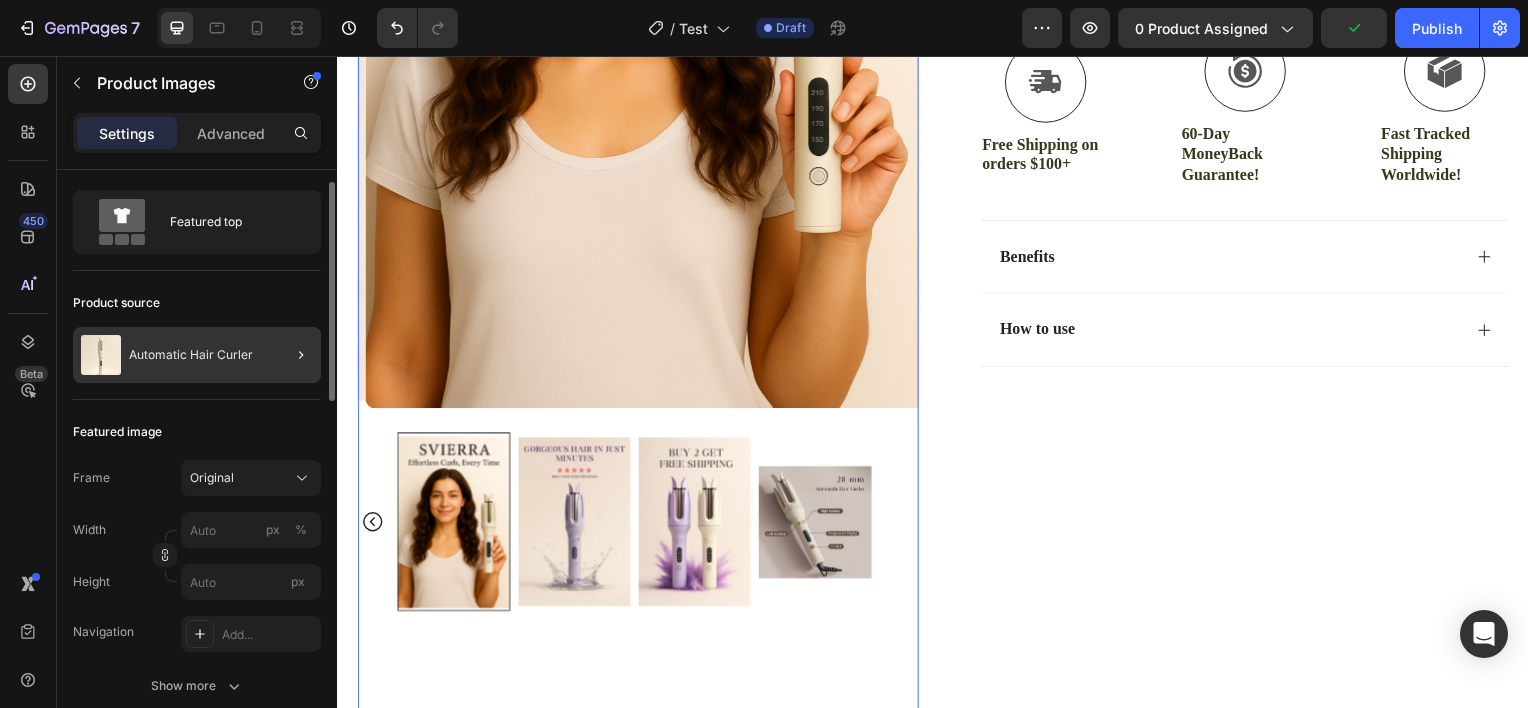 scroll, scrollTop: 0, scrollLeft: 0, axis: both 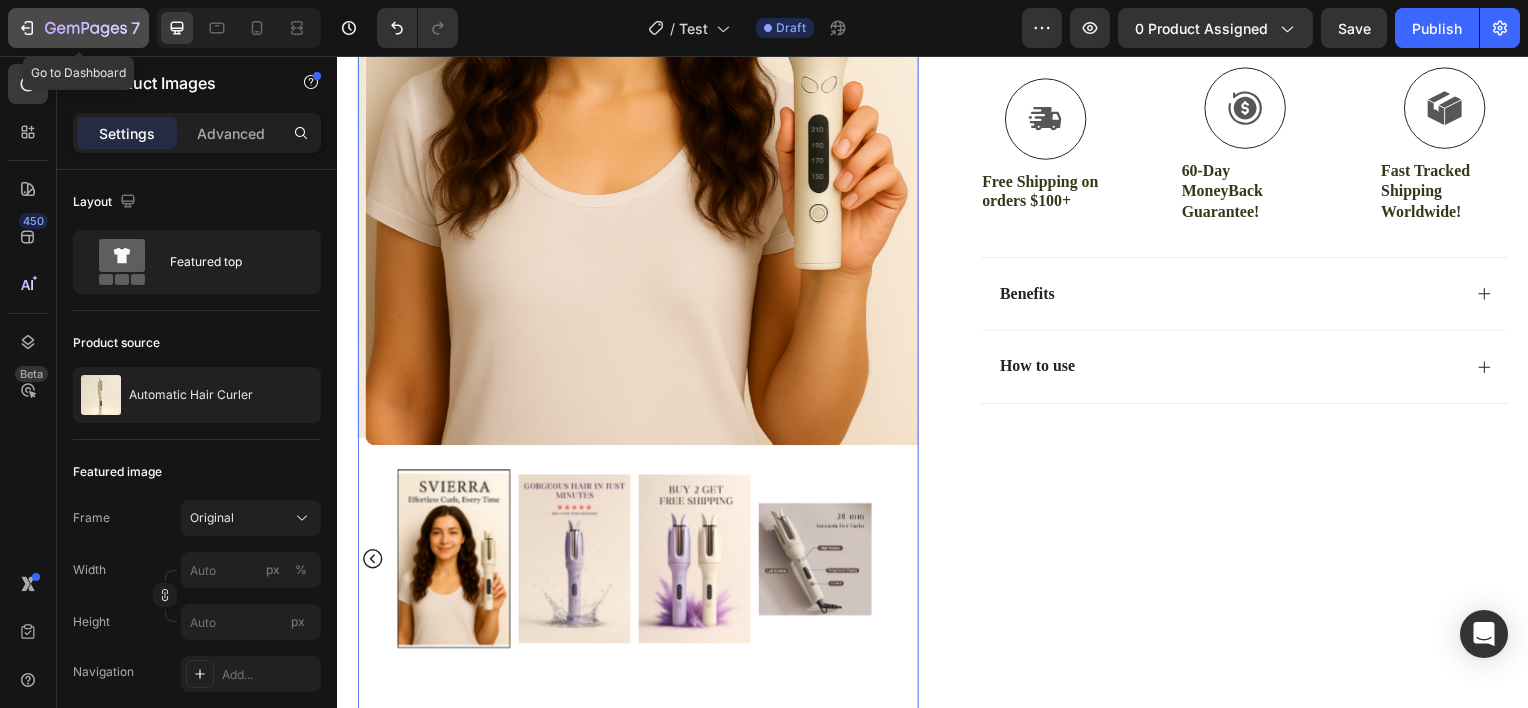 click on "7" at bounding box center [78, 28] 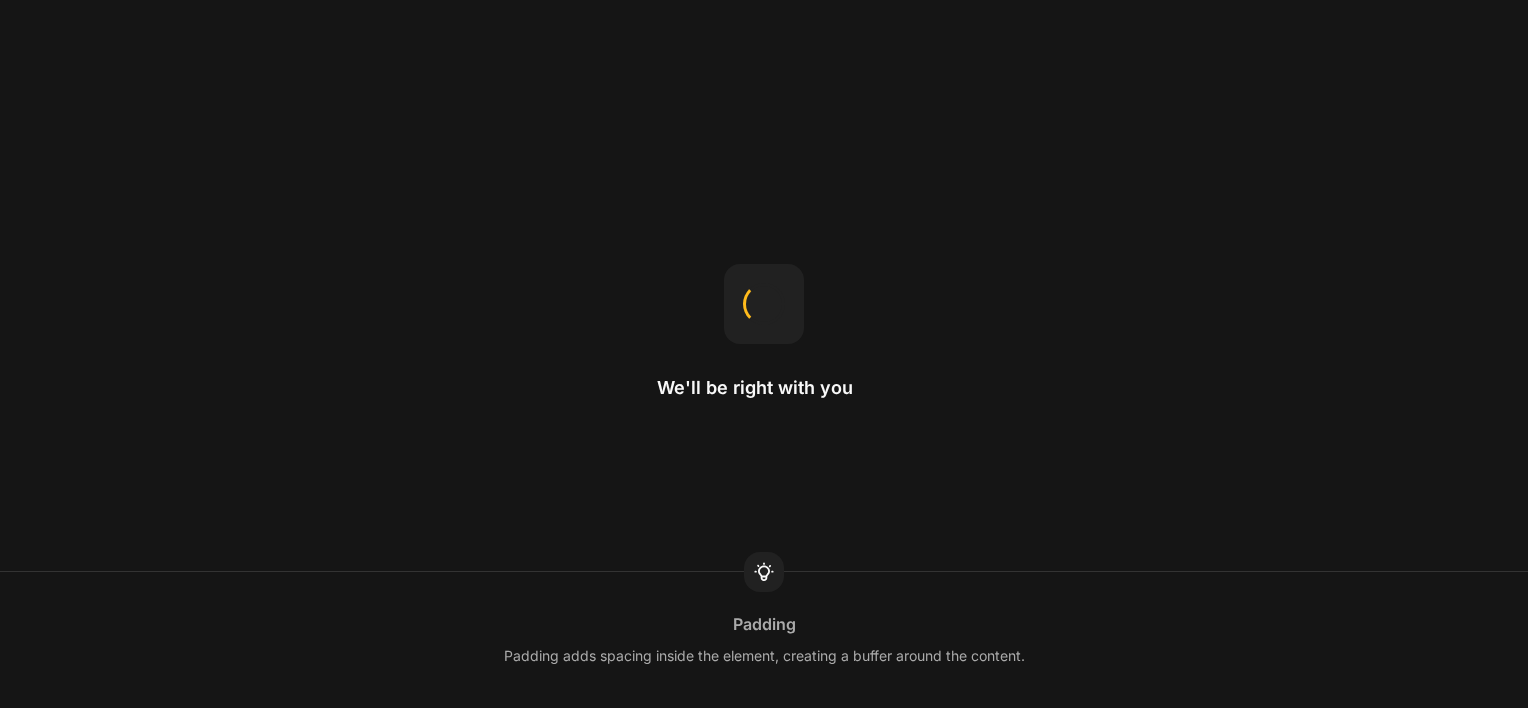 scroll, scrollTop: 0, scrollLeft: 0, axis: both 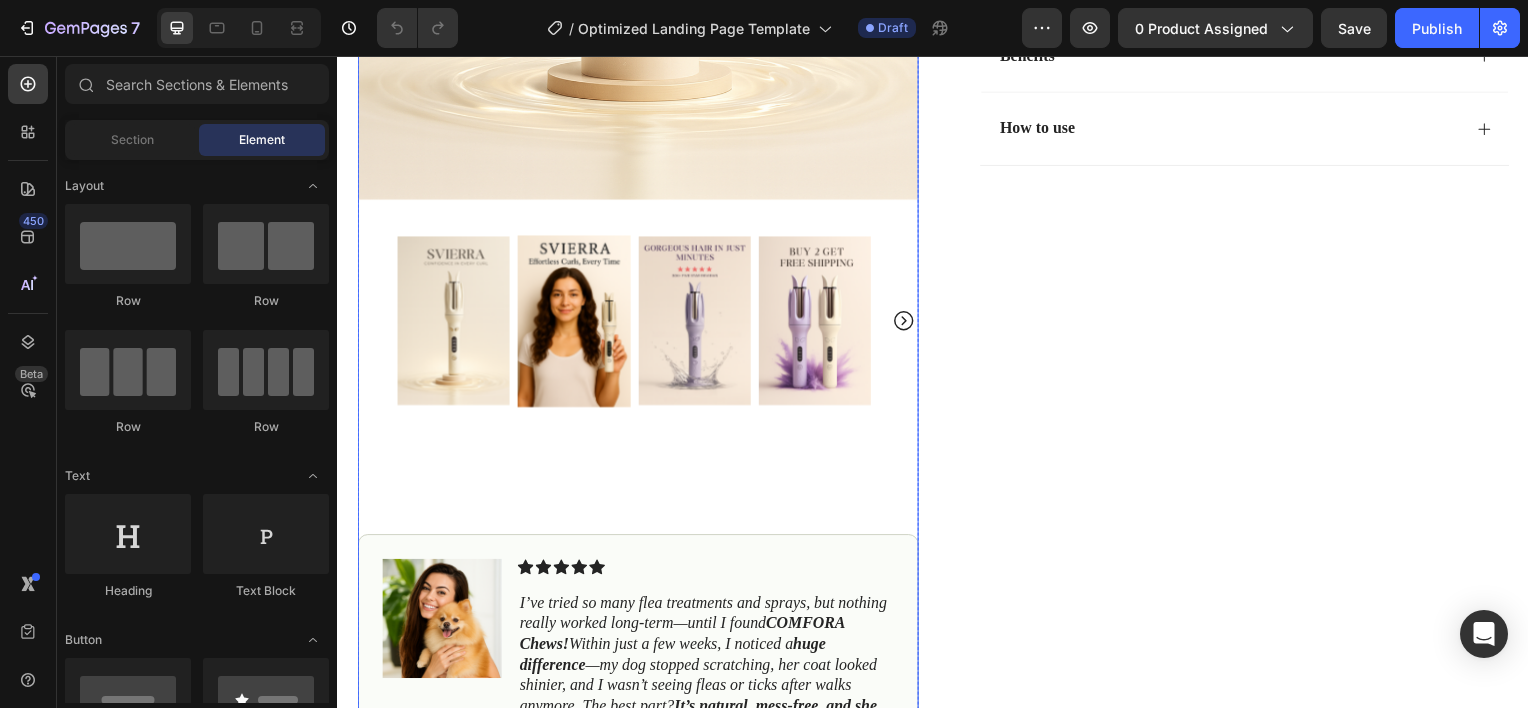 click 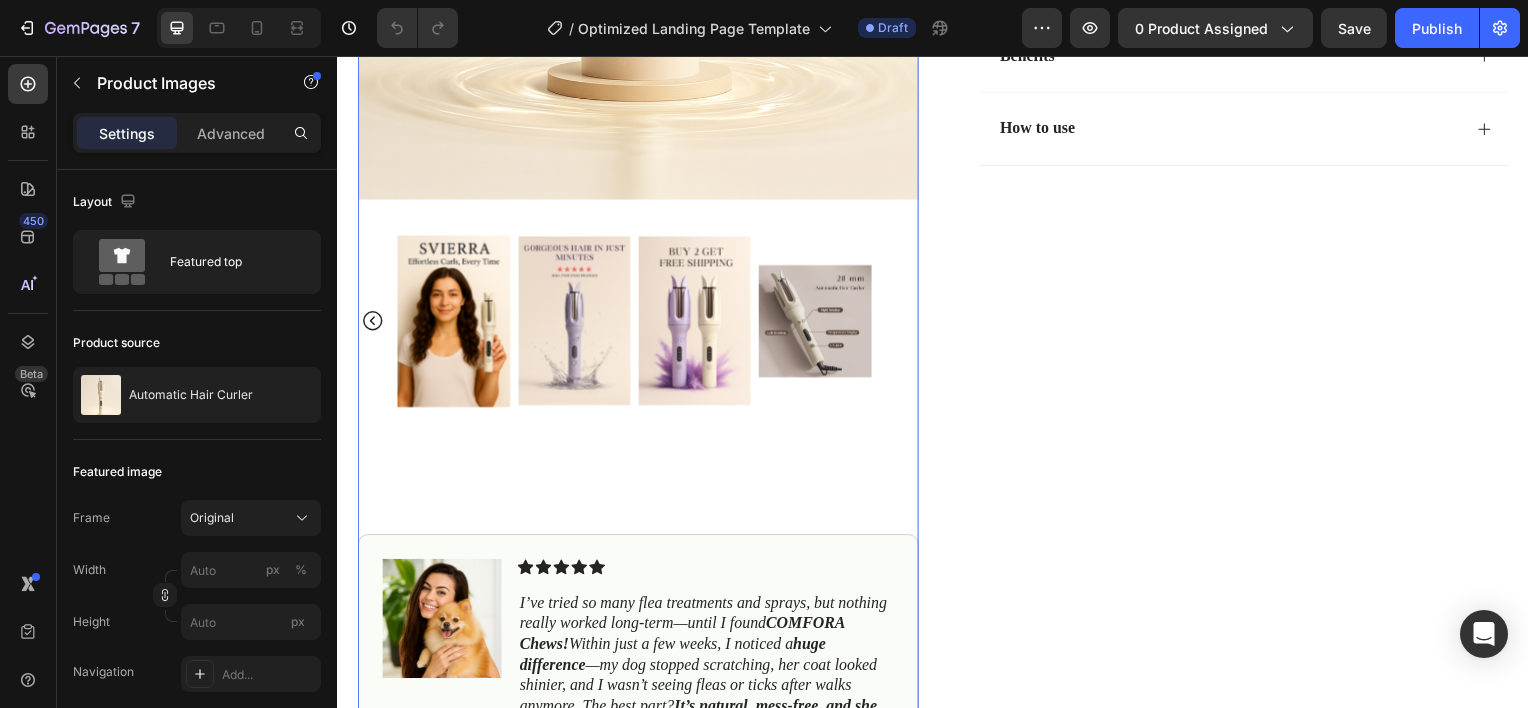 click 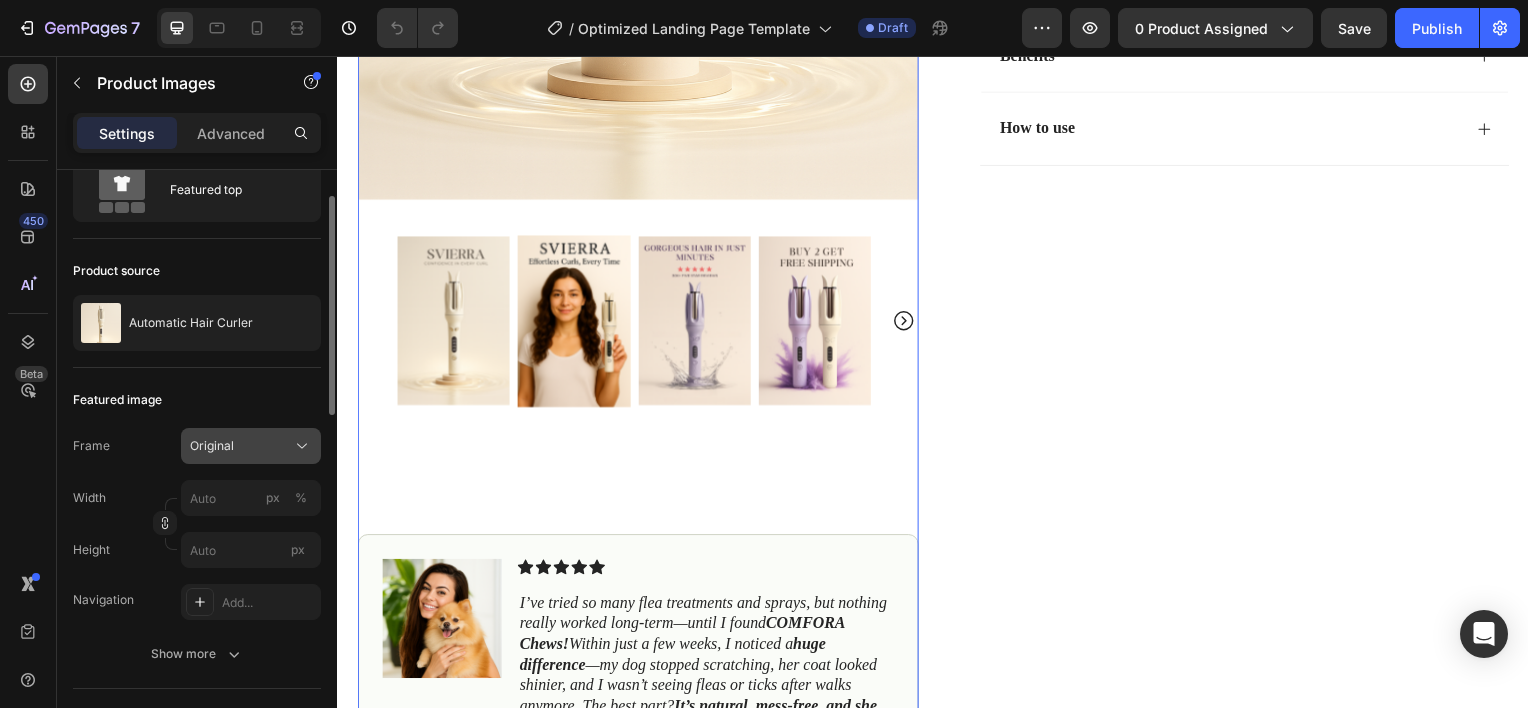scroll, scrollTop: 71, scrollLeft: 0, axis: vertical 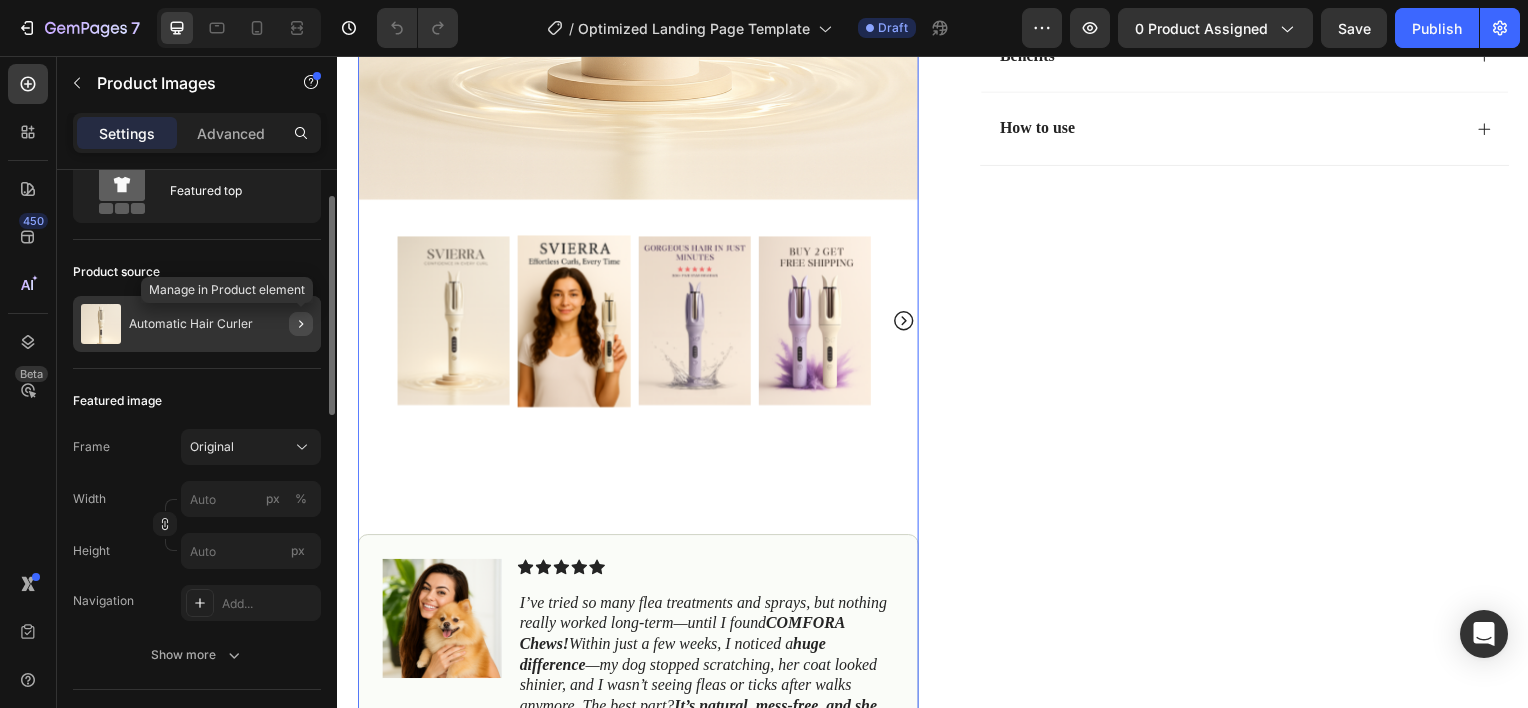 click 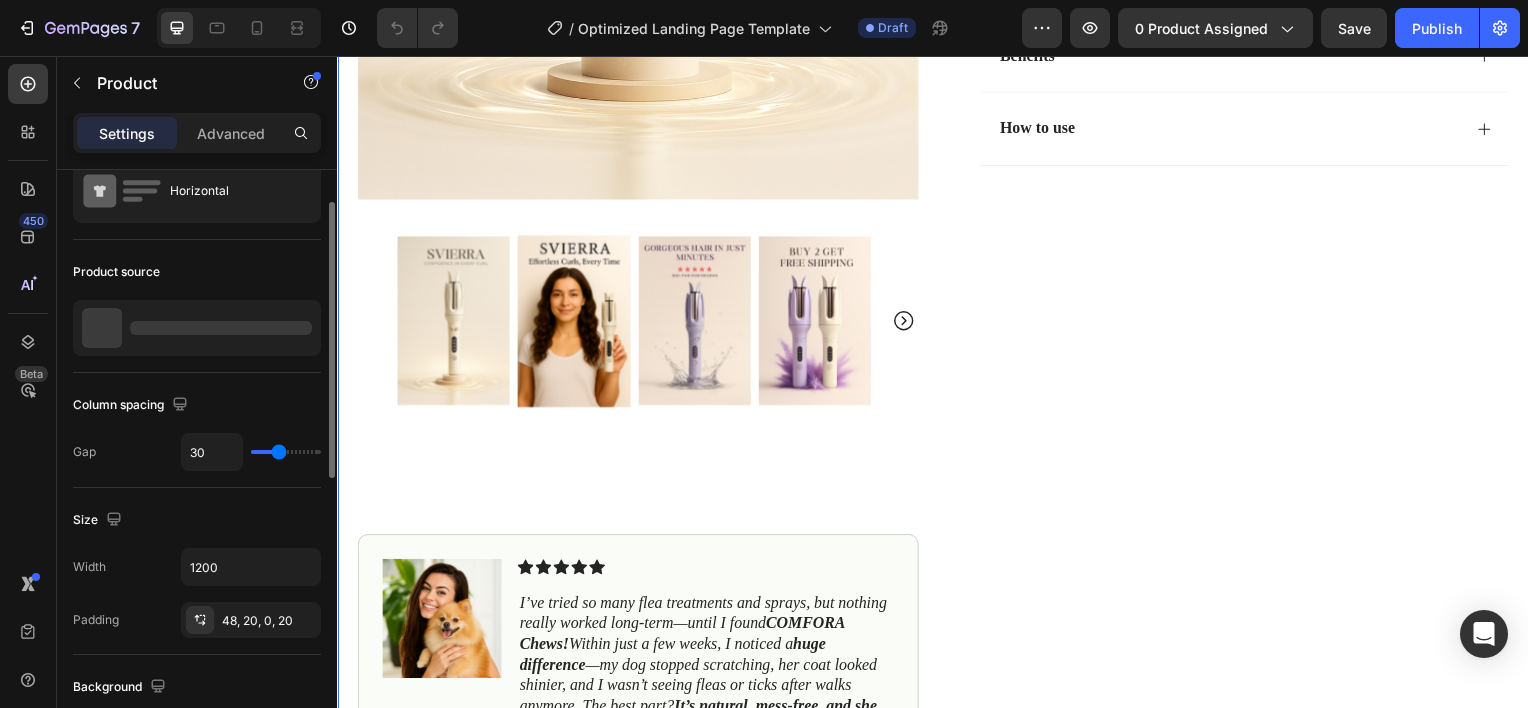 scroll, scrollTop: 0, scrollLeft: 0, axis: both 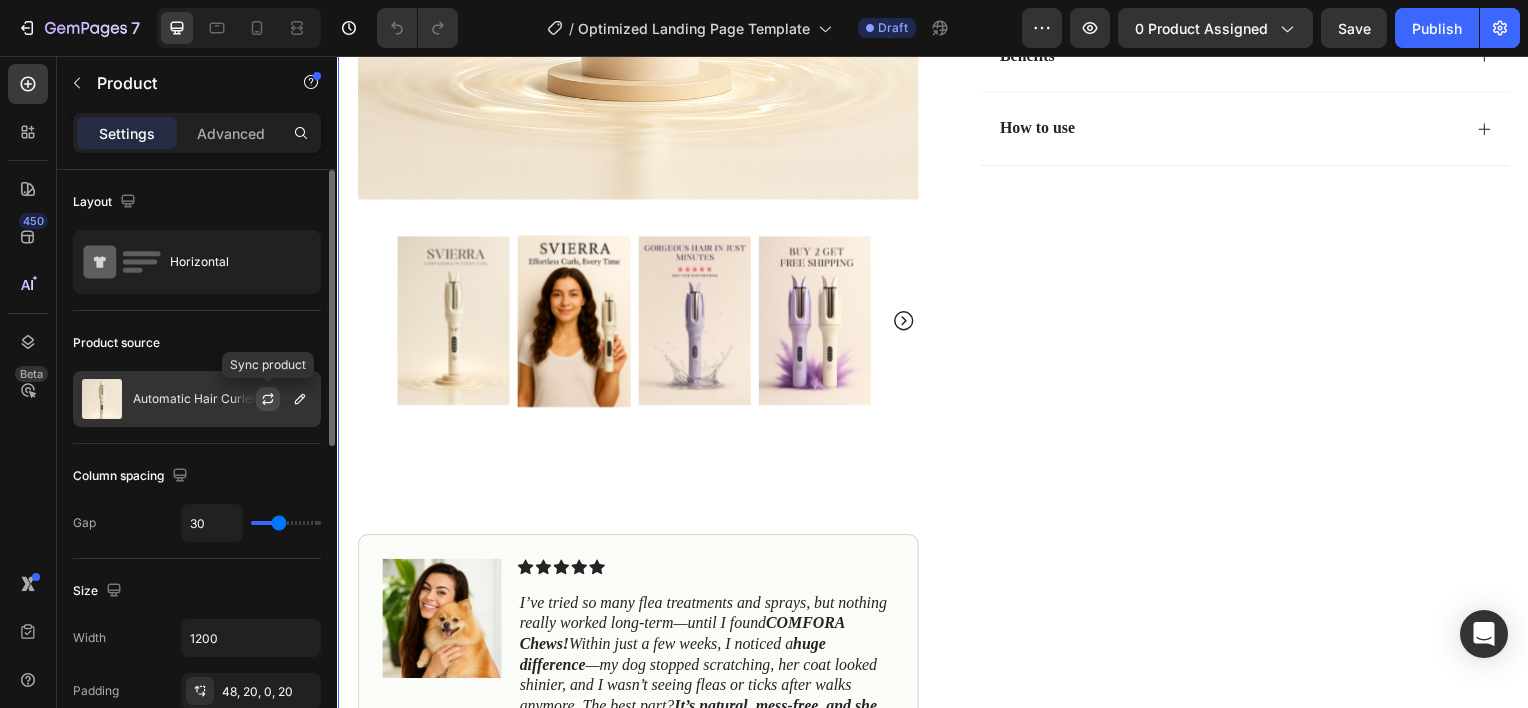 click 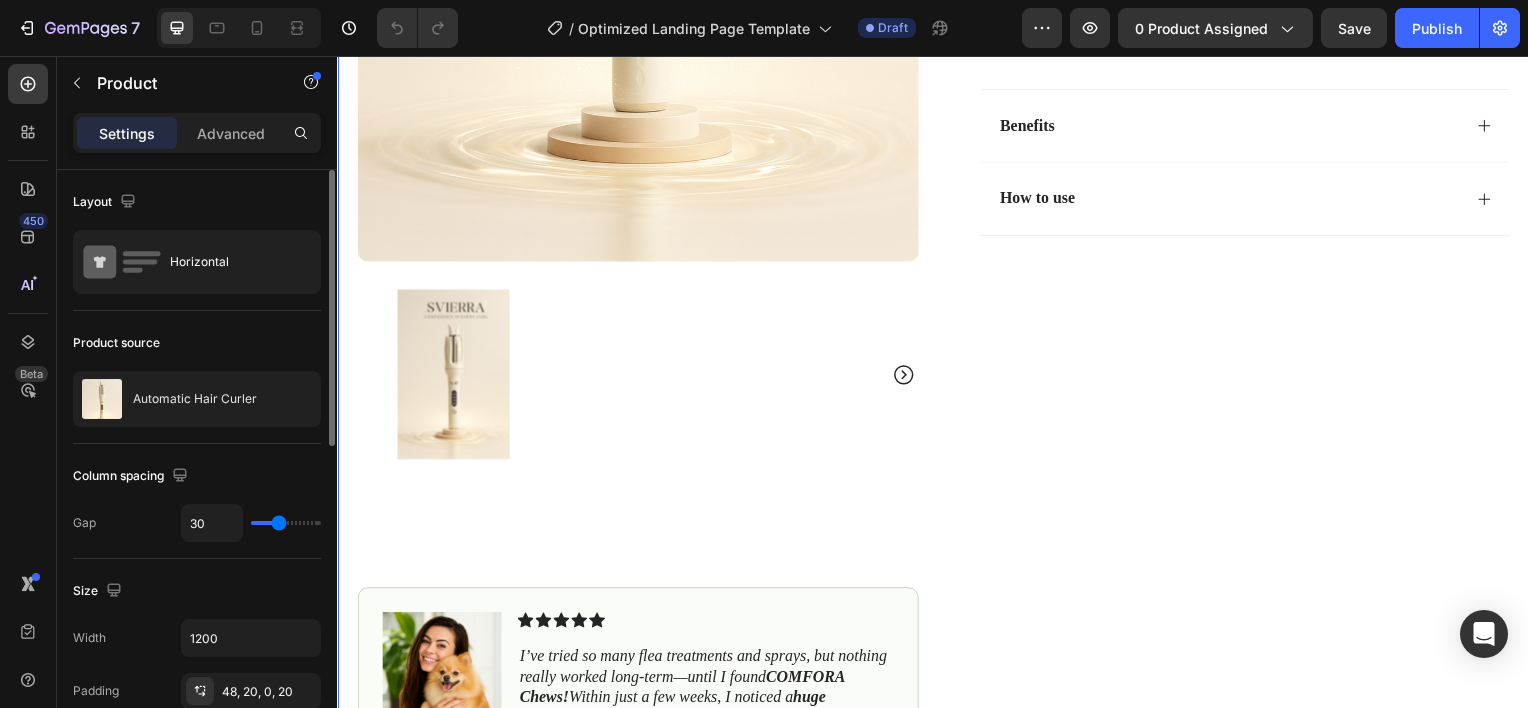 scroll, scrollTop: 748, scrollLeft: 0, axis: vertical 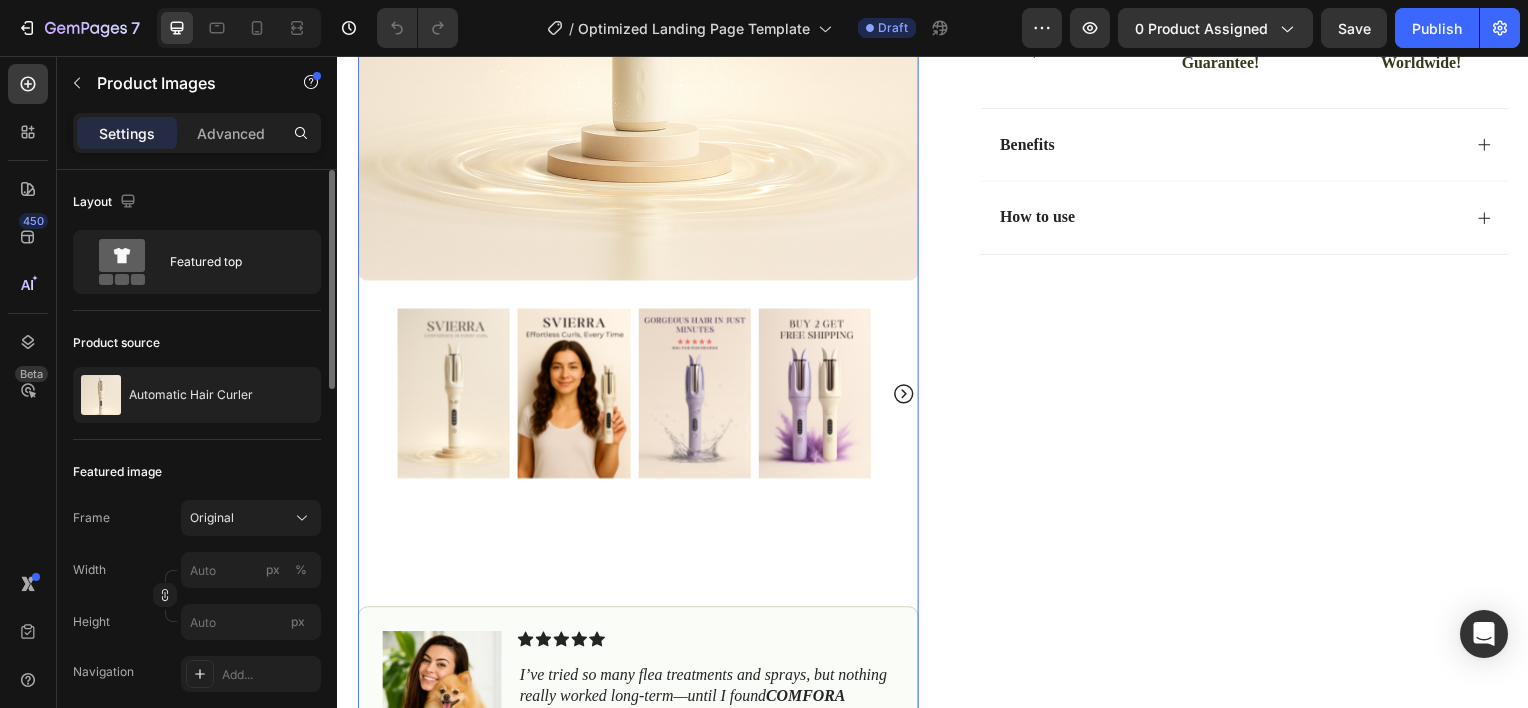 click 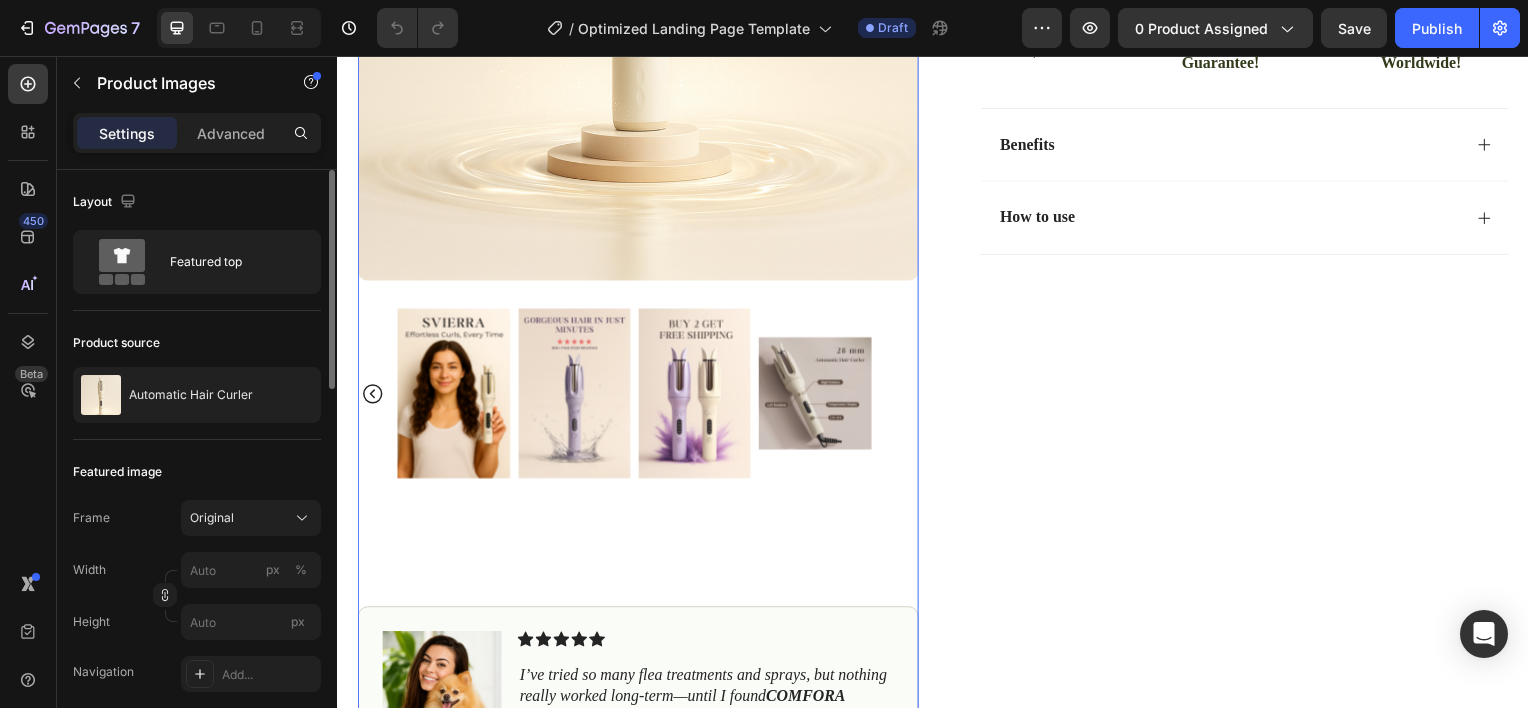 click at bounding box center [817, 396] 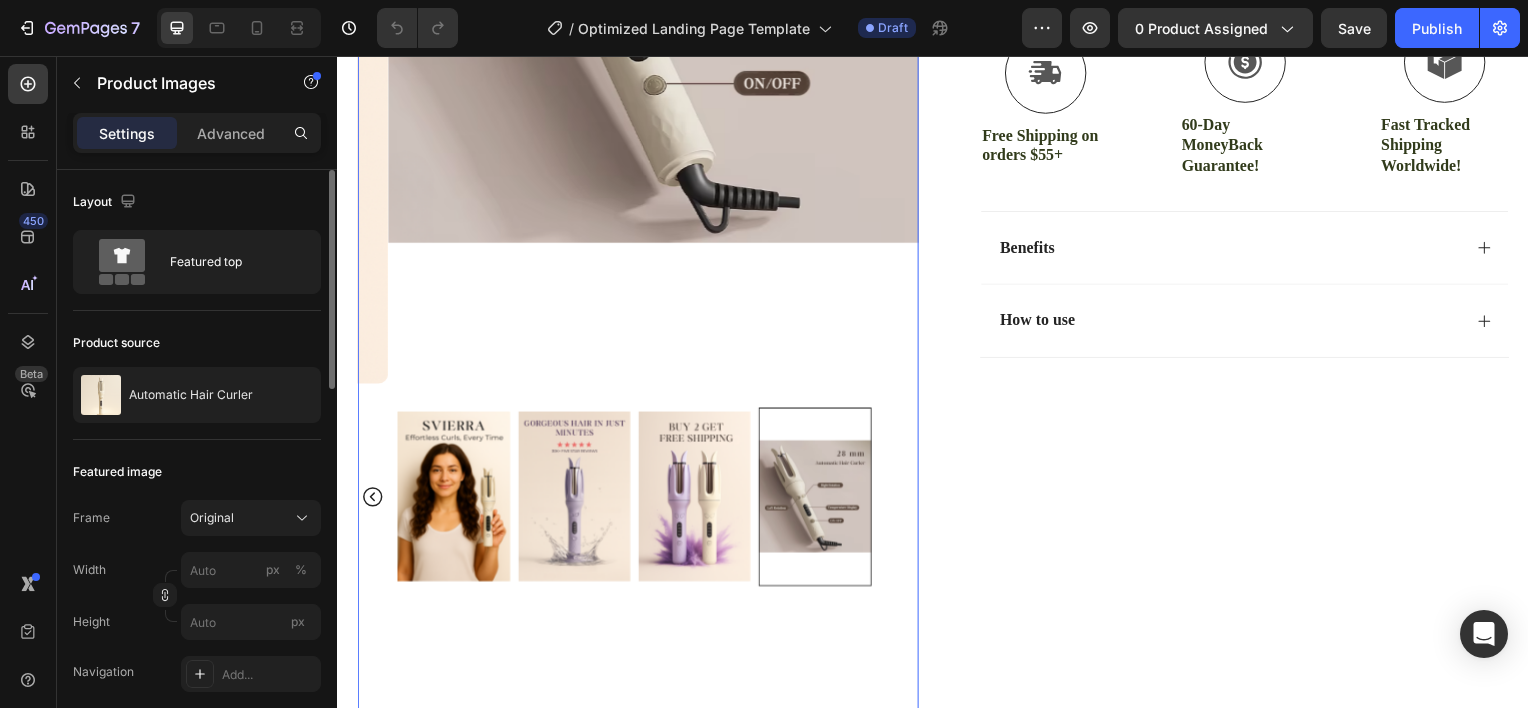 scroll, scrollTop: 643, scrollLeft: 0, axis: vertical 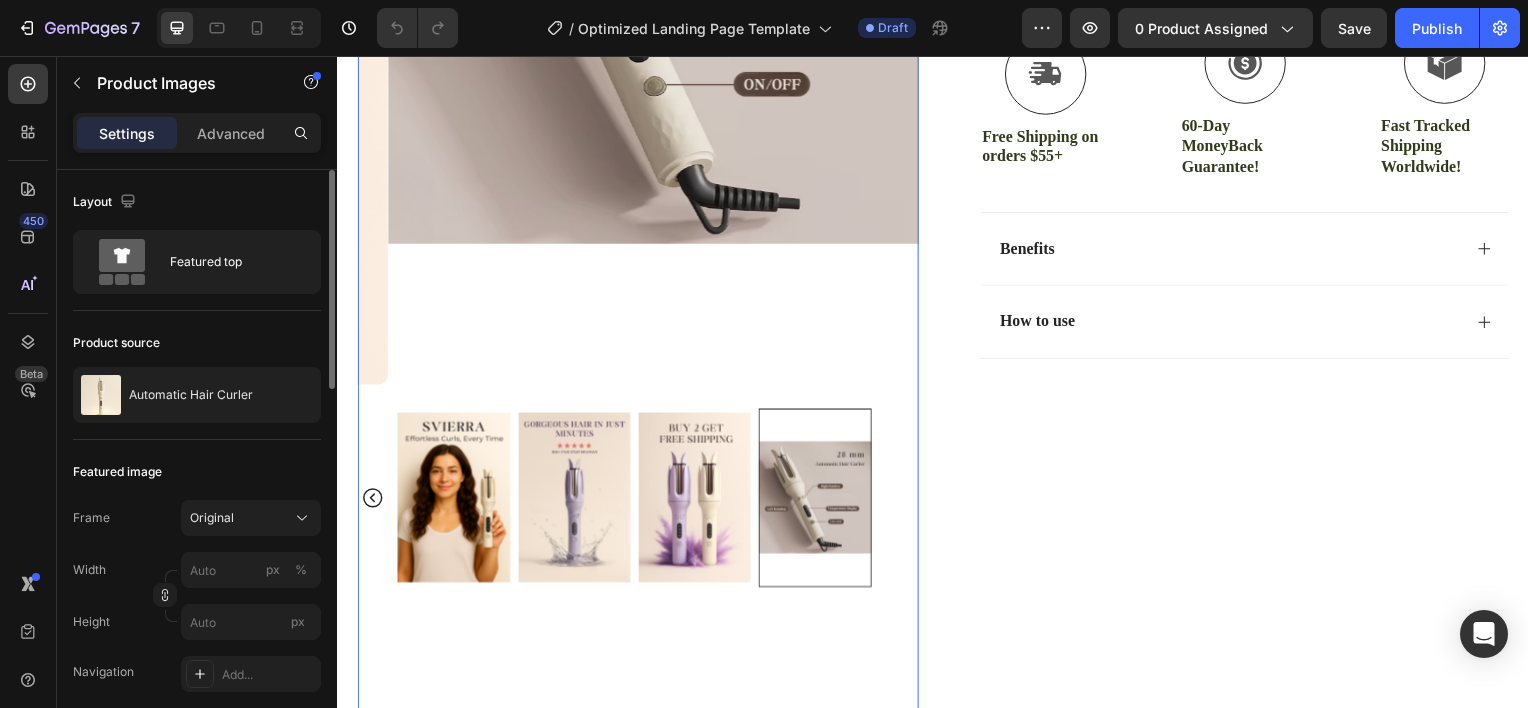 click at bounding box center (696, 501) 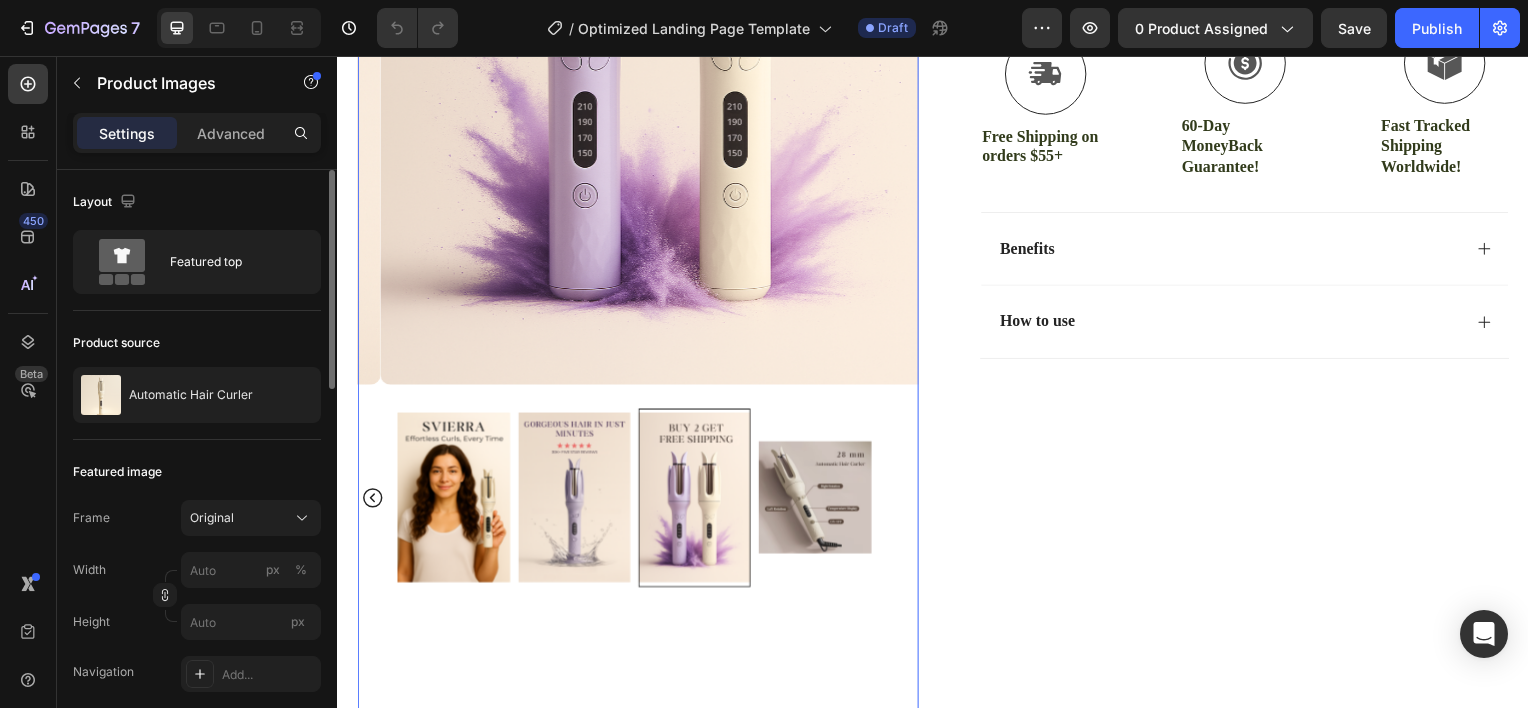click at bounding box center (574, 501) 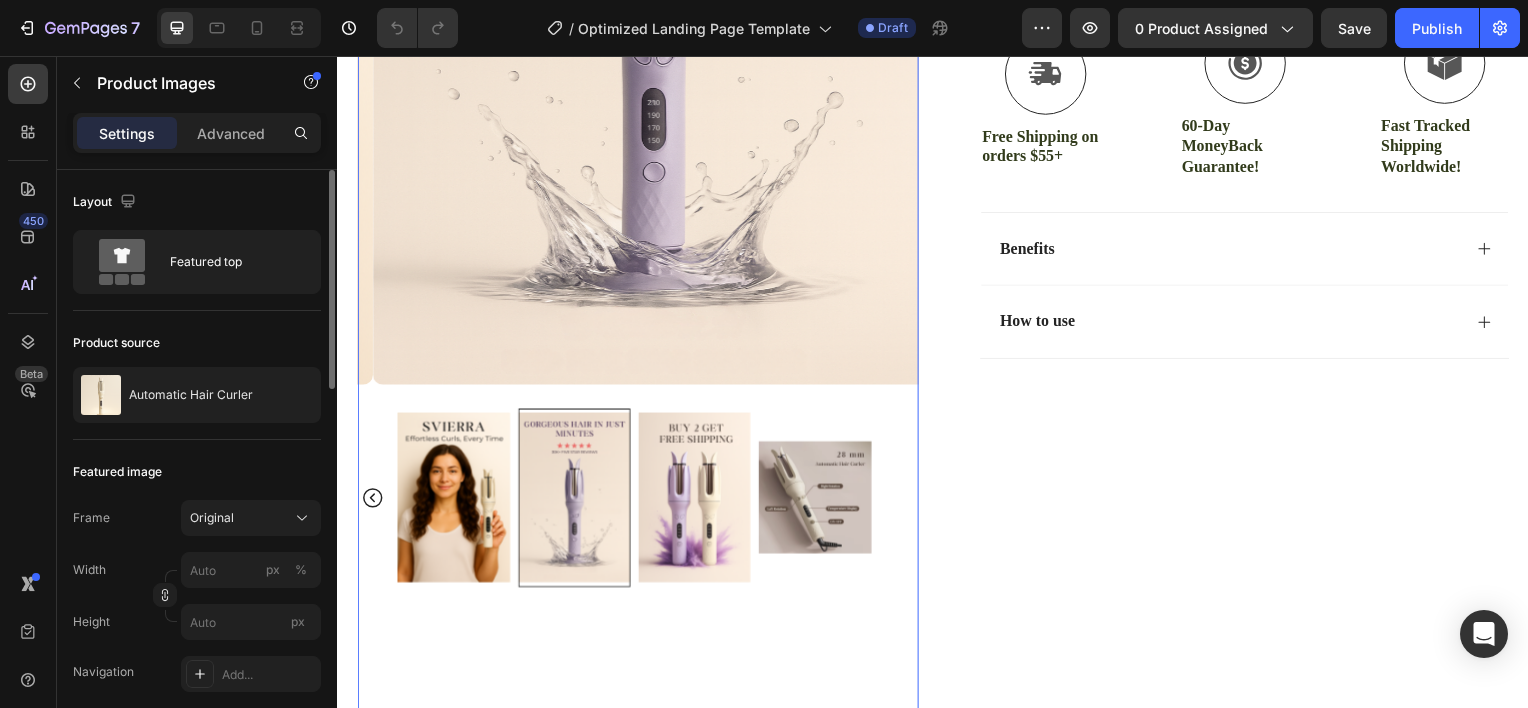 click at bounding box center (453, 501) 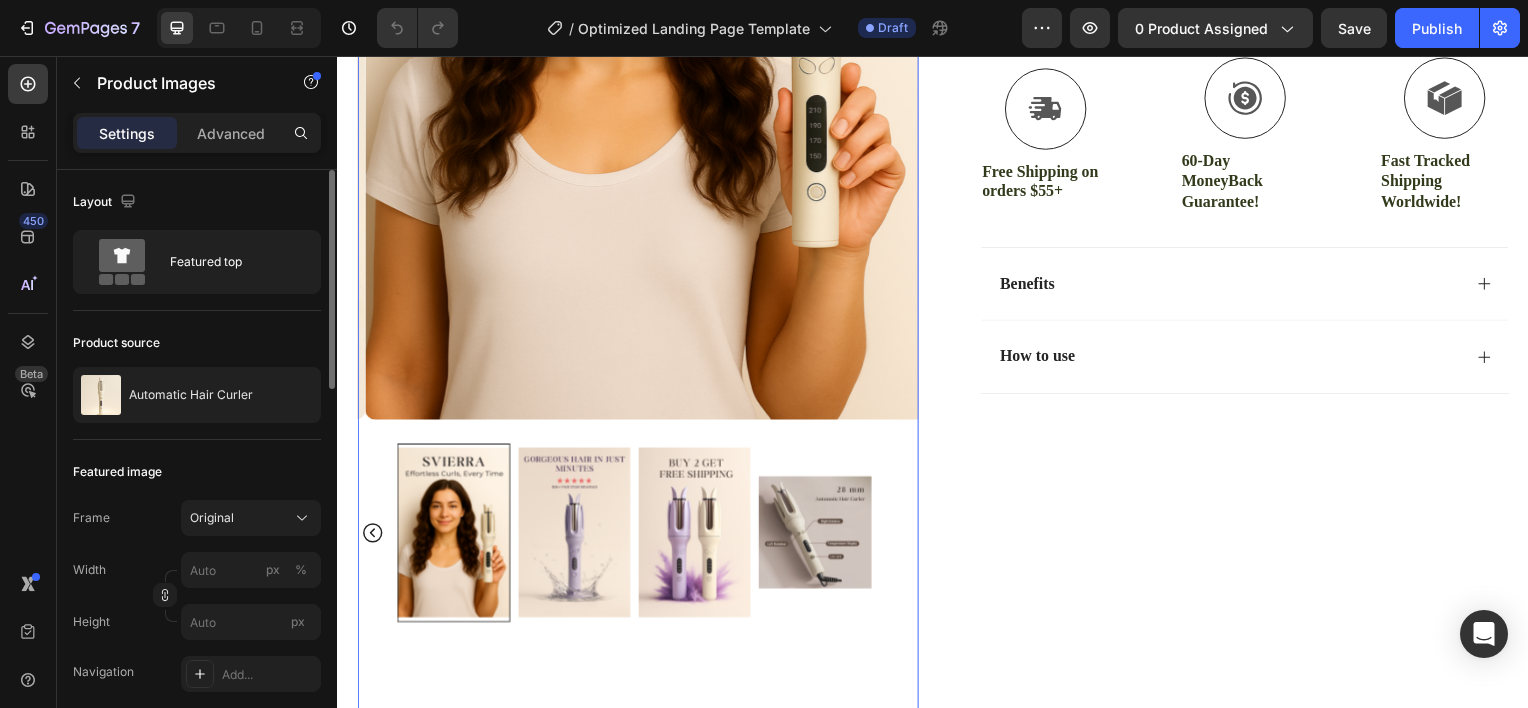 scroll, scrollTop: 615, scrollLeft: 0, axis: vertical 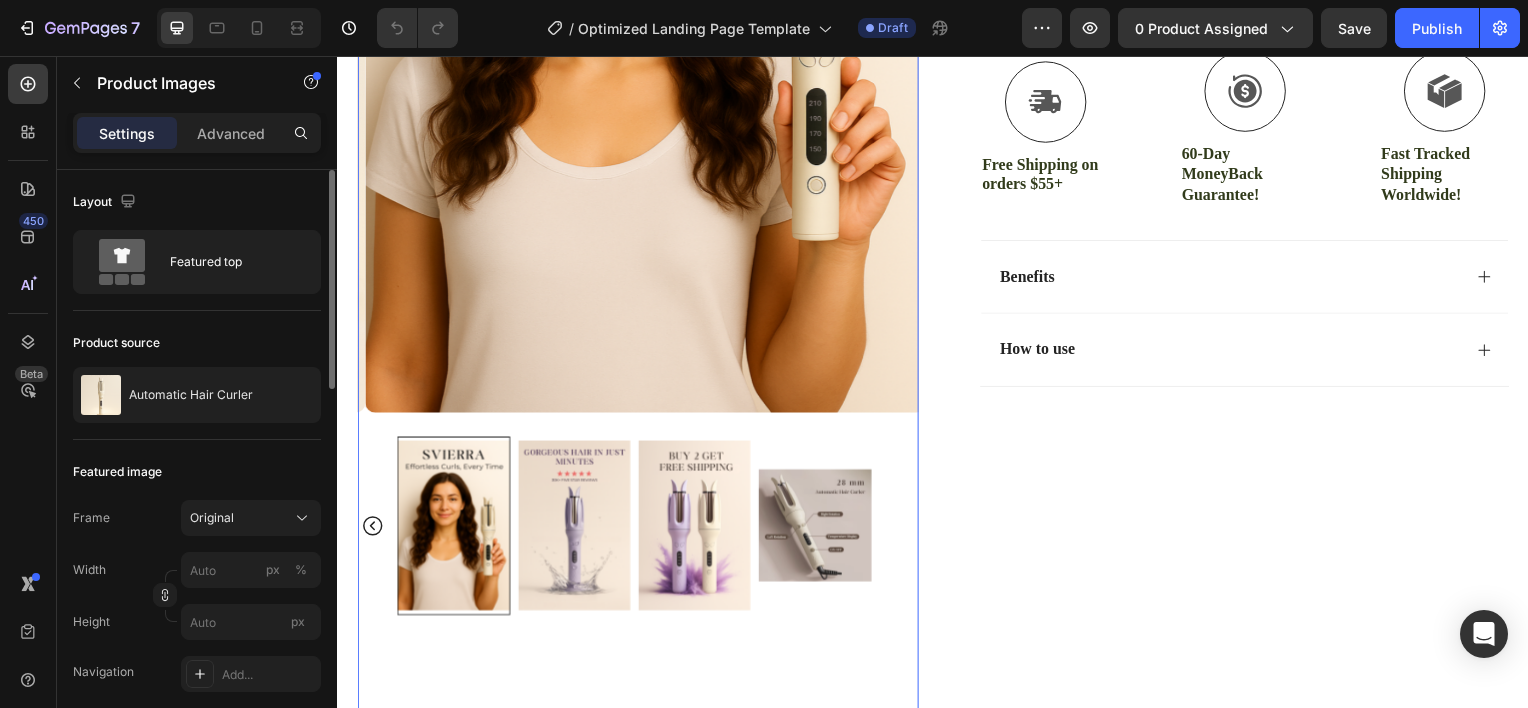 click at bounding box center [574, 529] 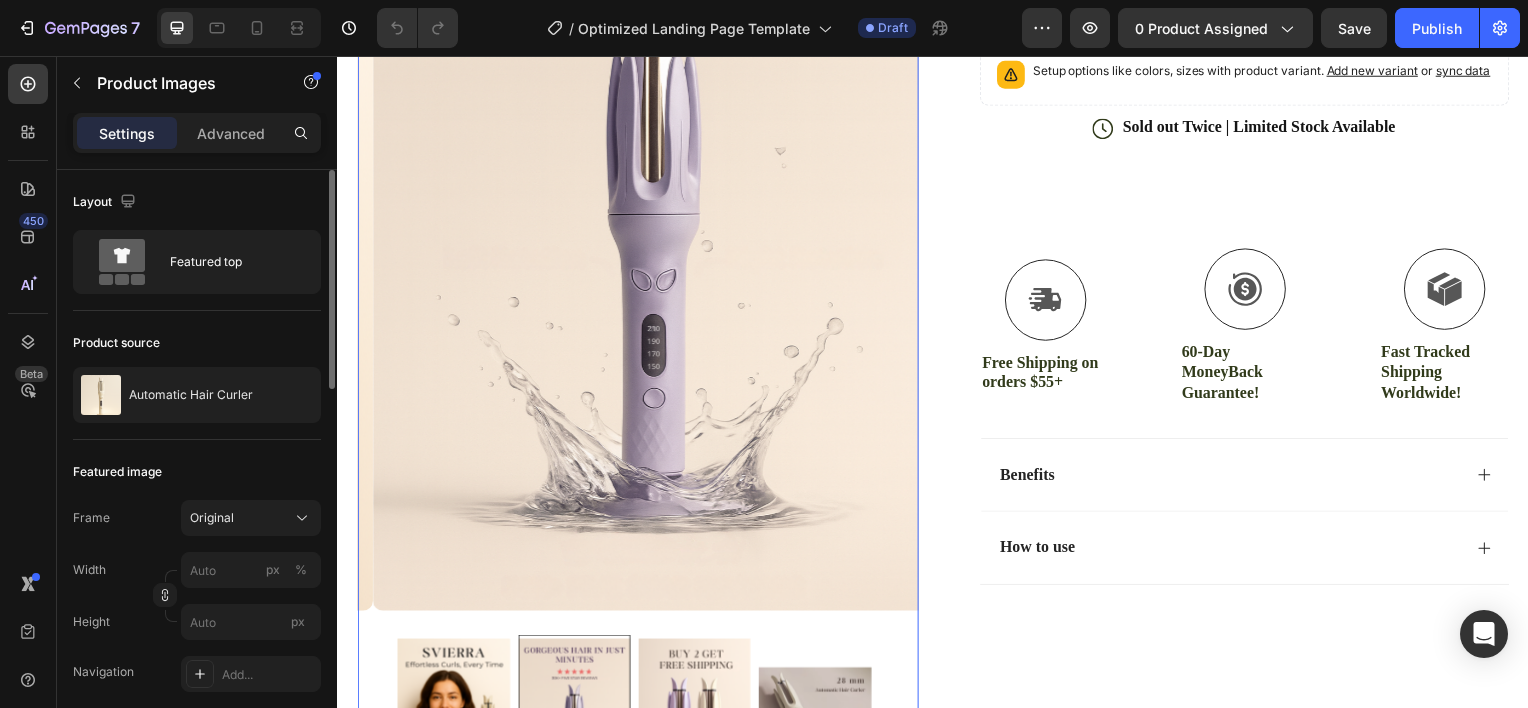 scroll, scrollTop: 709, scrollLeft: 0, axis: vertical 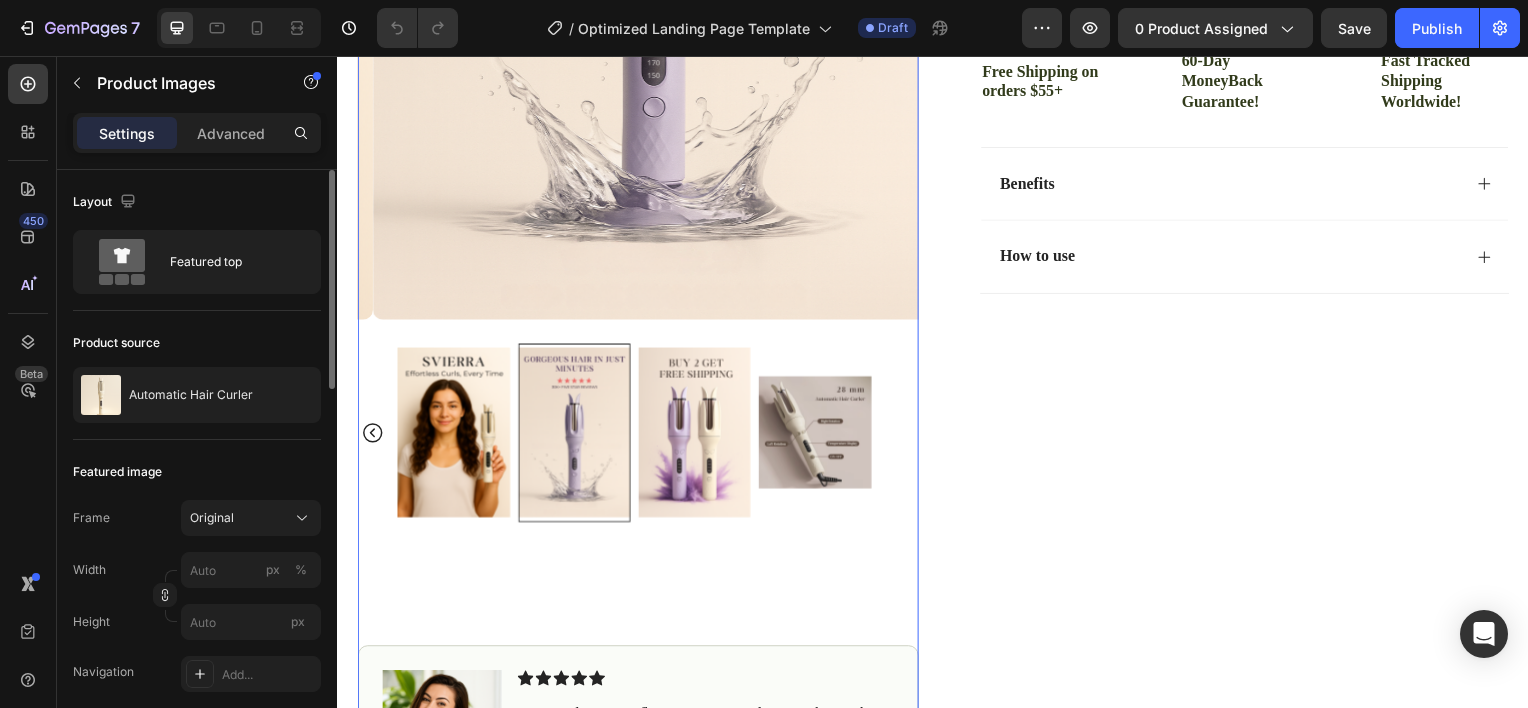 click at bounding box center [696, 435] 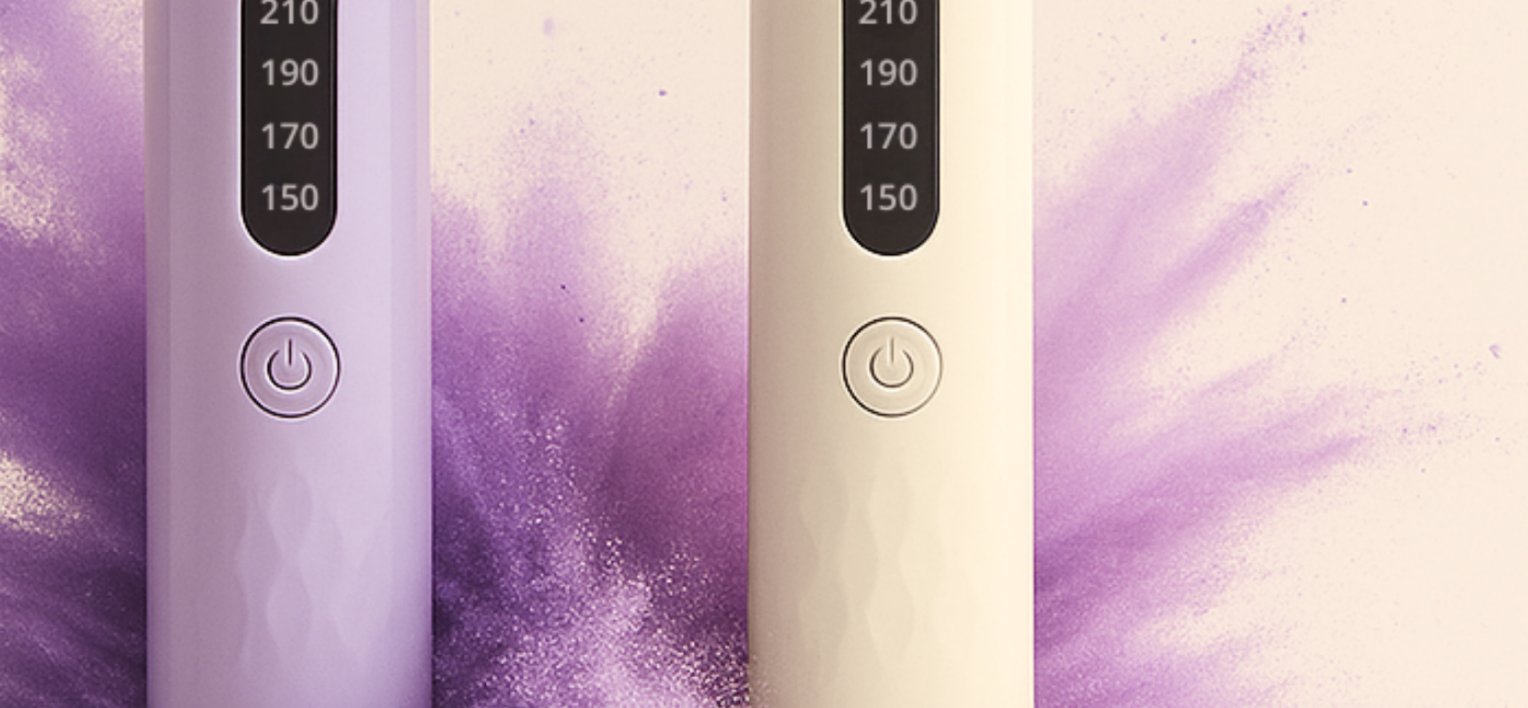 scroll, scrollTop: 586, scrollLeft: 0, axis: vertical 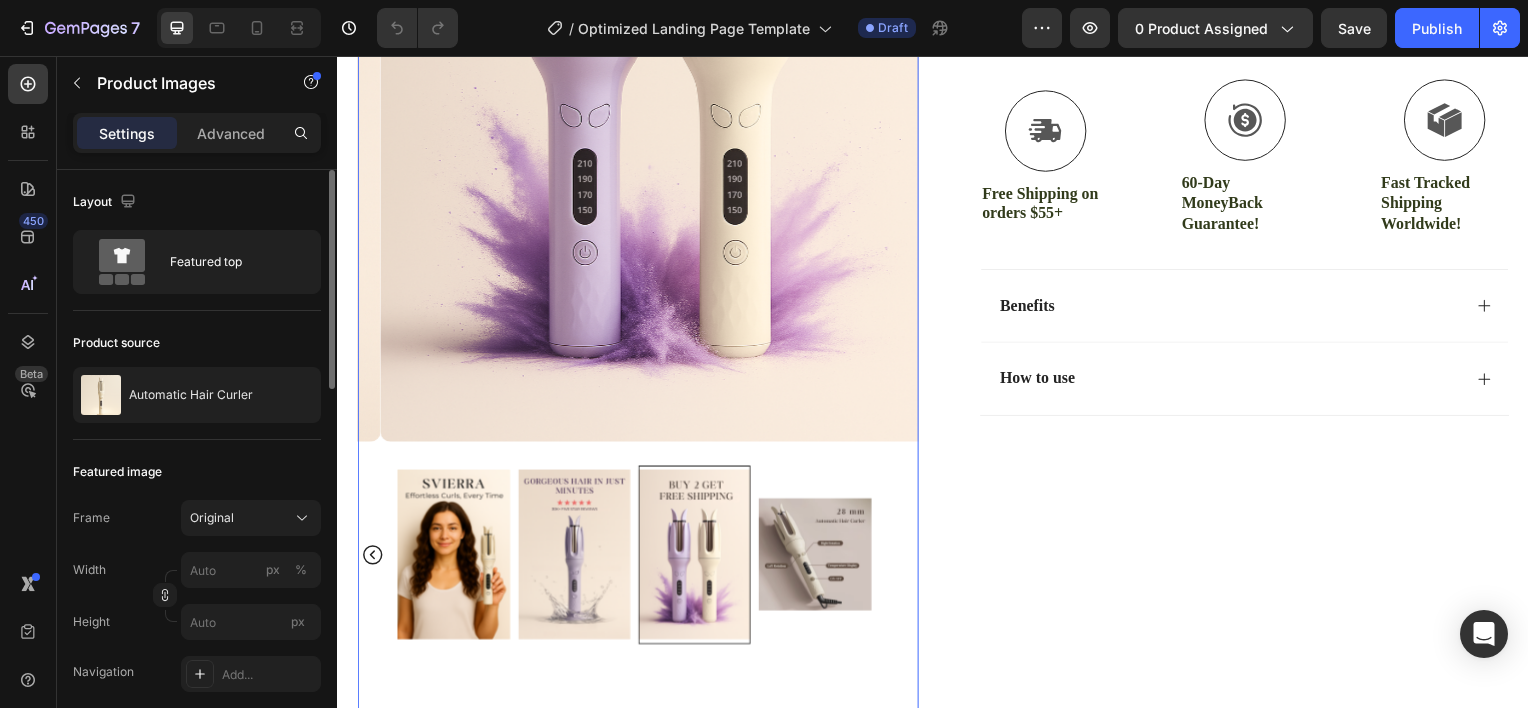 click at bounding box center [453, 558] 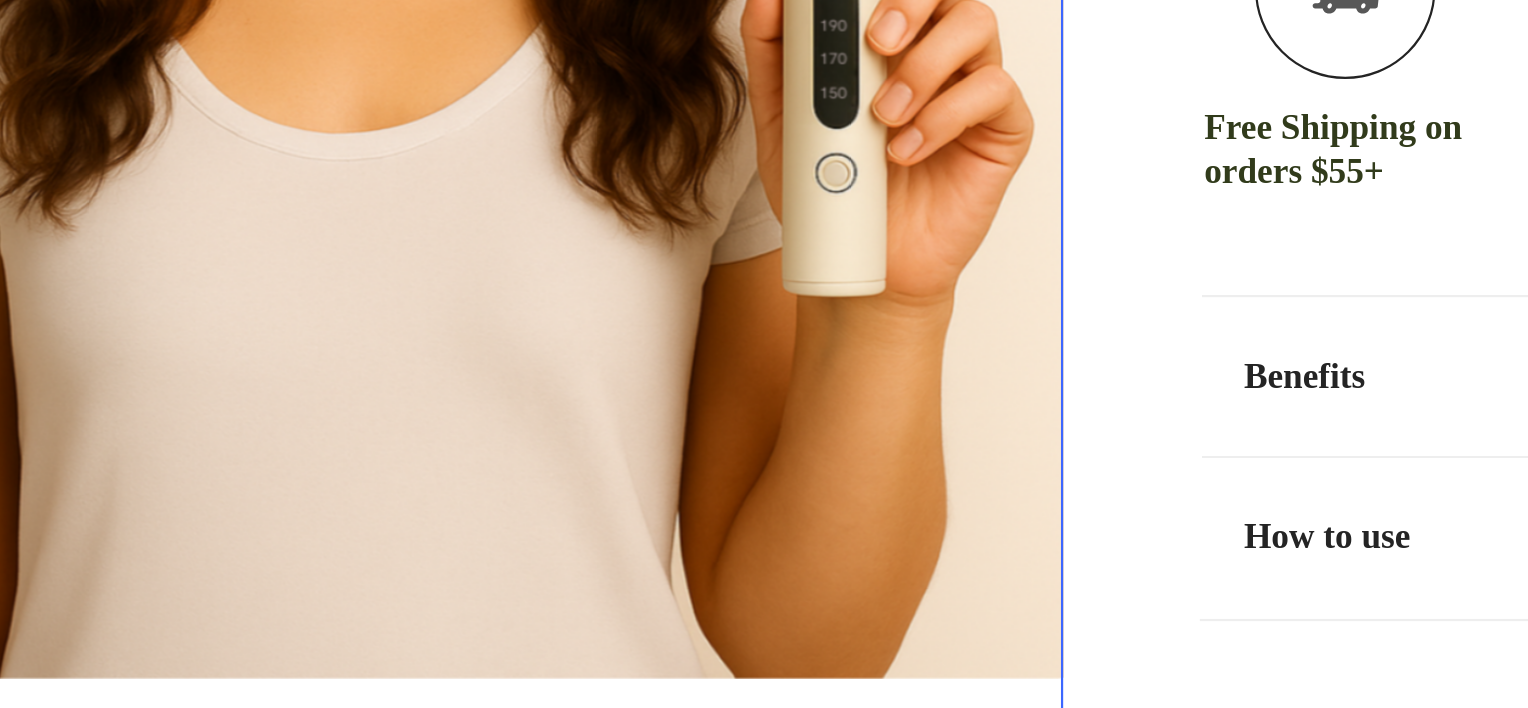 scroll, scrollTop: 482, scrollLeft: 0, axis: vertical 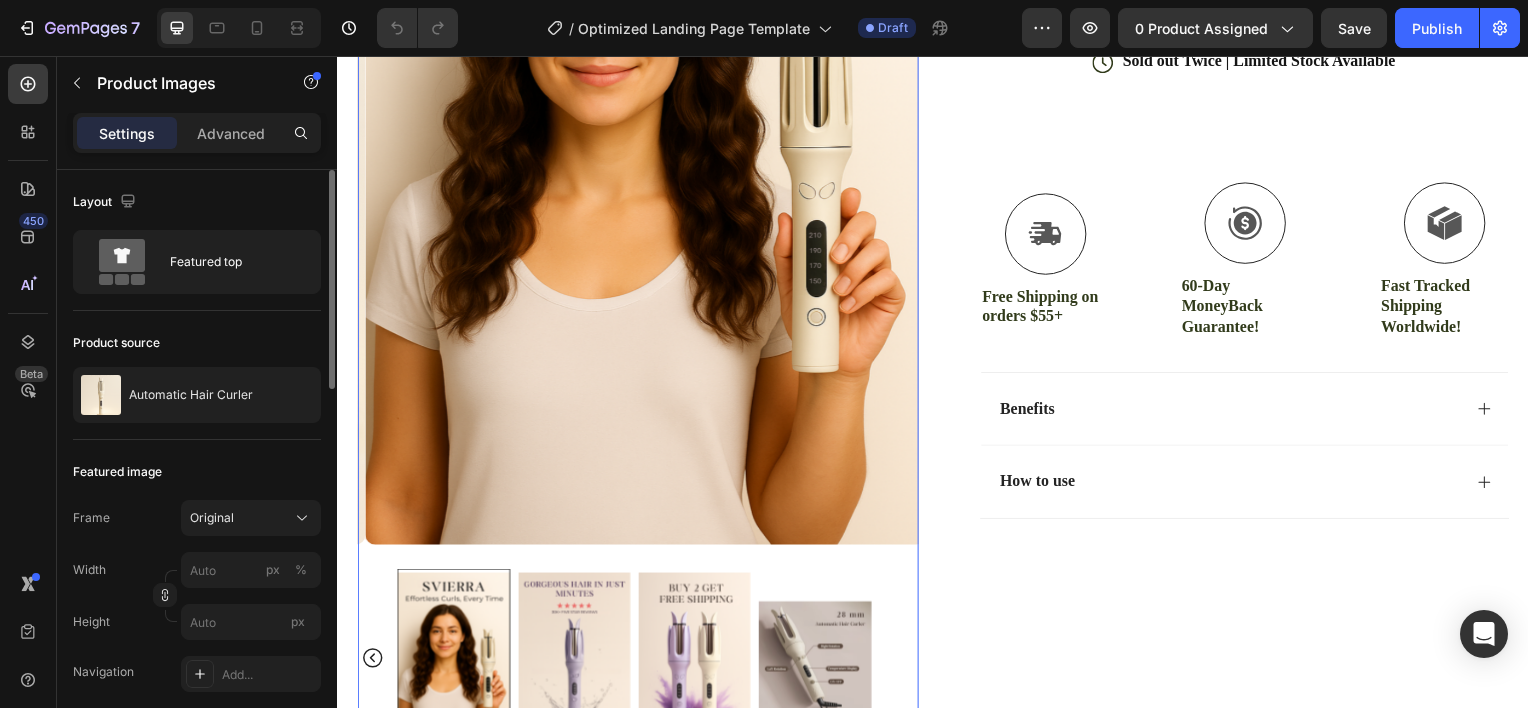 click 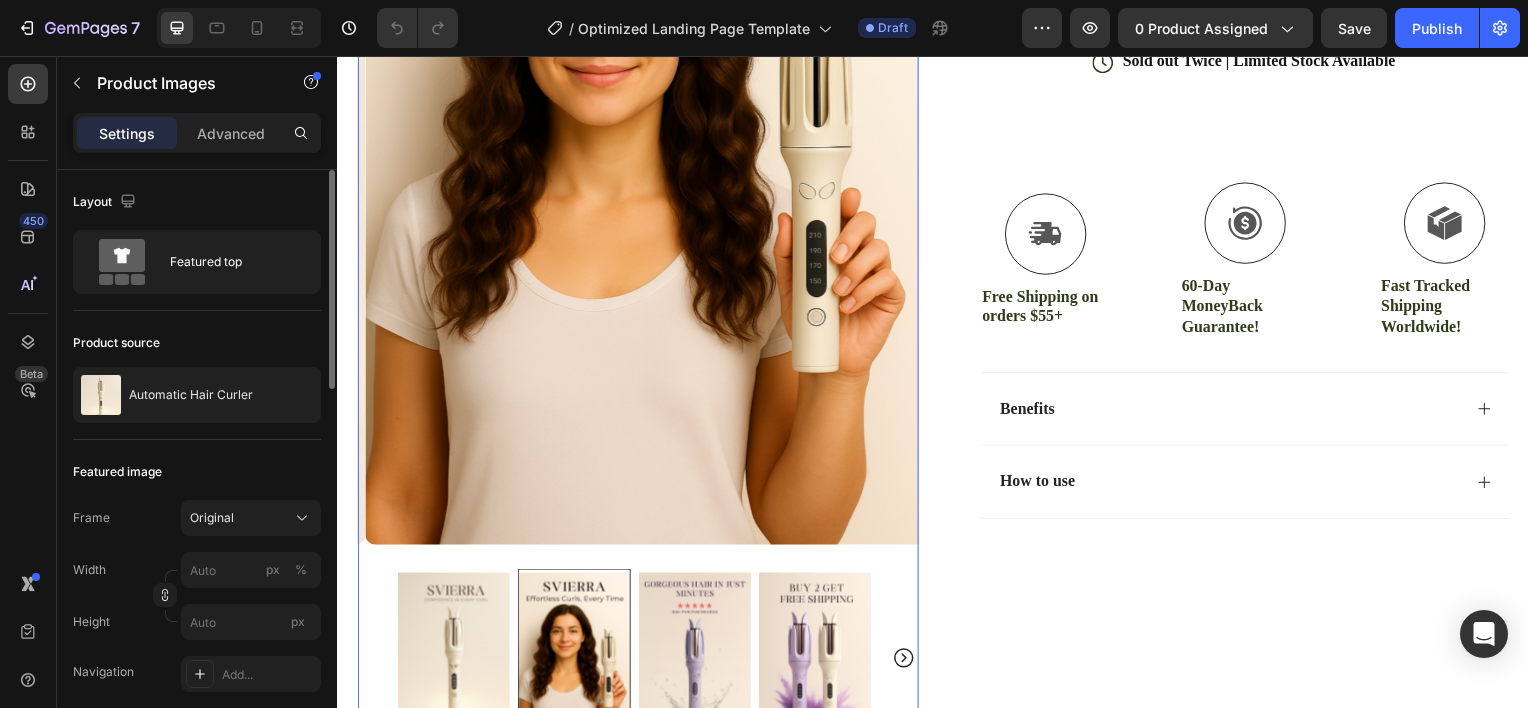 click at bounding box center [453, 662] 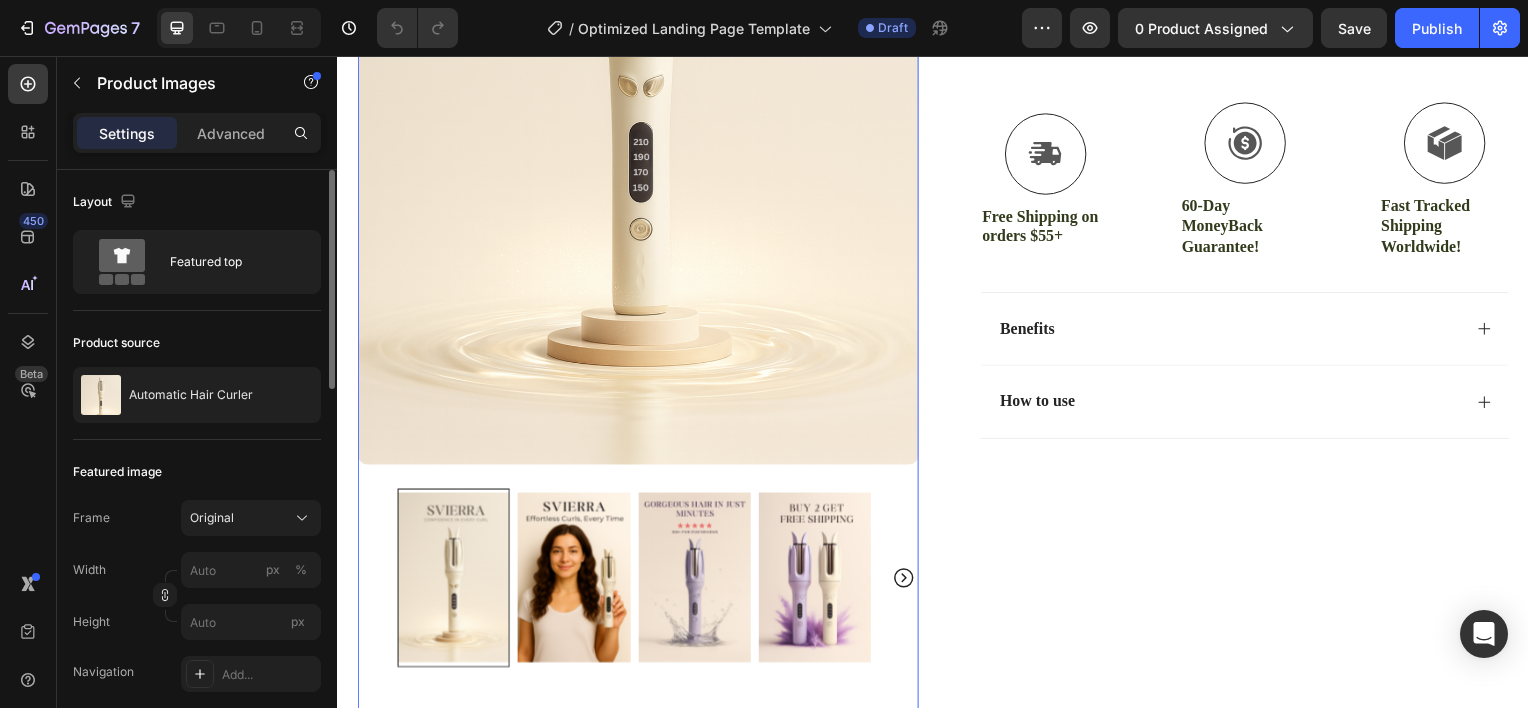 scroll, scrollTop: 564, scrollLeft: 0, axis: vertical 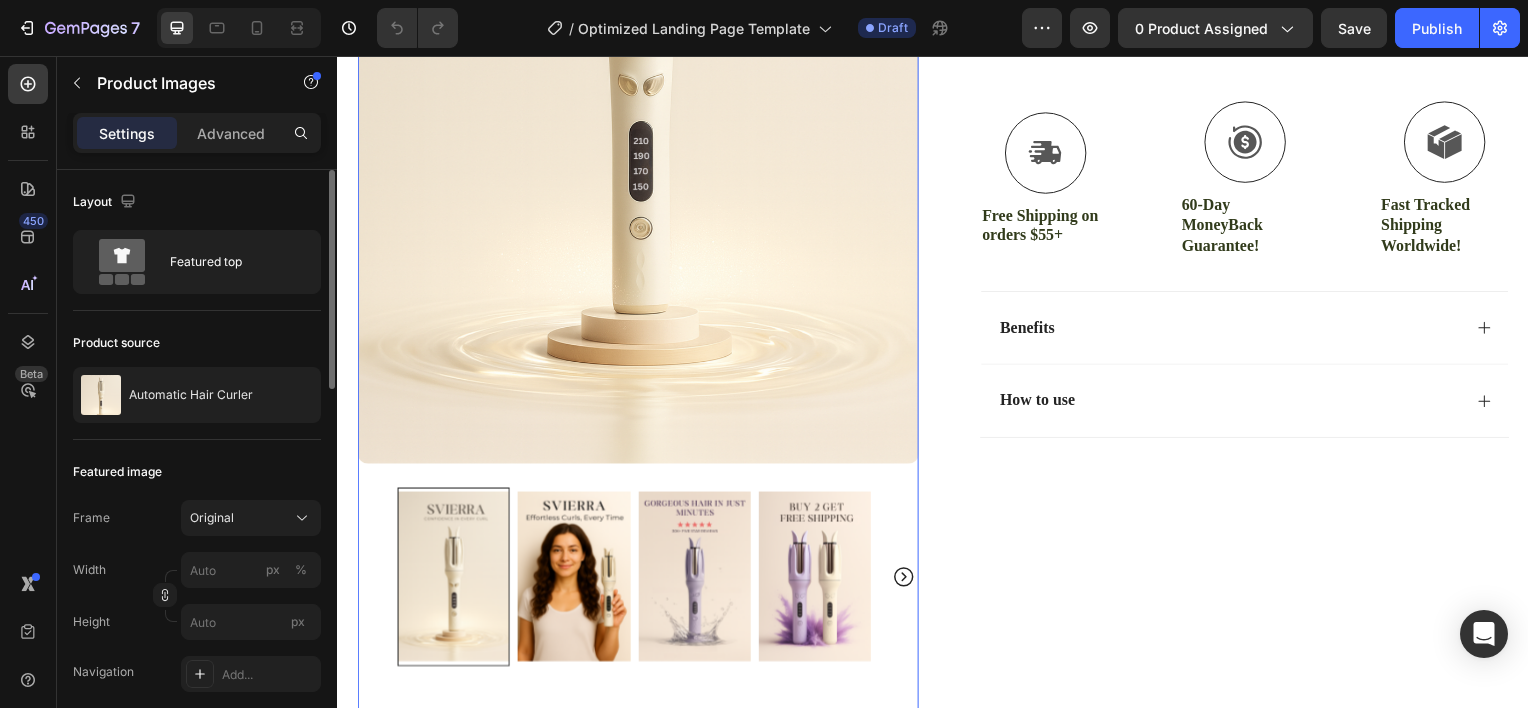 click at bounding box center (574, 580) 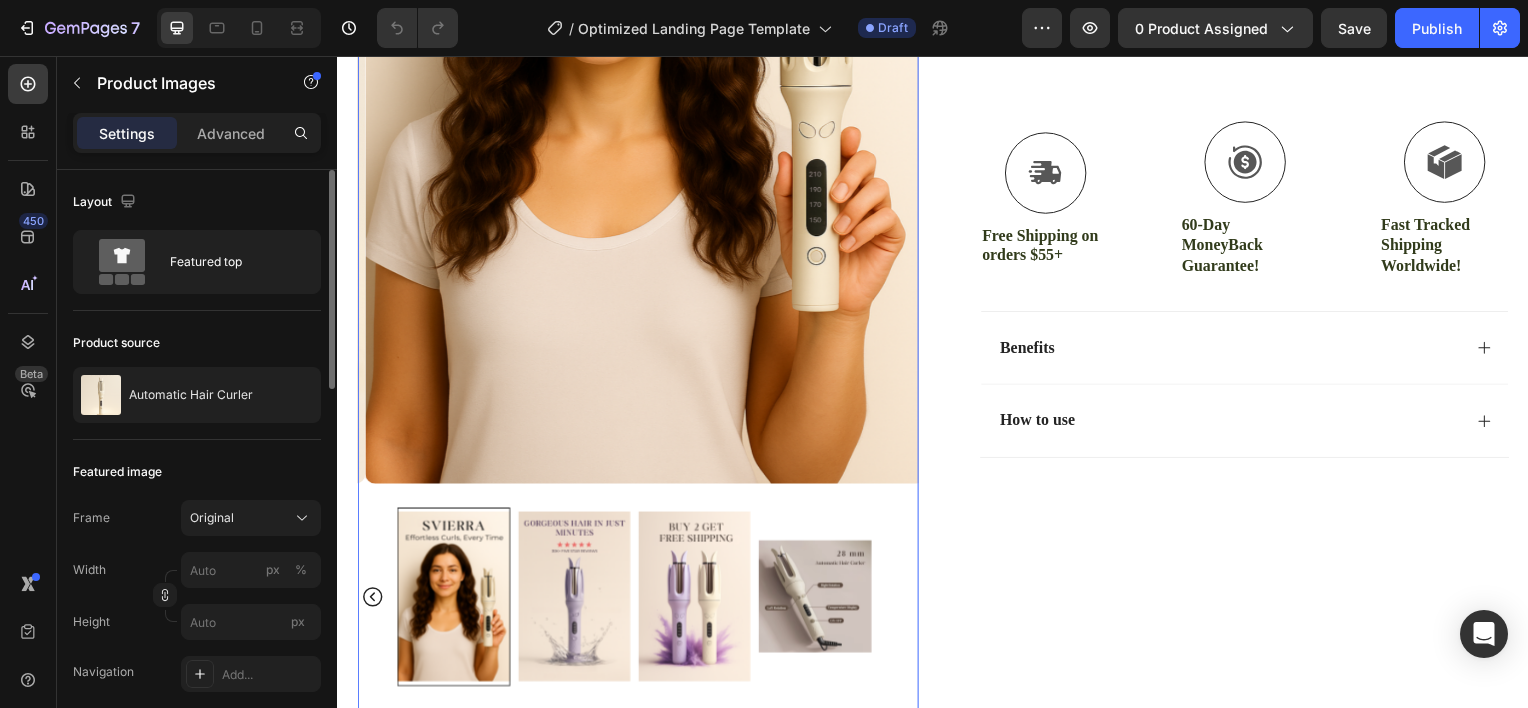 scroll, scrollTop: 520, scrollLeft: 0, axis: vertical 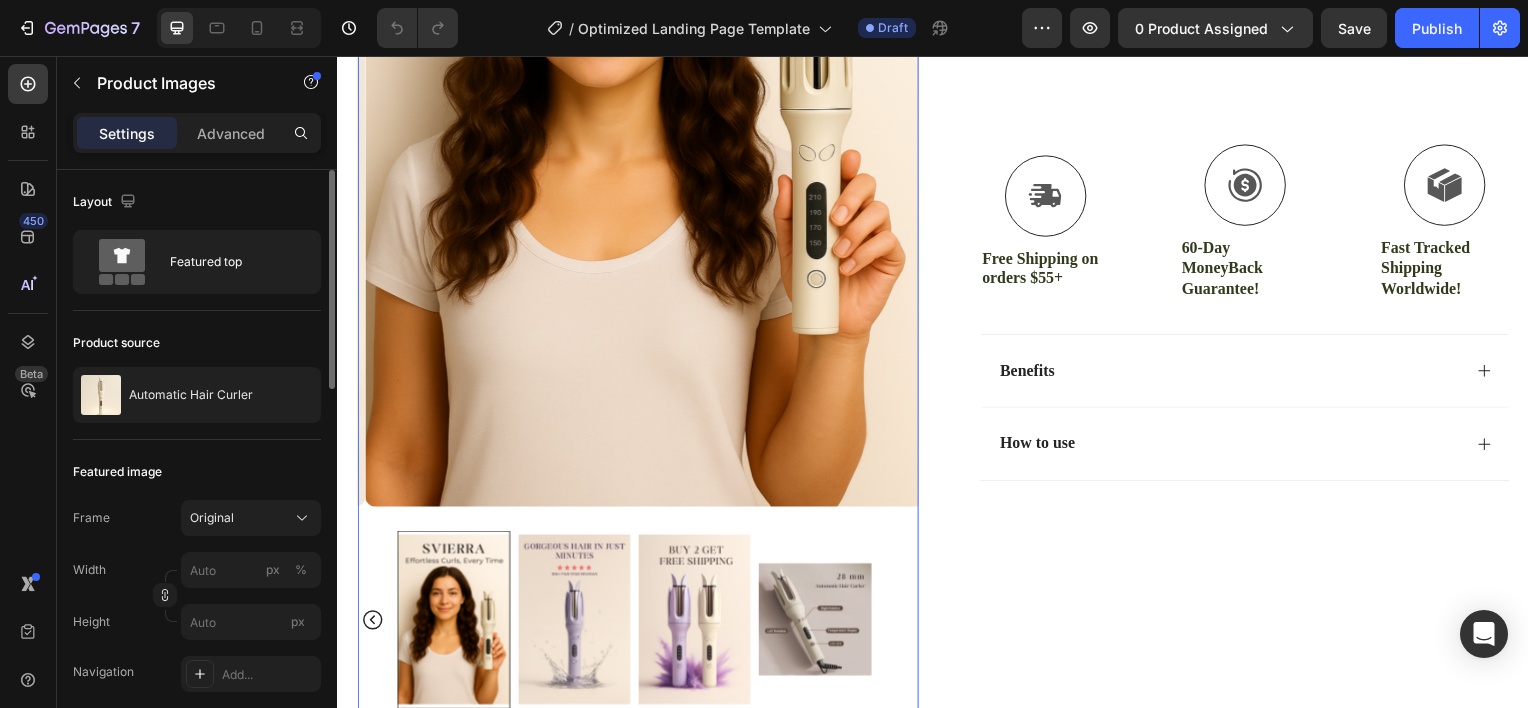 click at bounding box center (574, 624) 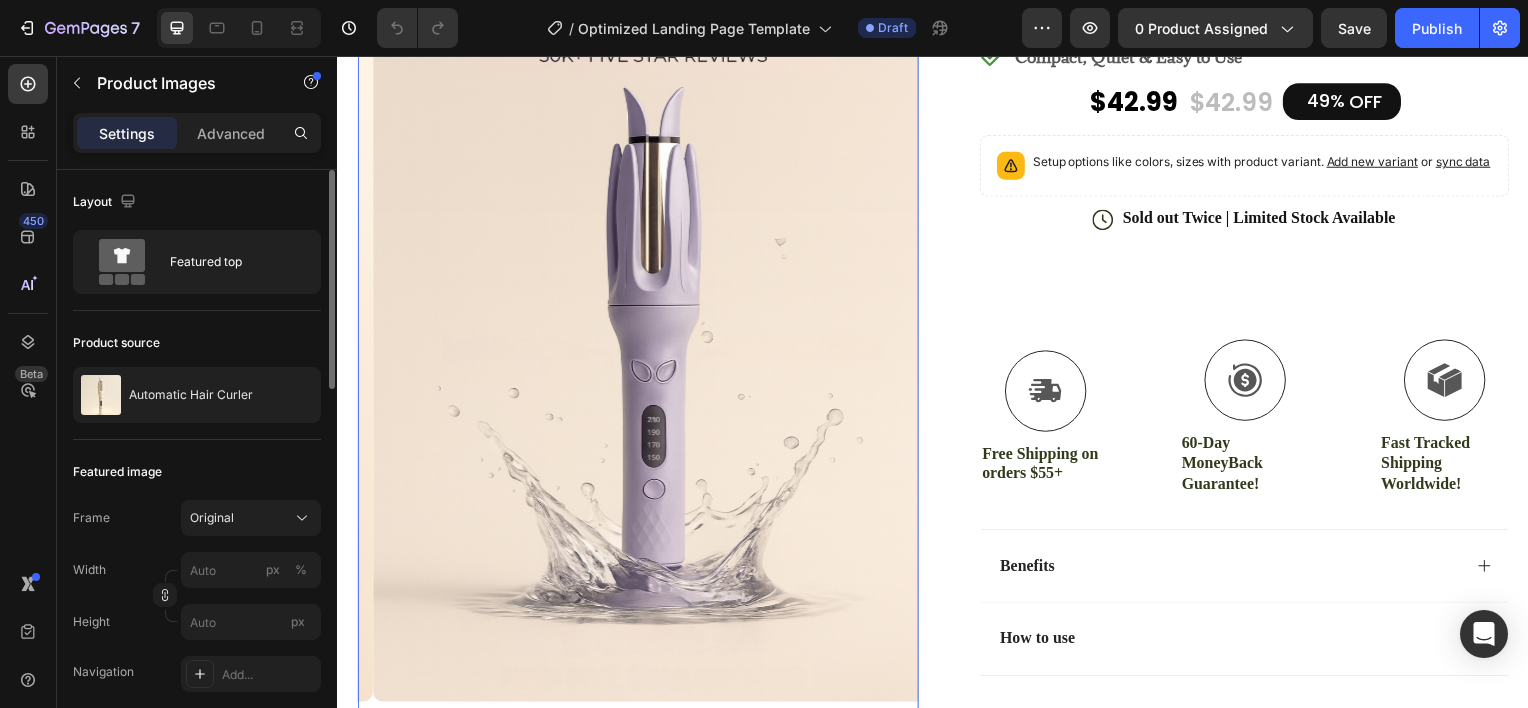 scroll, scrollTop: 489, scrollLeft: 0, axis: vertical 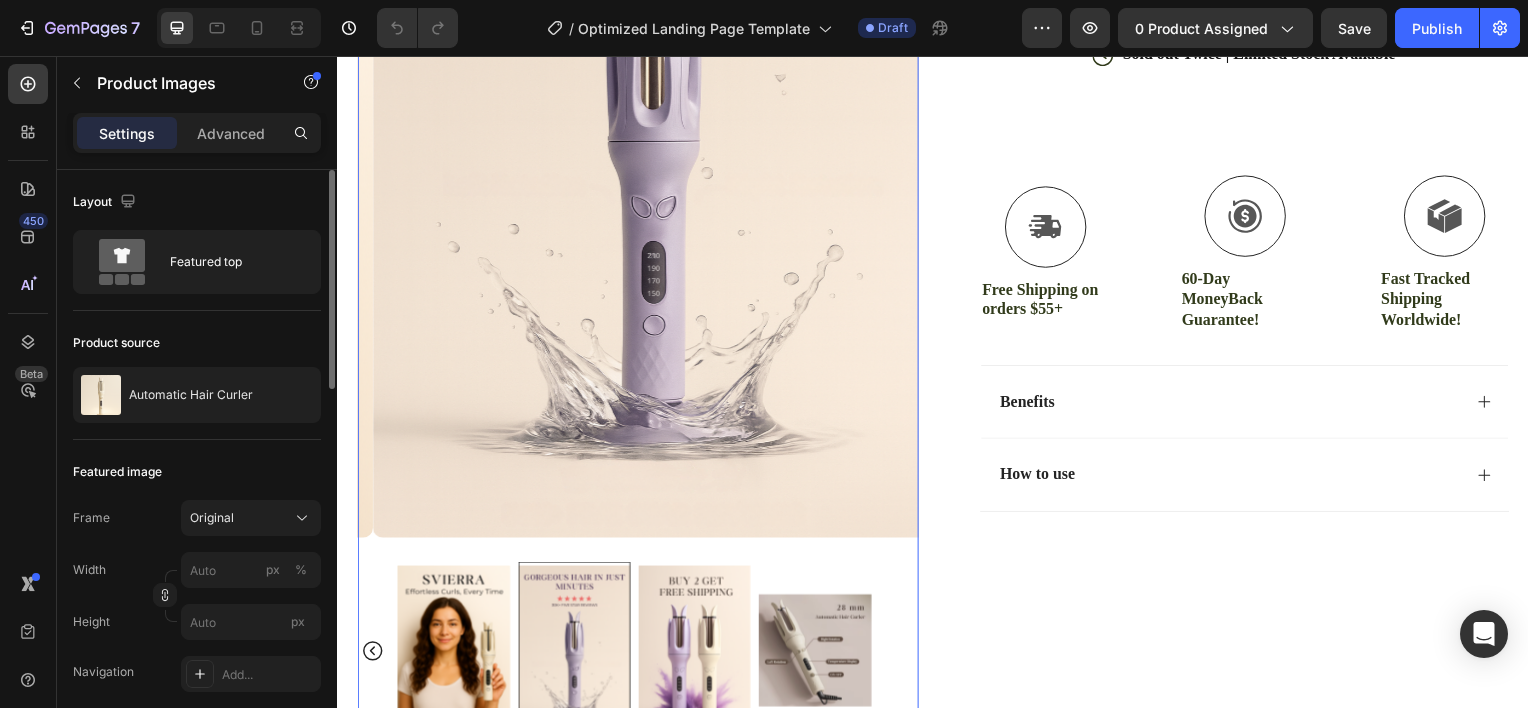 click at bounding box center (696, 655) 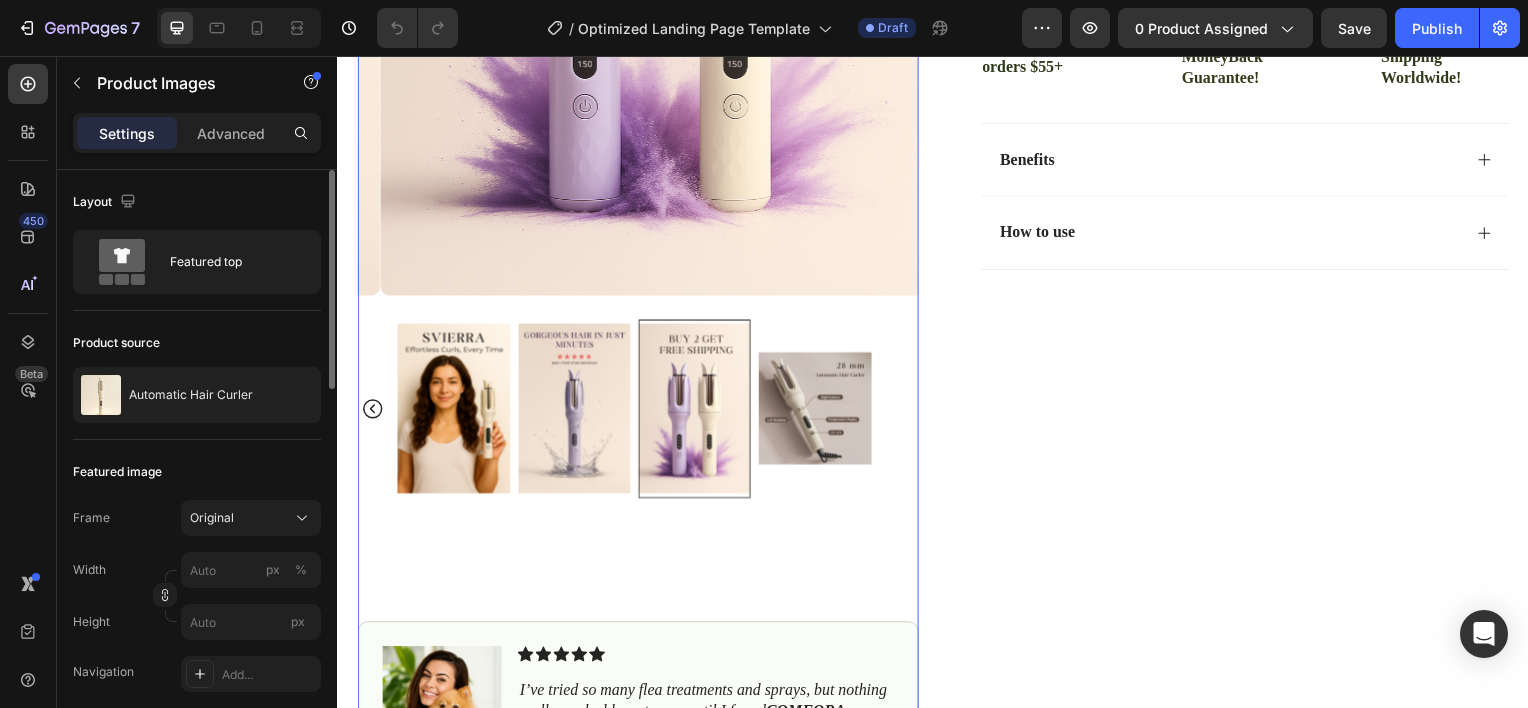 scroll, scrollTop: 734, scrollLeft: 0, axis: vertical 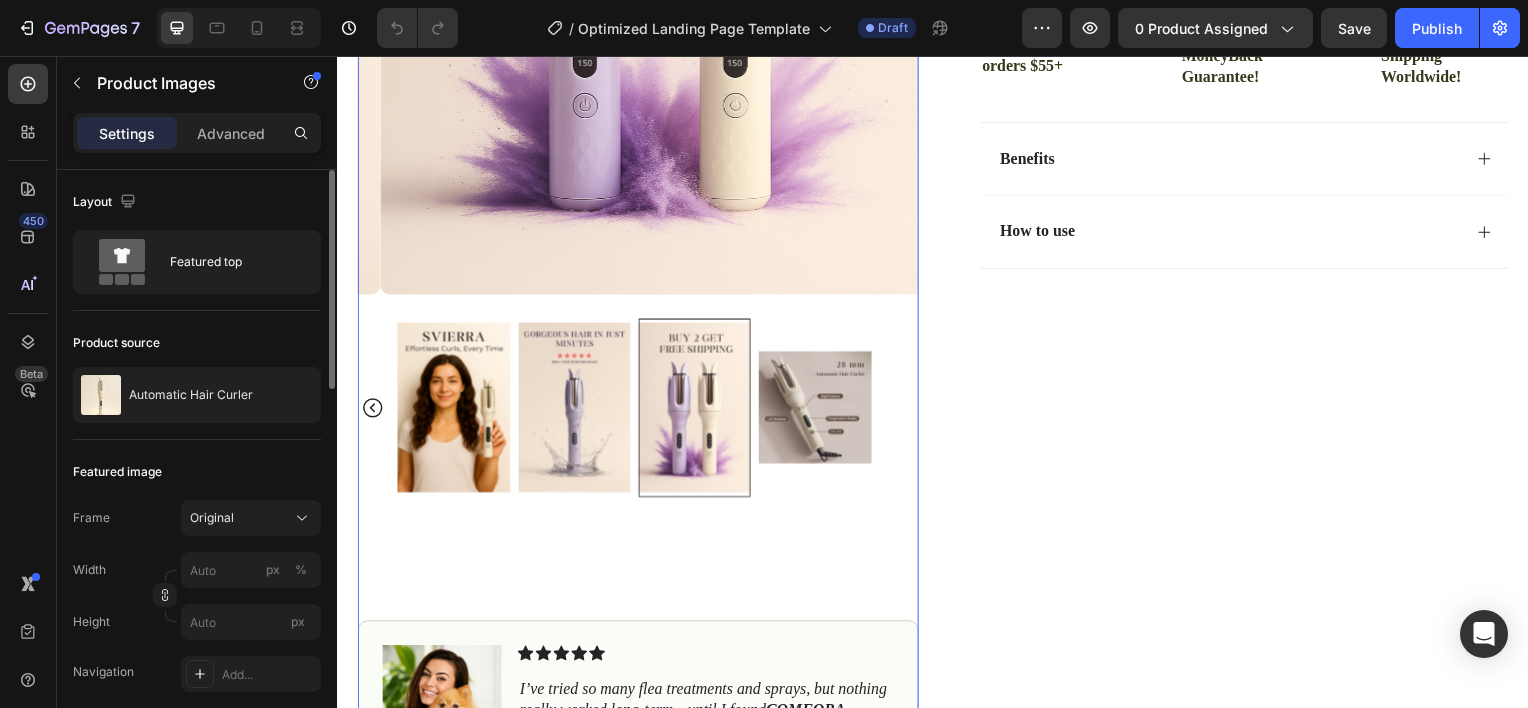 click at bounding box center (817, 410) 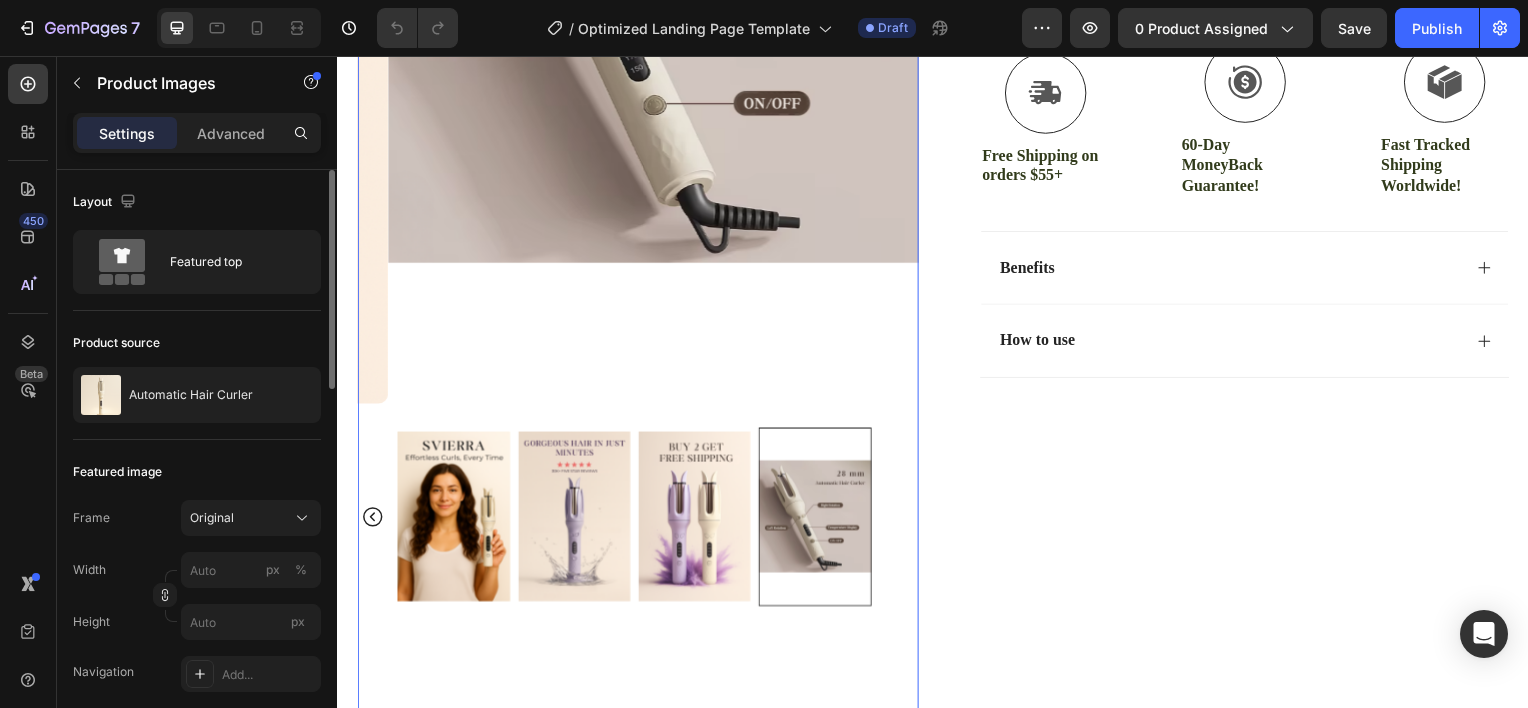 scroll, scrollTop: 627, scrollLeft: 0, axis: vertical 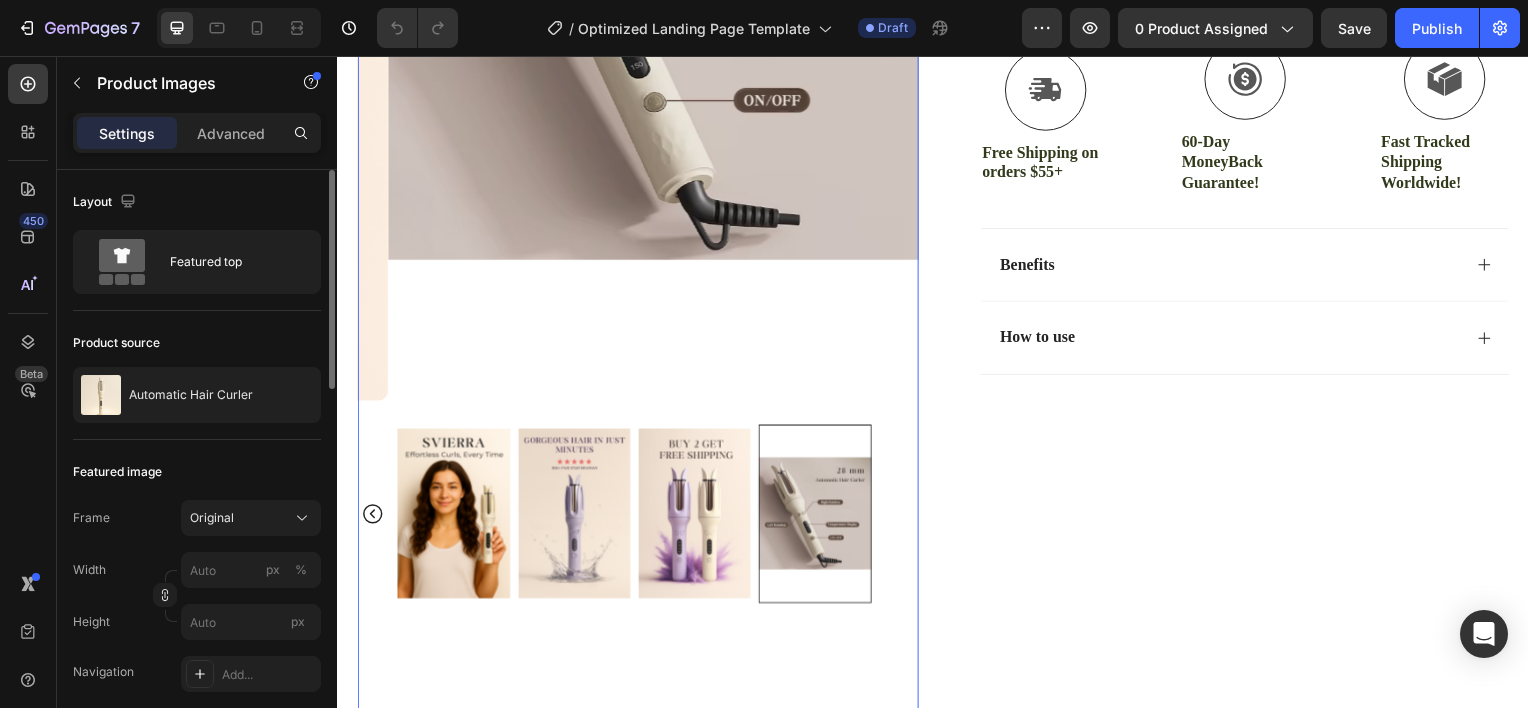 click at bounding box center [574, 517] 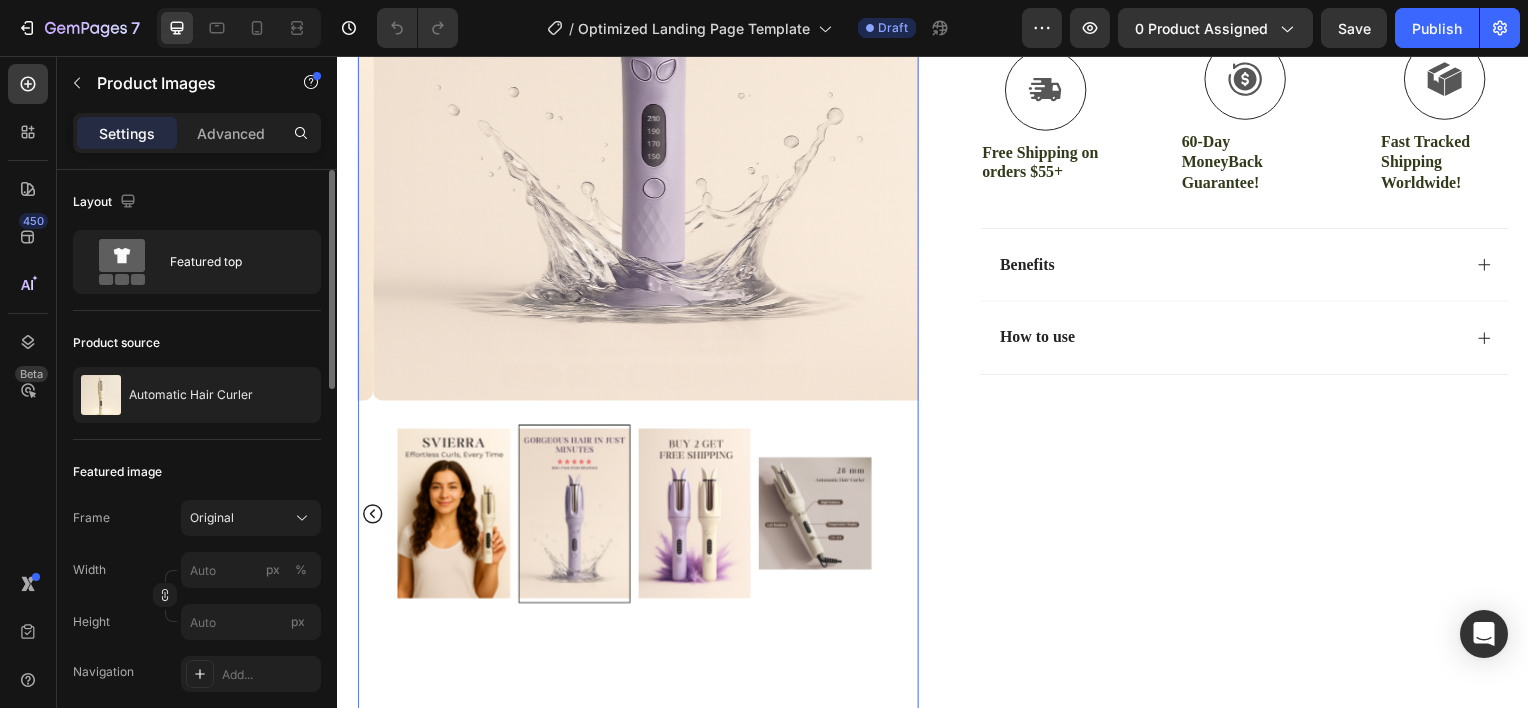 click at bounding box center (453, 517) 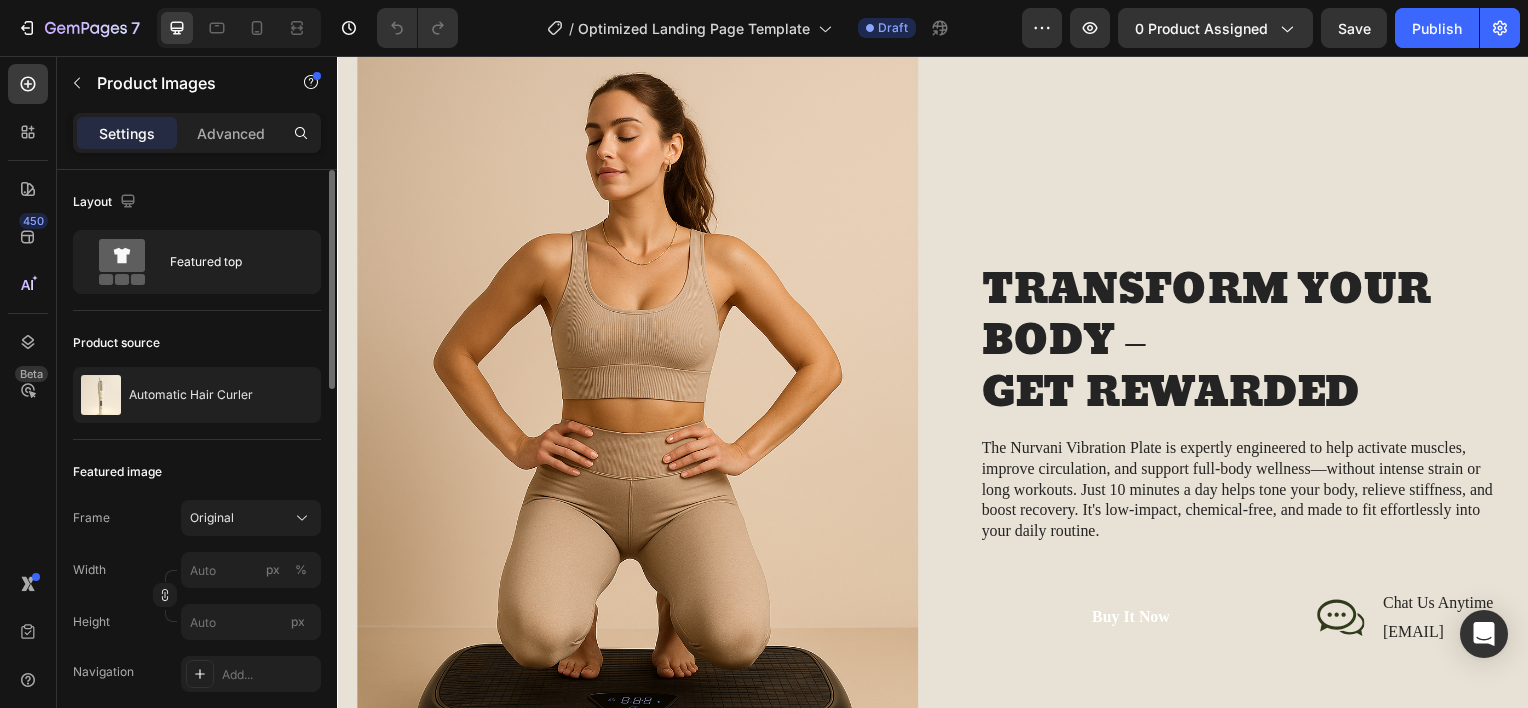 scroll, scrollTop: 2194, scrollLeft: 0, axis: vertical 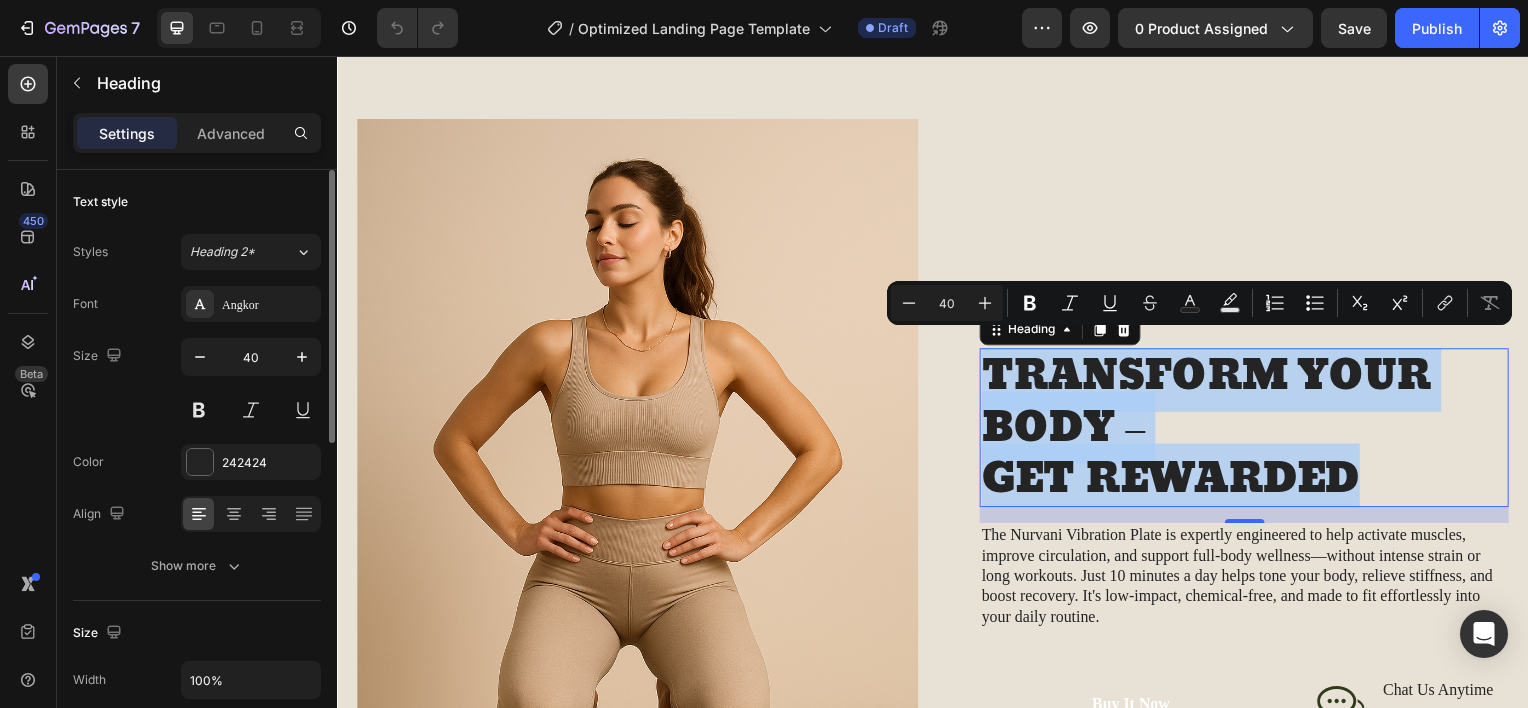 drag, startPoint x: 1361, startPoint y: 467, endPoint x: 976, endPoint y: 377, distance: 395.37958 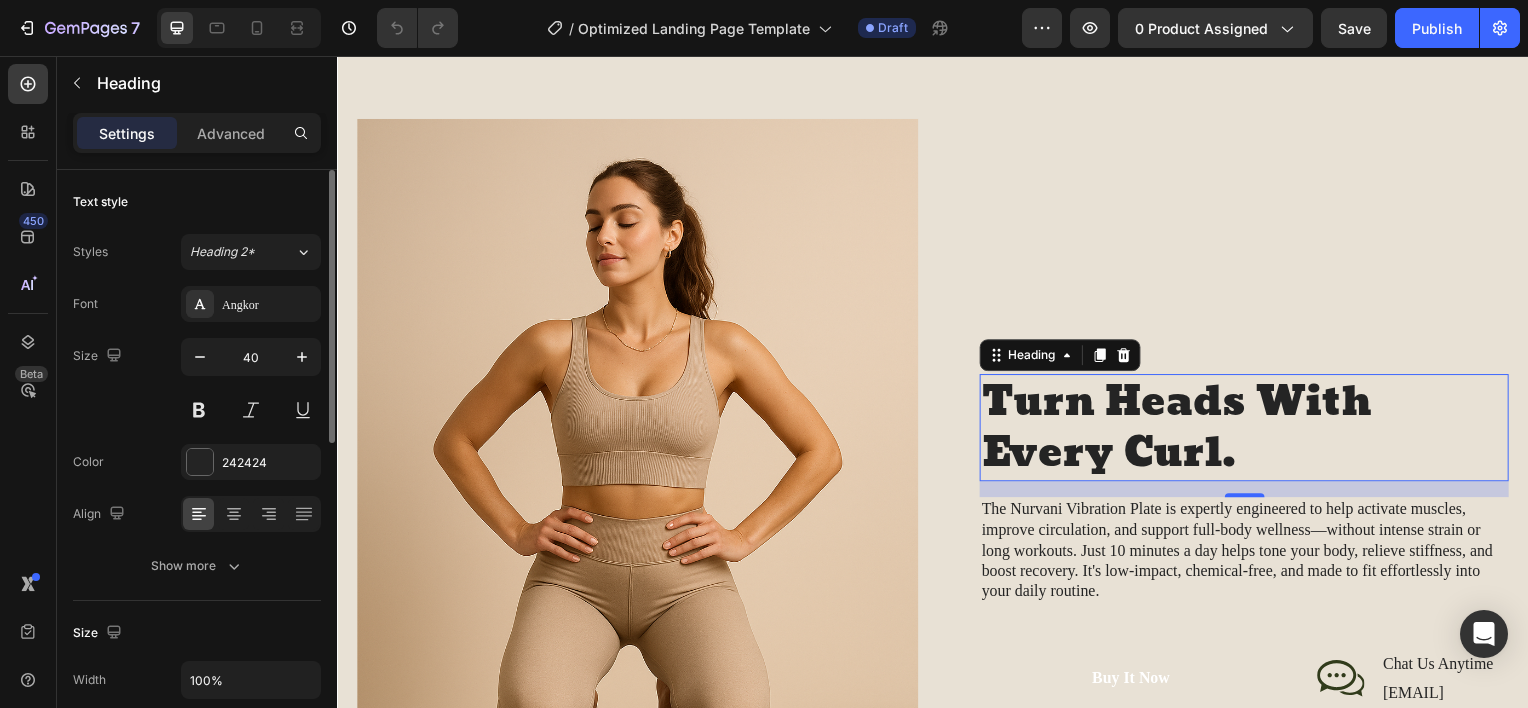 scroll, scrollTop: 8, scrollLeft: 0, axis: vertical 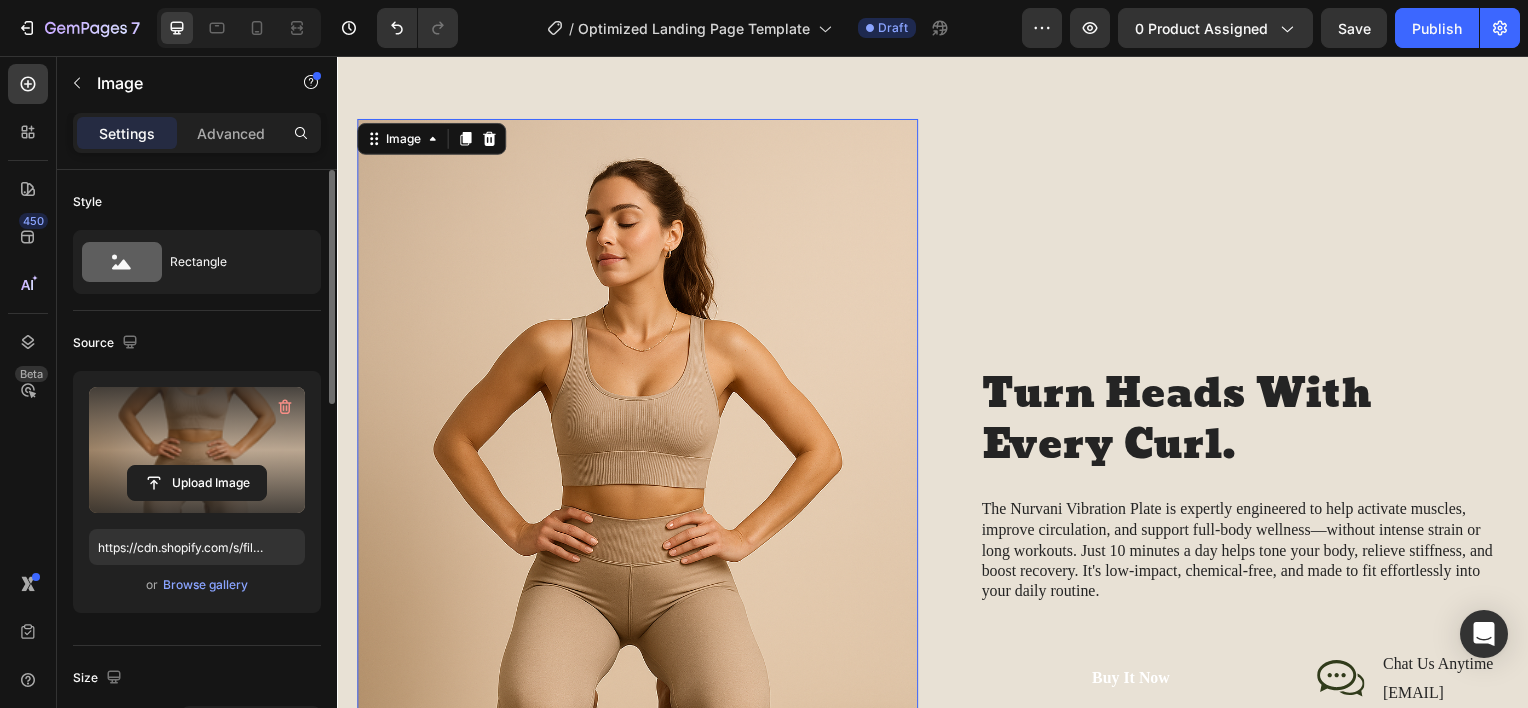 click at bounding box center [197, 450] 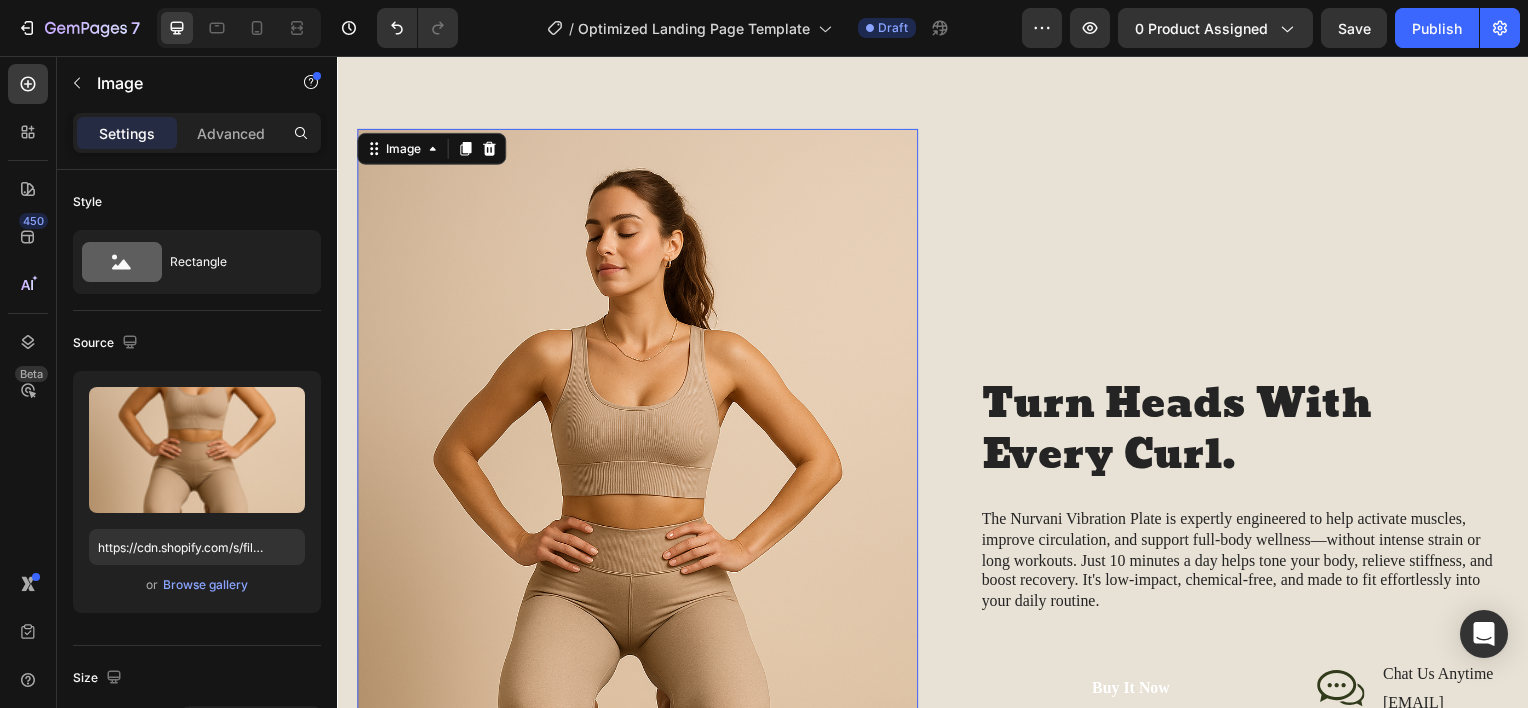 scroll, scrollTop: 2095, scrollLeft: 0, axis: vertical 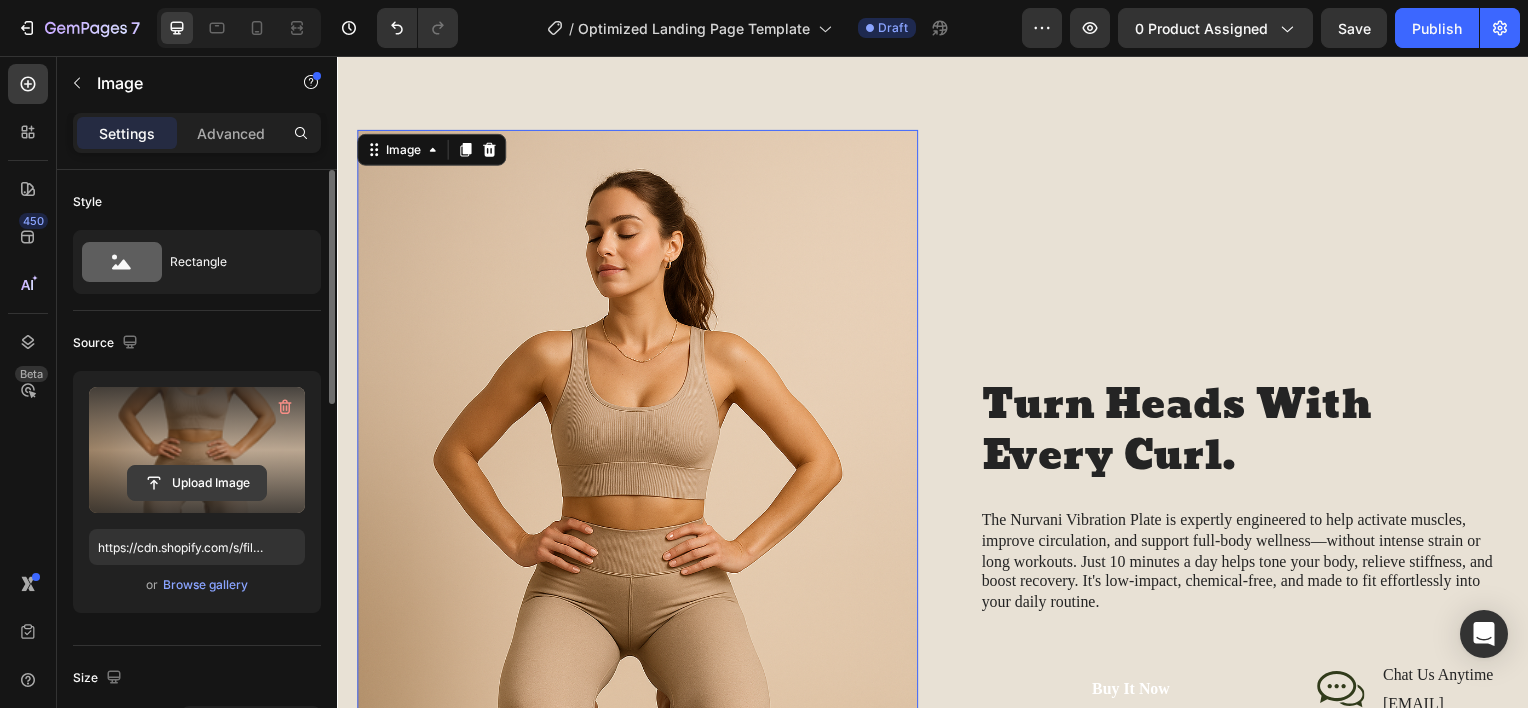 click 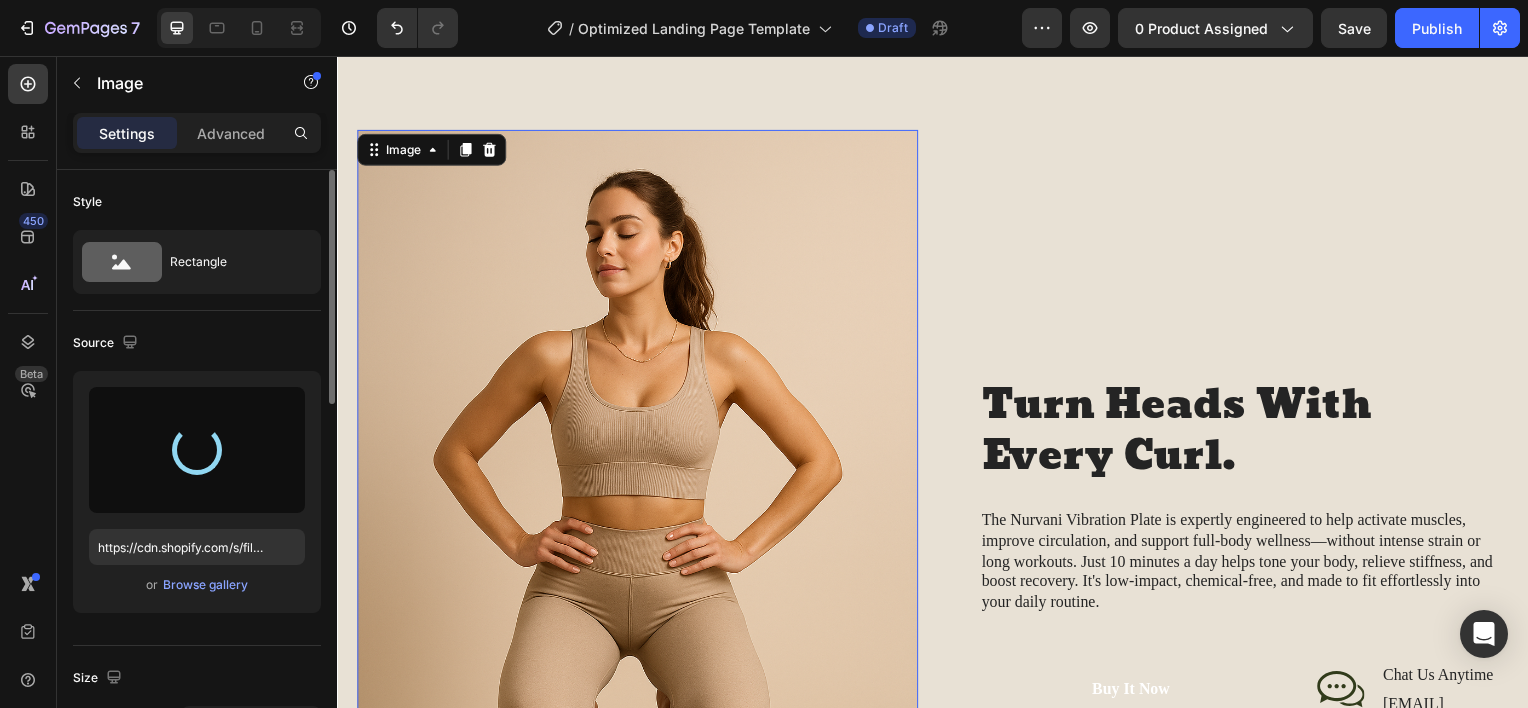 type on "https://cdn.shopify.com/s/files/1/0975/6255/8802/files/gempages_578069338871825170-829b304f-a564-4ca5-a394-0acad64357c5.png" 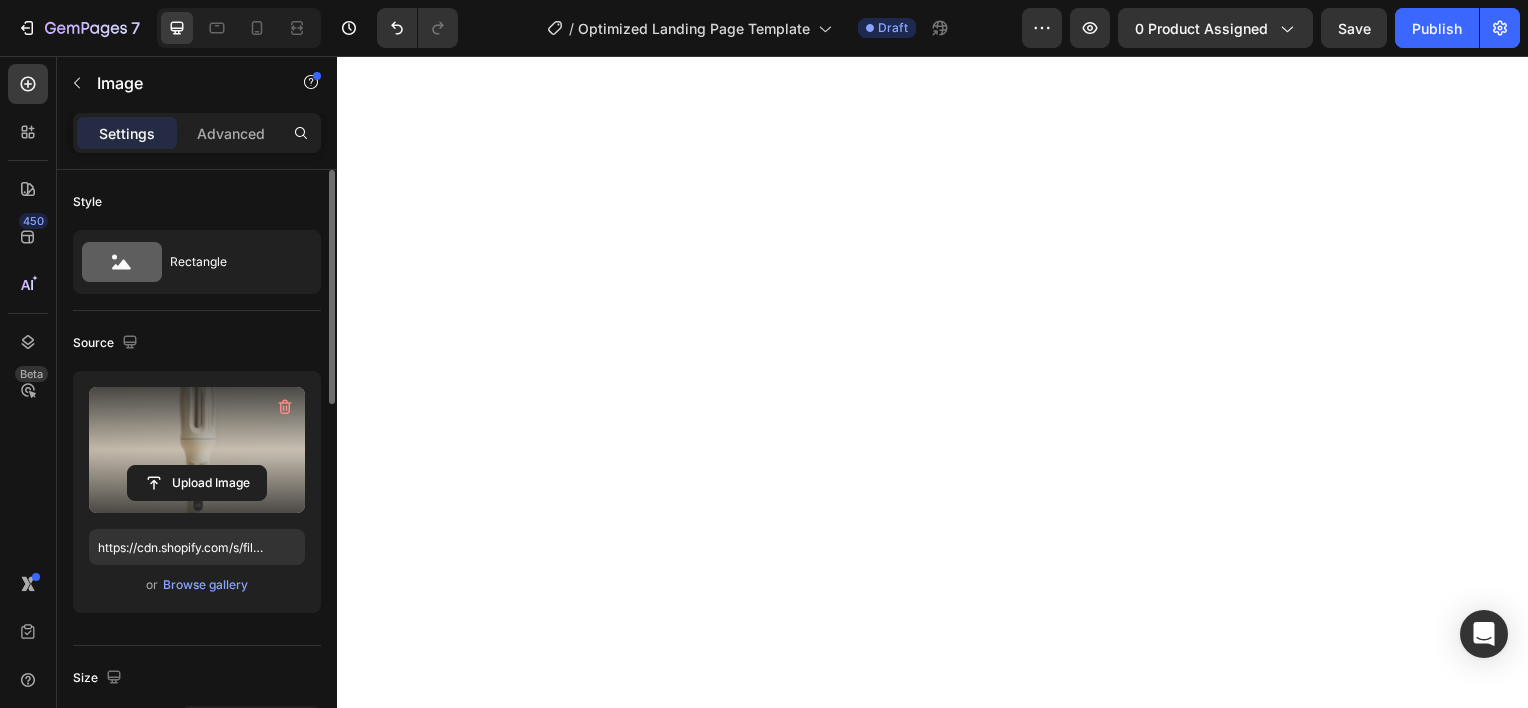 scroll, scrollTop: 3047, scrollLeft: 0, axis: vertical 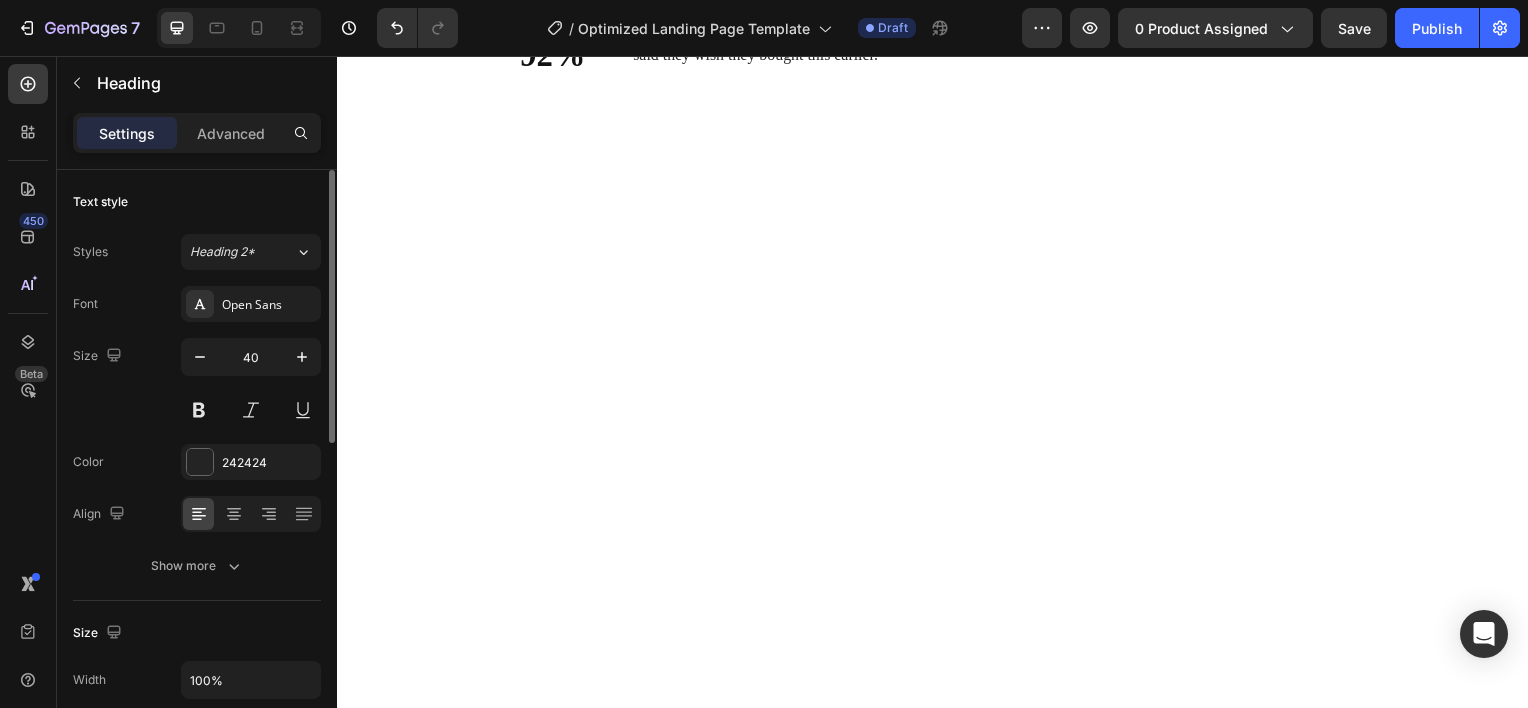 click on "Quick & Easy" at bounding box center (701, -260) 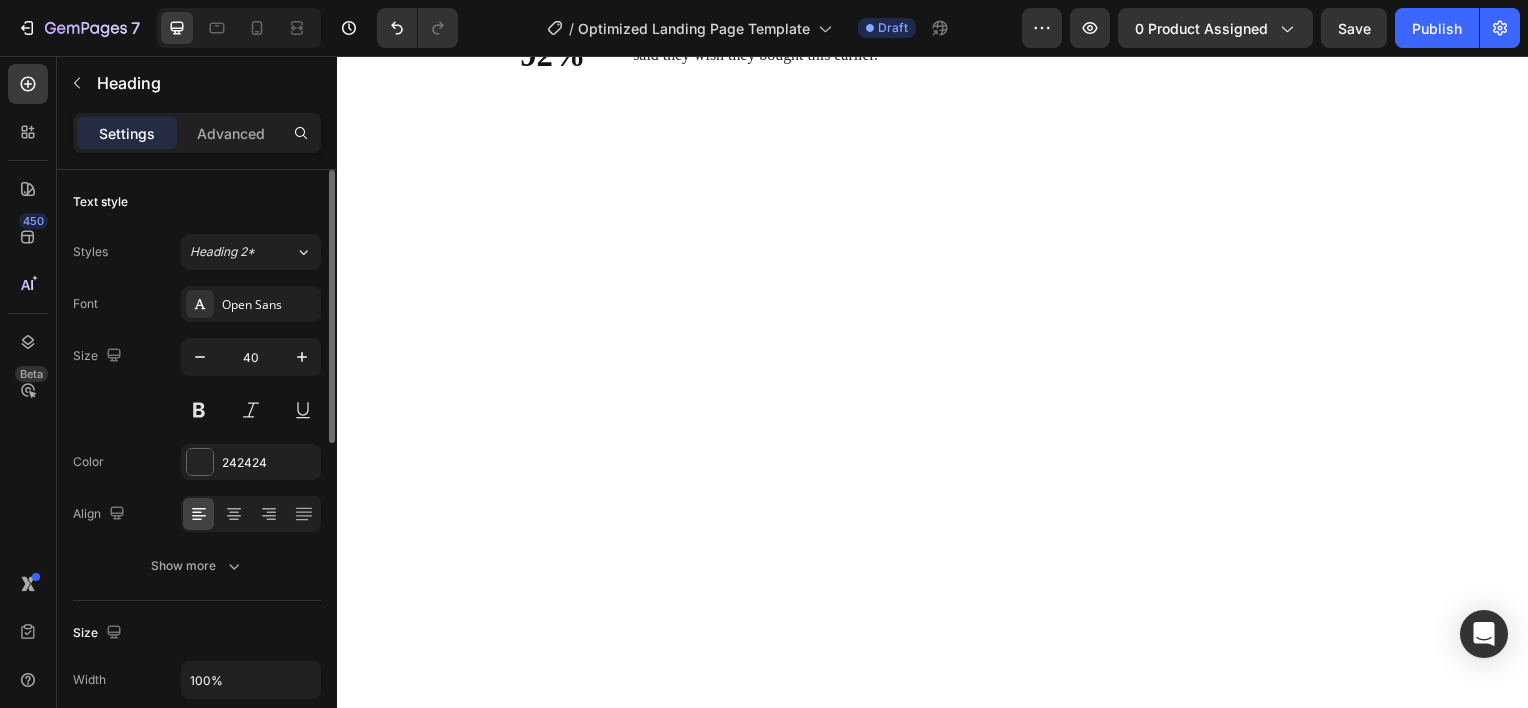 click on "Quick & Easy" at bounding box center [701, -260] 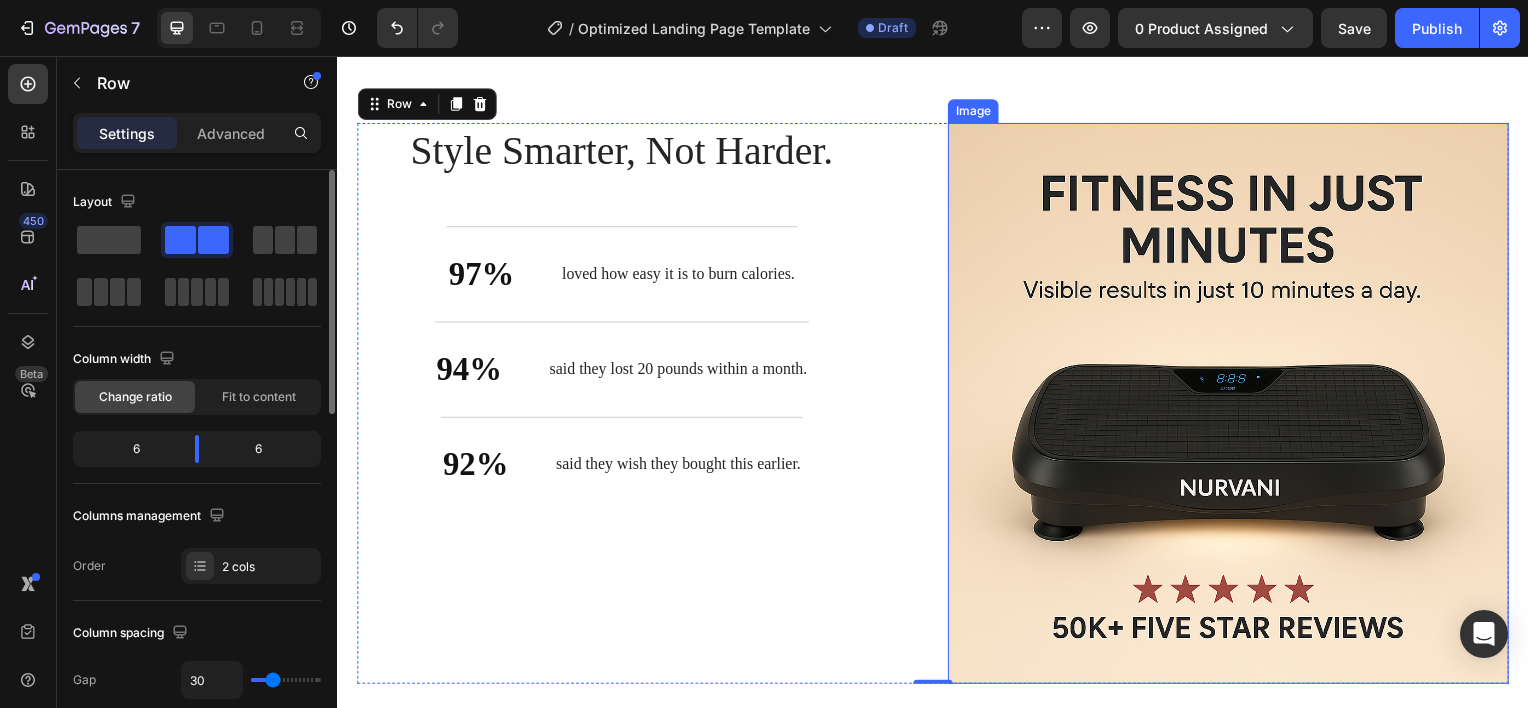 scroll, scrollTop: 3038, scrollLeft: 0, axis: vertical 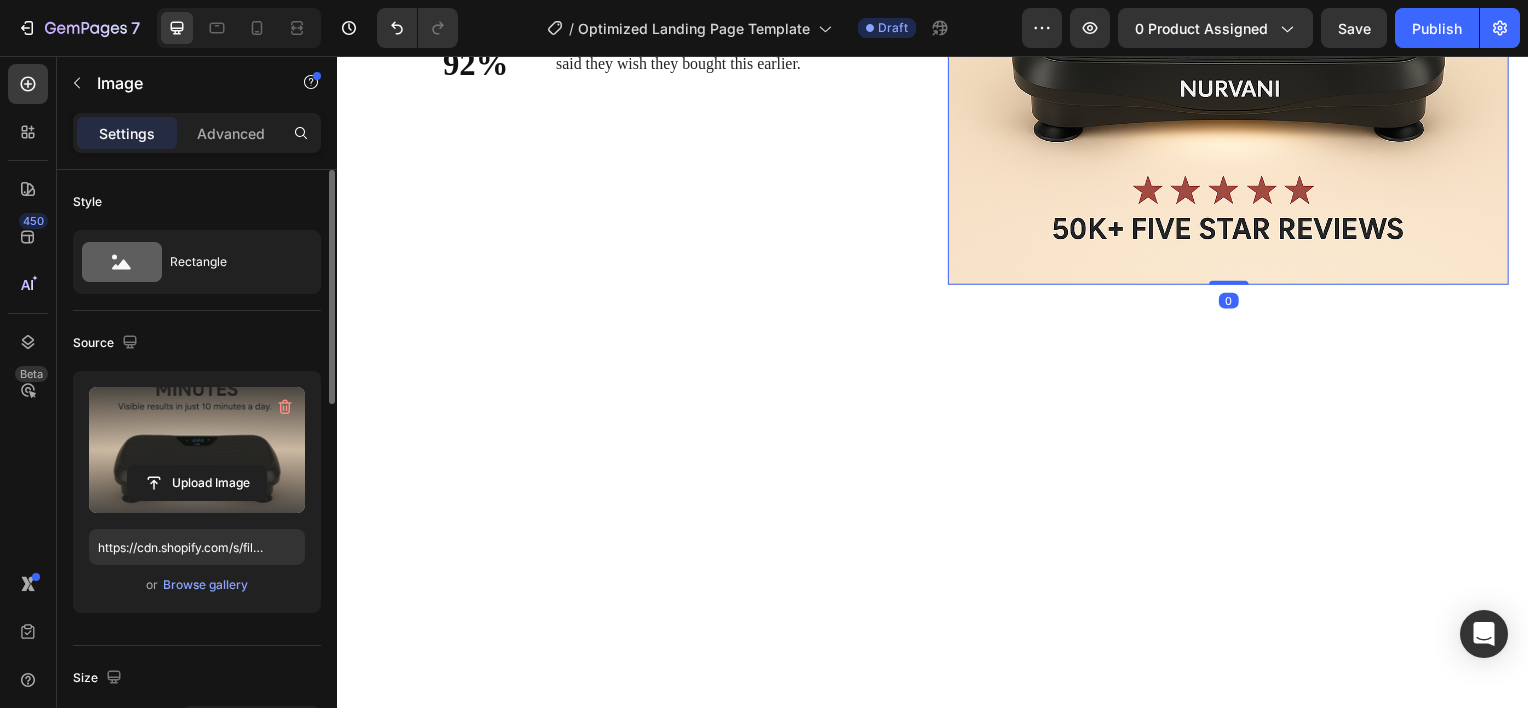 click at bounding box center (197, 450) 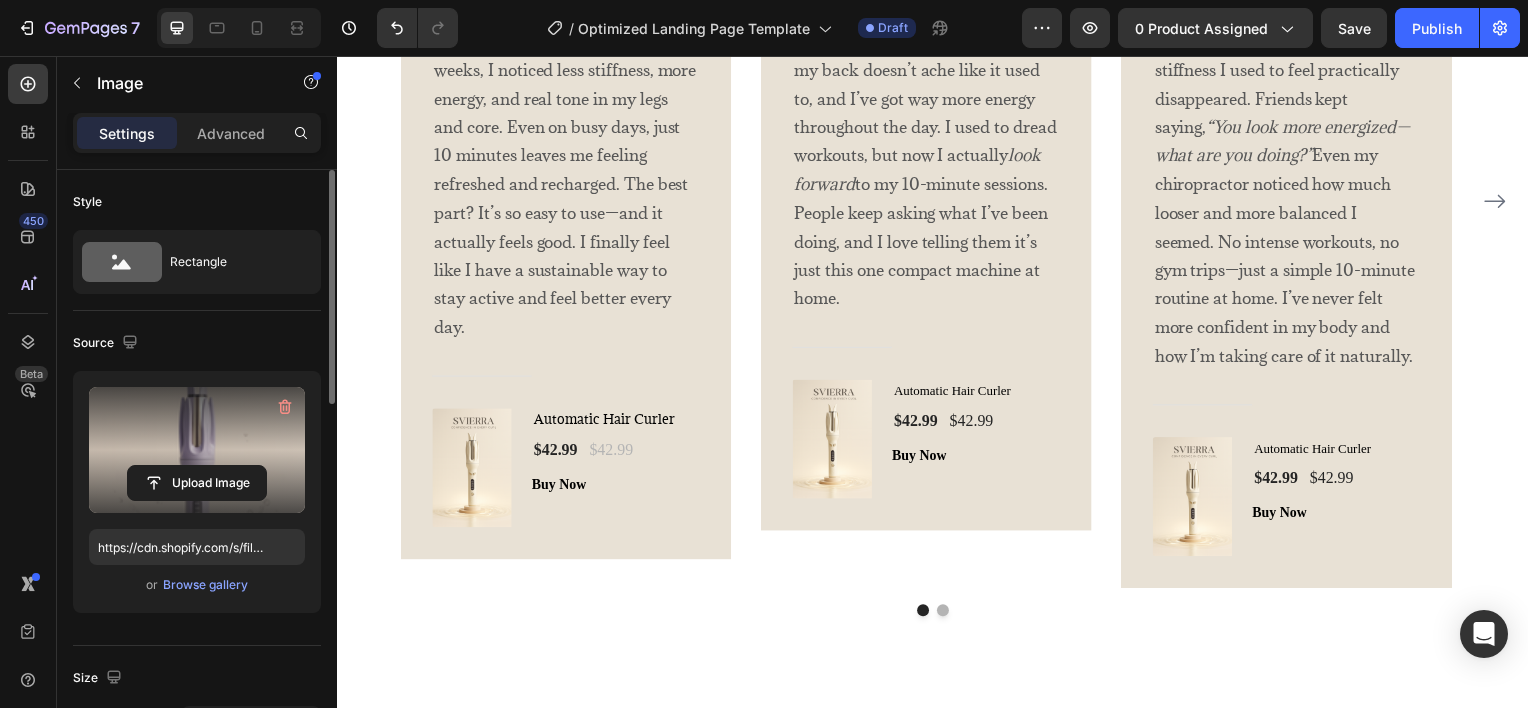 type on "https://cdn.shopify.com/s/files/1/0975/6255/8802/files/gempages_578069338871825170-3fe98d37-afe8-4e2e-b2e3-9108fb149513.png" 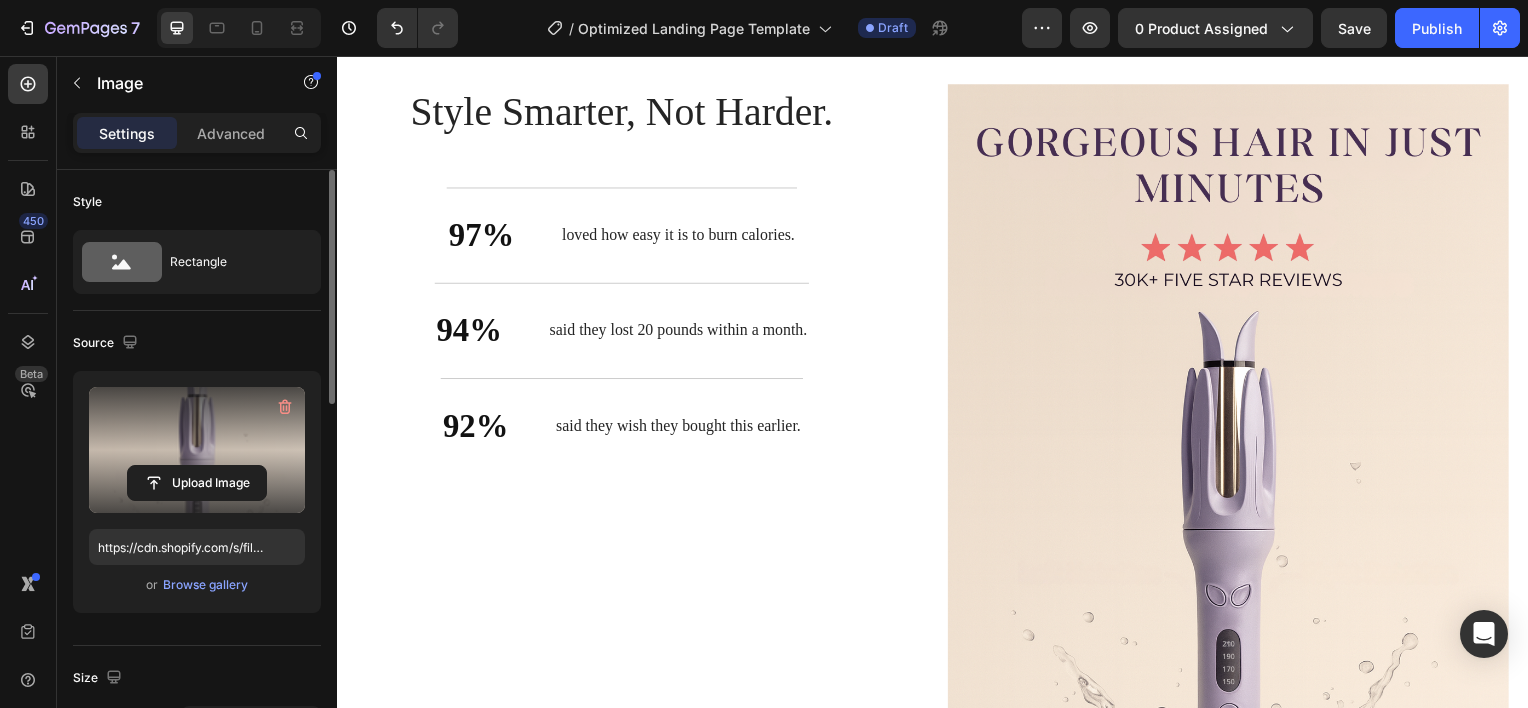 scroll, scrollTop: 3175, scrollLeft: 0, axis: vertical 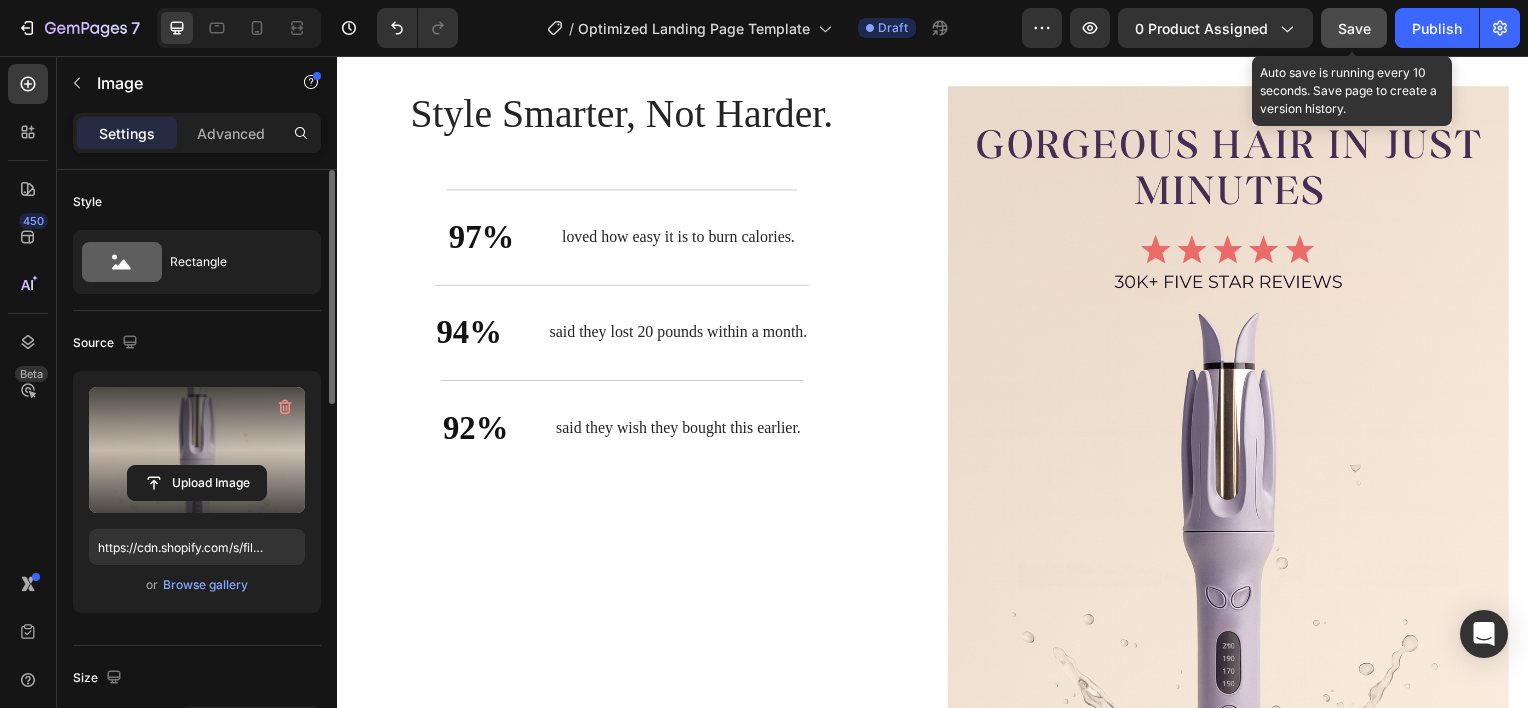 click on "Save" 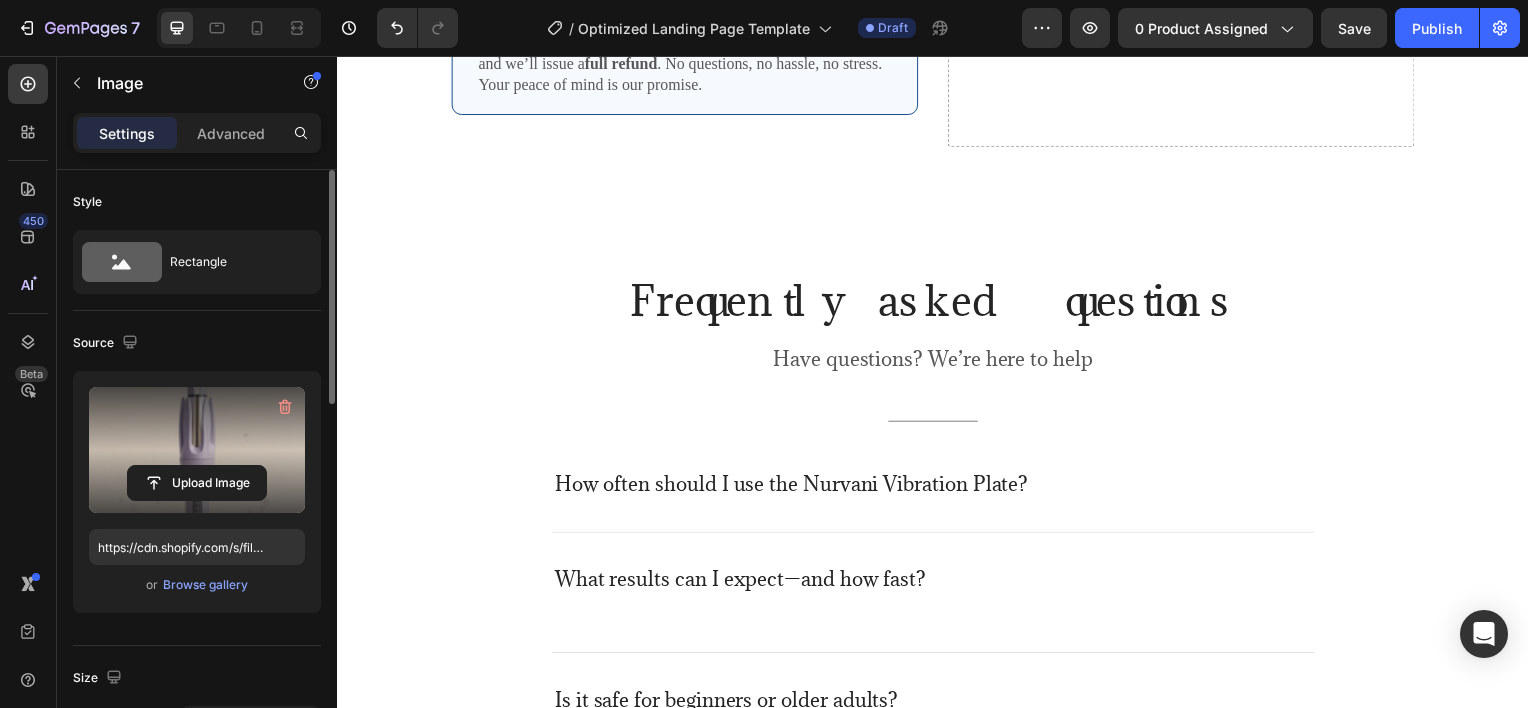 scroll, scrollTop: 5292, scrollLeft: 0, axis: vertical 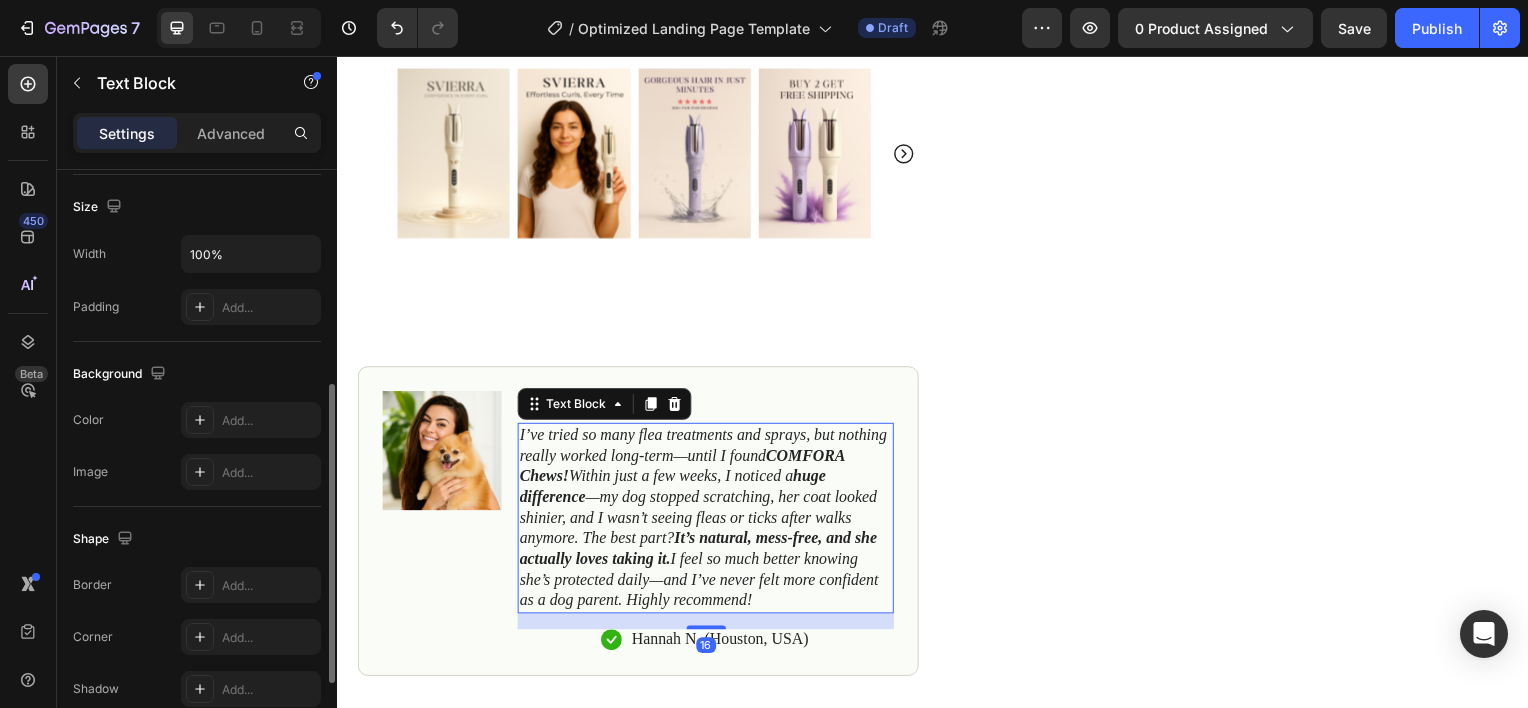 click on "I’ve tried so many flea treatments and sprays, but nothing really worked long-term—until I found  COMFORA Chews!  Within just a few weeks, I noticed a  huge difference —my dog stopped scratching, her coat looked shinier, and I wasn’t seeing fleas or ticks after walks anymore. The best part?  It’s natural, mess-free, and she actually loves taking it.  I feel so much better knowing she’s protected daily—and I’ve never felt more confident as a dog parent. Highly recommend!" at bounding box center (705, 519) 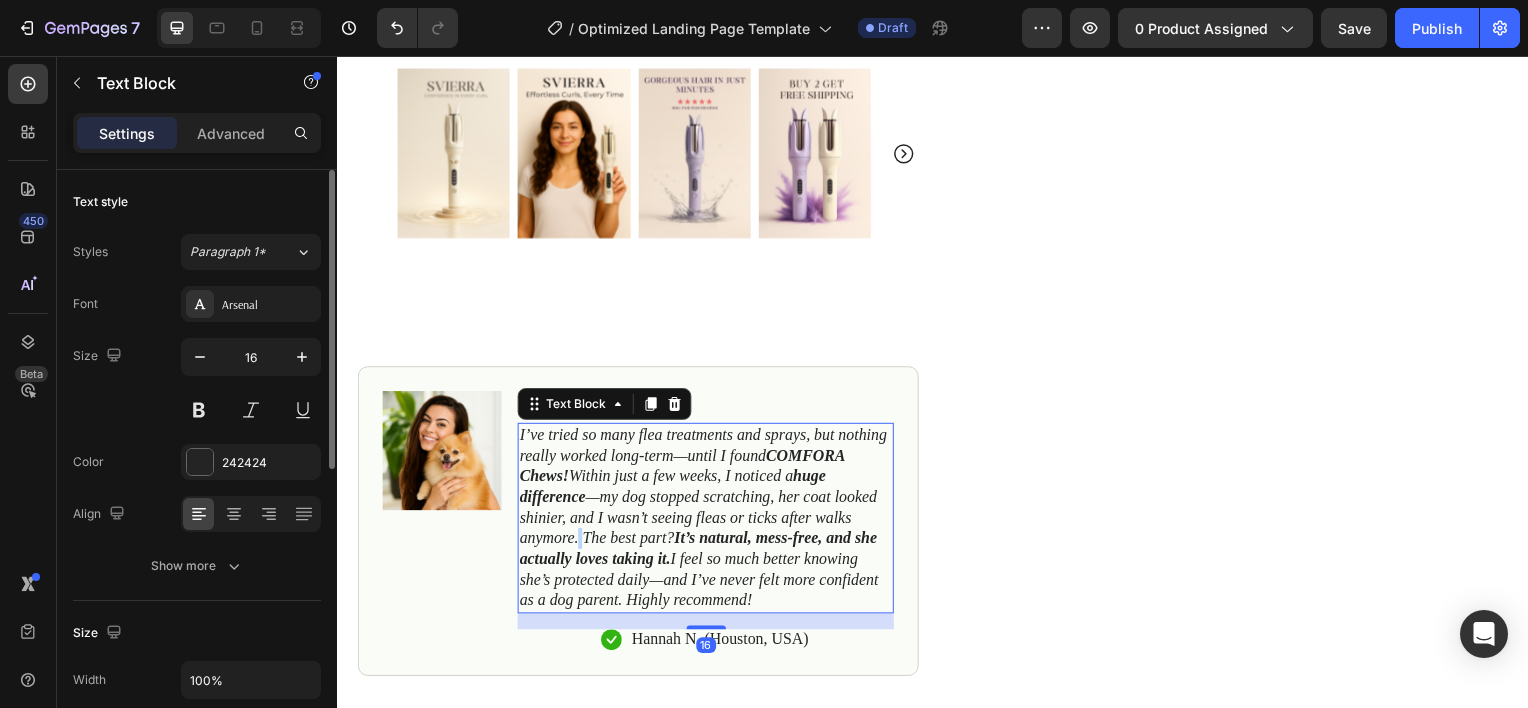 click on "I’ve tried so many flea treatments and sprays, but nothing really worked long-term—until I found  COMFORA Chews!  Within just a few weeks, I noticed a  huge difference —my dog stopped scratching, her coat looked shinier, and I wasn’t seeing fleas or ticks after walks anymore. The best part?  It’s natural, mess-free, and she actually loves taking it.  I feel so much better knowing she’s protected daily—and I’ve never felt more confident as a dog parent. Highly recommend!" at bounding box center [705, 519] 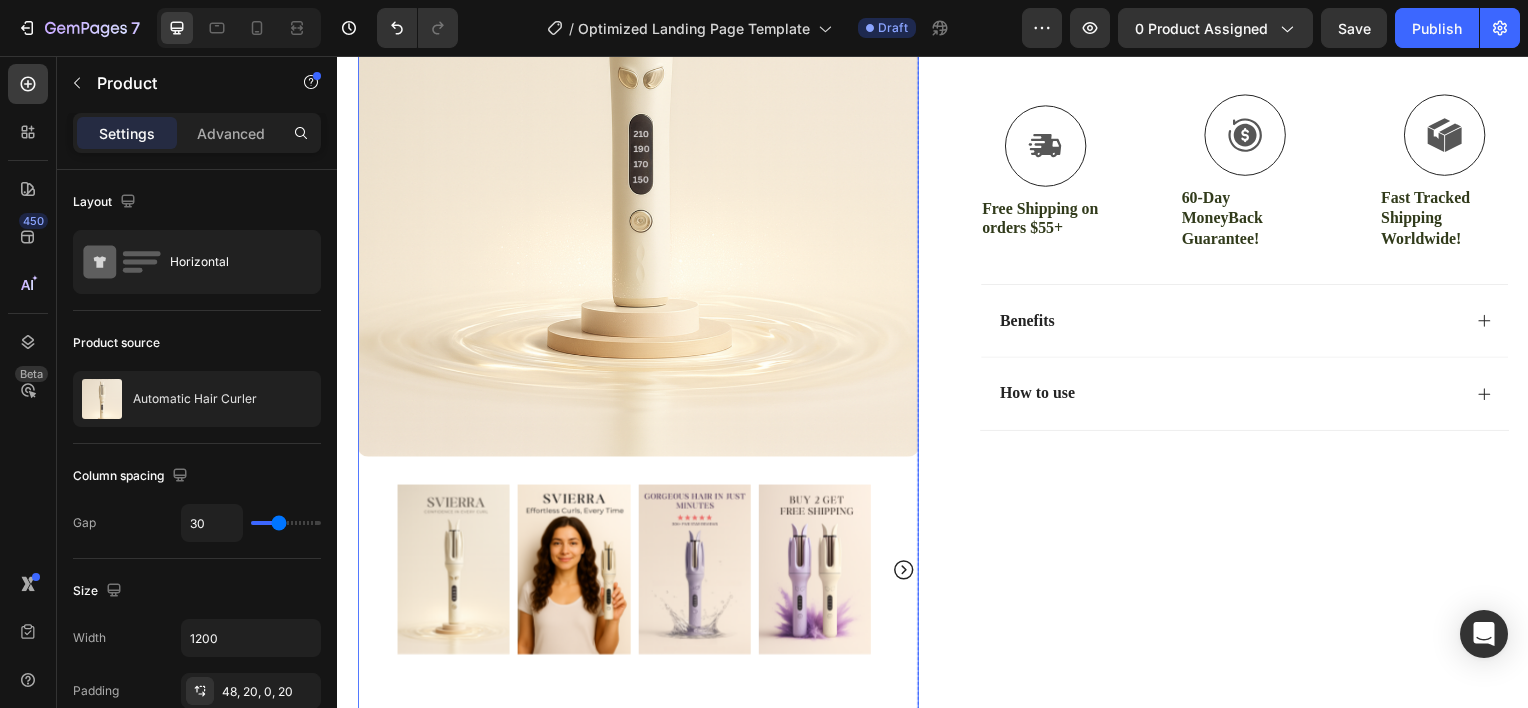 scroll, scrollTop: 604, scrollLeft: 0, axis: vertical 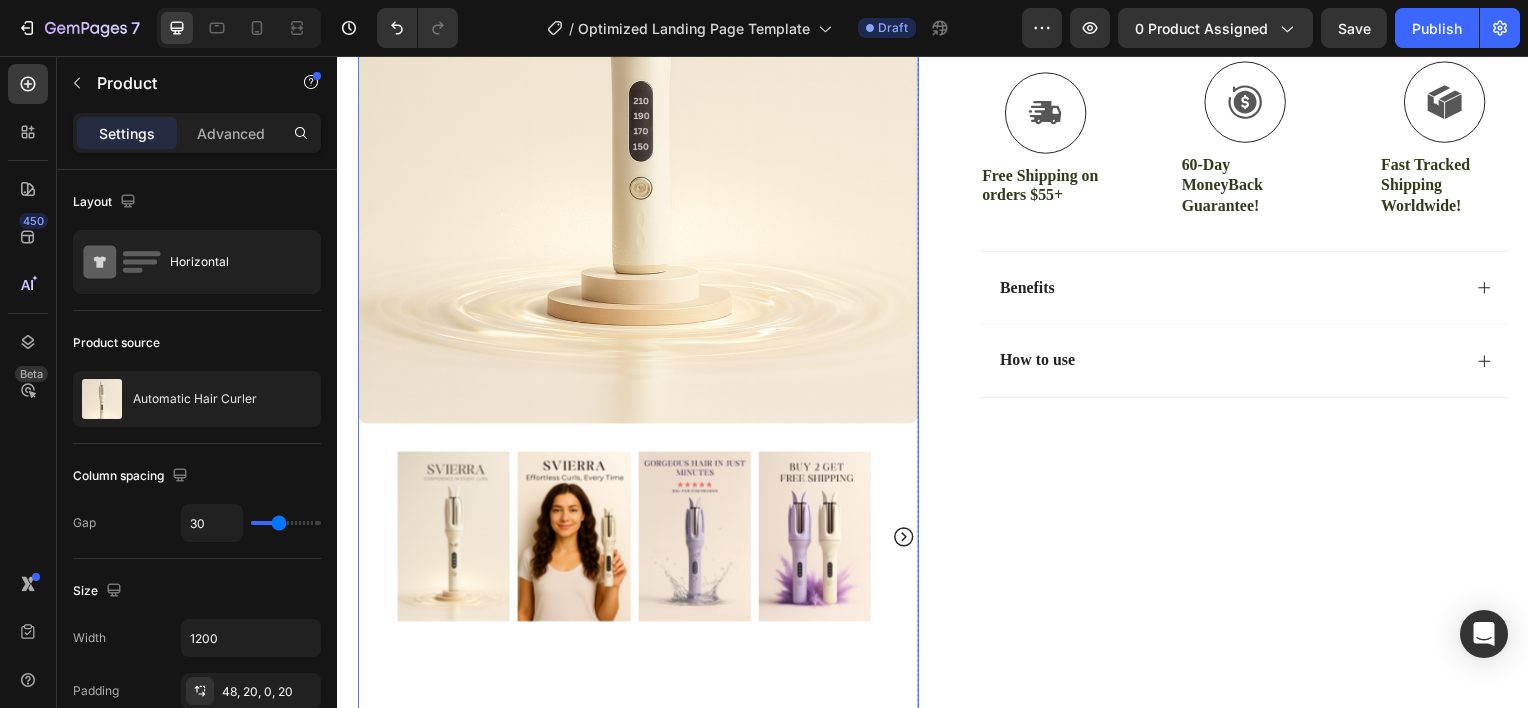 click at bounding box center [453, 540] 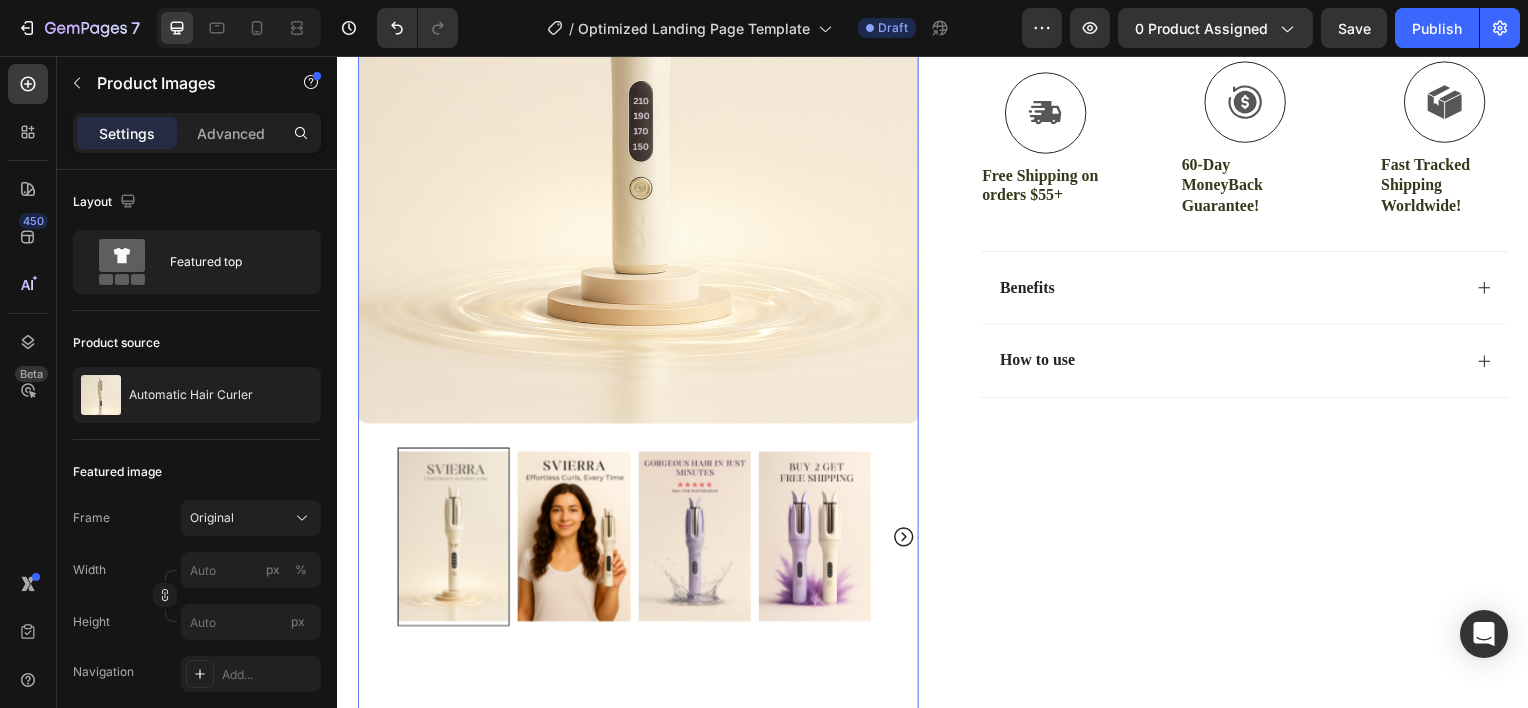 click at bounding box center (574, 540) 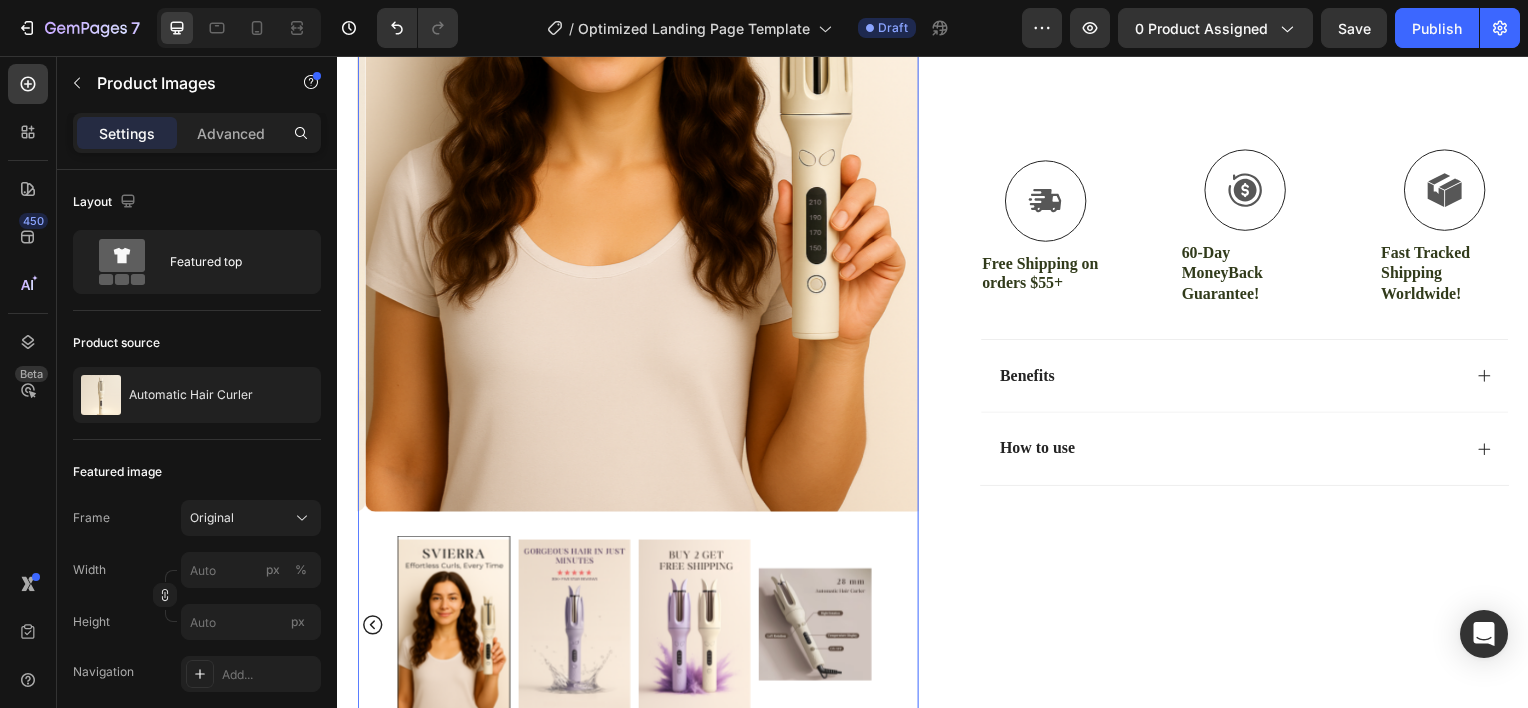 scroll, scrollTop: 575, scrollLeft: 0, axis: vertical 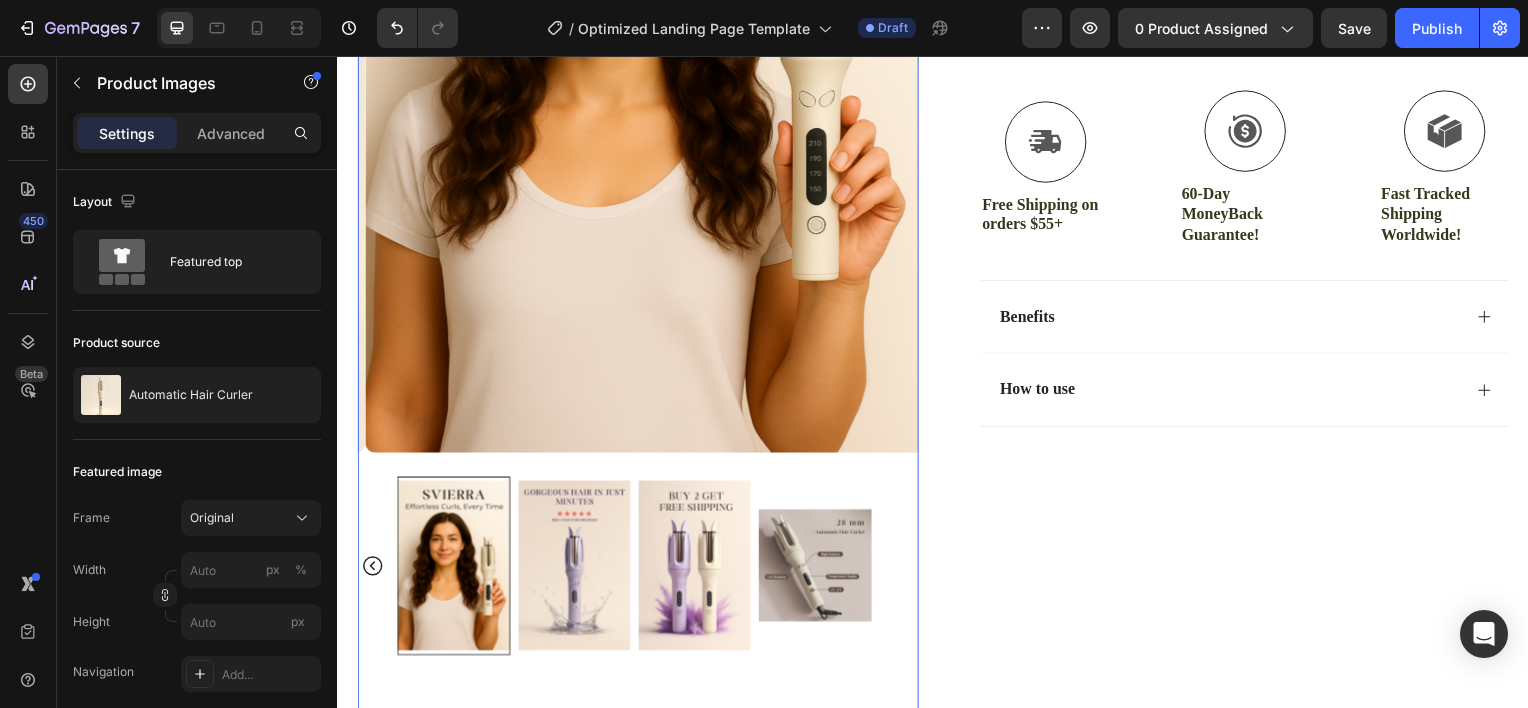 click 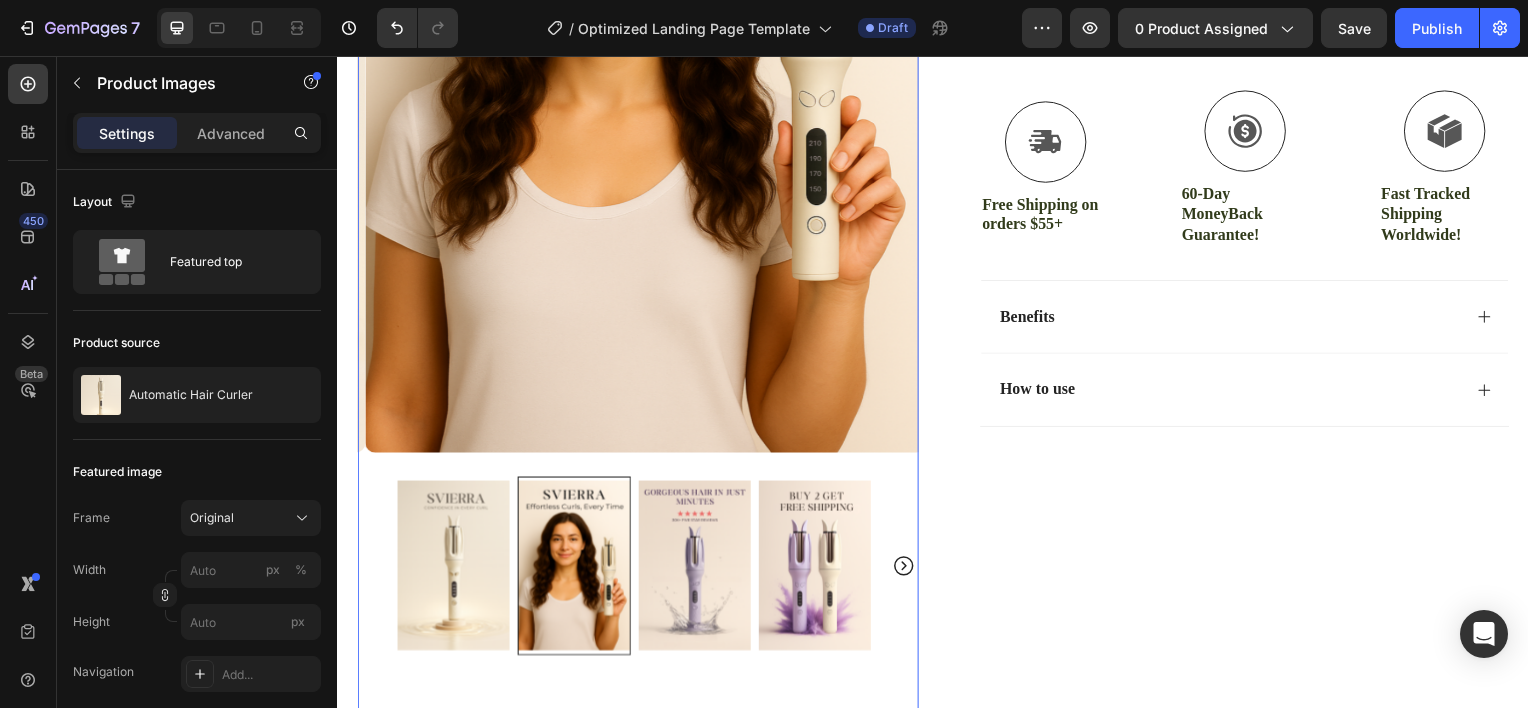 click at bounding box center [453, 569] 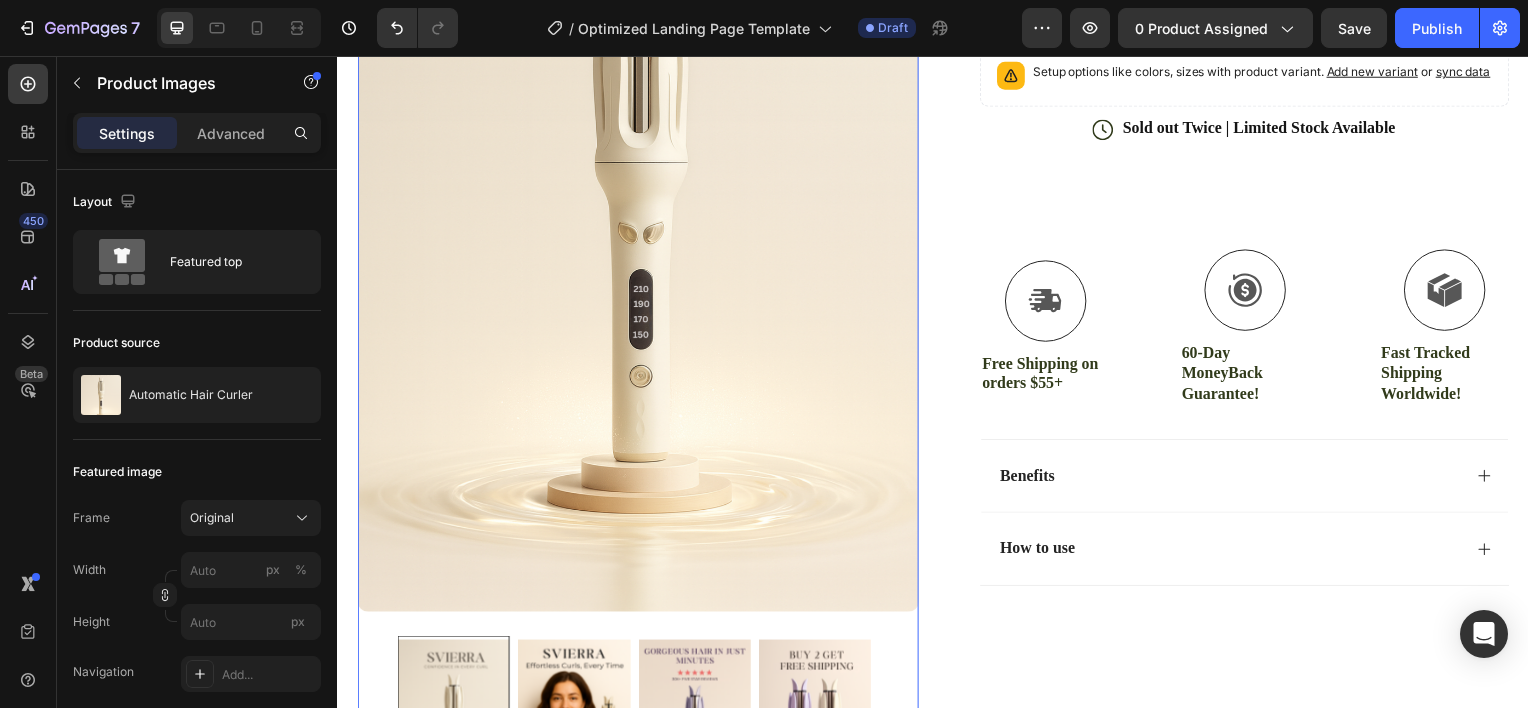 scroll, scrollTop: 416, scrollLeft: 0, axis: vertical 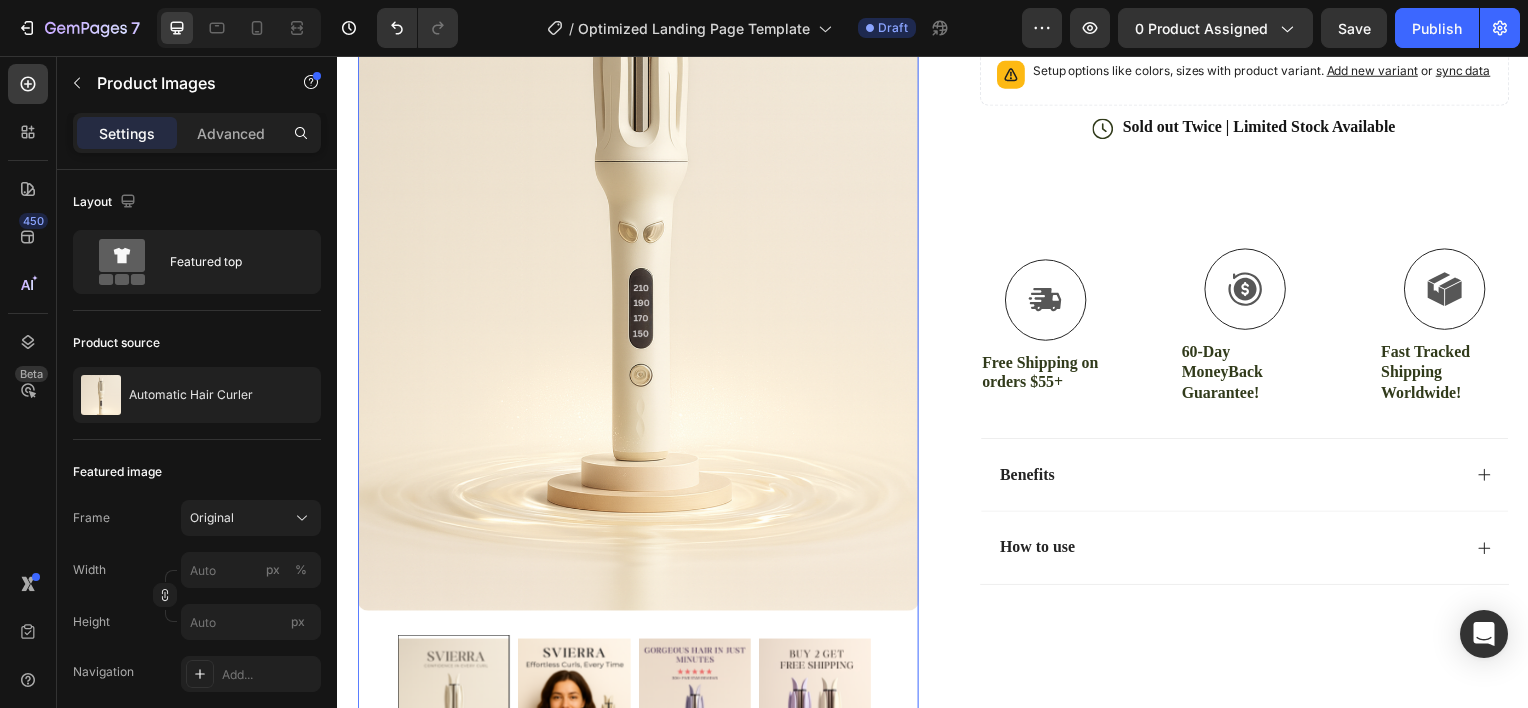 click at bounding box center (574, 728) 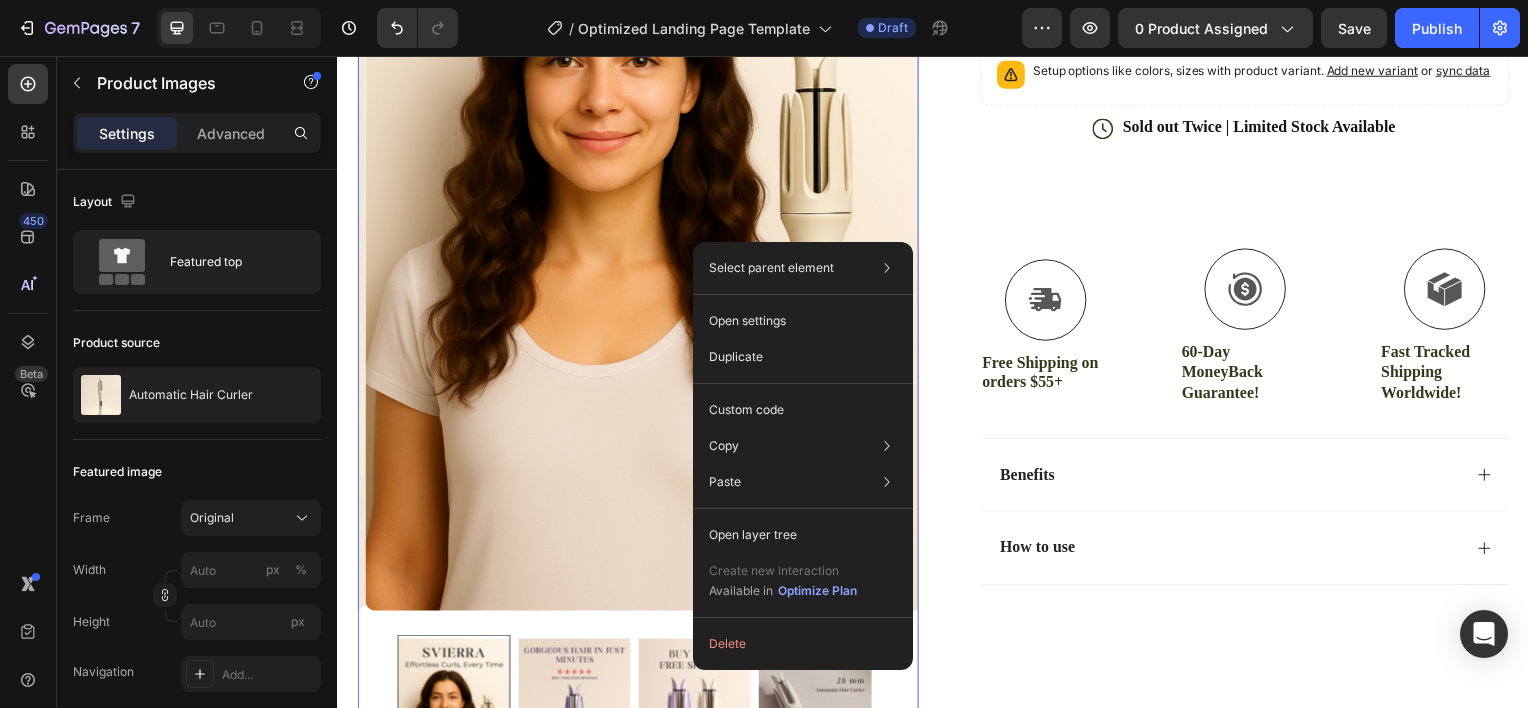 click at bounding box center (696, 728) 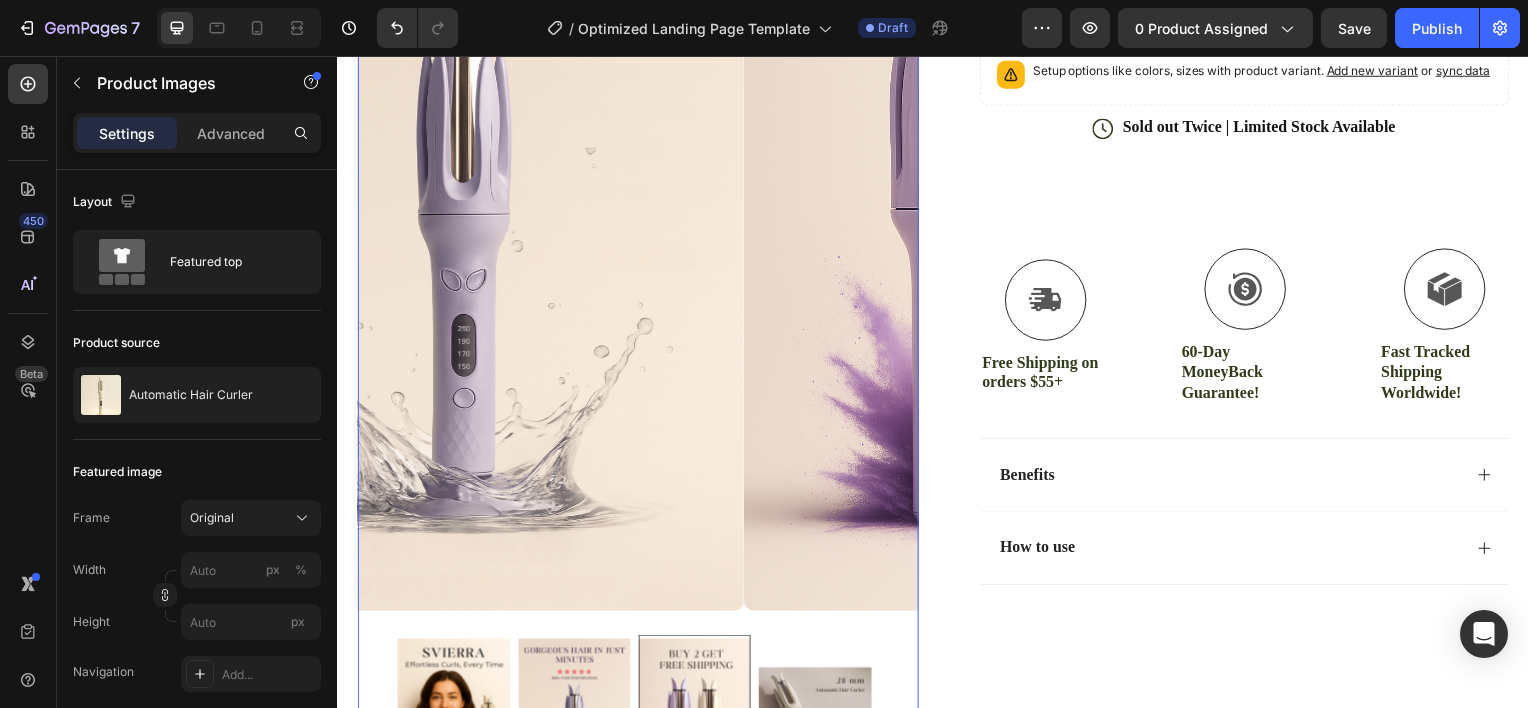 click at bounding box center [696, 728] 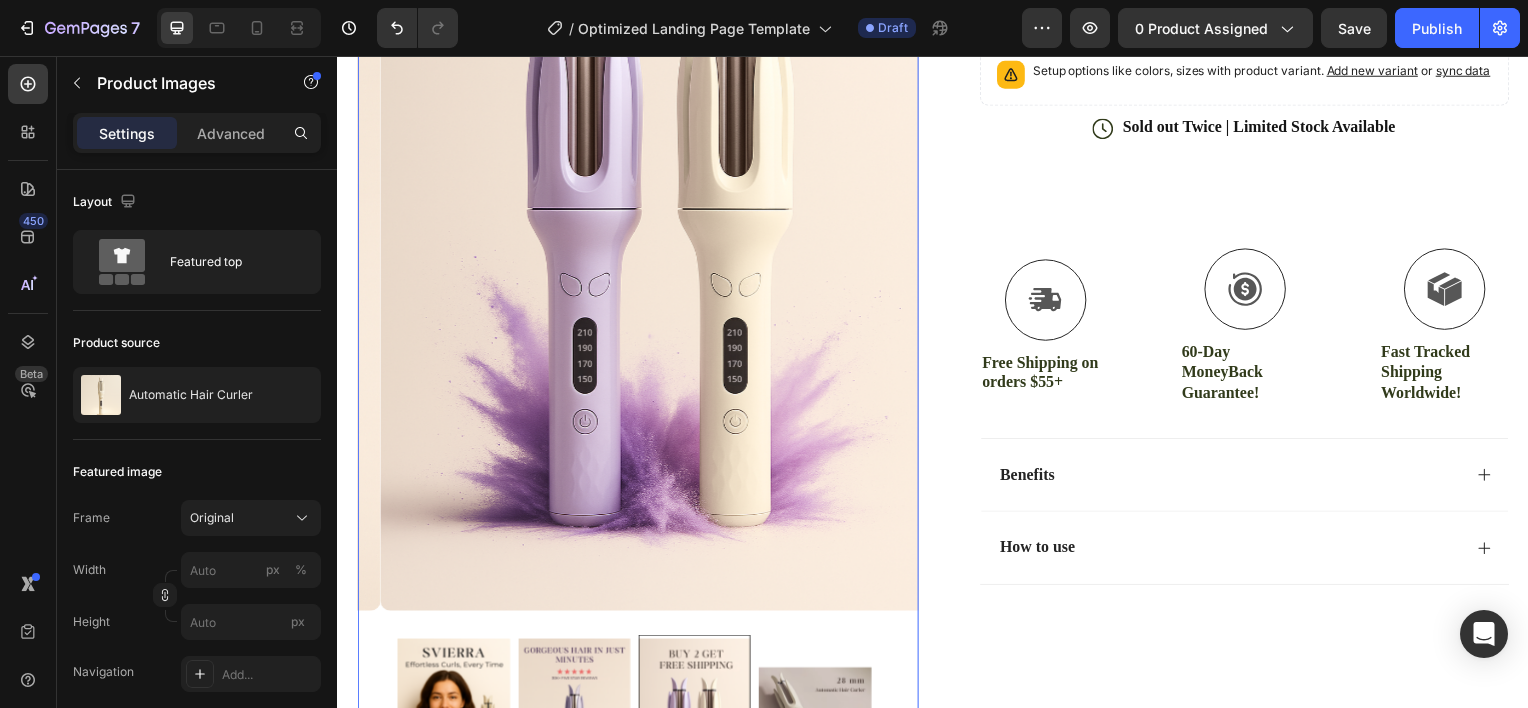 scroll, scrollTop: 570, scrollLeft: 0, axis: vertical 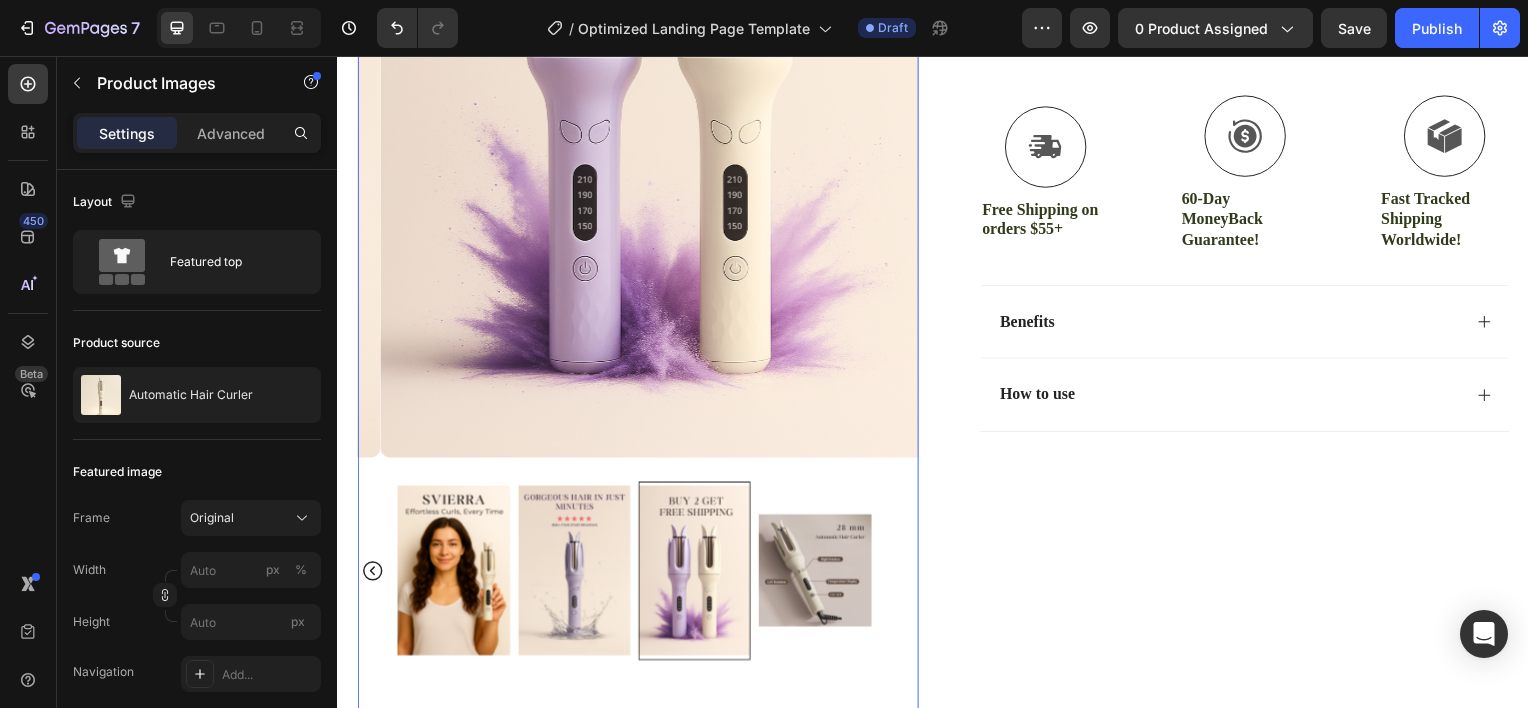 click at bounding box center (817, 574) 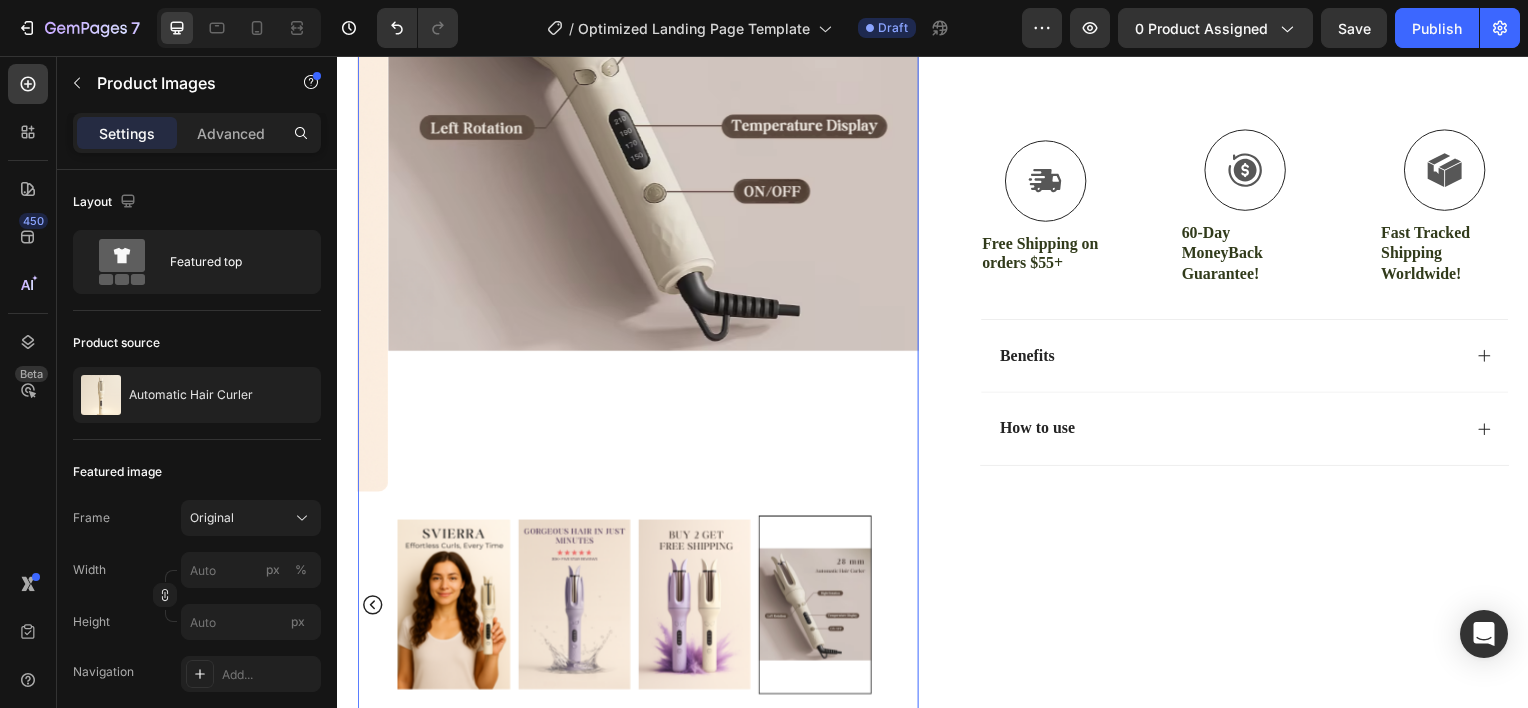 scroll, scrollTop: 534, scrollLeft: 0, axis: vertical 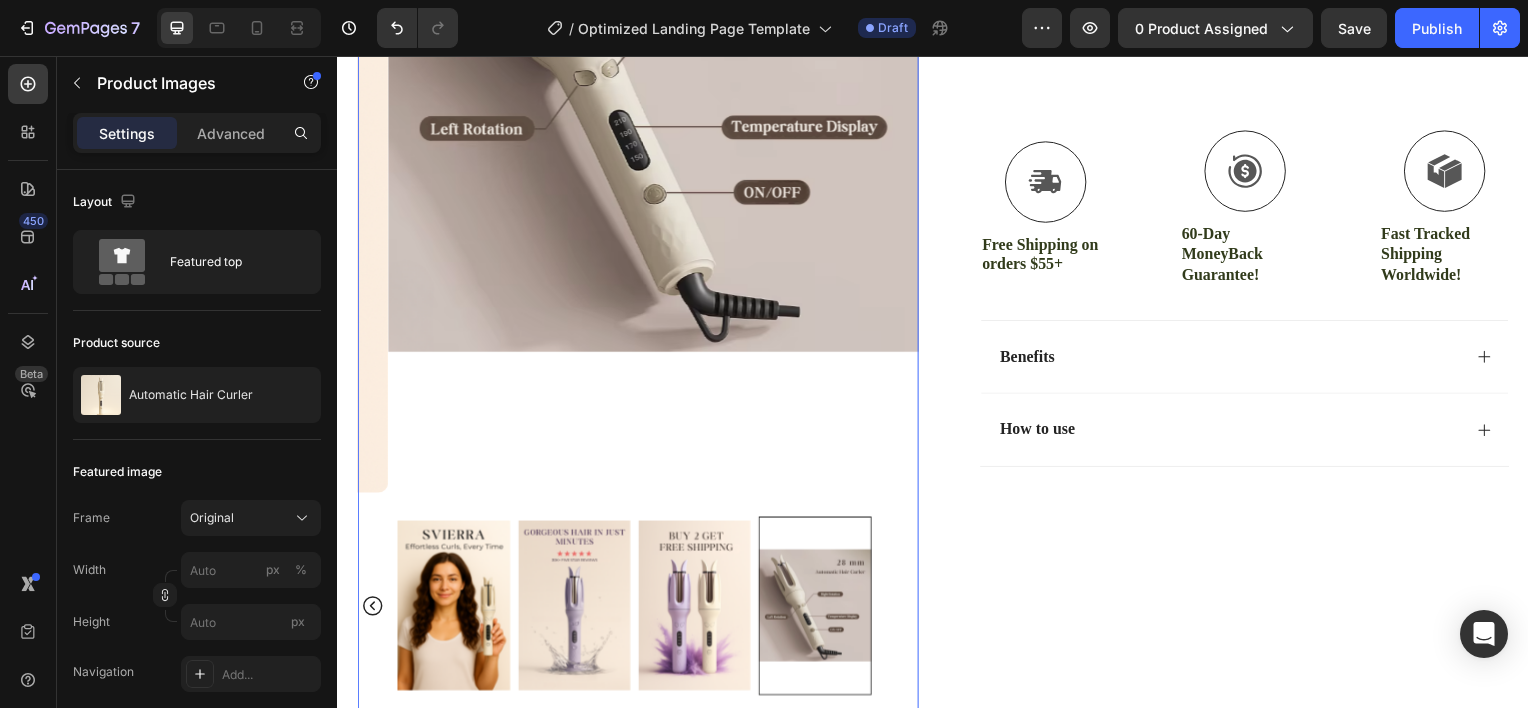click at bounding box center (453, 610) 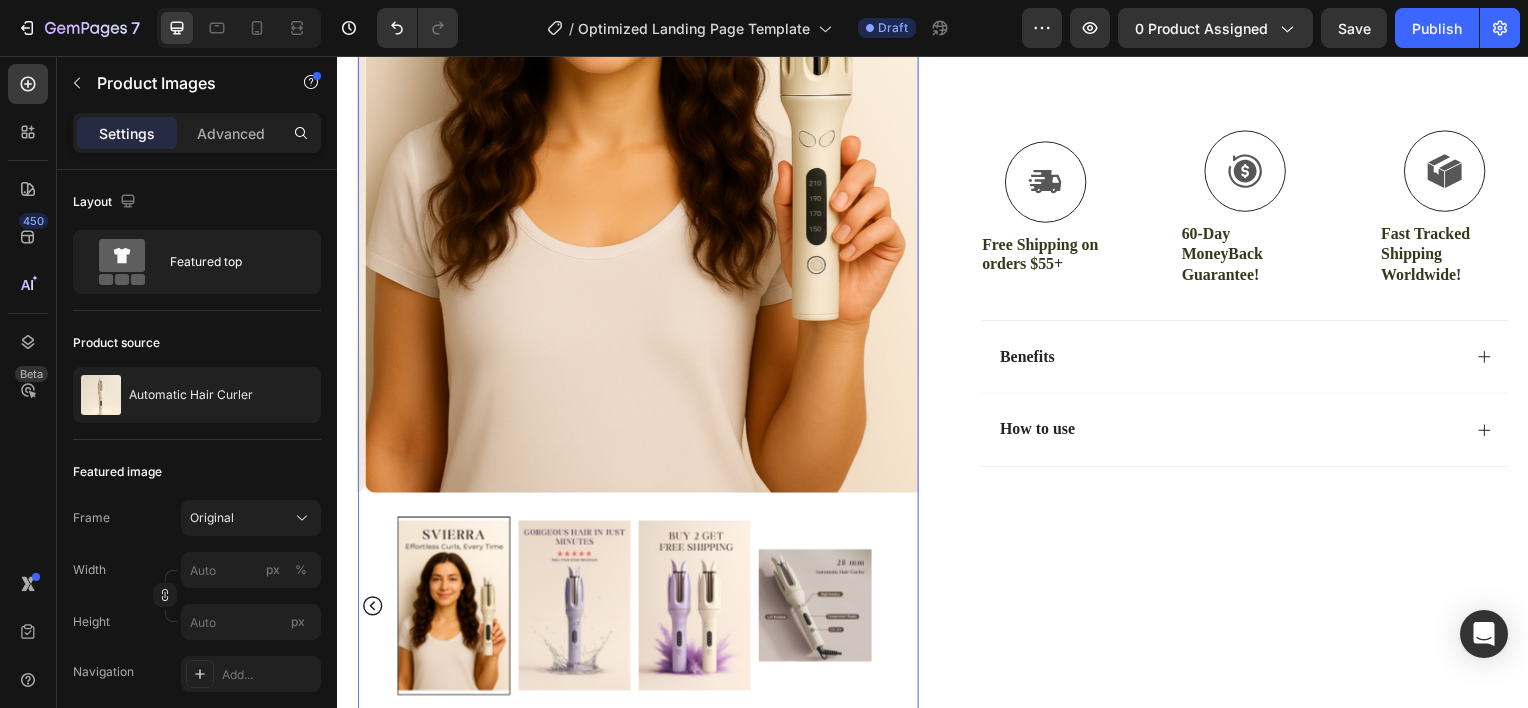 click at bounding box center [574, 610] 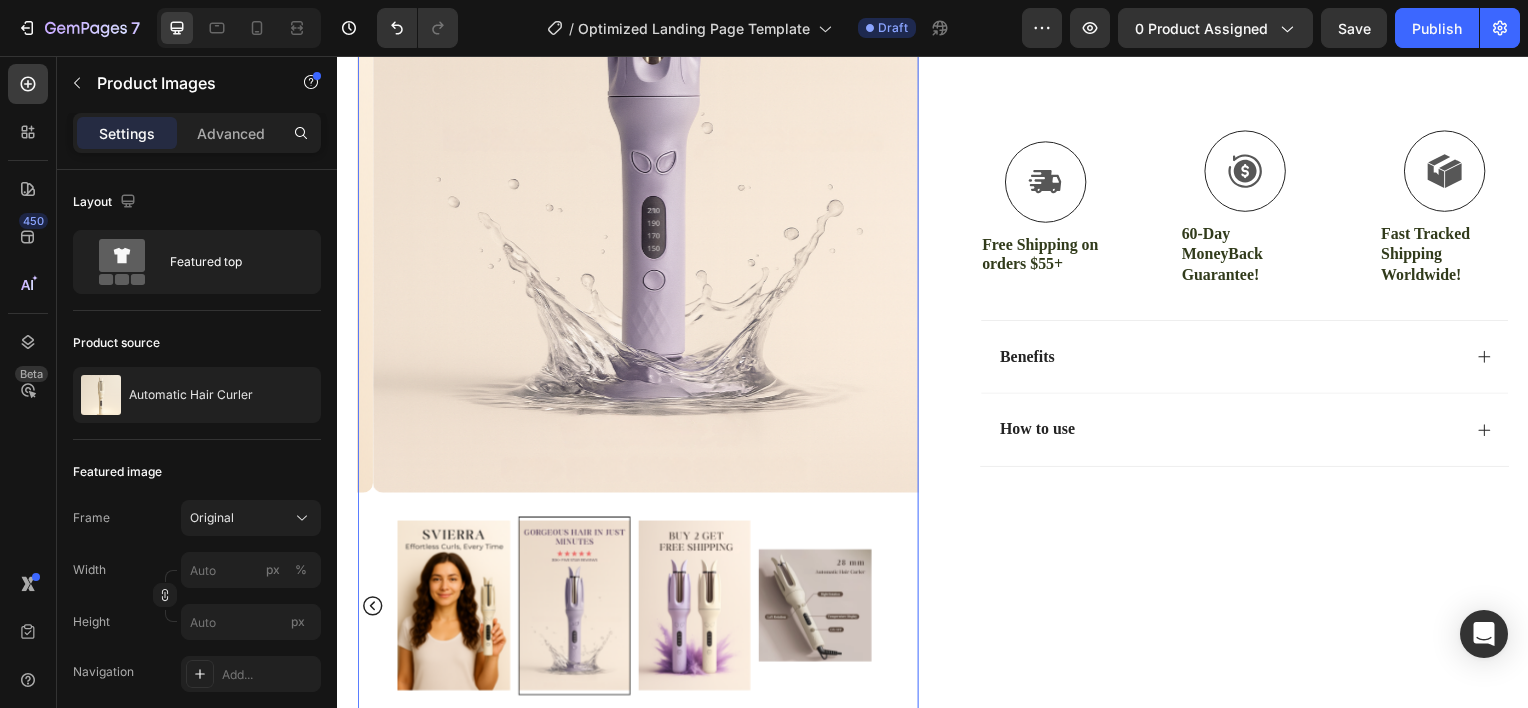 click at bounding box center (817, 610) 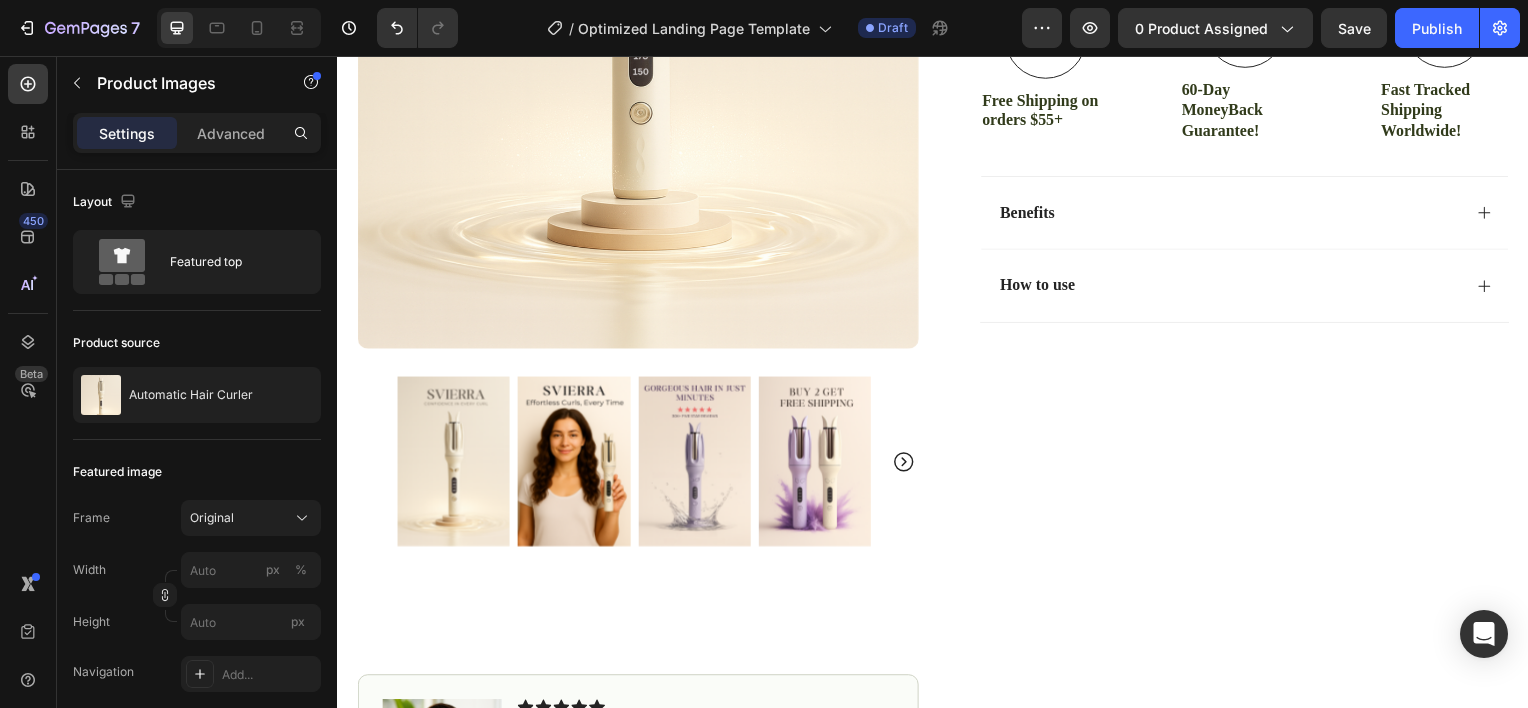 scroll, scrollTop: 692, scrollLeft: 0, axis: vertical 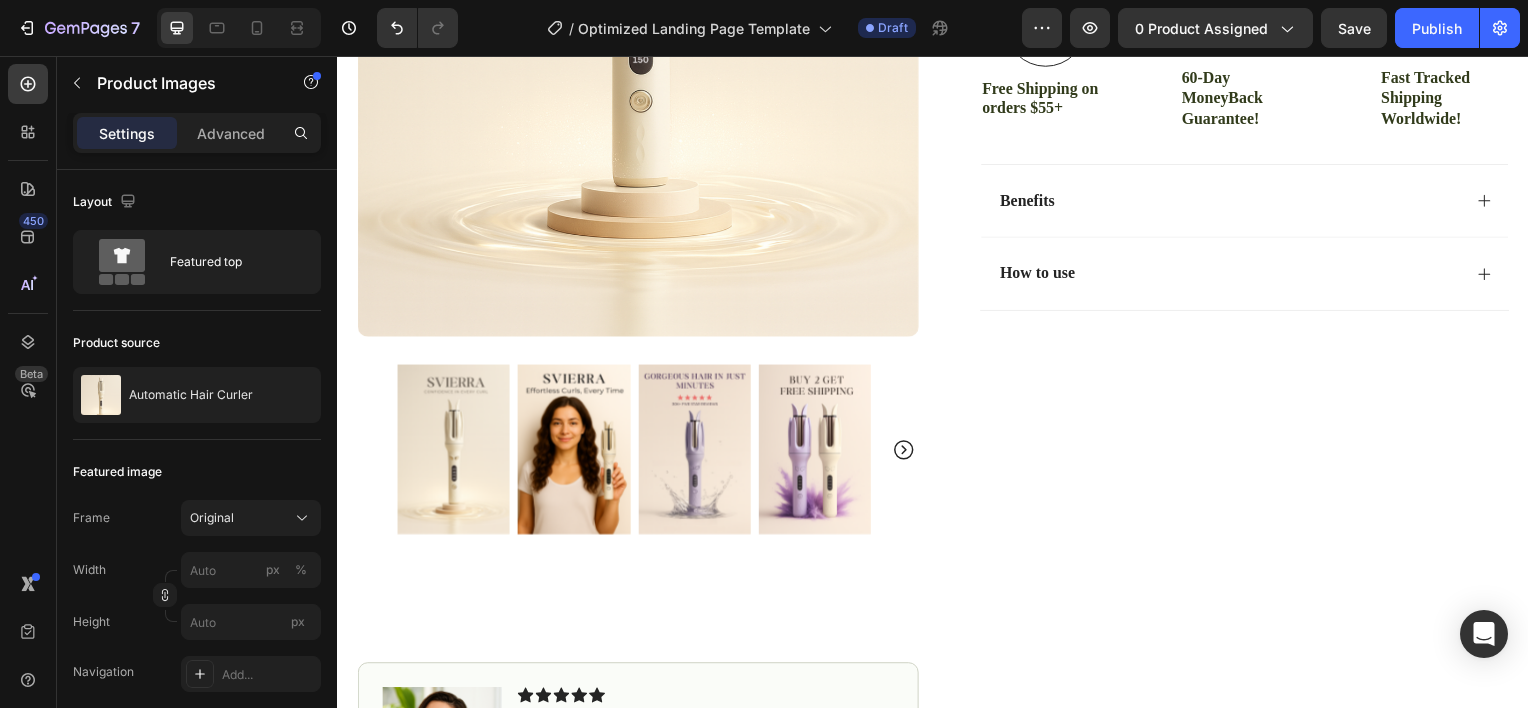 click at bounding box center [574, 452] 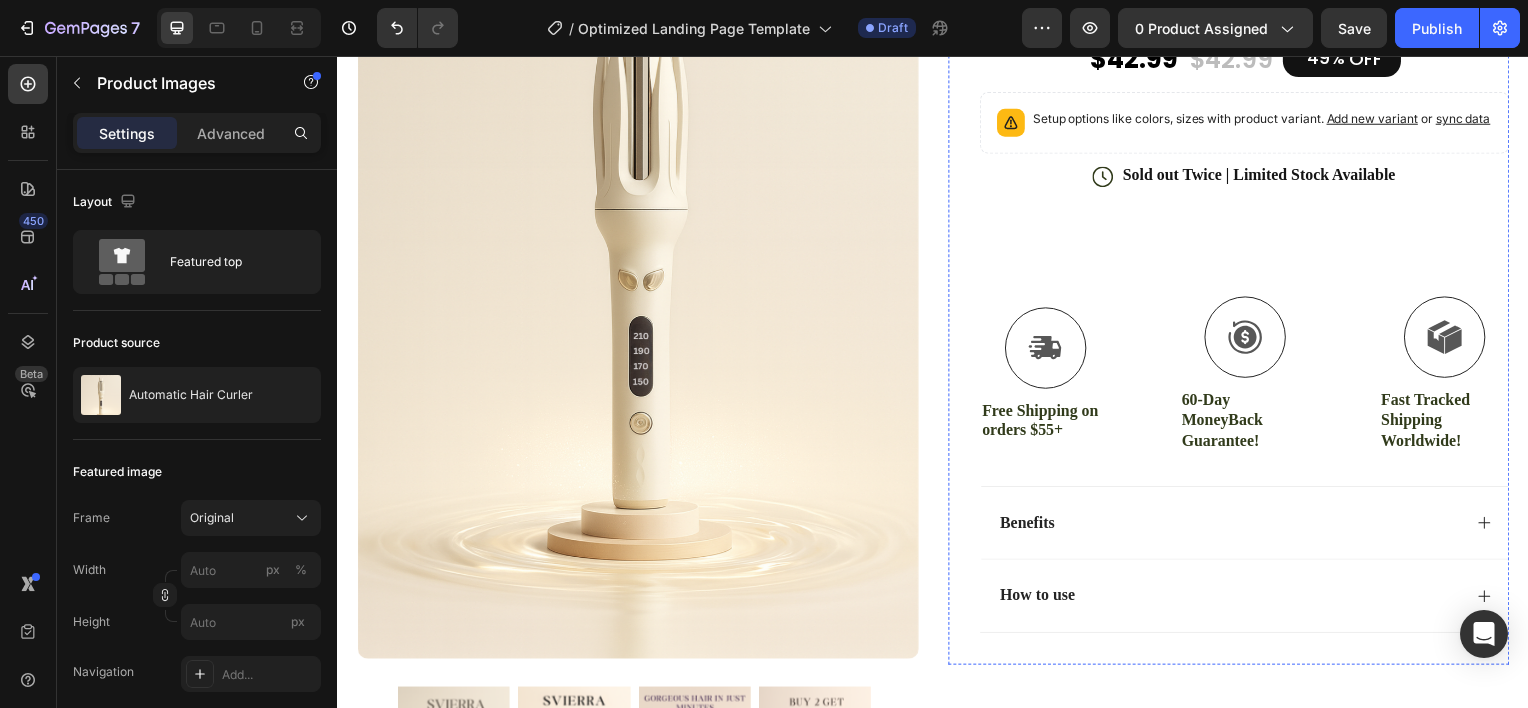 scroll, scrollTop: 368, scrollLeft: 0, axis: vertical 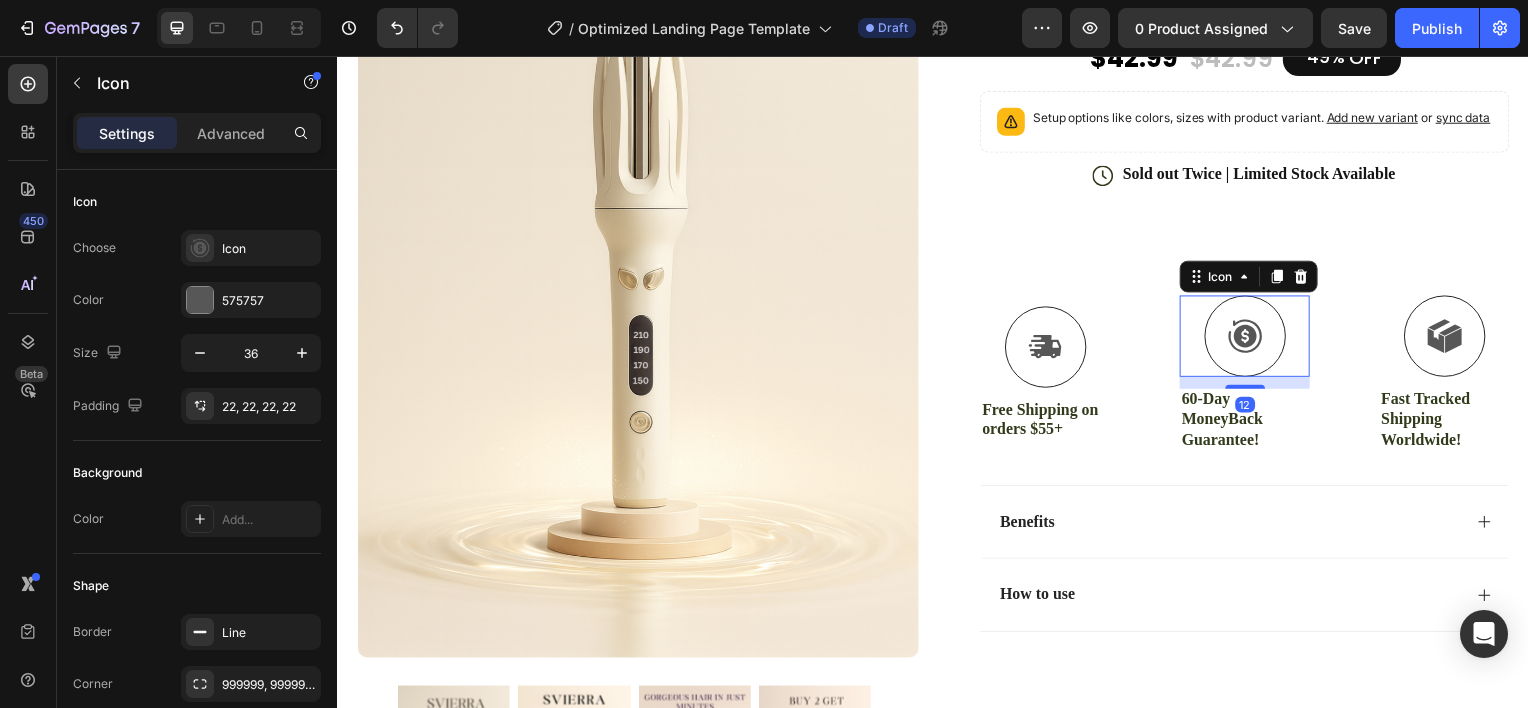 click on "Icon   12" at bounding box center (1250, 338) 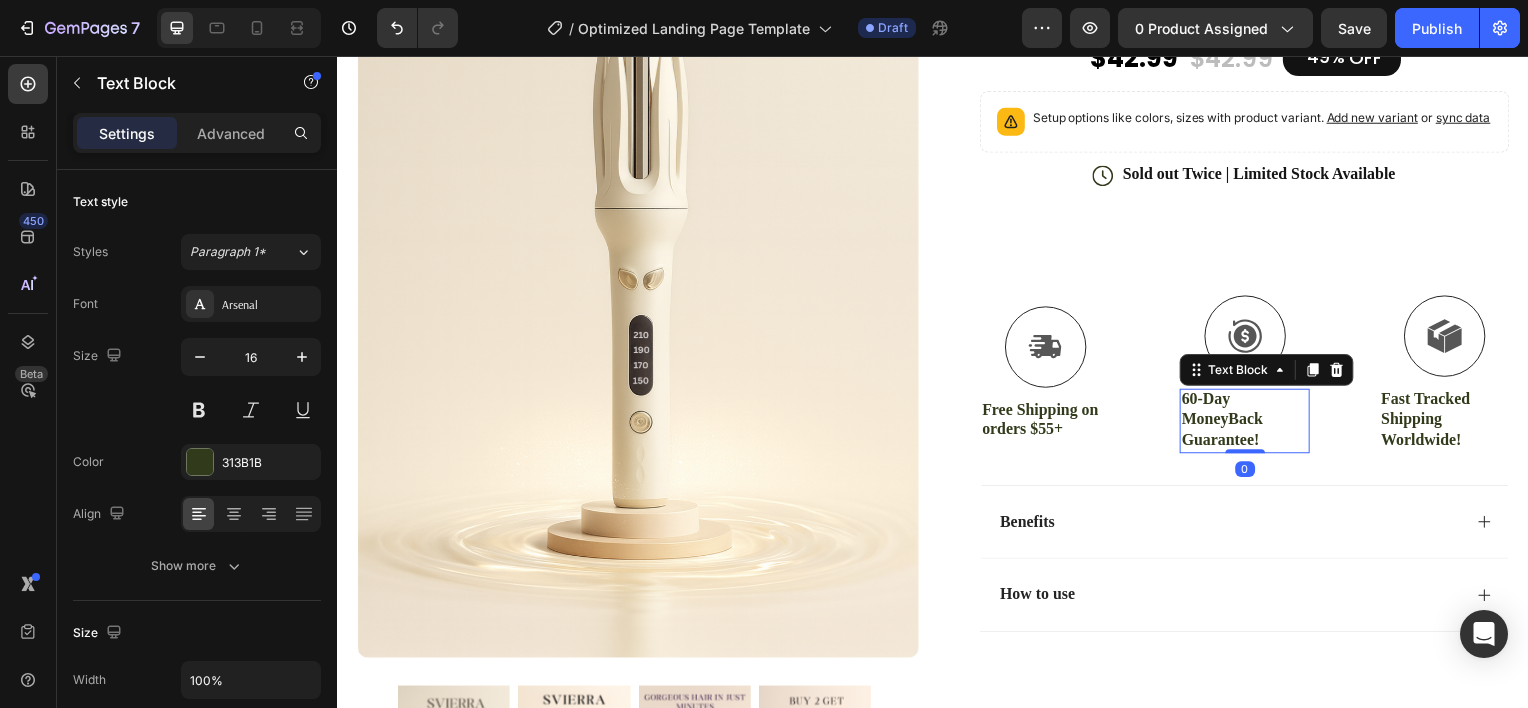 click on "60-Day MoneyBack Guarantee!" at bounding box center (1250, 422) 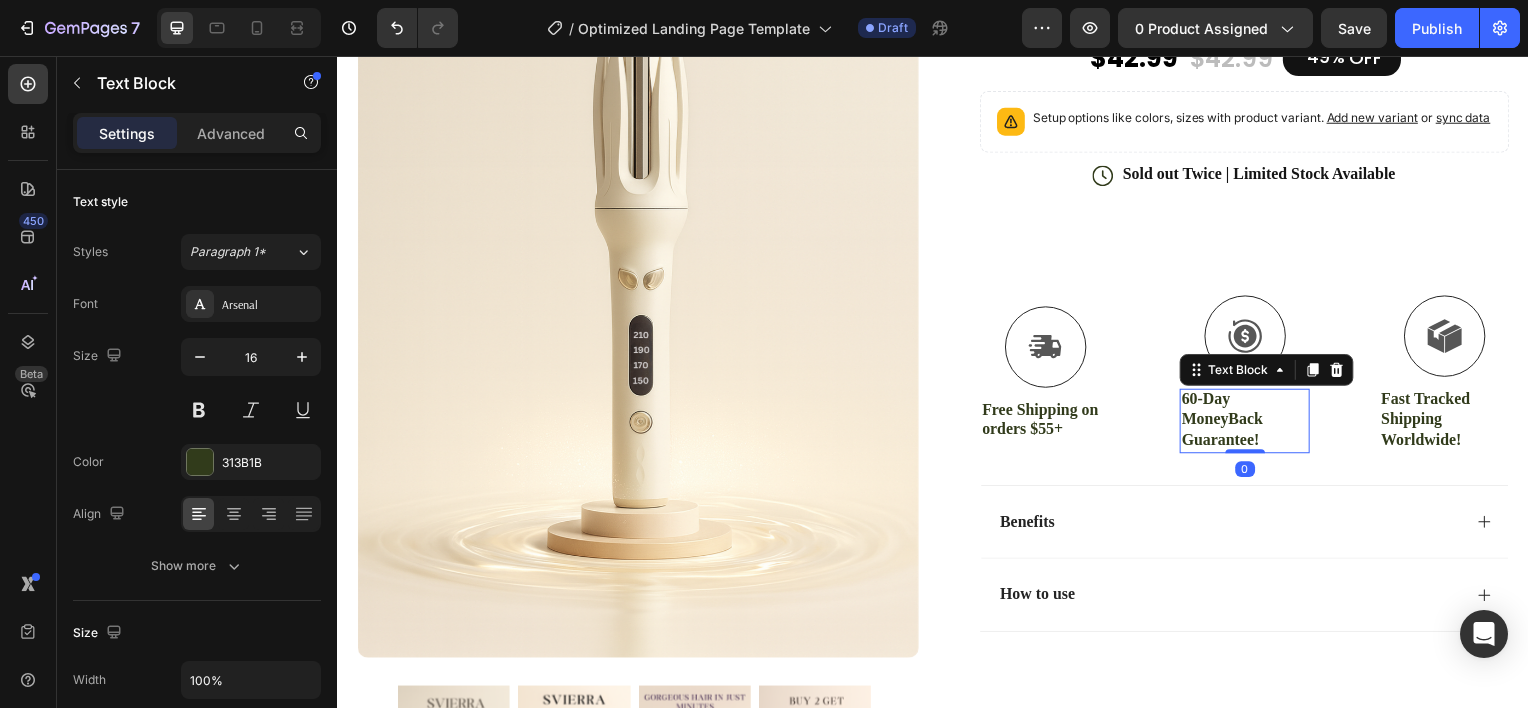 click on "60-Day MoneyBack Guarantee!" at bounding box center [1250, 422] 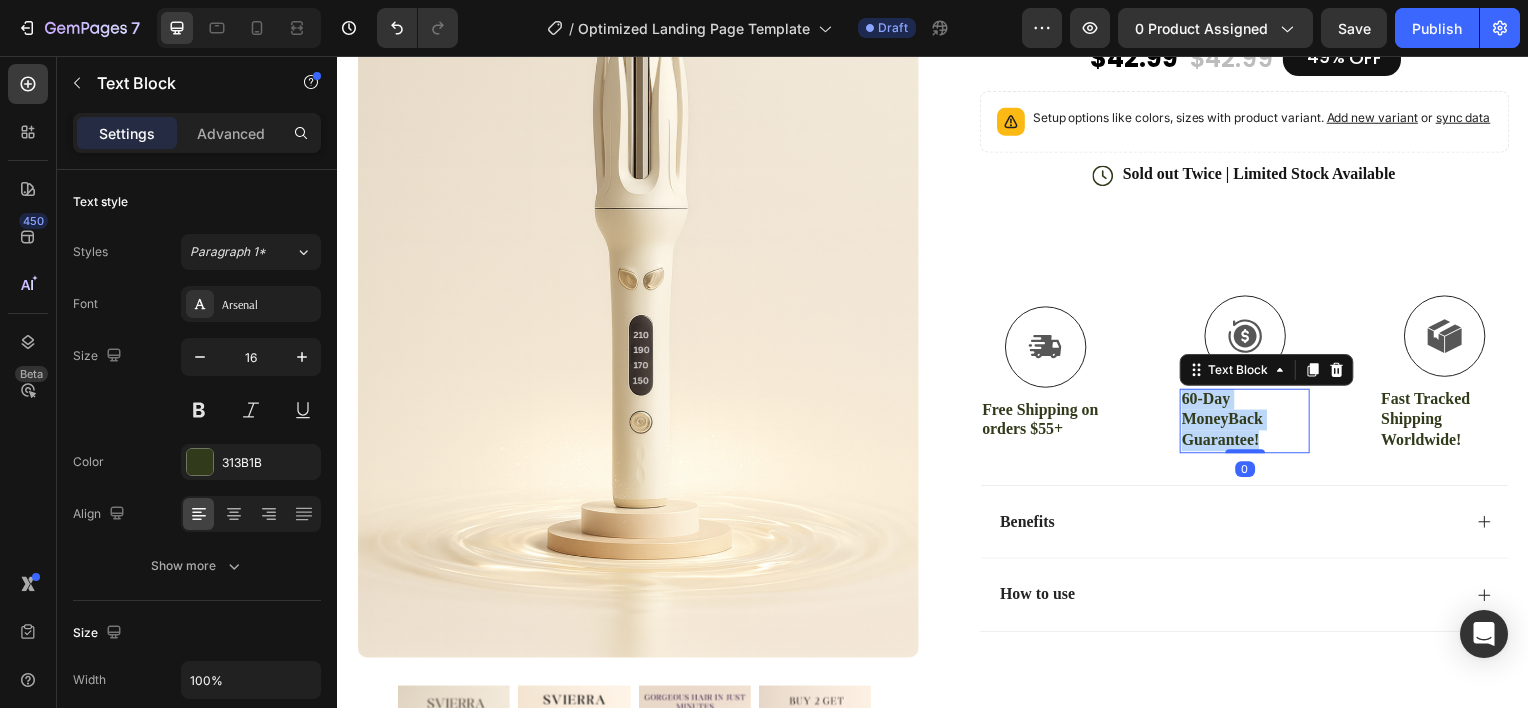 click on "60-Day MoneyBack Guarantee!" at bounding box center (1250, 422) 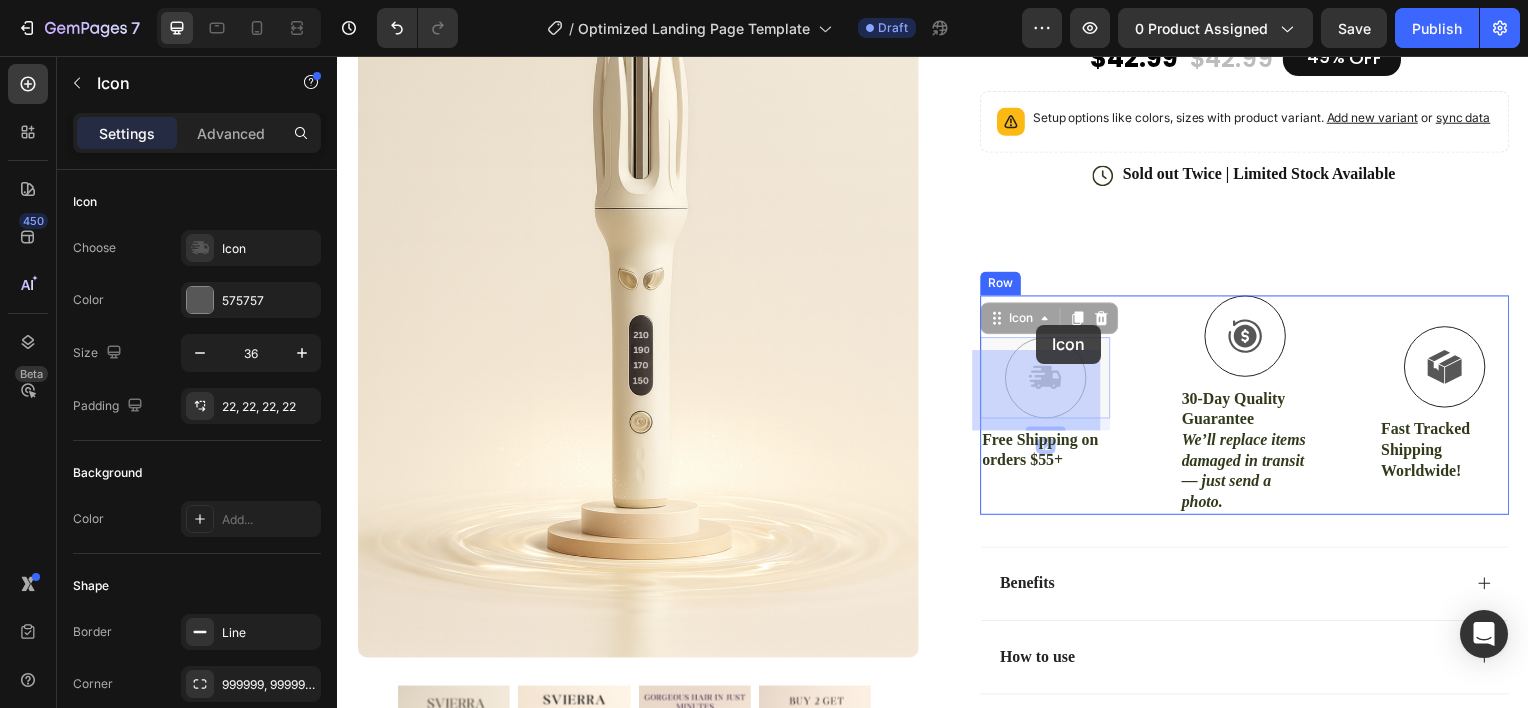 drag, startPoint x: 1042, startPoint y: 405, endPoint x: 1042, endPoint y: 323, distance: 82 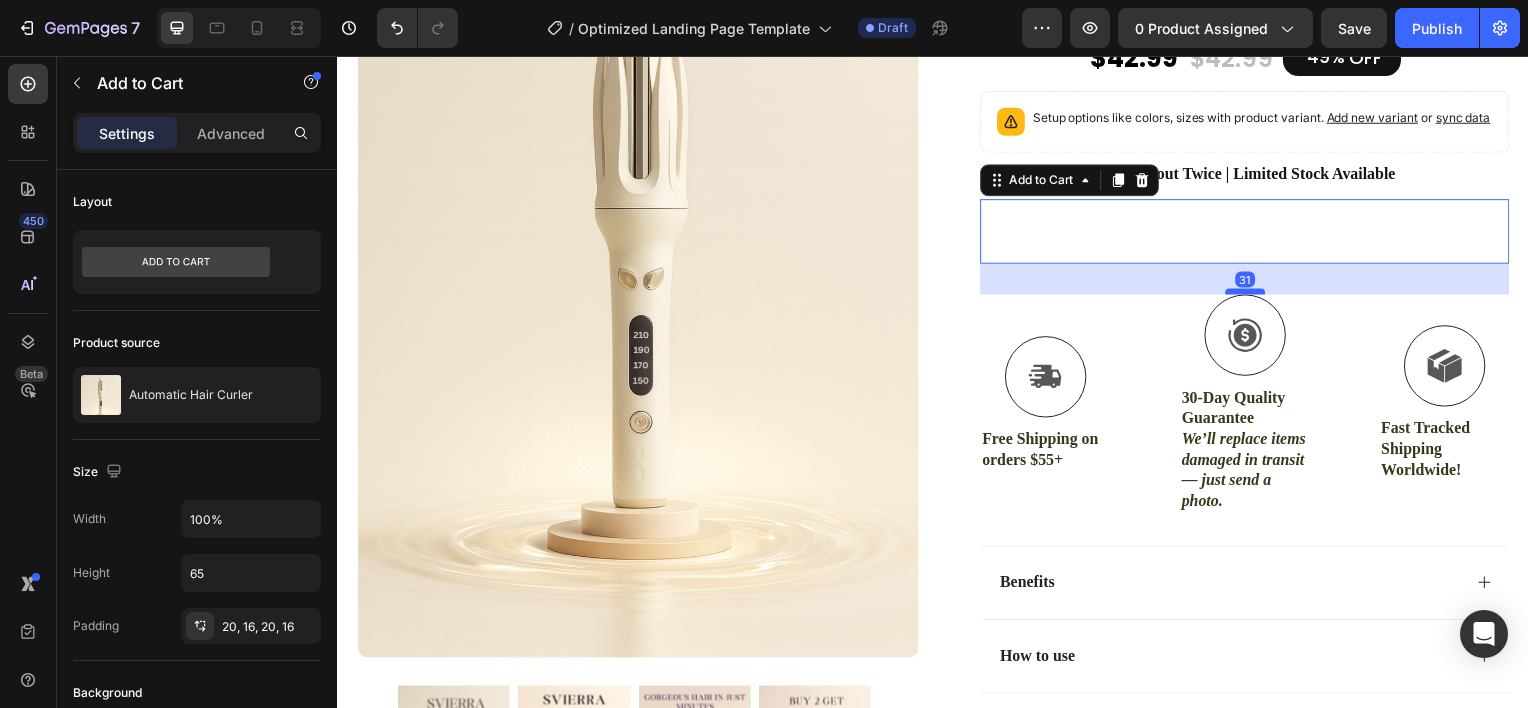 click at bounding box center [1251, 293] 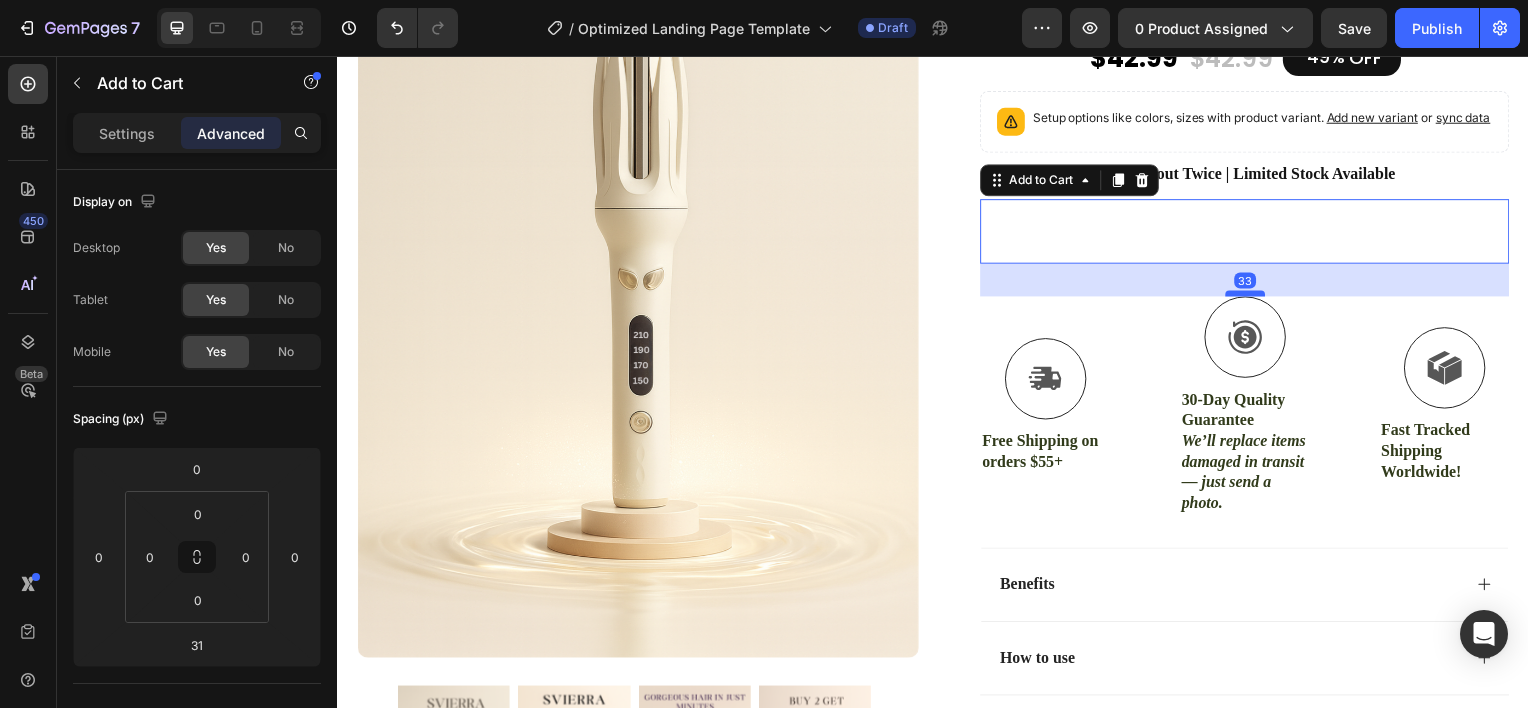 click at bounding box center [1251, 295] 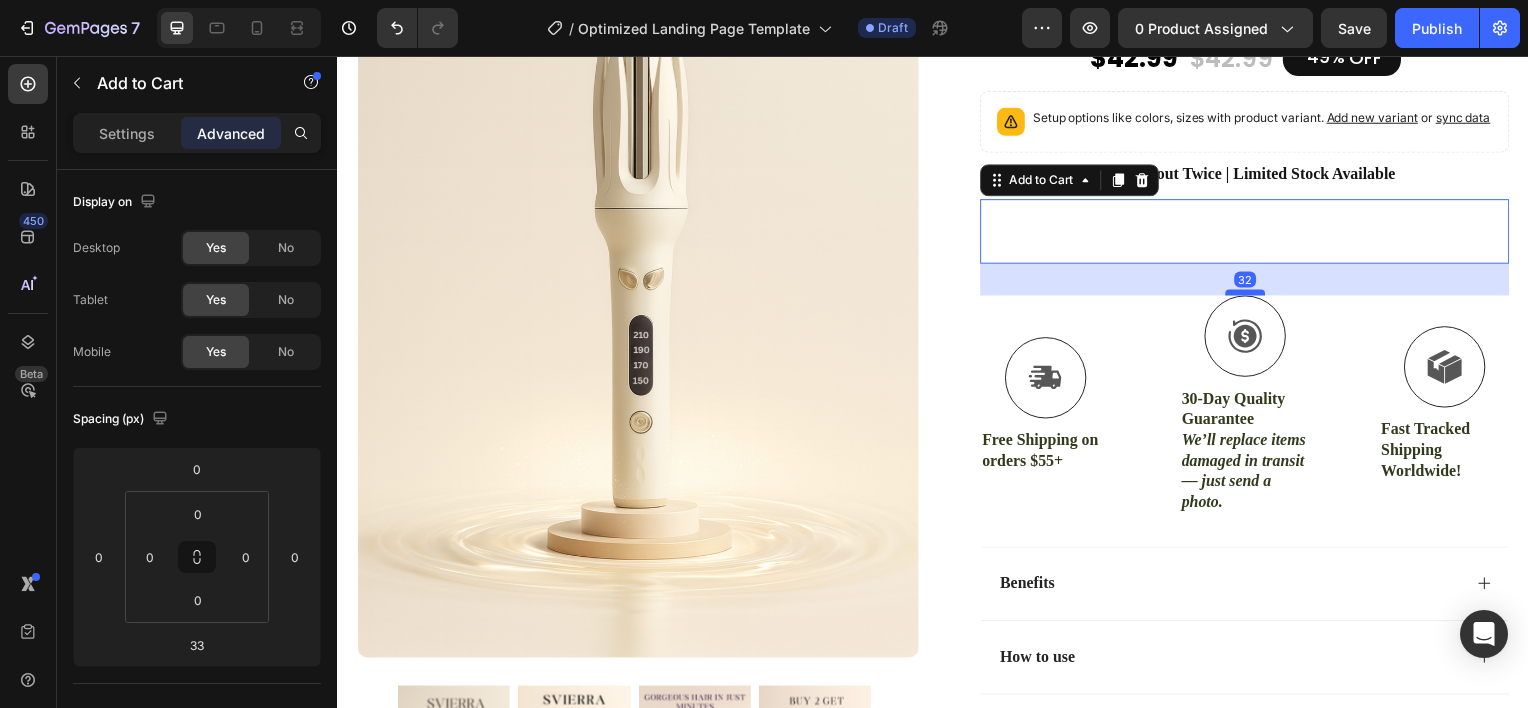 click at bounding box center (1251, 294) 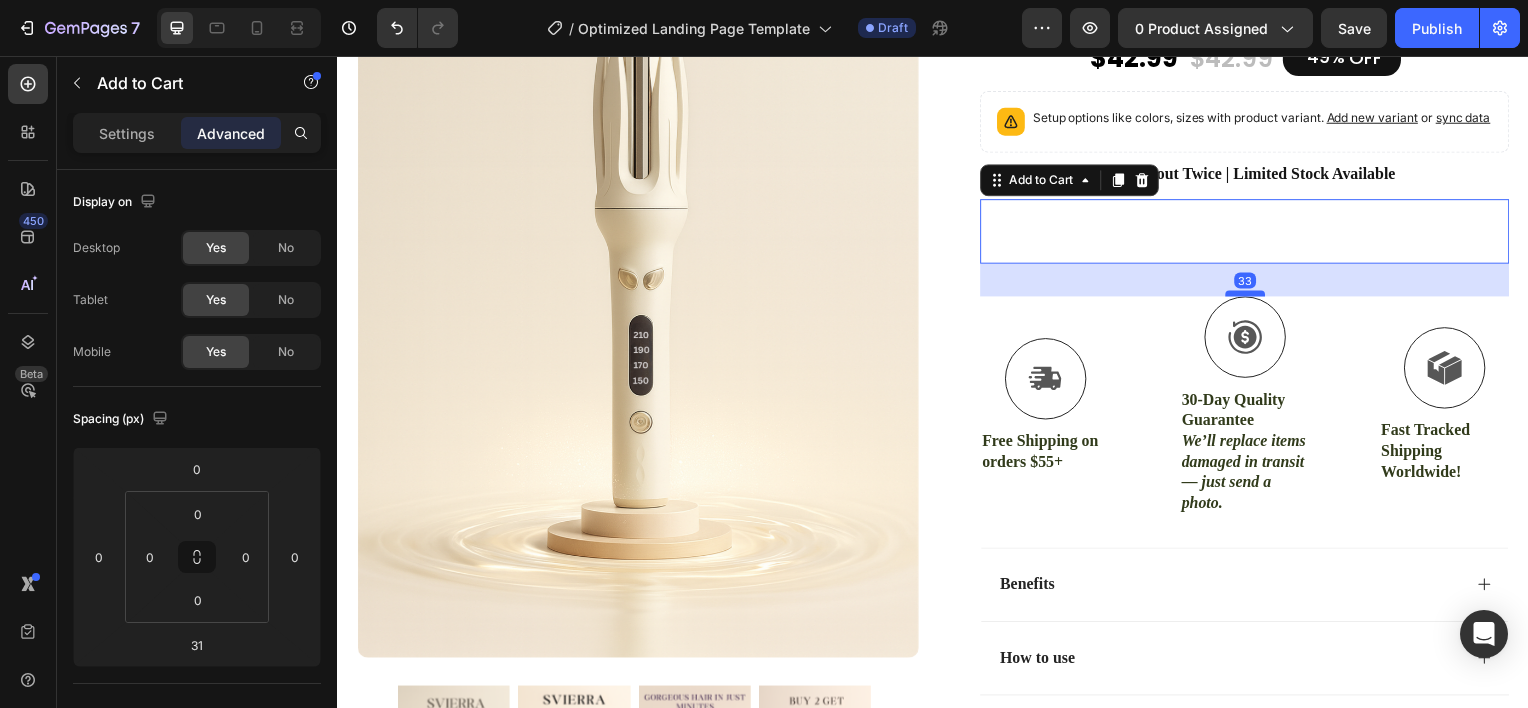 click at bounding box center [1251, 295] 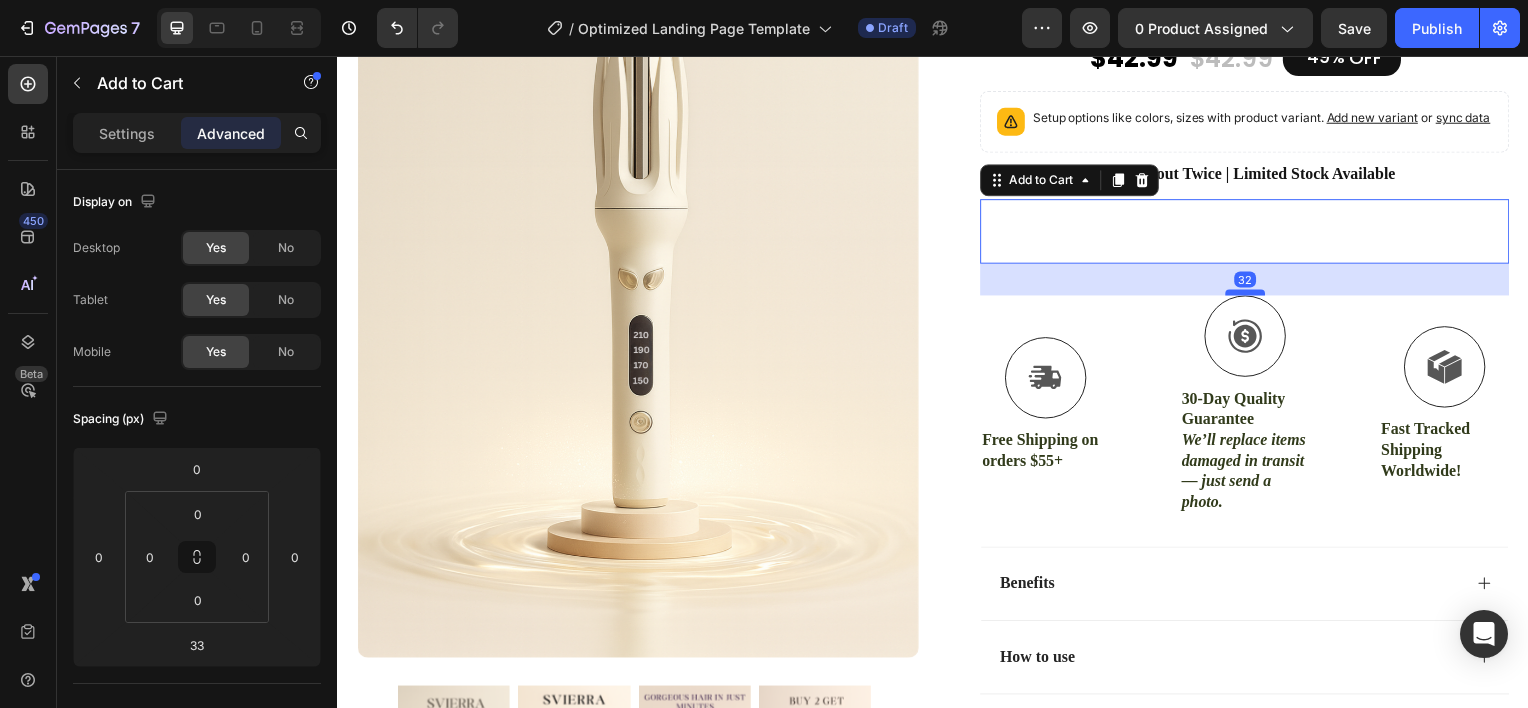 click at bounding box center (1251, 294) 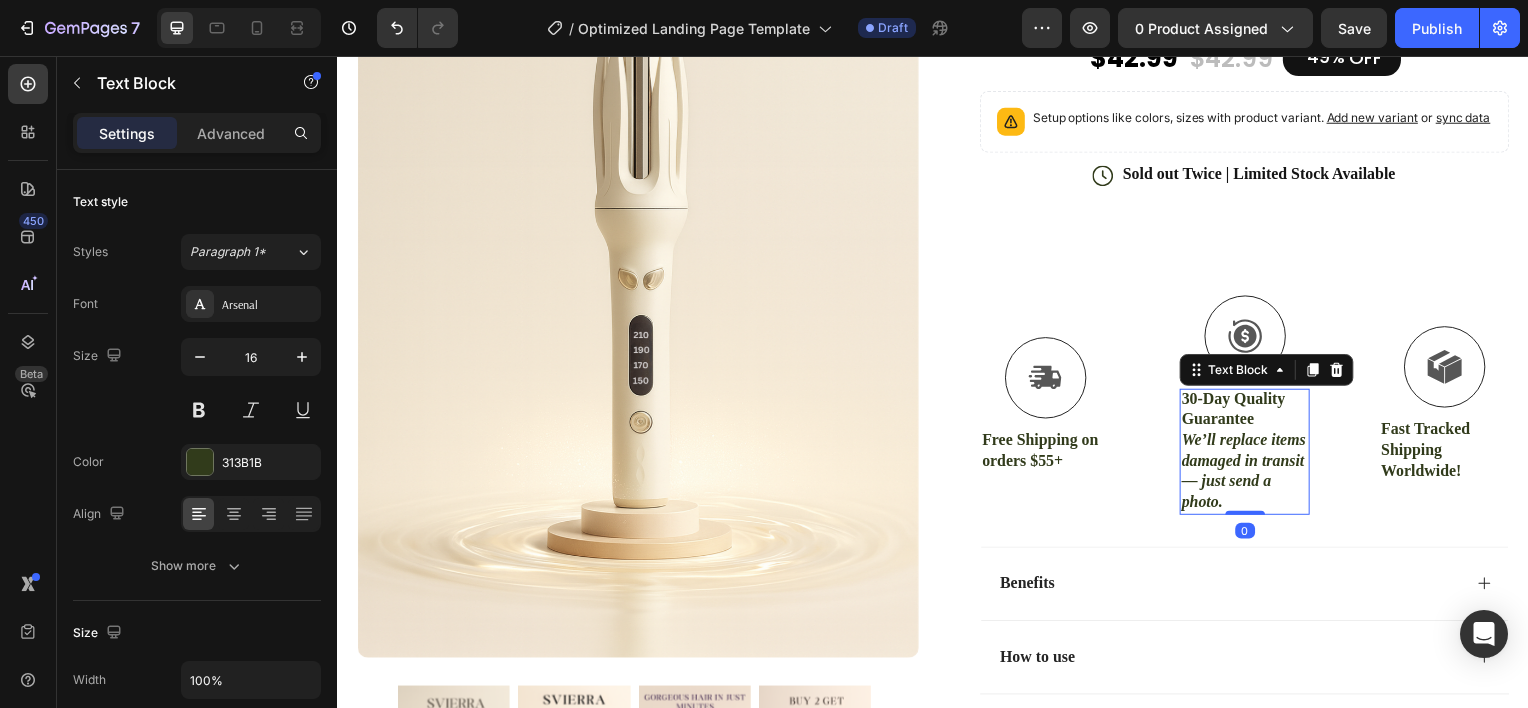 click on "We’ll replace items damaged in transit — just send a photo." at bounding box center (1249, 473) 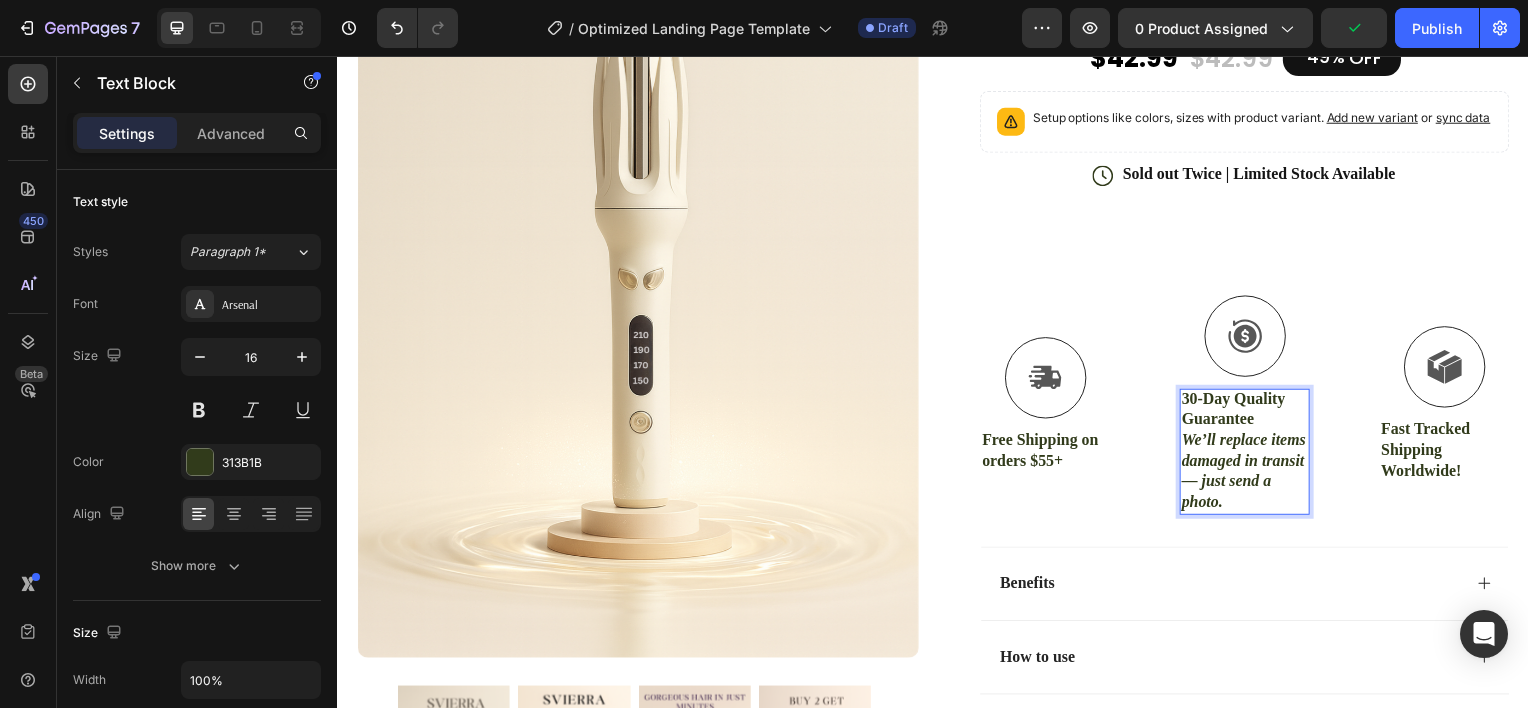 click on "30-Day Quality Guarantee We’ll replace items damaged in transit — just send a photo." at bounding box center (1250, 453) 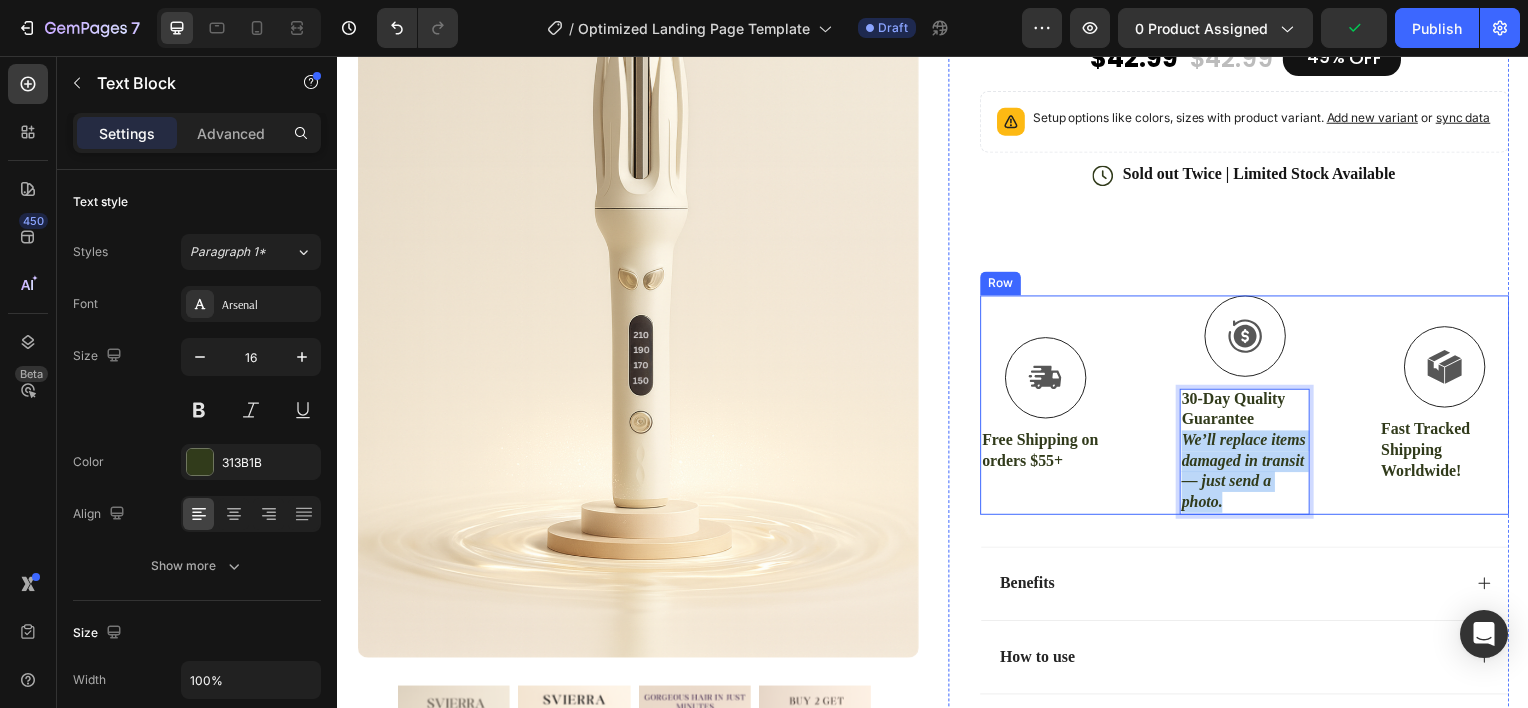 drag, startPoint x: 1265, startPoint y: 516, endPoint x: 1171, endPoint y: 459, distance: 109.9318 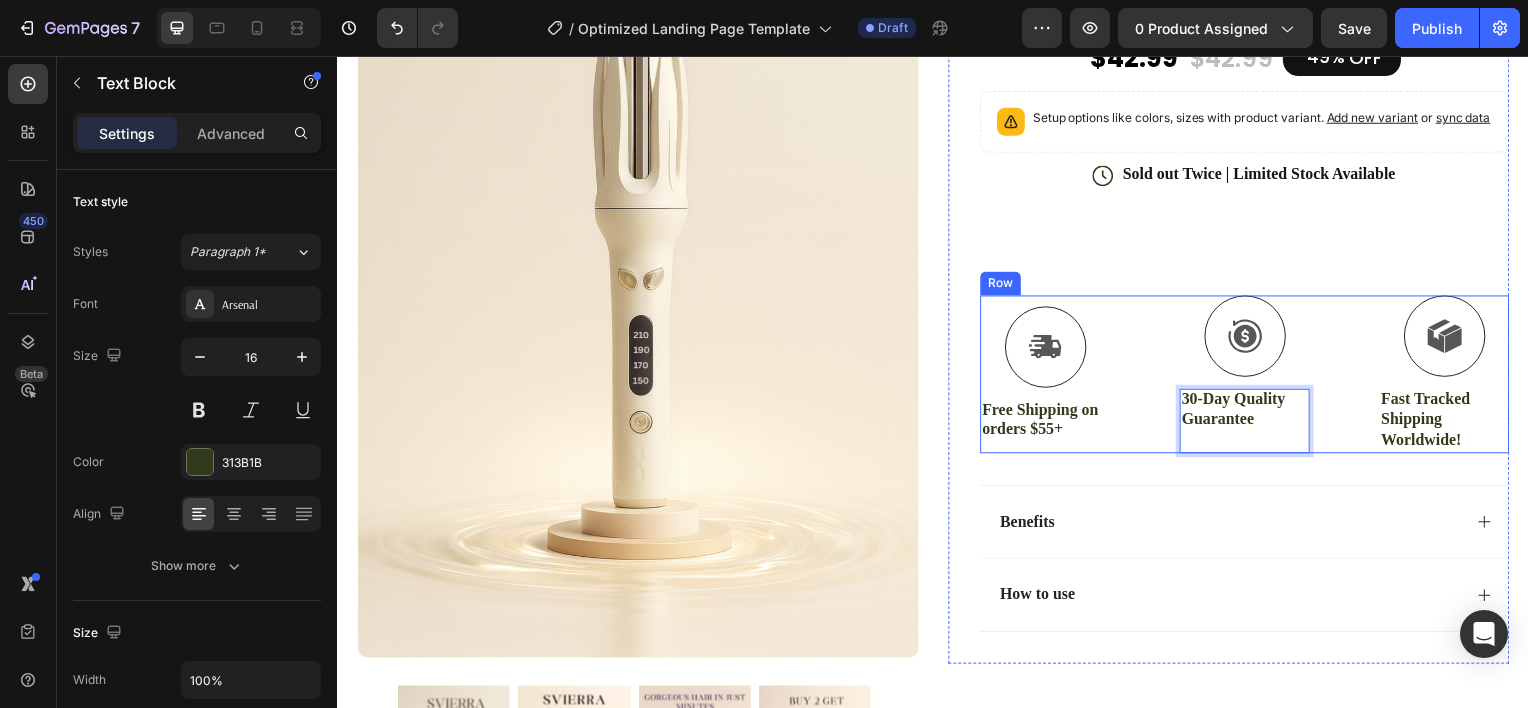 scroll, scrollTop: 378, scrollLeft: 0, axis: vertical 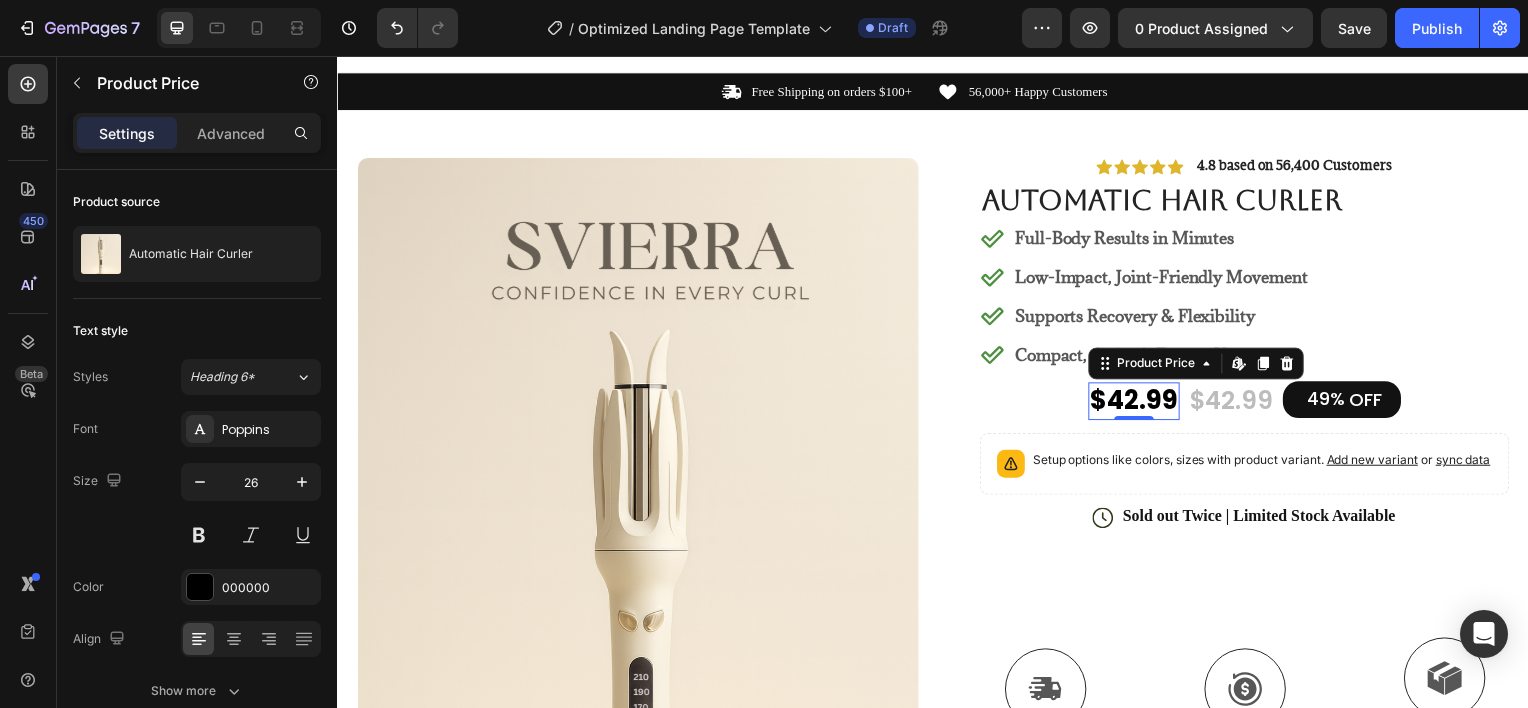 click on "$42.99" at bounding box center (1139, 403) 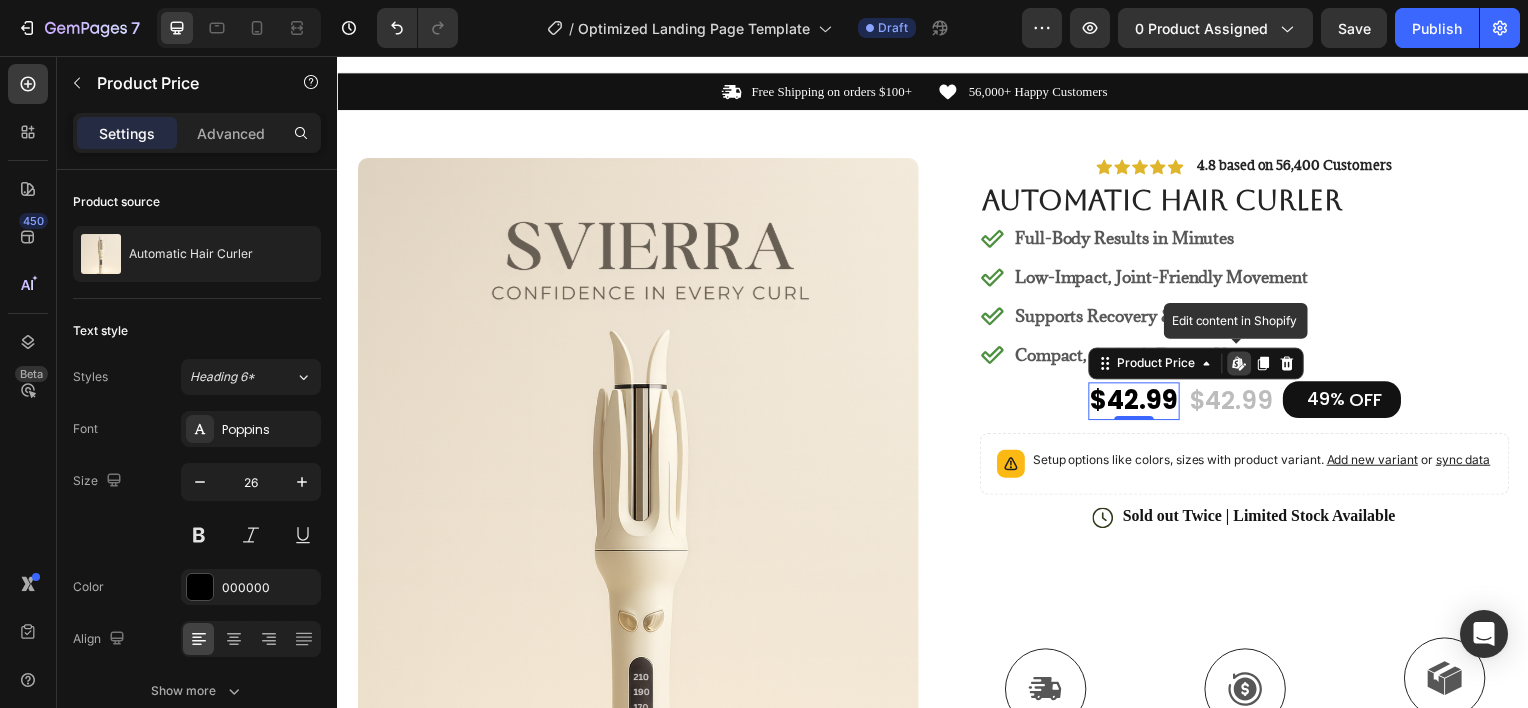 click on "$42.99" at bounding box center [1139, 403] 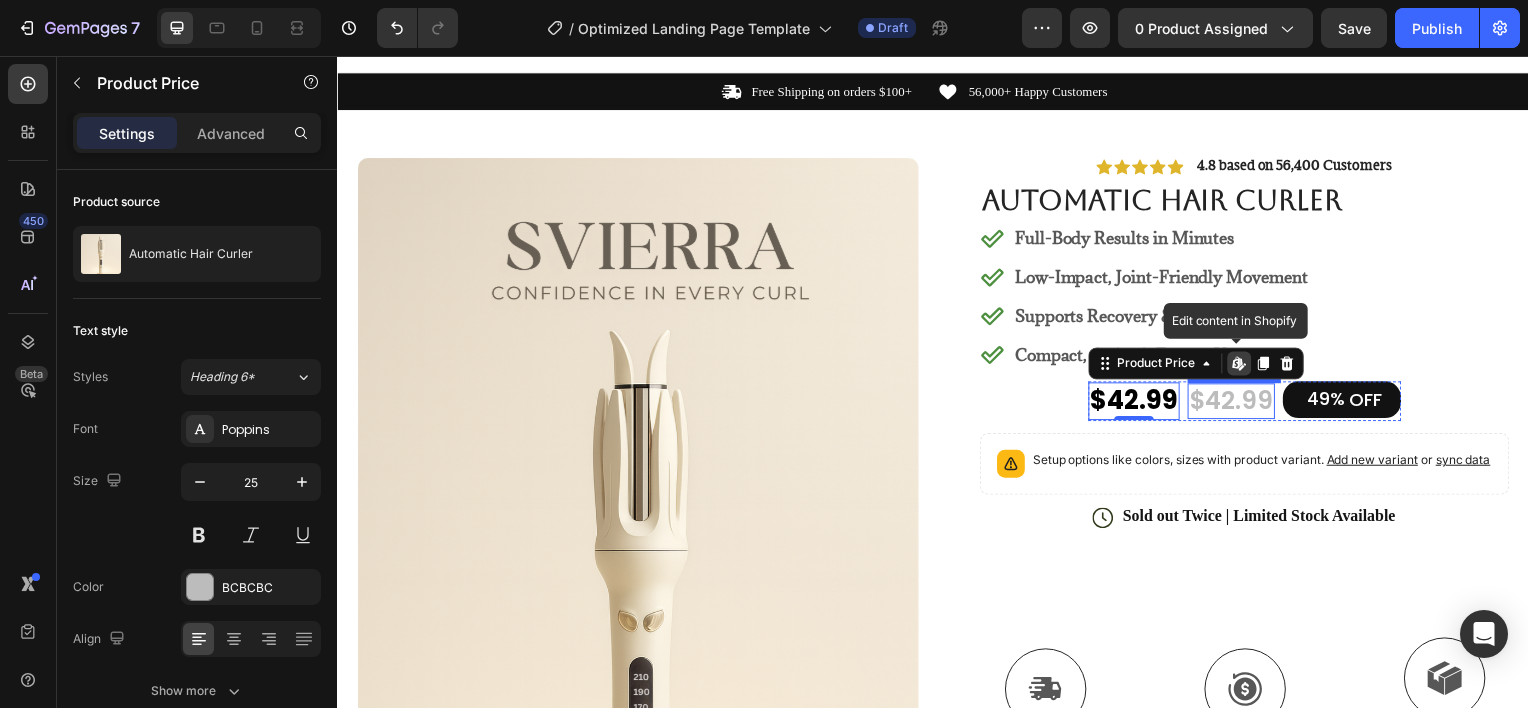 click on "$42.99" at bounding box center (1237, 403) 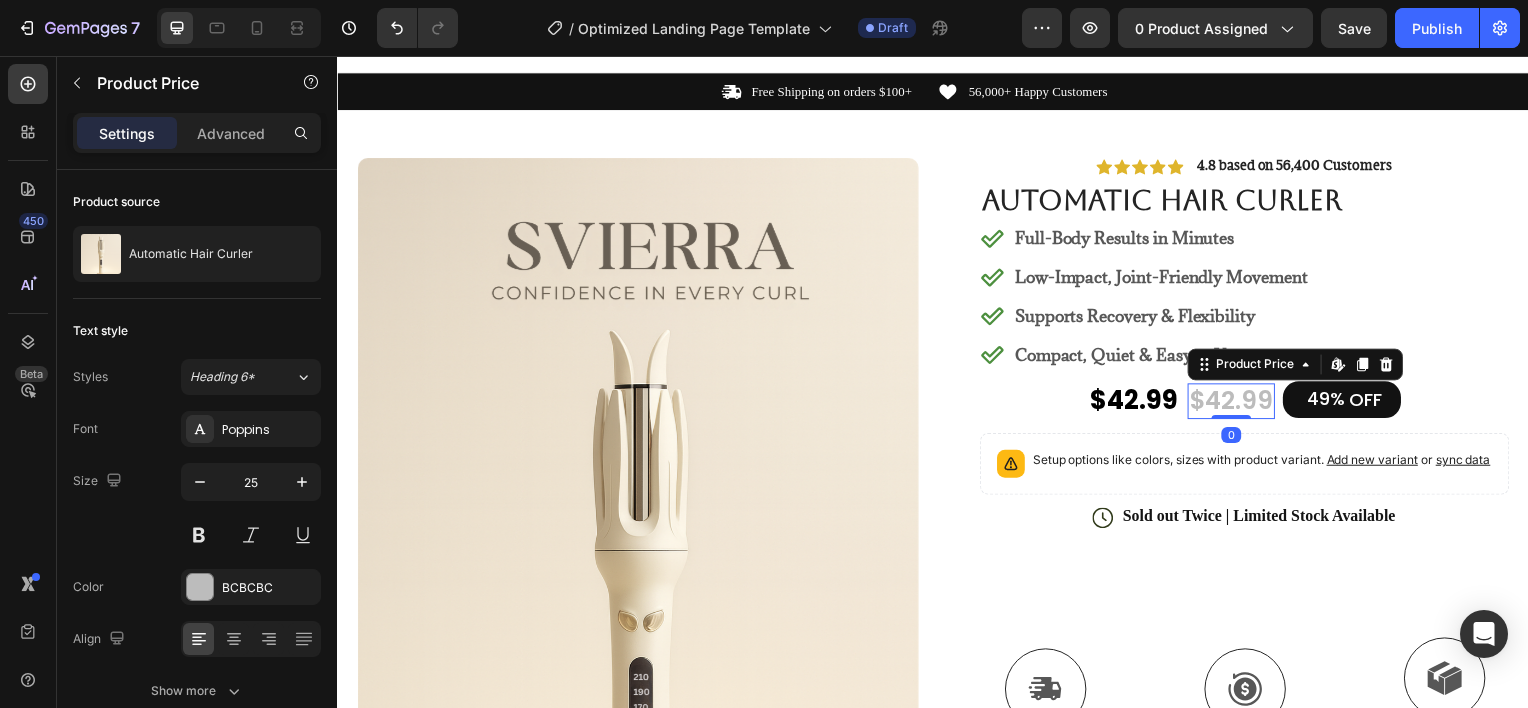 click on "$42.99" at bounding box center (1237, 403) 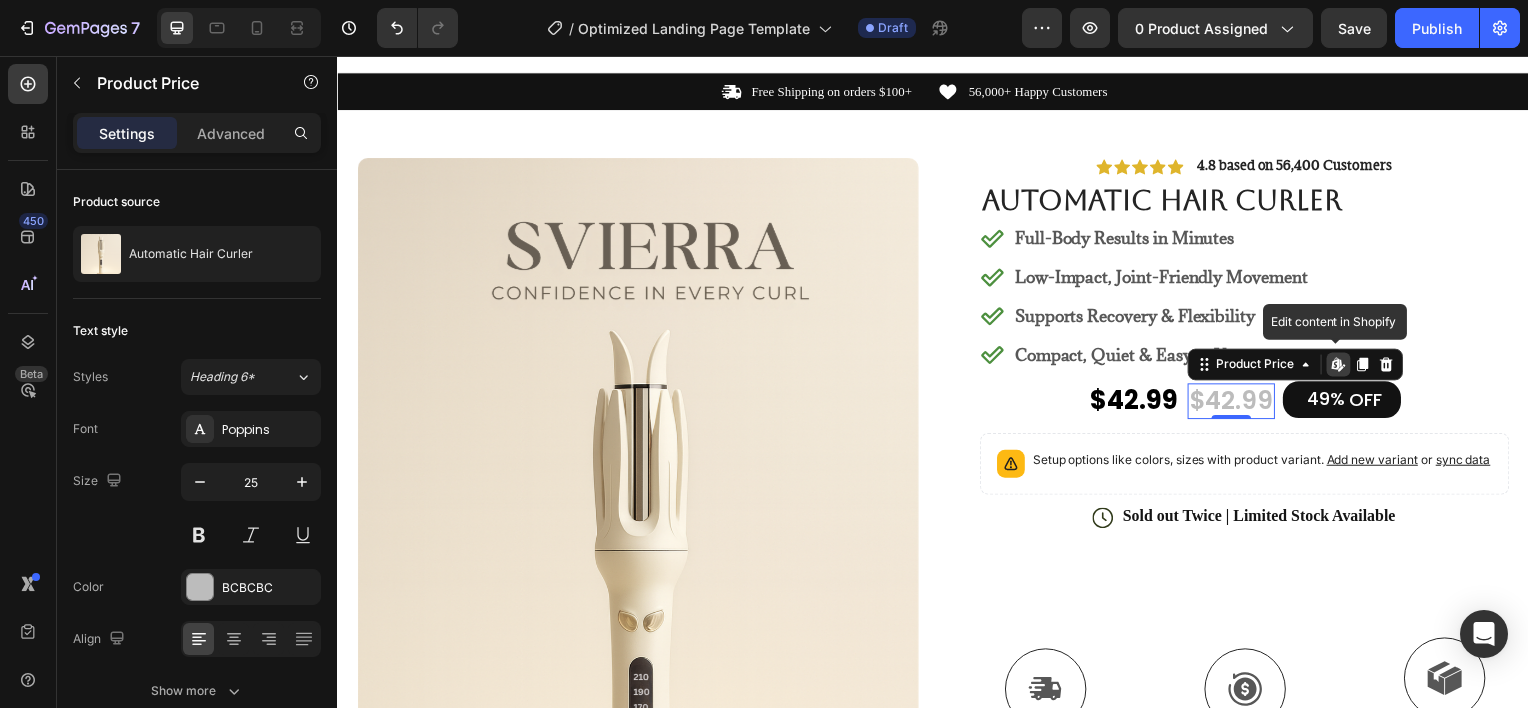 click on "$42.99" at bounding box center (1237, 403) 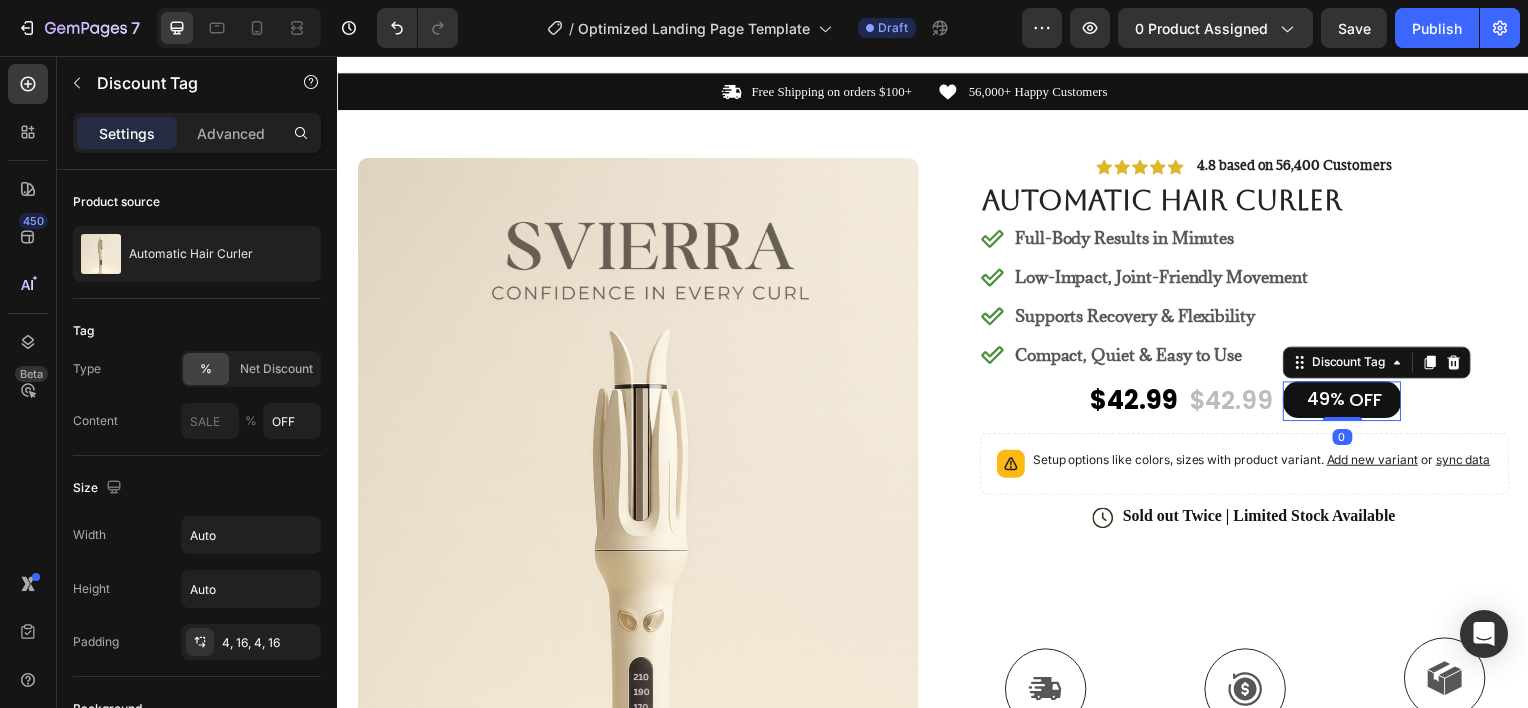 click on "49%" at bounding box center [1332, 400] 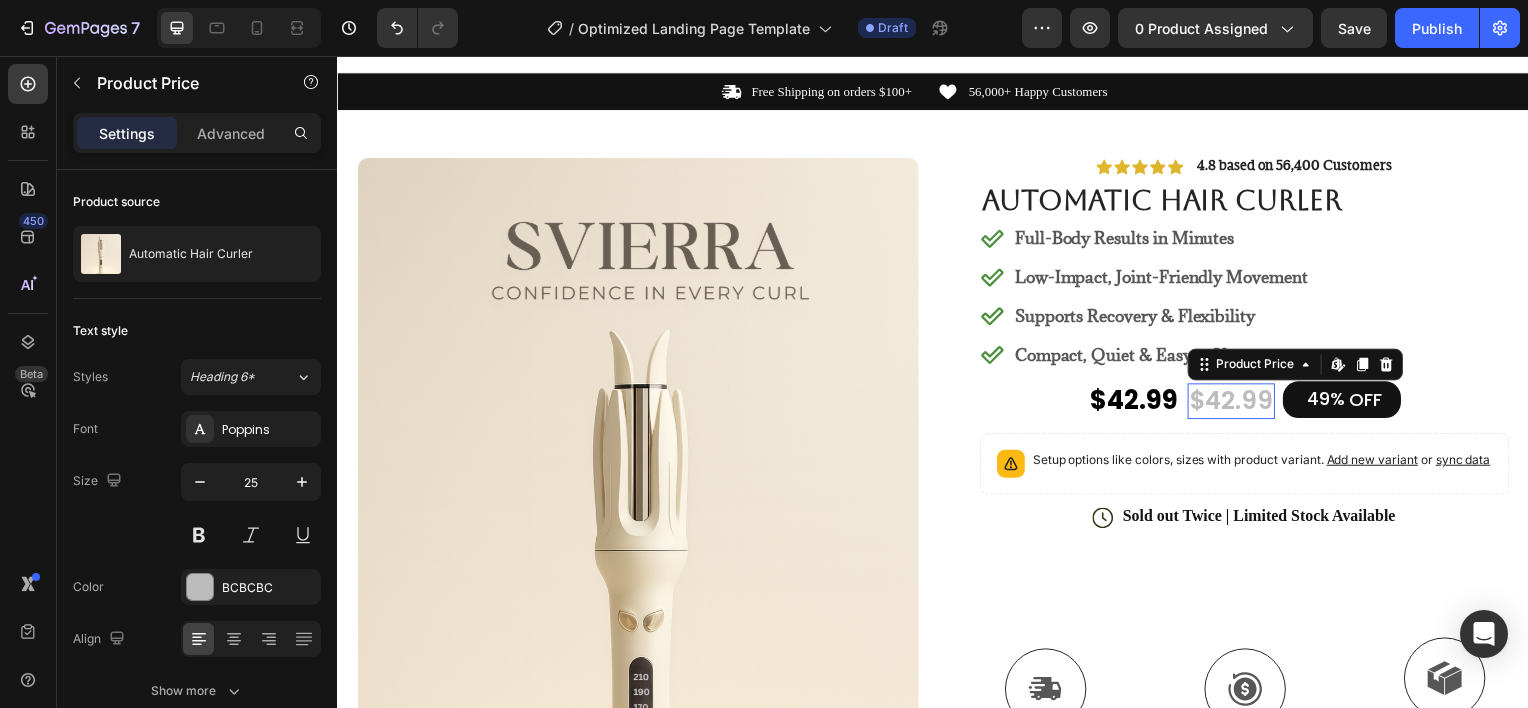 click on "$42.99" at bounding box center (1237, 403) 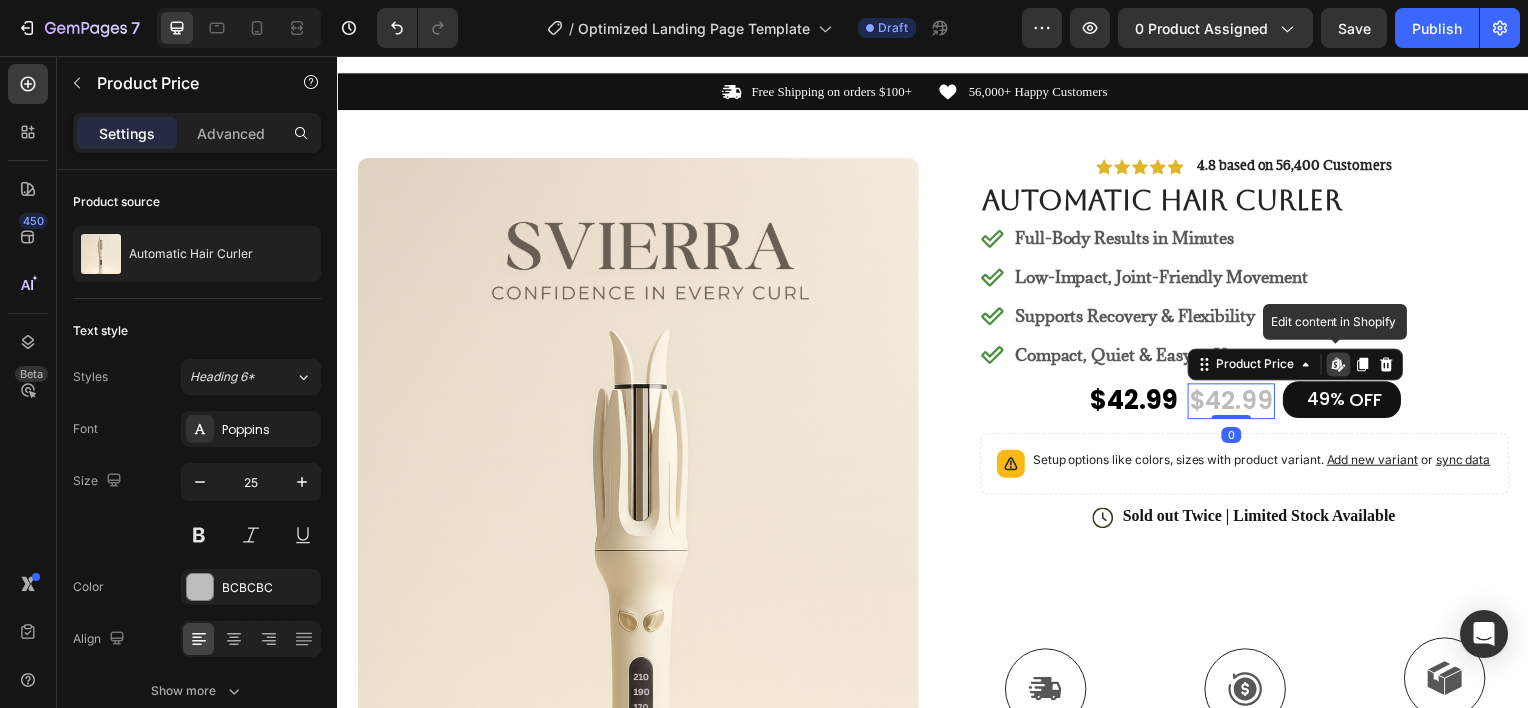 click on "$42.99" at bounding box center [1237, 403] 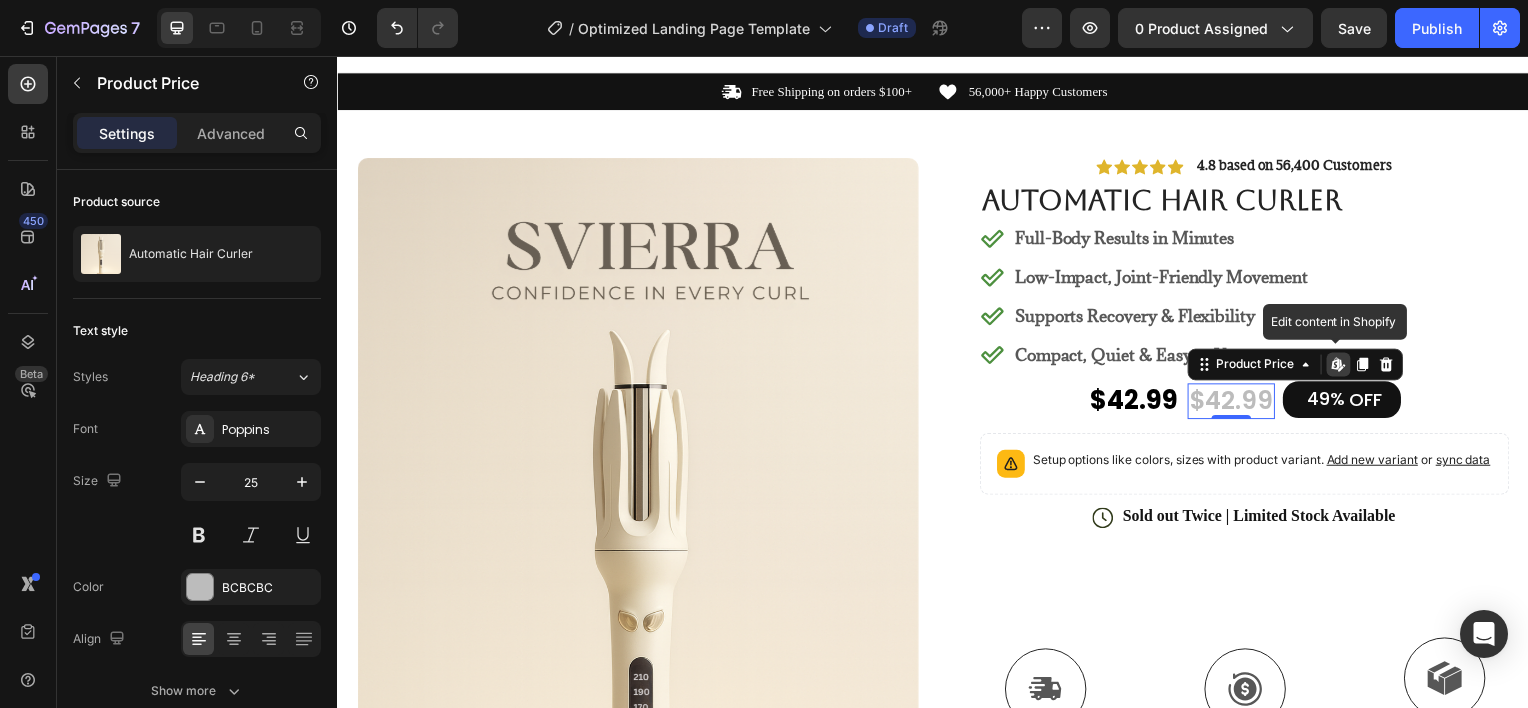 click 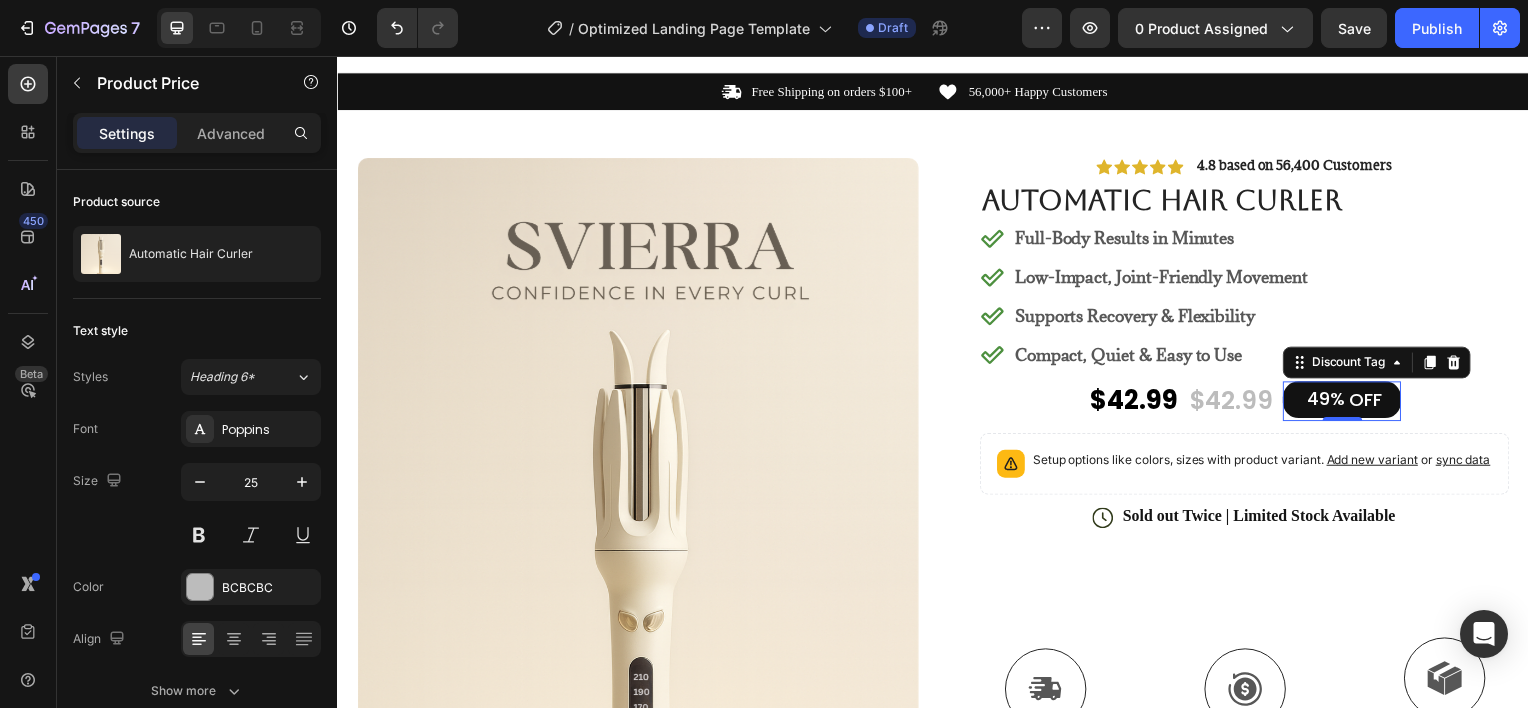 click on "49%" at bounding box center (1332, 400) 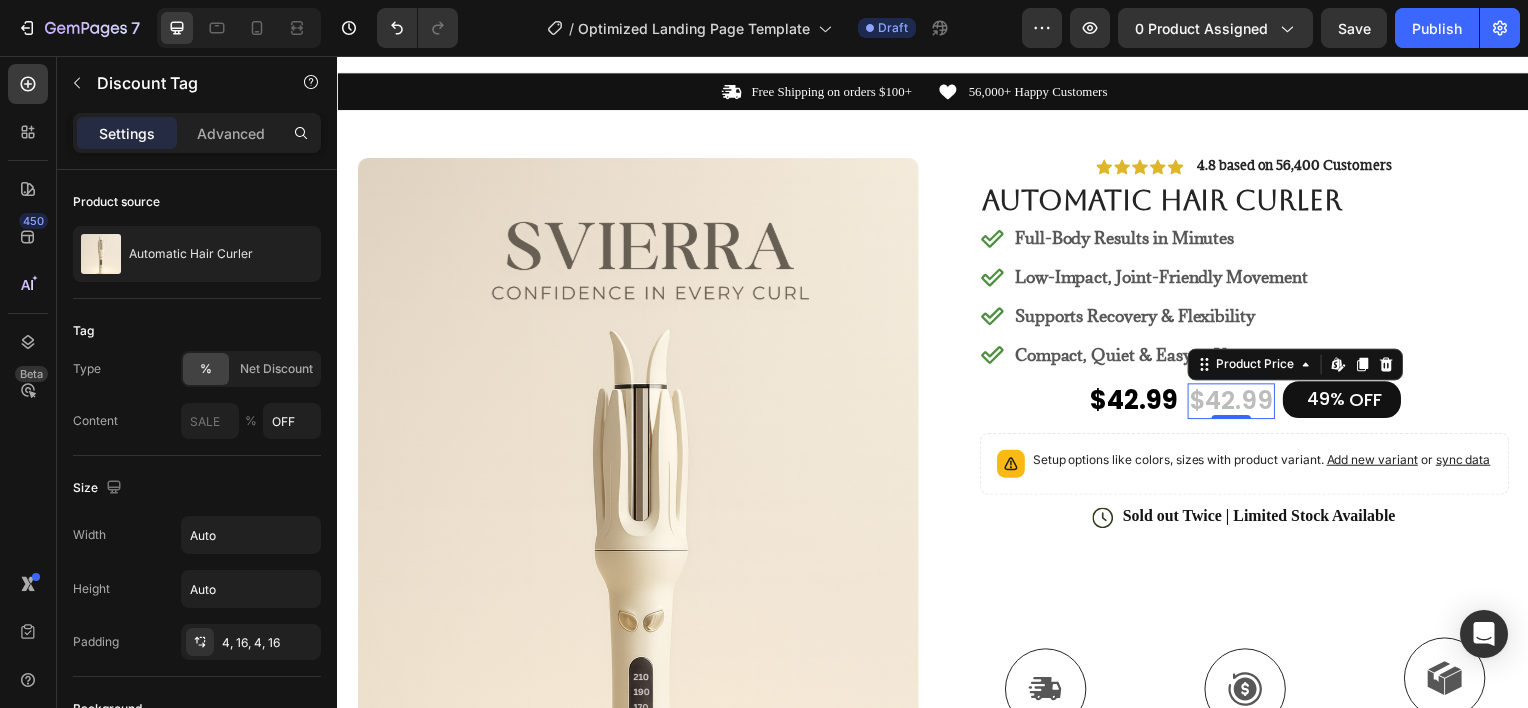 click on "$42.99" at bounding box center (1237, 403) 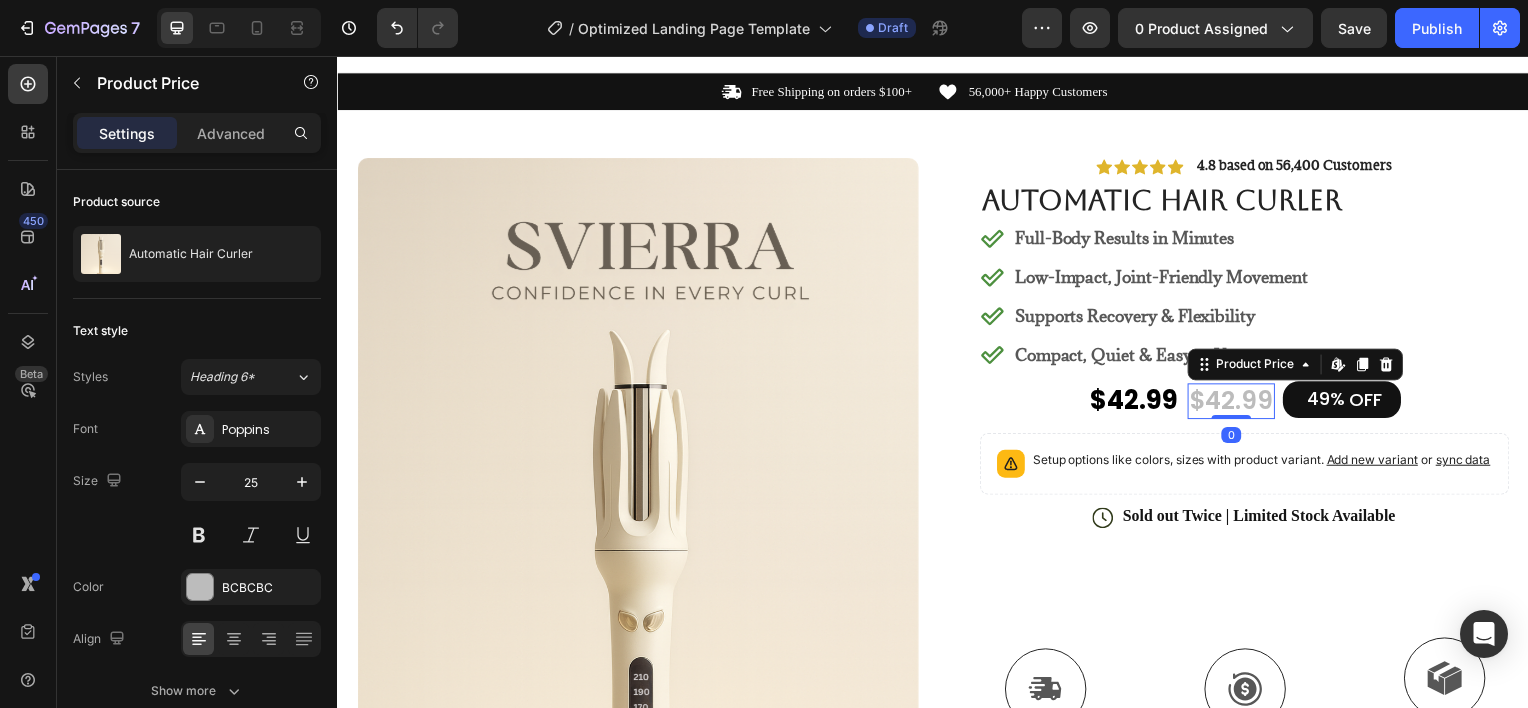 click on "$42.99" at bounding box center (1237, 403) 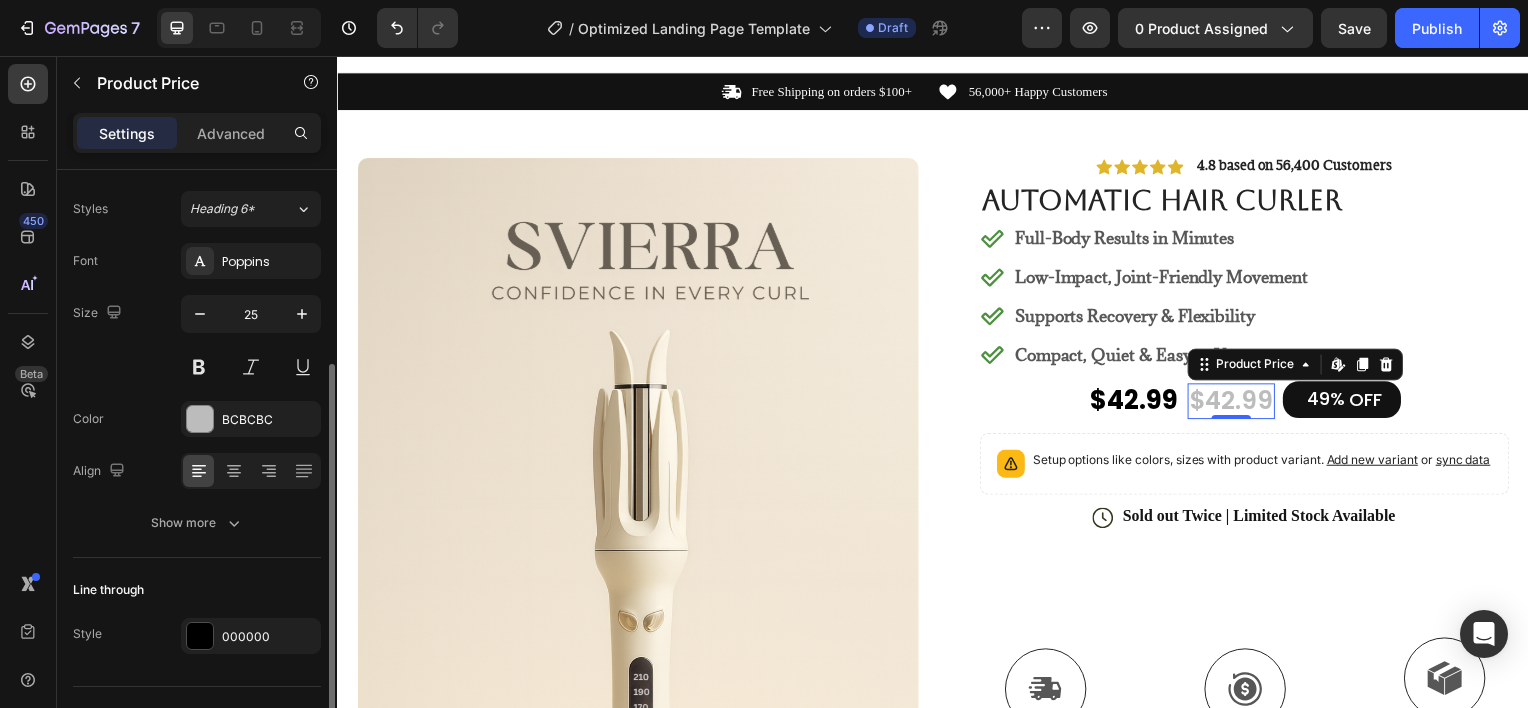 scroll, scrollTop: 208, scrollLeft: 0, axis: vertical 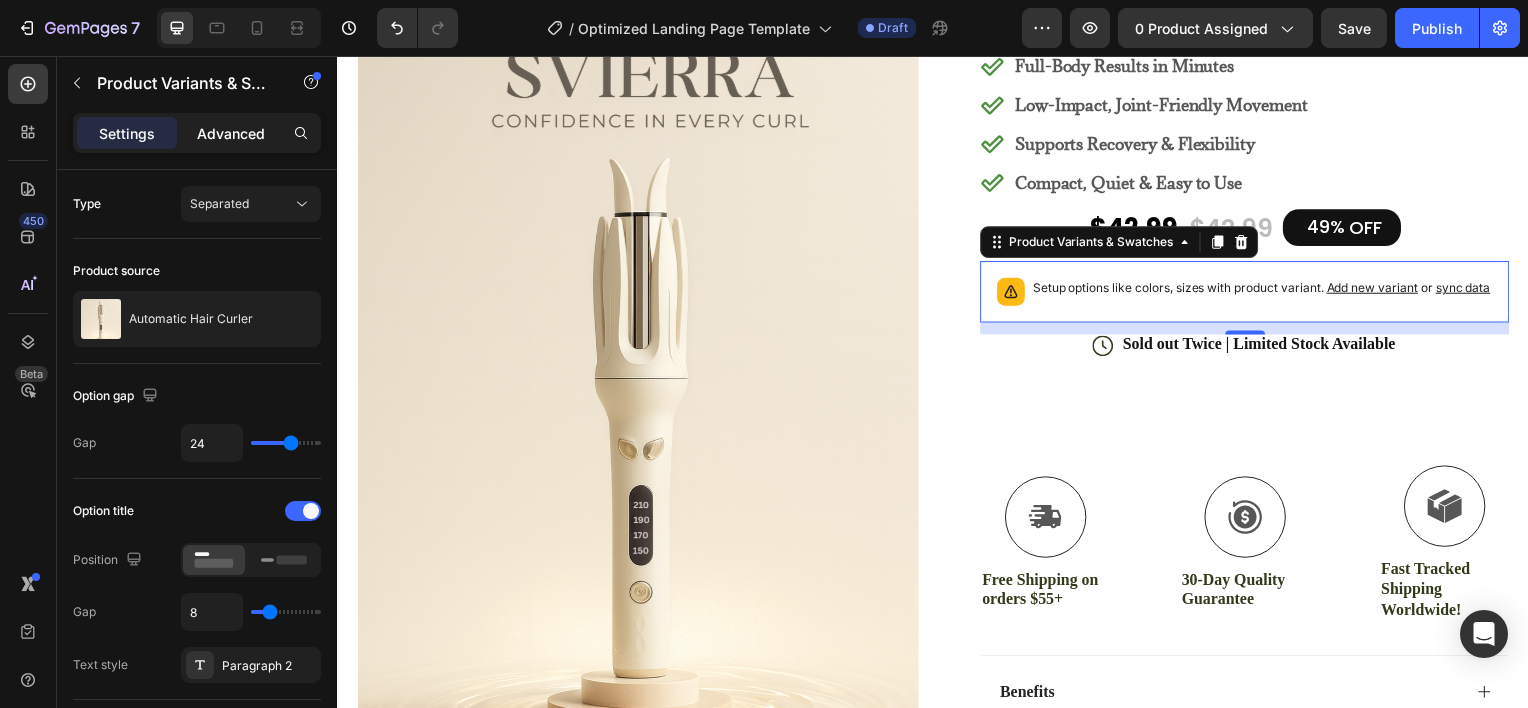 click on "Advanced" at bounding box center [231, 133] 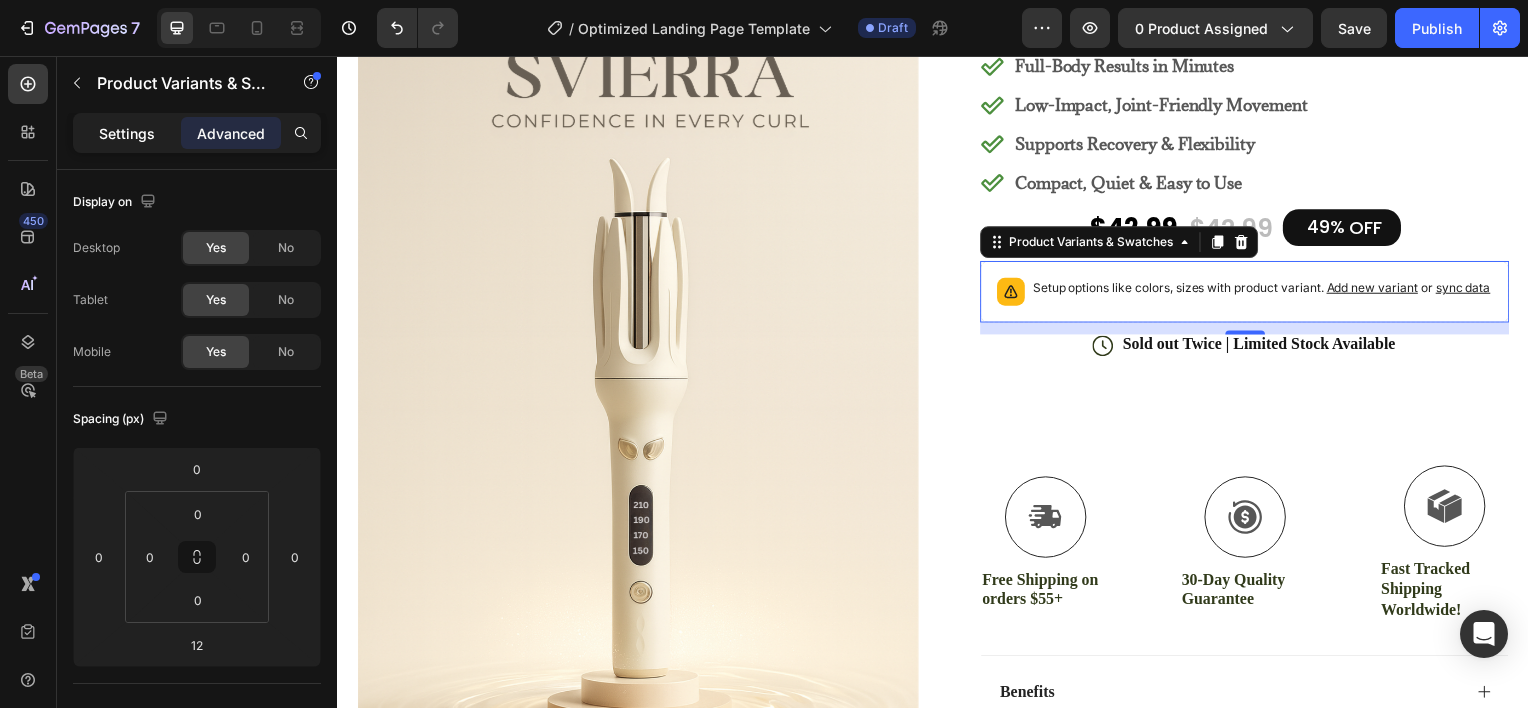 click on "Settings" at bounding box center [127, 133] 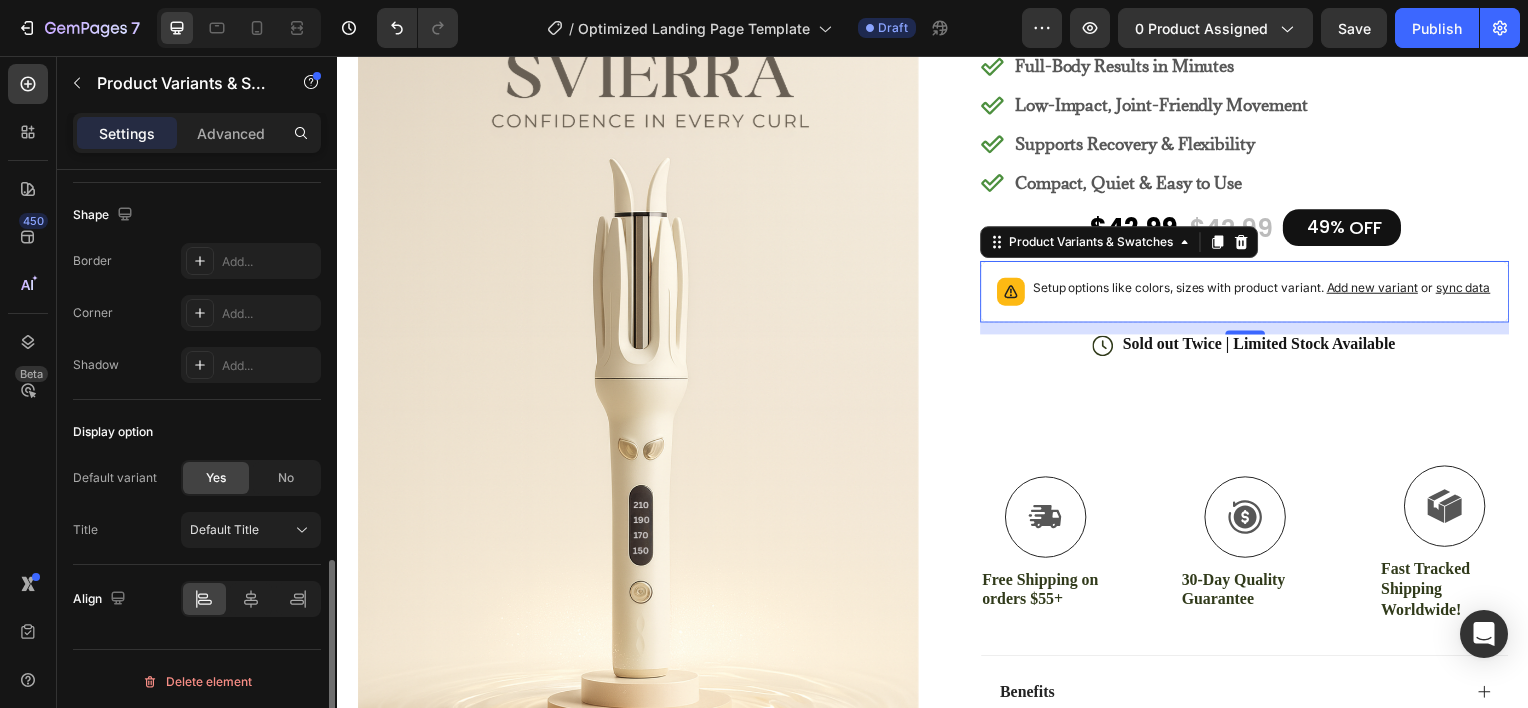 scroll, scrollTop: 1122, scrollLeft: 0, axis: vertical 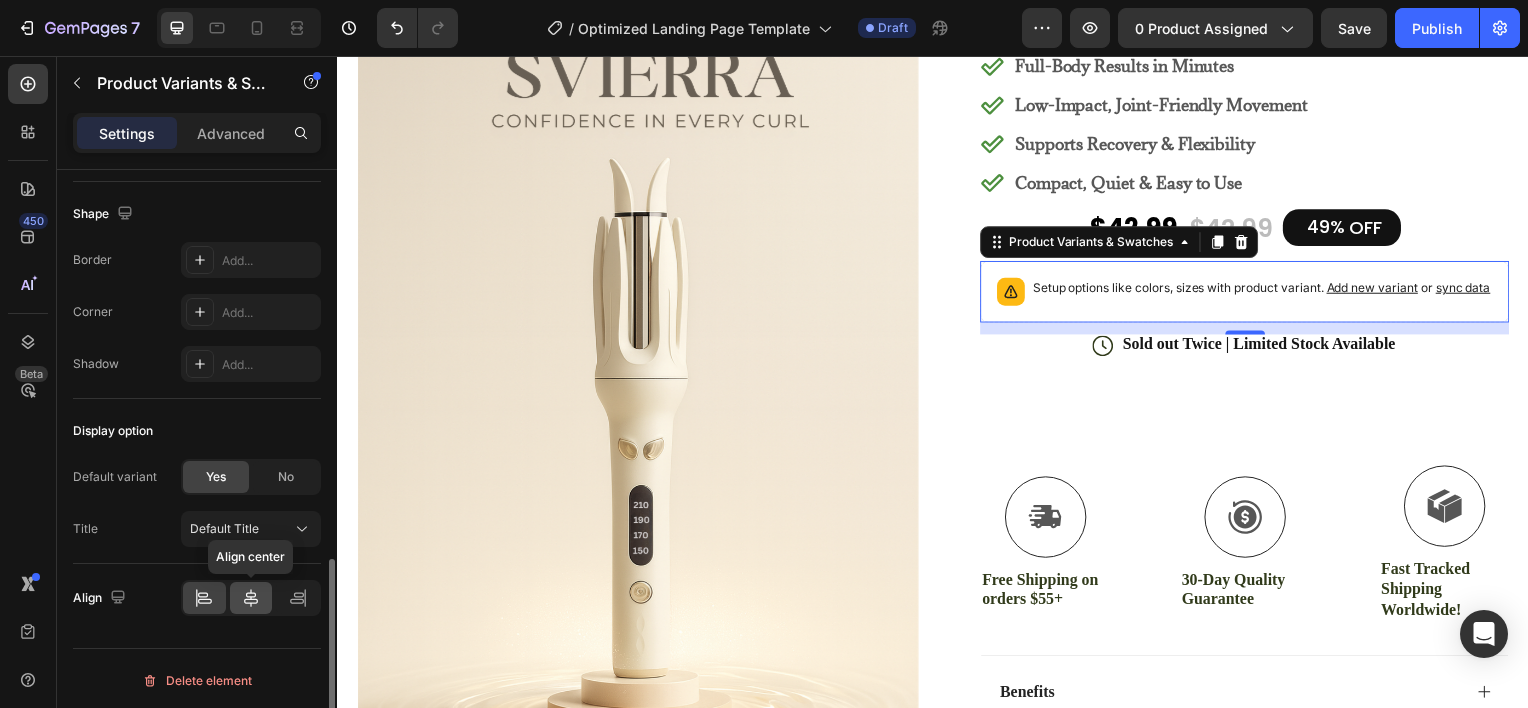 click 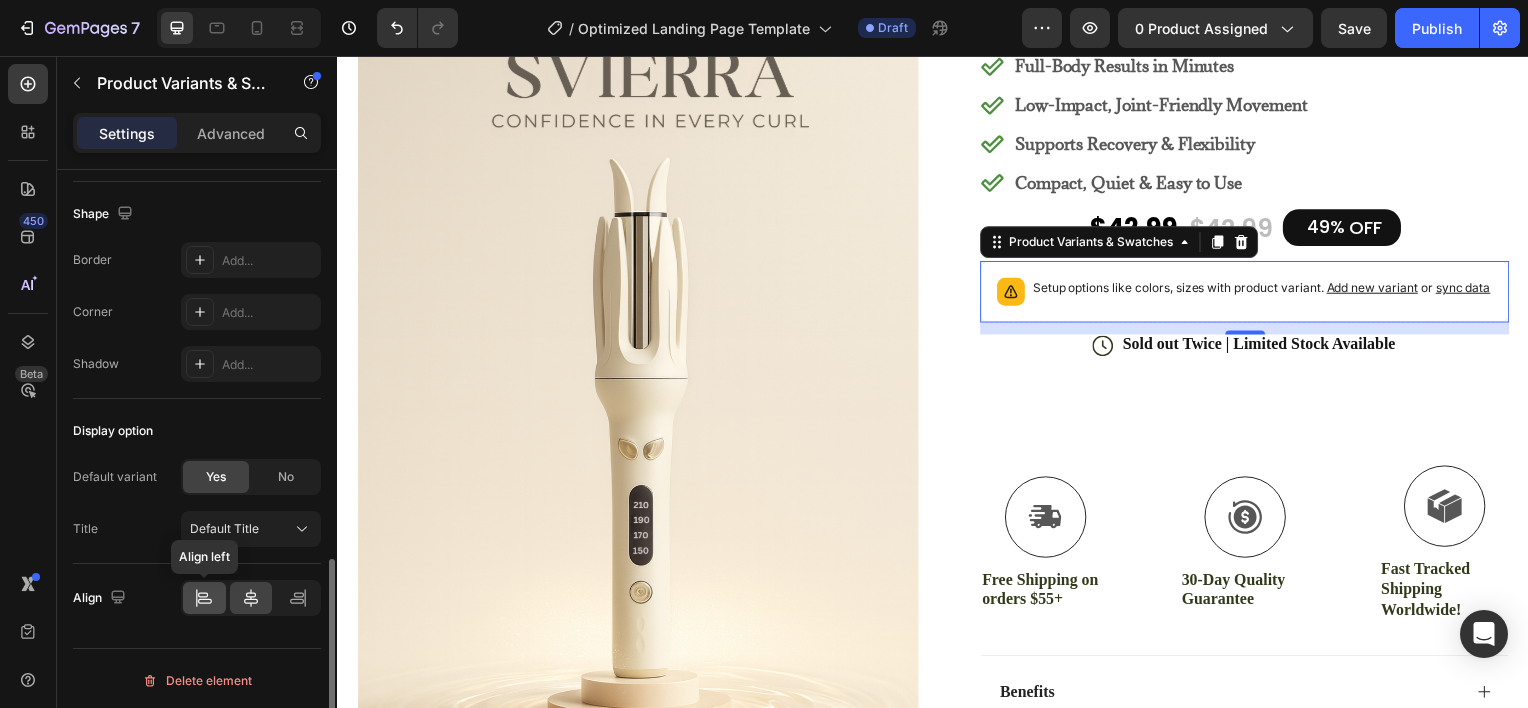 click 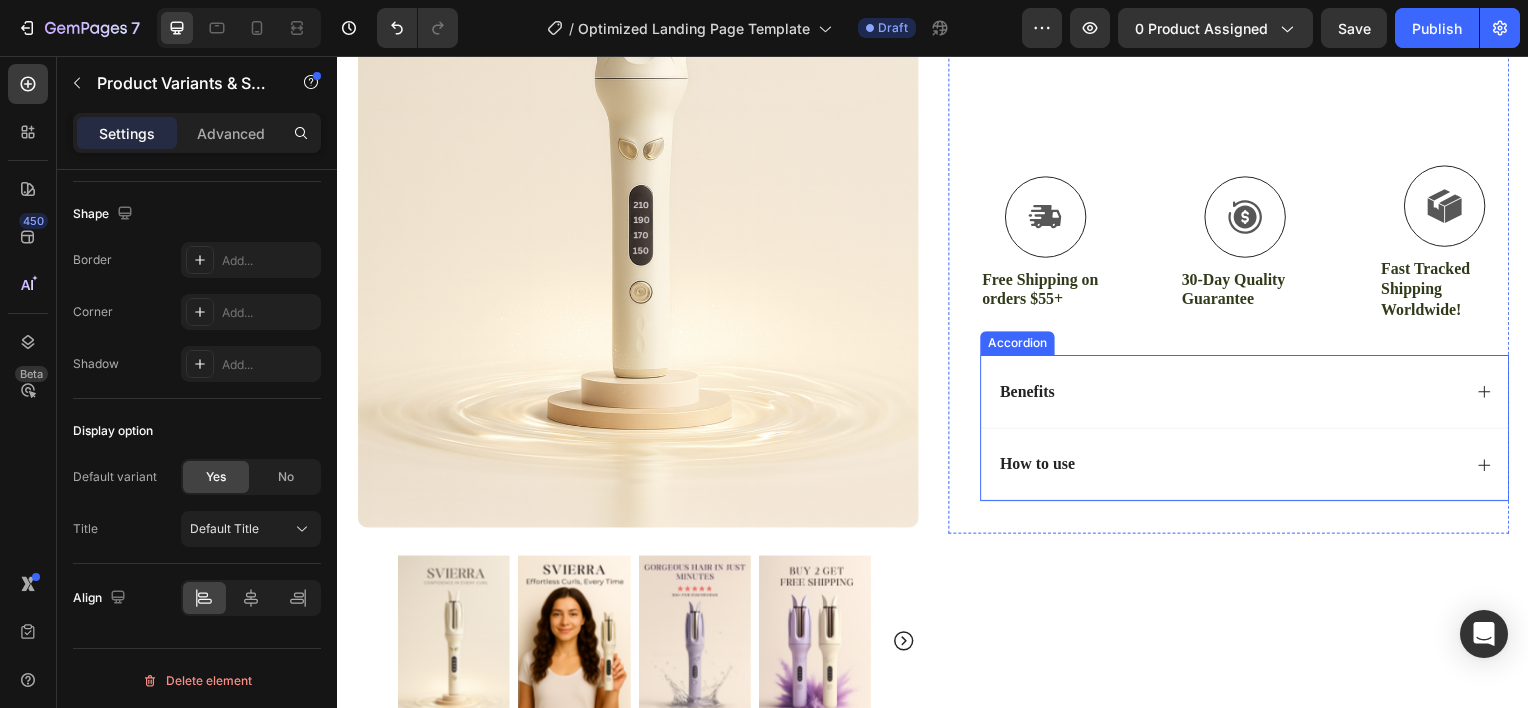 scroll, scrollTop: 508, scrollLeft: 0, axis: vertical 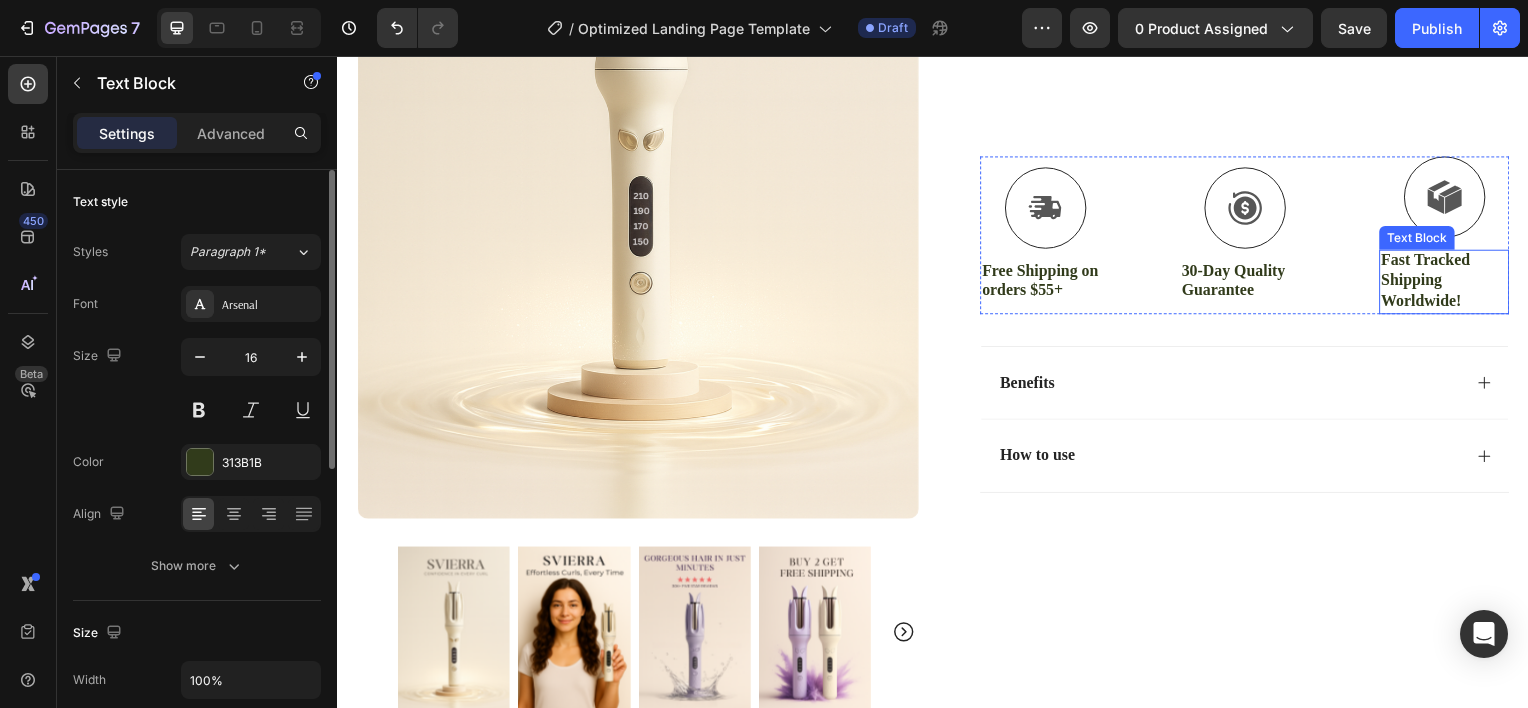 click on "Fast Tracked Shipping Worldwide!" at bounding box center [1451, 282] 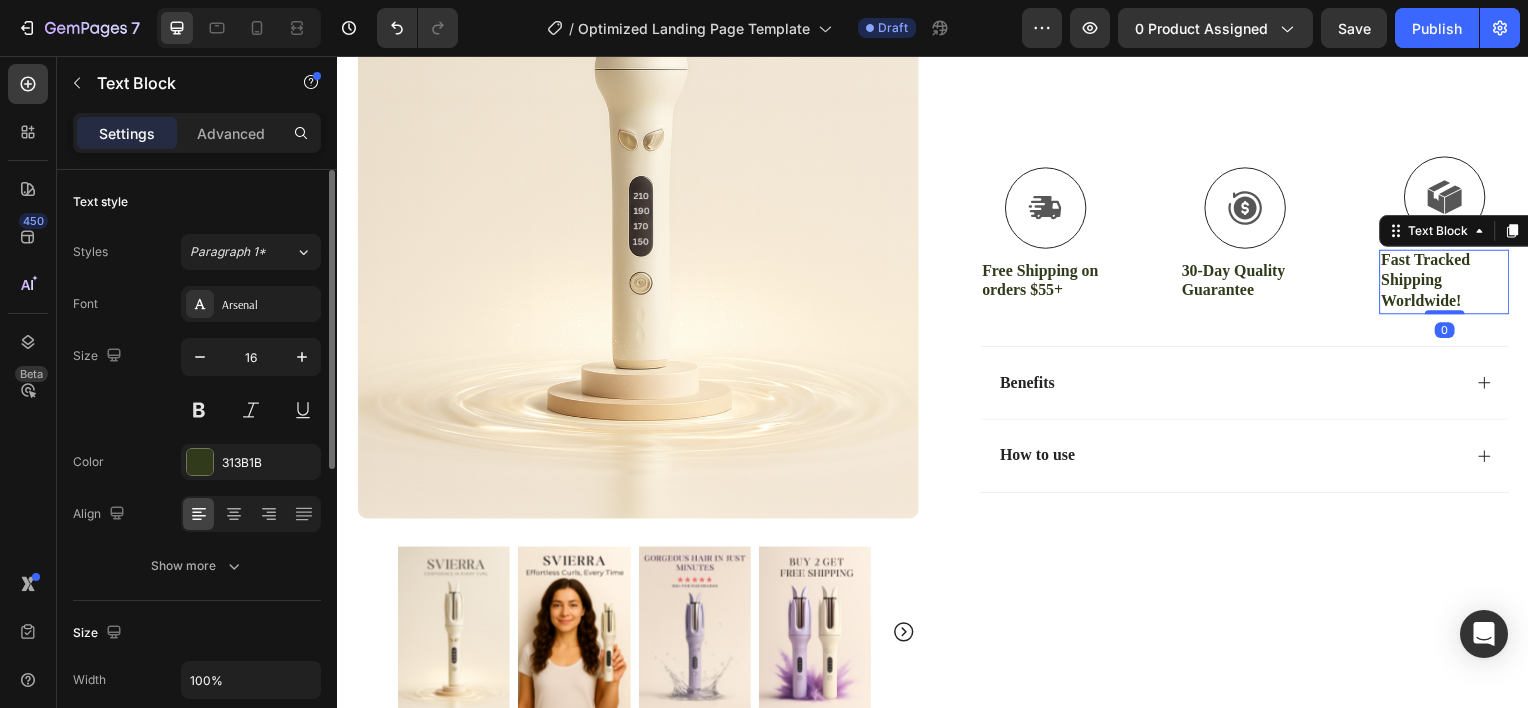 click on "Fast Tracked Shipping Worldwide!" at bounding box center (1451, 282) 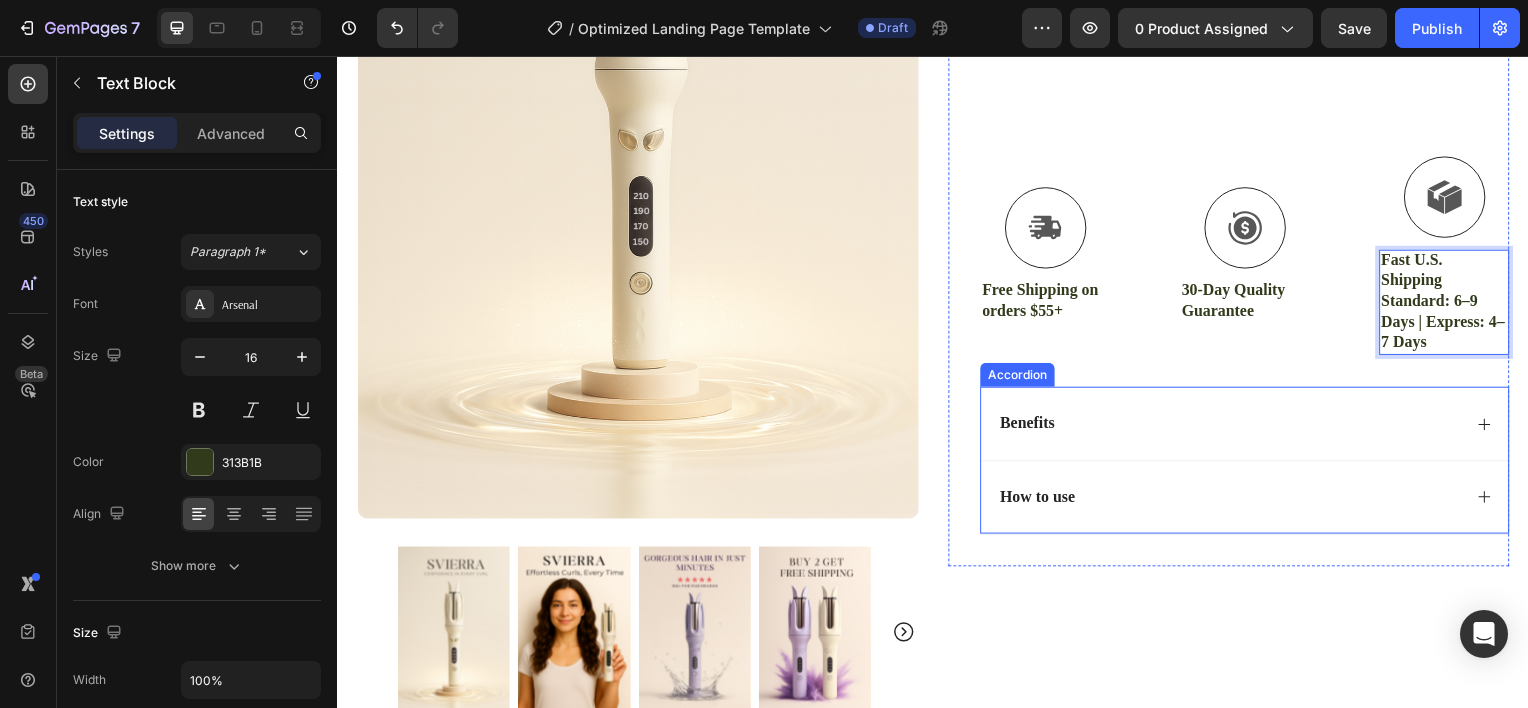 click on "Benefits" at bounding box center (1234, 426) 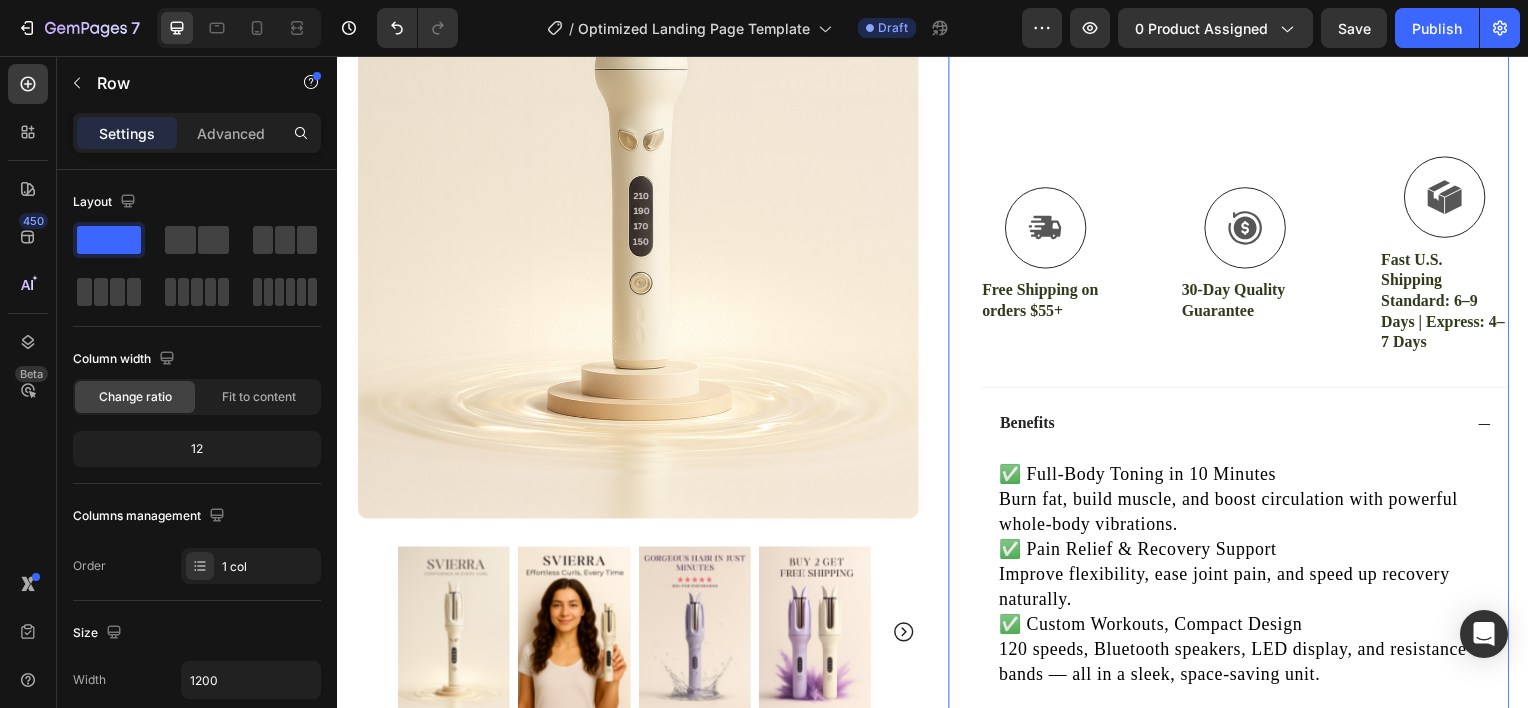 click on "Icon Icon Icon Icon Icon Icon List 4.8 based on 56,400 Customers Text Block Row Automatic Hair Curler Product Title
Full-Body Results in Minutes
Low-Impact, Joint-Friendly Movement
Supports Recovery & Flexibility
Compact, Quiet & Easy to Use Item List $42.99 Product Price Product Price $42.99 Product Price Product Price 49% OFF Discount Tag Row Setup options like colors, sizes with product variant.       Add new variant   or   sync data Product Variants & Swatches
Icon Sold out Twice | Limited Stock Available Text Block Row Add to cart Add to Cart
Icon Free Shipping on orders $55+ Text Block
Icon 30-Day Quality Guarantee Text Block
Icon Fast U.S. Shipping Standard: 6–9 Days | Express: 4–7 Days Text Block Row Image Icon Icon Icon Icon Icon Icon List Text Block
Icon Hannah N. (Houston, USA) Text Block Row Row
Benefits" at bounding box center (1250, 249) 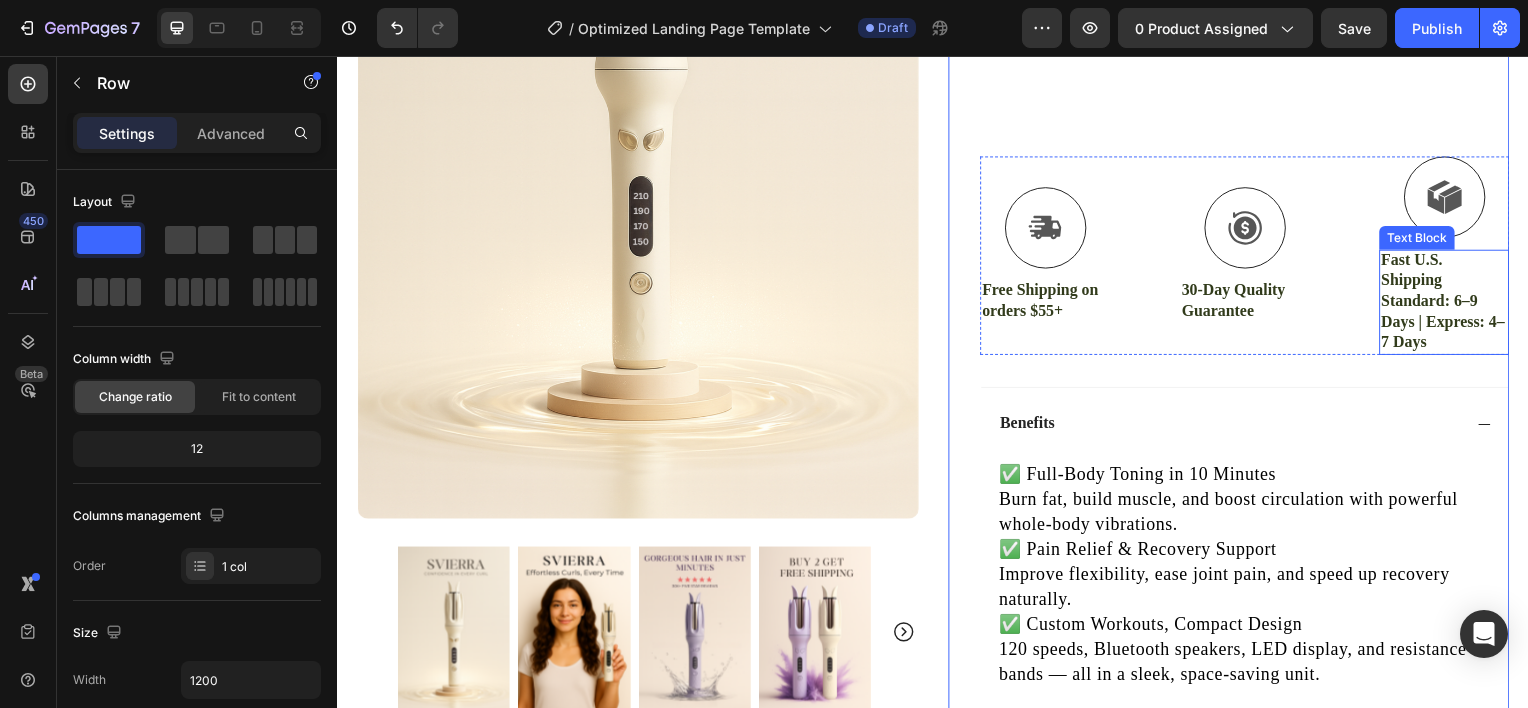 click on "Fast U.S. Shipping Standard: 6–9 Days | Express: 4–7 Days" at bounding box center (1451, 303) 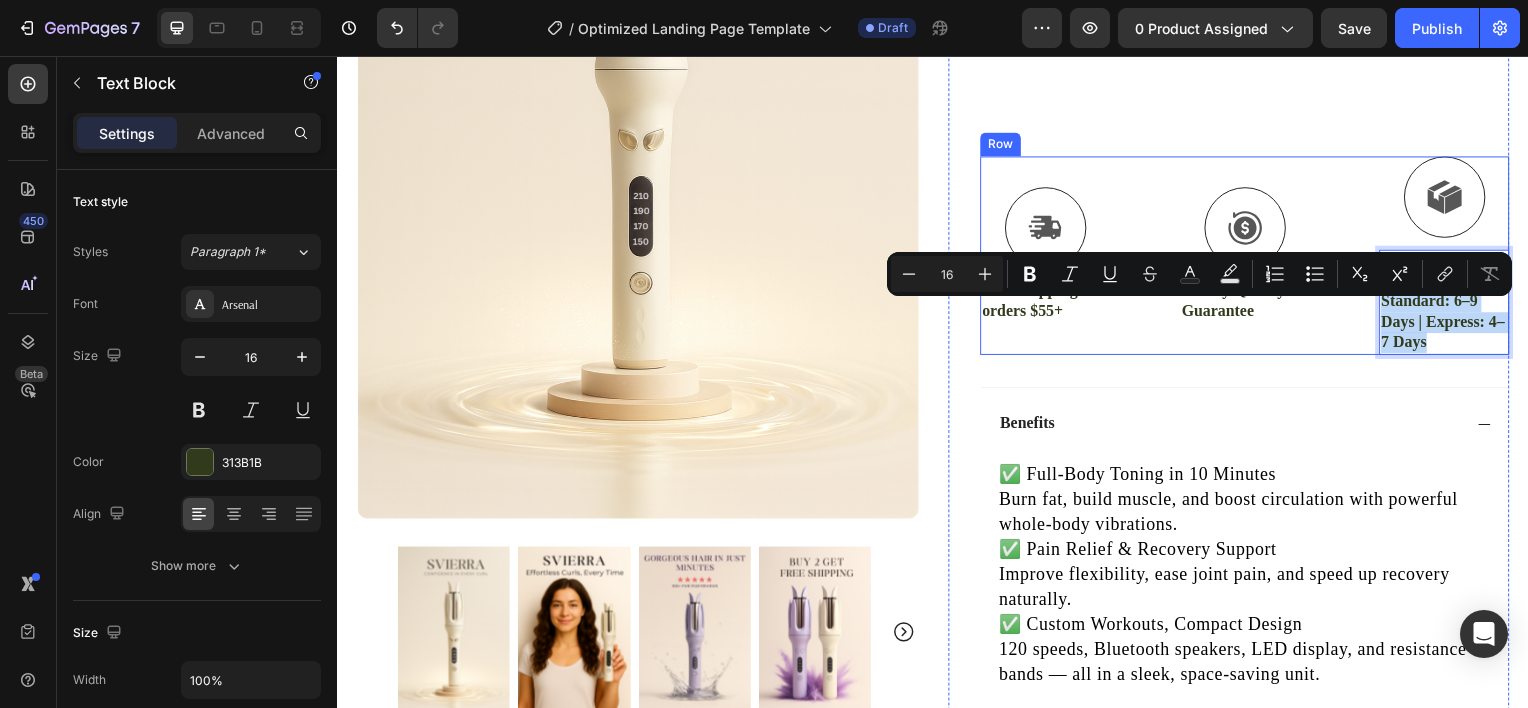 drag, startPoint x: 1473, startPoint y: 359, endPoint x: 1371, endPoint y: 312, distance: 112.30761 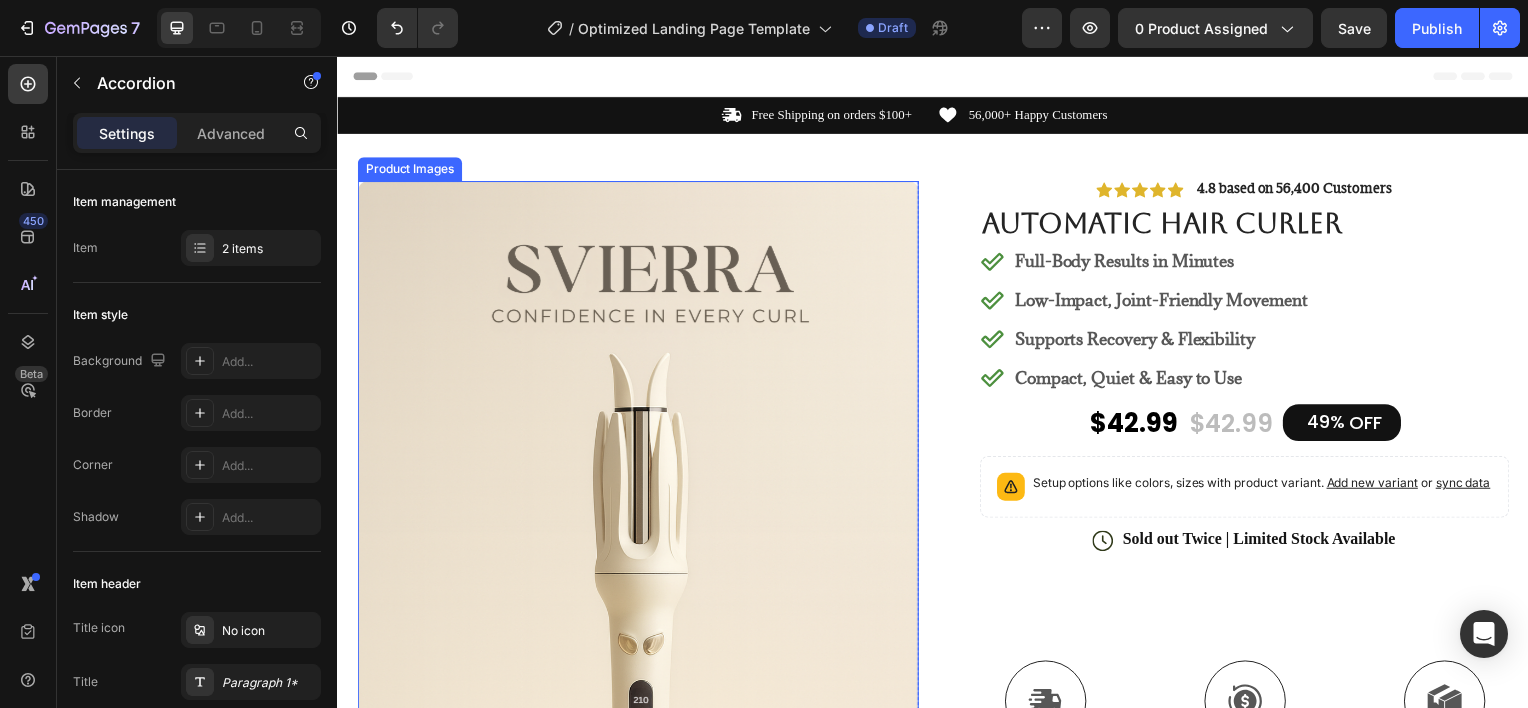 scroll, scrollTop: 0, scrollLeft: 0, axis: both 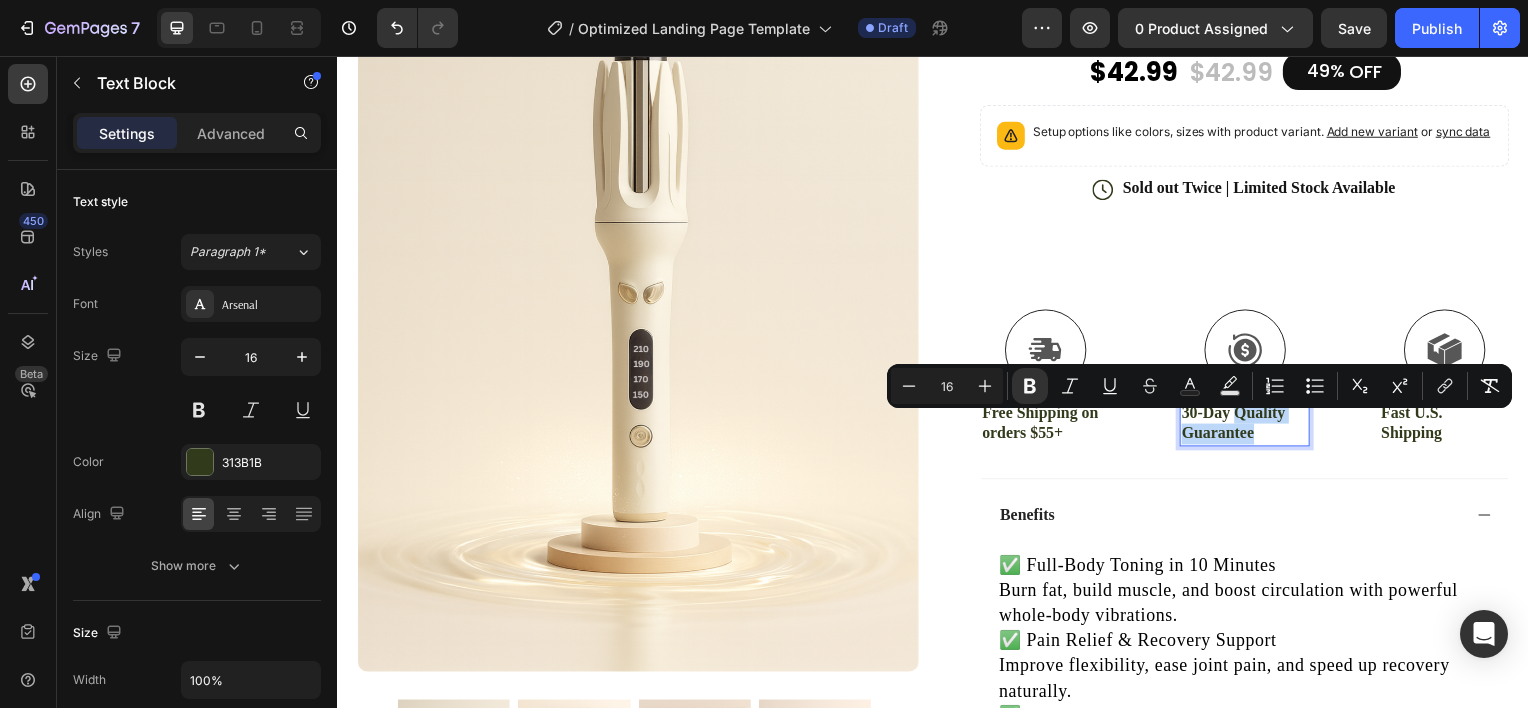 drag, startPoint x: 1250, startPoint y: 449, endPoint x: 1230, endPoint y: 425, distance: 31.241 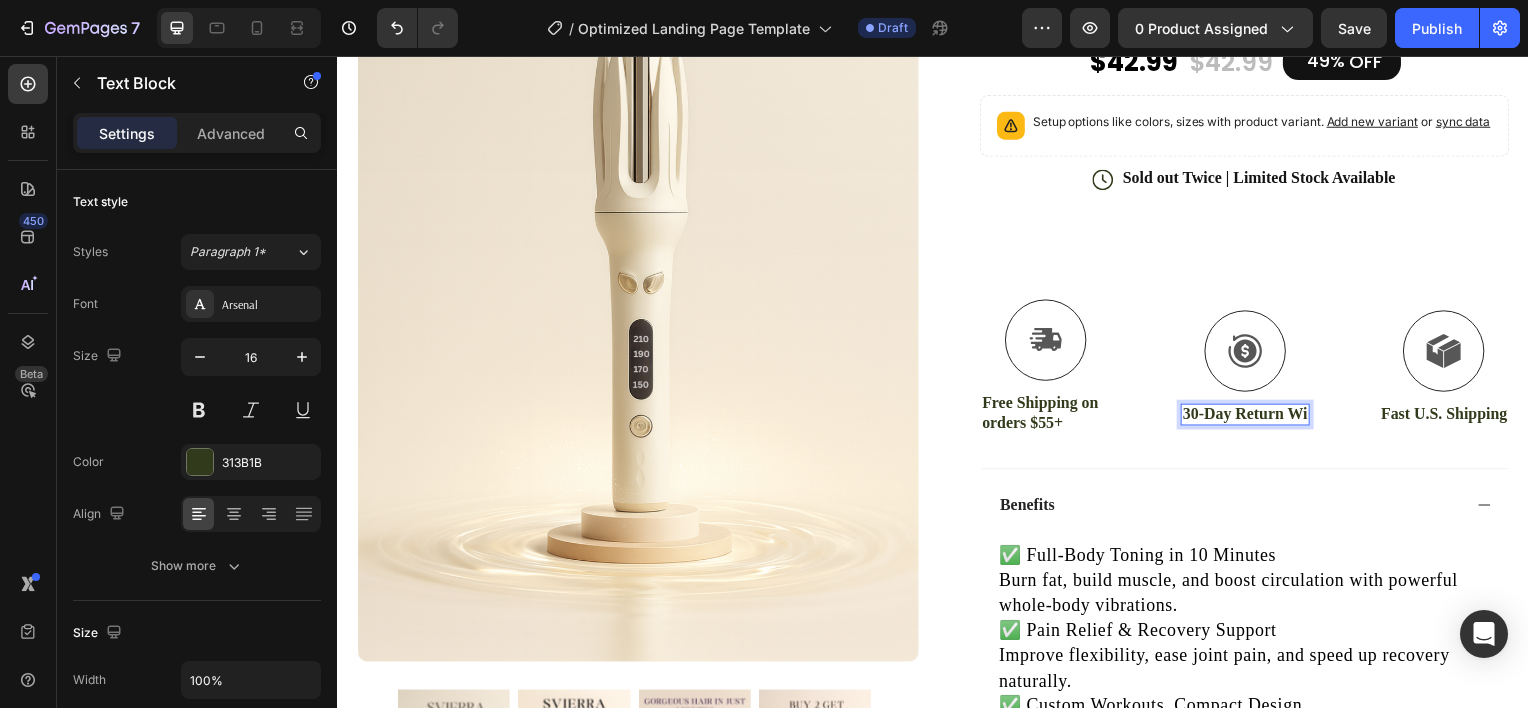 scroll, scrollTop: 354, scrollLeft: 0, axis: vertical 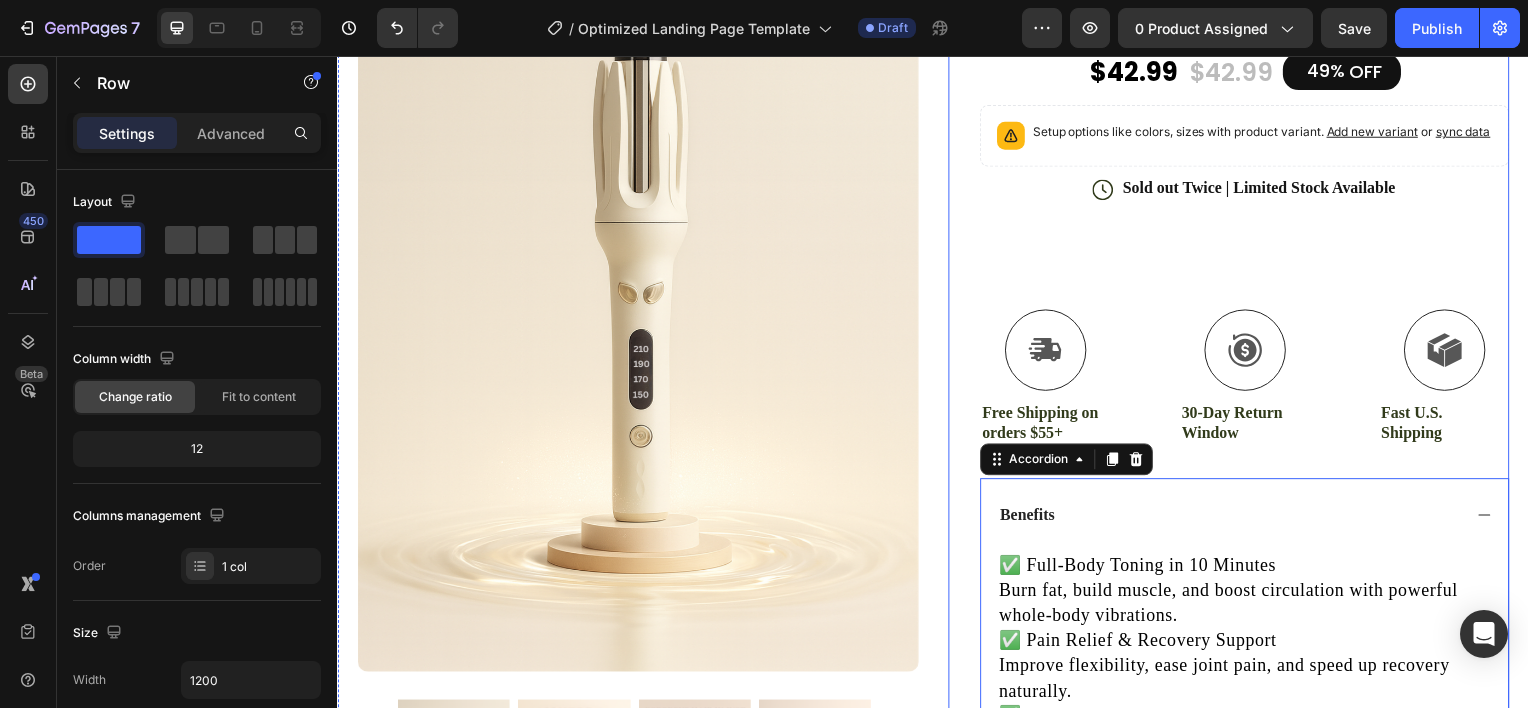 click on "Add to cart Add to Cart" at bounding box center [1250, 262] 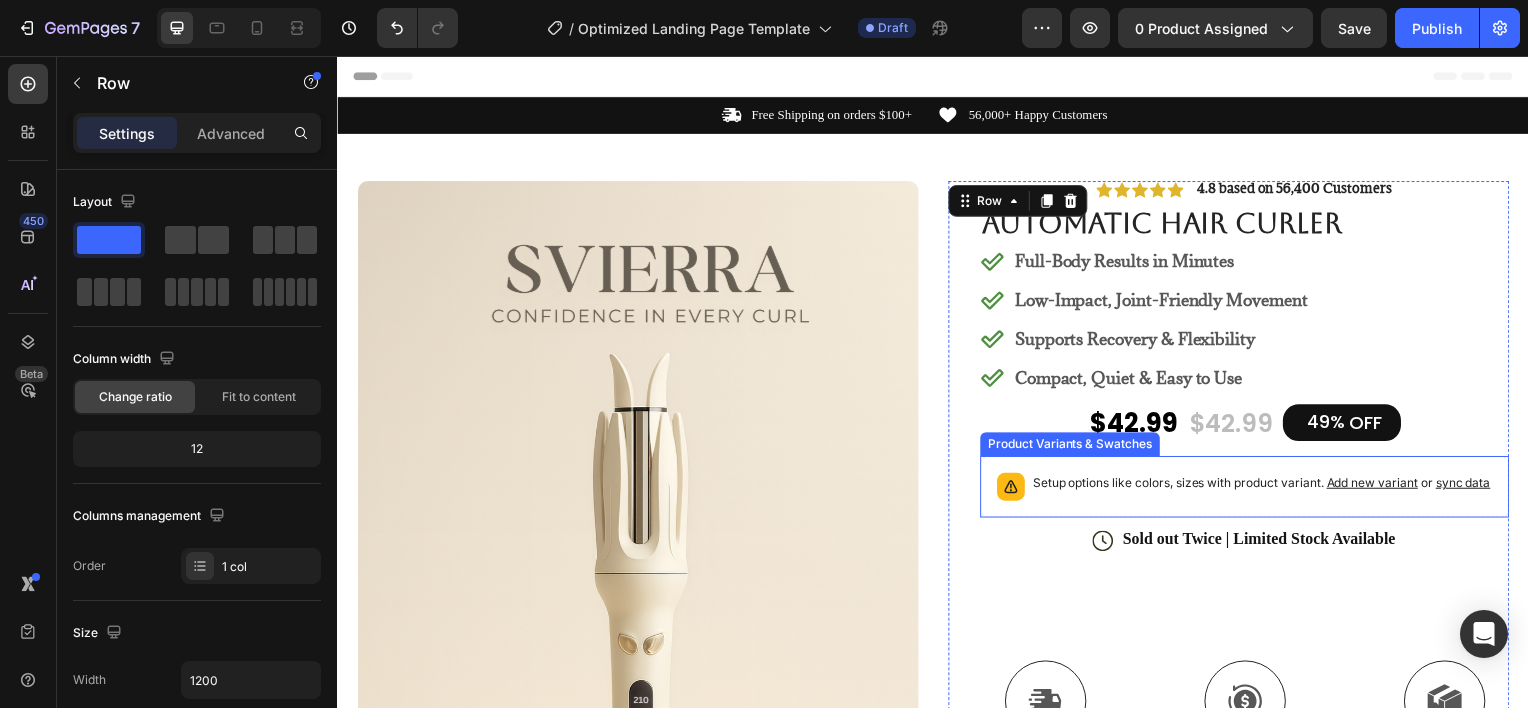 scroll, scrollTop: 280, scrollLeft: 0, axis: vertical 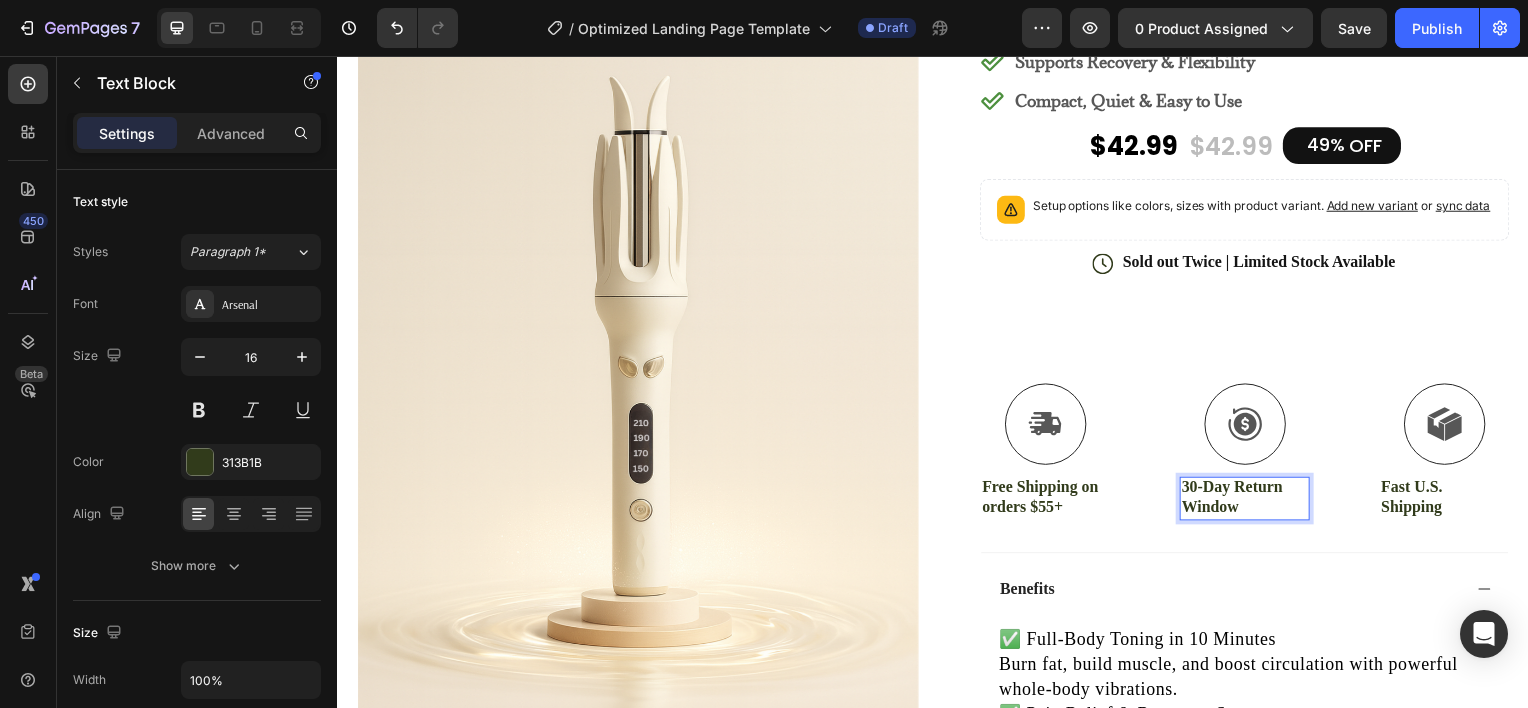 click on "30-Day Return Window" at bounding box center (1250, 500) 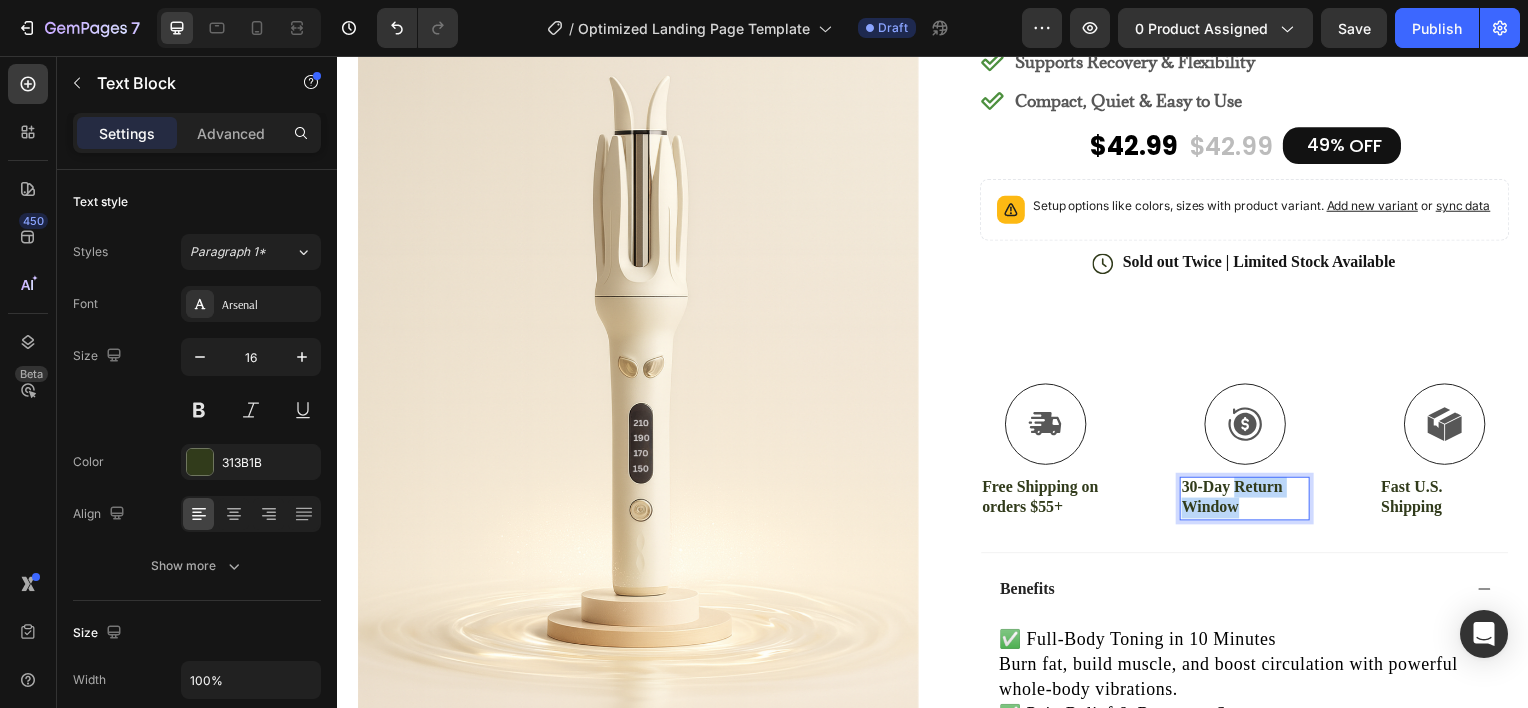 drag, startPoint x: 1237, startPoint y: 523, endPoint x: 1233, endPoint y: 499, distance: 24.33105 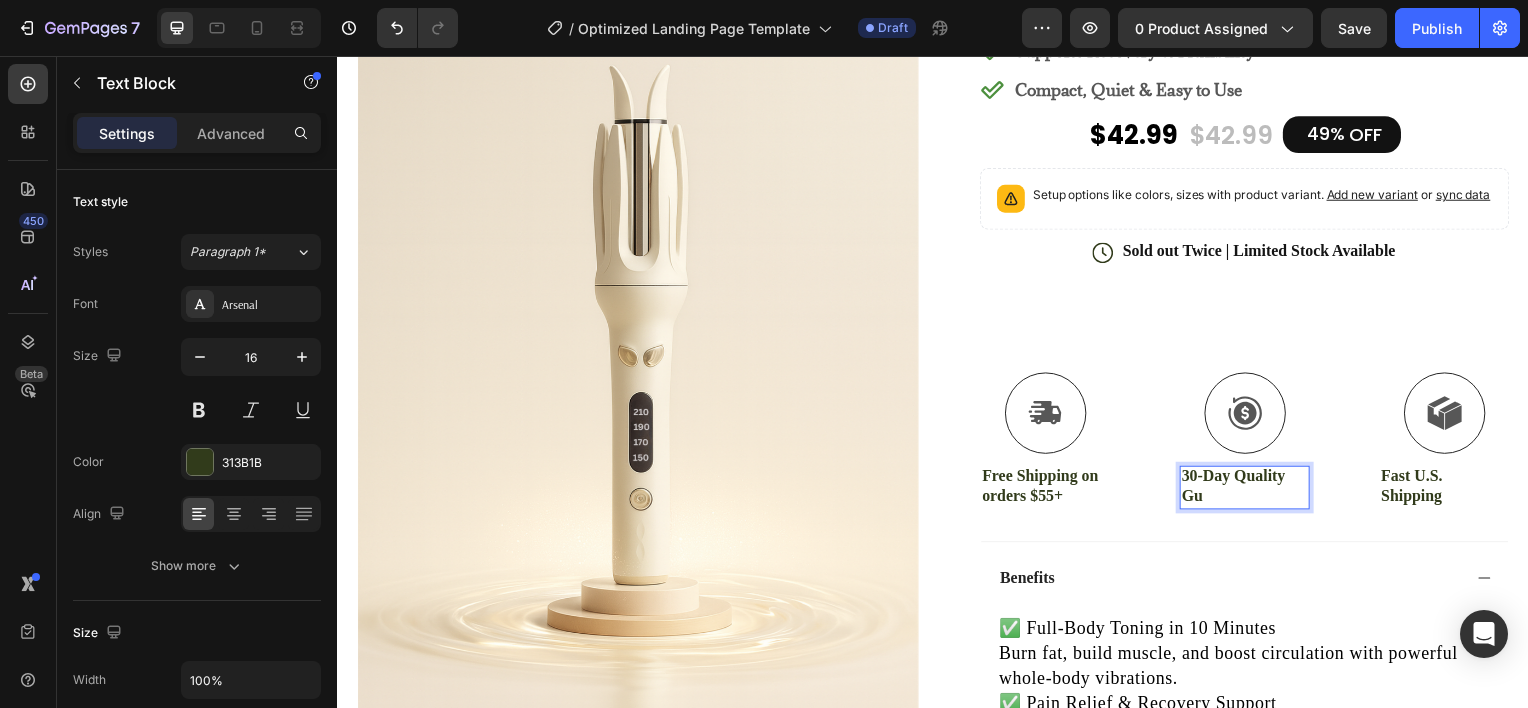 scroll, scrollTop: 280, scrollLeft: 0, axis: vertical 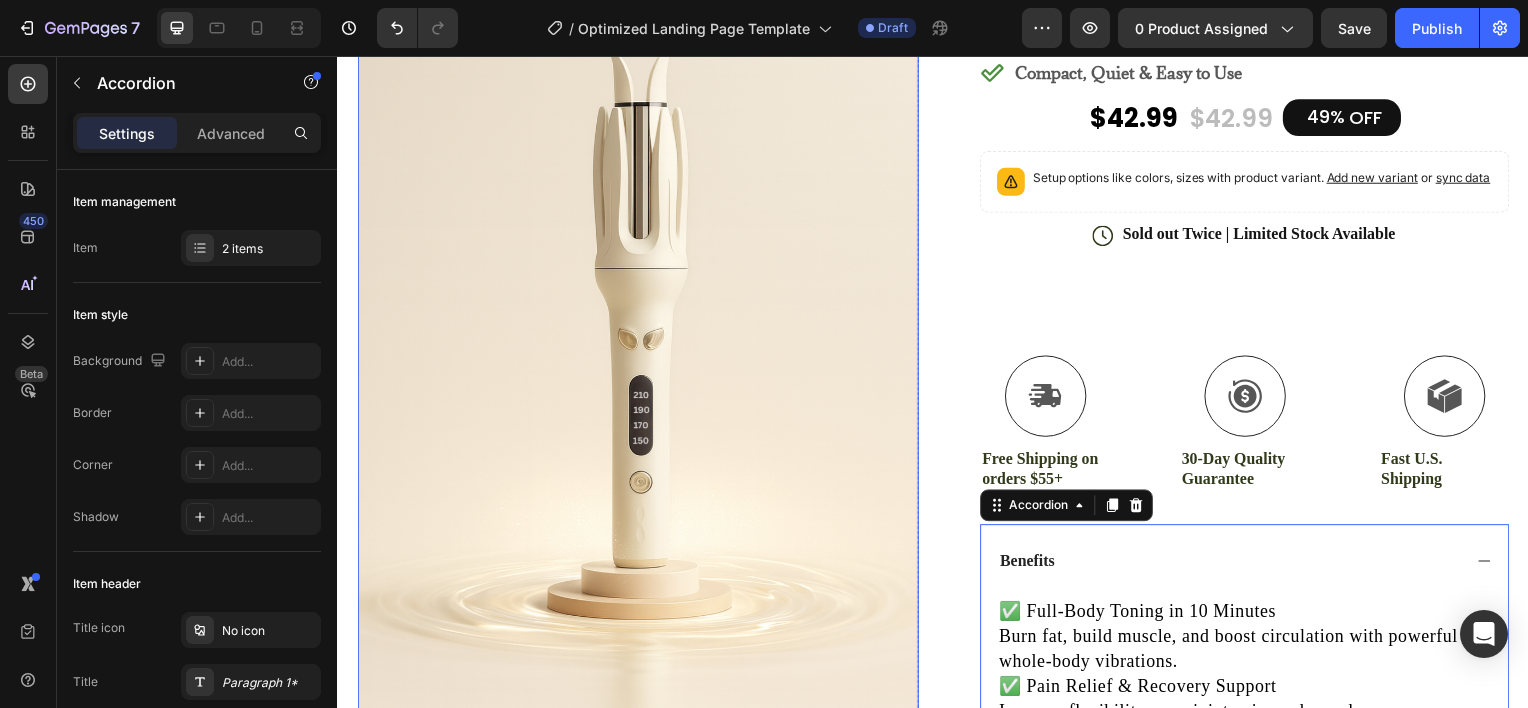 click at bounding box center [639, 298] 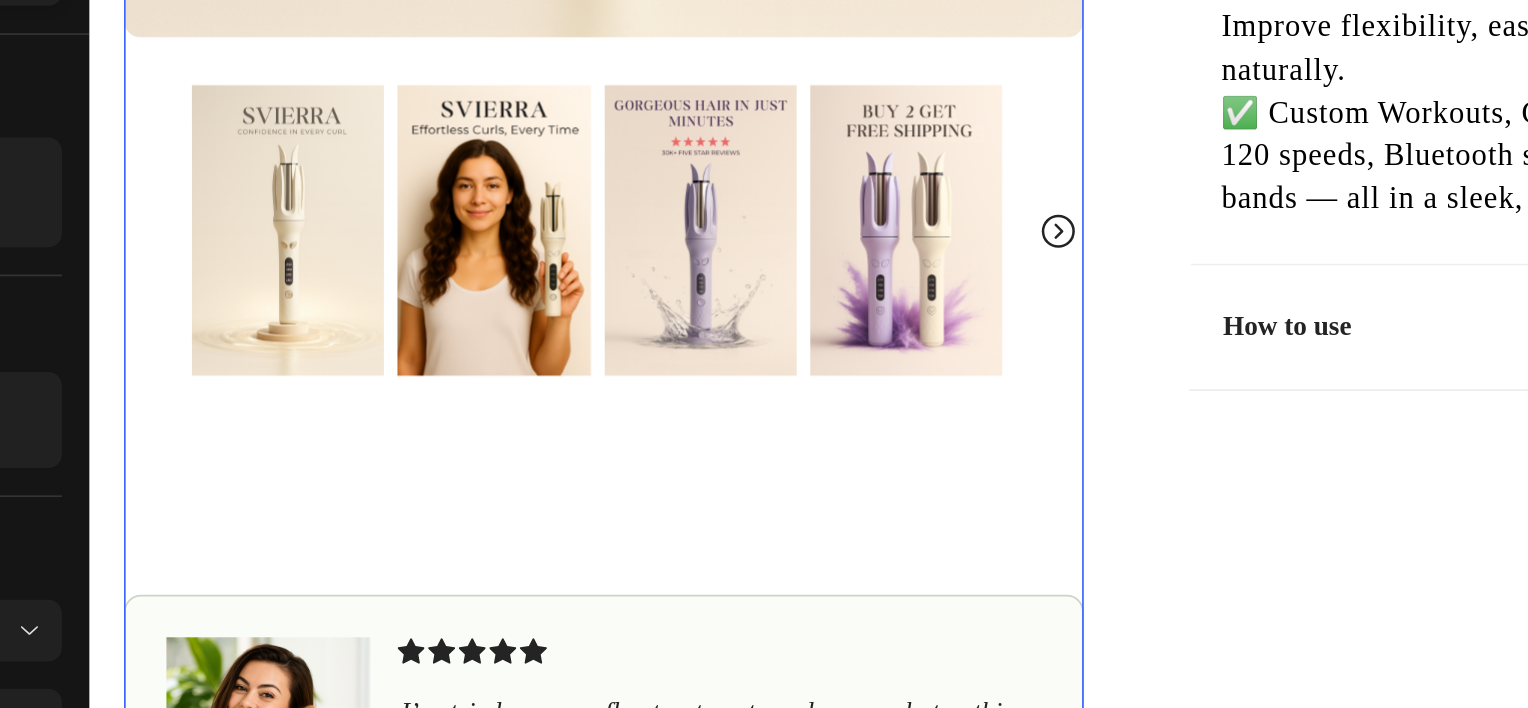 scroll, scrollTop: 871, scrollLeft: 0, axis: vertical 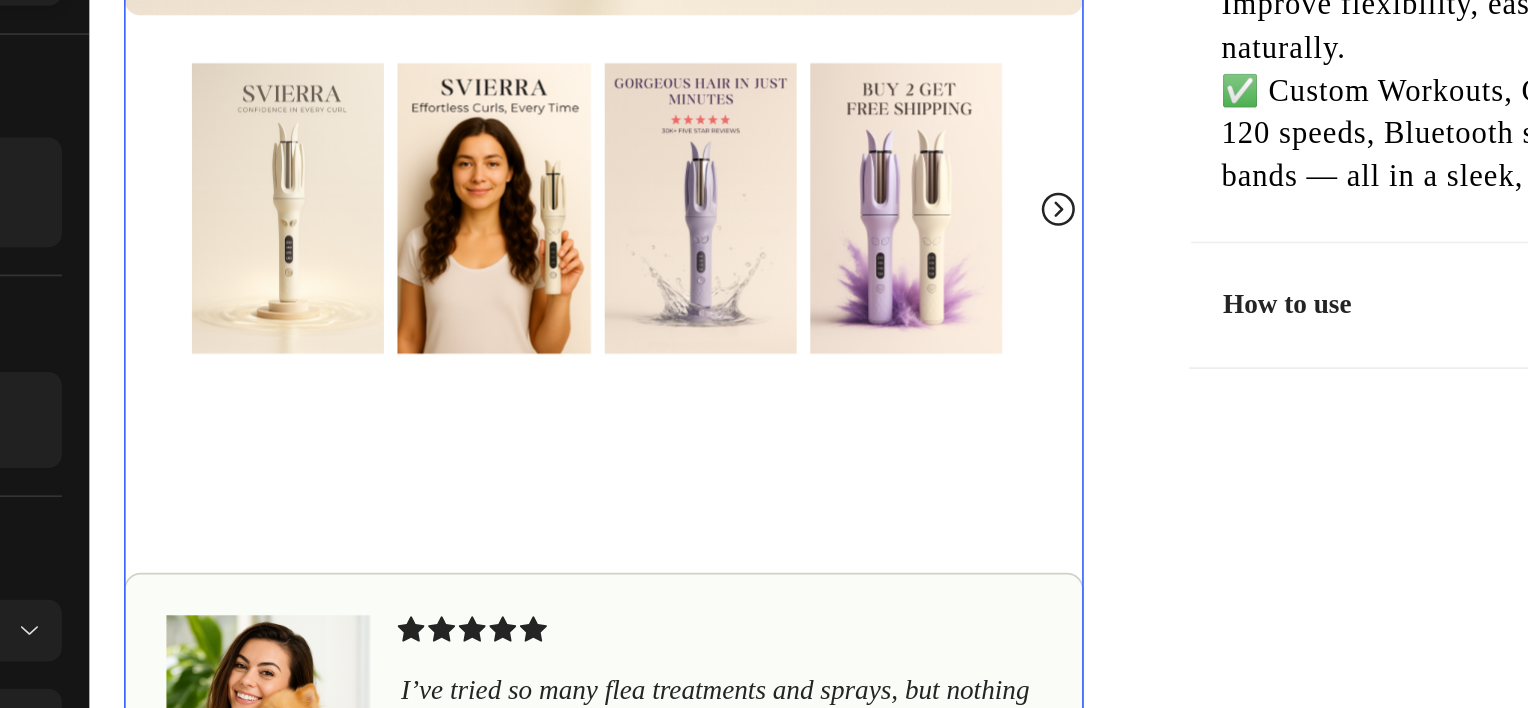 click at bounding box center [326, 57] 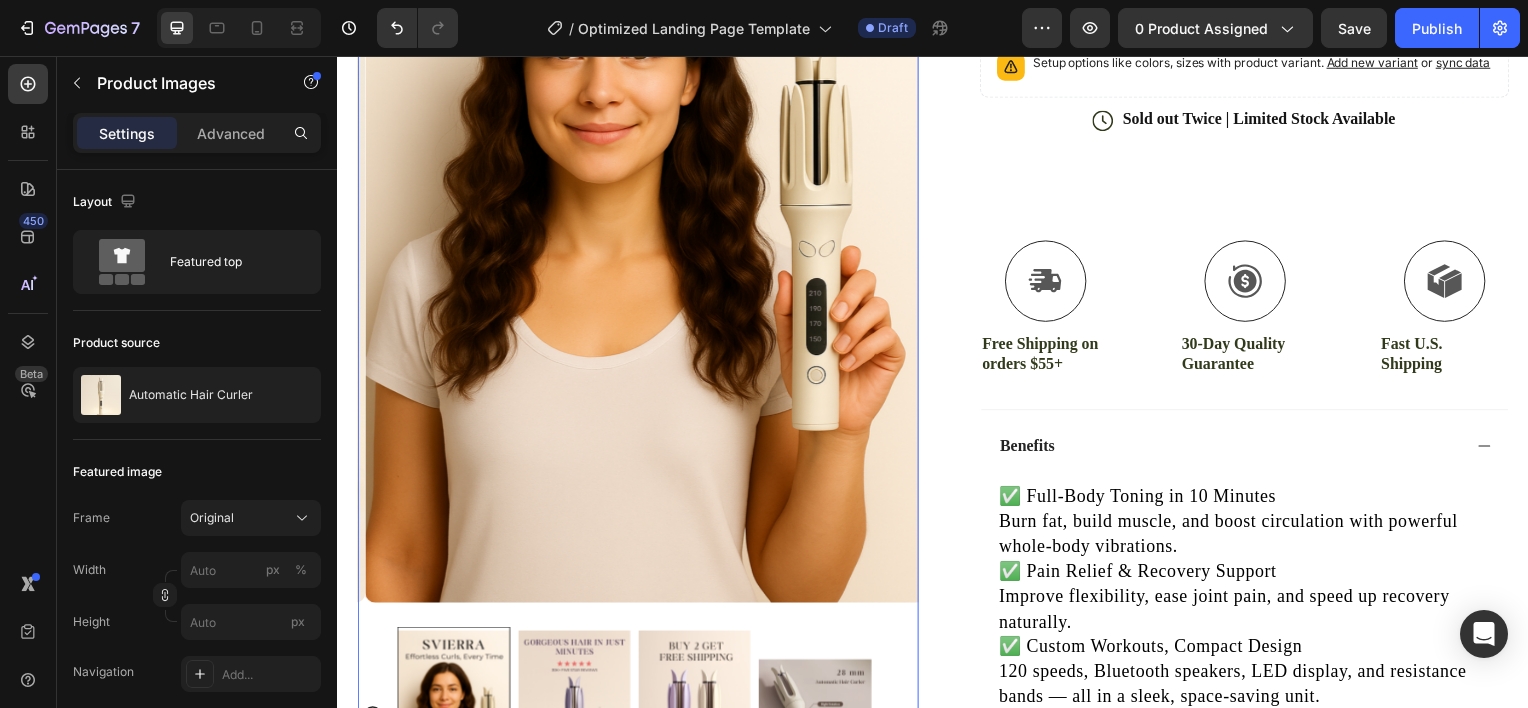 scroll, scrollTop: 620, scrollLeft: 0, axis: vertical 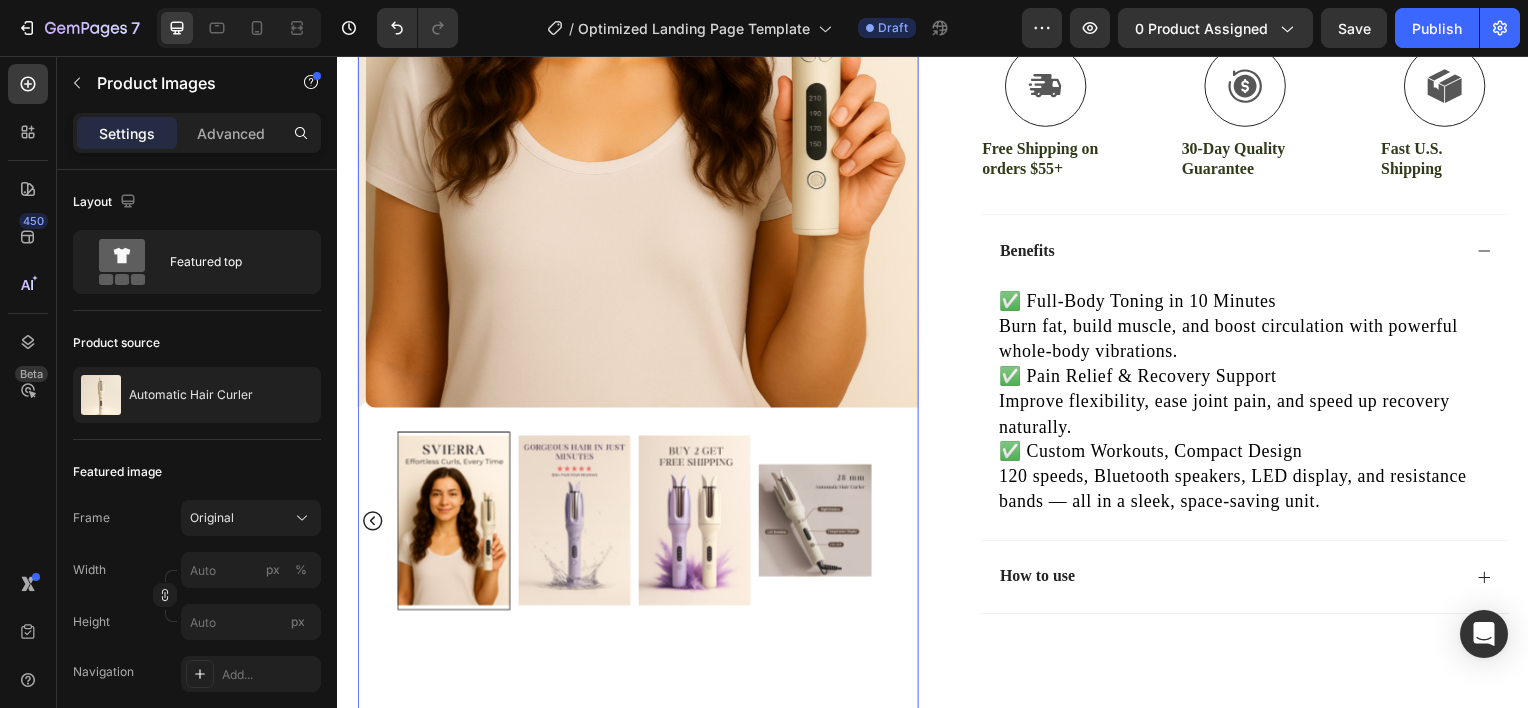 click at bounding box center [574, 524] 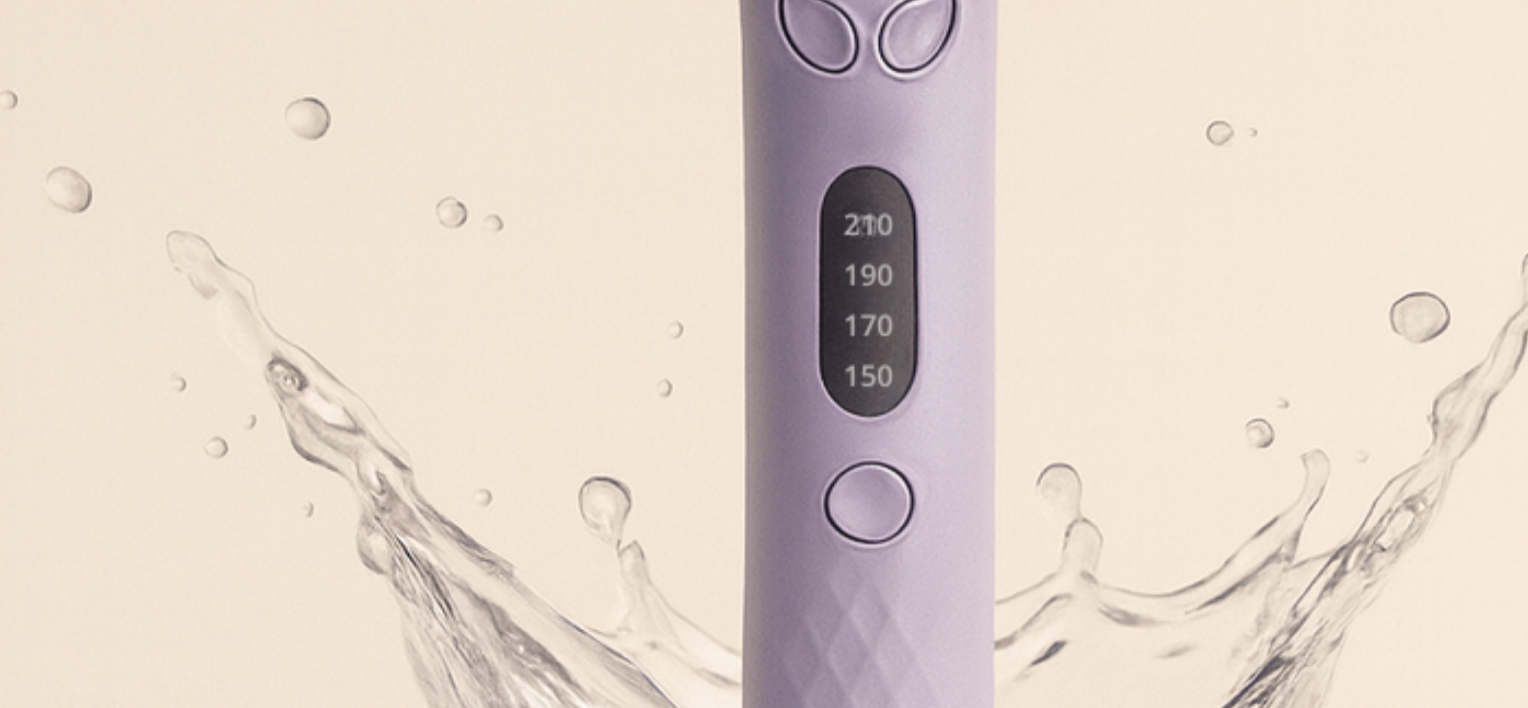 scroll, scrollTop: 515, scrollLeft: 0, axis: vertical 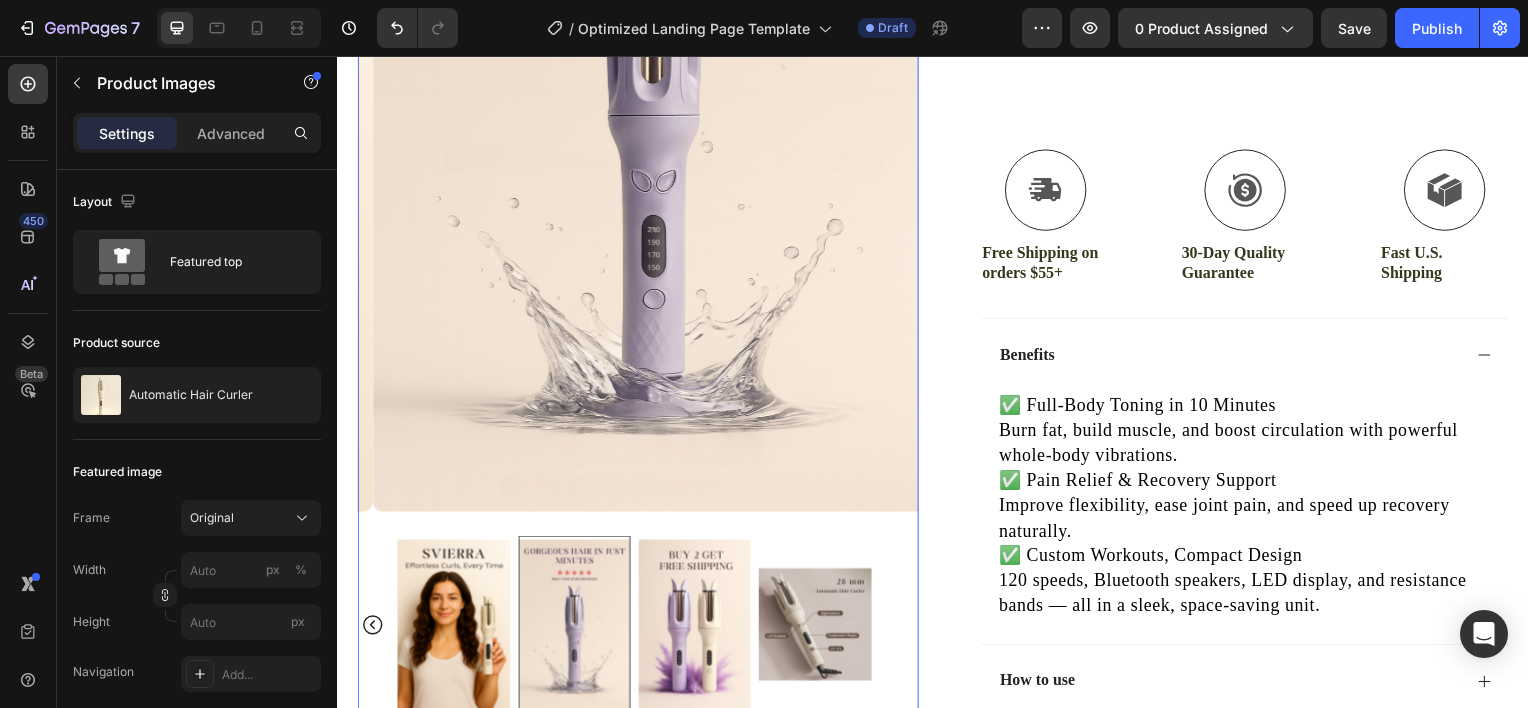 click at bounding box center (696, 629) 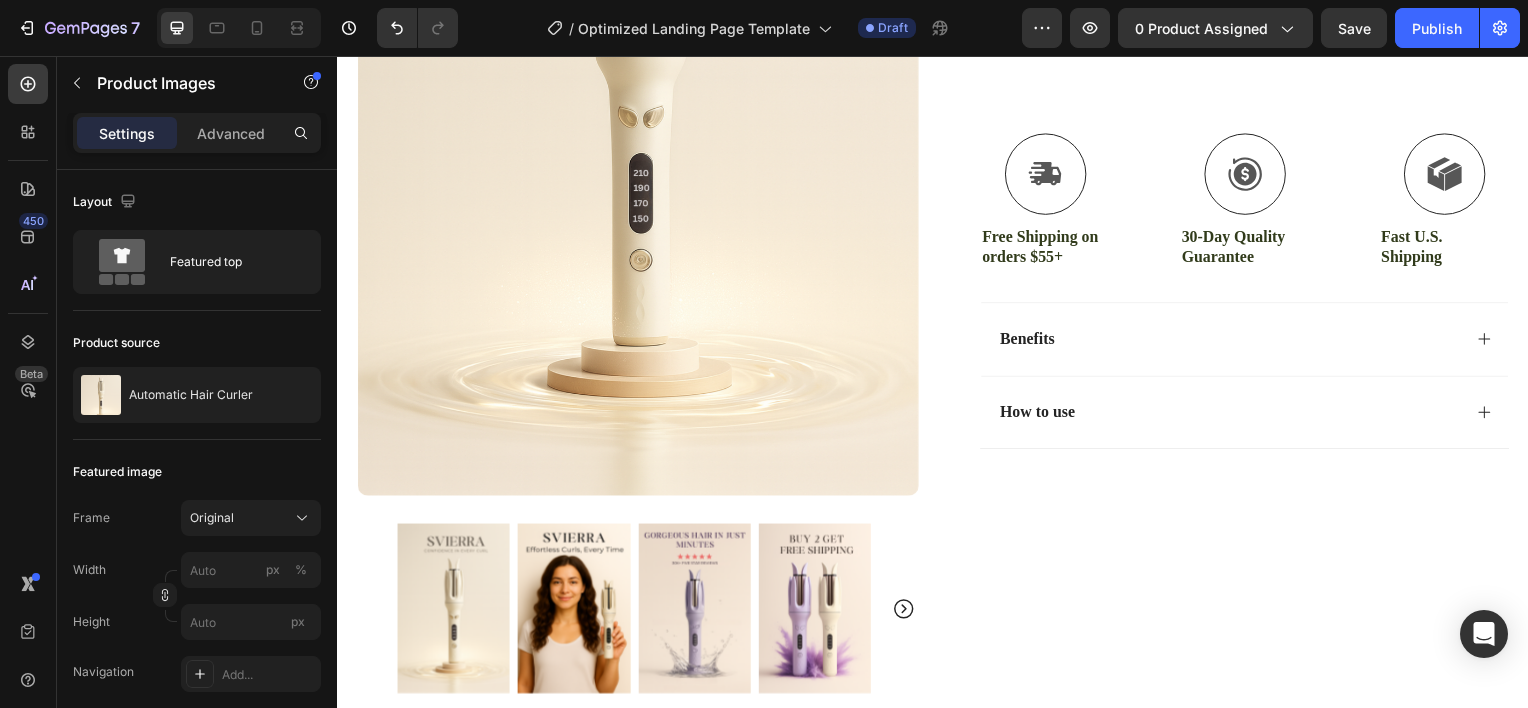 scroll, scrollTop: 543, scrollLeft: 0, axis: vertical 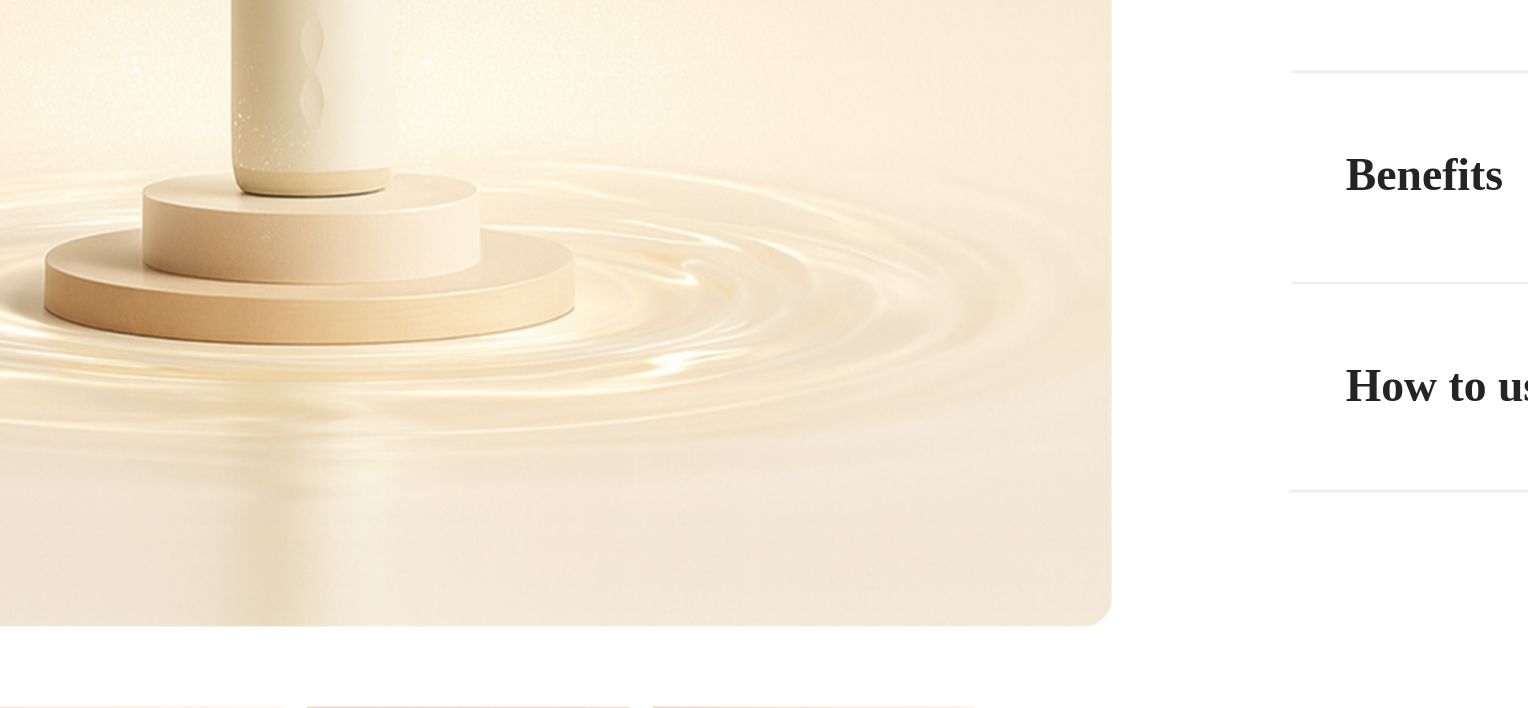 click at bounding box center [-256, -597] 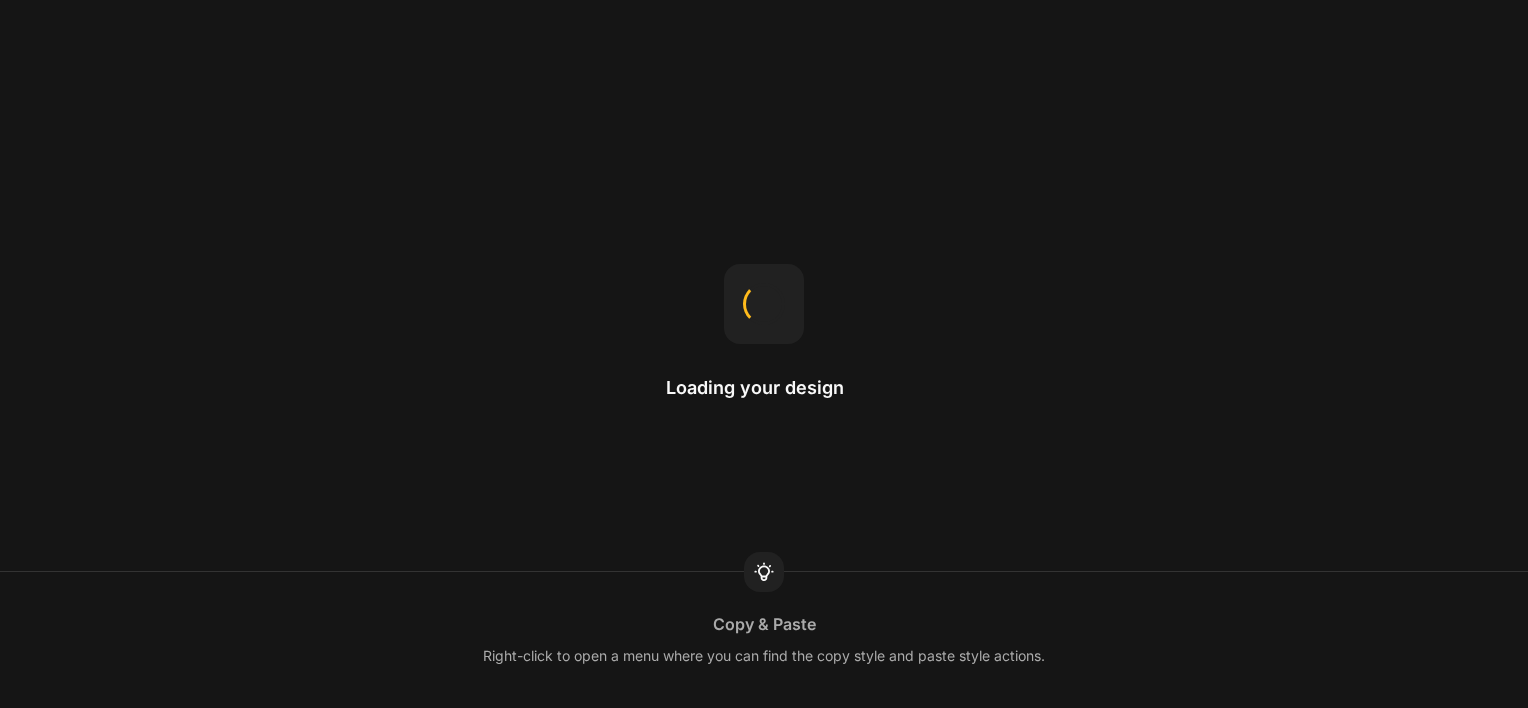 scroll, scrollTop: 0, scrollLeft: 0, axis: both 